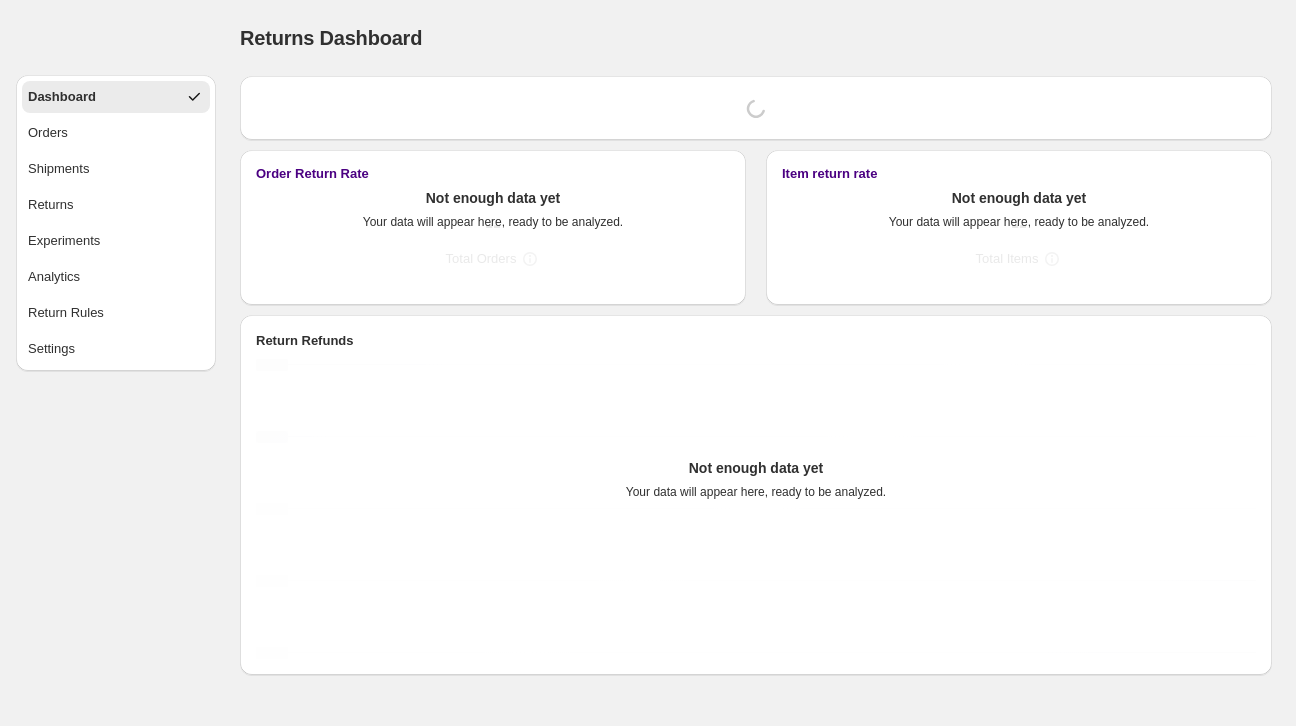 scroll, scrollTop: 0, scrollLeft: 0, axis: both 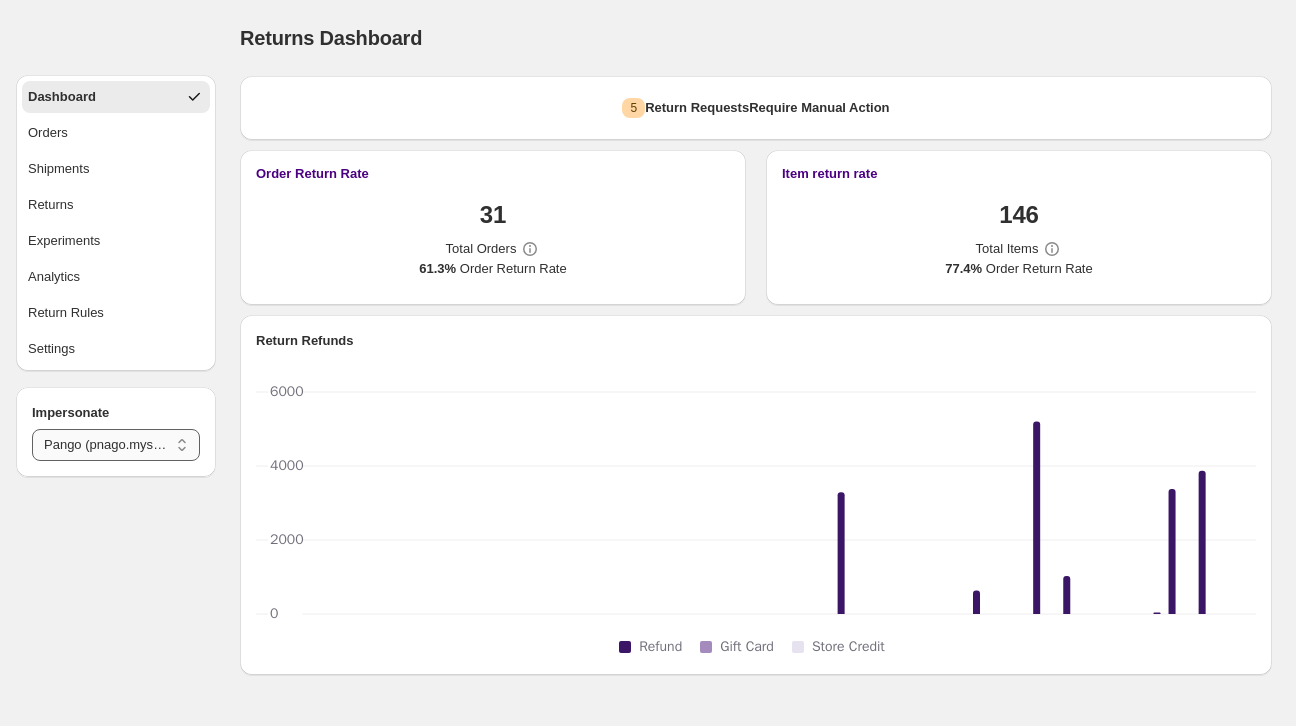 click on "**********" at bounding box center [116, 445] 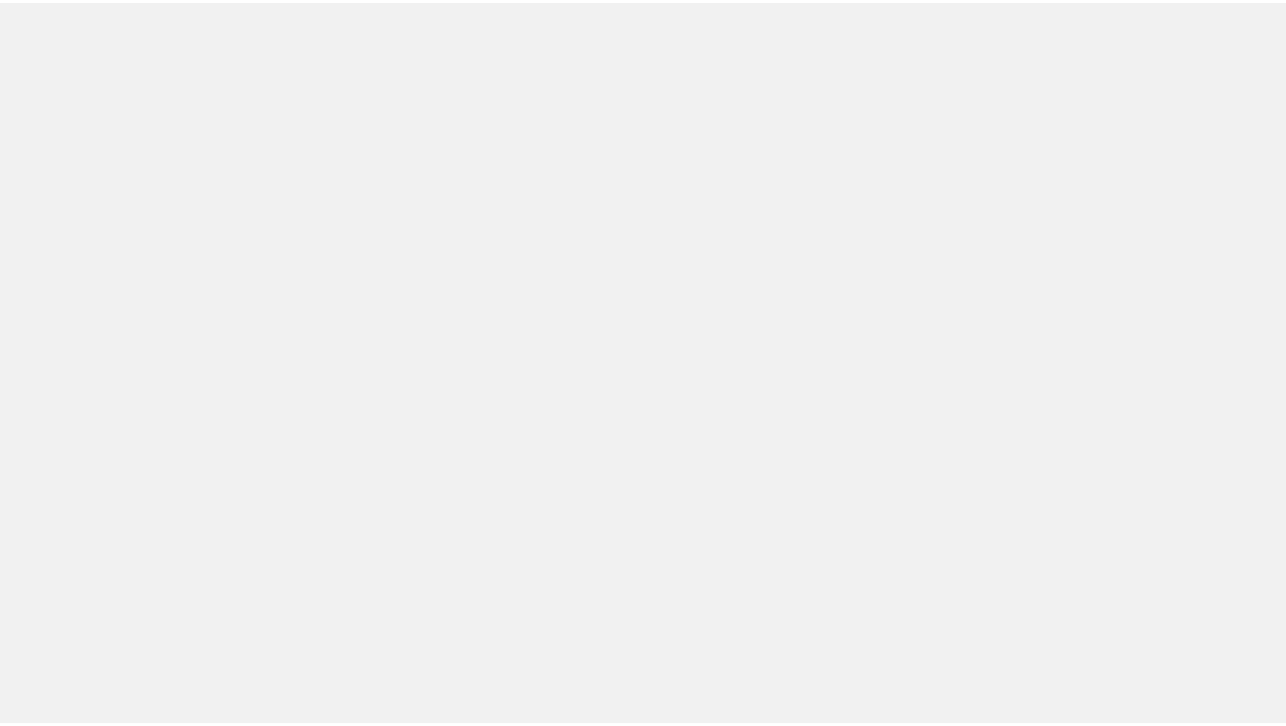 scroll, scrollTop: 0, scrollLeft: 0, axis: both 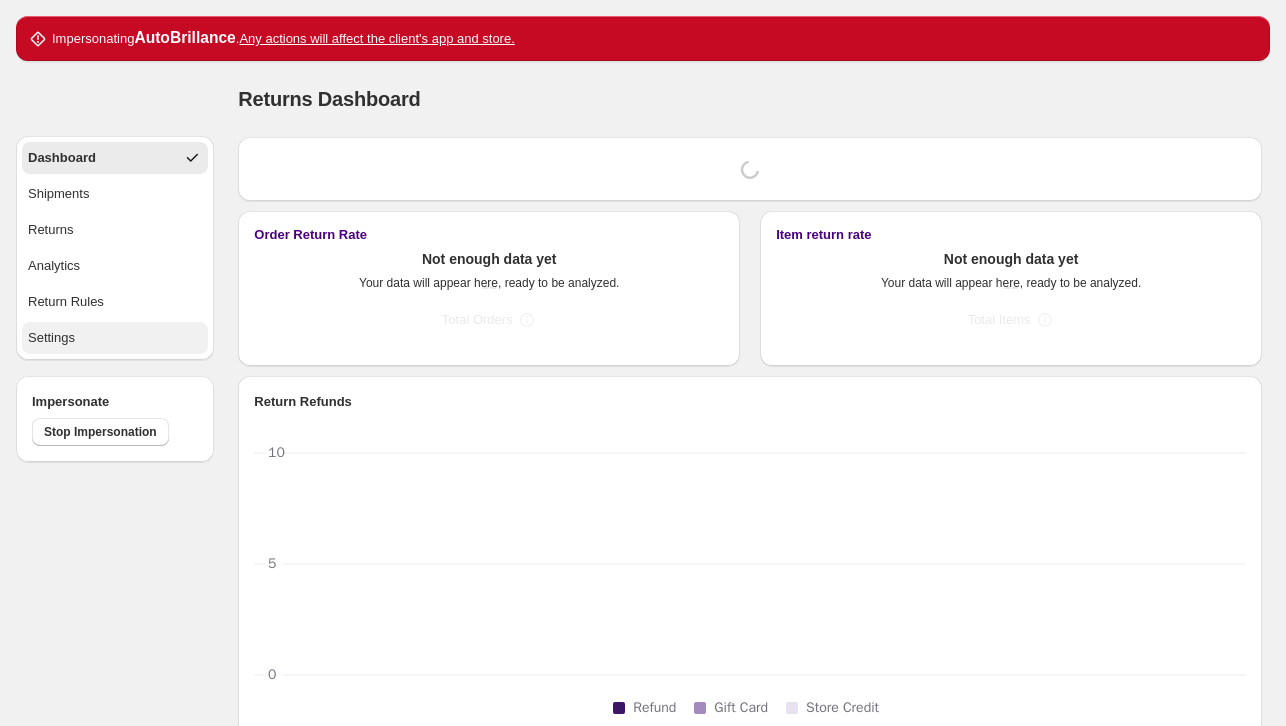 click on "Settings" at bounding box center (115, 338) 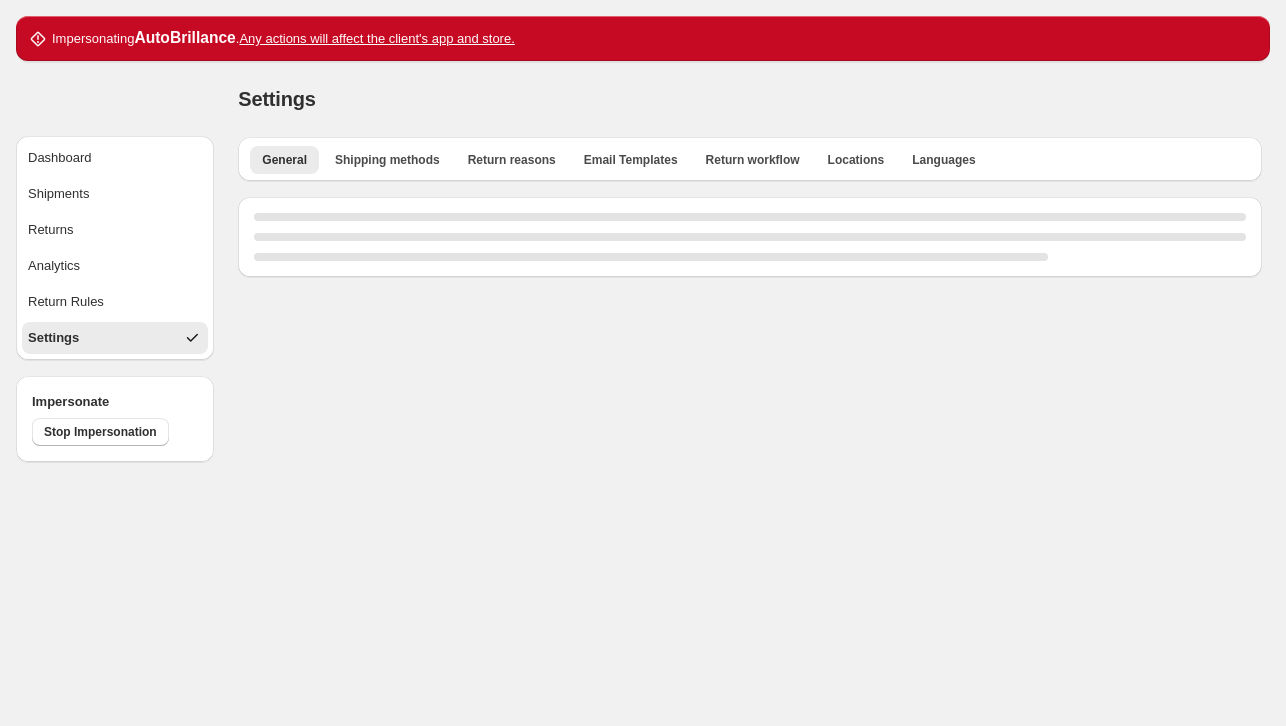 select on "**" 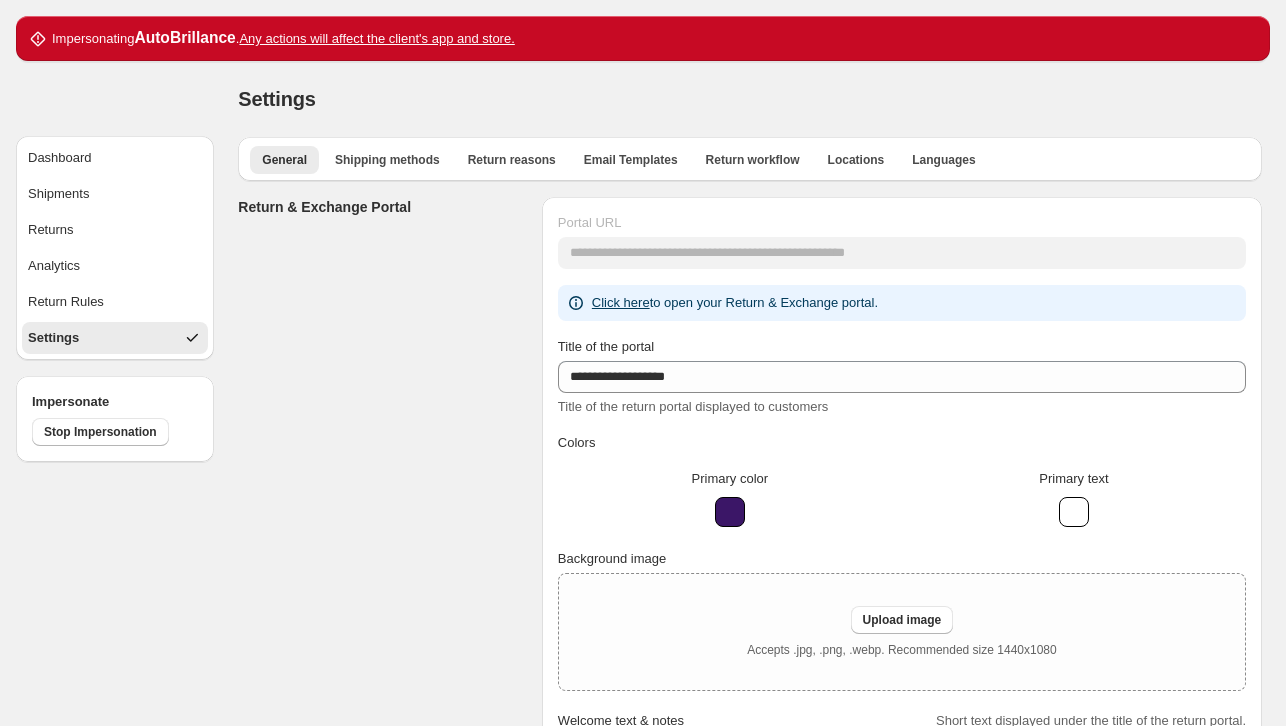click on "**********" at bounding box center (750, 668) 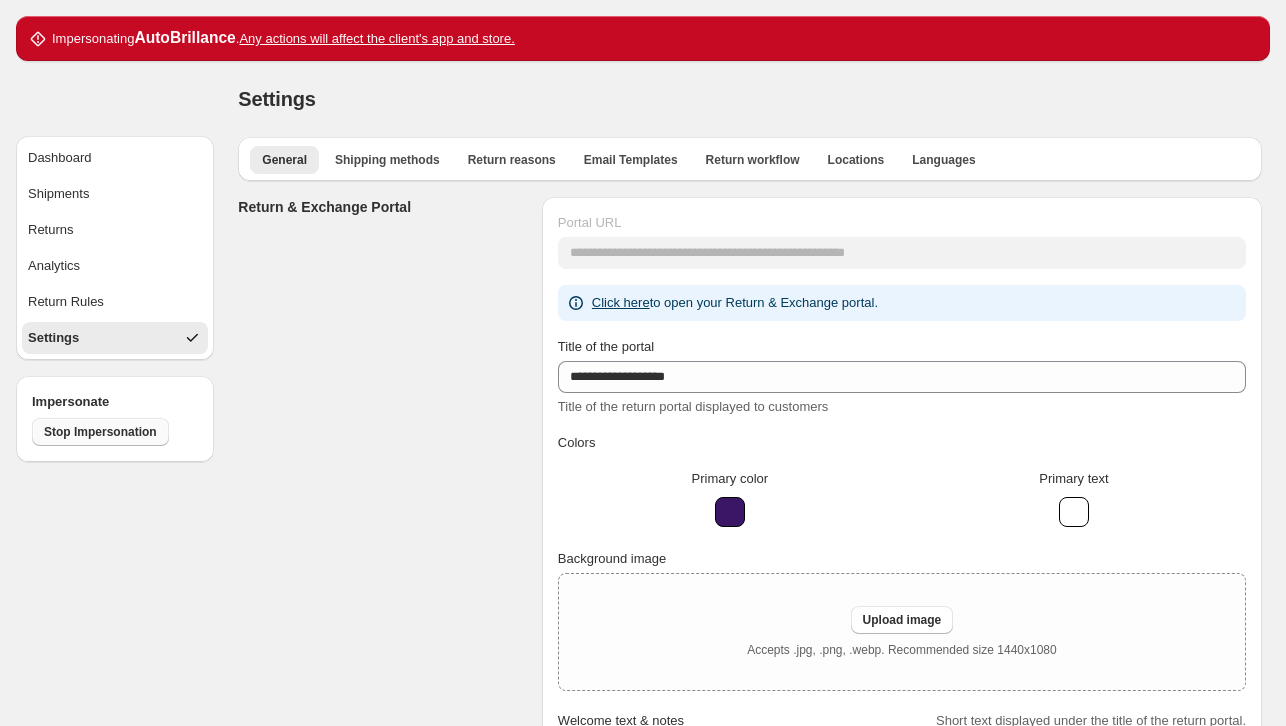 click on "Stop Impersonation" at bounding box center [100, 432] 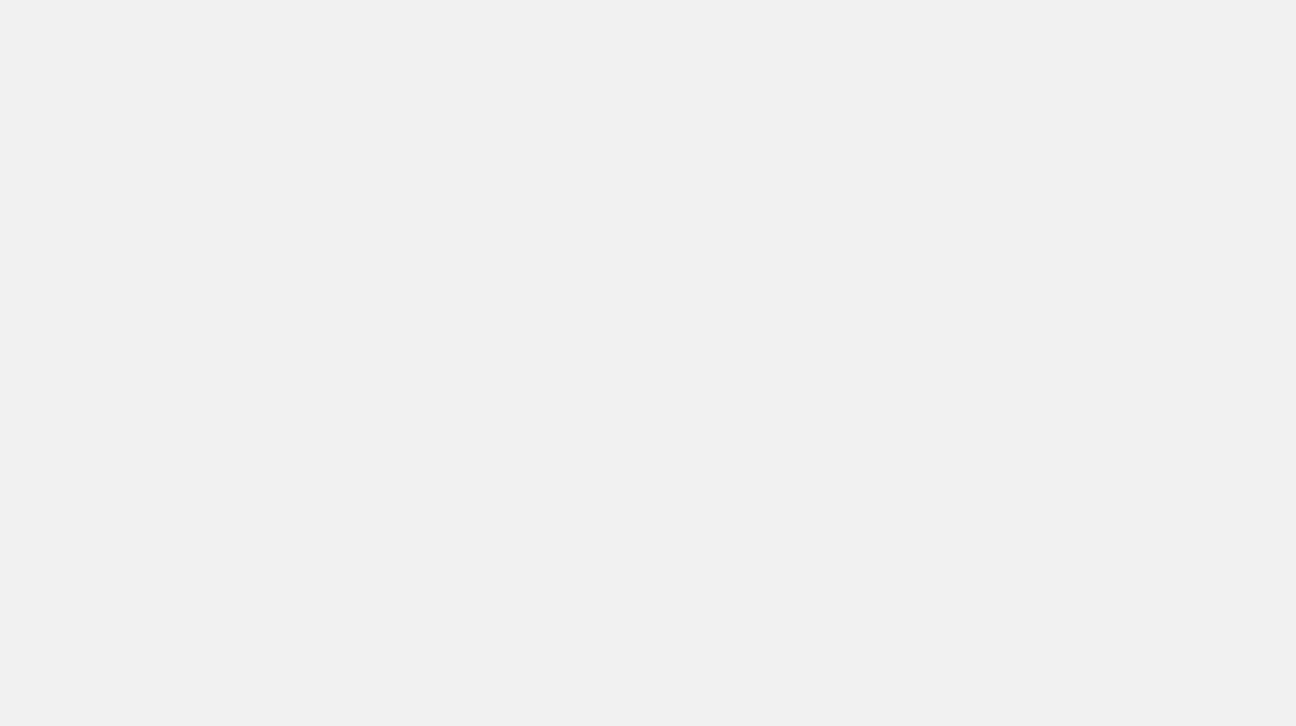 scroll, scrollTop: 0, scrollLeft: 0, axis: both 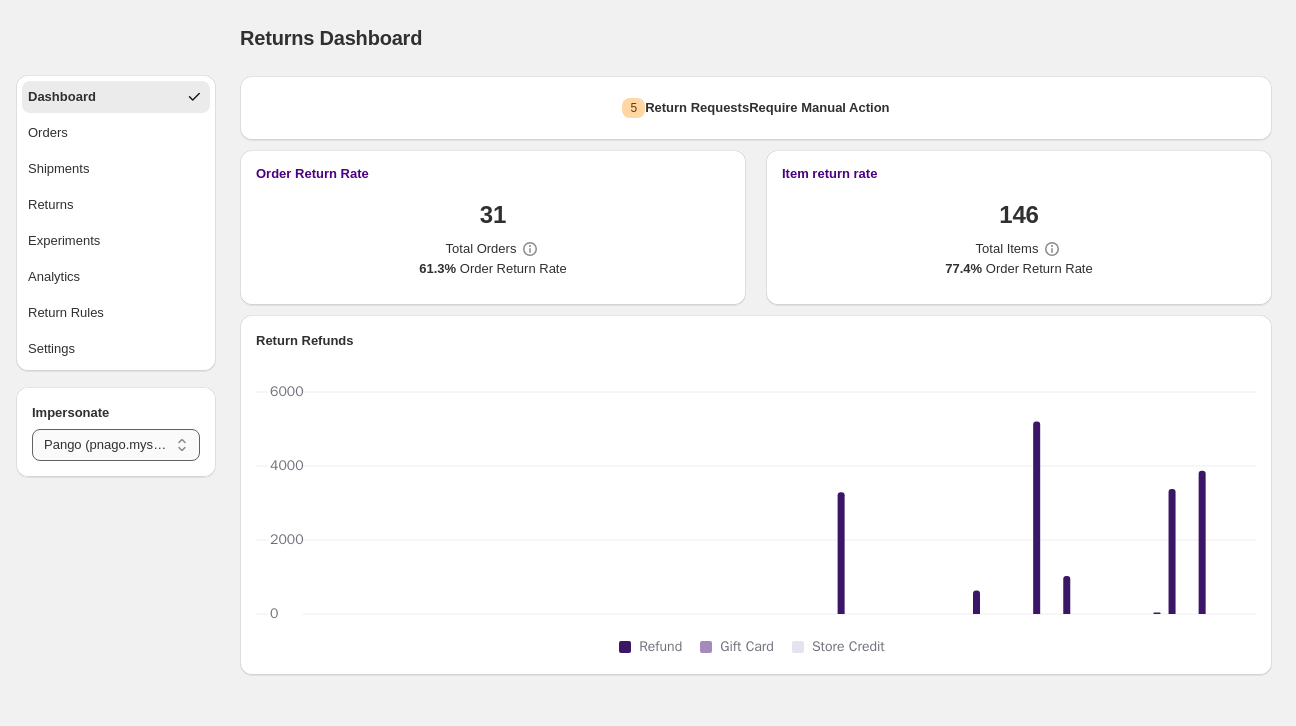 click on "**********" at bounding box center (116, 445) 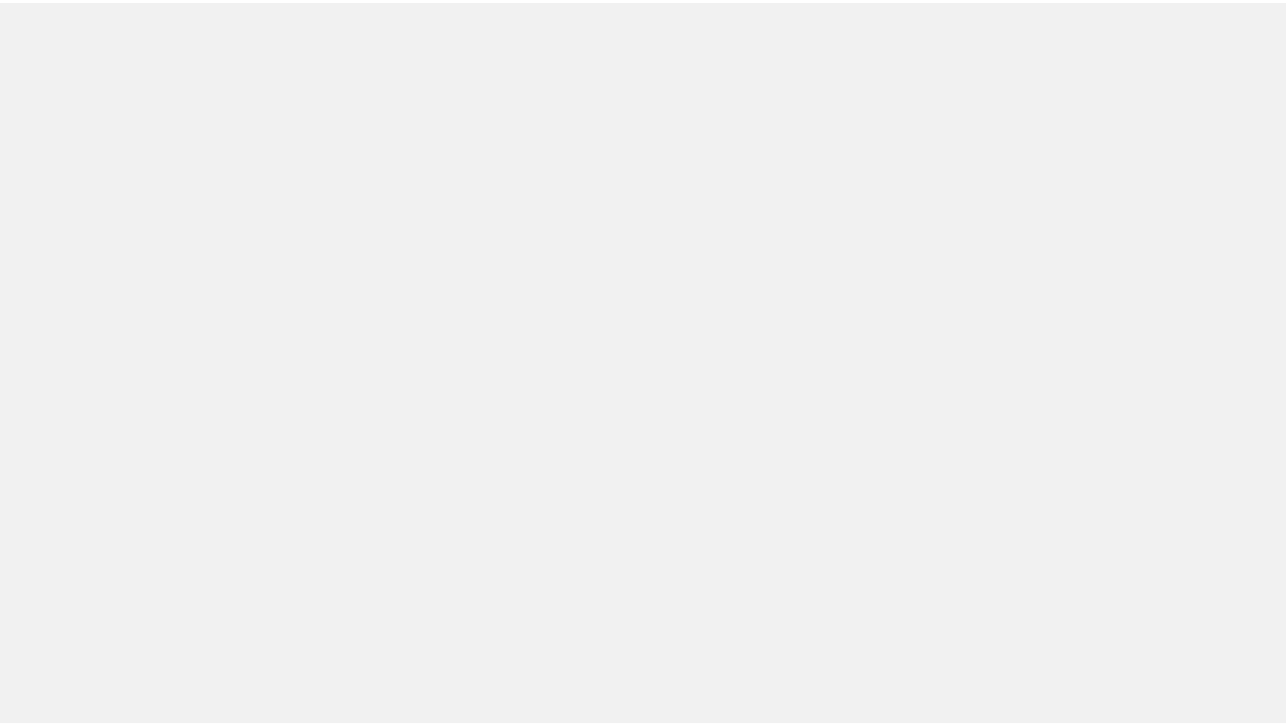 scroll, scrollTop: 0, scrollLeft: 0, axis: both 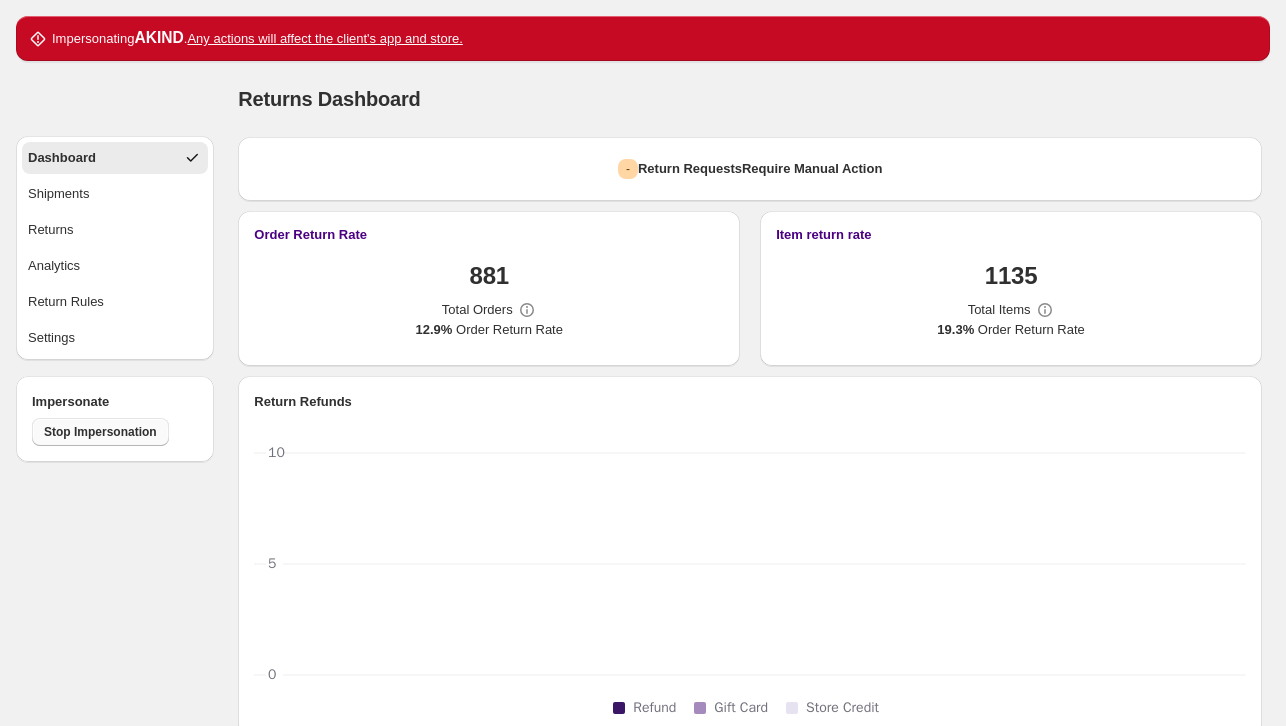 click on "Stop Impersonation" at bounding box center [100, 432] 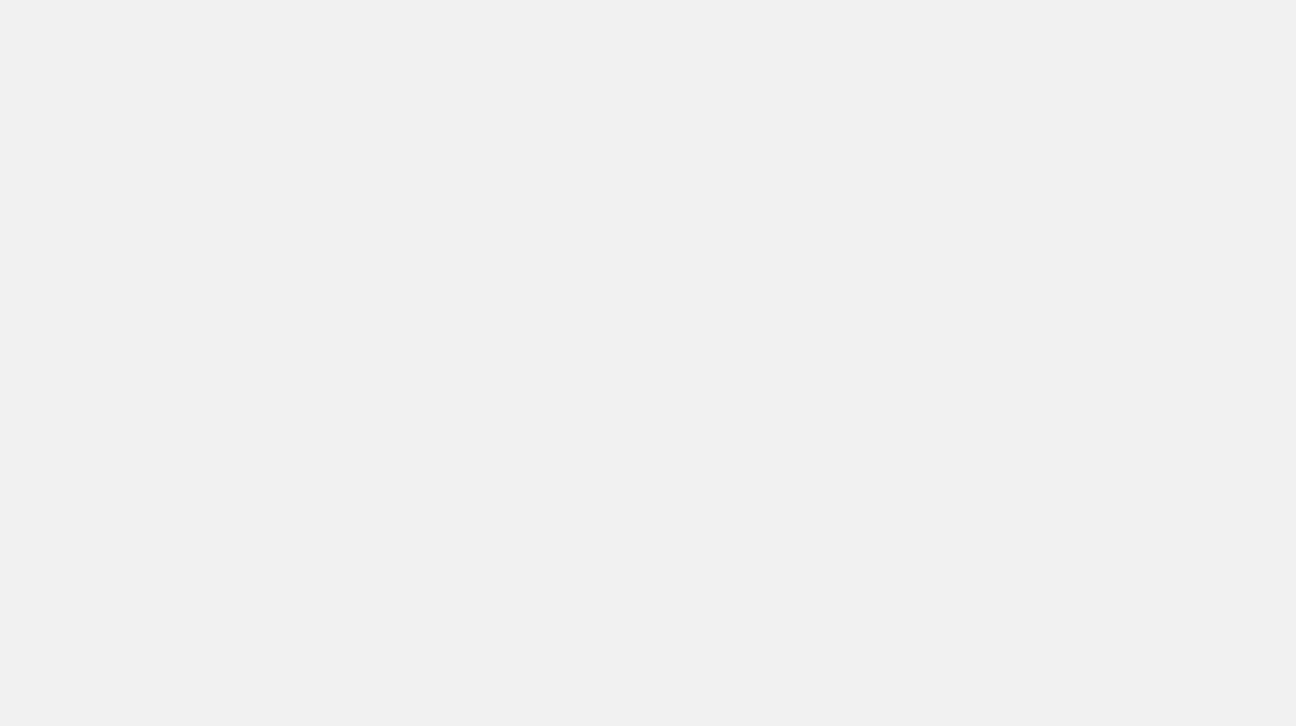scroll, scrollTop: 0, scrollLeft: 0, axis: both 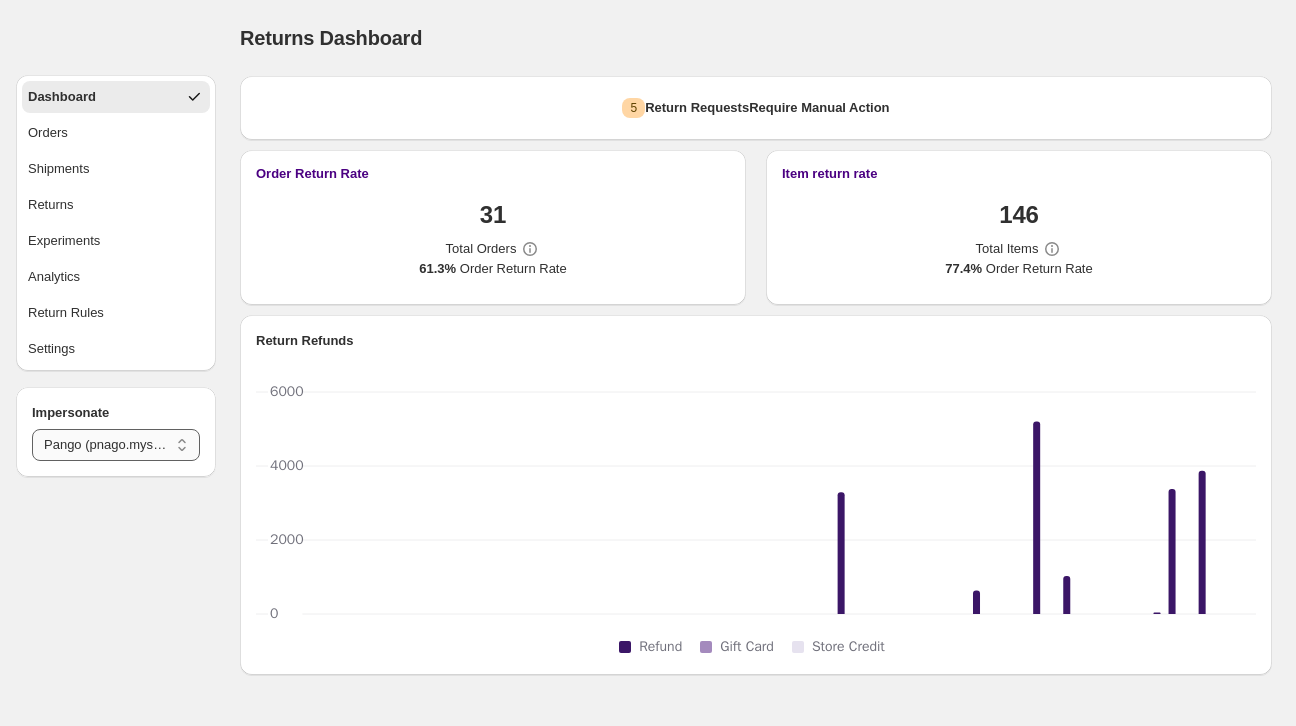 click on "**********" at bounding box center (116, 445) 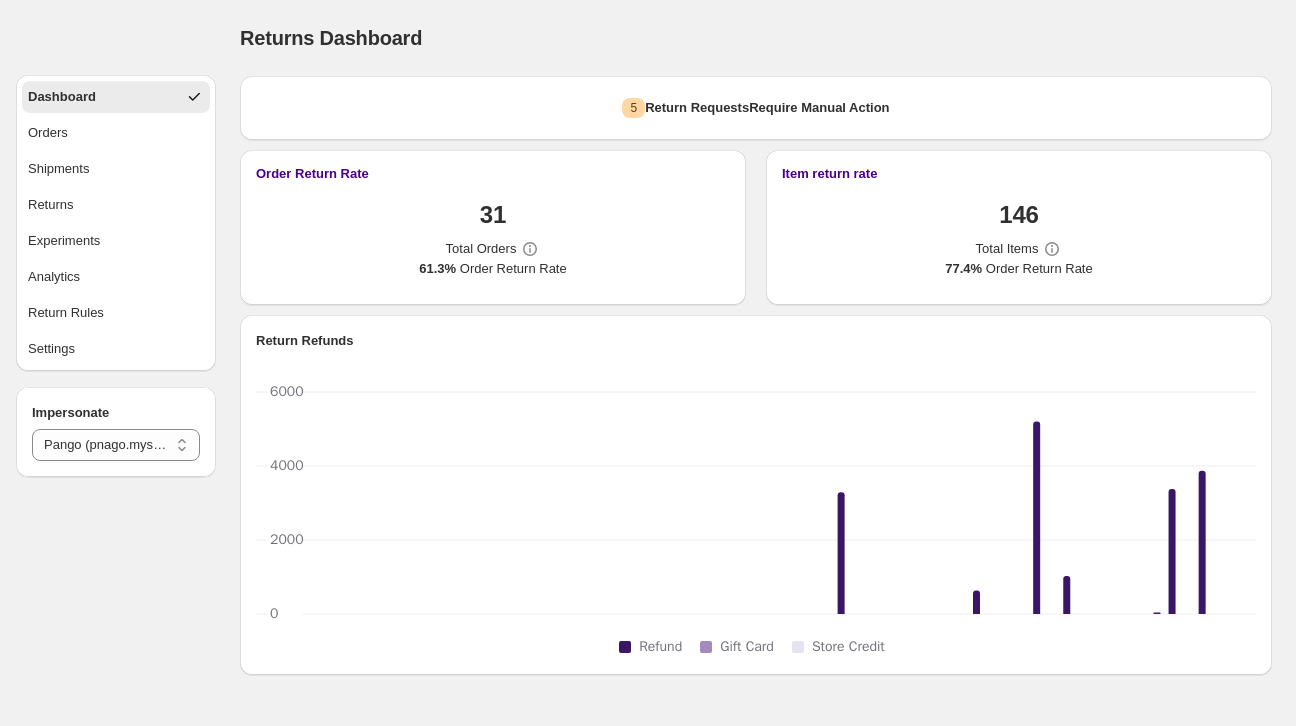 select on "********" 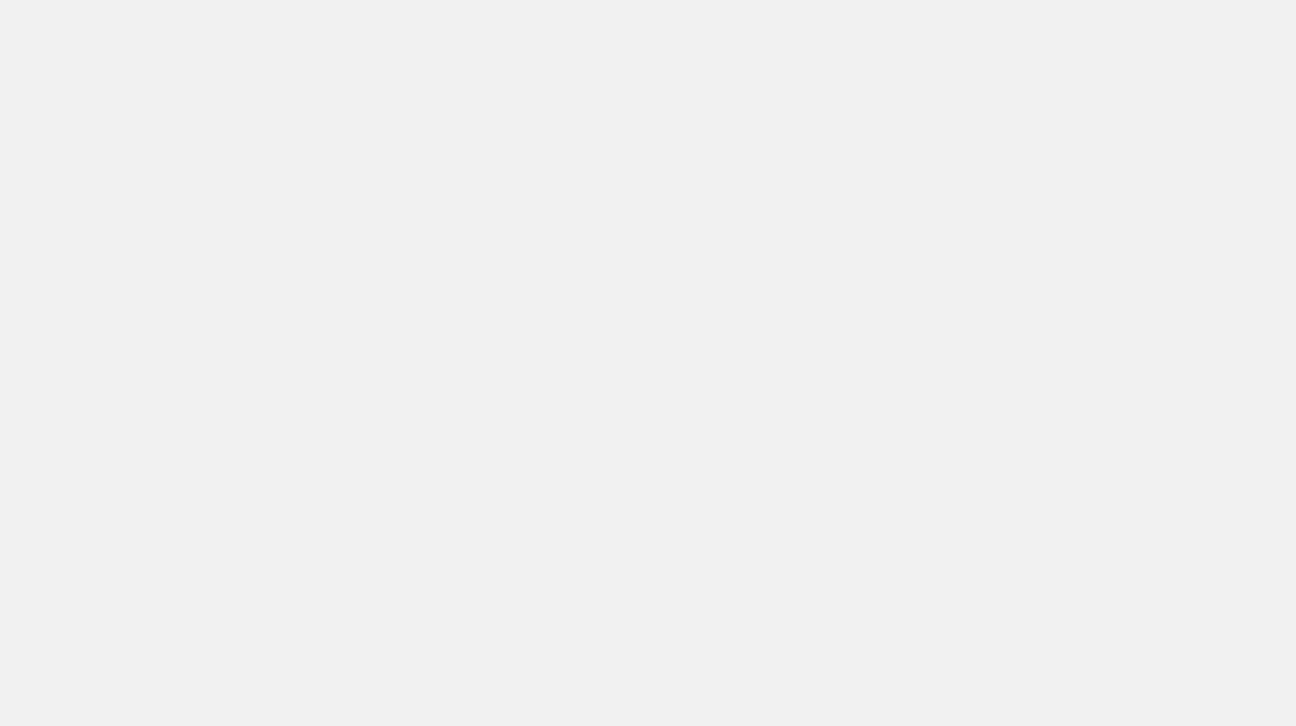 scroll, scrollTop: 0, scrollLeft: 0, axis: both 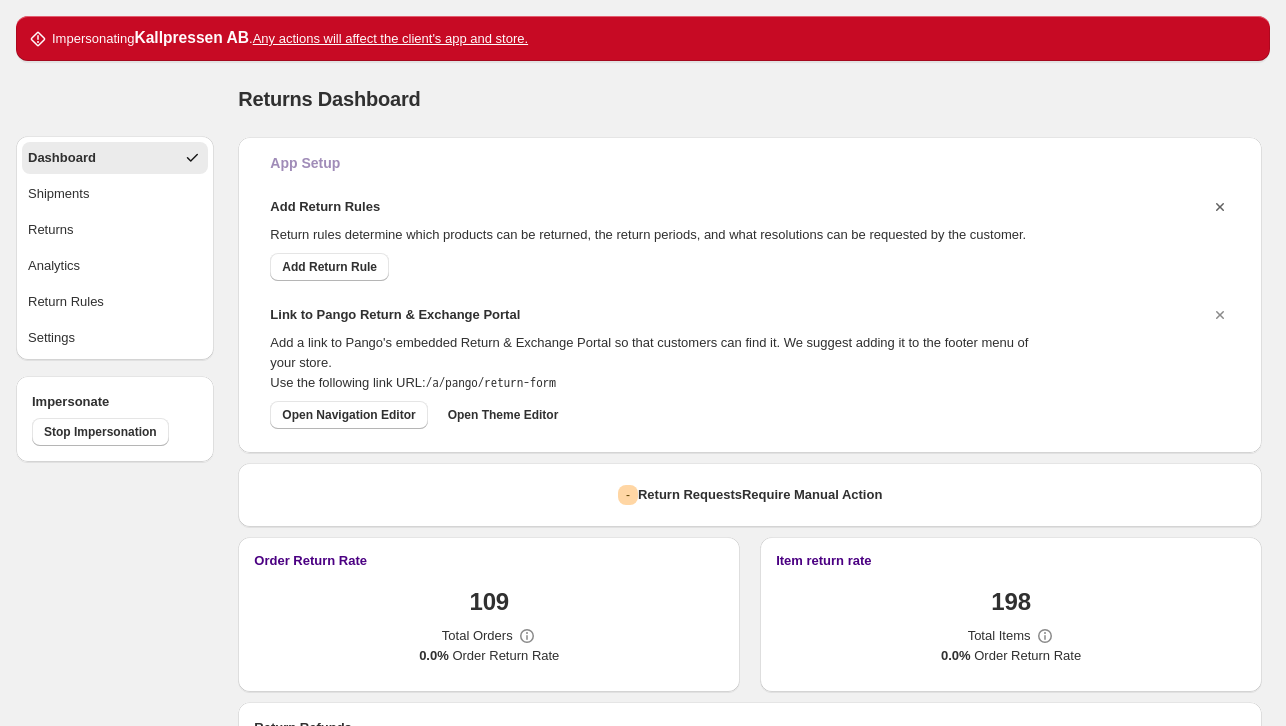 click 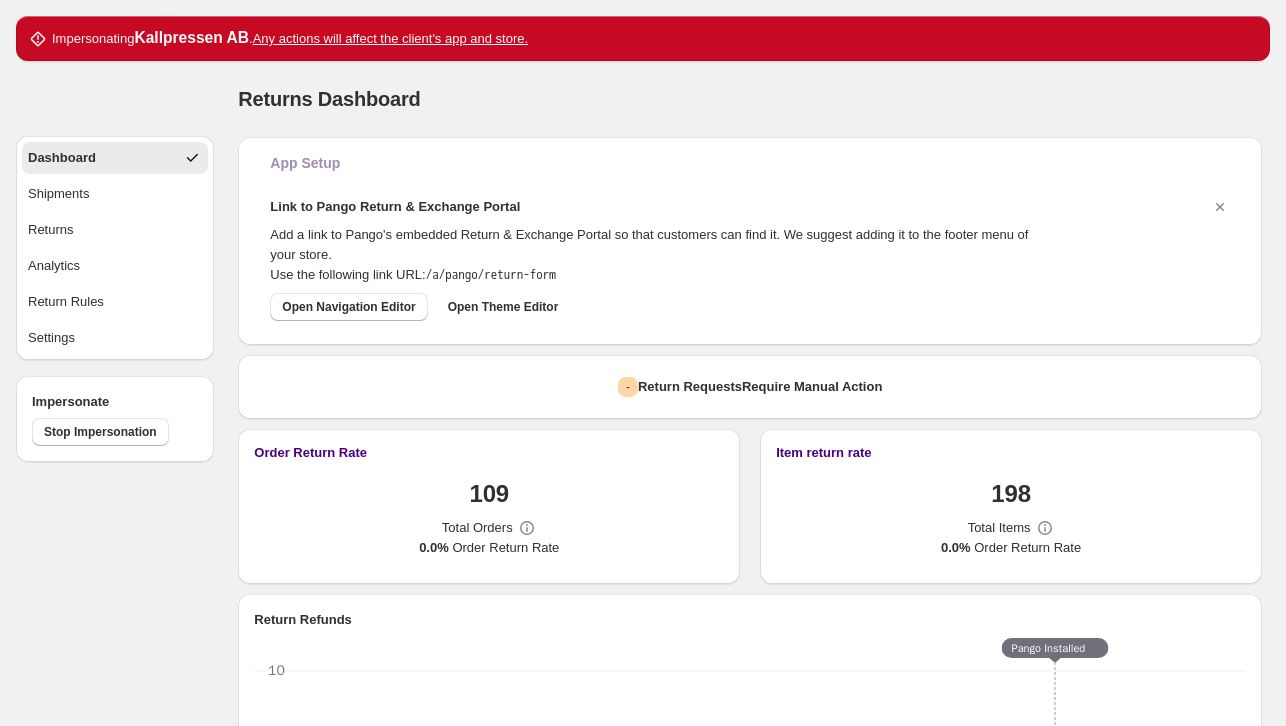 click 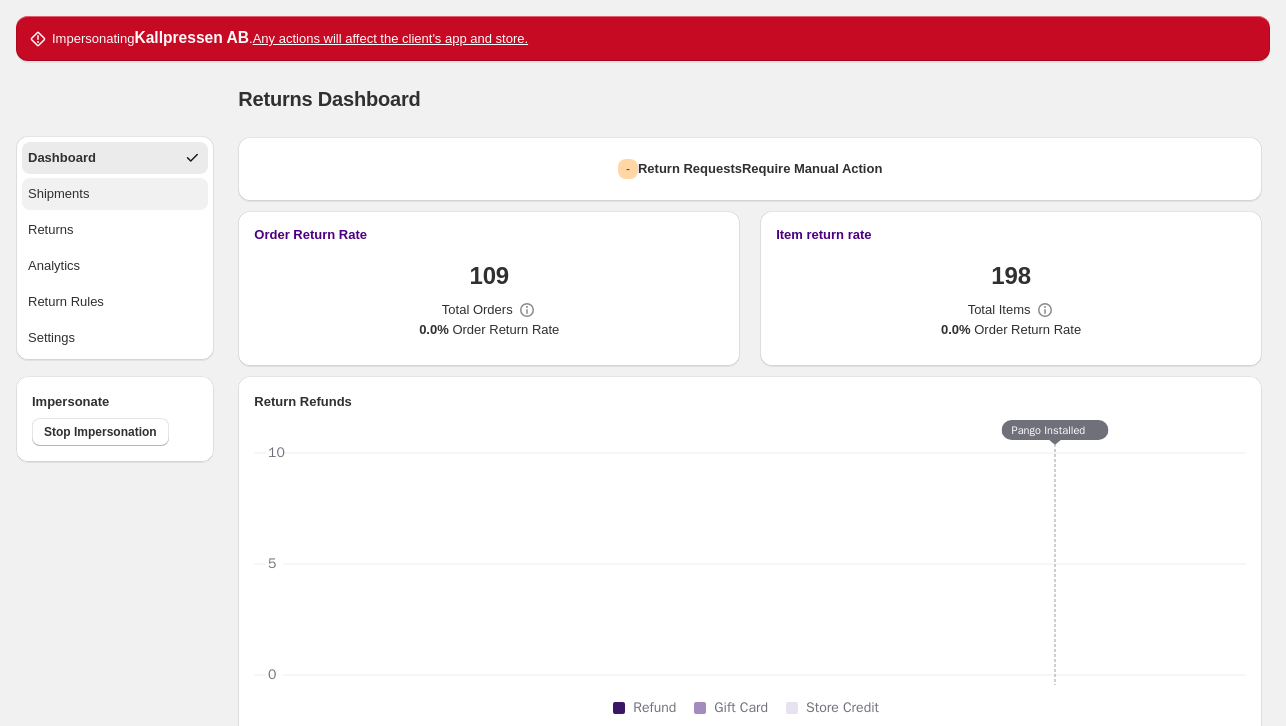 click on "Shipments" at bounding box center (115, 194) 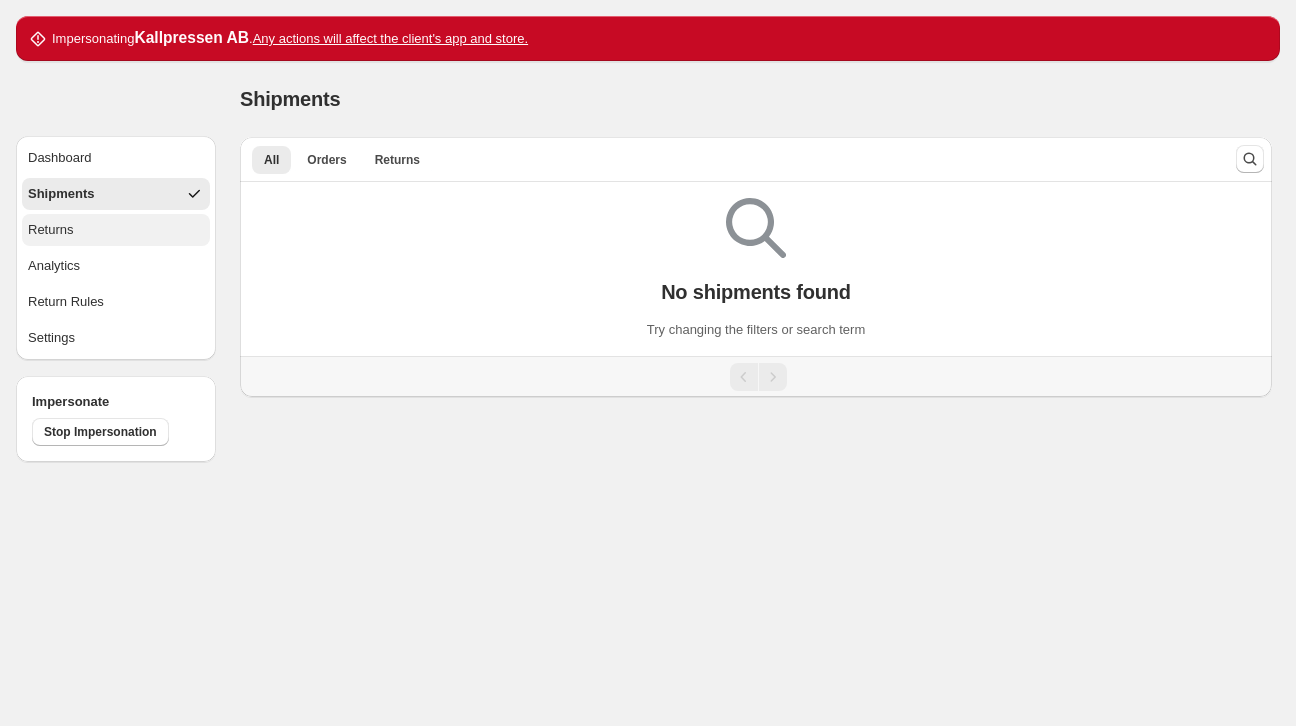 type 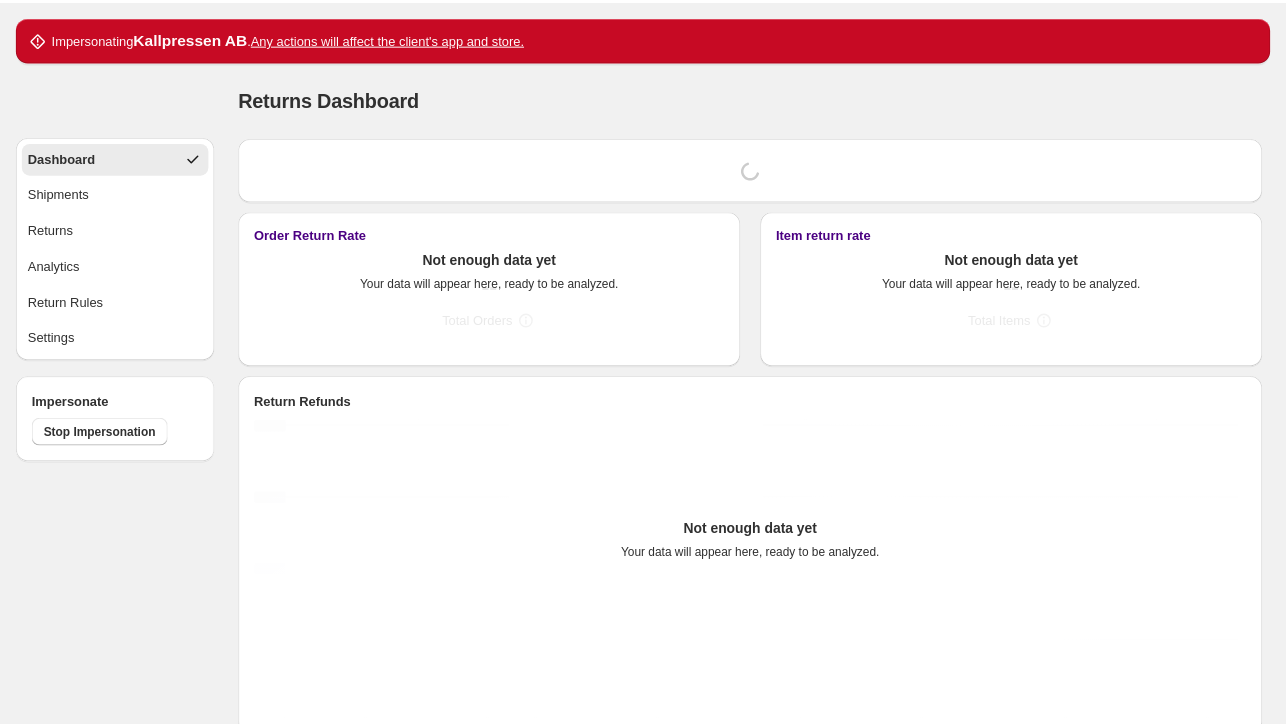 scroll, scrollTop: 0, scrollLeft: 0, axis: both 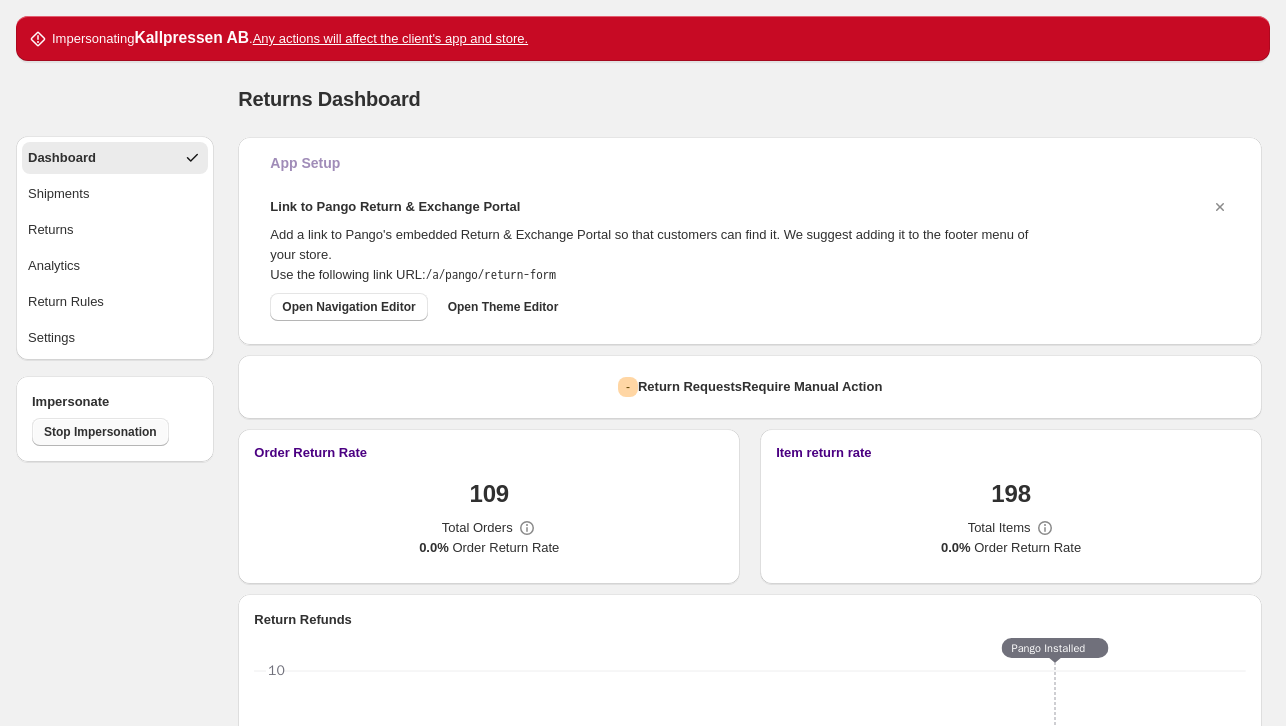 click on "Stop Impersonation" at bounding box center (100, 432) 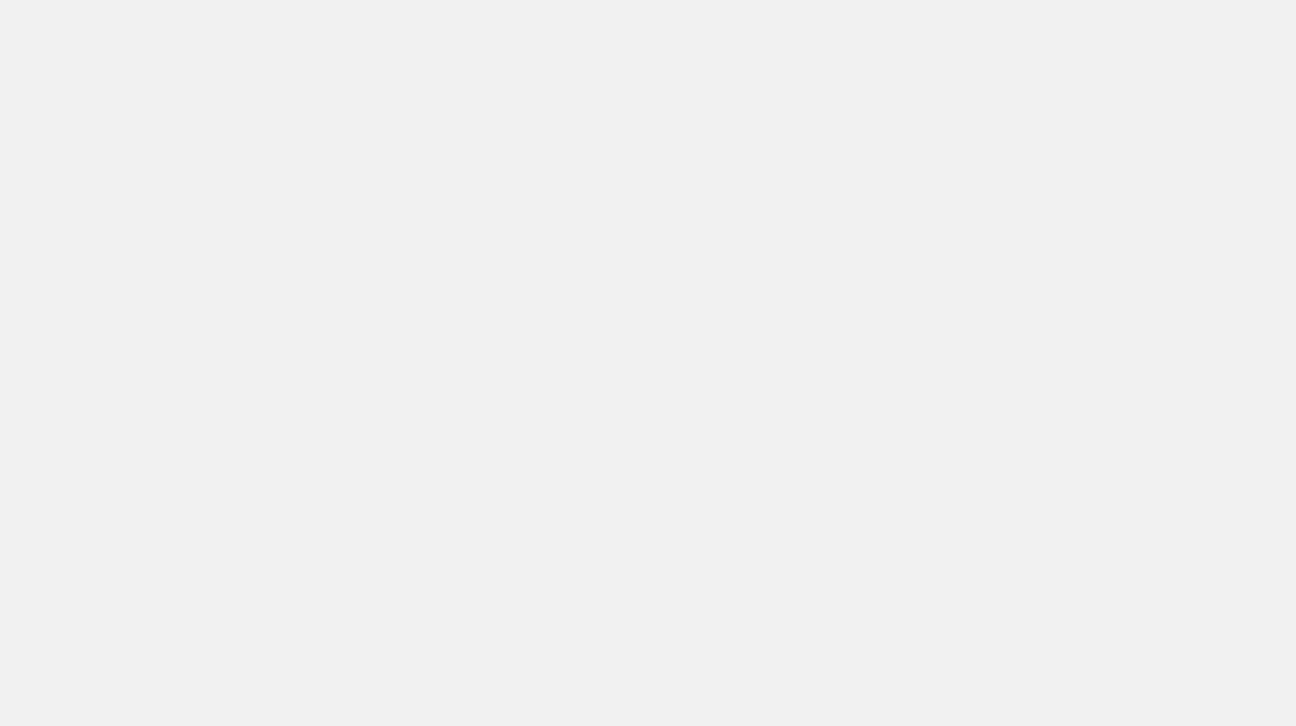 scroll, scrollTop: 0, scrollLeft: 0, axis: both 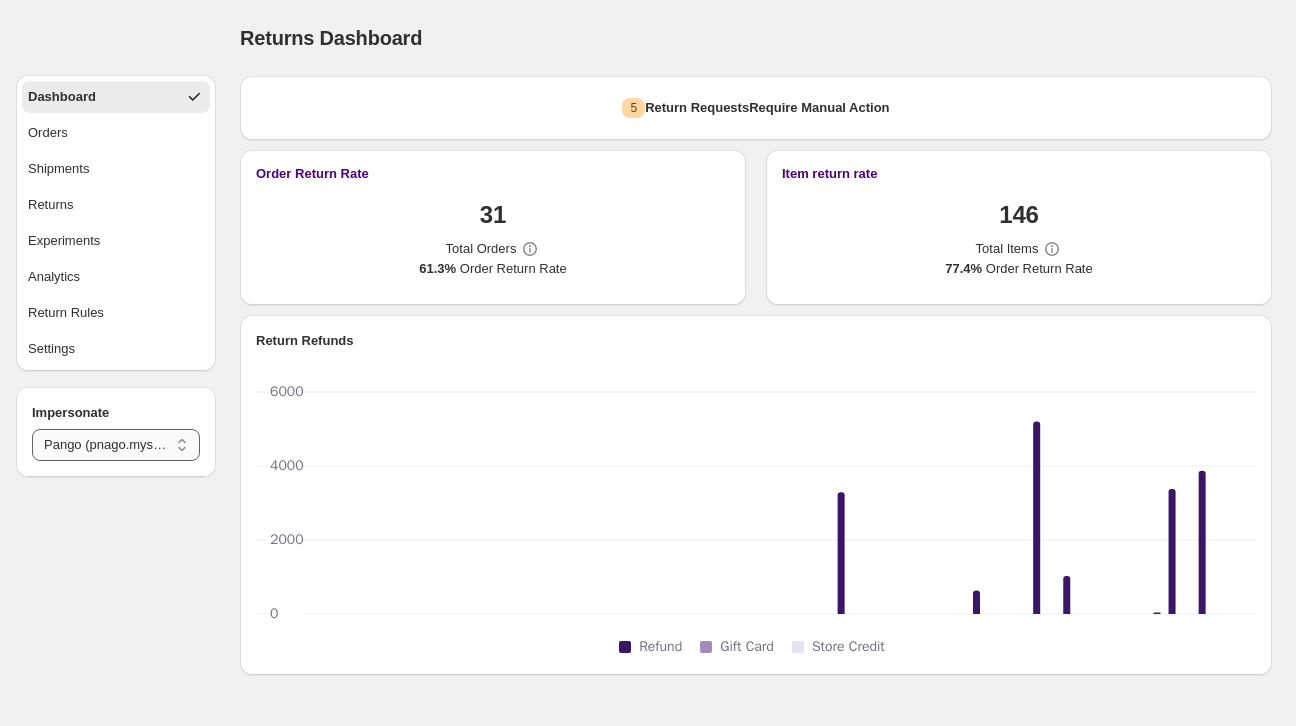 click on "**********" at bounding box center [116, 445] 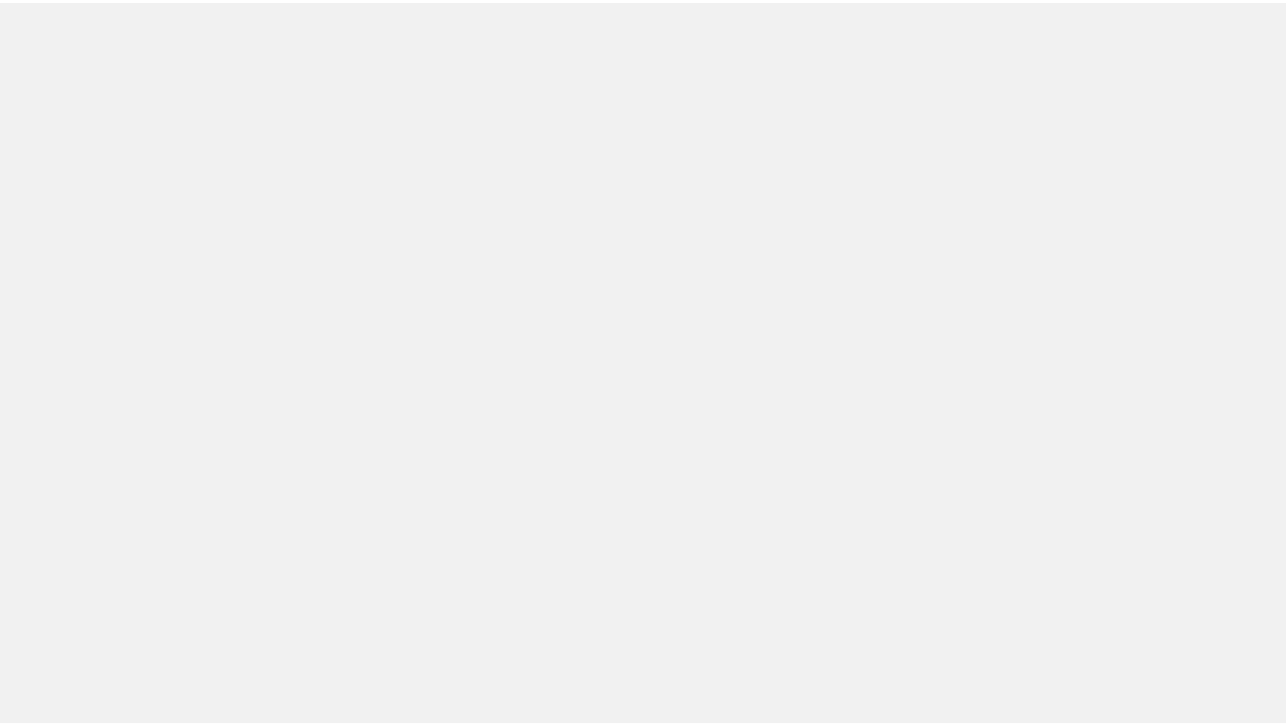 scroll, scrollTop: 0, scrollLeft: 0, axis: both 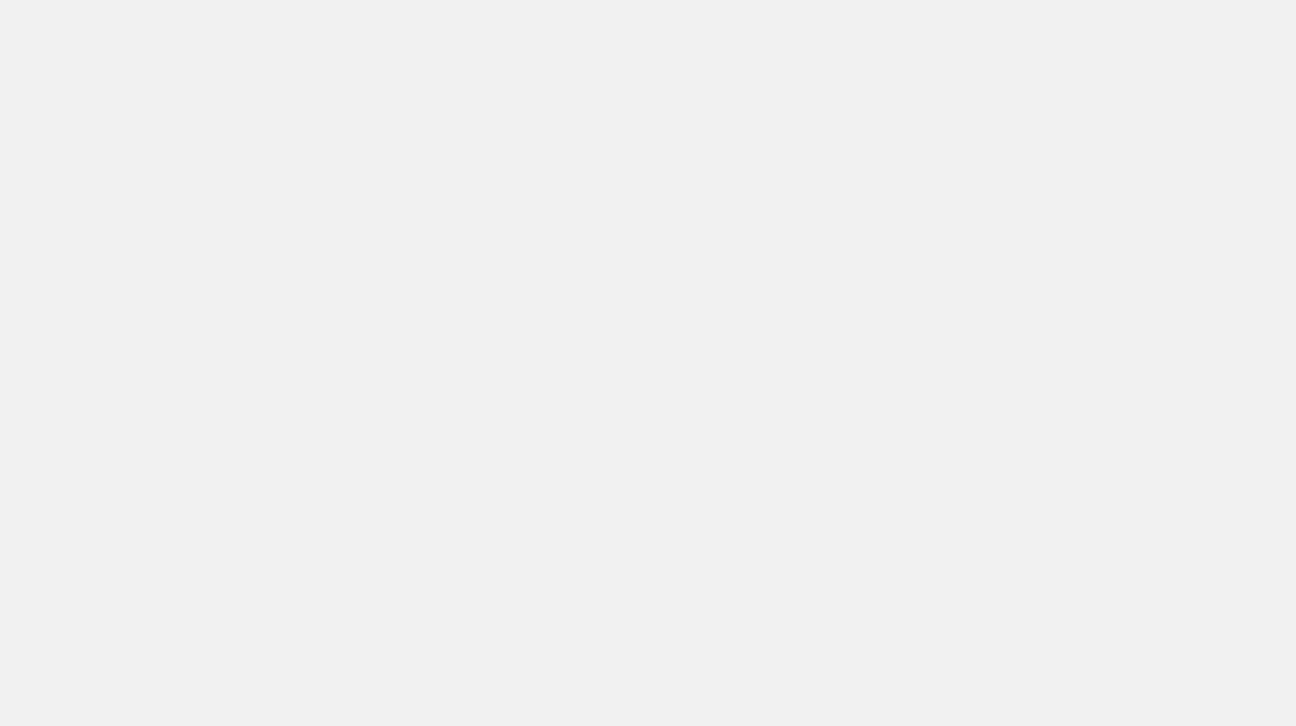 select on "****" 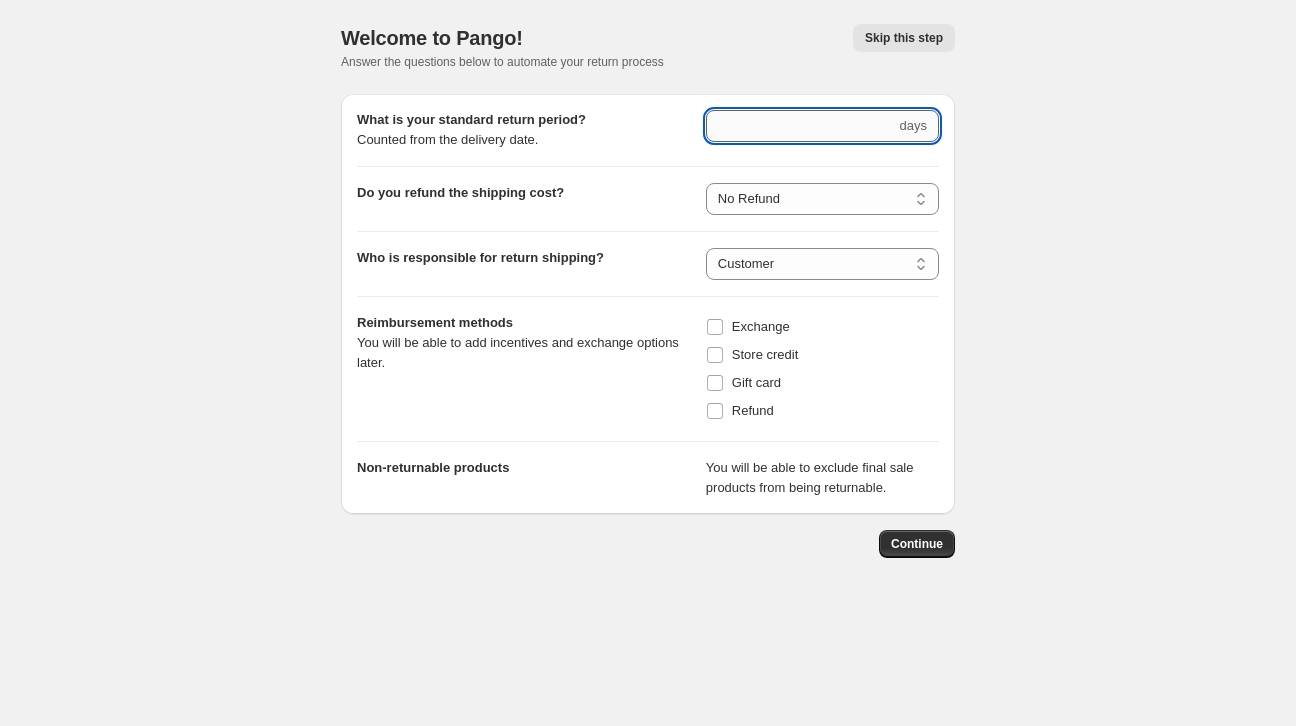 click on "Period" at bounding box center [801, 126] 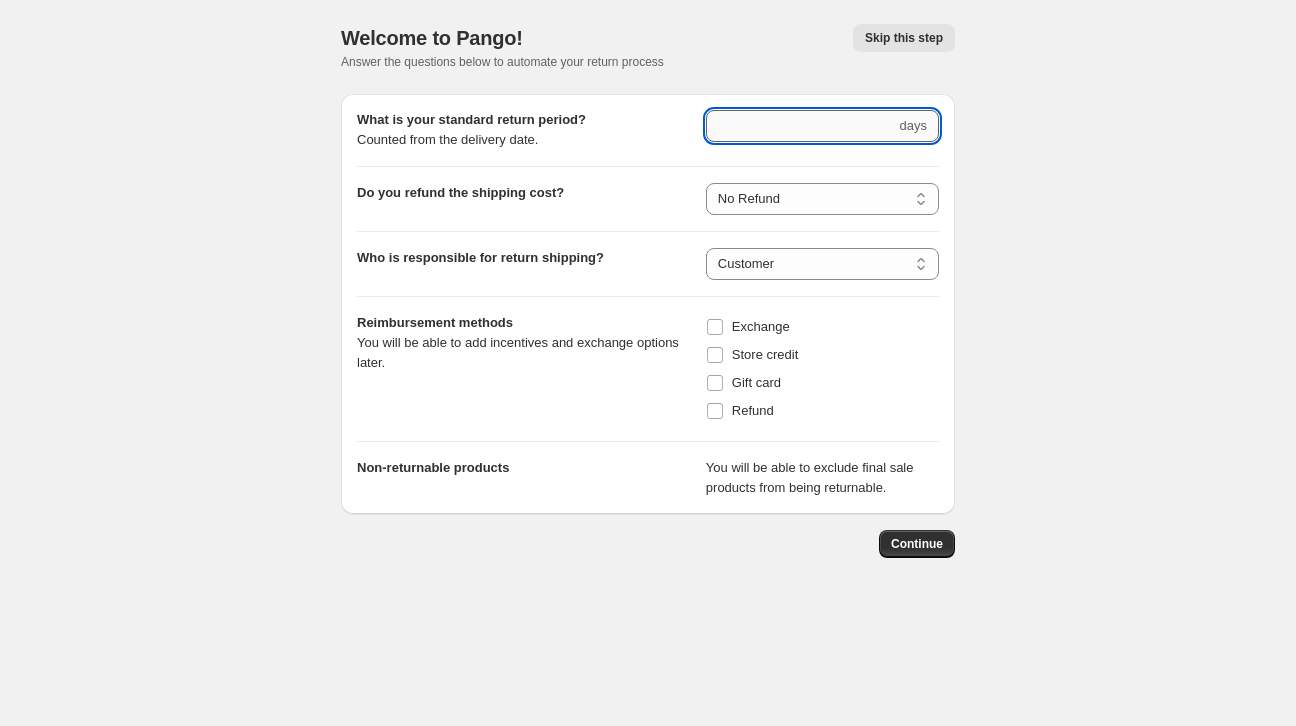 click on "Period" at bounding box center (801, 126) 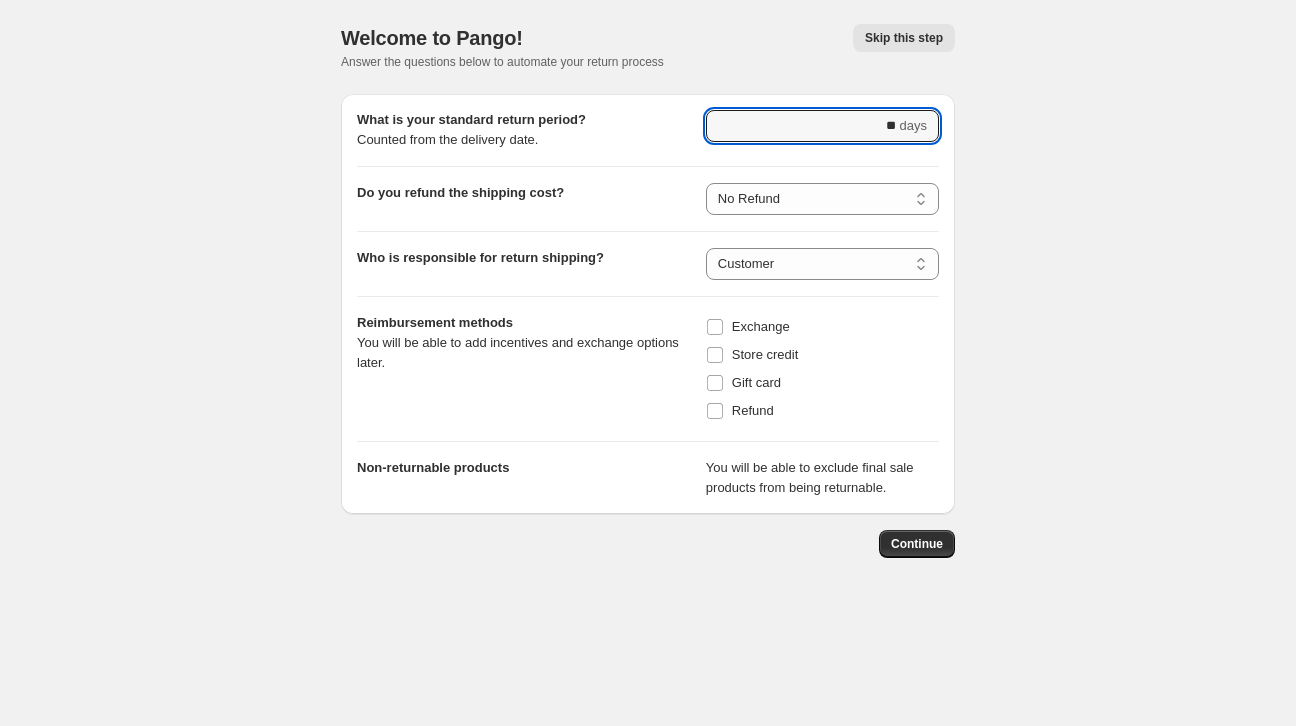 type on "**" 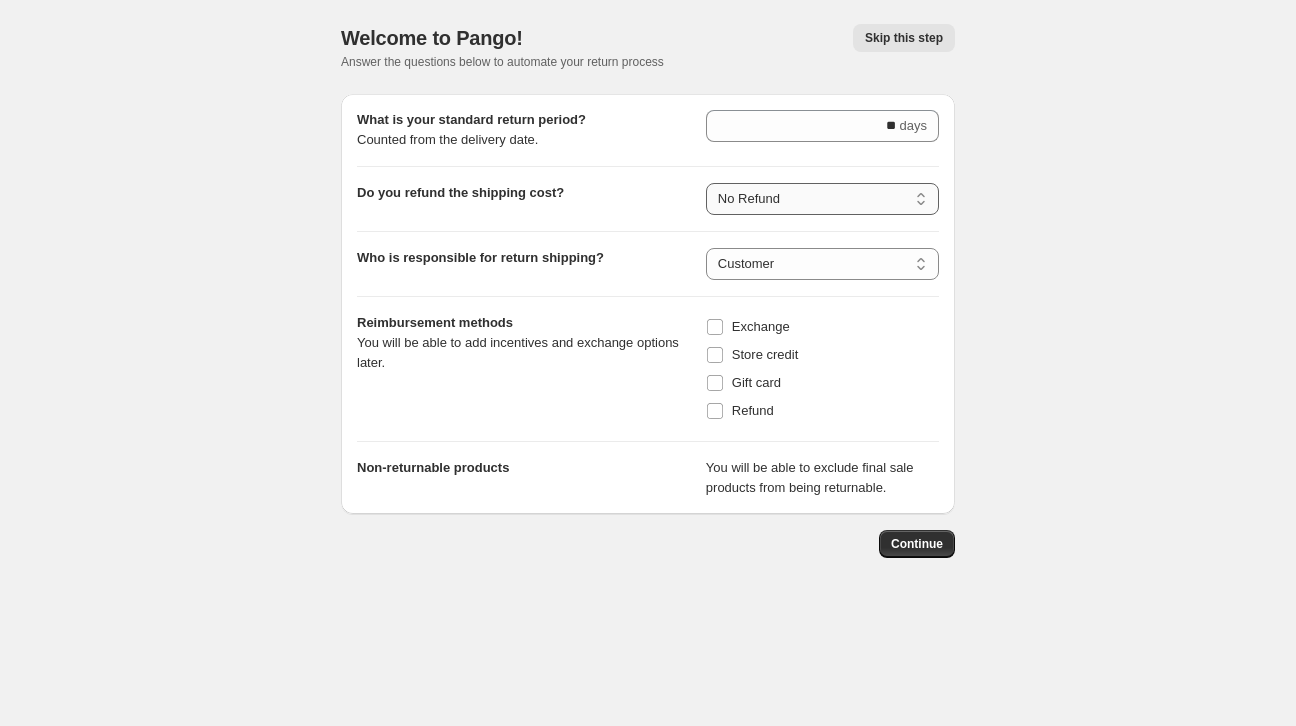 click on "**********" at bounding box center [822, 199] 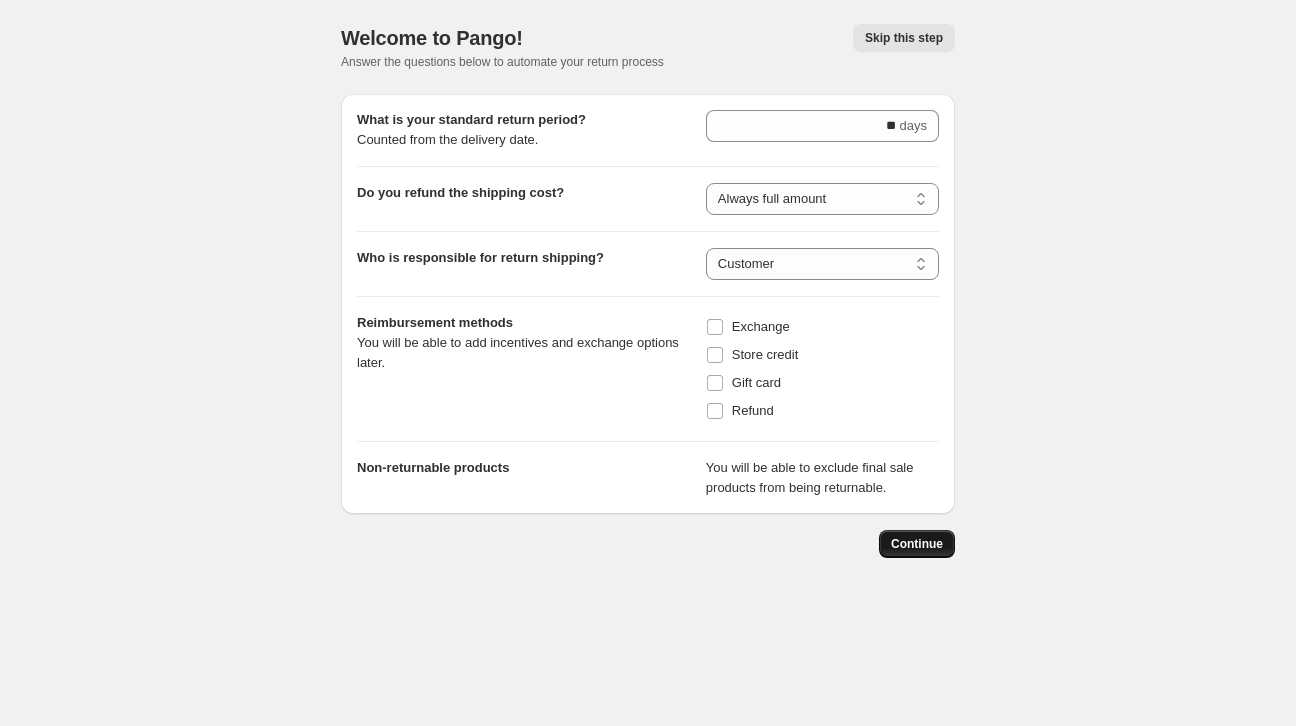 click on "Continue" at bounding box center (917, 544) 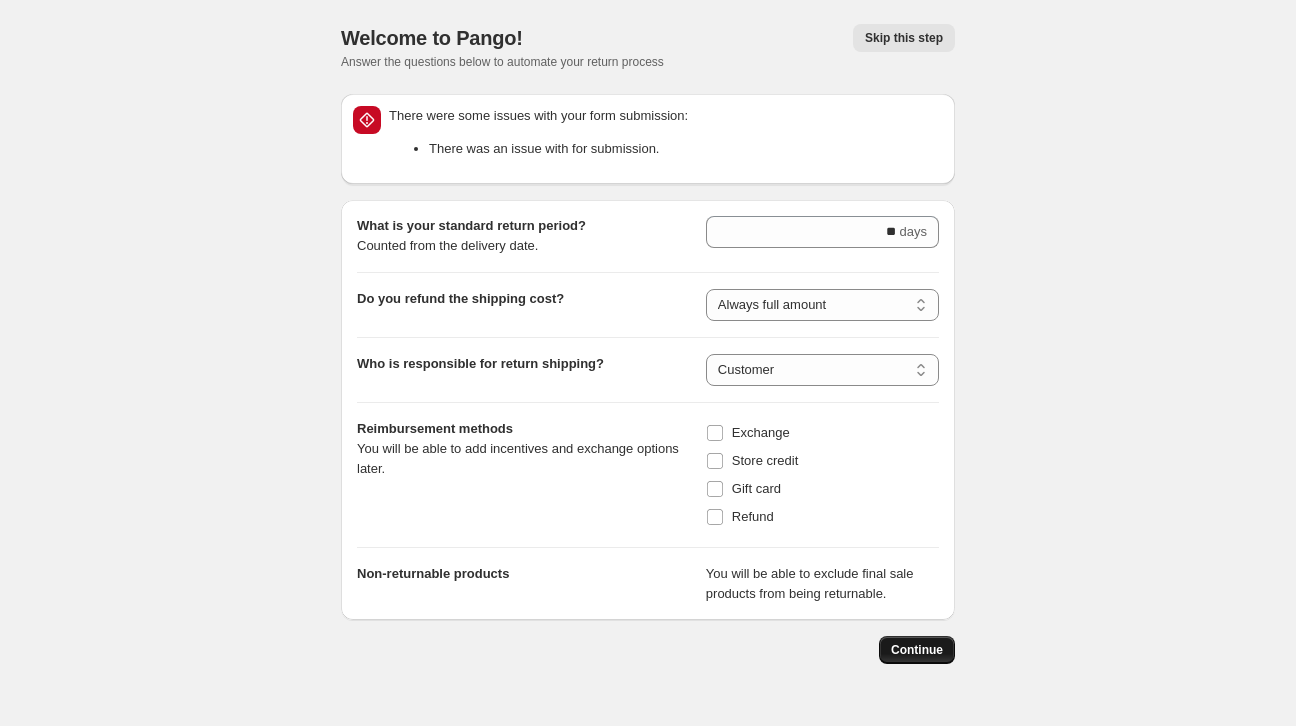 click on "Continue" at bounding box center [917, 650] 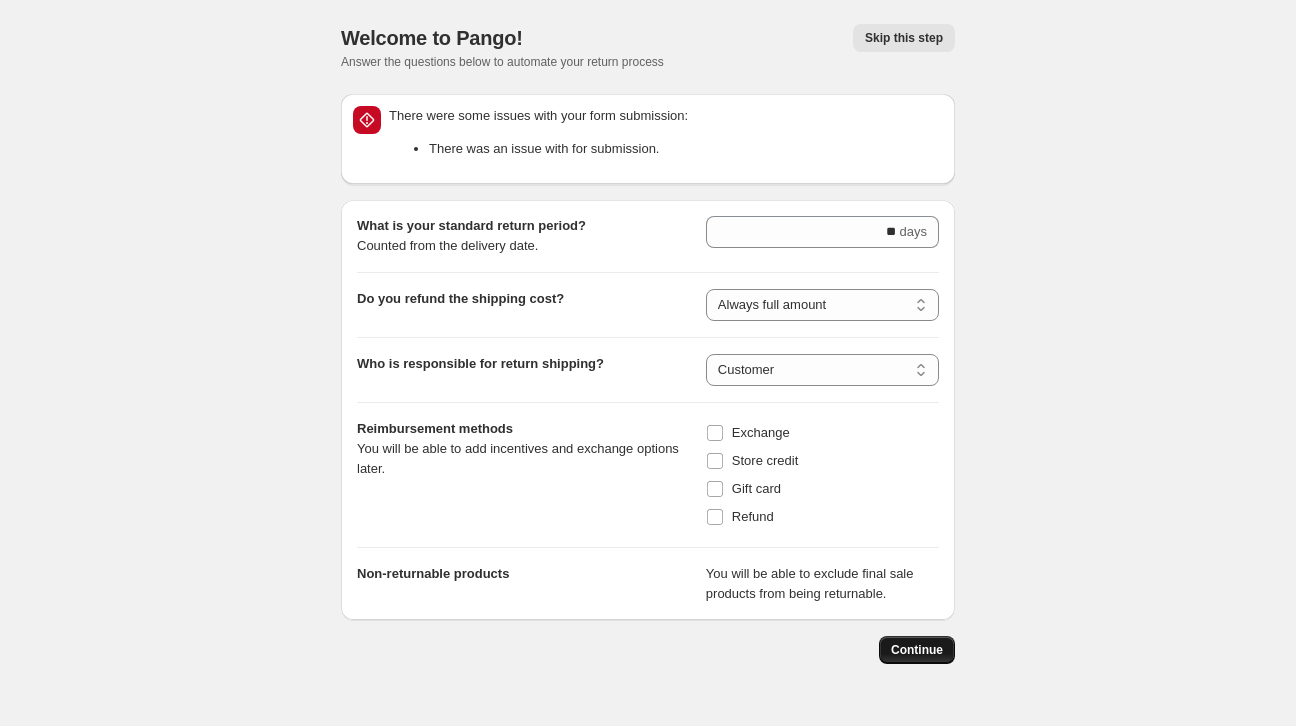 click on "You will be able to exclude final sale products from being returnable." at bounding box center [822, 584] 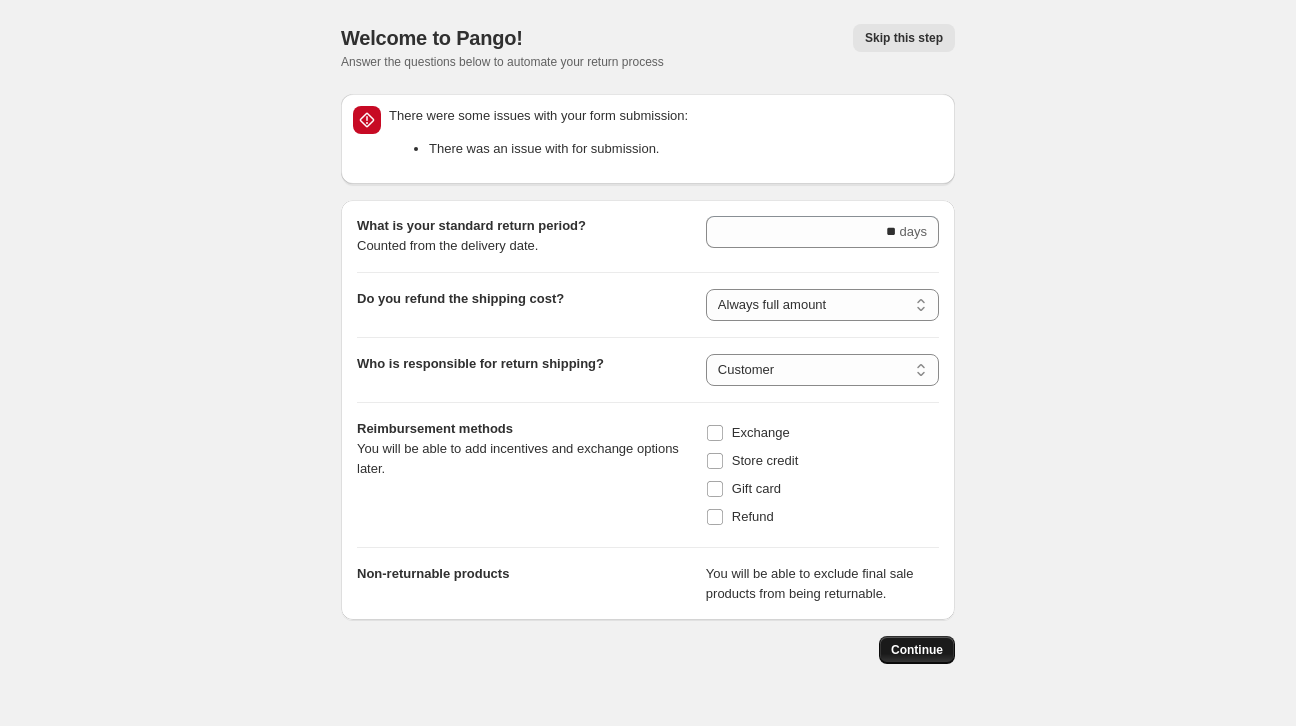 click on "Skip this step" at bounding box center (904, 38) 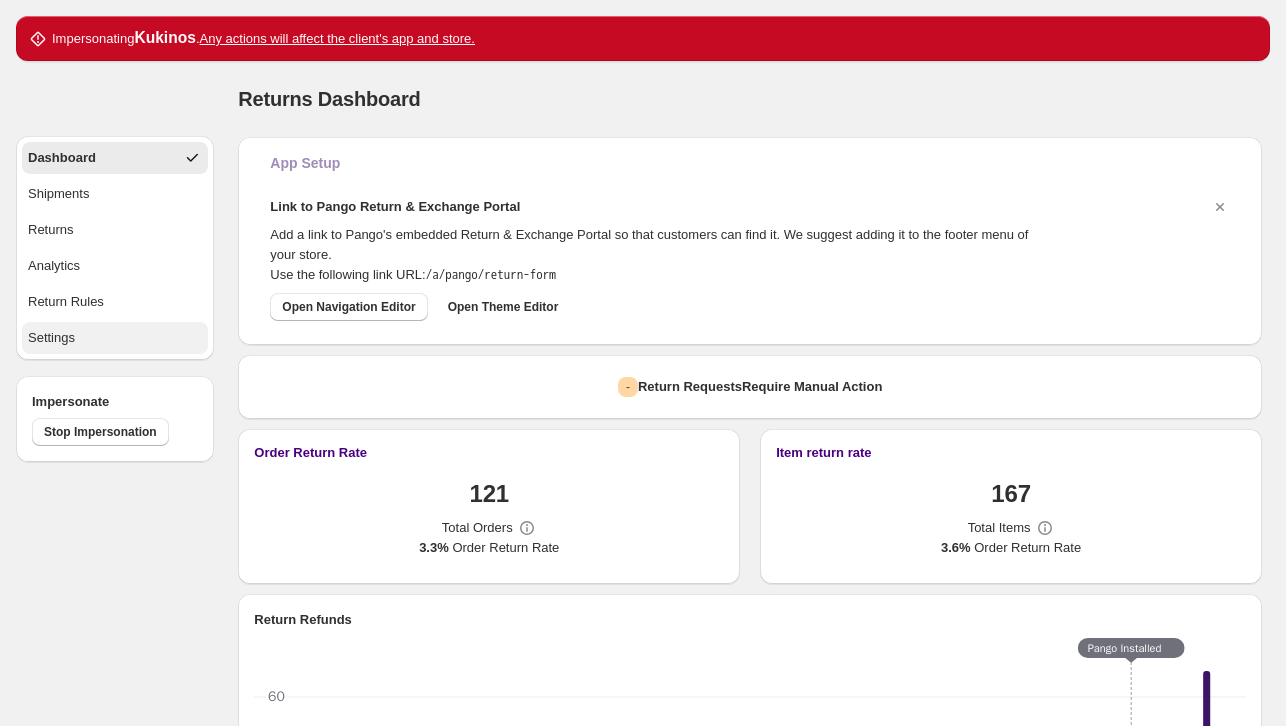 click on "Settings" at bounding box center (115, 338) 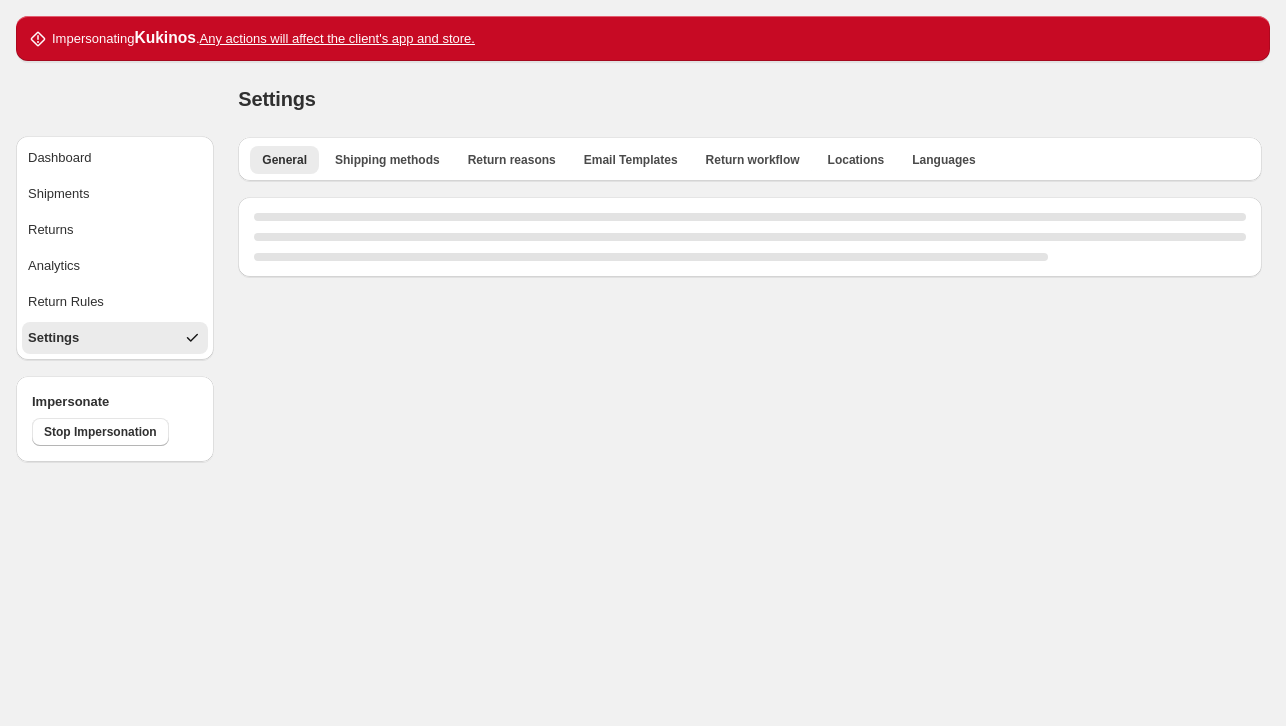select on "**" 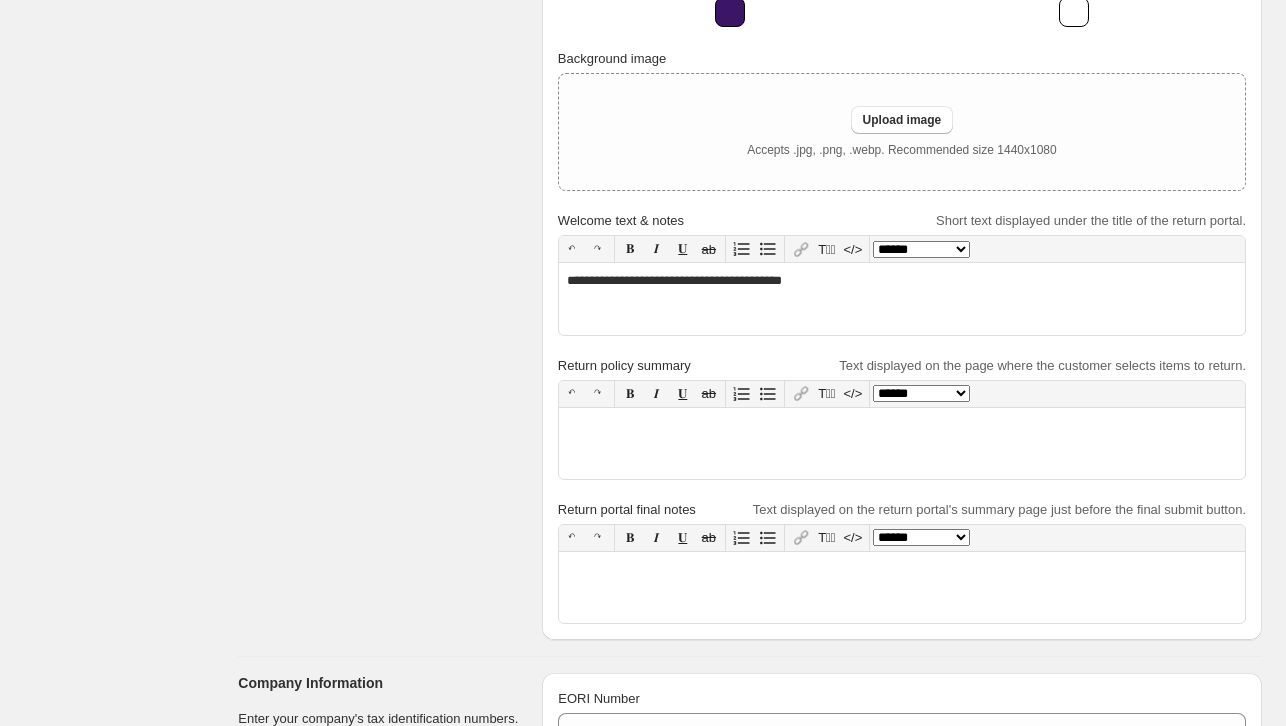 scroll, scrollTop: 0, scrollLeft: 0, axis: both 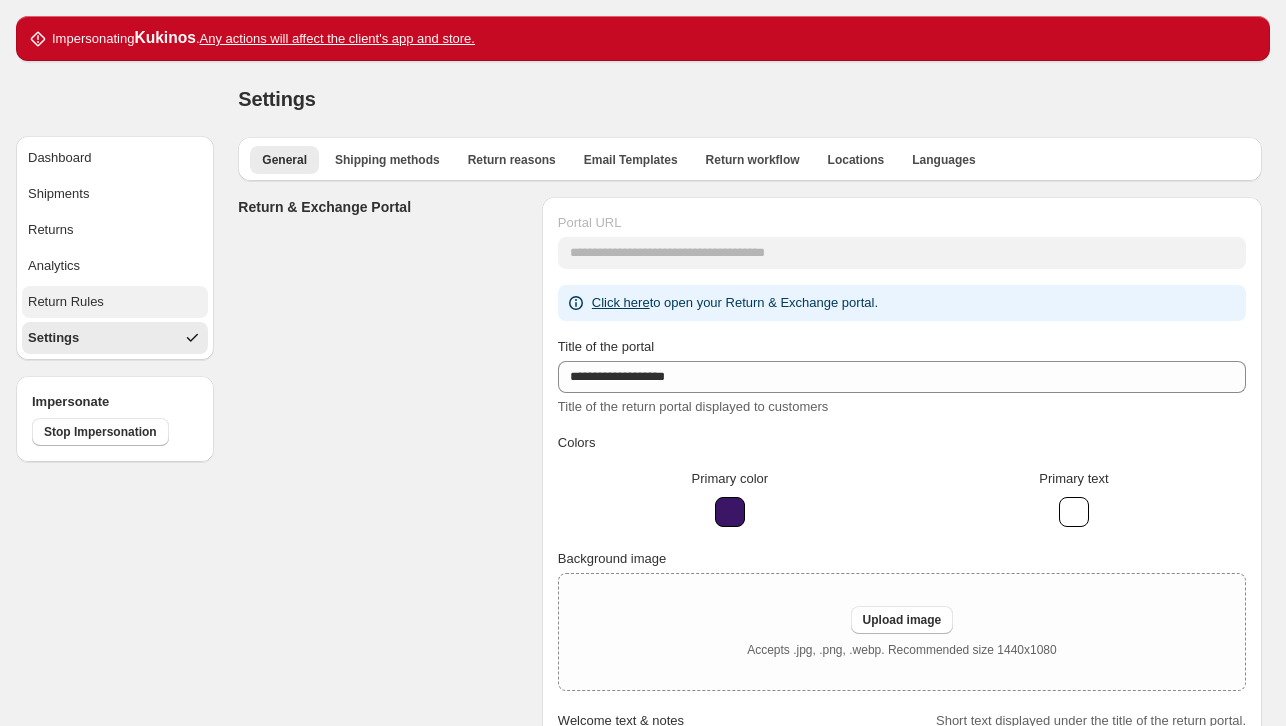 click on "Return Rules" at bounding box center [115, 302] 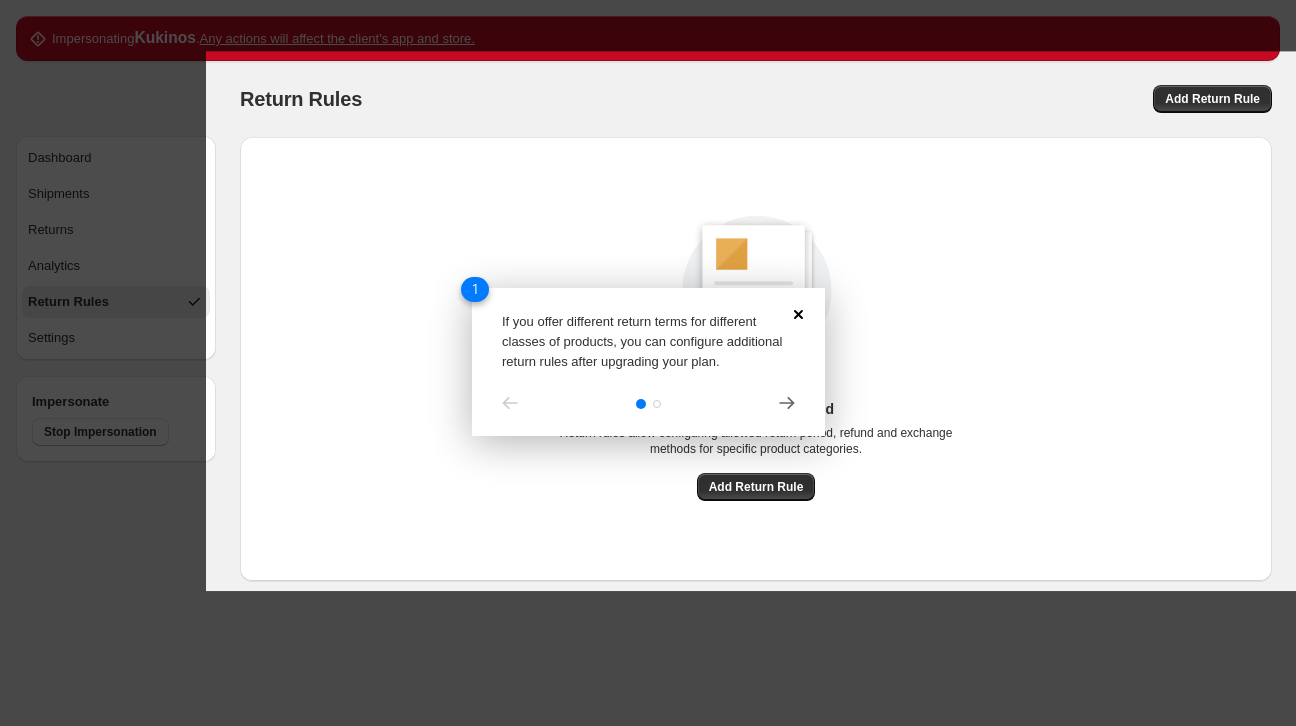 click 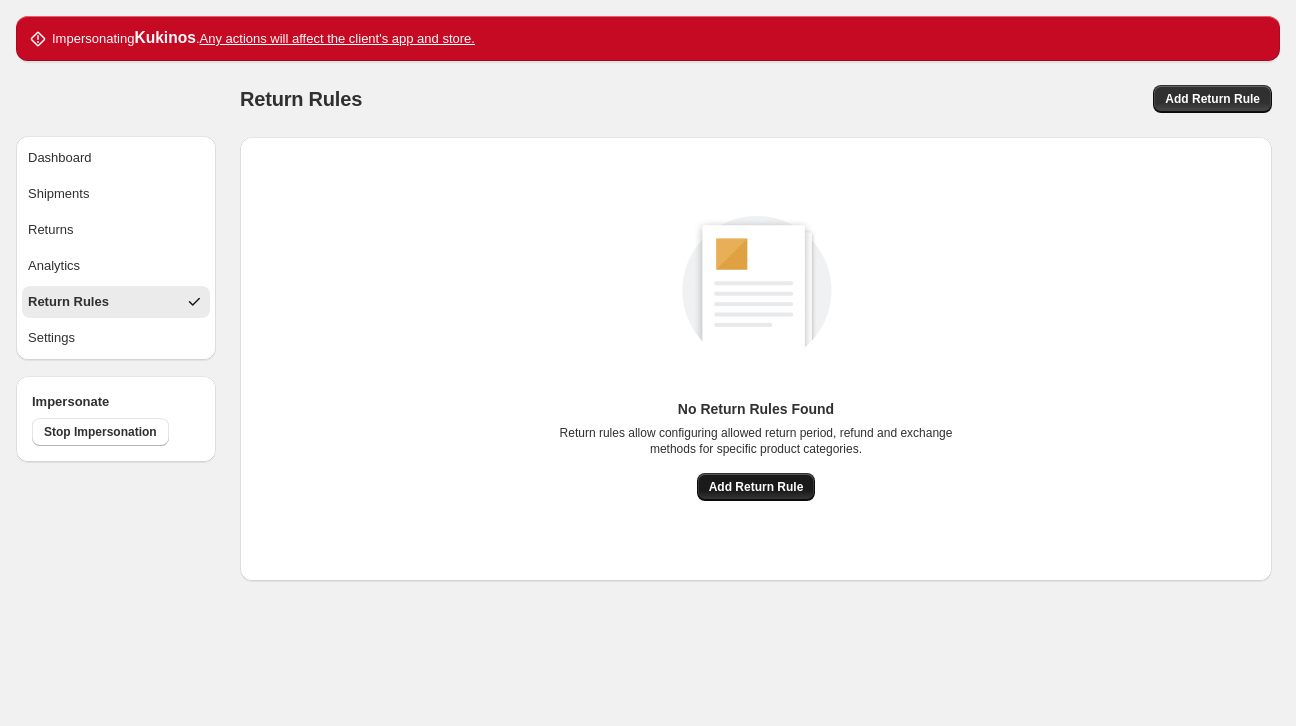 click on "Add Return Rule" at bounding box center [756, 487] 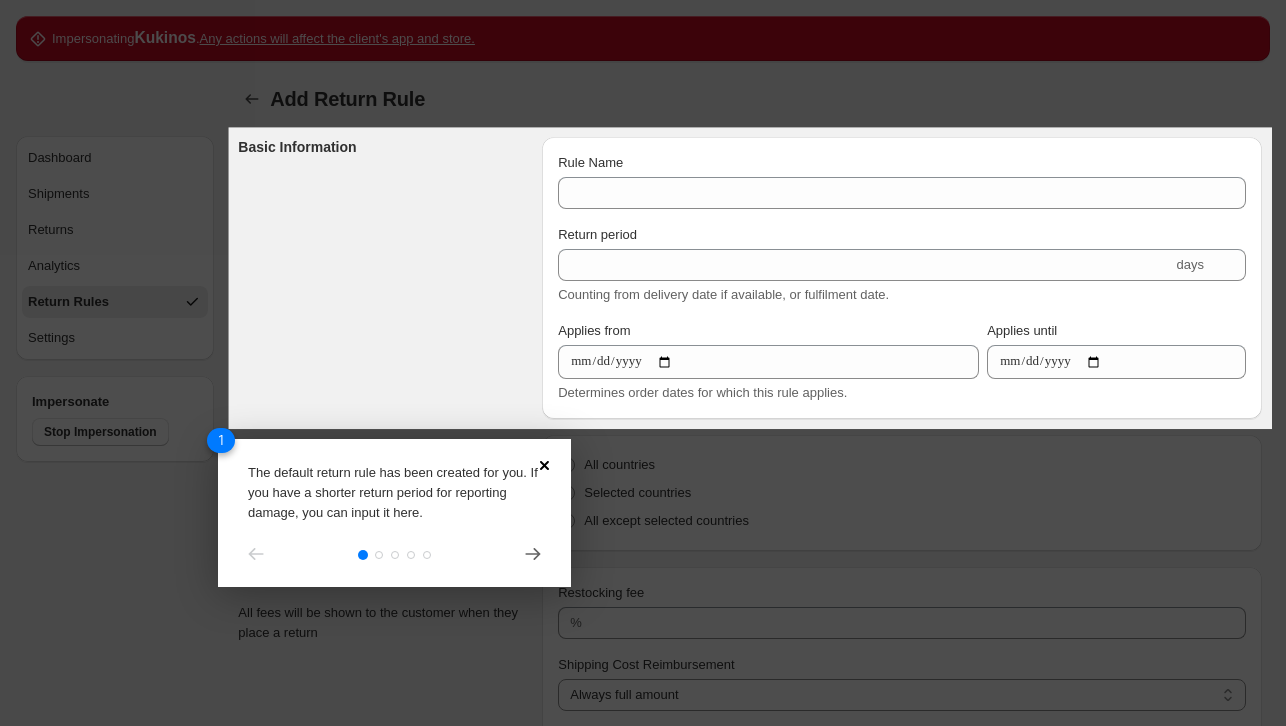 click 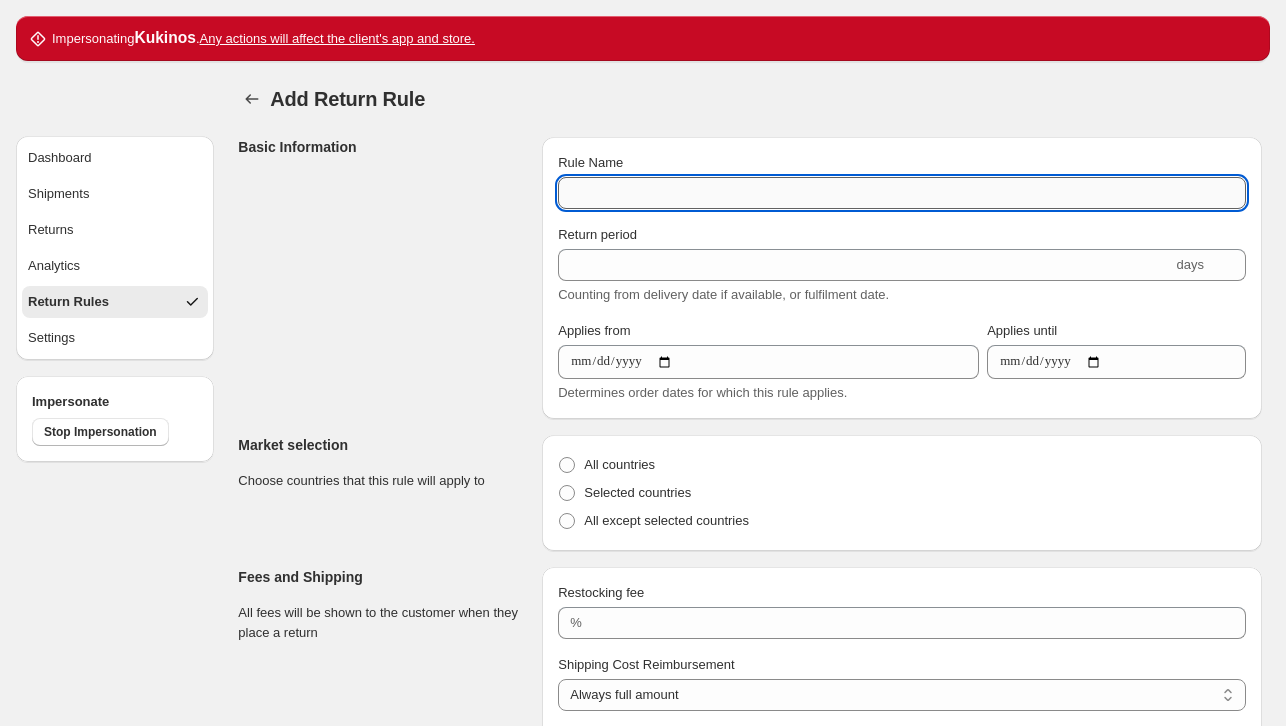 click on "Rule Name" at bounding box center [902, 193] 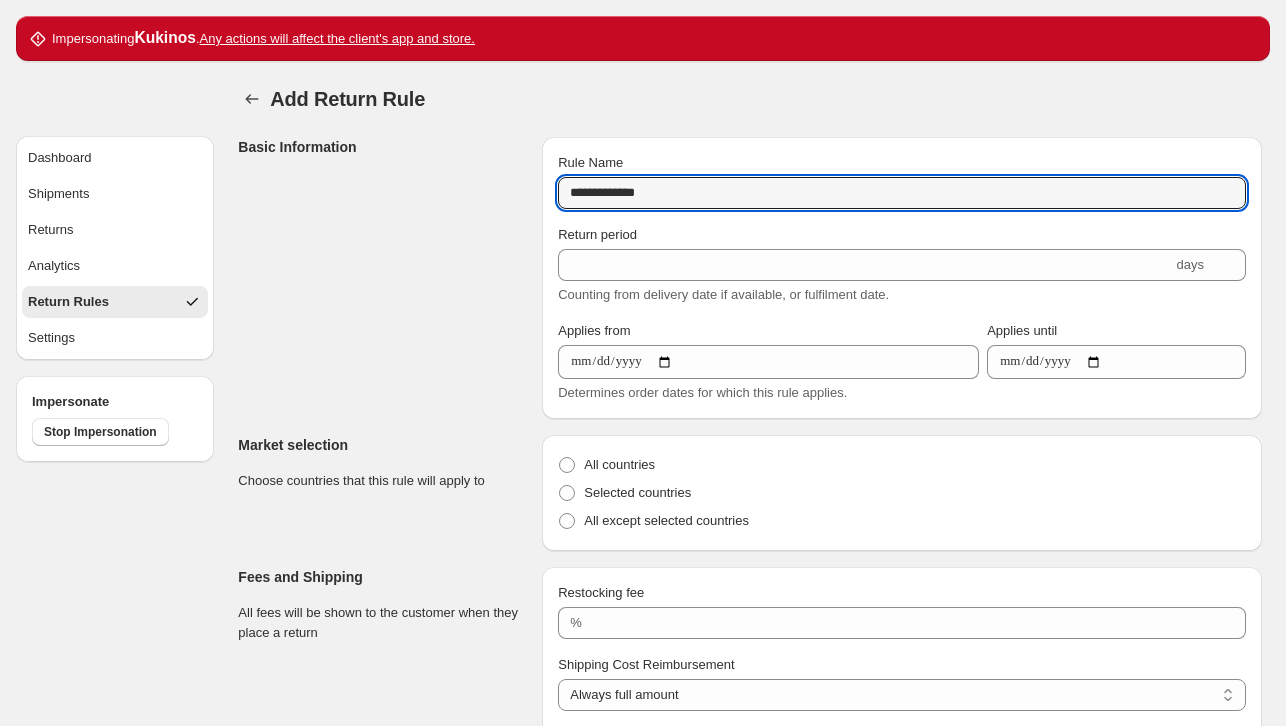 paste on "**********" 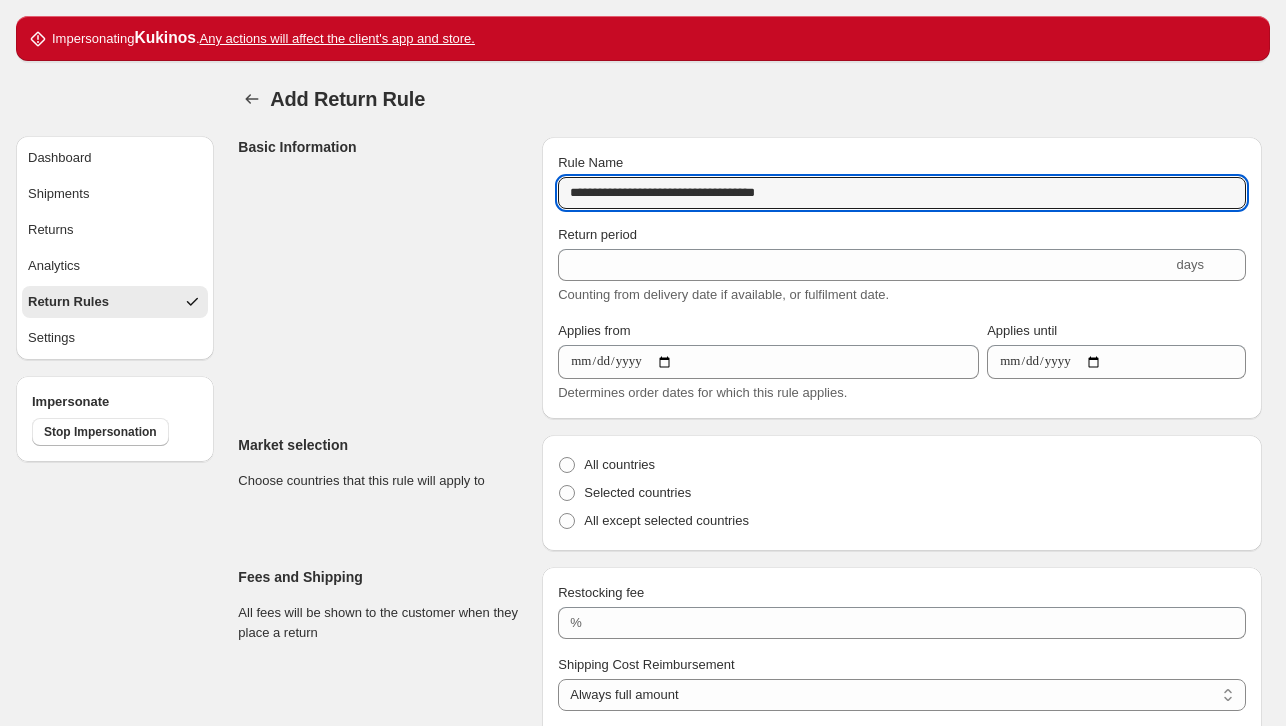 type on "**********" 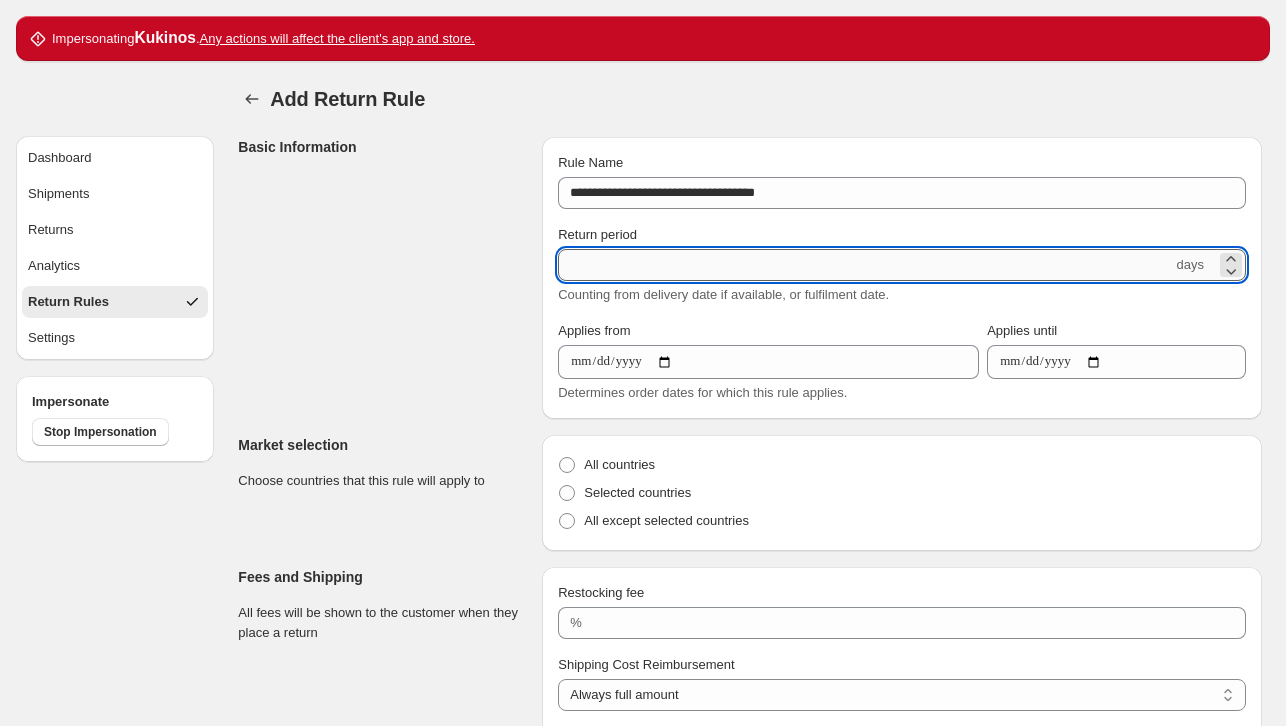 click on "Return period" at bounding box center [865, 265] 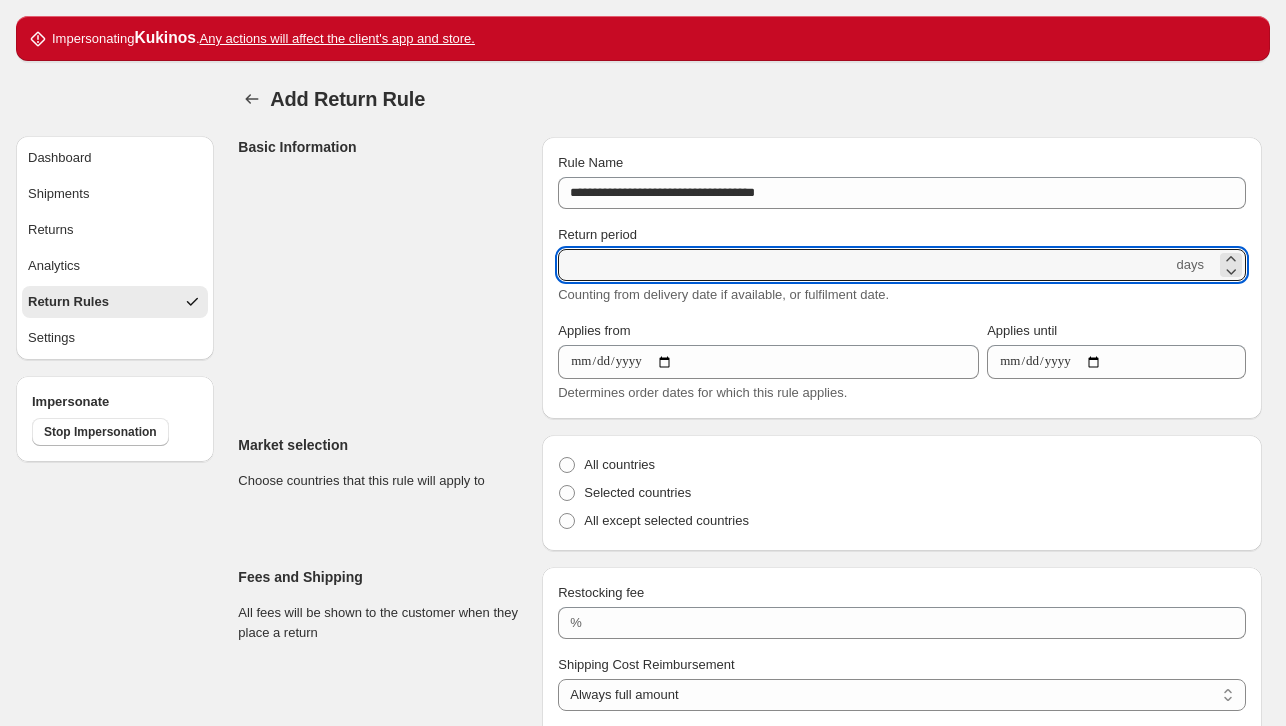 type on "**" 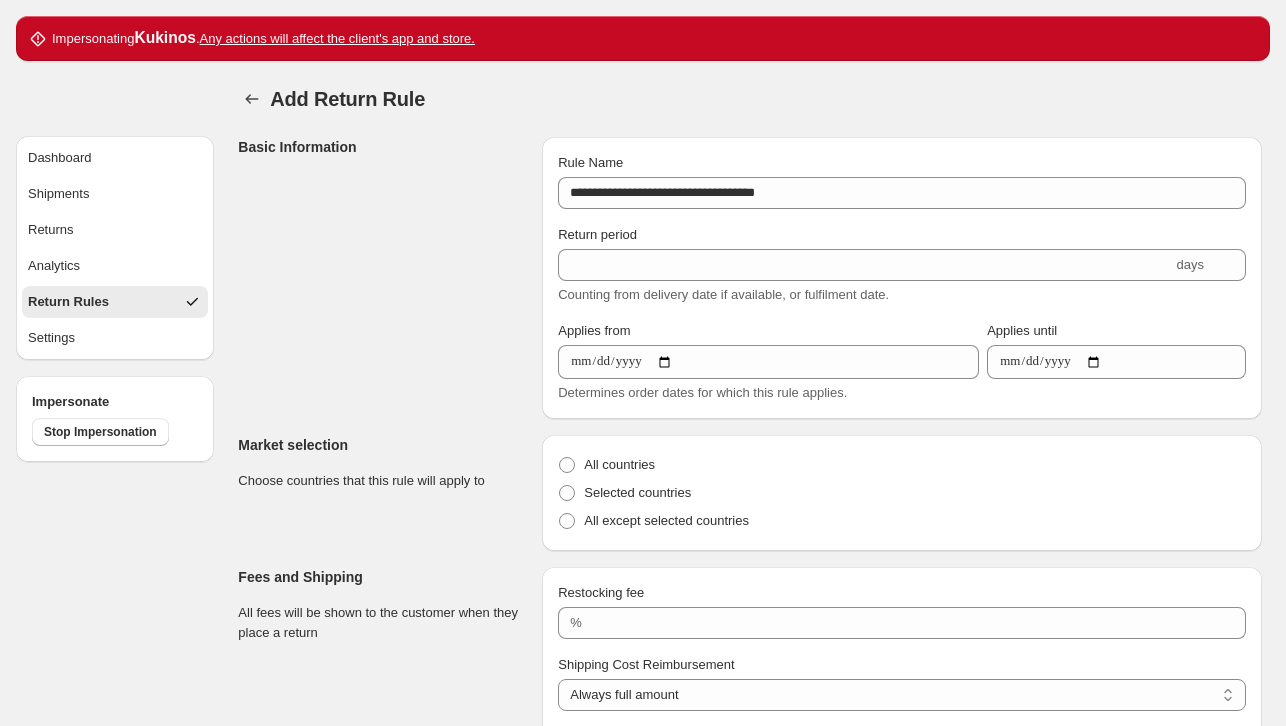 click on "Basic Information" at bounding box center [382, 278] 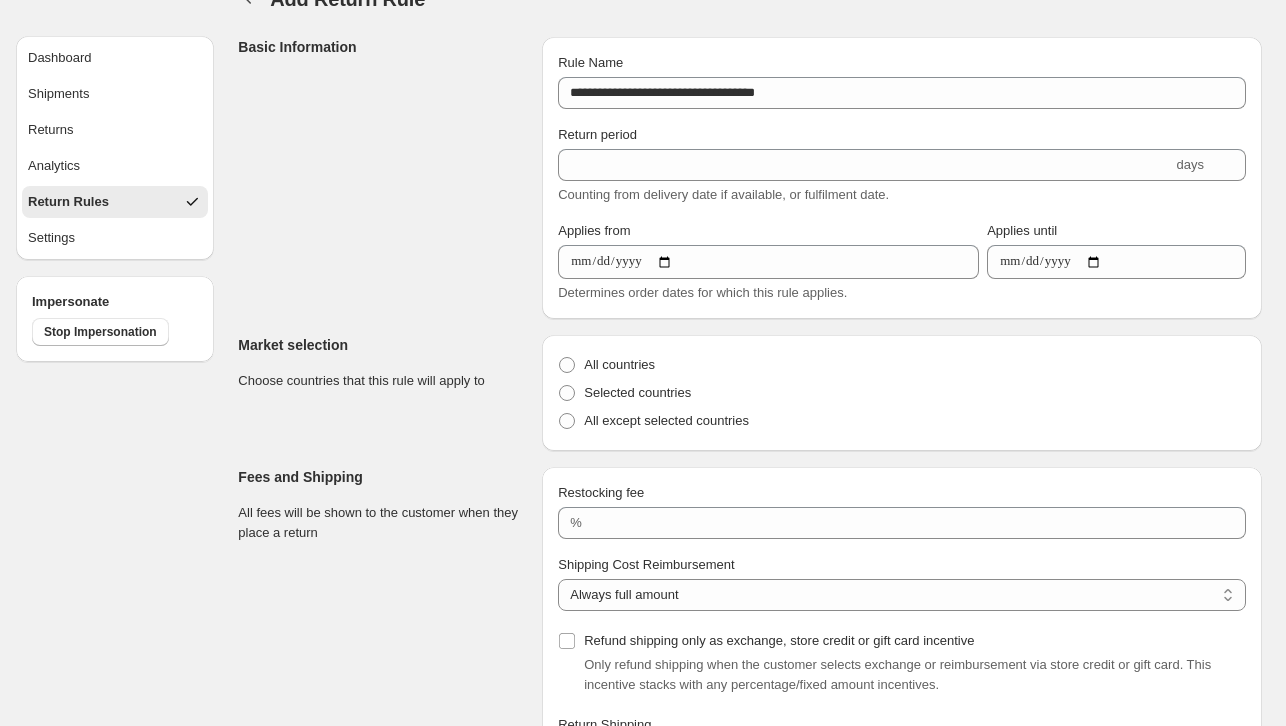 scroll, scrollTop: 200, scrollLeft: 0, axis: vertical 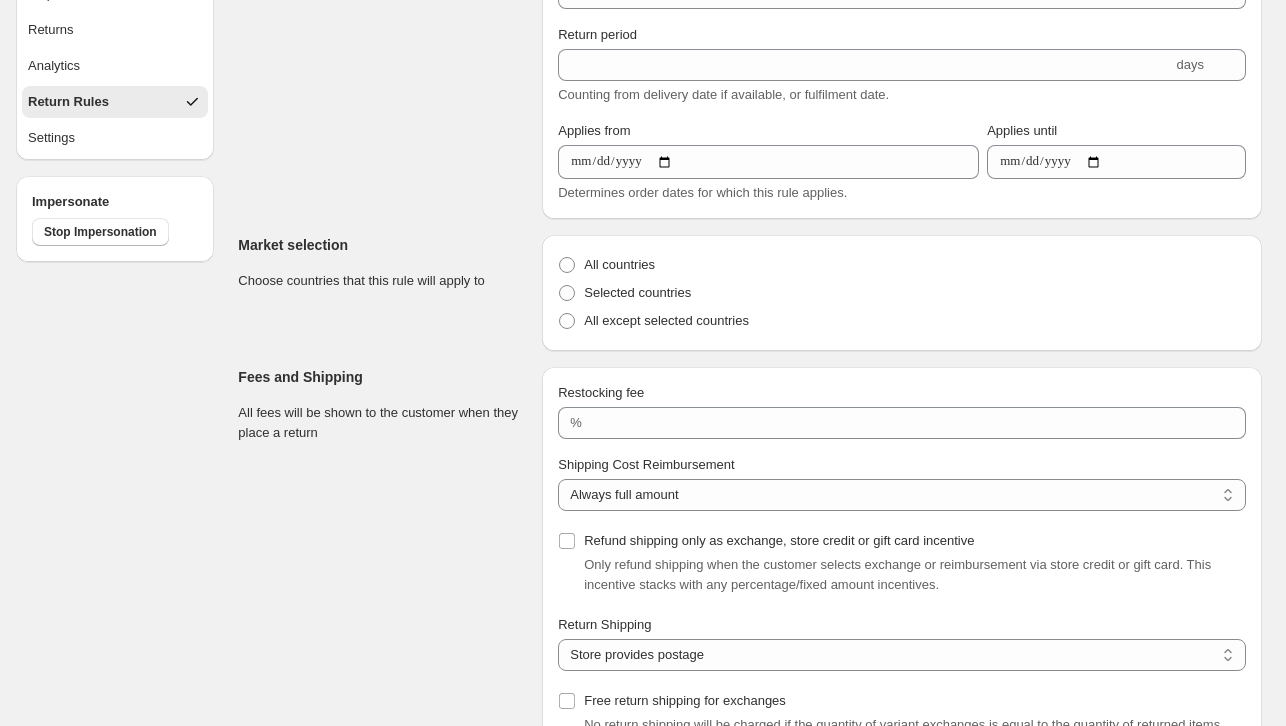 click on "Basic Information" at bounding box center (382, 78) 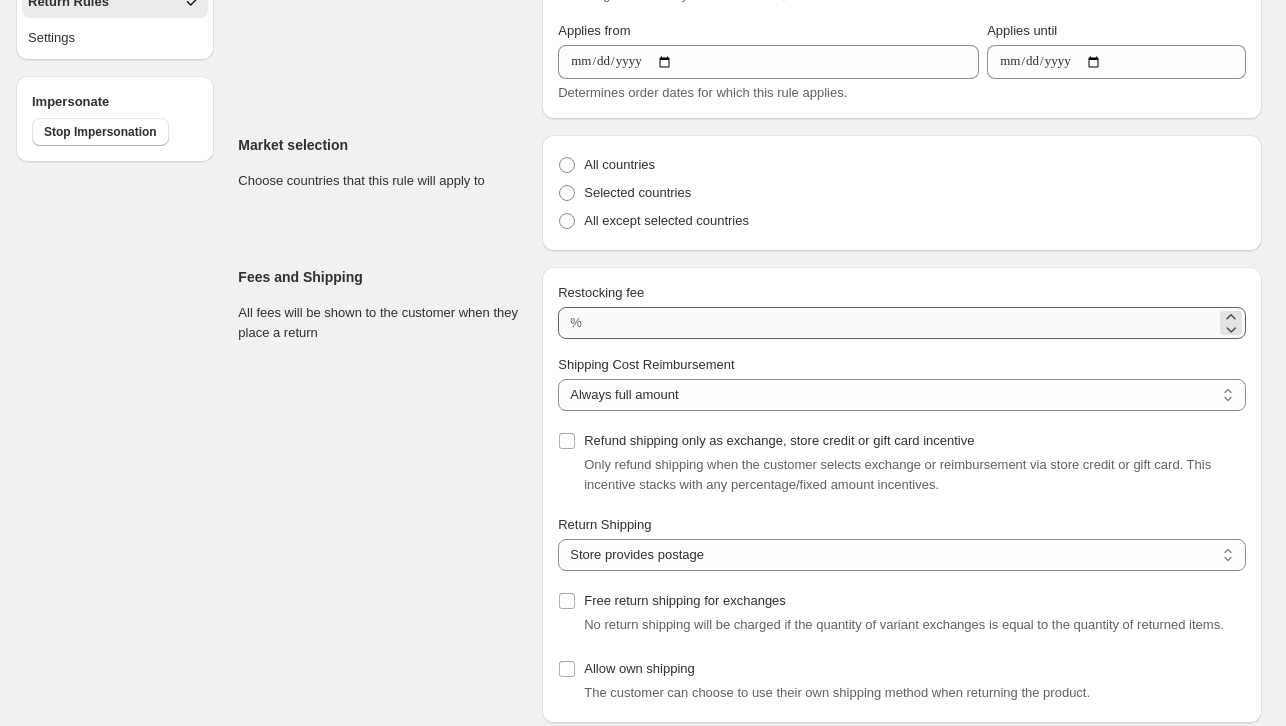 scroll, scrollTop: 400, scrollLeft: 0, axis: vertical 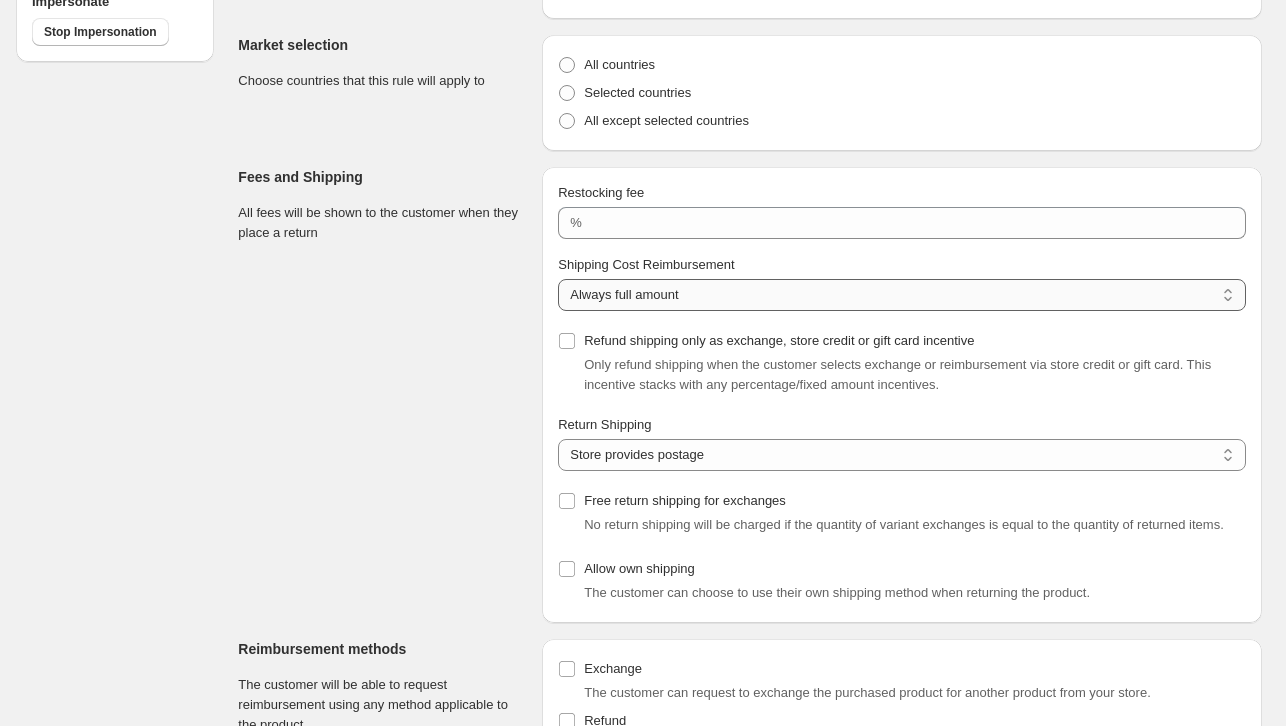 click on "**********" at bounding box center [902, 295] 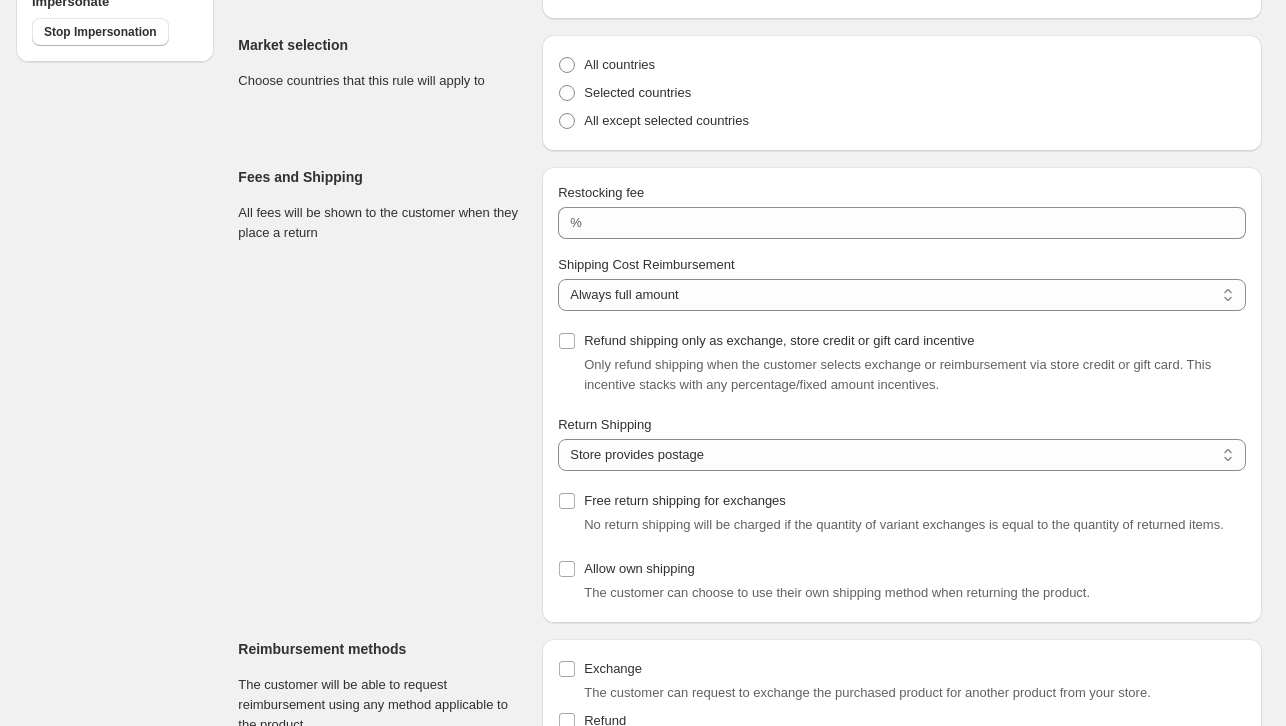 click on "Fees and Shipping All fees will be shown to the customer when they place a return" at bounding box center [382, 395] 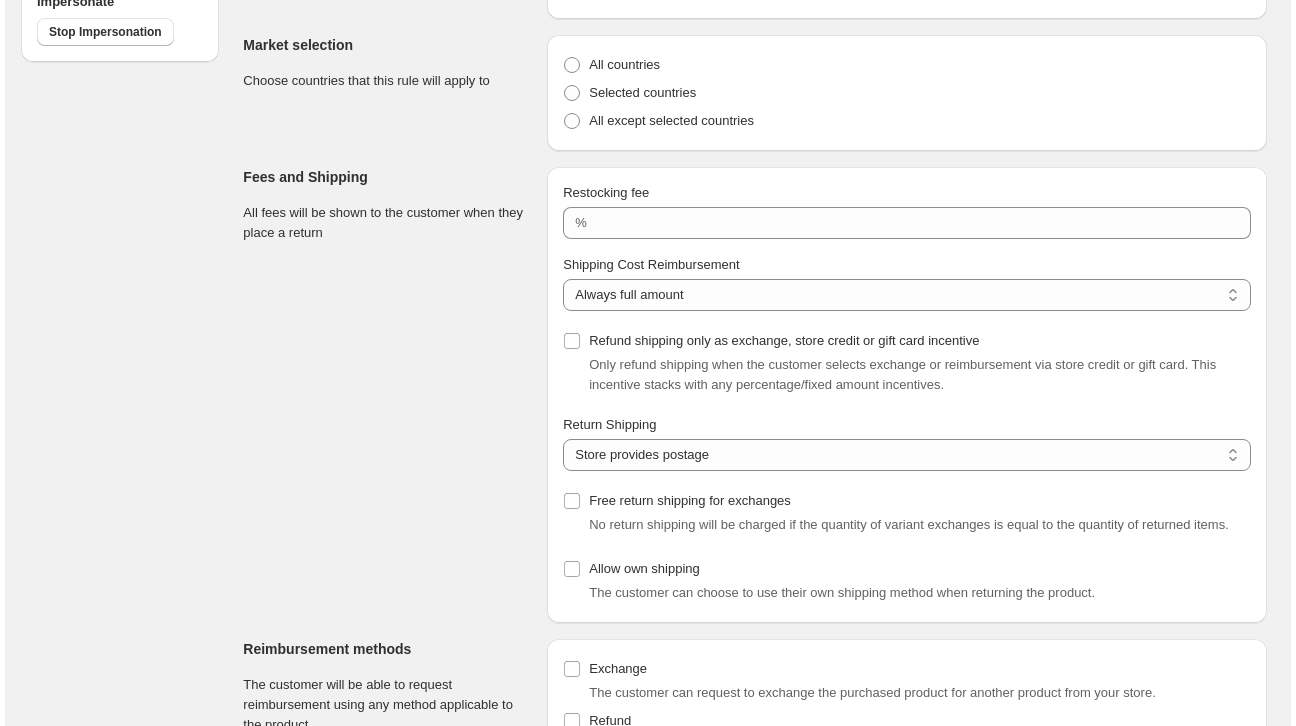 scroll, scrollTop: 0, scrollLeft: 0, axis: both 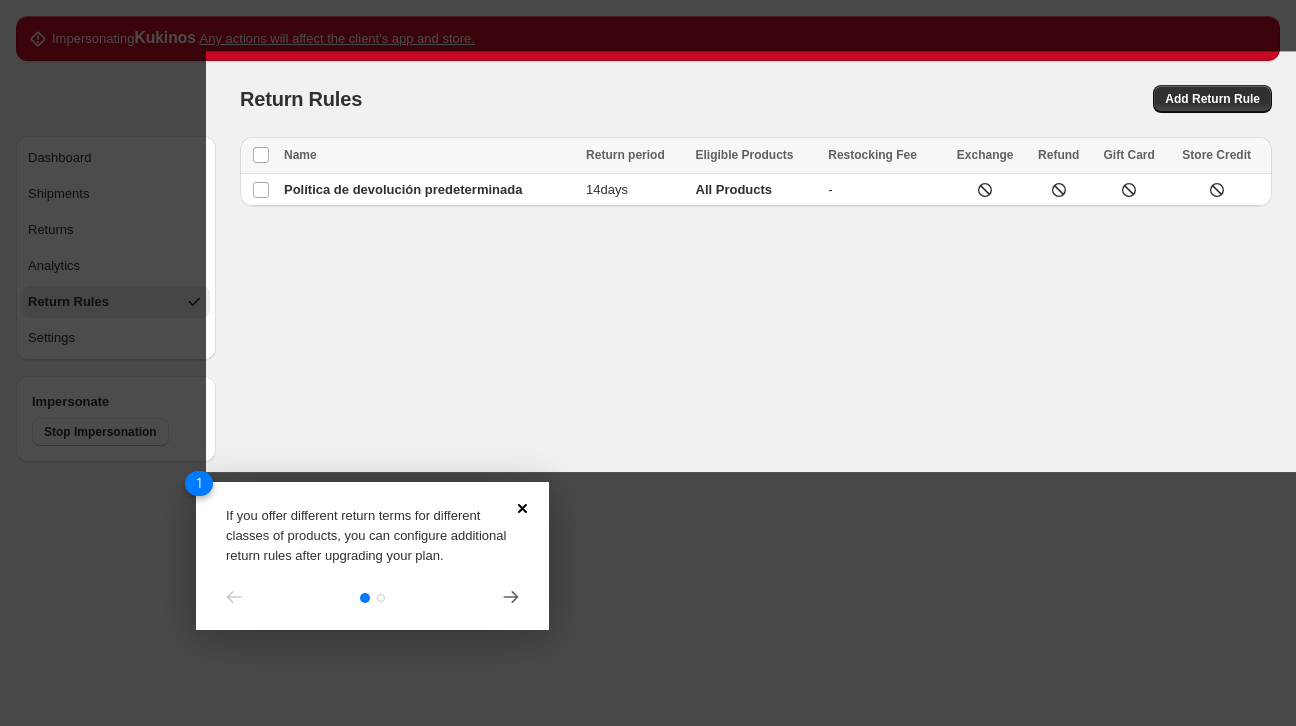 click on "1 If you offer different return terms for different classes of products, you can configure additional return rules after upgrading your plan." at bounding box center (372, 556) 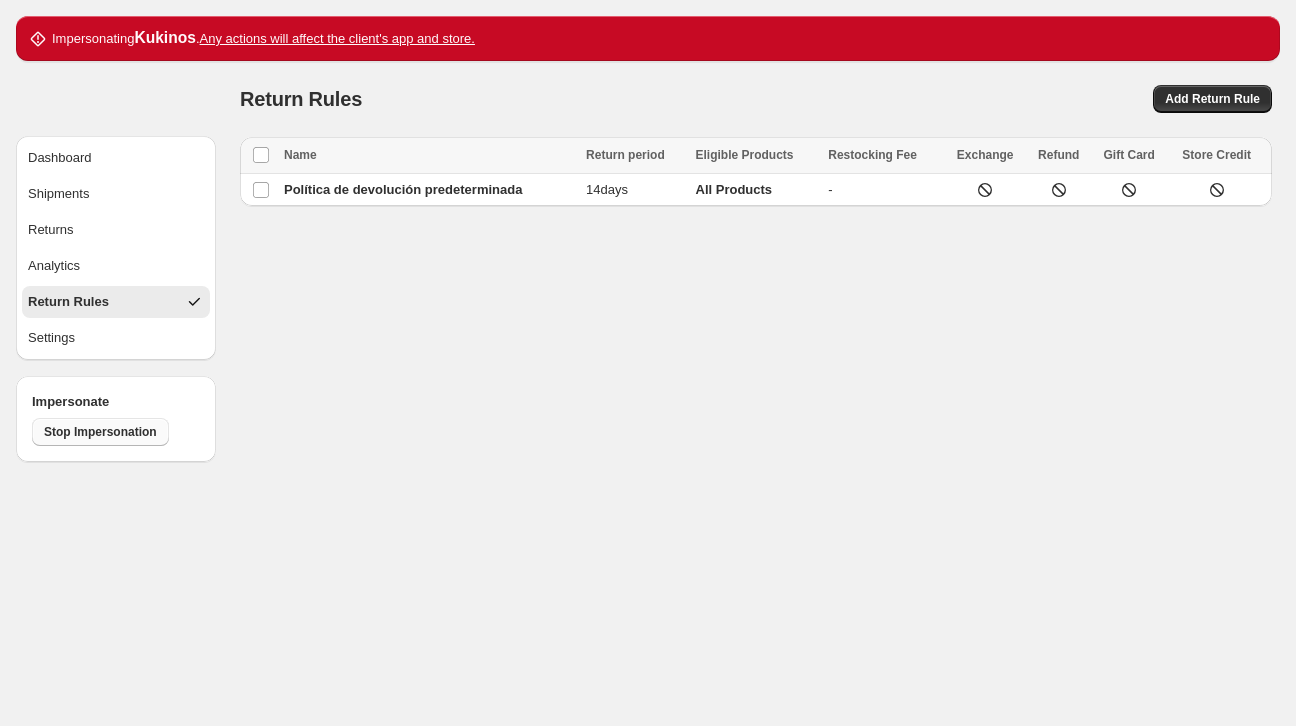 click on "Stop Impersonation" at bounding box center (100, 432) 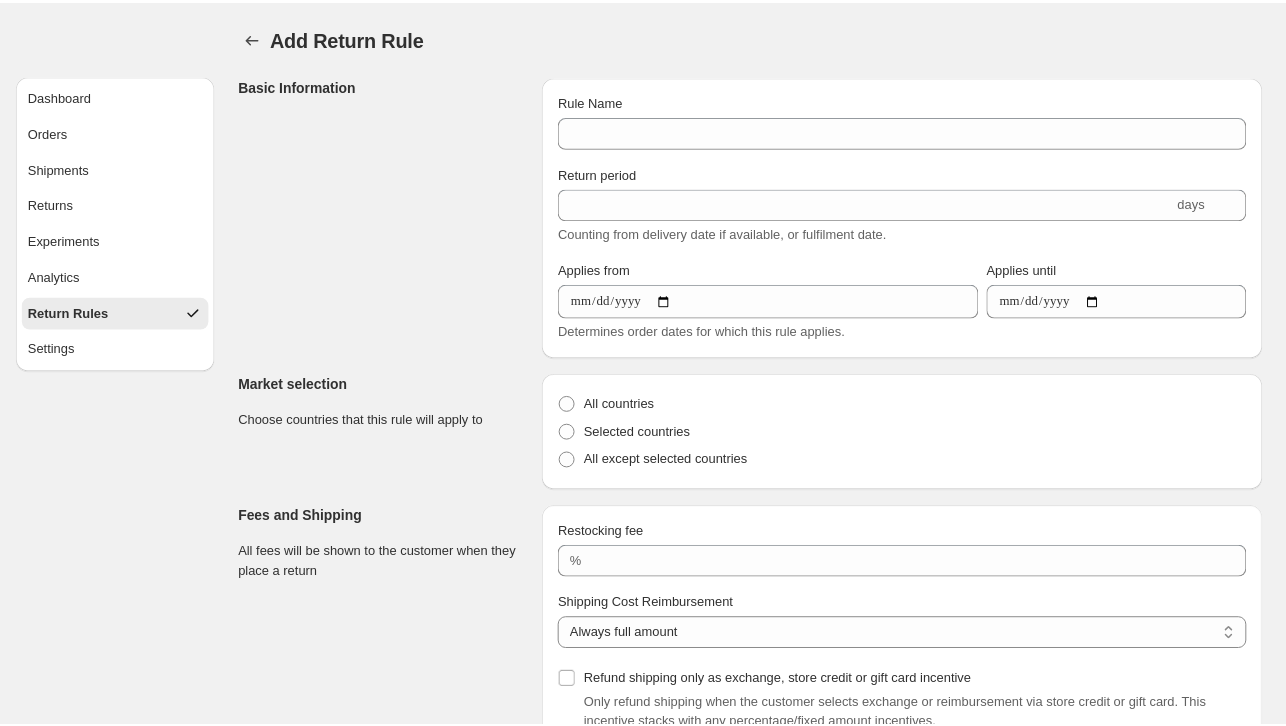 scroll, scrollTop: 0, scrollLeft: 0, axis: both 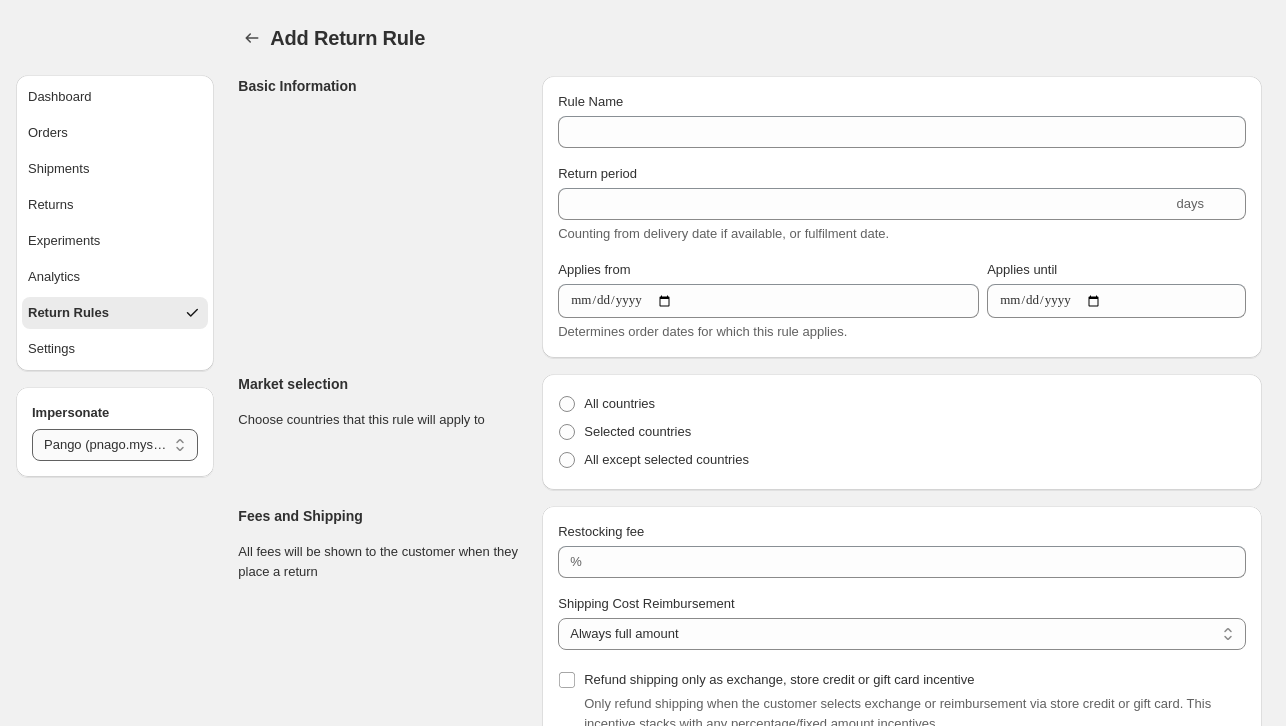 click on "**********" at bounding box center [115, 445] 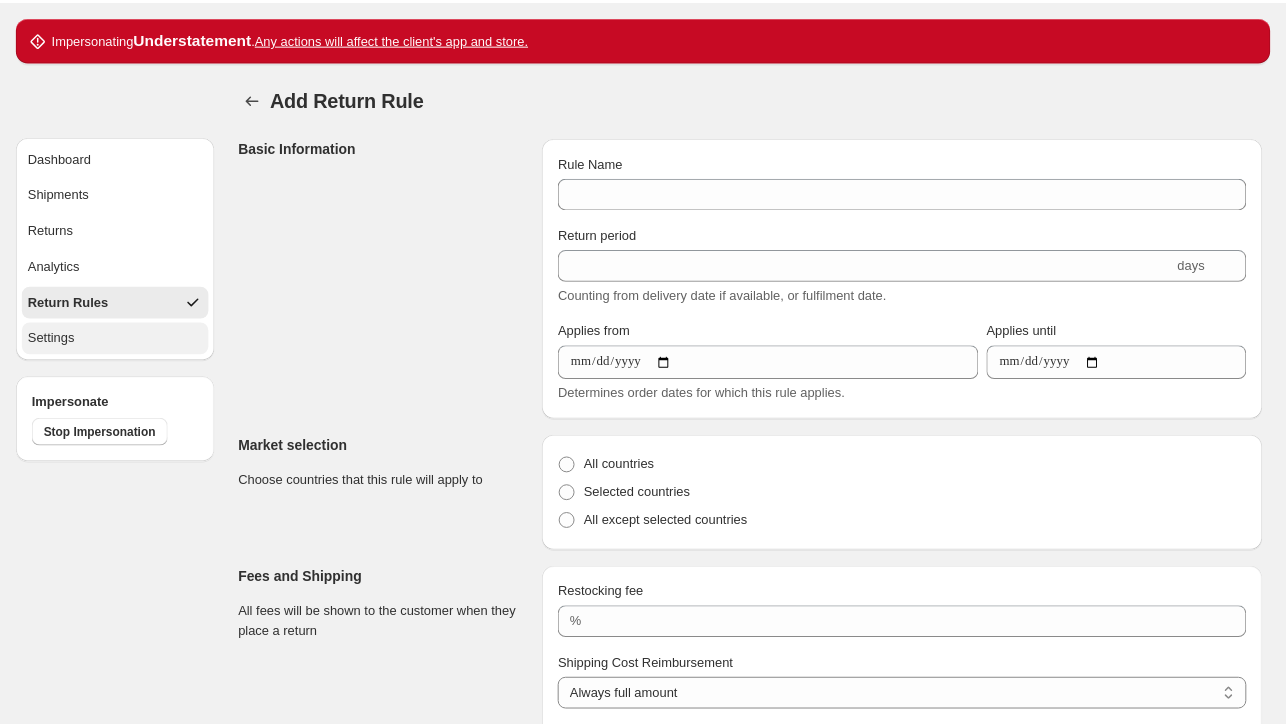 scroll, scrollTop: 0, scrollLeft: 0, axis: both 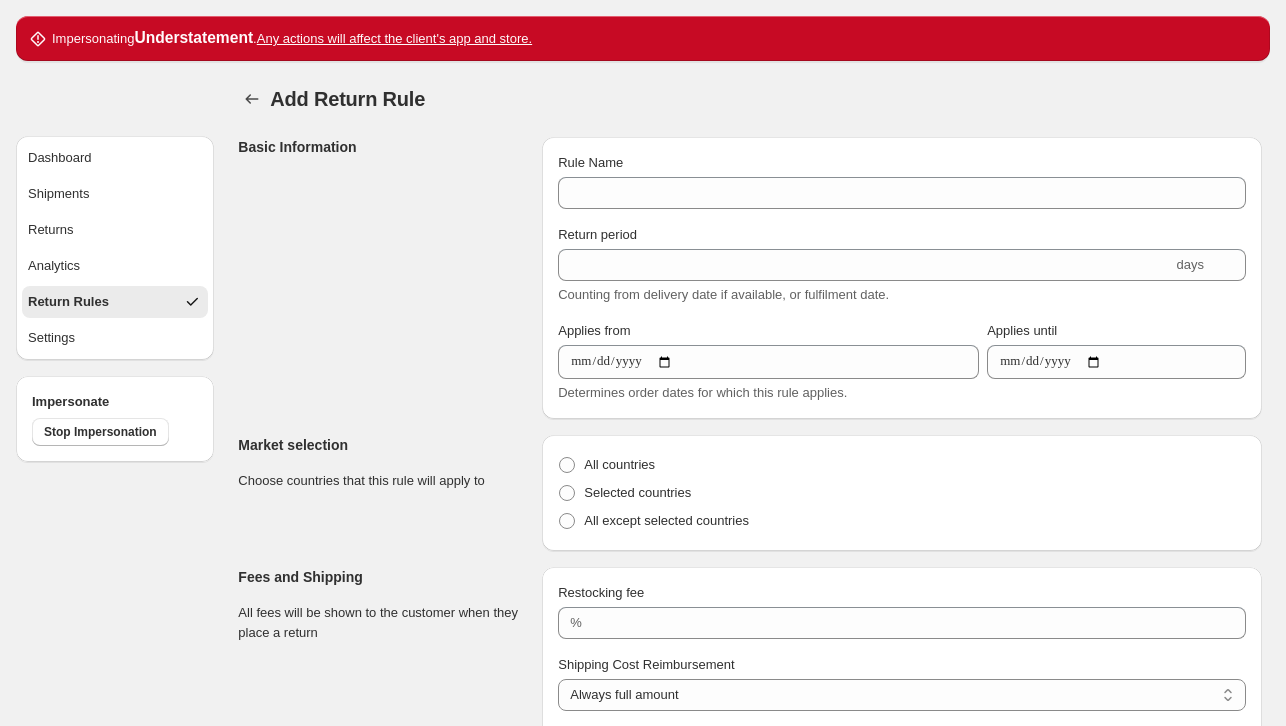 click on "Return Rules" at bounding box center [115, 302] 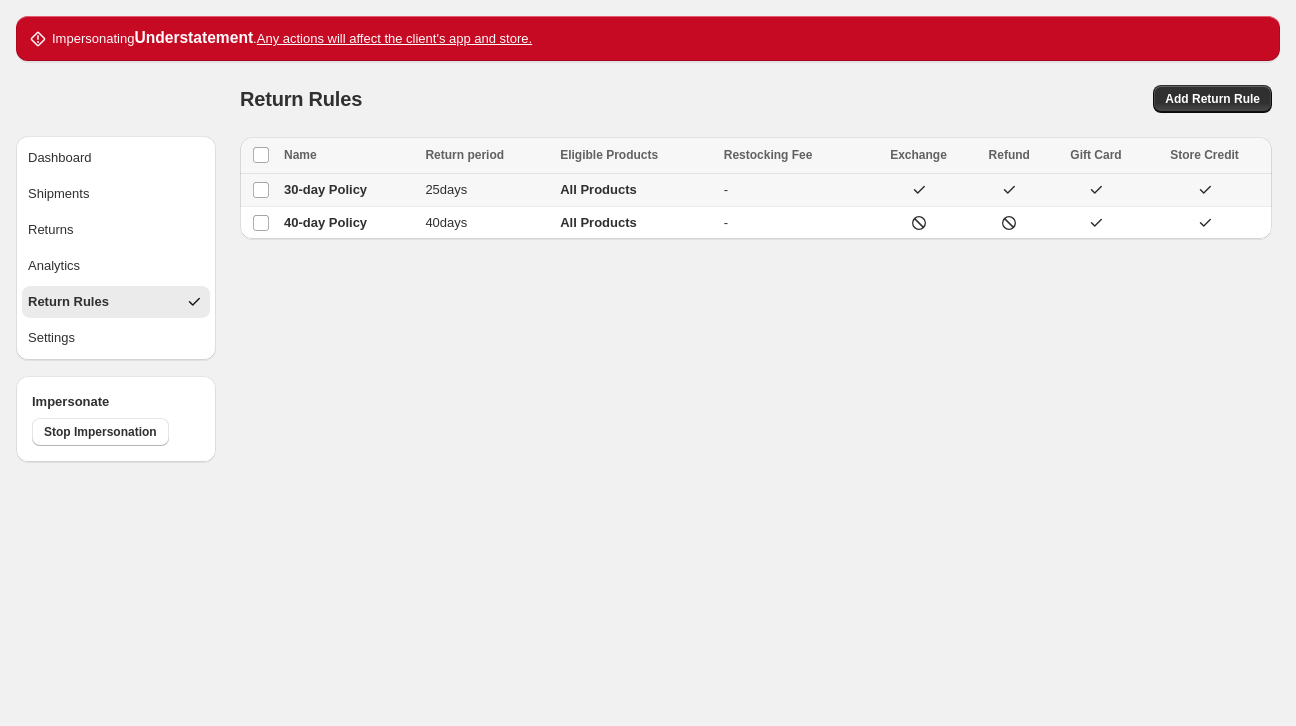 click on "30-day Policy" at bounding box center [348, 190] 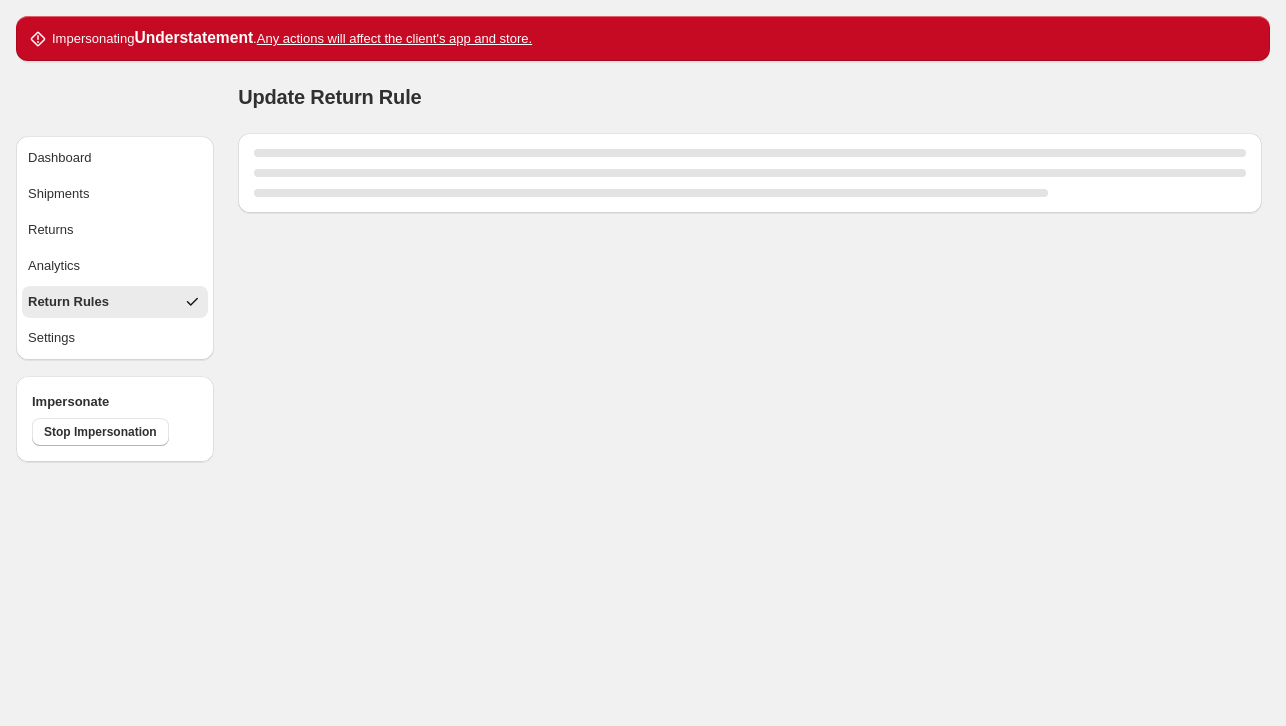 select on "****" 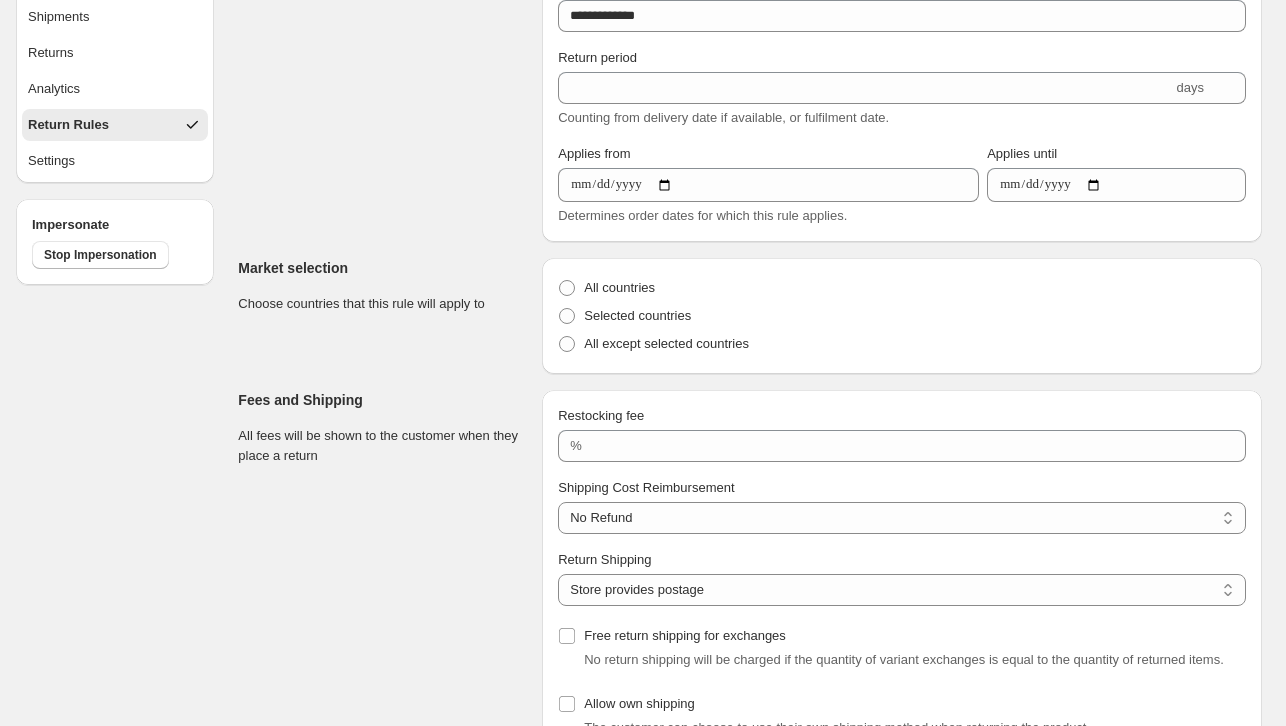 scroll, scrollTop: 77, scrollLeft: 0, axis: vertical 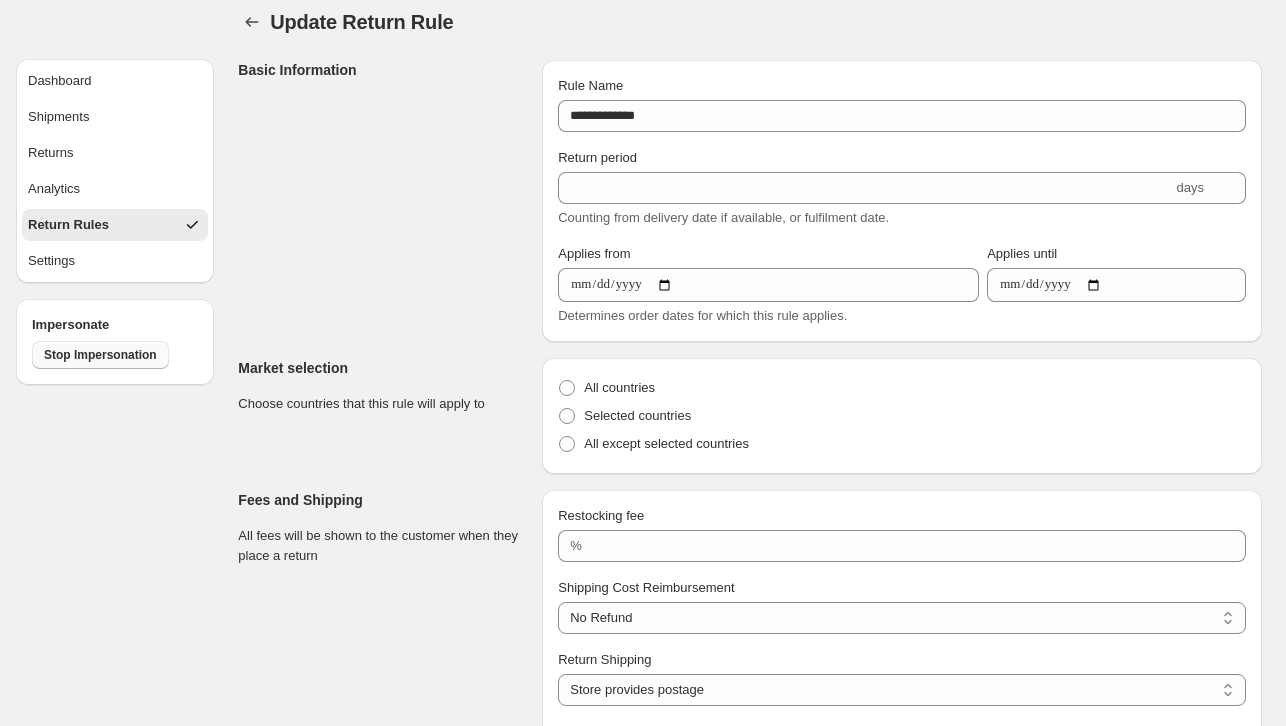 click on "Stop Impersonation" at bounding box center (100, 355) 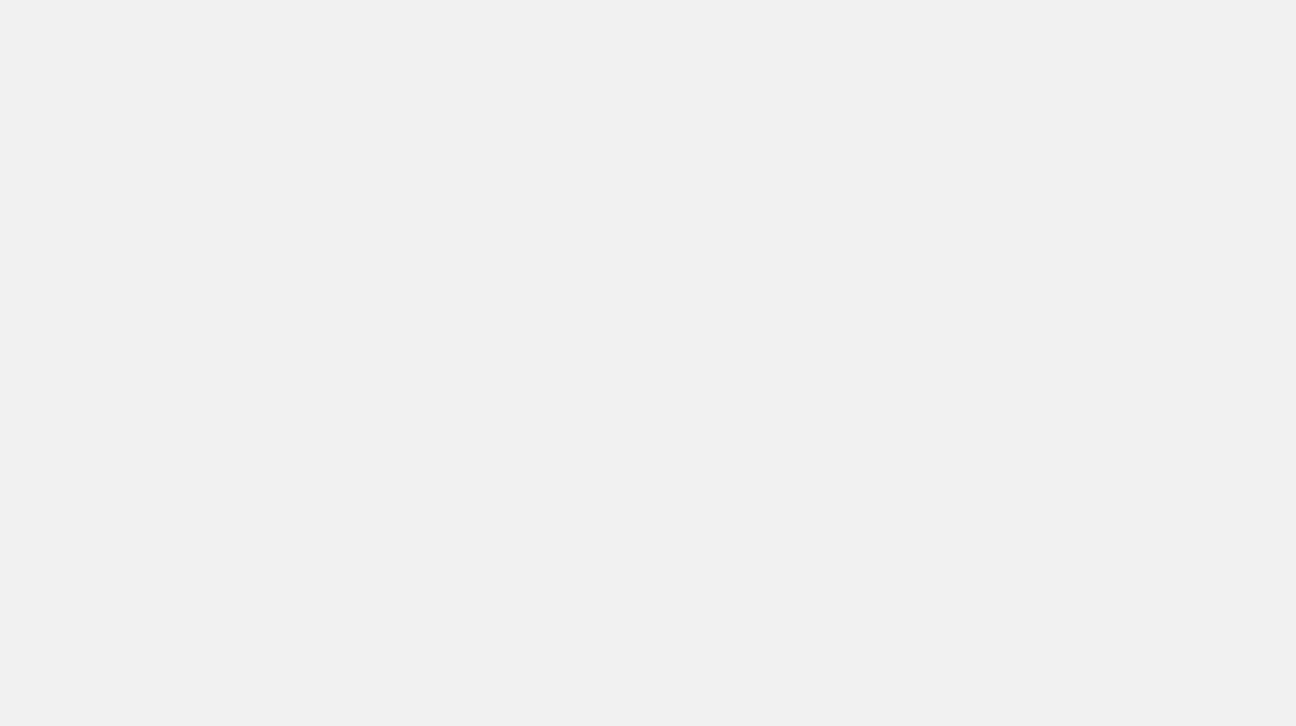 scroll, scrollTop: 0, scrollLeft: 0, axis: both 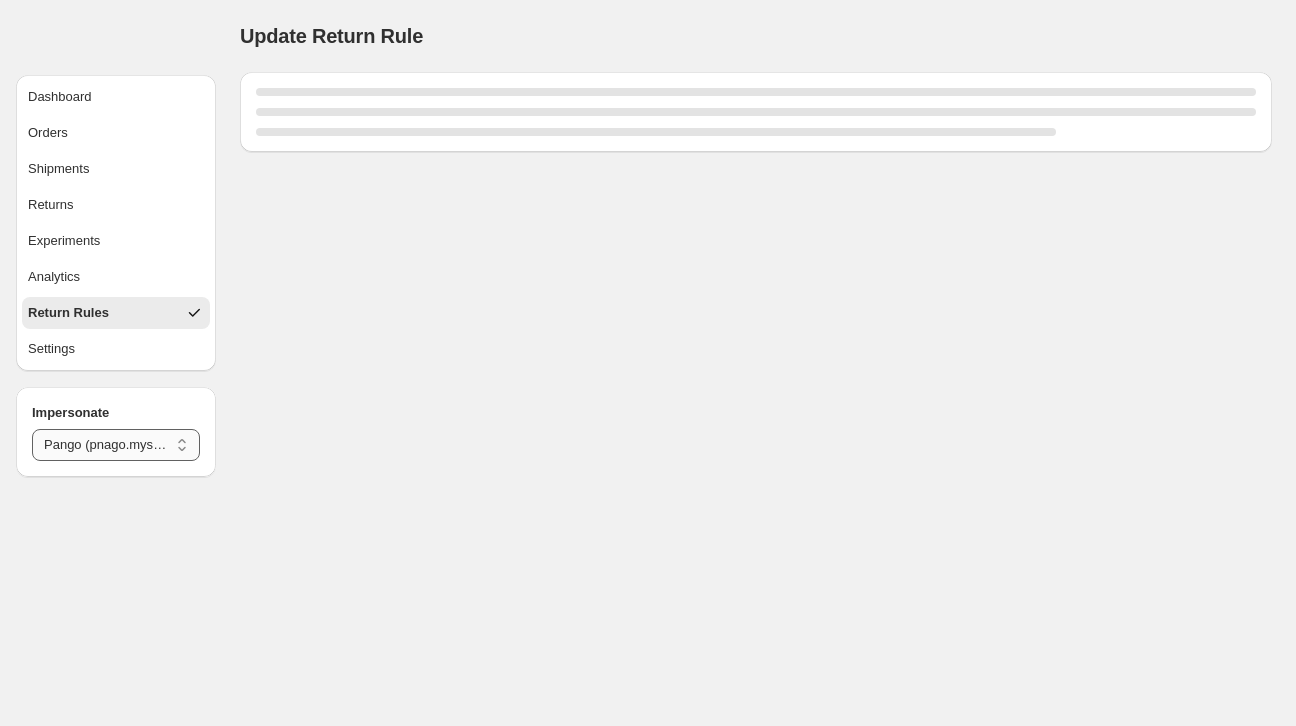 click on "**********" at bounding box center (116, 445) 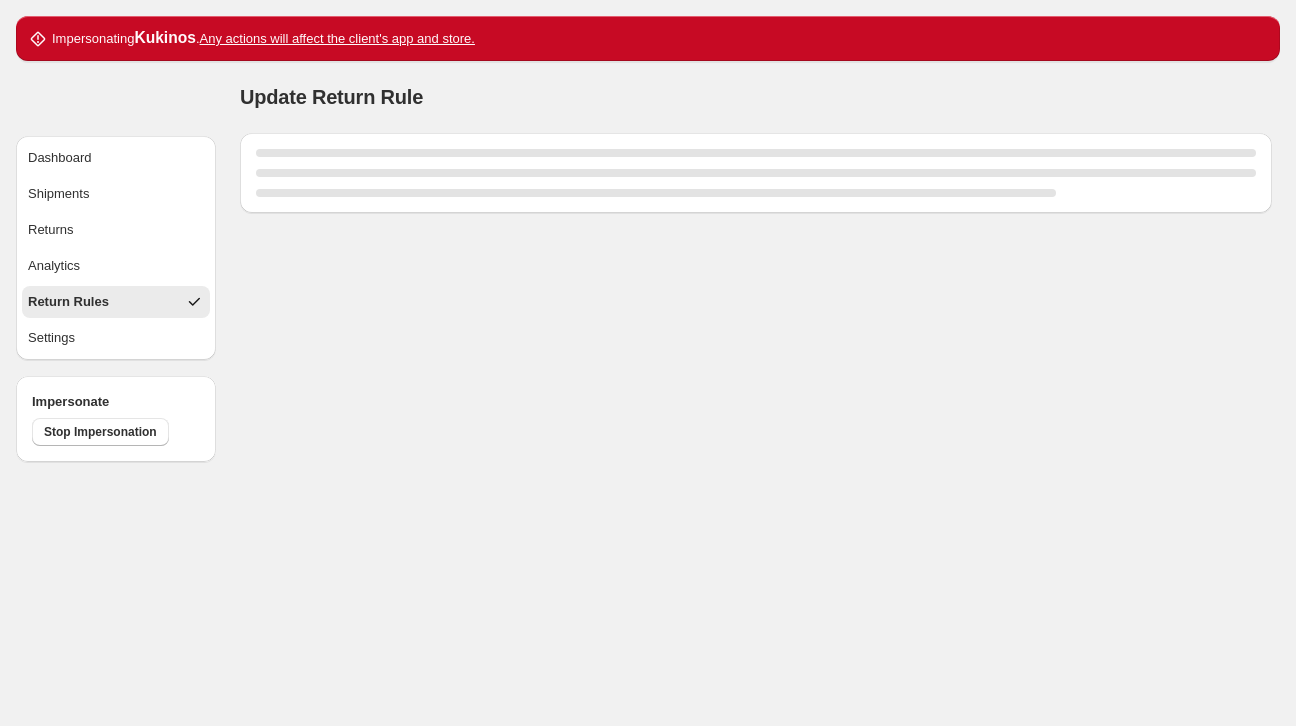 scroll, scrollTop: 0, scrollLeft: 0, axis: both 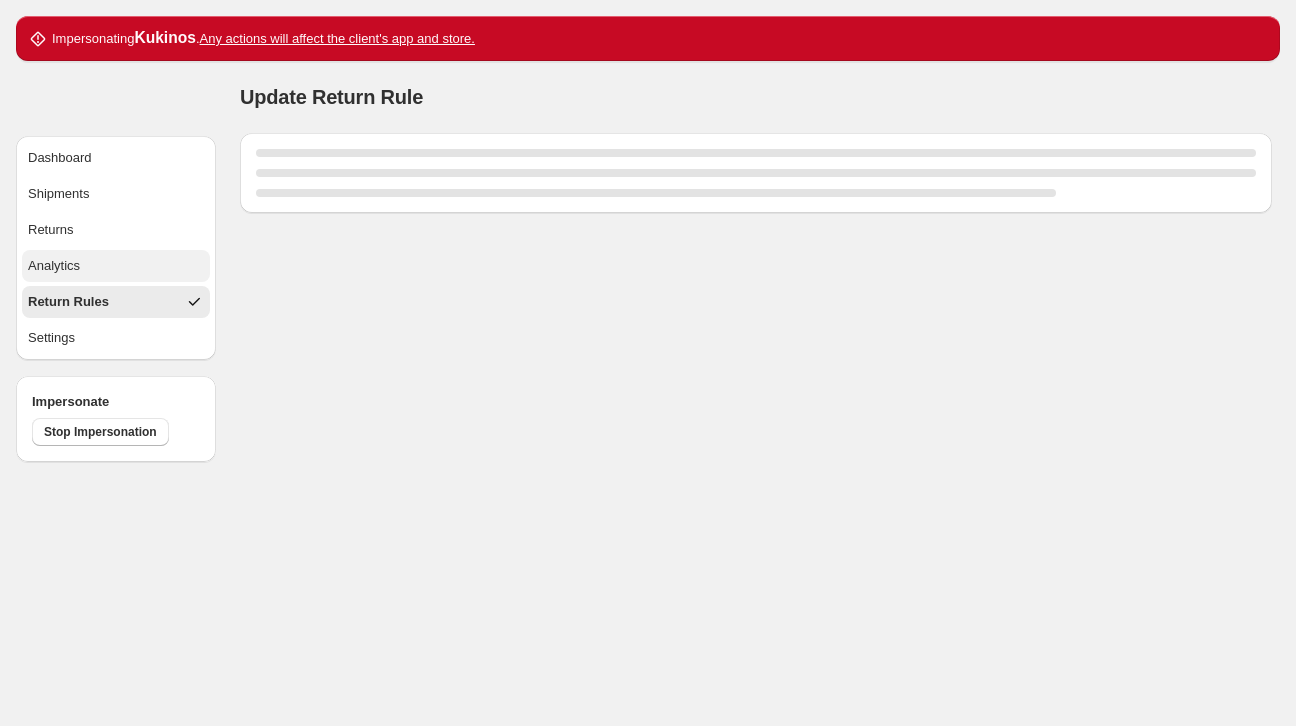 click on "Analytics" at bounding box center (116, 266) 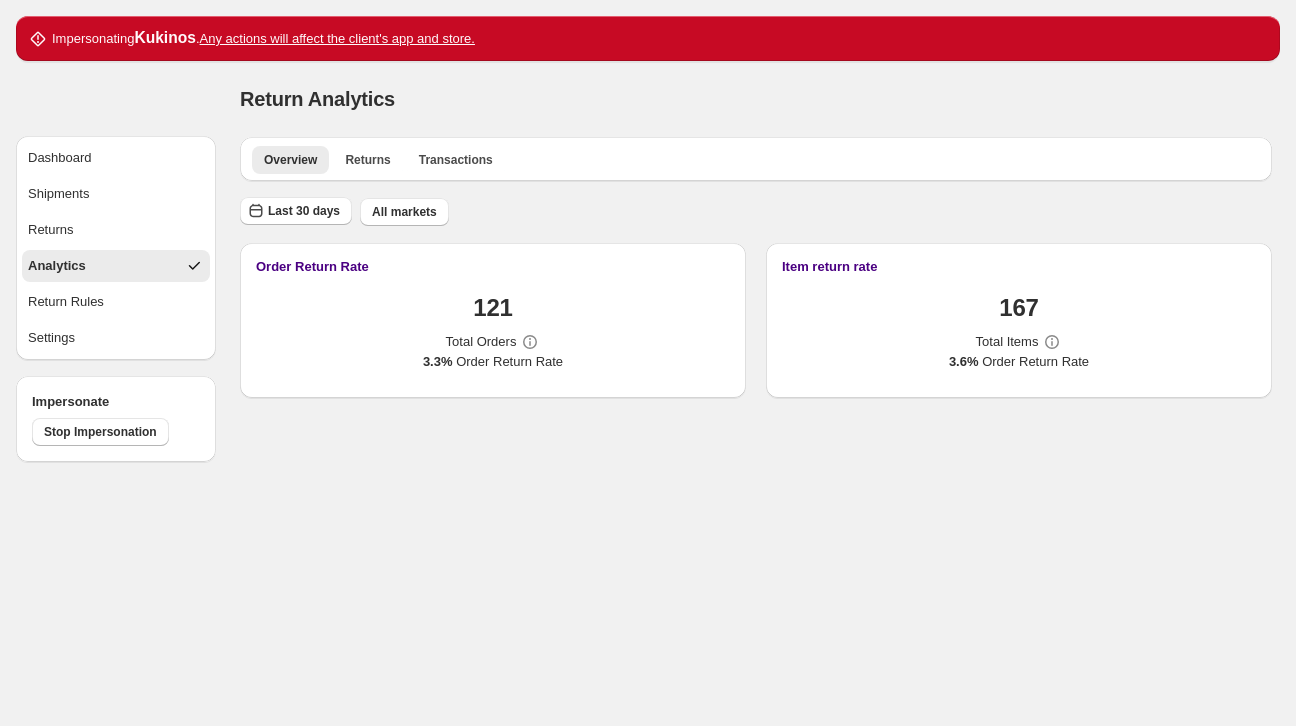 click on "Dashboard Shipments Returns Analytics Return Rules Settings" at bounding box center (116, 248) 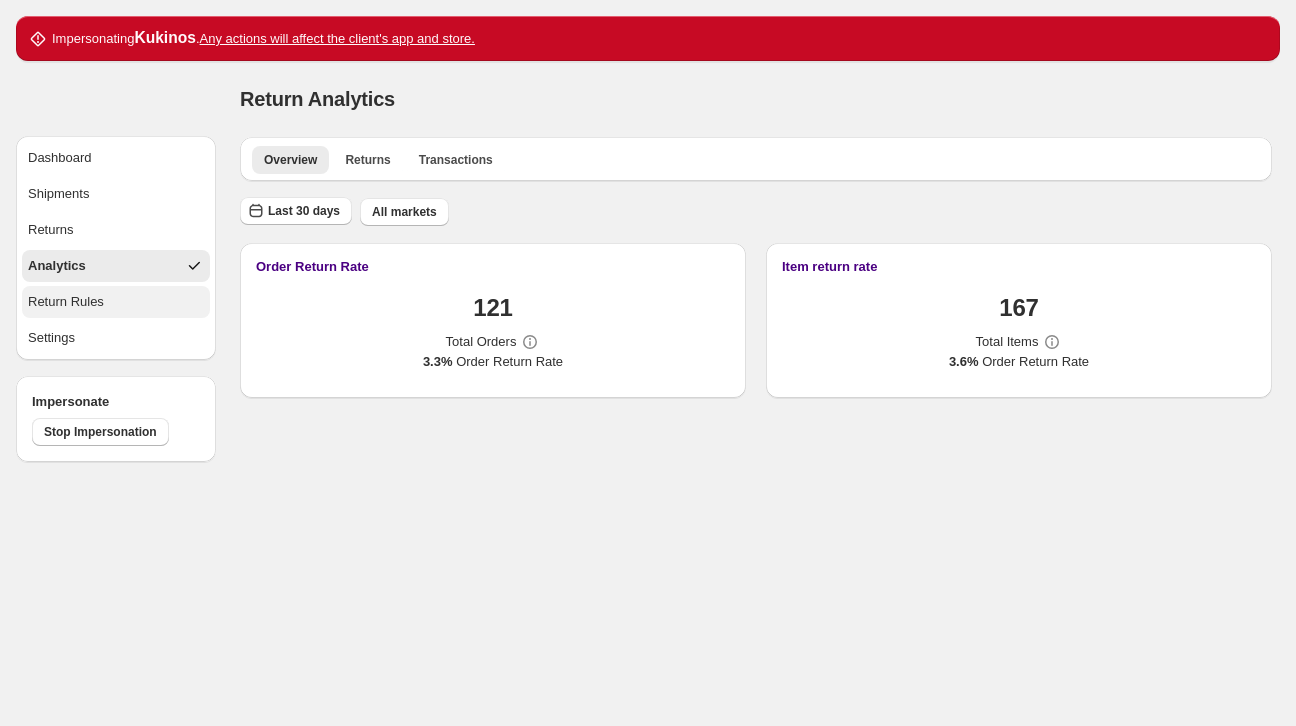 click on "Return Rules" at bounding box center (116, 302) 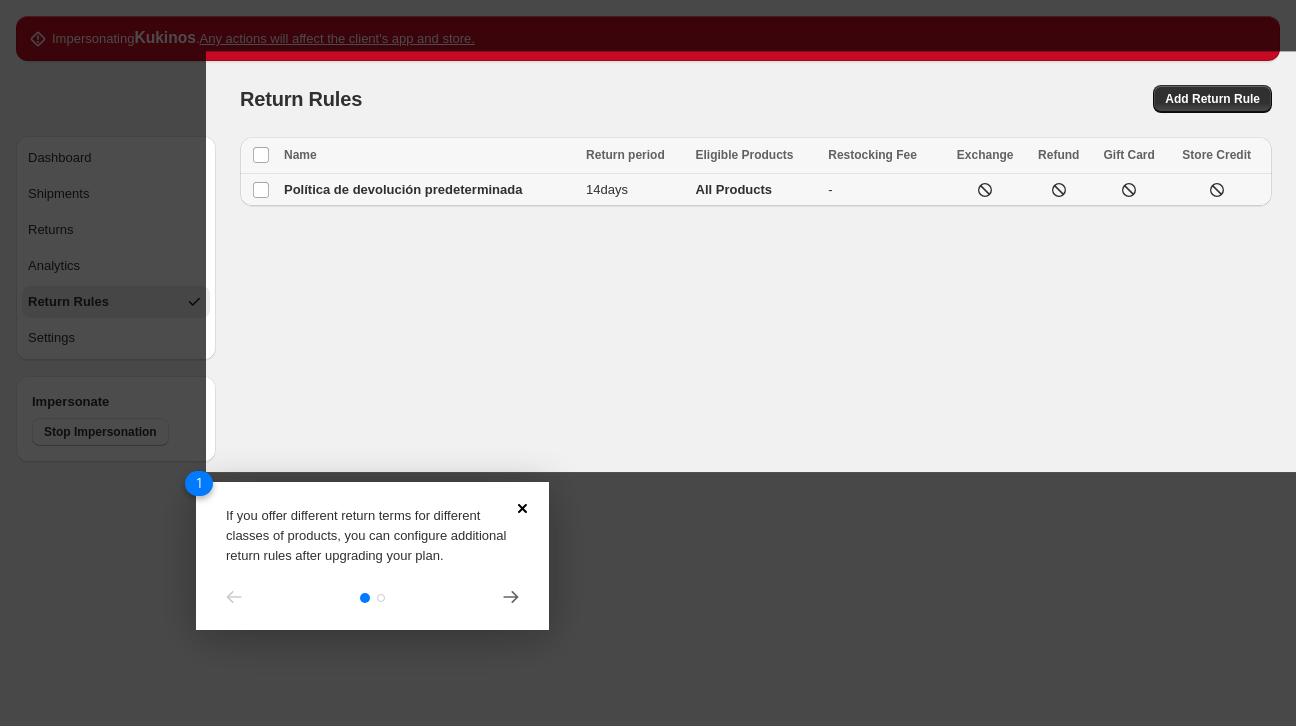 click on "Política de devolución predeterminada" at bounding box center [403, 189] 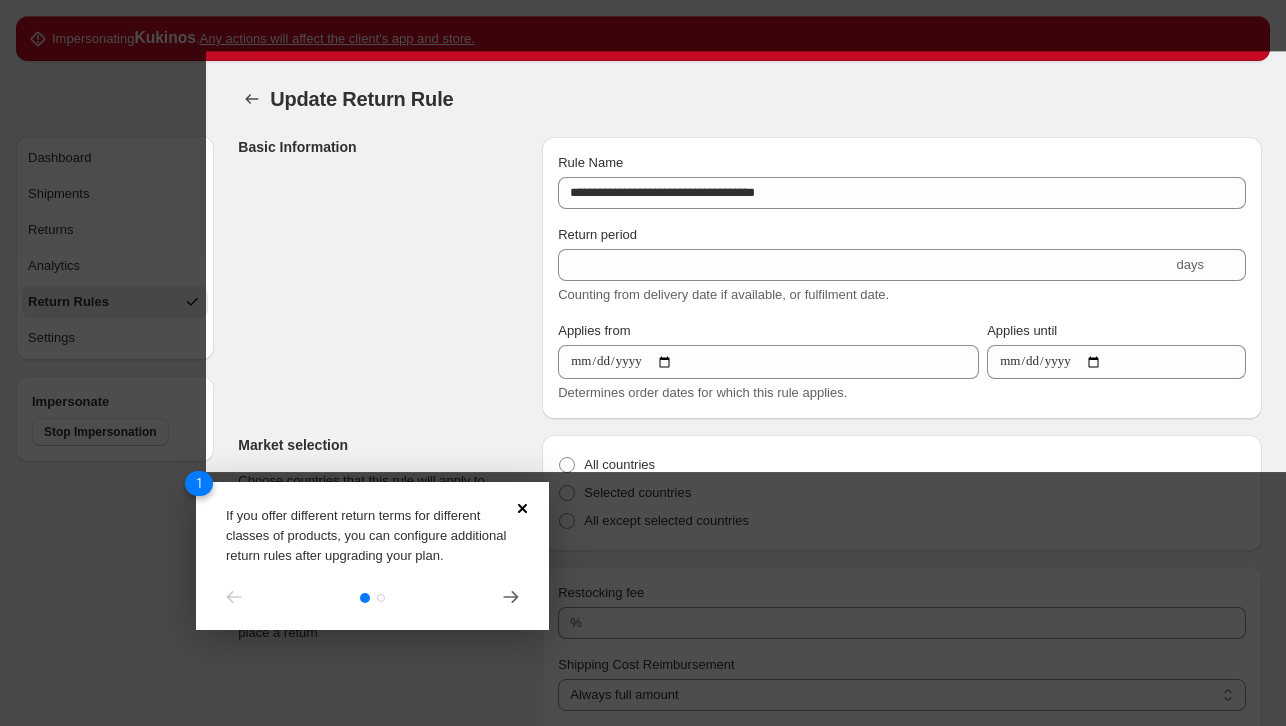 click on "1 If you offer different return terms for different classes of products, you can configure additional return rules after upgrading your plan." at bounding box center [372, 556] 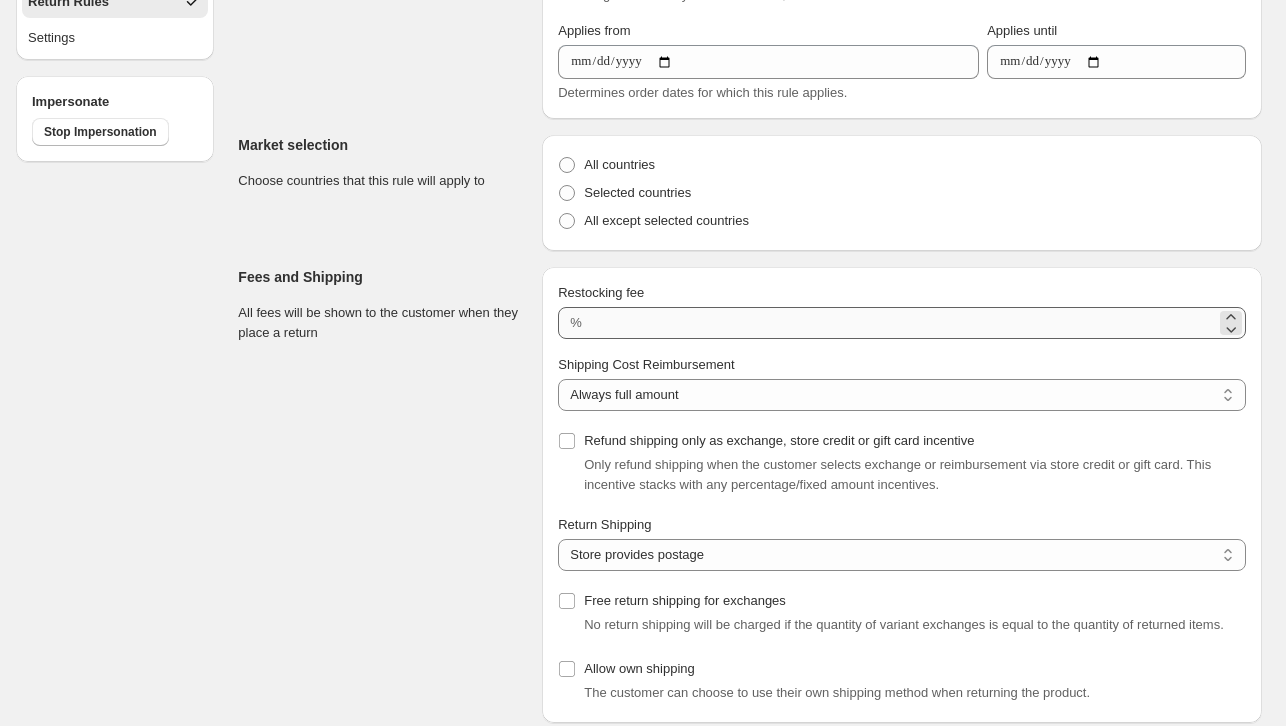 scroll, scrollTop: 400, scrollLeft: 0, axis: vertical 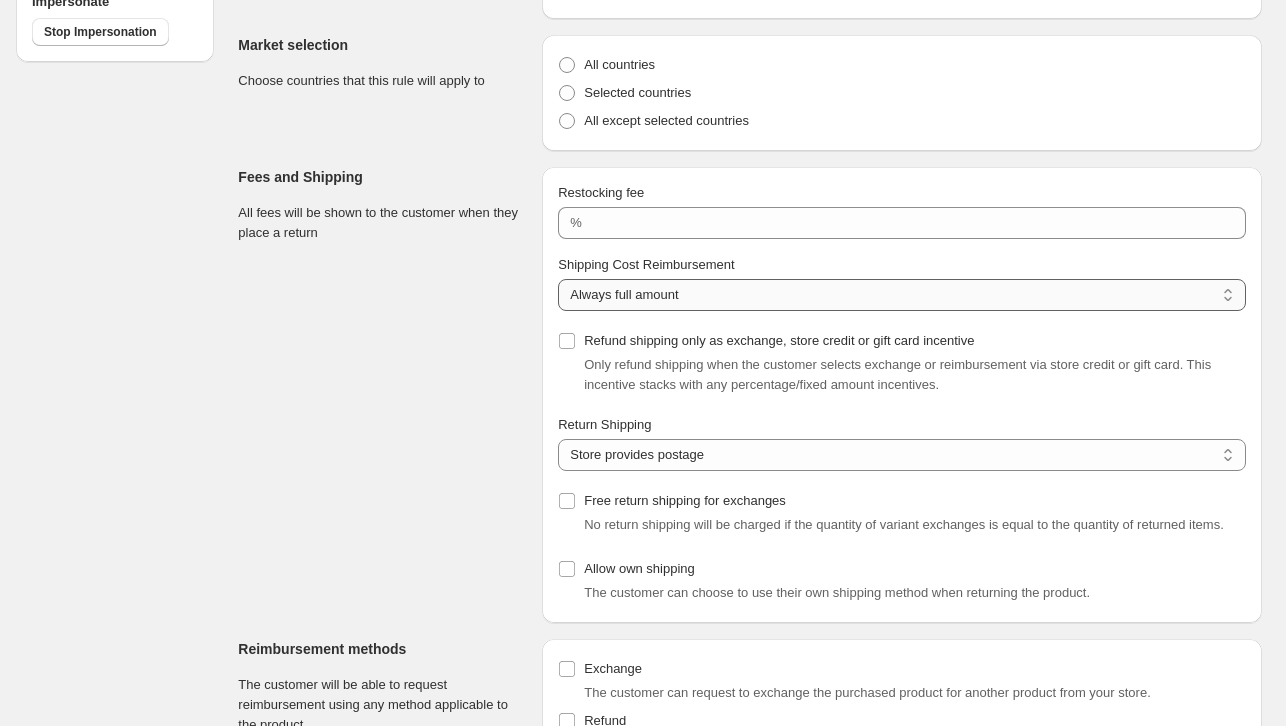 click on "**********" at bounding box center [902, 295] 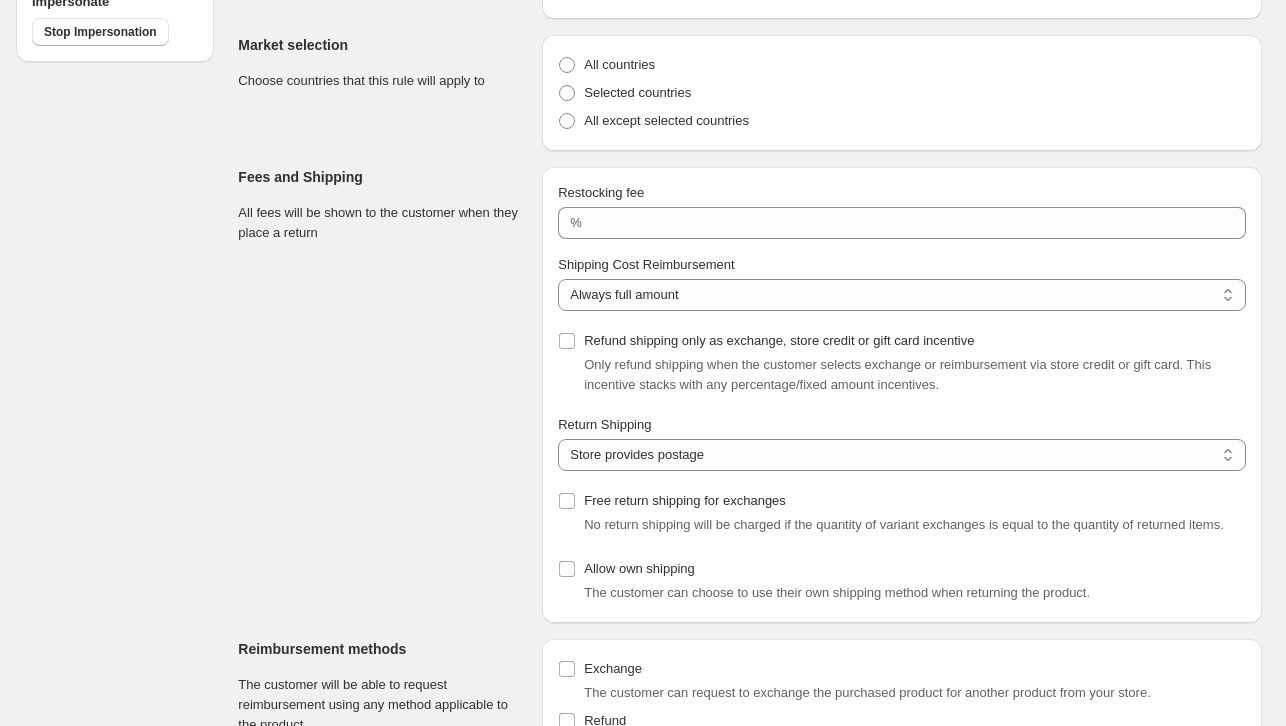 click on "Fees and Shipping All fees will be shown to the customer when they place a return" at bounding box center [382, 395] 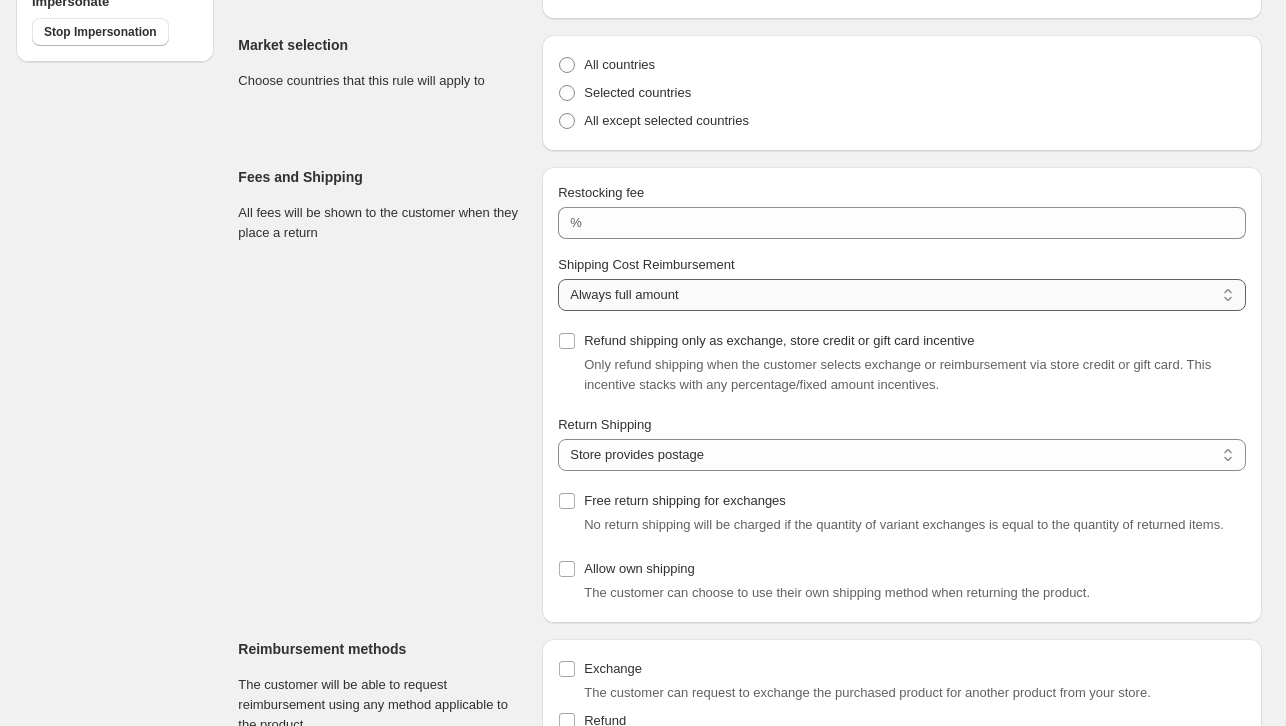 click on "**********" at bounding box center [902, 295] 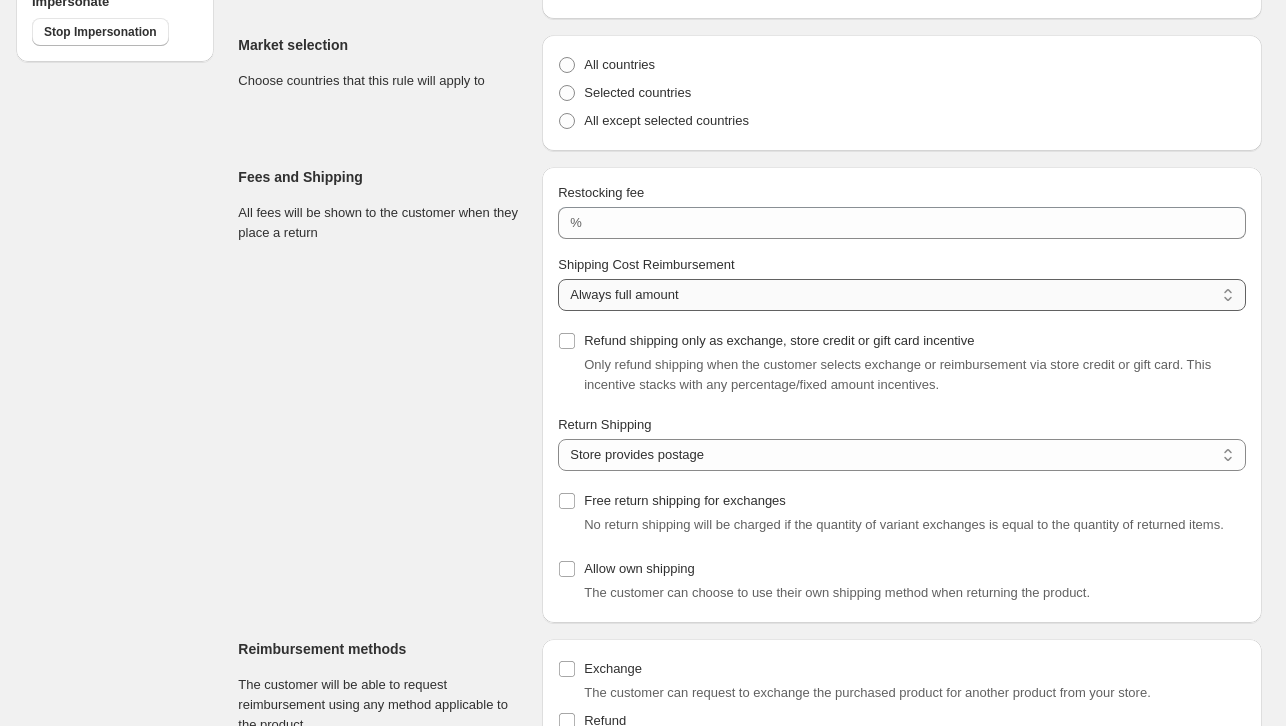 select on "****" 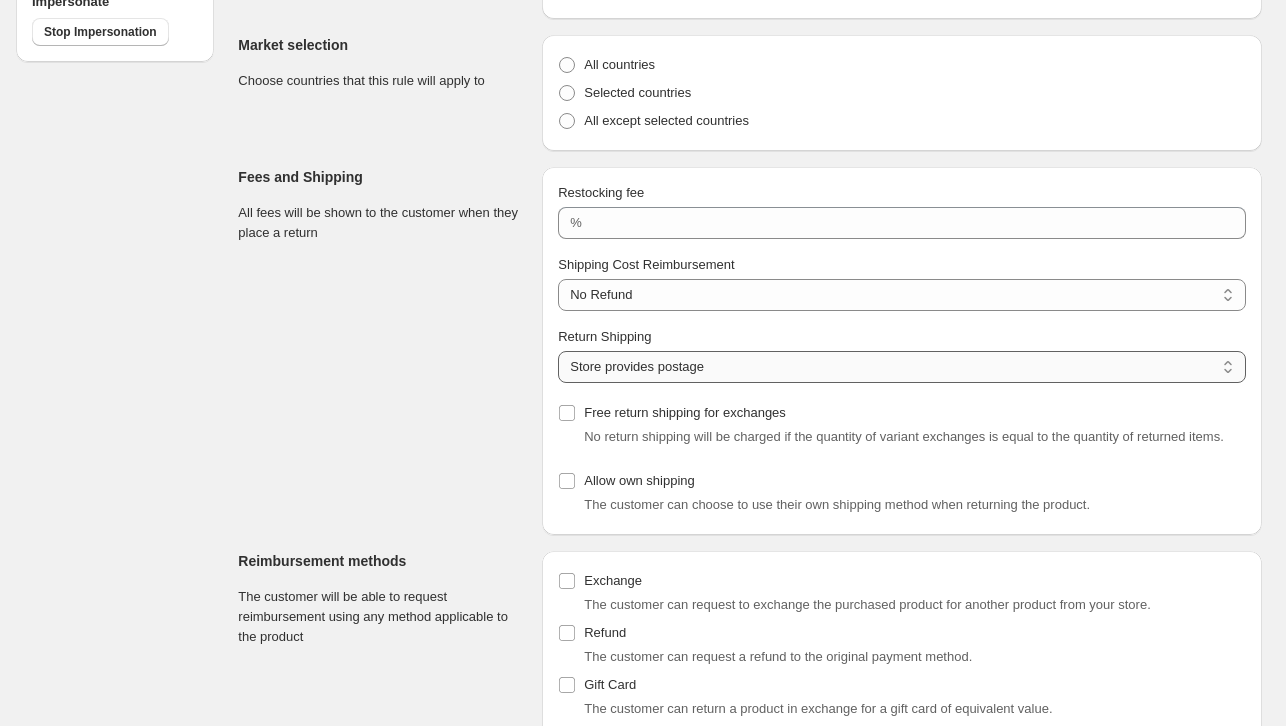 click on "**********" at bounding box center (902, 367) 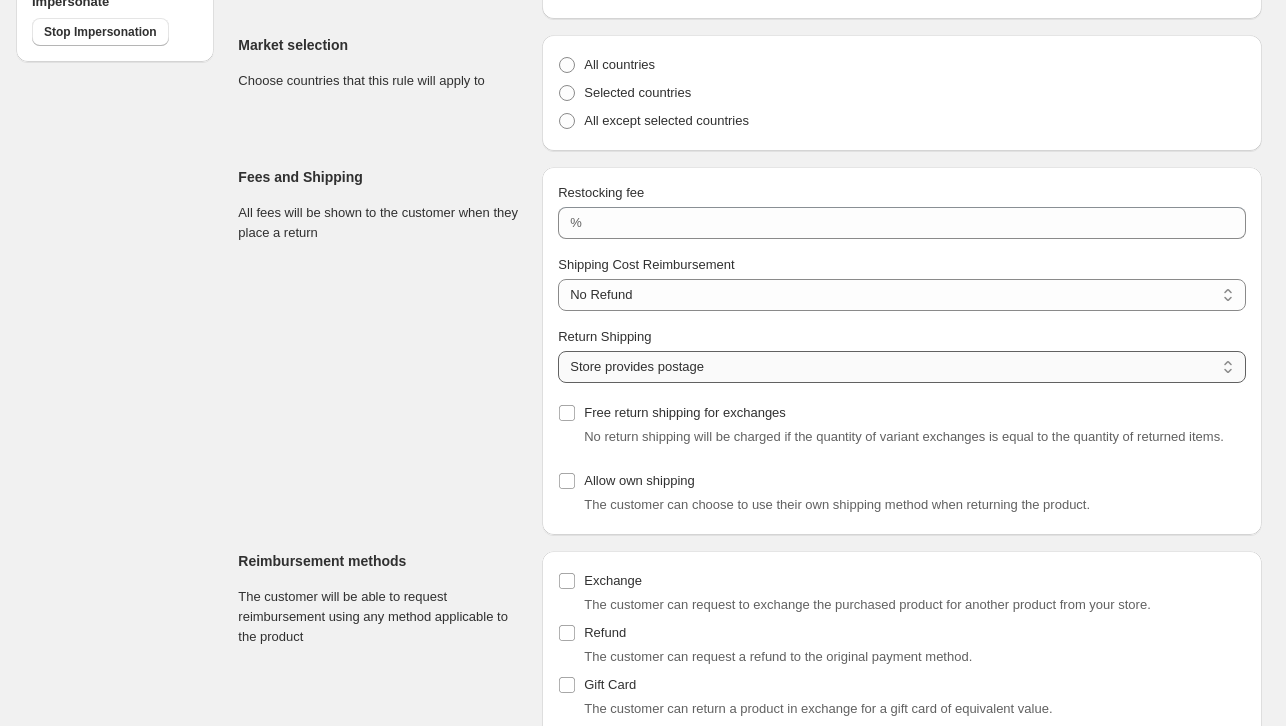 click on "**********" at bounding box center (902, 367) 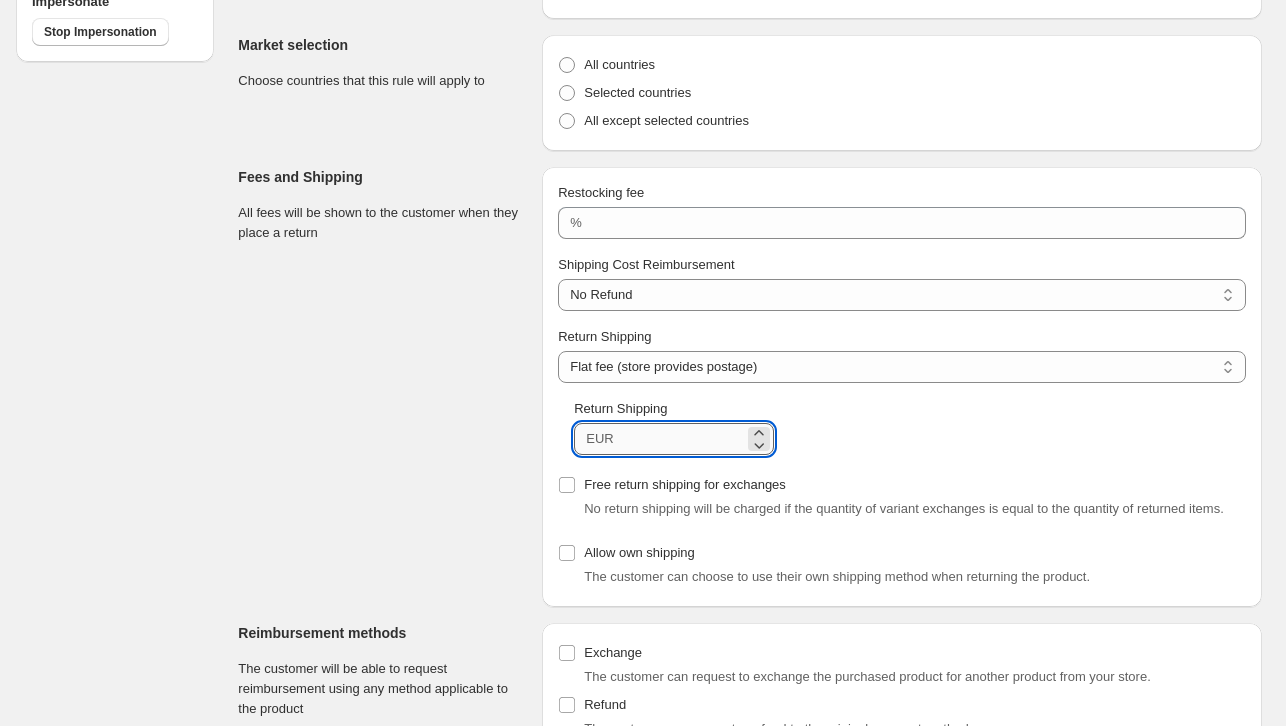 click on "Return Shipping" at bounding box center [682, 439] 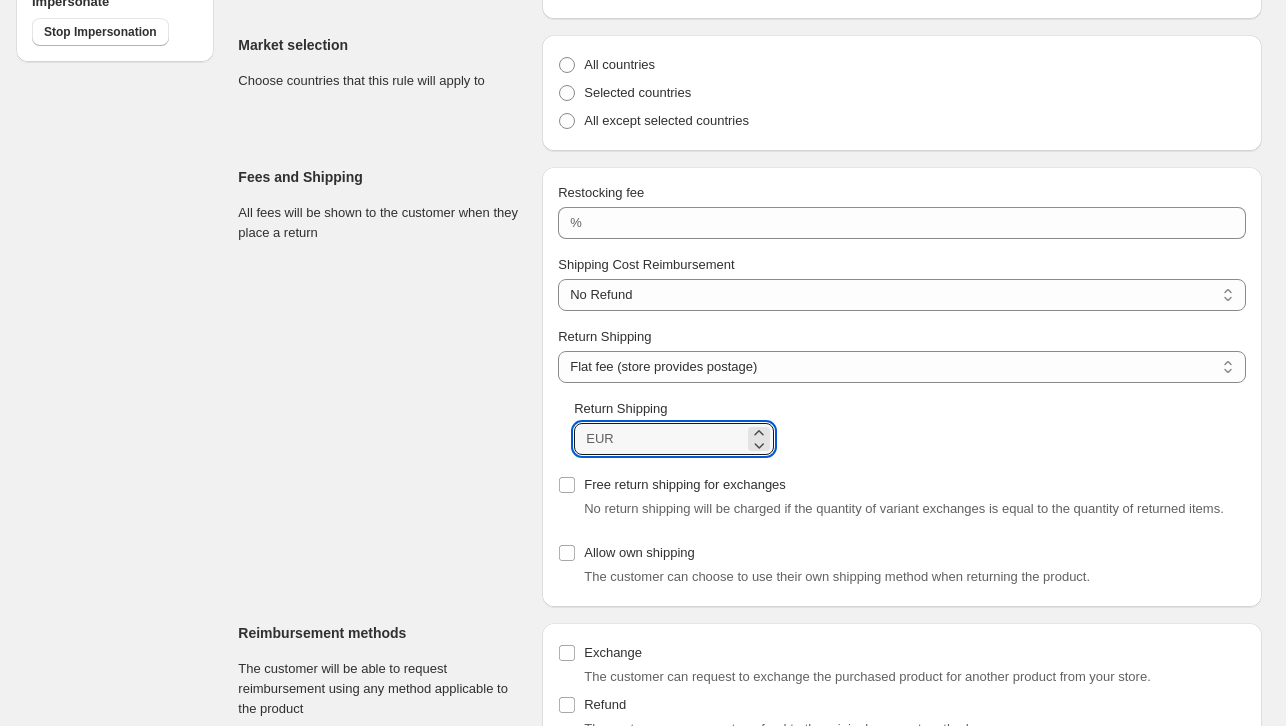 type on "****" 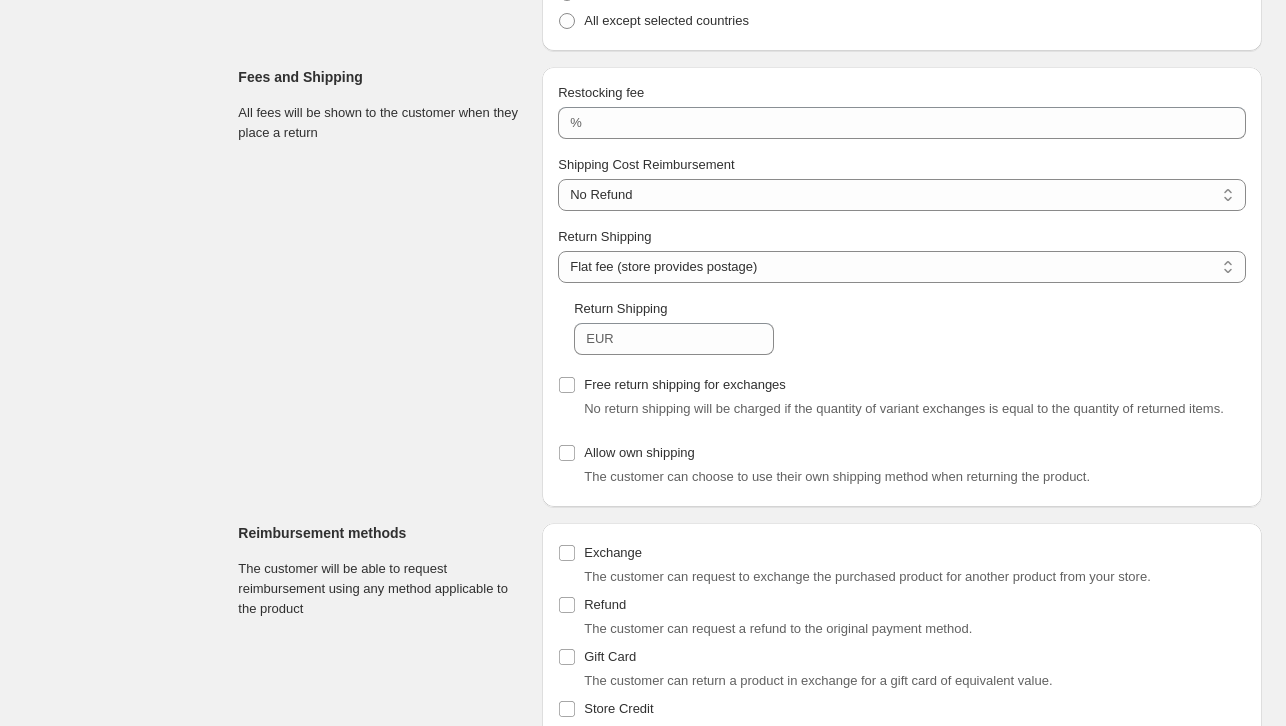 scroll, scrollTop: 0, scrollLeft: 0, axis: both 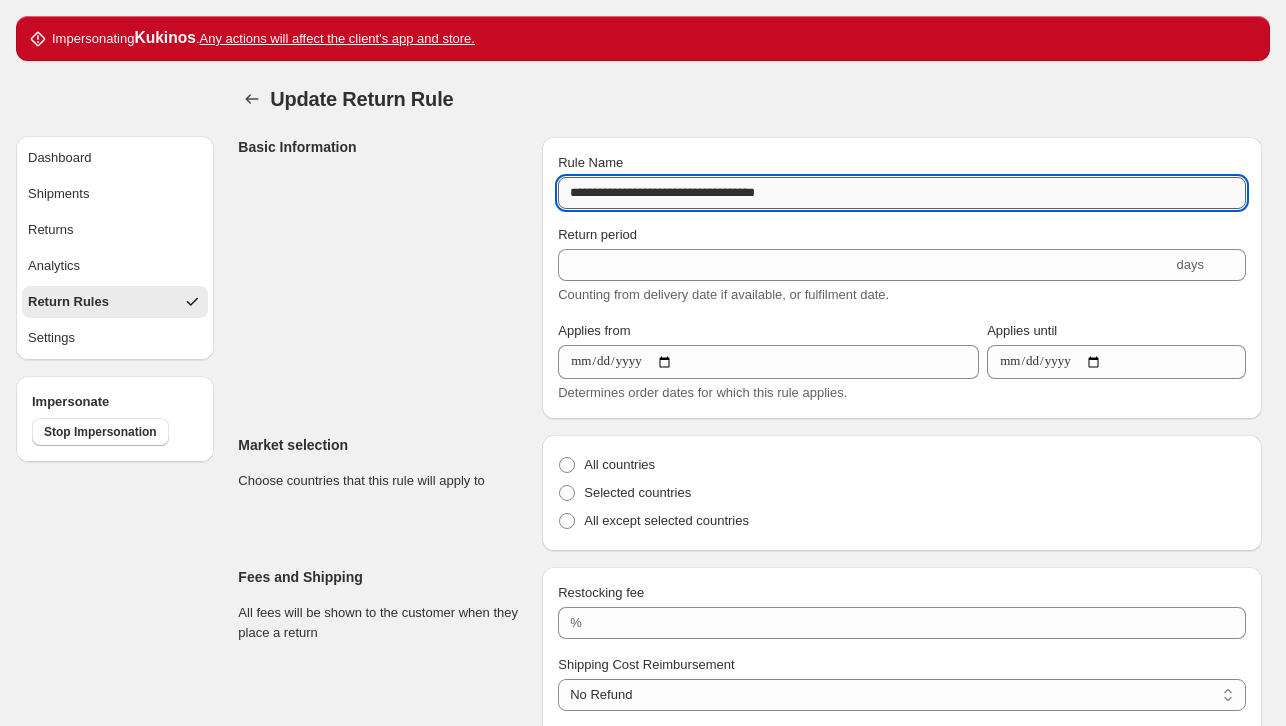 click on "**********" at bounding box center (902, 193) 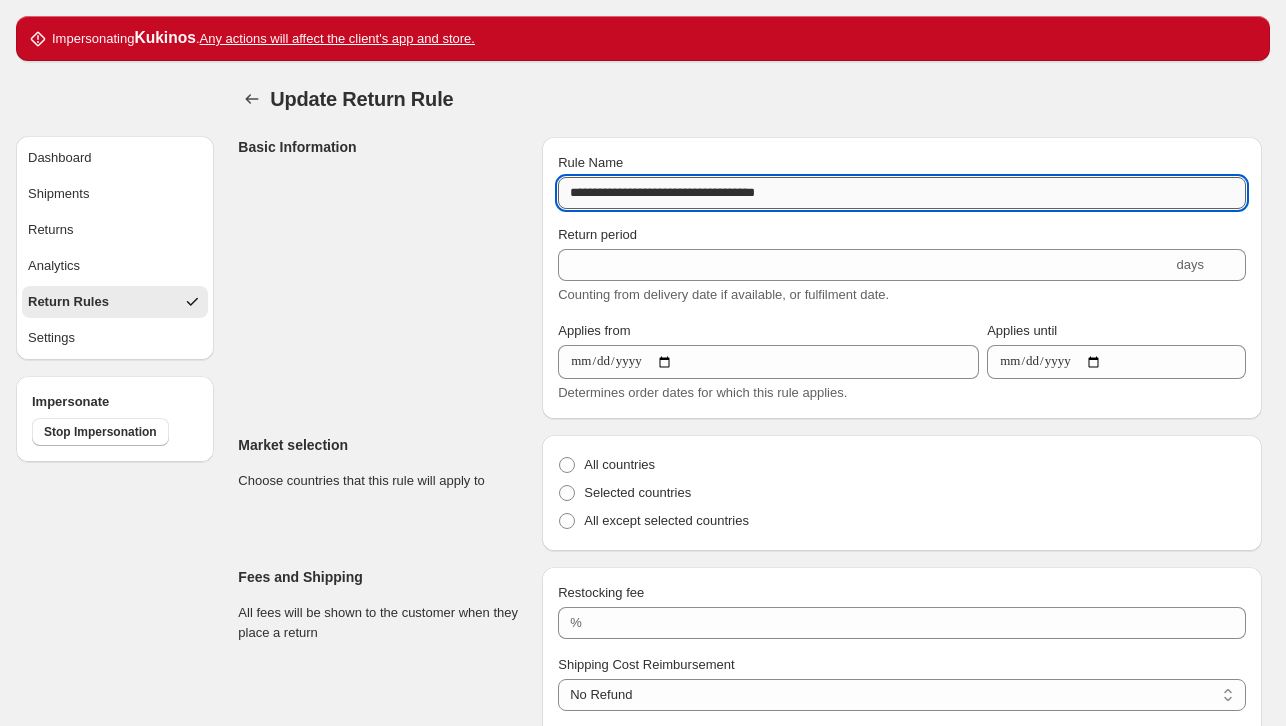 paste 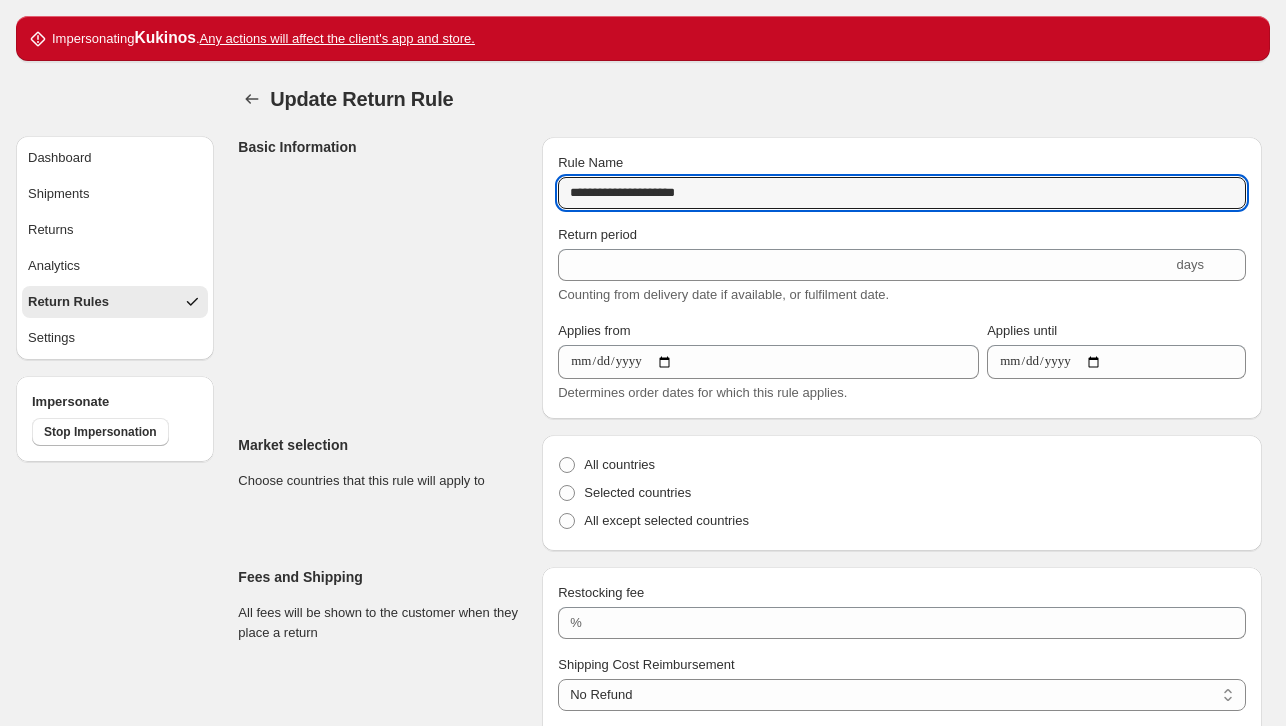 type on "**********" 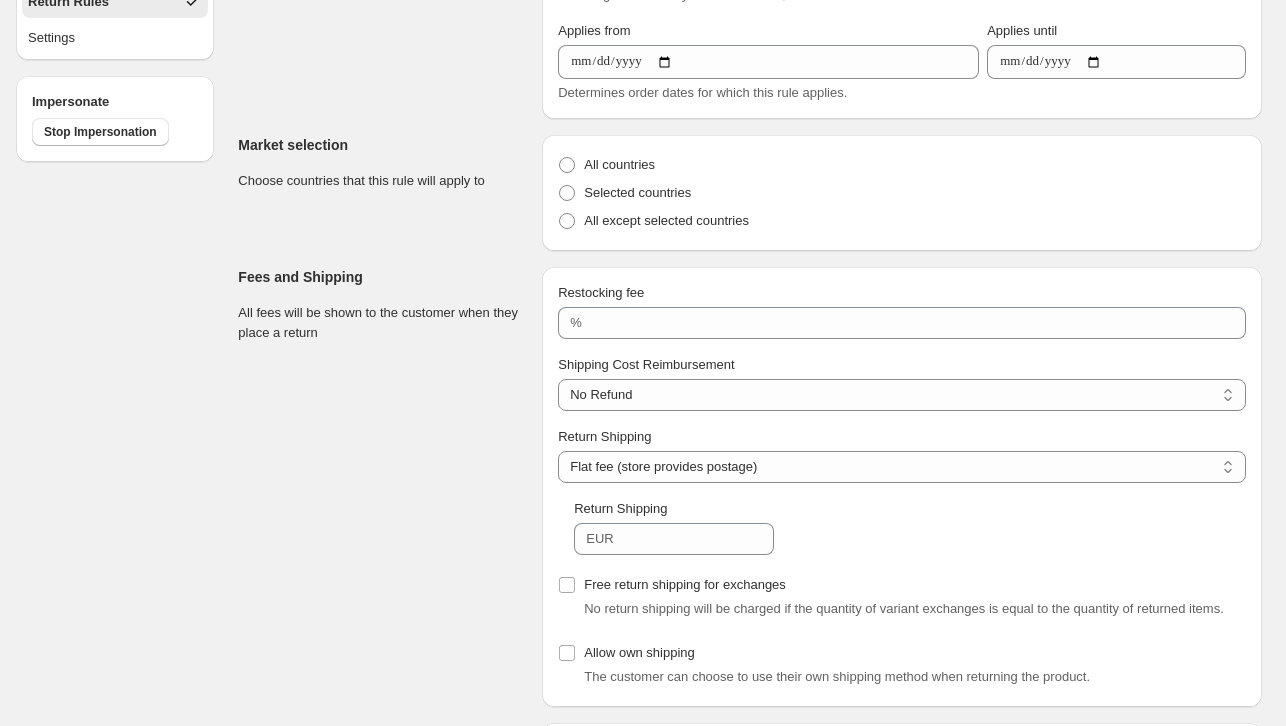 scroll, scrollTop: 200, scrollLeft: 0, axis: vertical 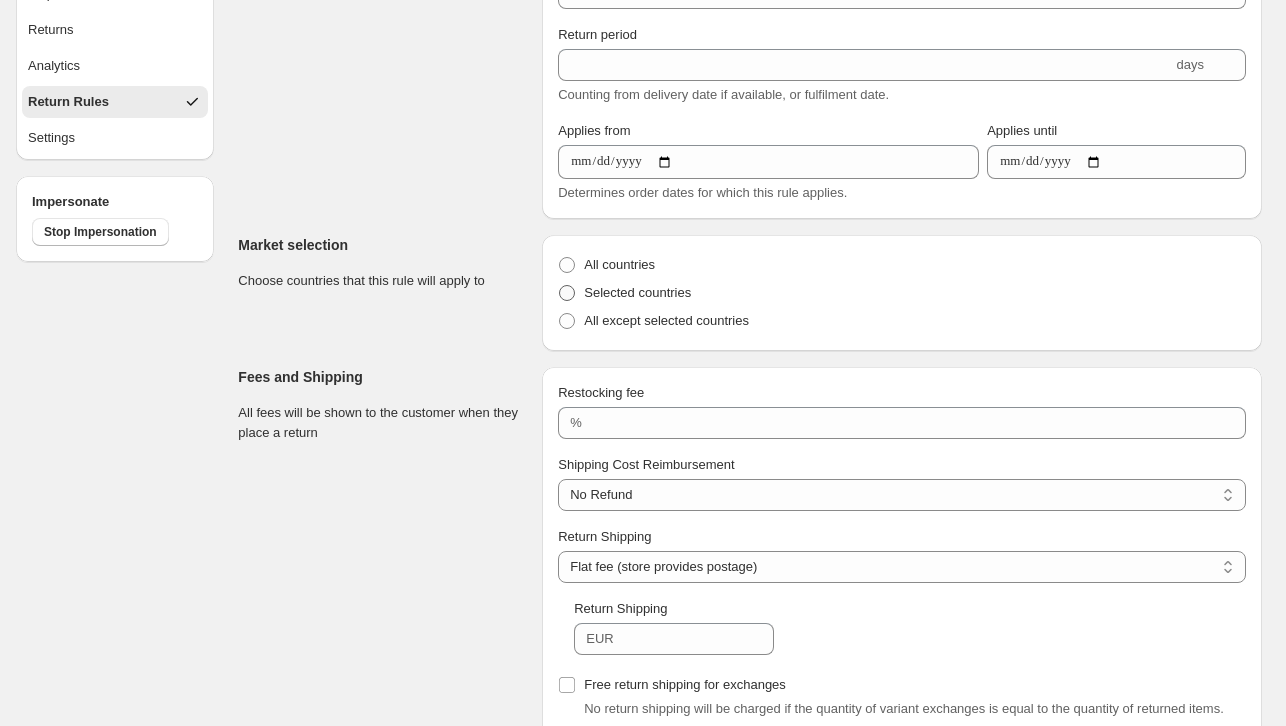 click on "Selected countries" at bounding box center [637, 292] 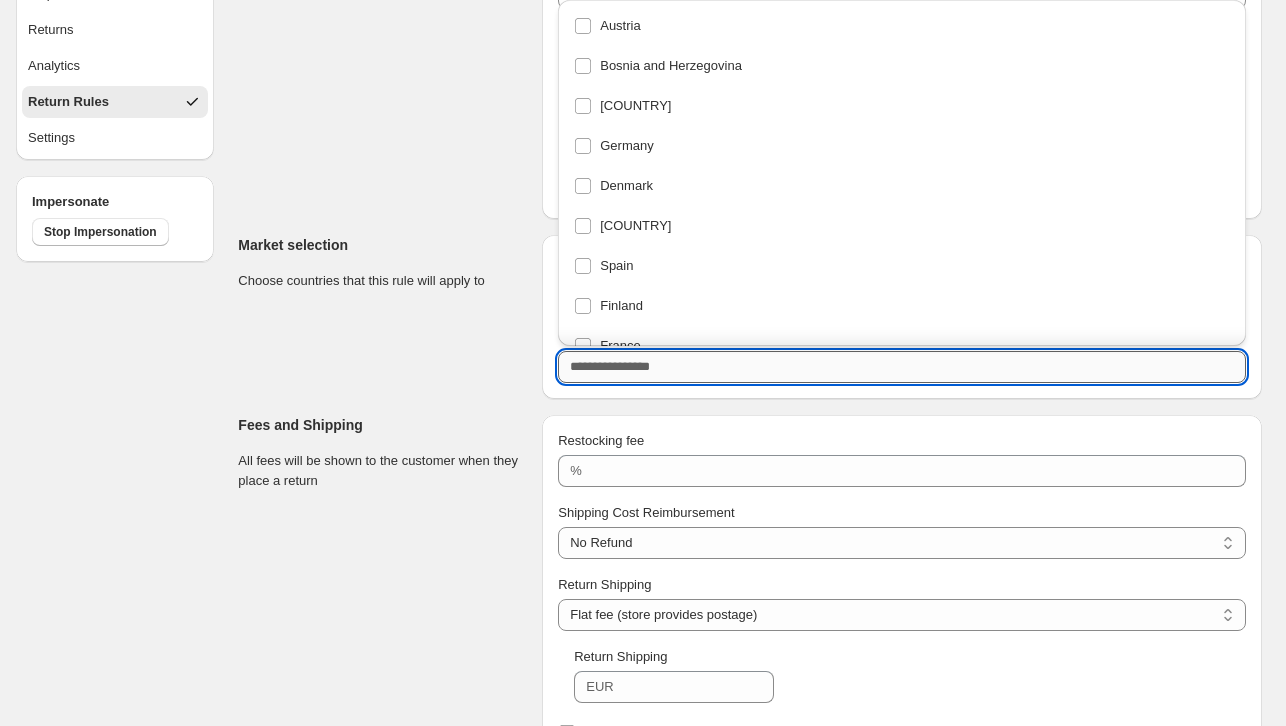 click on "Country" at bounding box center [902, 367] 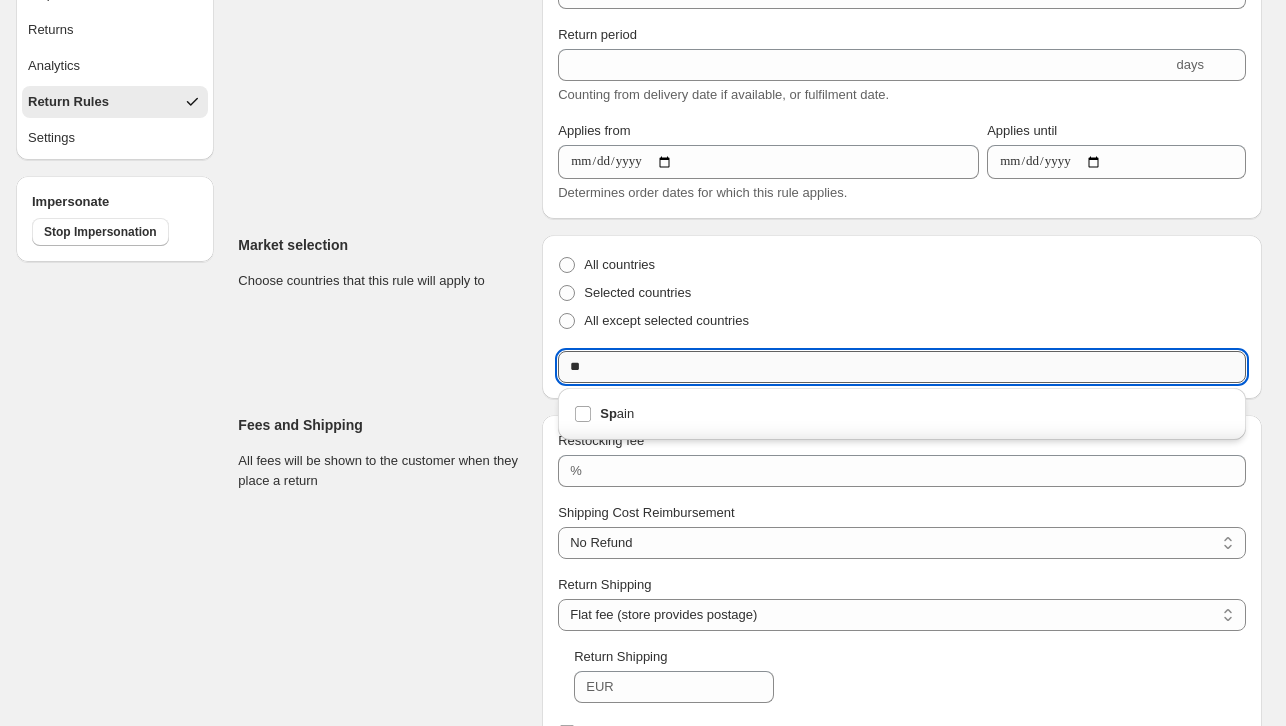 type on "***" 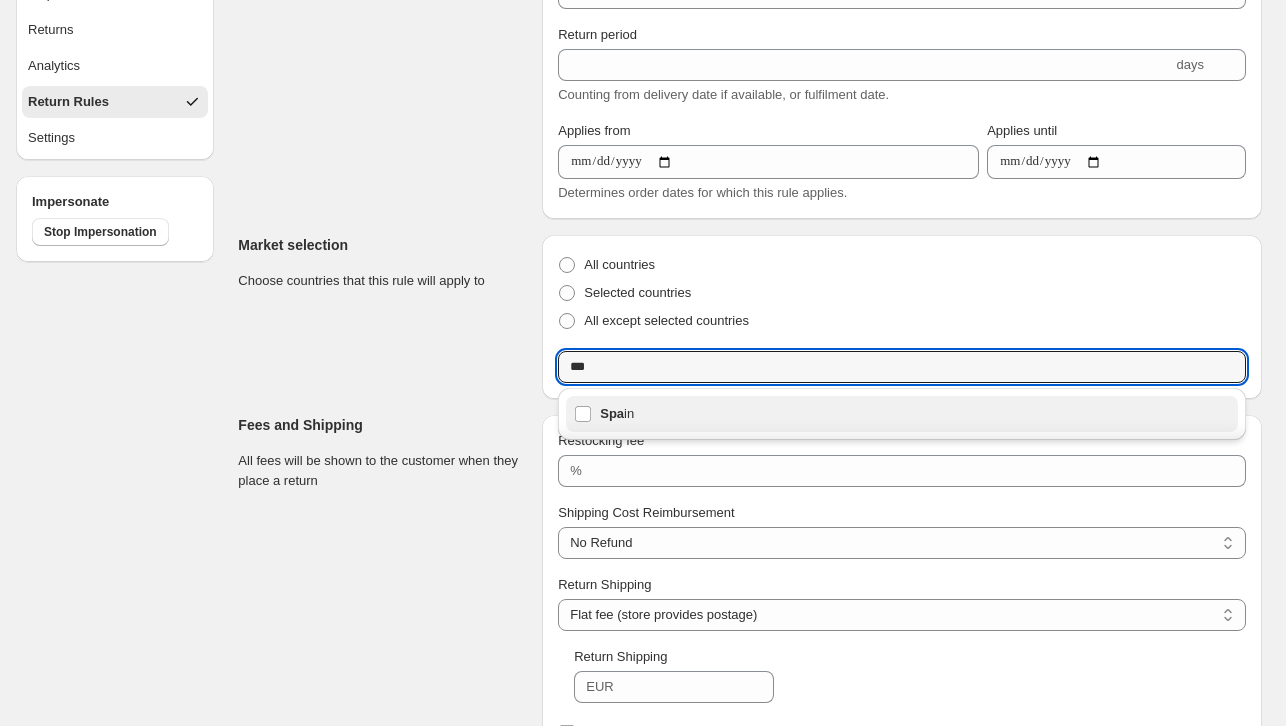 click on "Spa in" at bounding box center (902, 414) 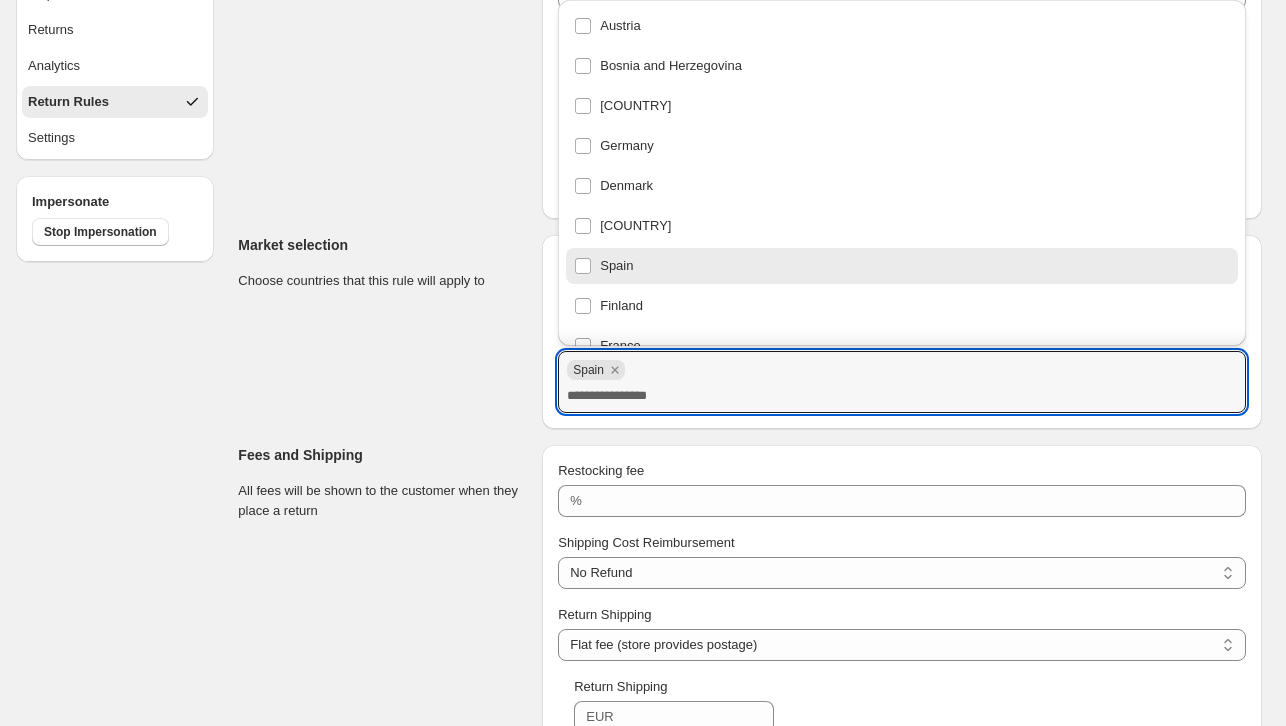 click on "Choose countries that this rule will apply to" at bounding box center (382, 281) 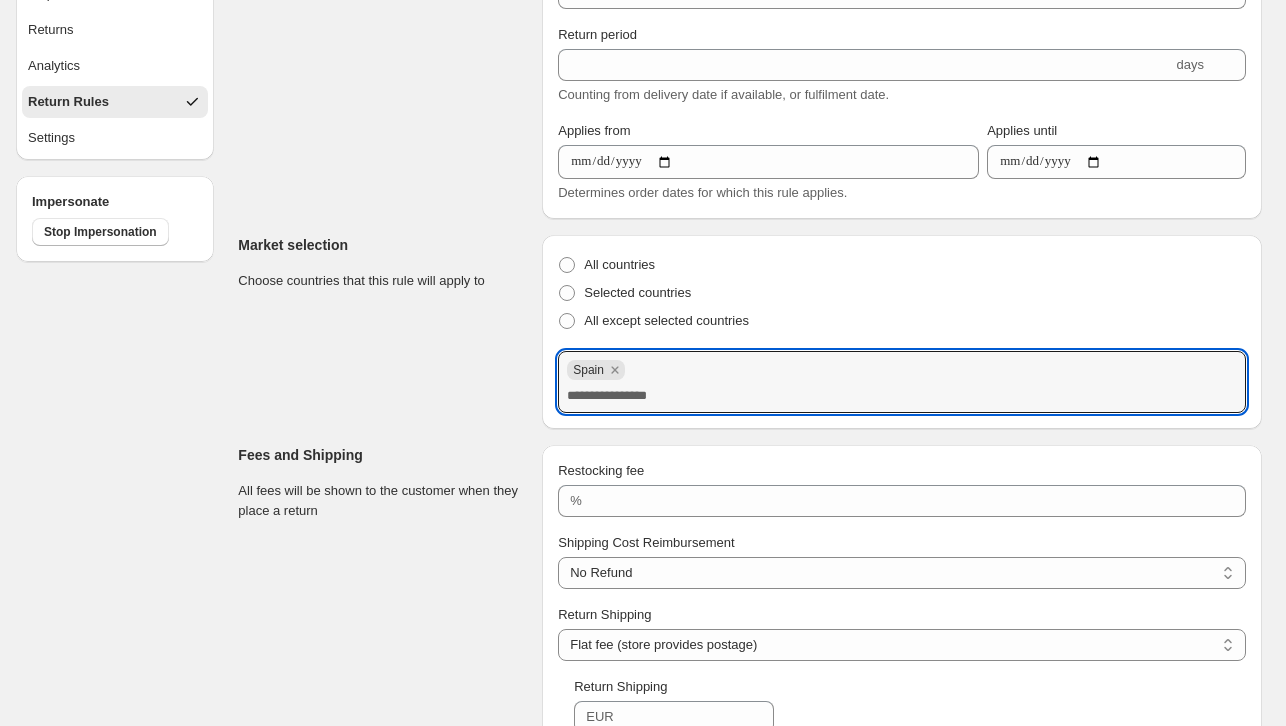 click on "Market selection Choose countries that this rule will apply to" at bounding box center [382, 332] 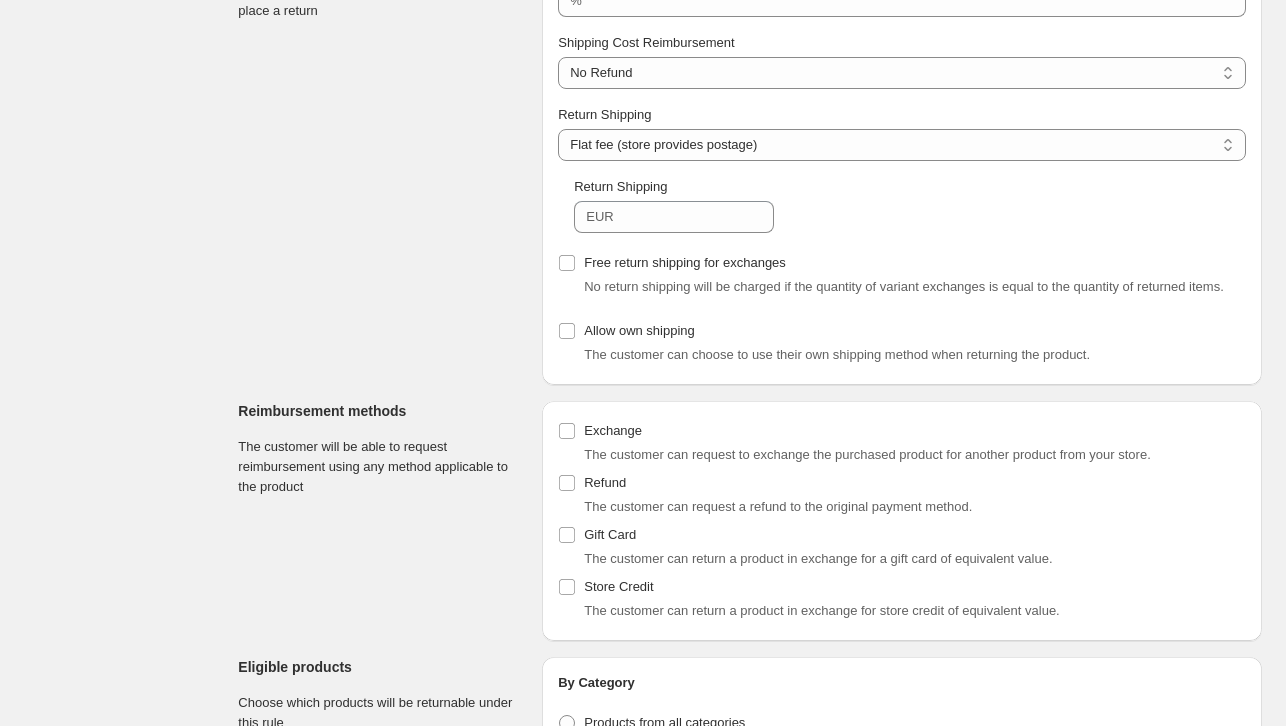 scroll, scrollTop: 800, scrollLeft: 0, axis: vertical 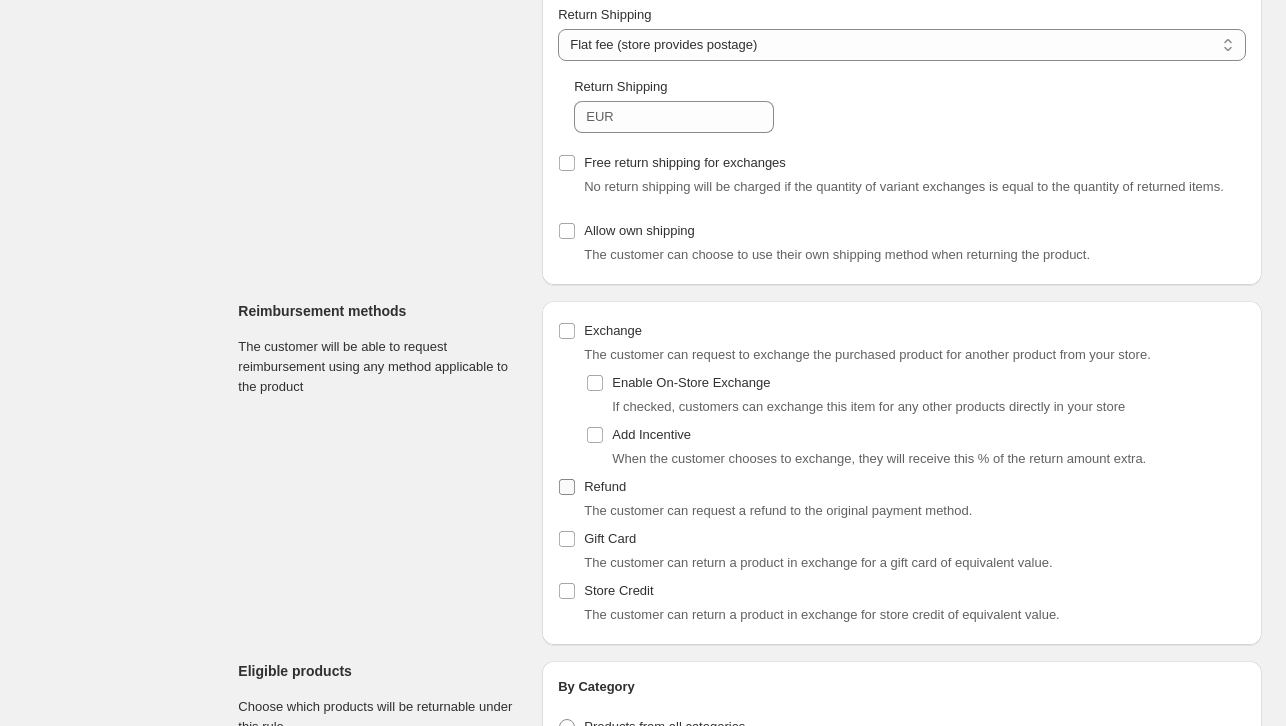 click at bounding box center (567, 487) 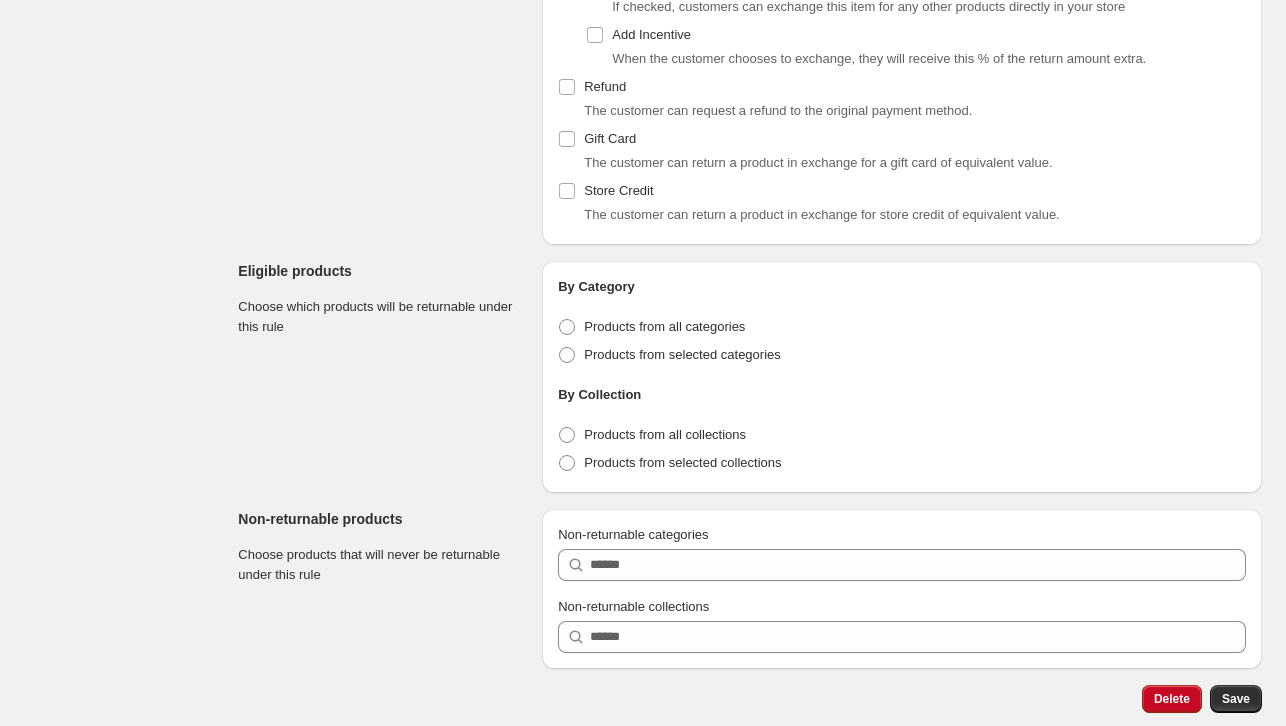scroll, scrollTop: 1203, scrollLeft: 0, axis: vertical 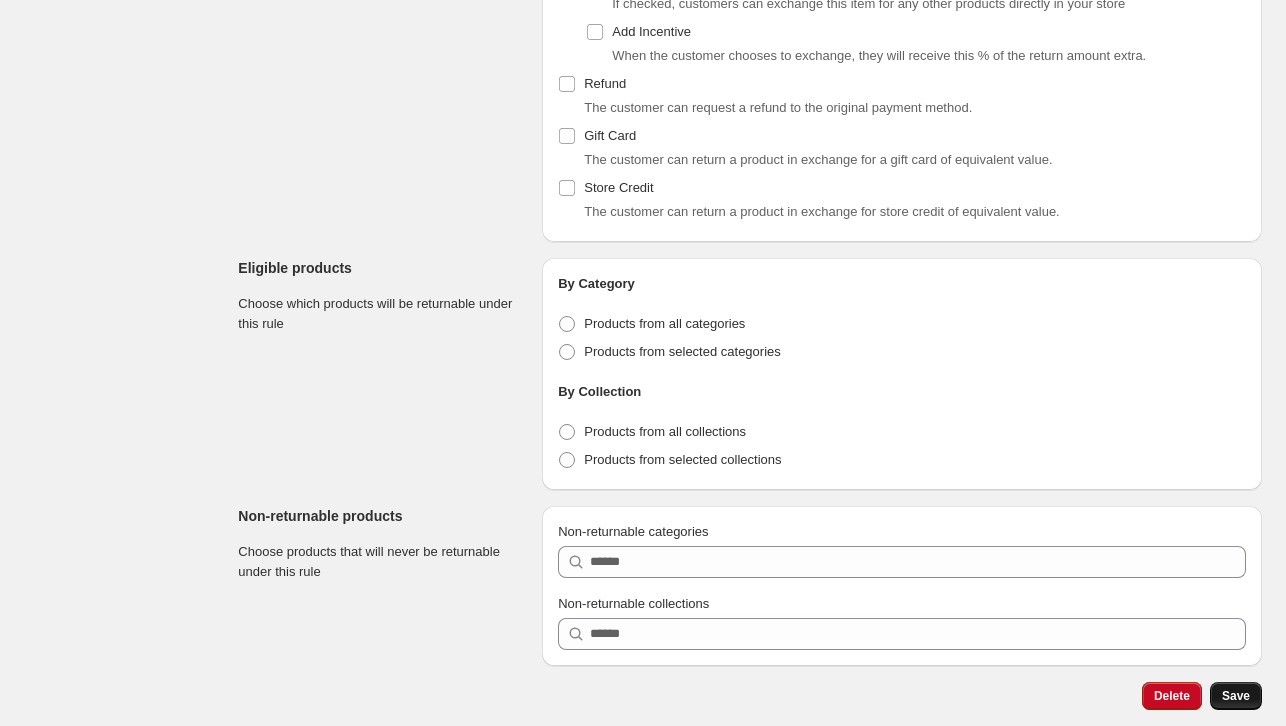 click on "Save" at bounding box center (1236, 696) 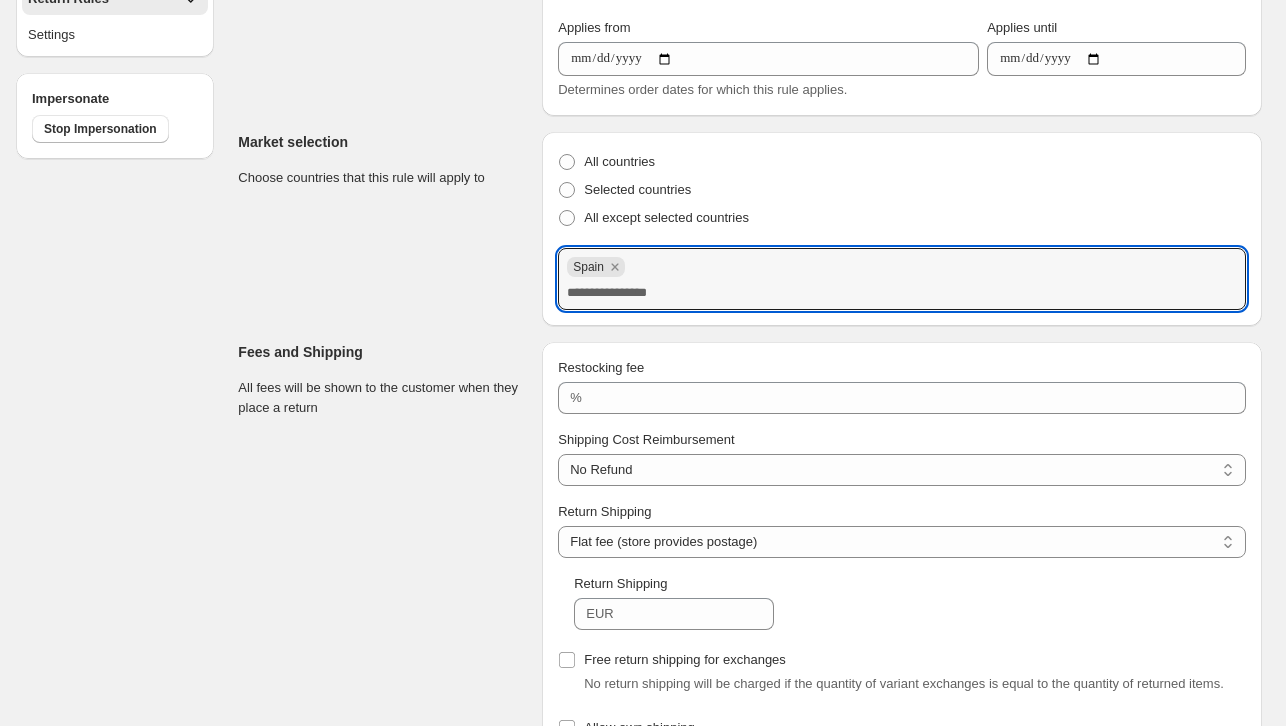 scroll, scrollTop: 3, scrollLeft: 0, axis: vertical 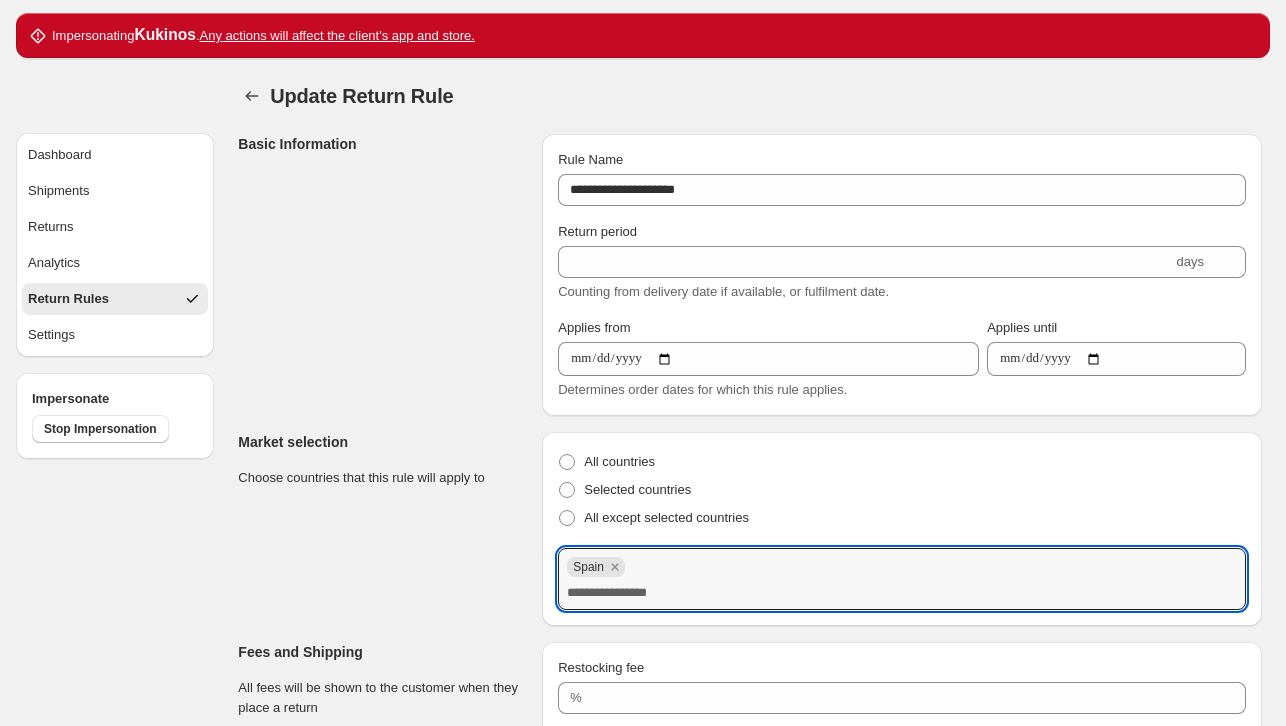 click on "Return Rules" at bounding box center (115, 299) 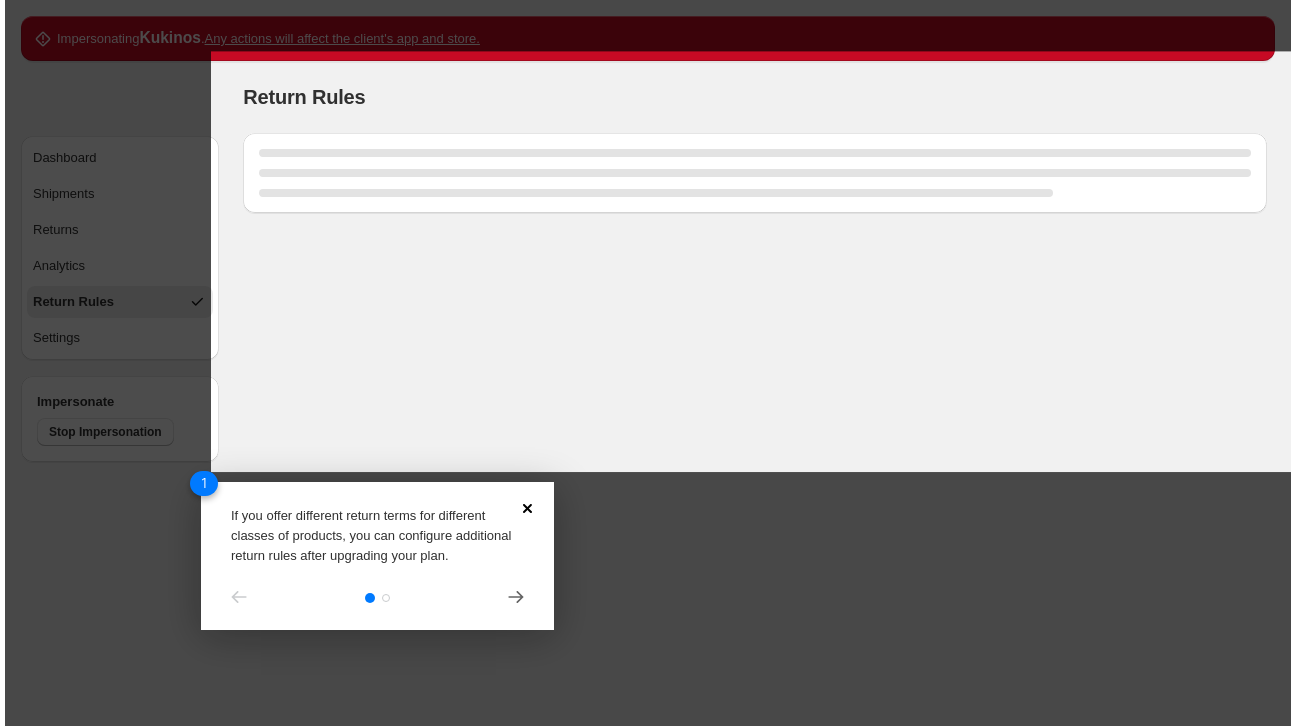 scroll, scrollTop: 0, scrollLeft: 0, axis: both 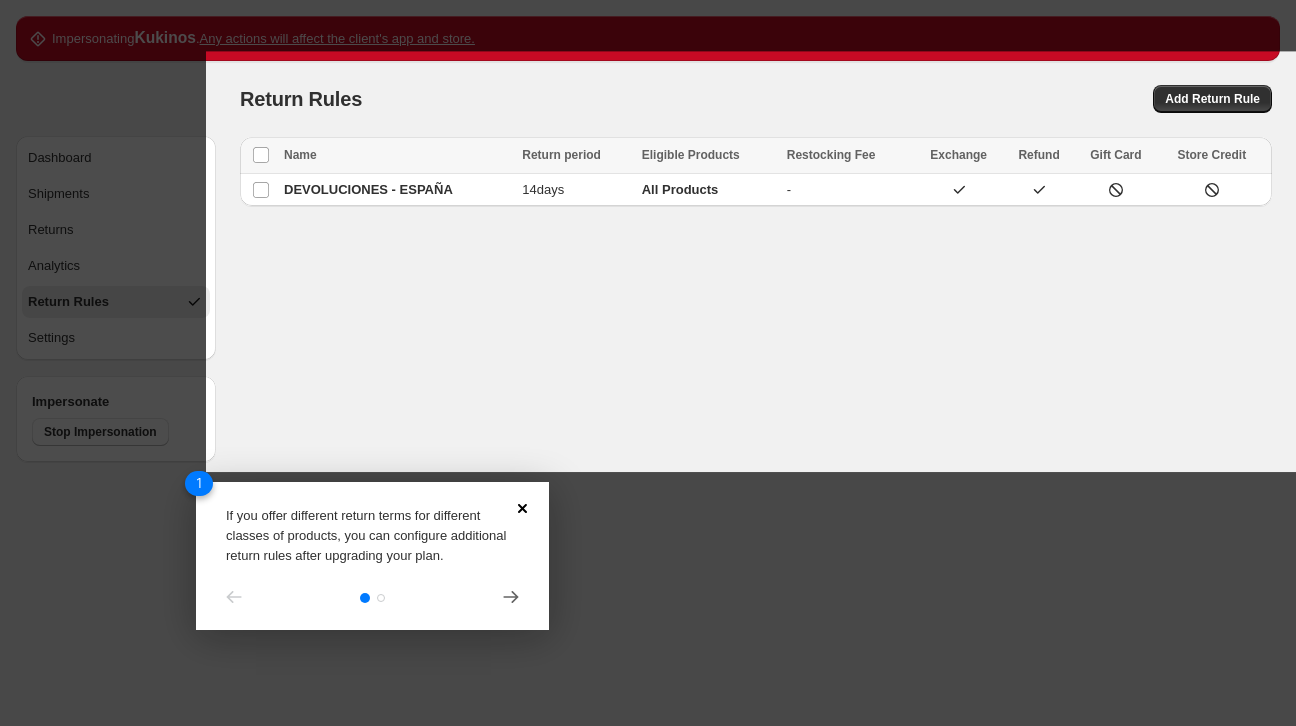 click on "1 If you offer different return terms for different classes of products, you can configure additional return rules after upgrading your plan." at bounding box center [372, 556] 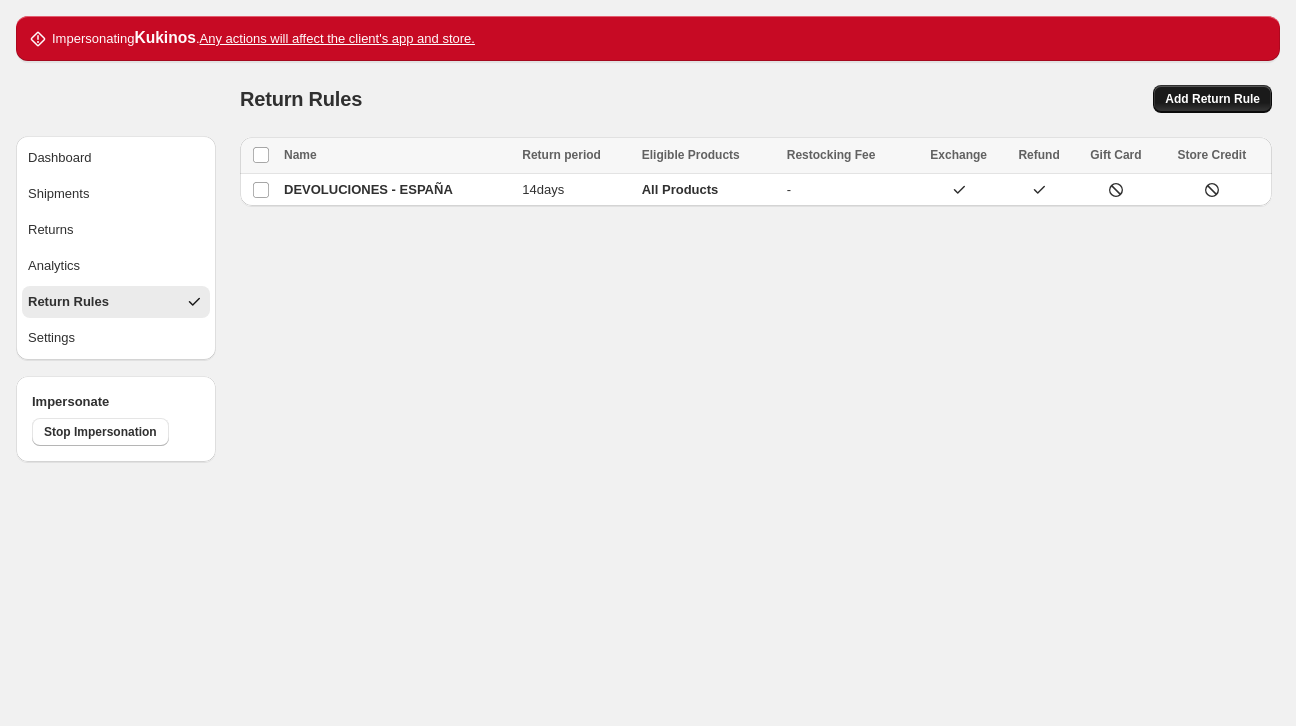 click on "Add Return Rule" at bounding box center [1212, 99] 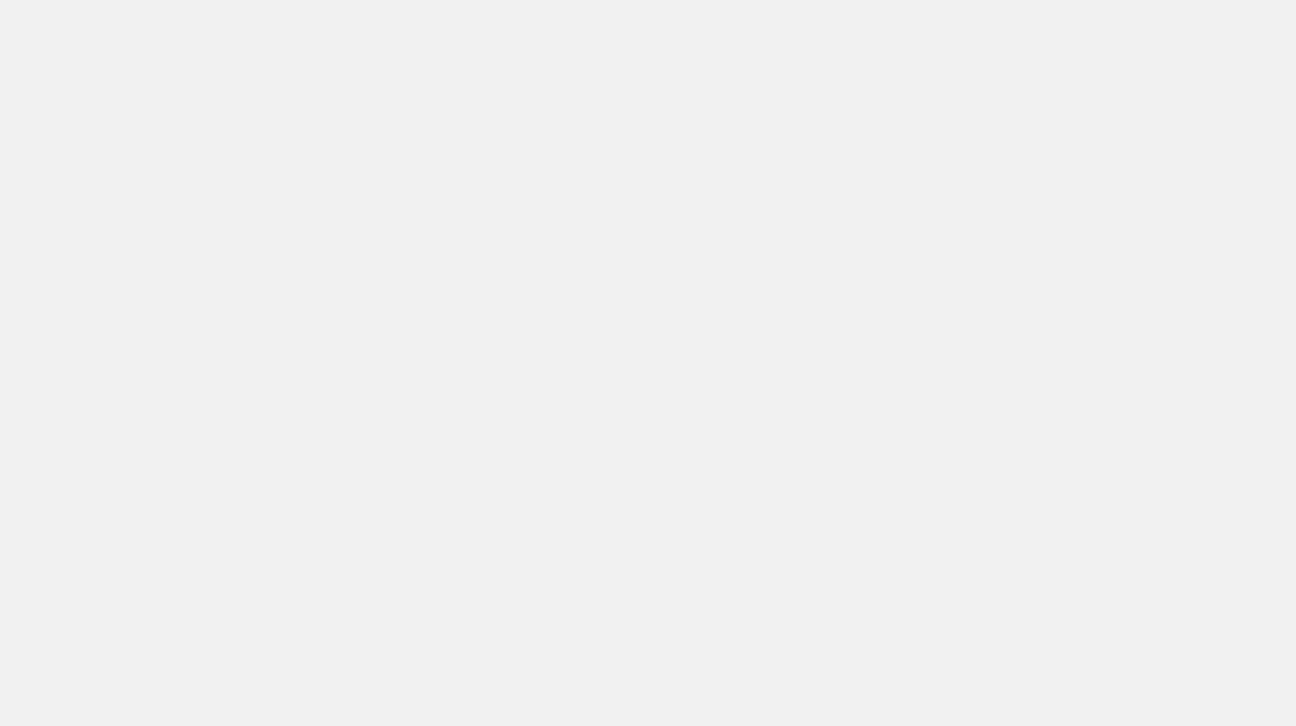 scroll, scrollTop: 0, scrollLeft: 0, axis: both 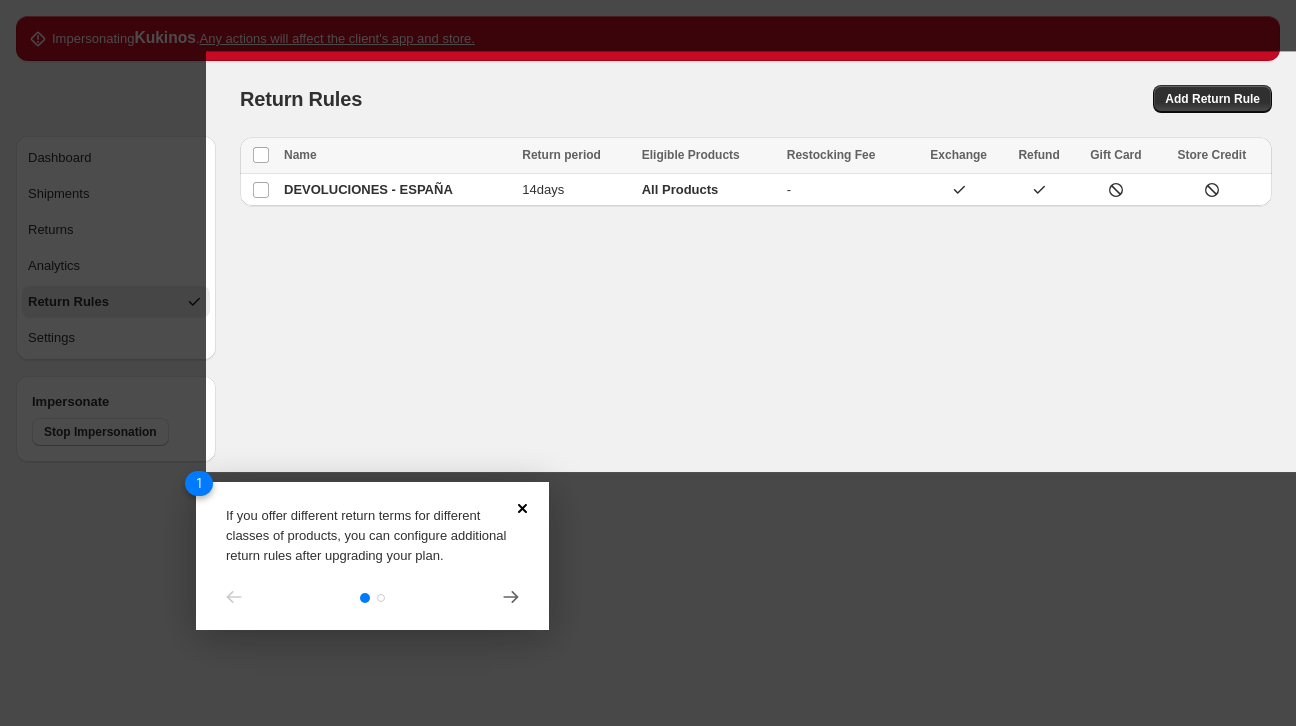 click on "1 If you offer different return terms for different classes of products, you can configure additional return rules after upgrading your plan." at bounding box center [372, 556] 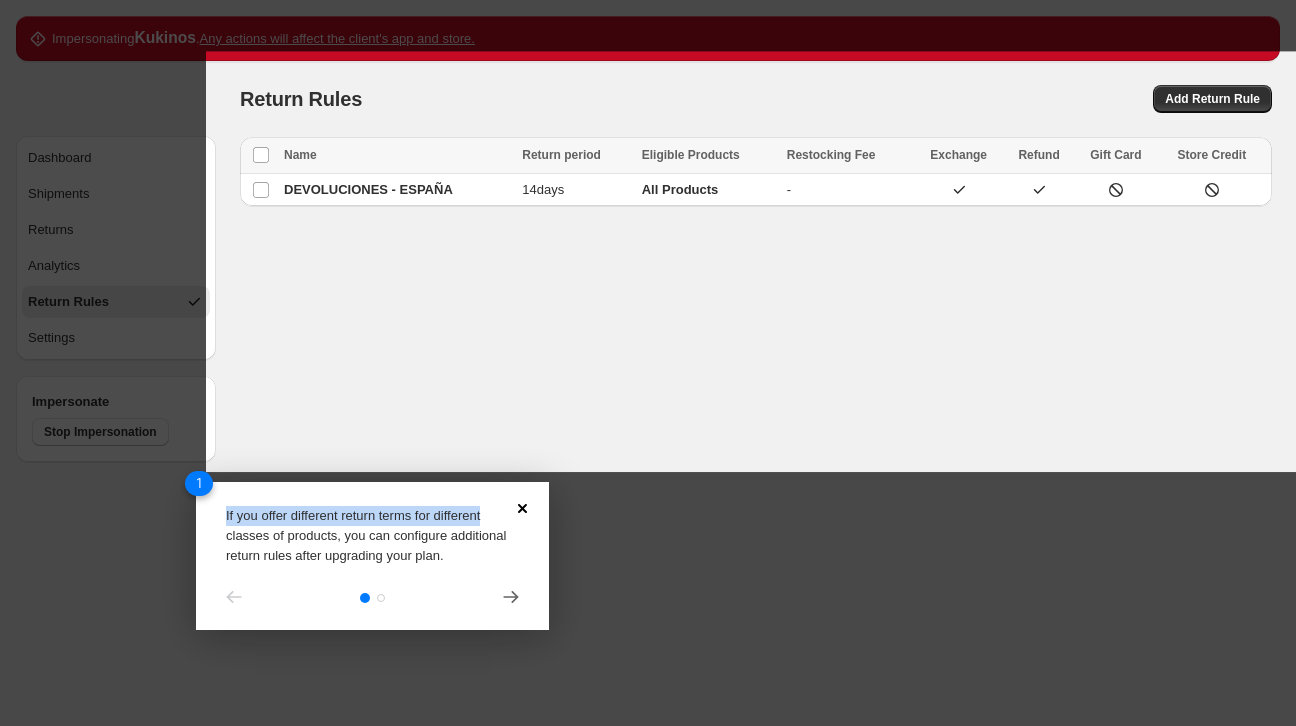 click on "1 If you offer different return terms for different classes of products, you can configure additional return rules after upgrading your plan." at bounding box center [372, 556] 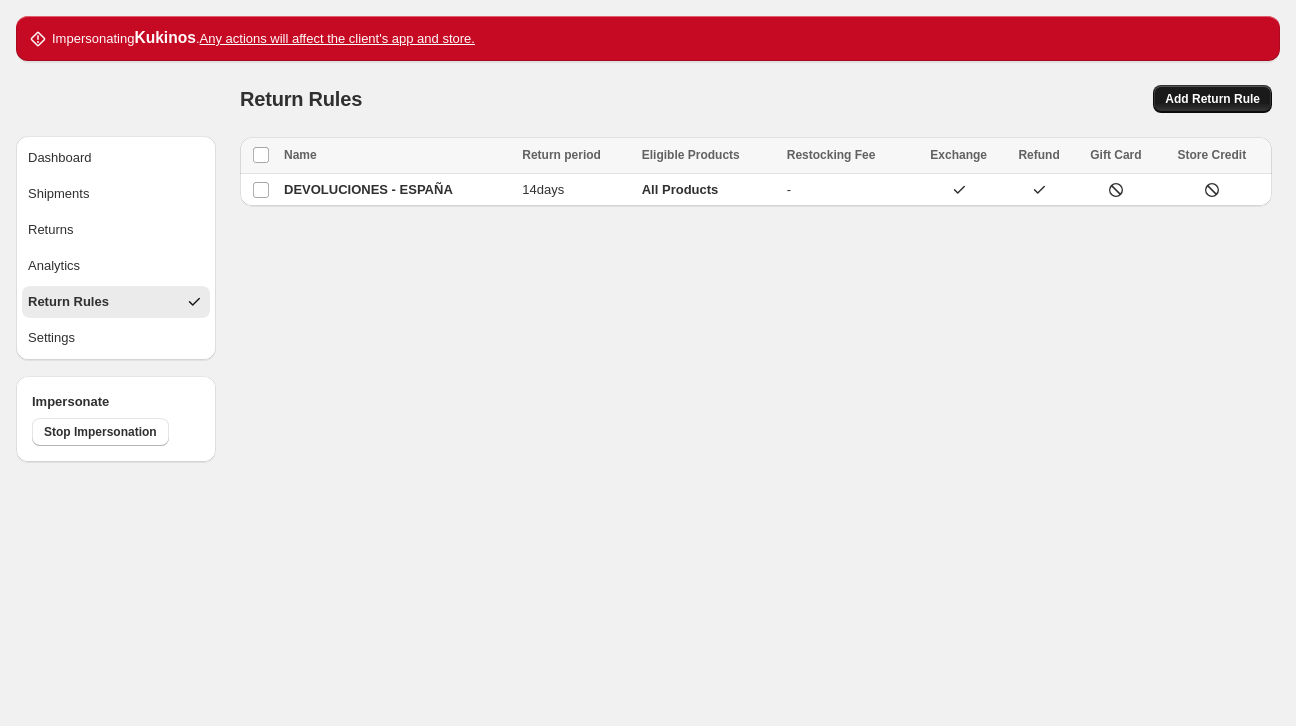 click on "Add Return Rule" at bounding box center (1212, 99) 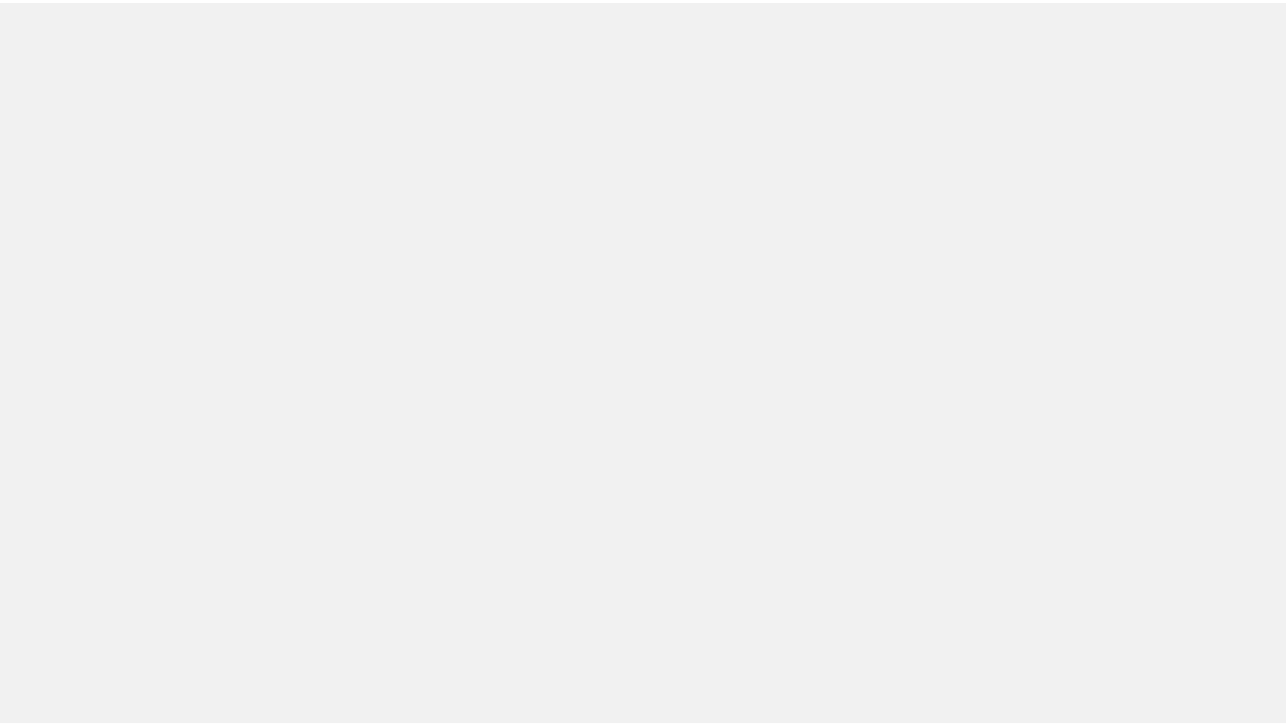 scroll, scrollTop: 0, scrollLeft: 0, axis: both 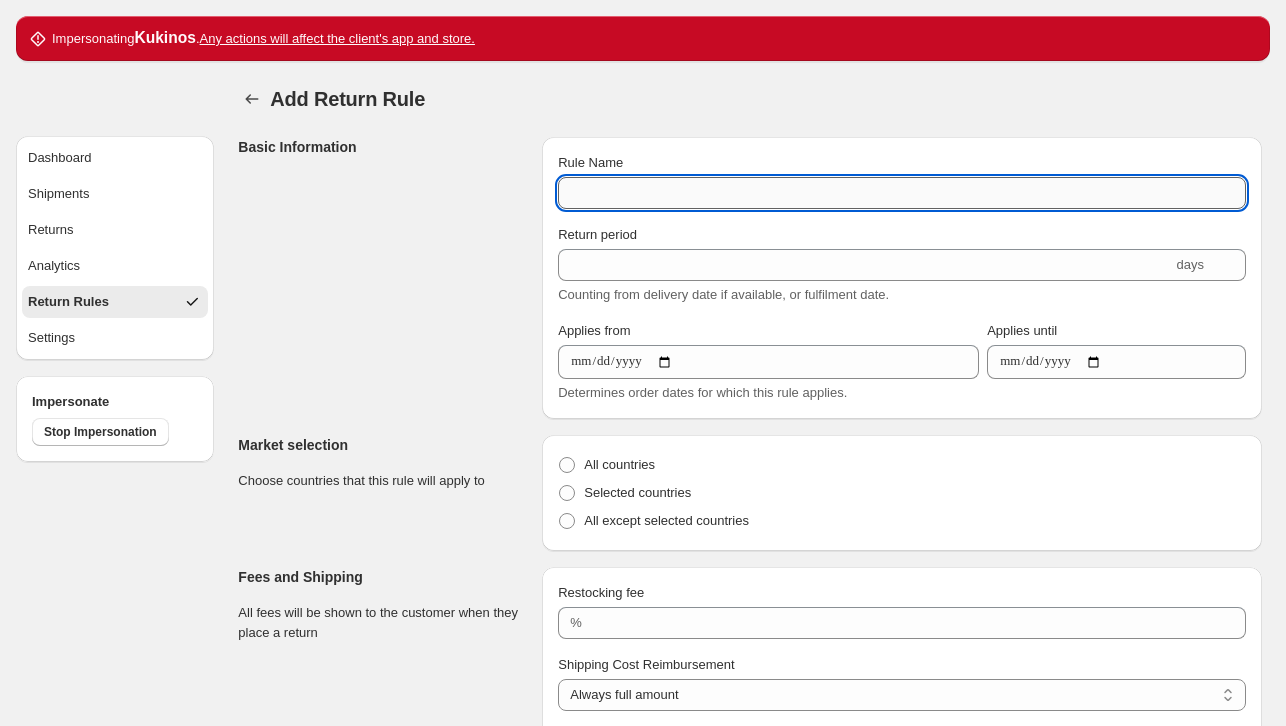 click on "Rule Name" at bounding box center (902, 193) 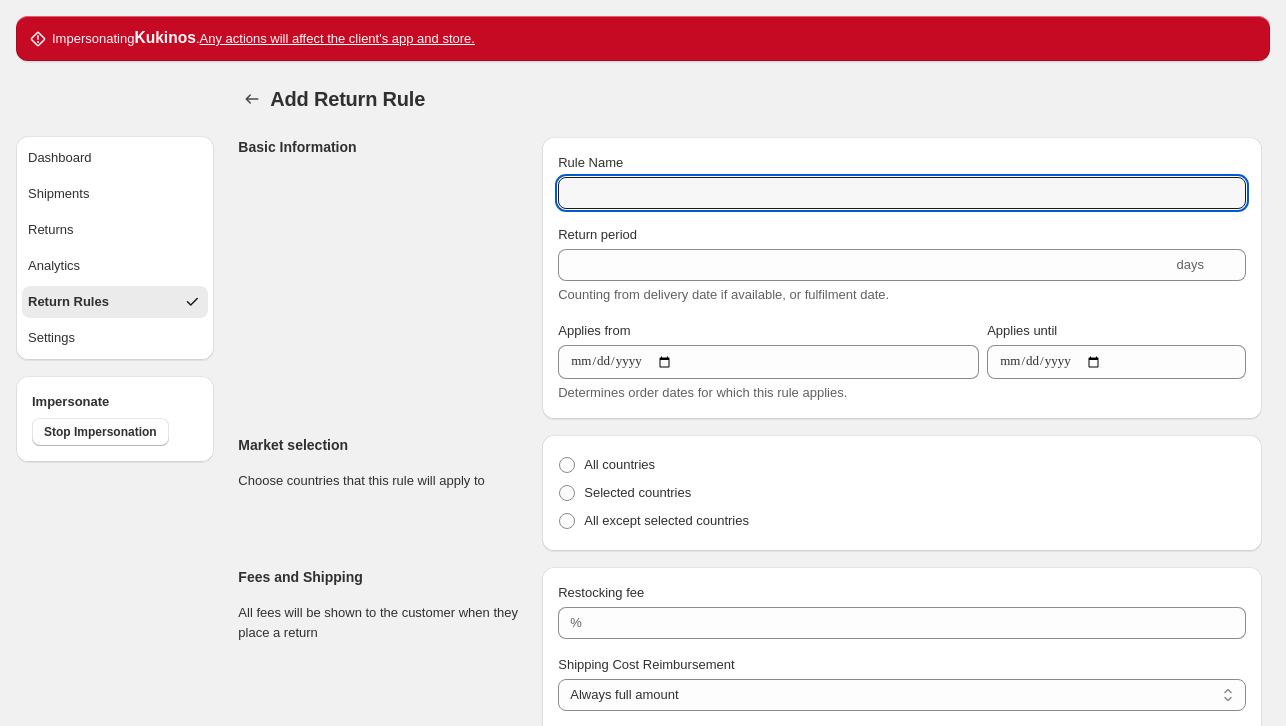 paste on "**********" 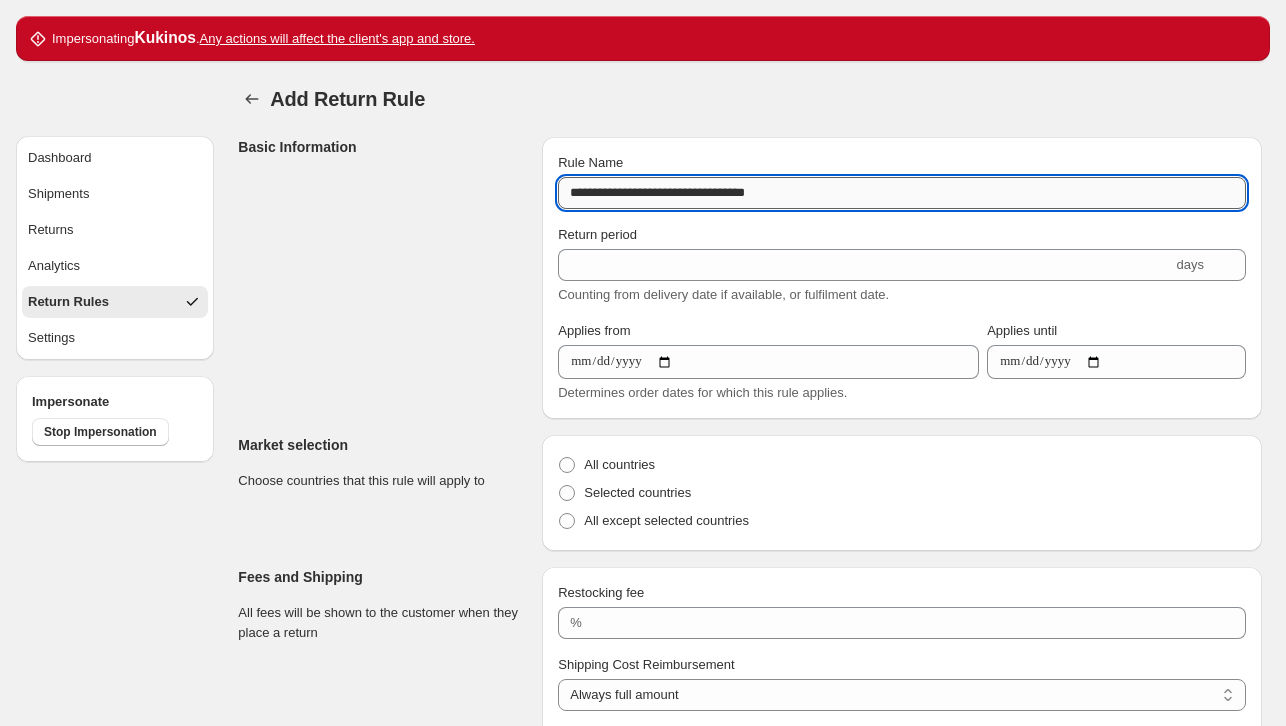 scroll, scrollTop: 100, scrollLeft: 0, axis: vertical 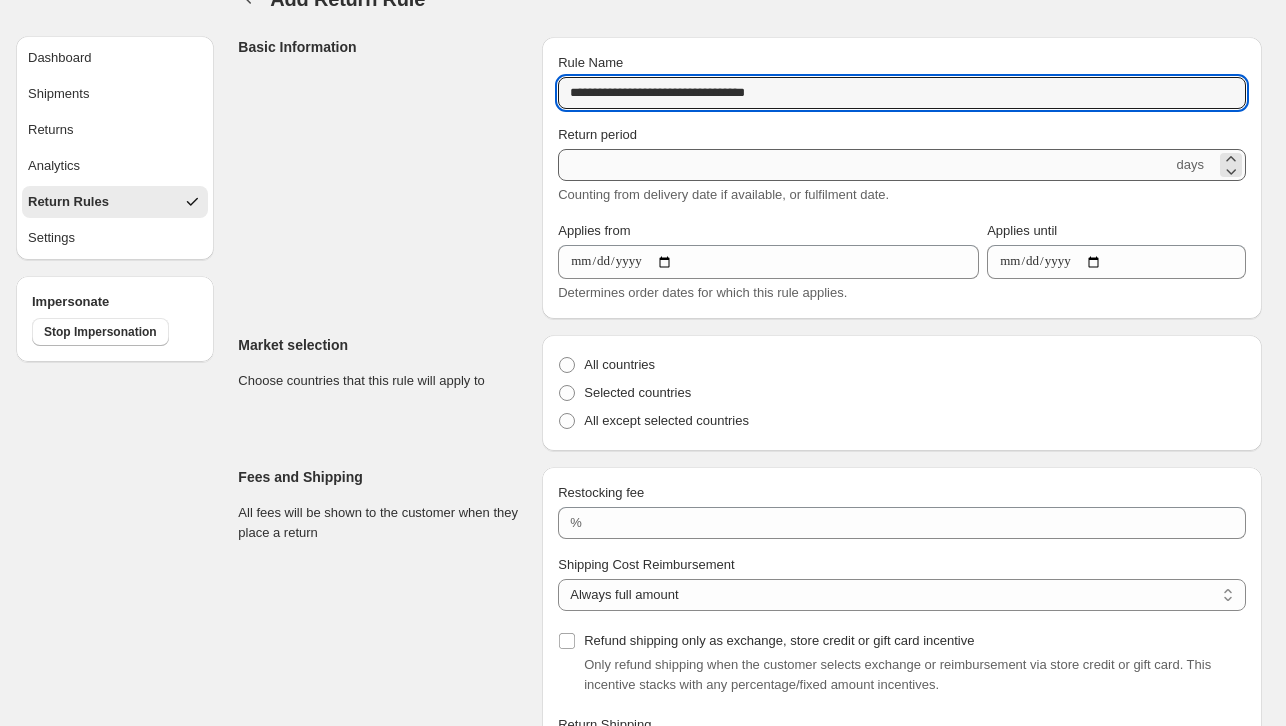 type on "**********" 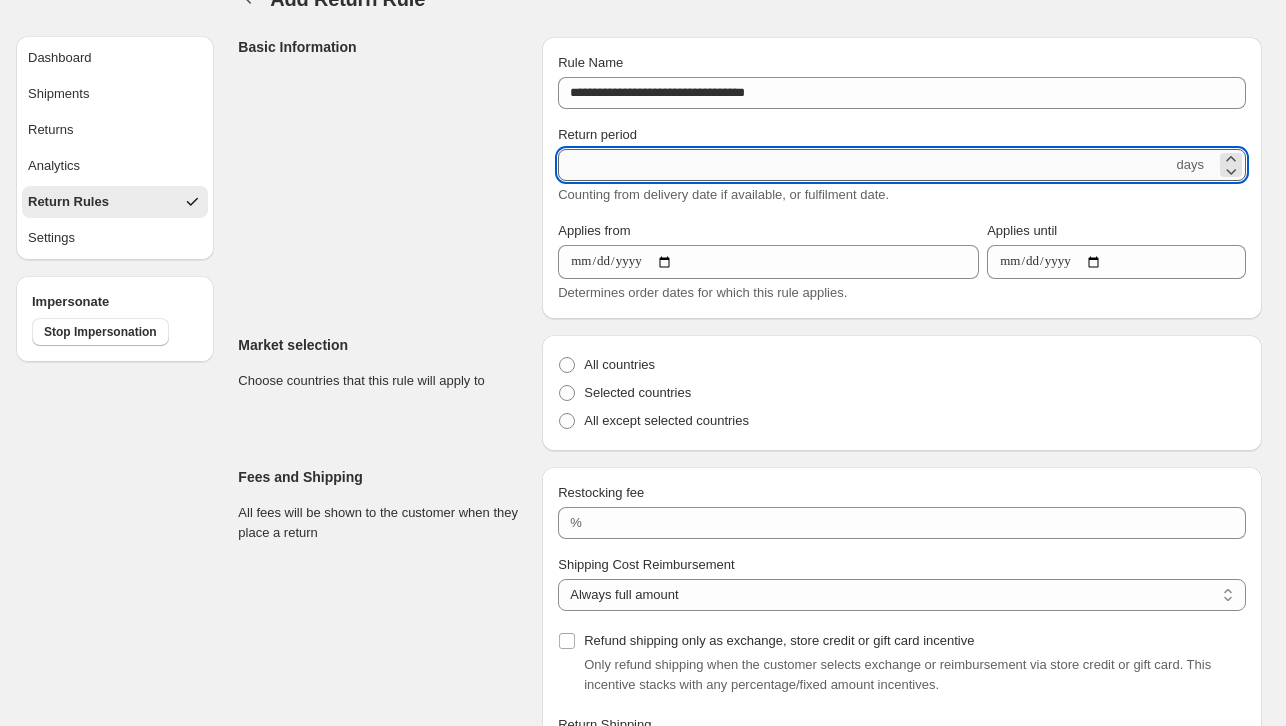 click on "Return period" at bounding box center (865, 165) 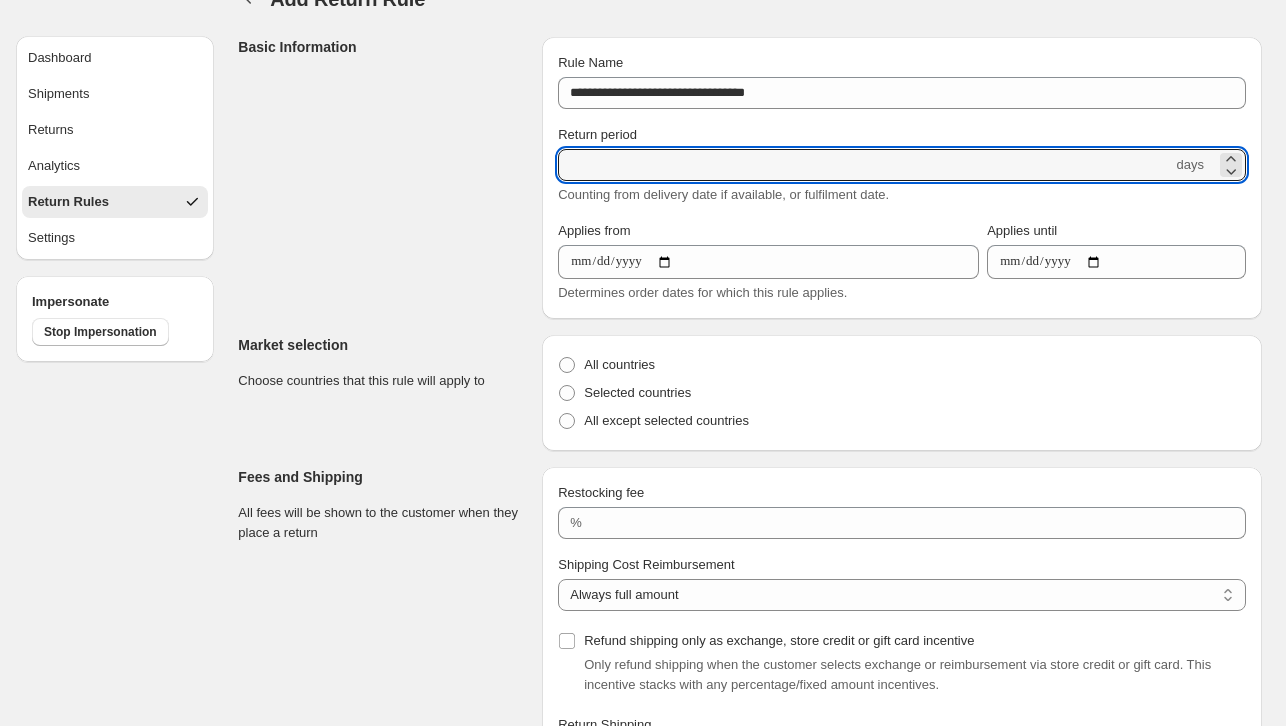 type on "**" 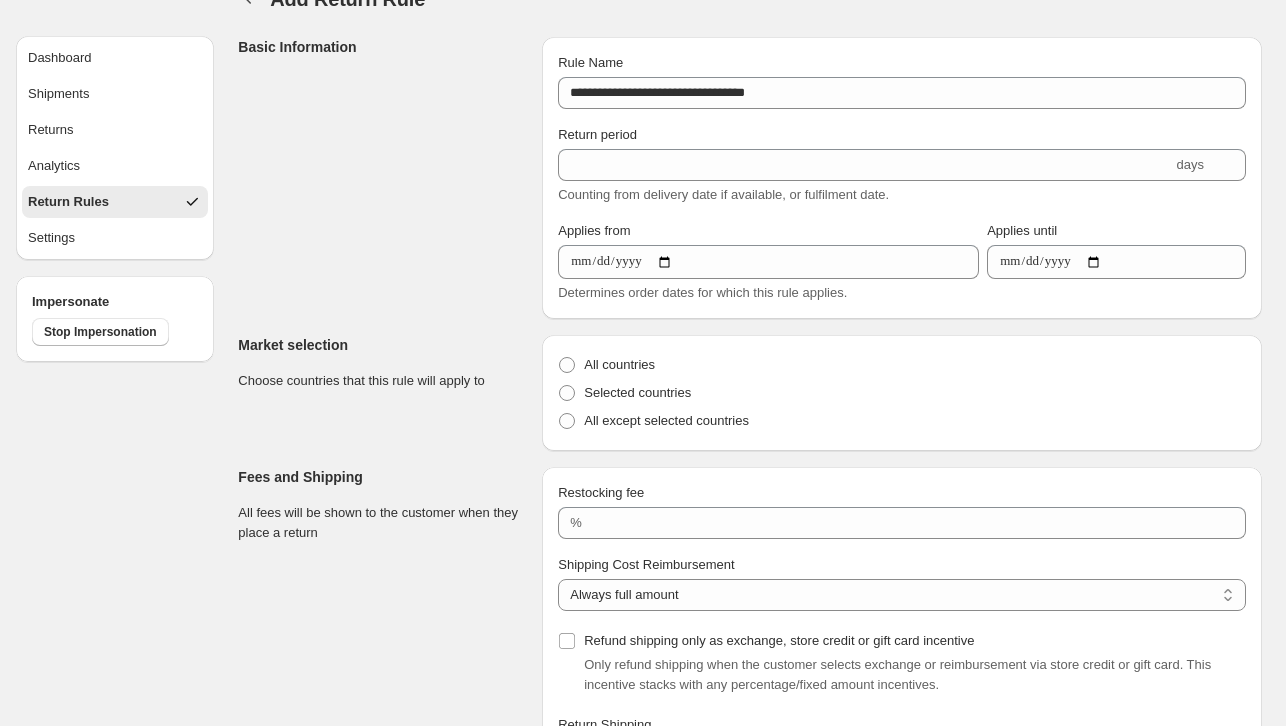 scroll, scrollTop: 300, scrollLeft: 0, axis: vertical 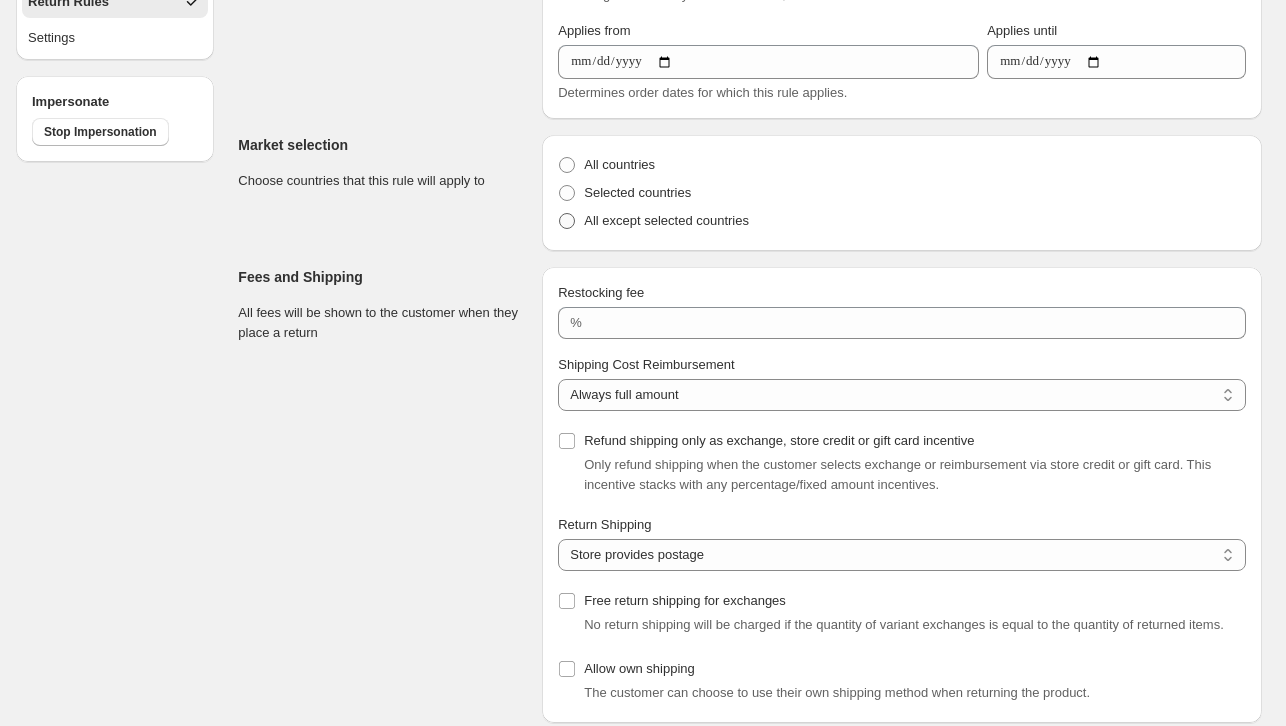 click at bounding box center (567, 221) 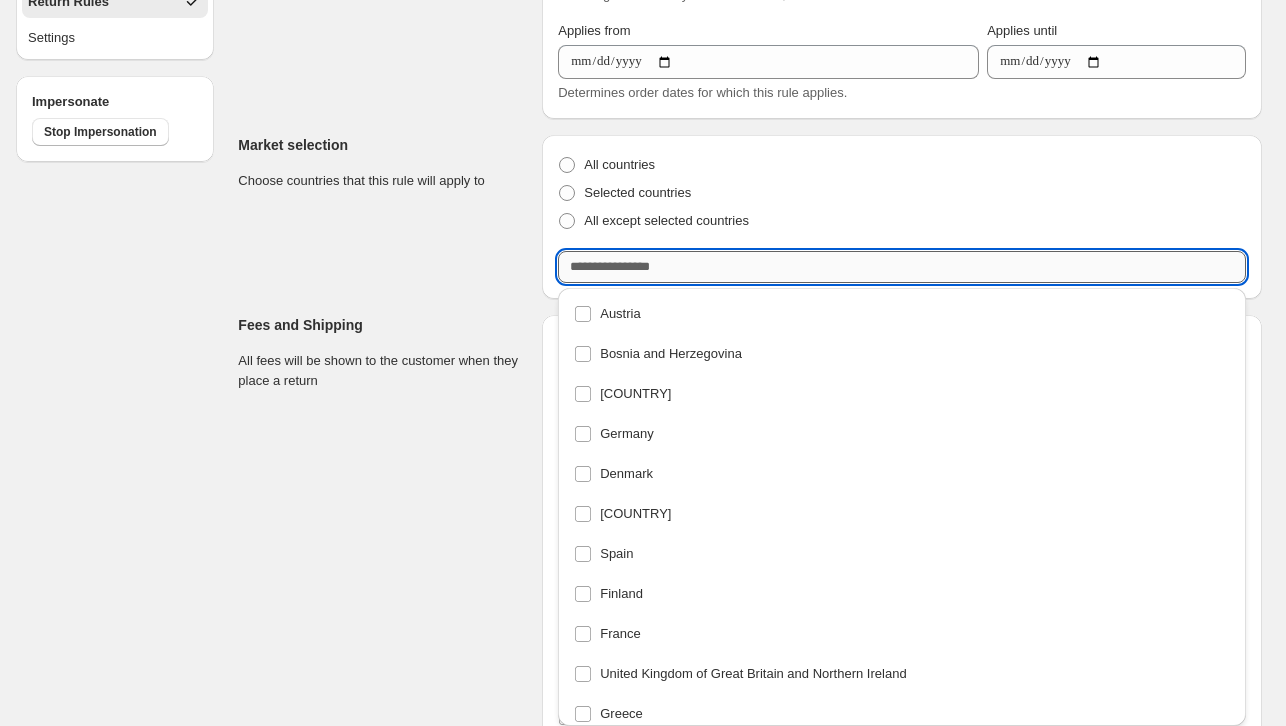 click on "Country" at bounding box center (902, 267) 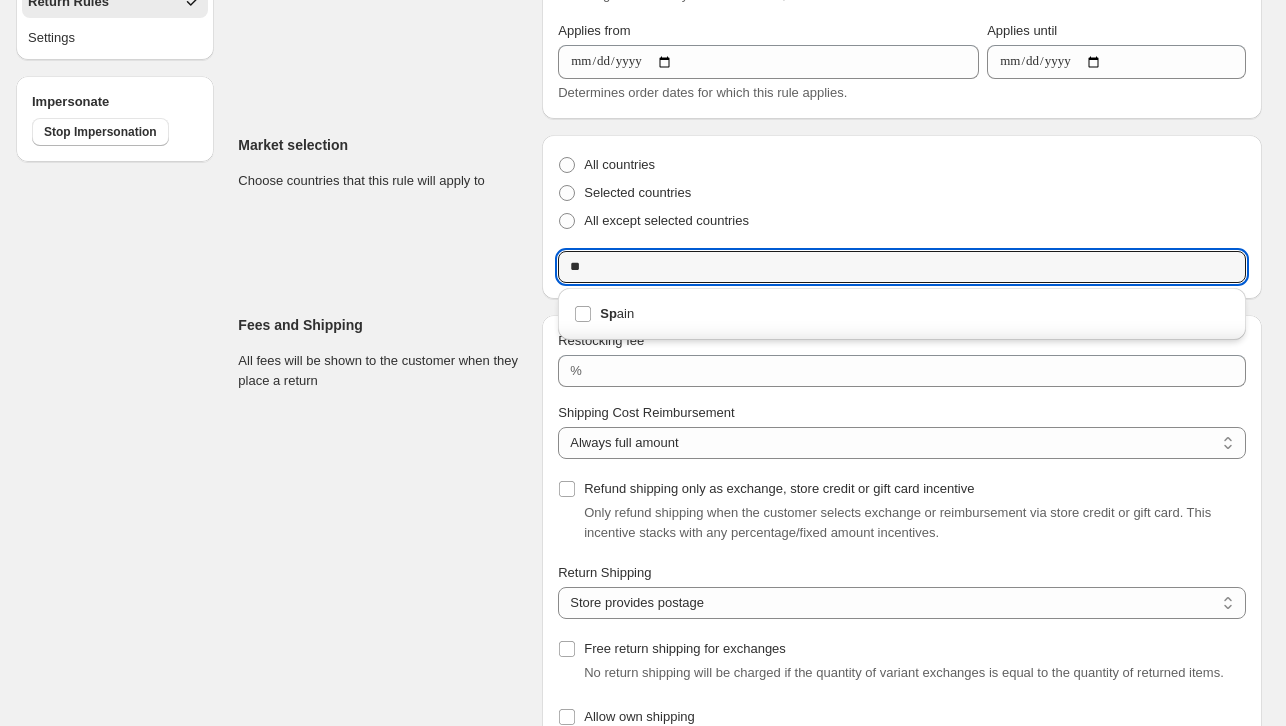 type on "***" 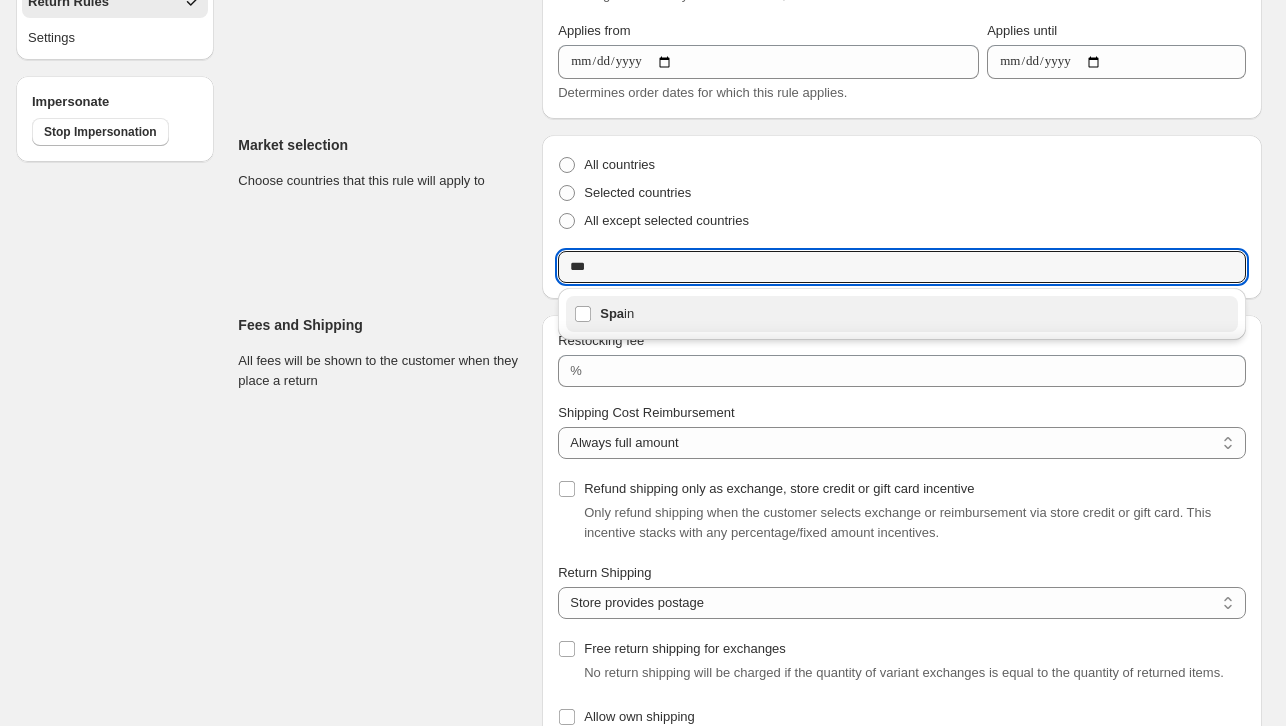 click on "Spa in" at bounding box center (902, 314) 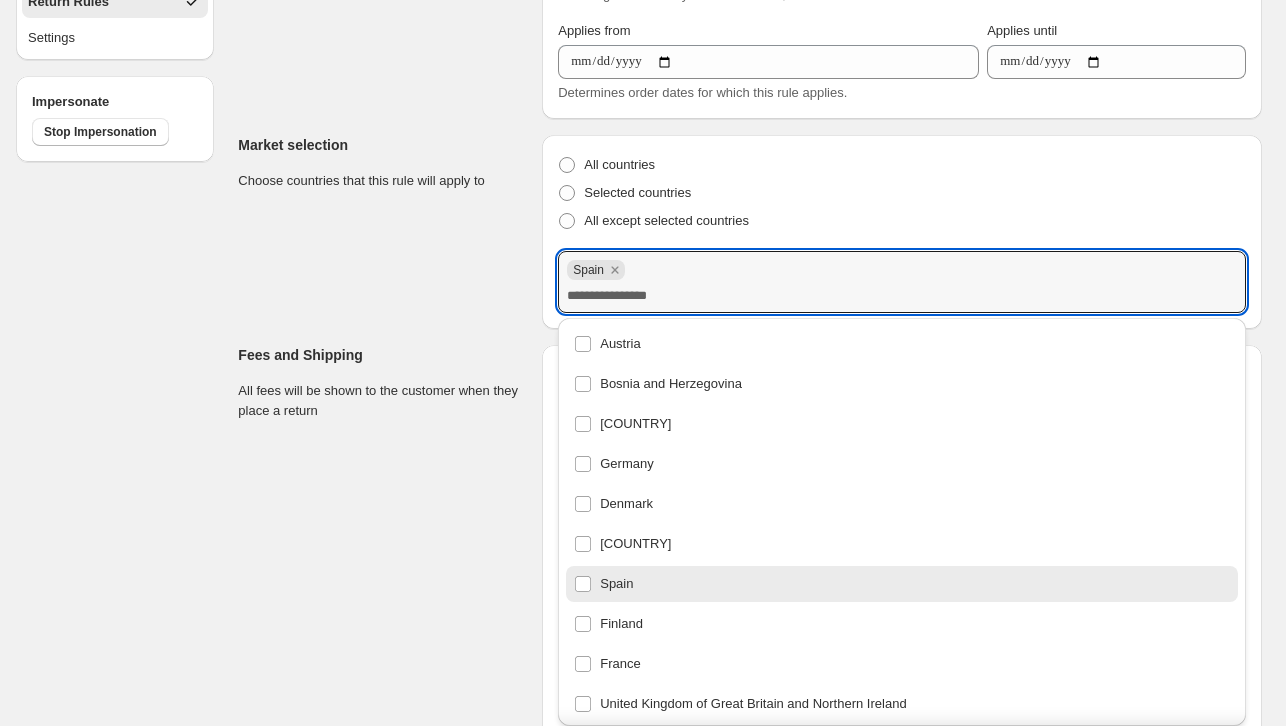 click on "Market selection Choose countries that this rule will apply to" at bounding box center [382, 232] 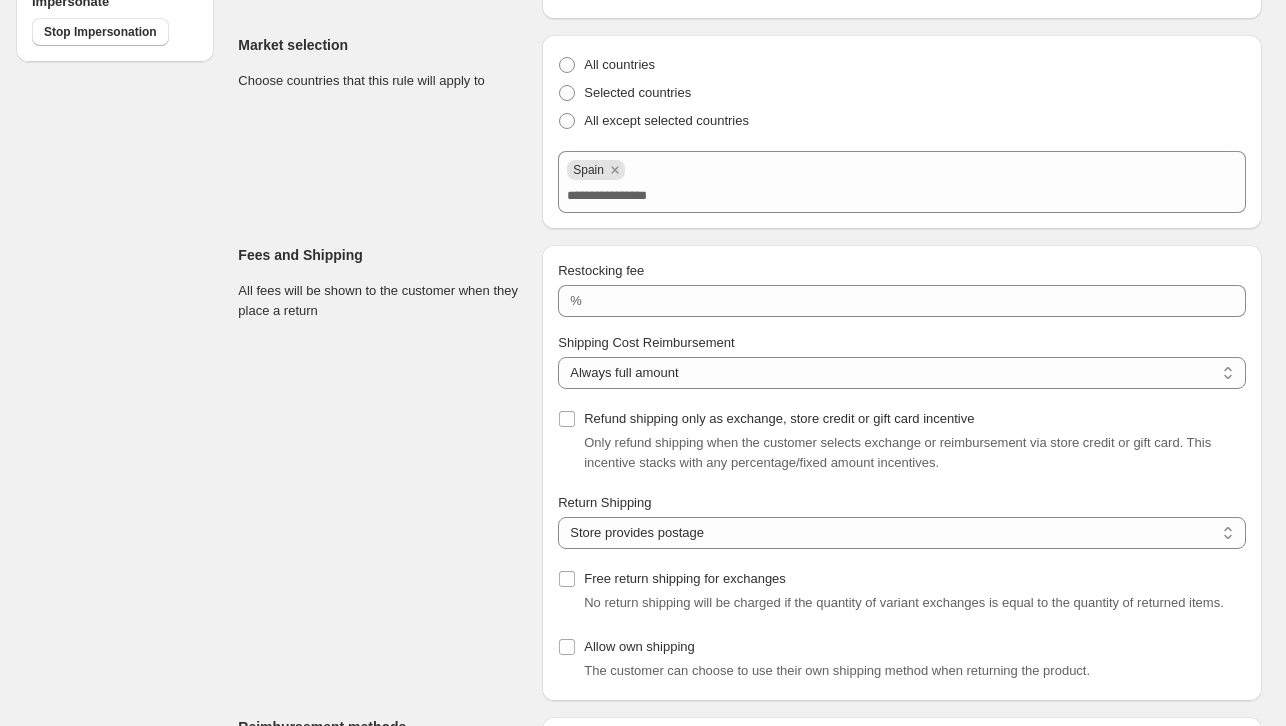 scroll, scrollTop: 500, scrollLeft: 0, axis: vertical 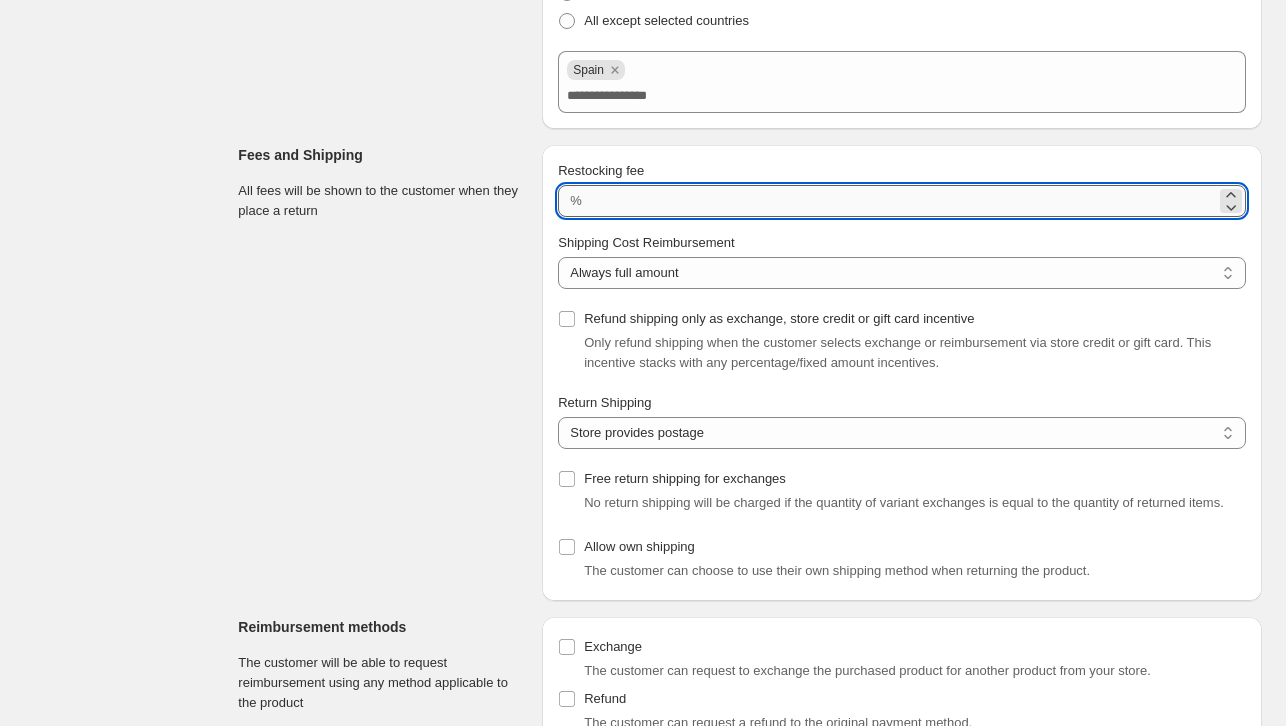 click on "Restocking fee" at bounding box center [902, 201] 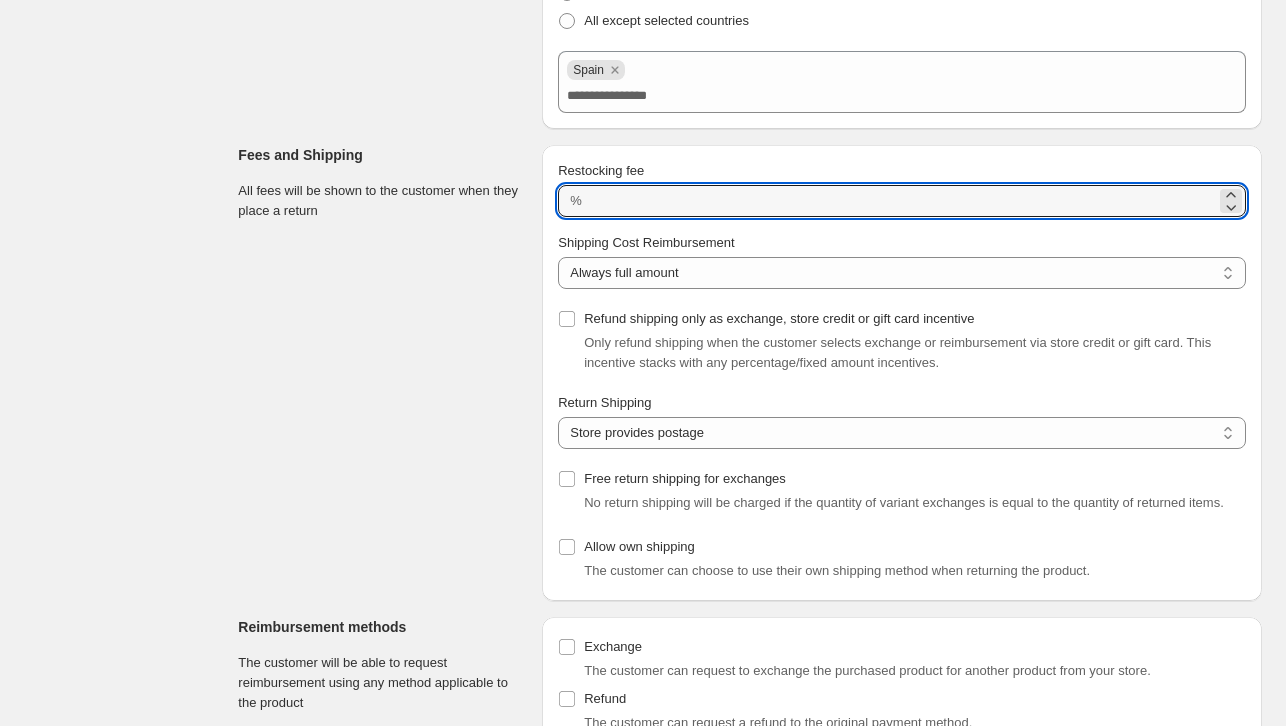 click on "**********" at bounding box center [750, 373] 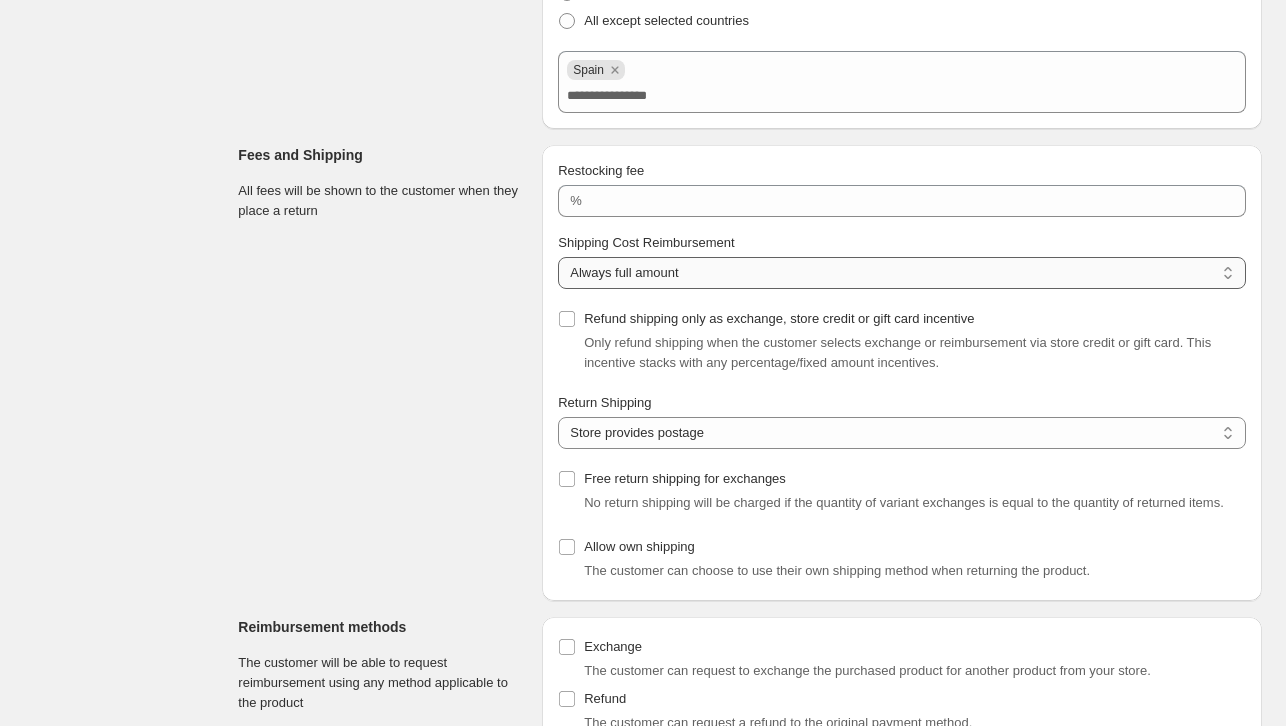 click on "**********" at bounding box center [902, 273] 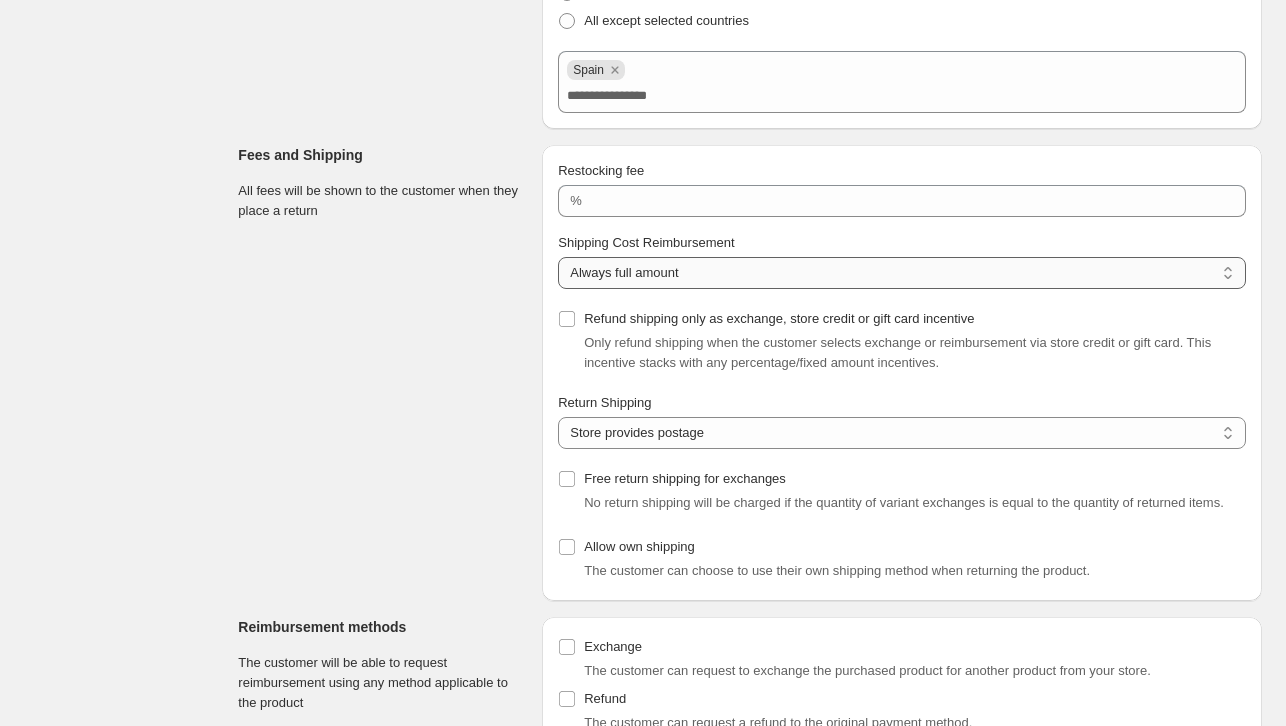 select on "****" 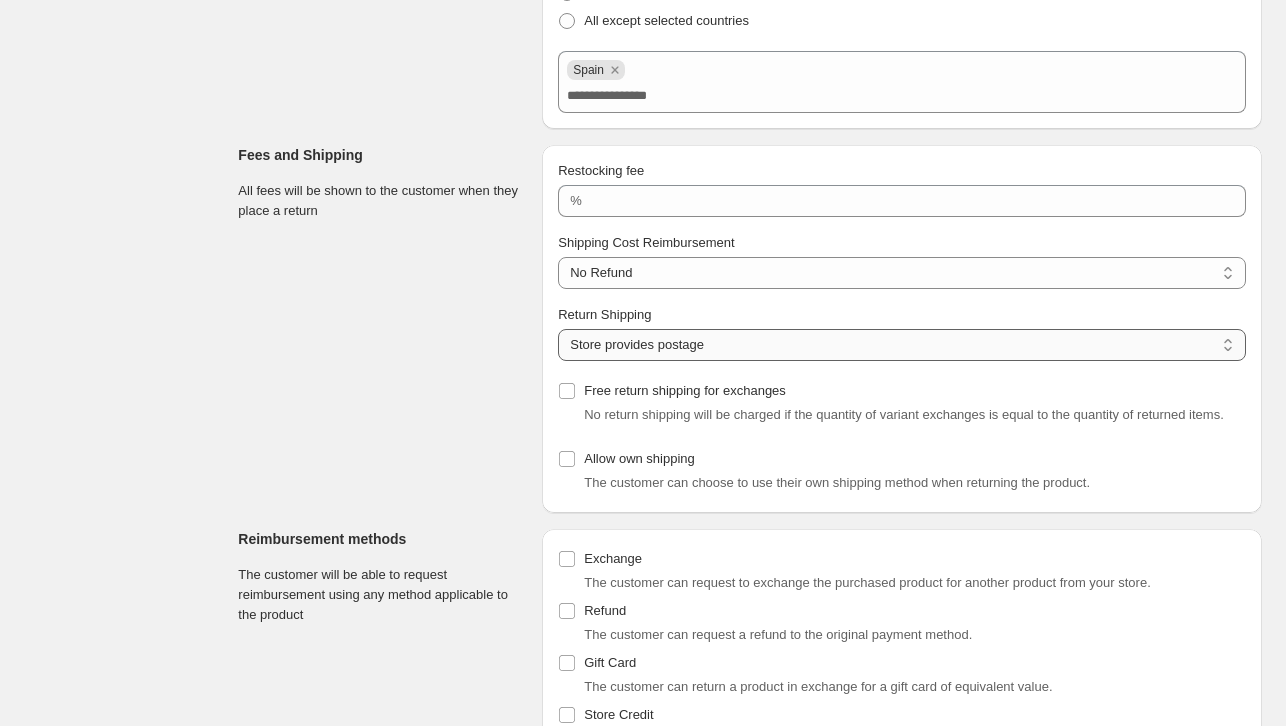 click on "**********" at bounding box center [902, 345] 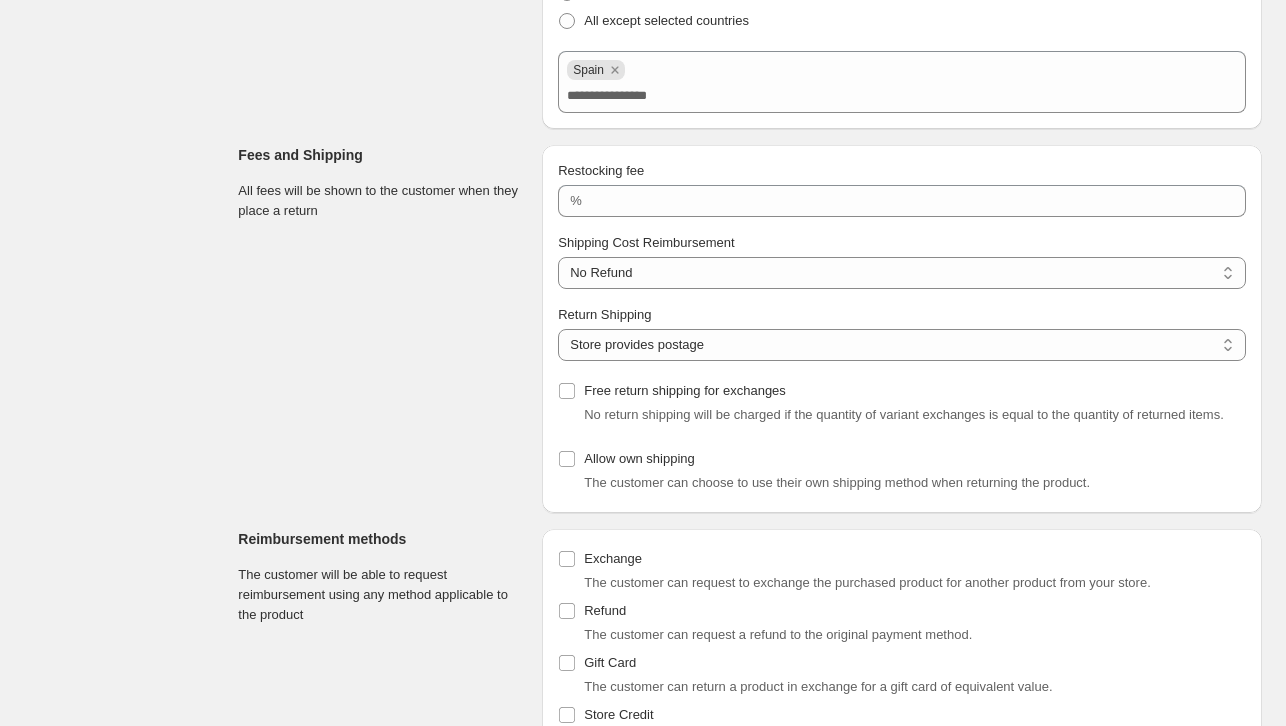 select on "********" 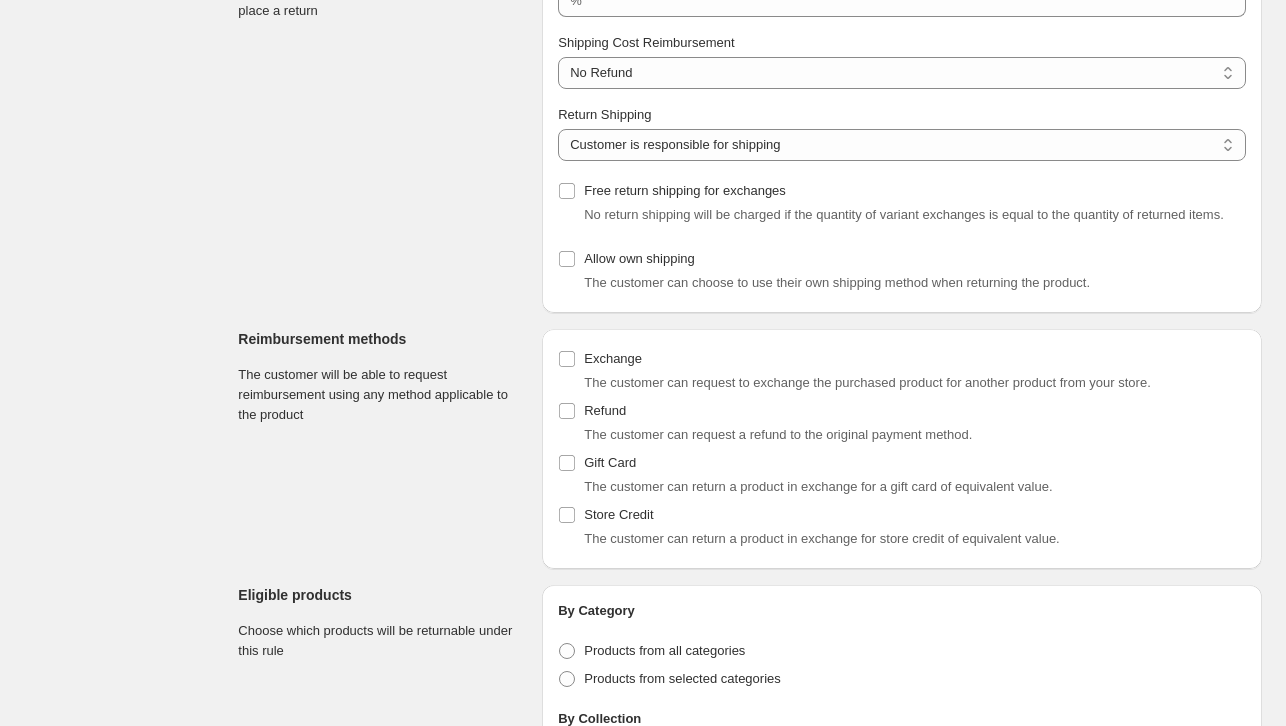 scroll, scrollTop: 800, scrollLeft: 0, axis: vertical 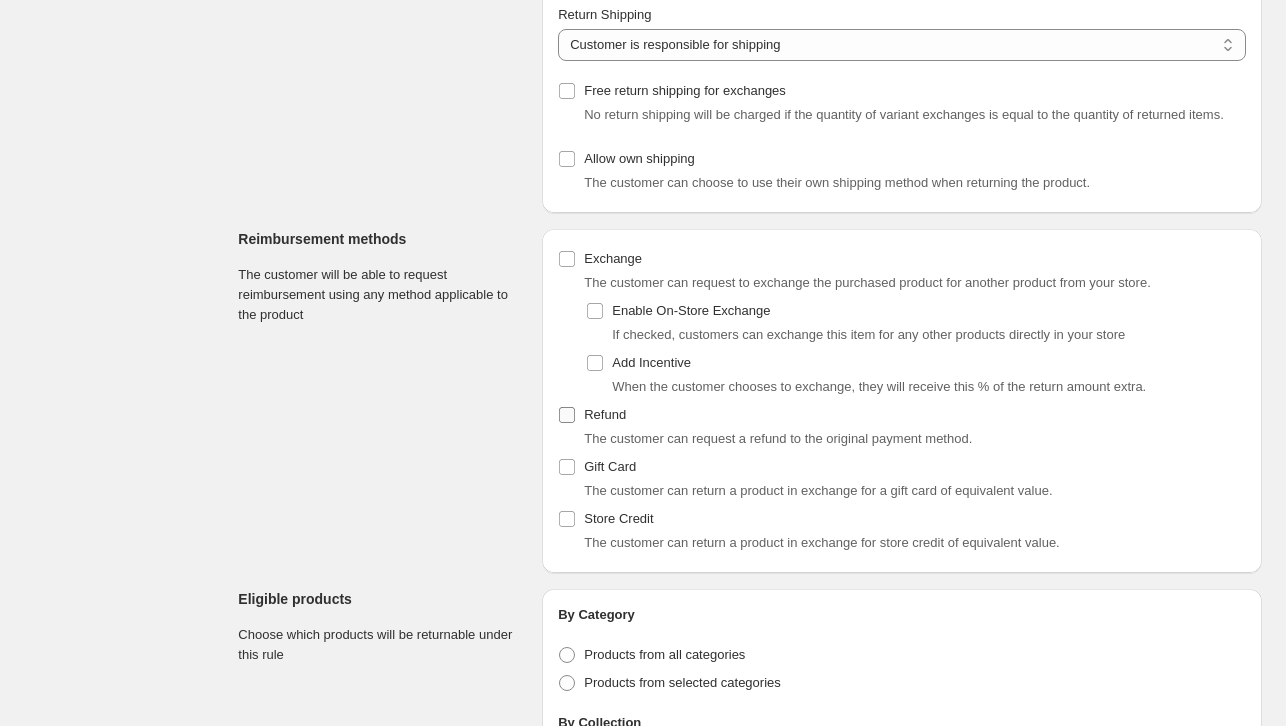 click at bounding box center (567, 415) 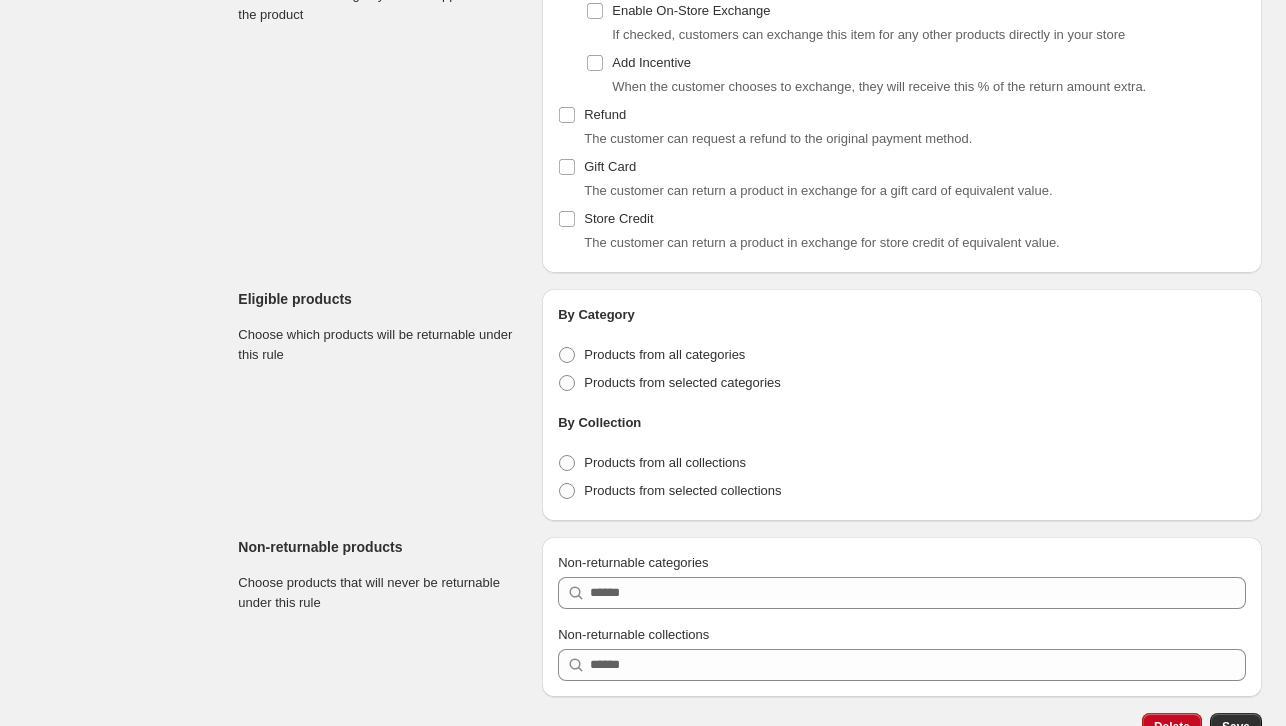 scroll, scrollTop: 1131, scrollLeft: 0, axis: vertical 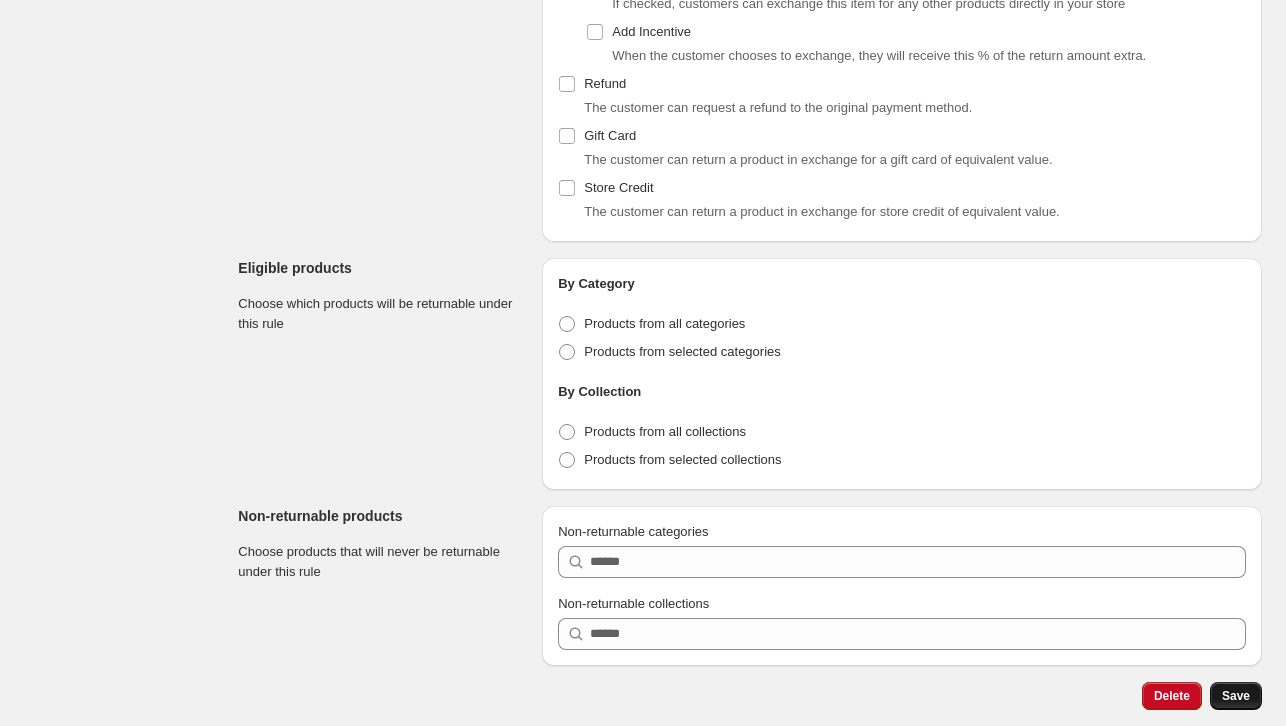 click on "Save" at bounding box center (1236, 696) 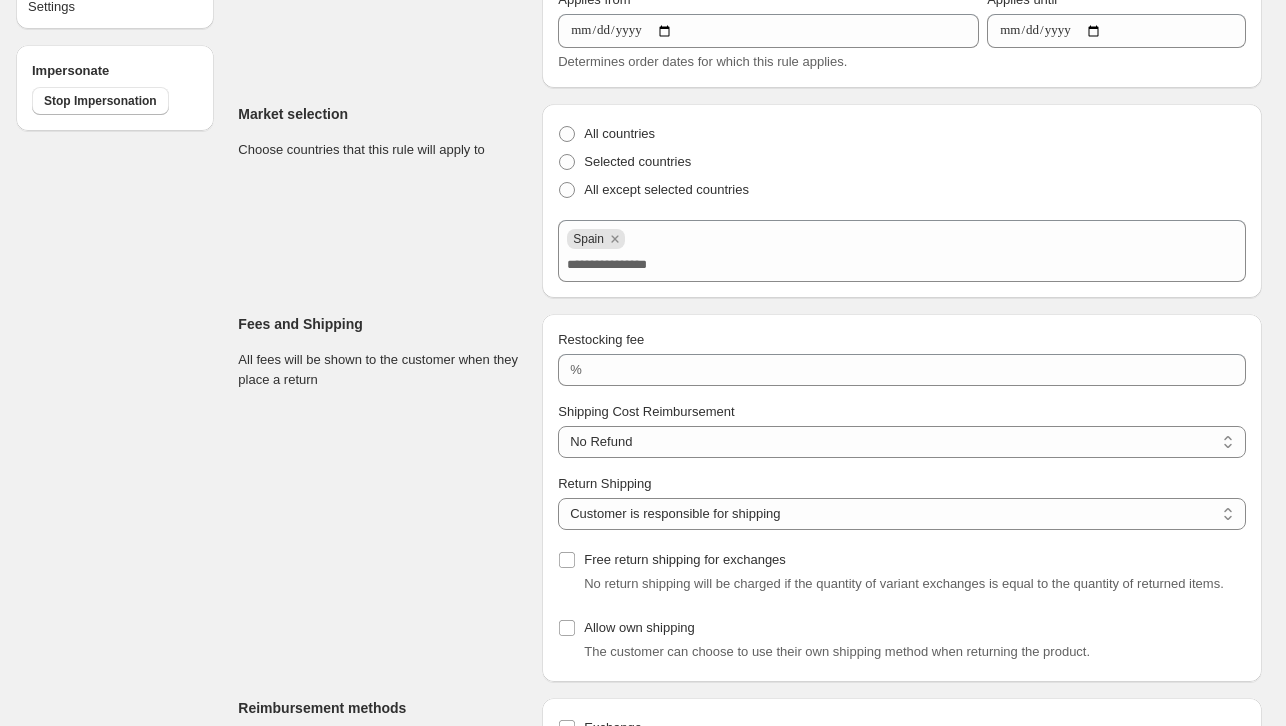 scroll, scrollTop: 0, scrollLeft: 0, axis: both 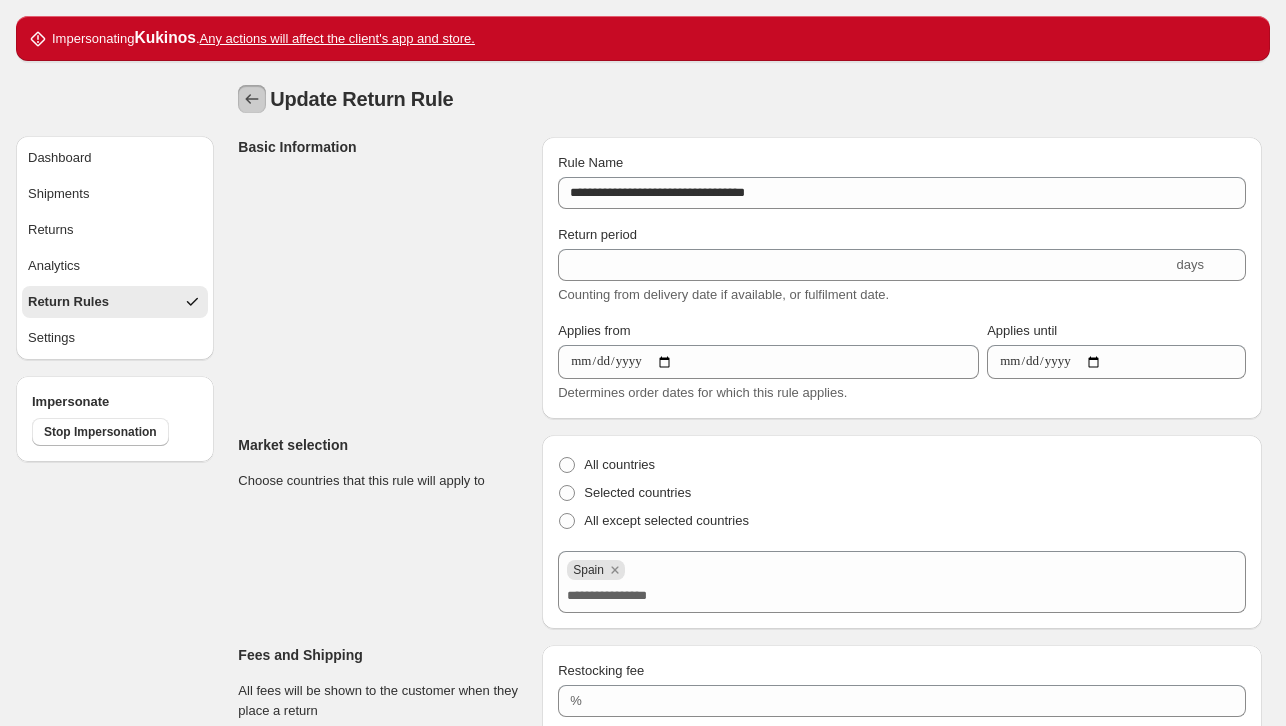 click 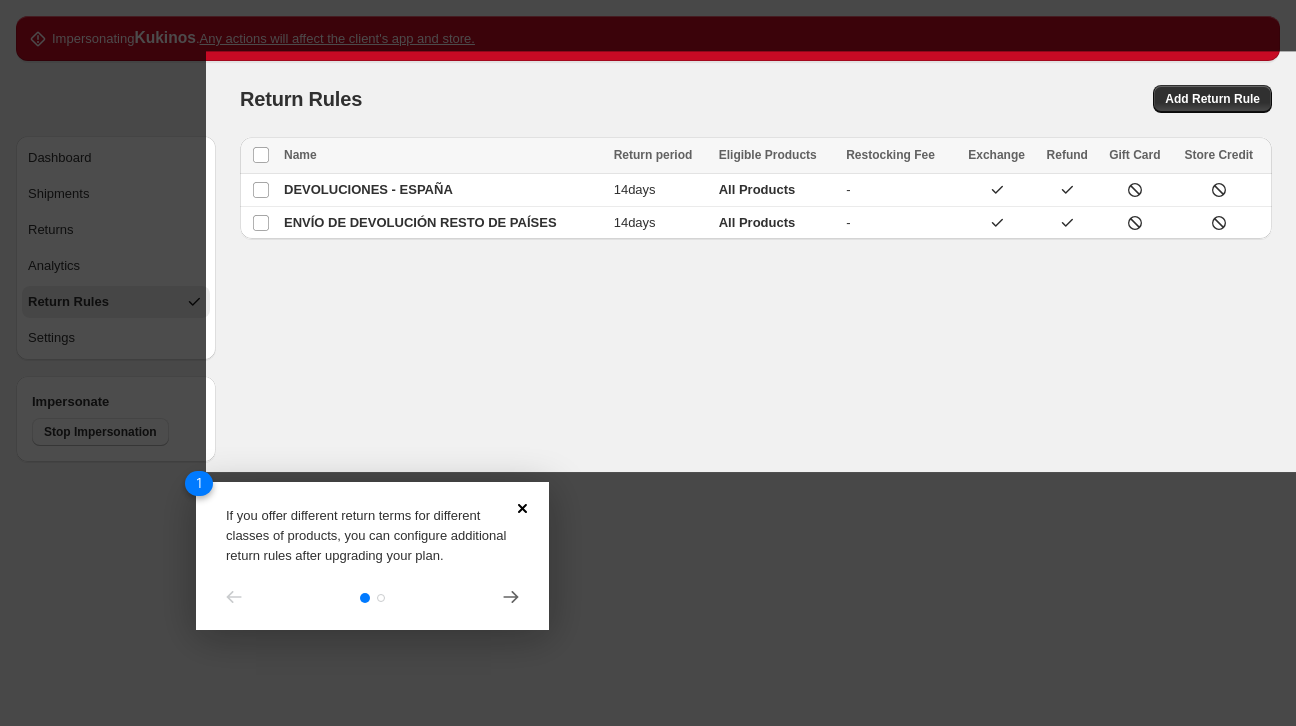 click 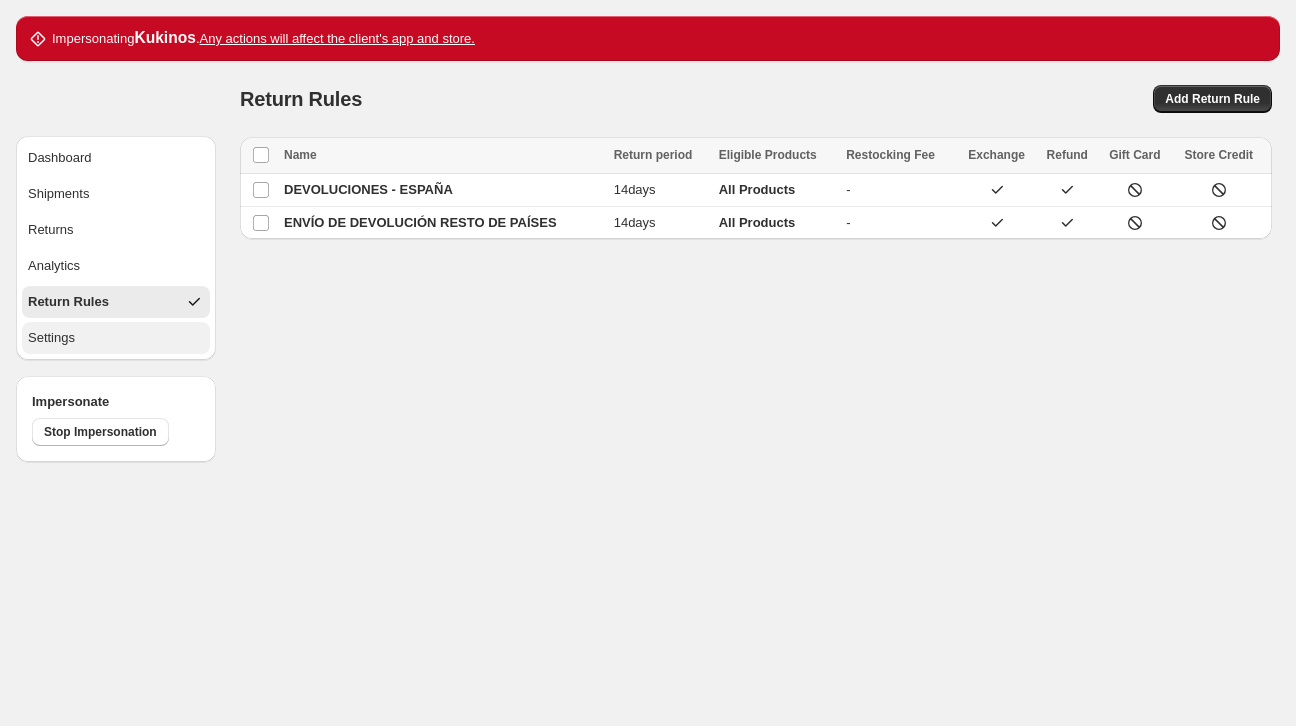 click on "Settings" at bounding box center (116, 338) 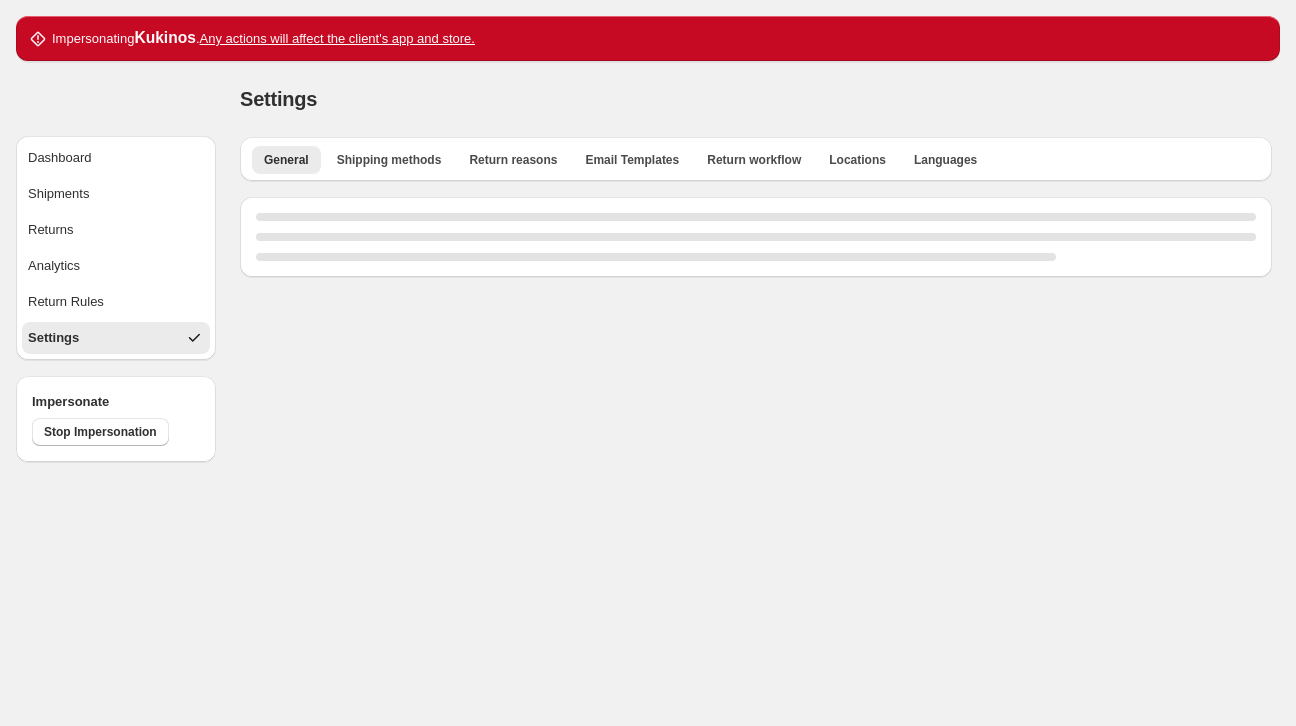 select on "**" 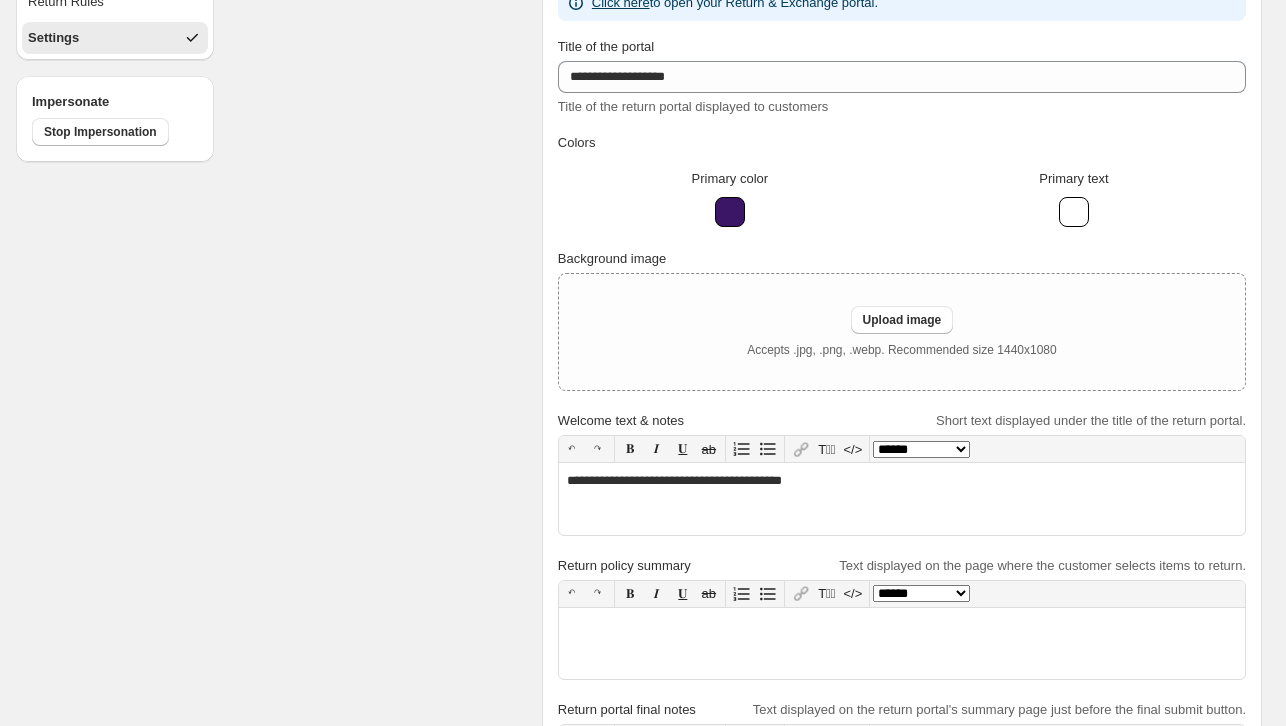 scroll, scrollTop: 0, scrollLeft: 0, axis: both 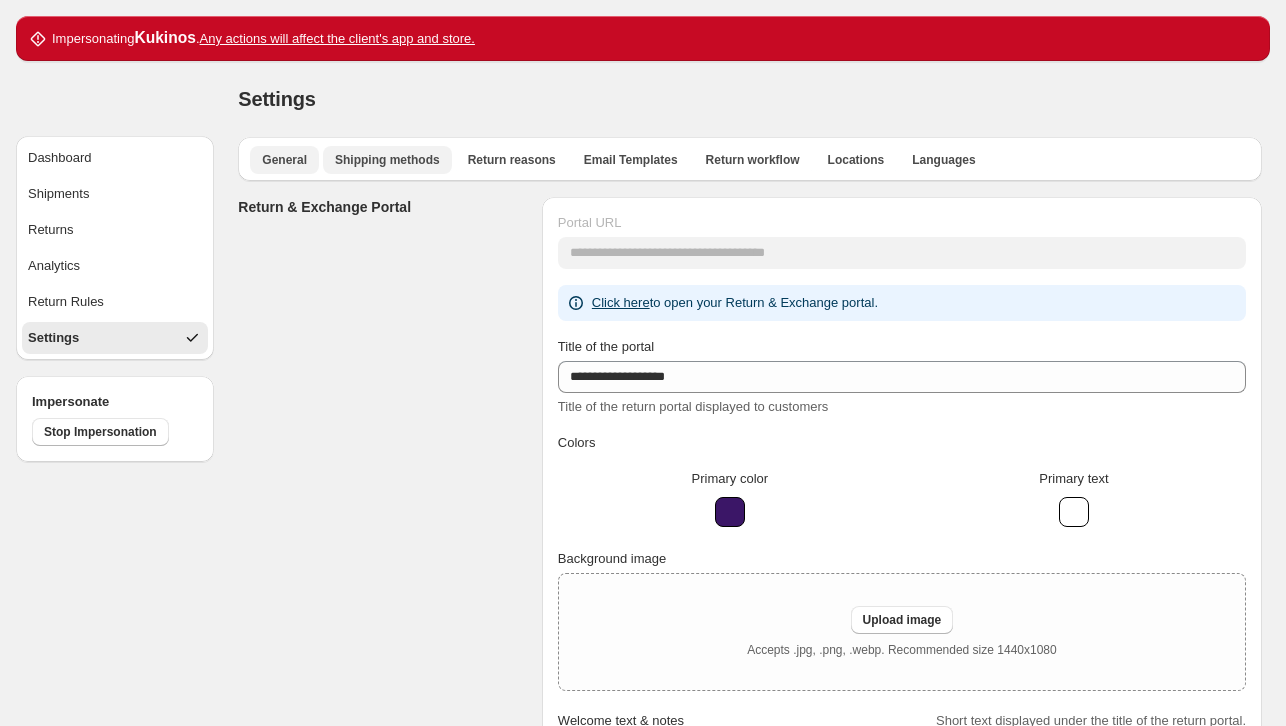 click on "Shipping methods" at bounding box center [387, 160] 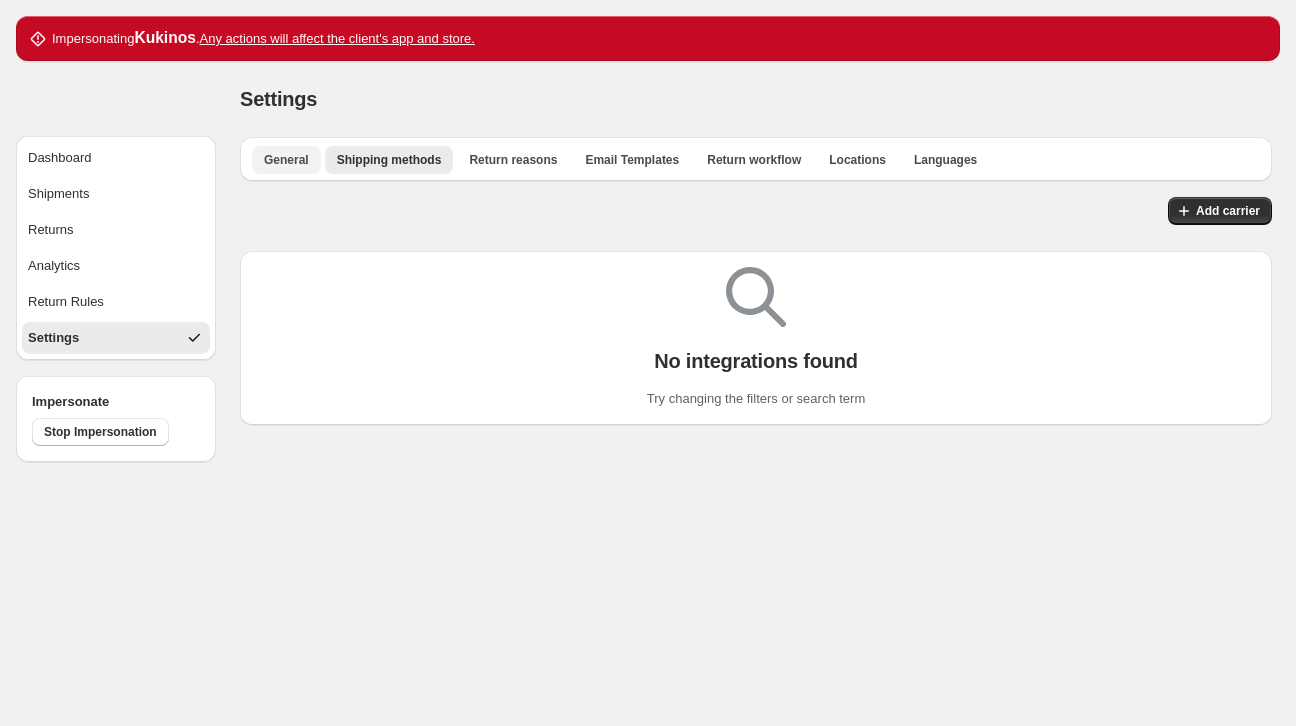 click on "General" at bounding box center [286, 160] 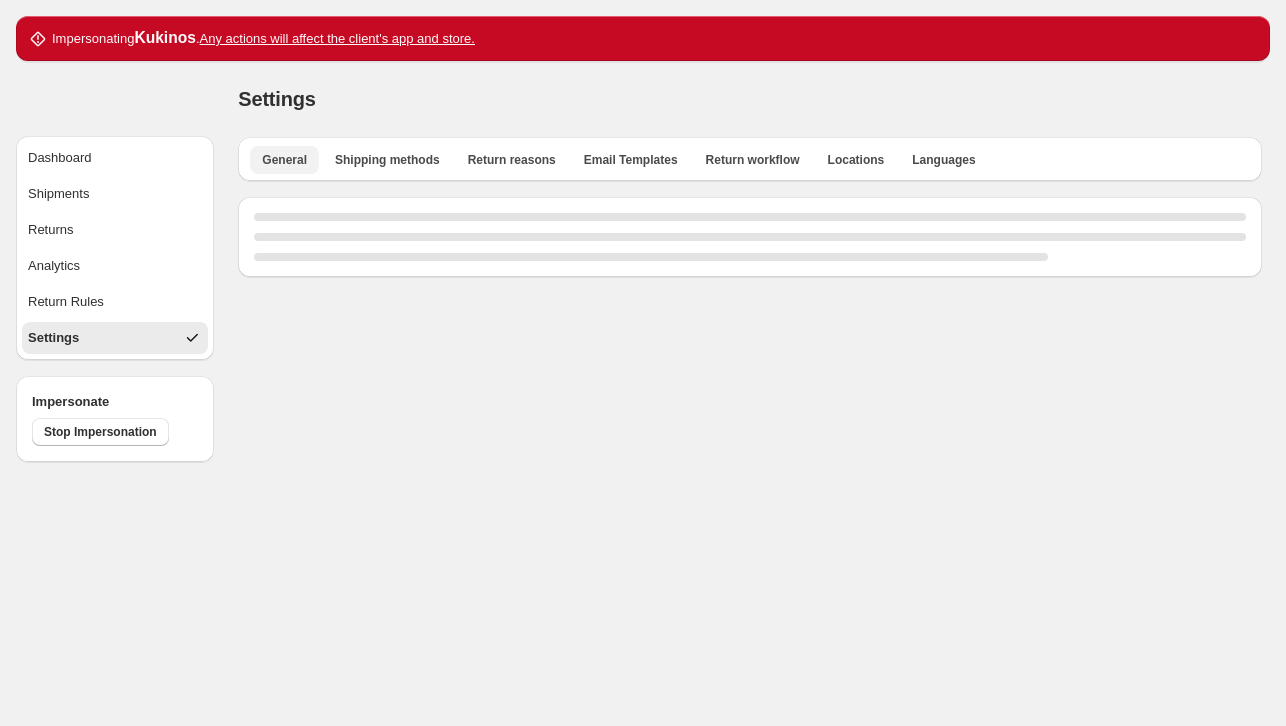 select on "**" 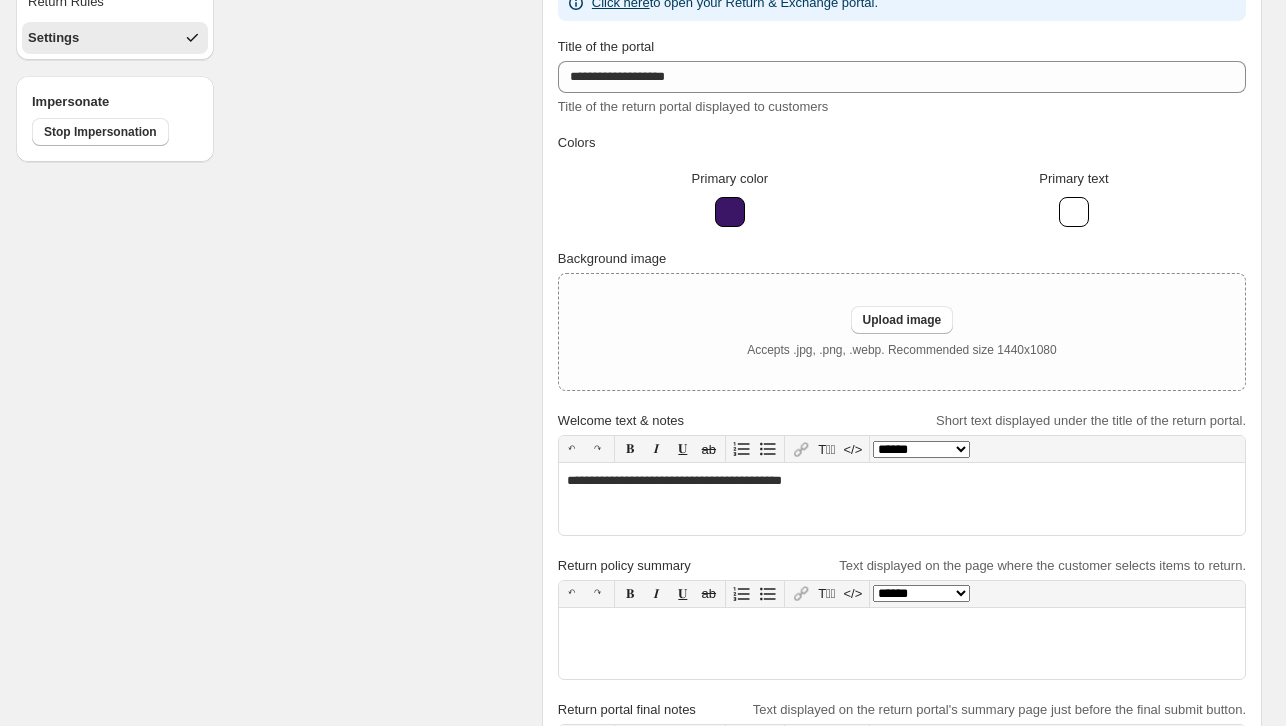 scroll, scrollTop: 100, scrollLeft: 0, axis: vertical 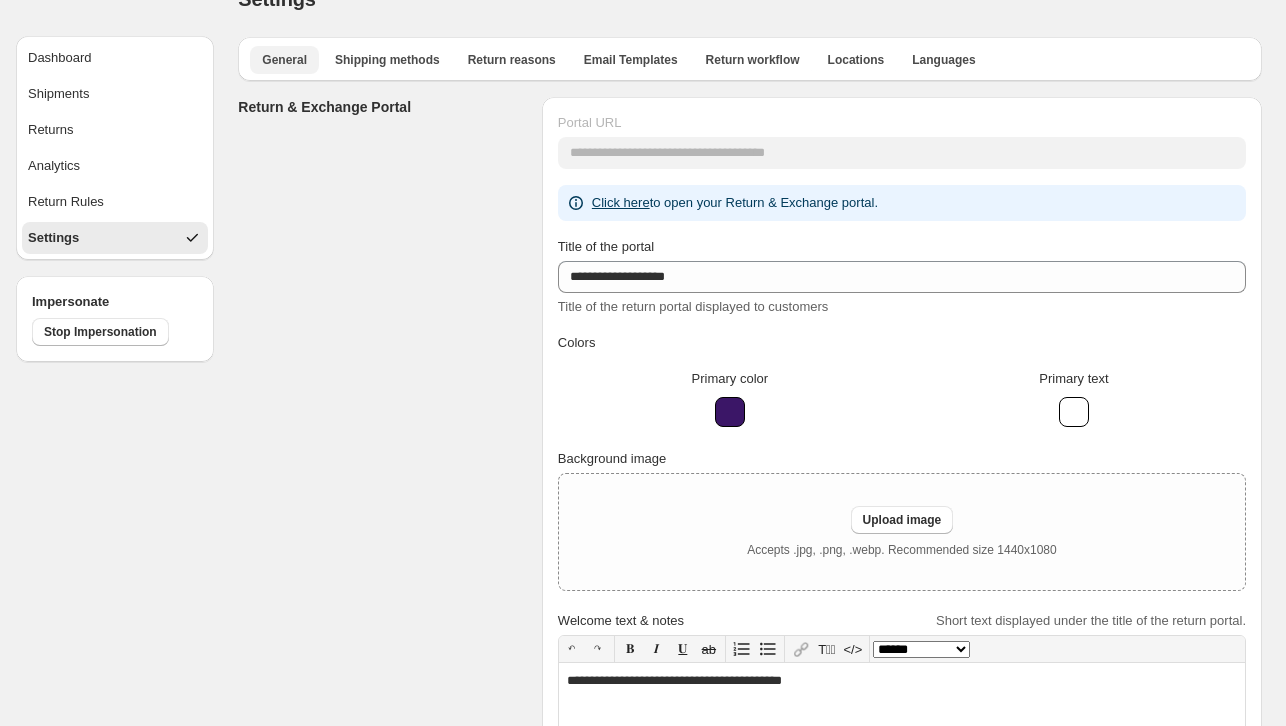 type 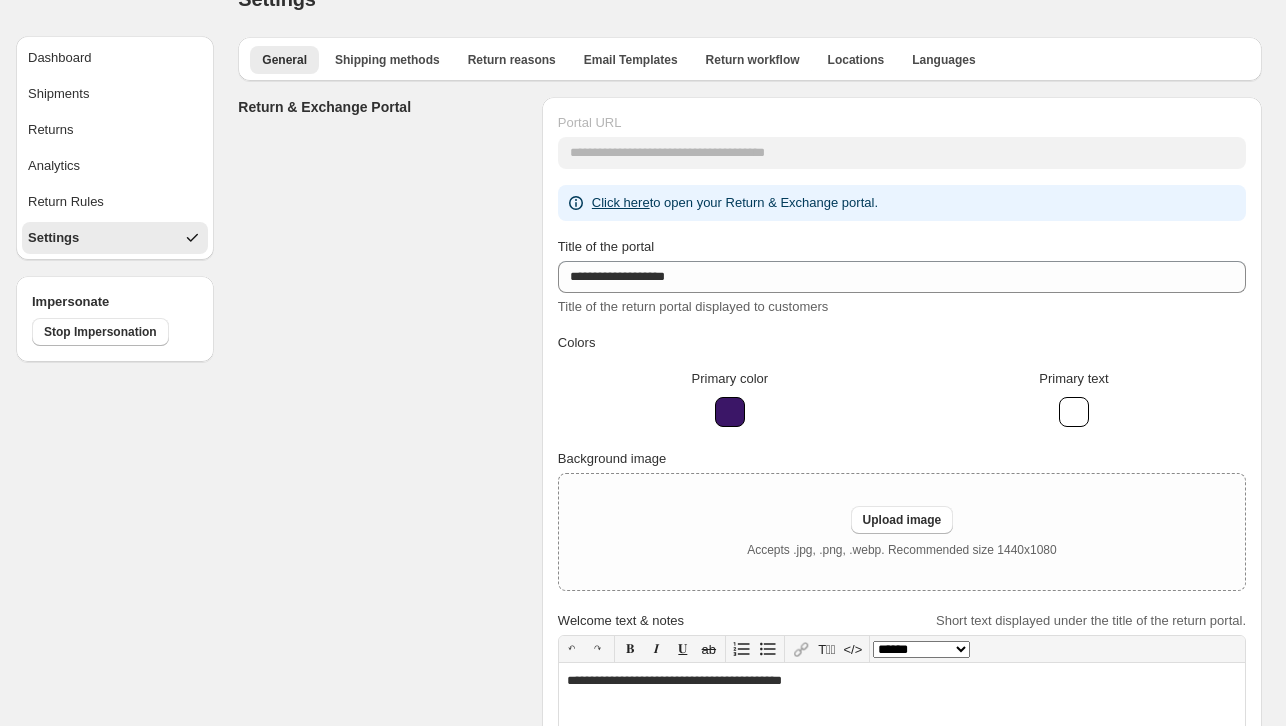 click on "Primary color" at bounding box center (730, 401) 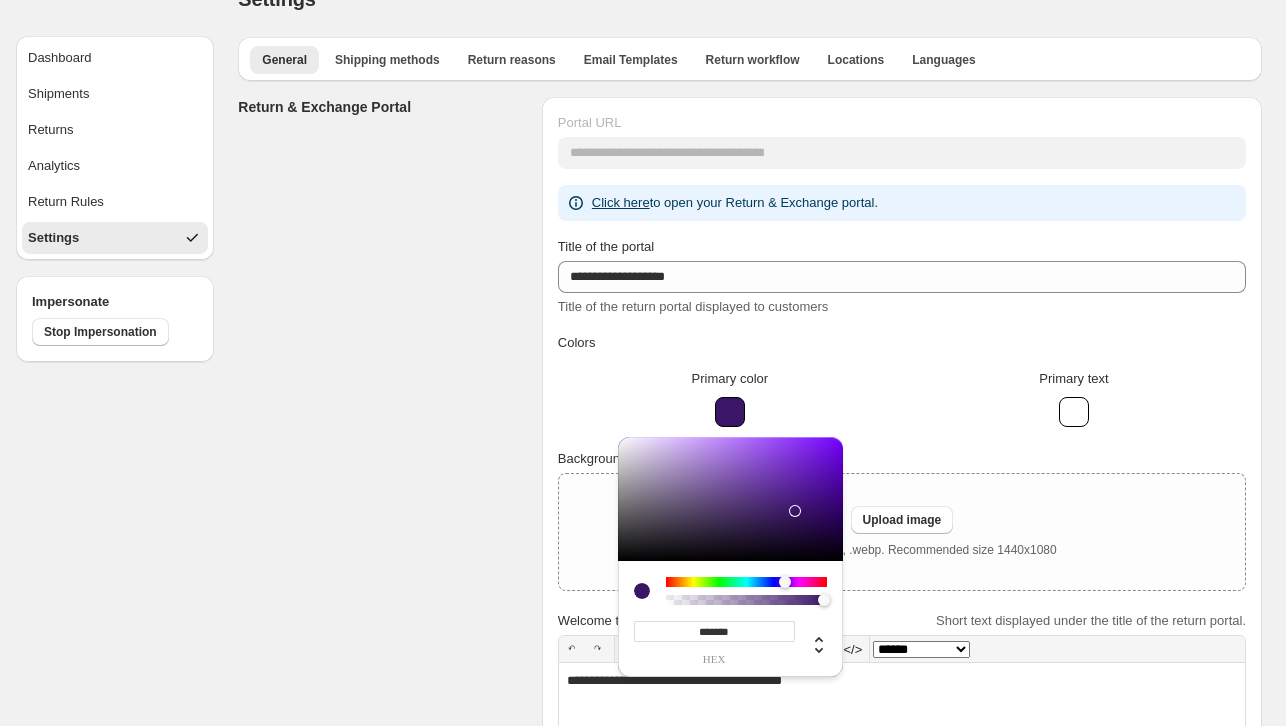 type on "*******" 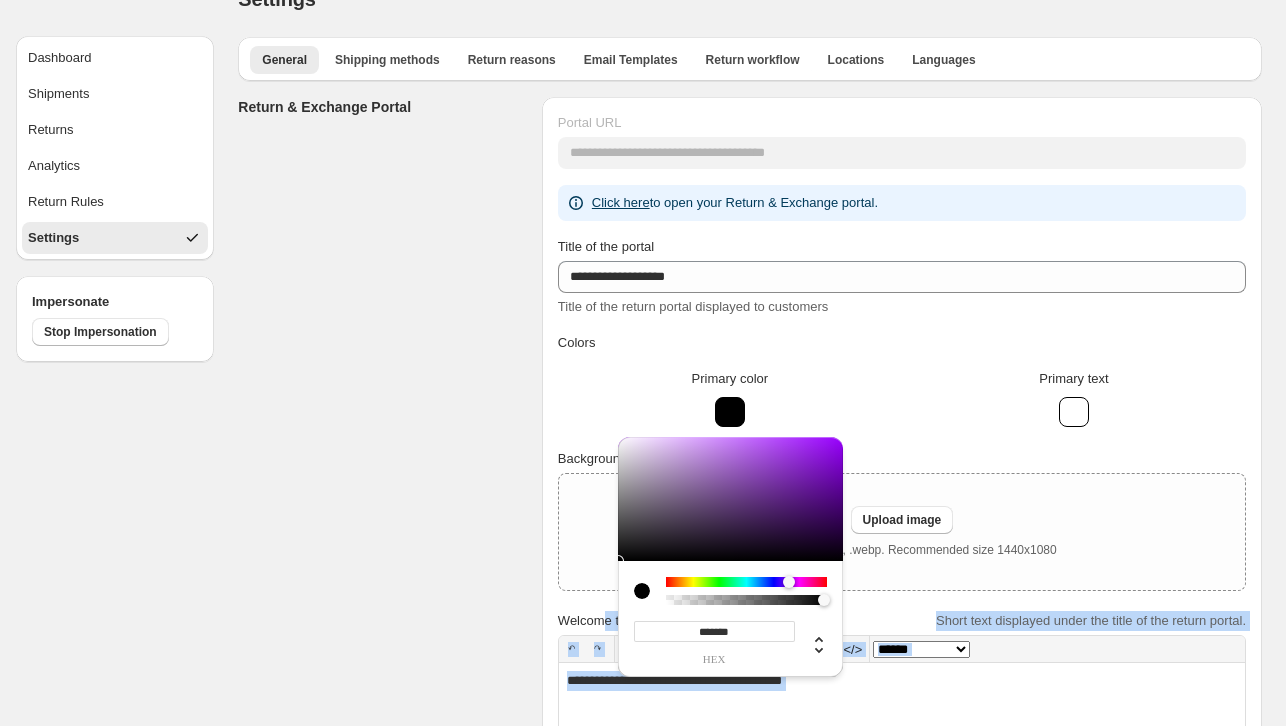 drag, startPoint x: 714, startPoint y: 505, endPoint x: 600, endPoint y: 611, distance: 155.6663 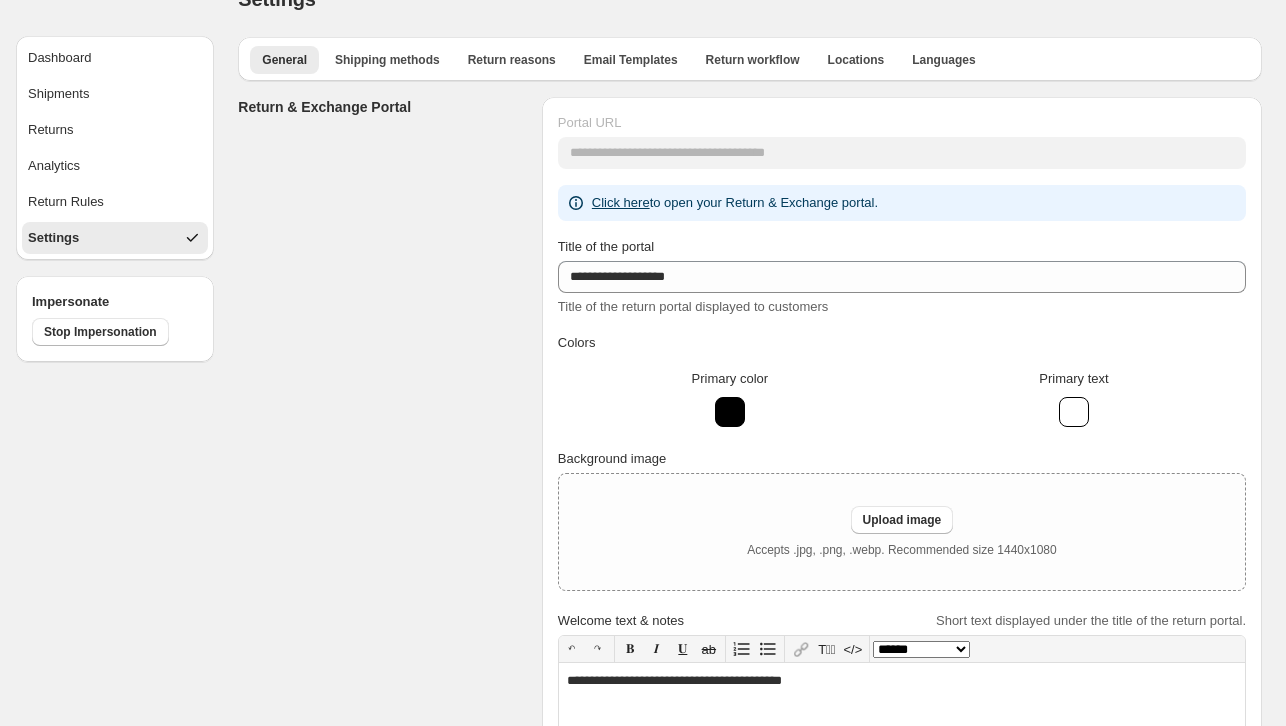 click on "Return & Exchange Portal" at bounding box center (382, 568) 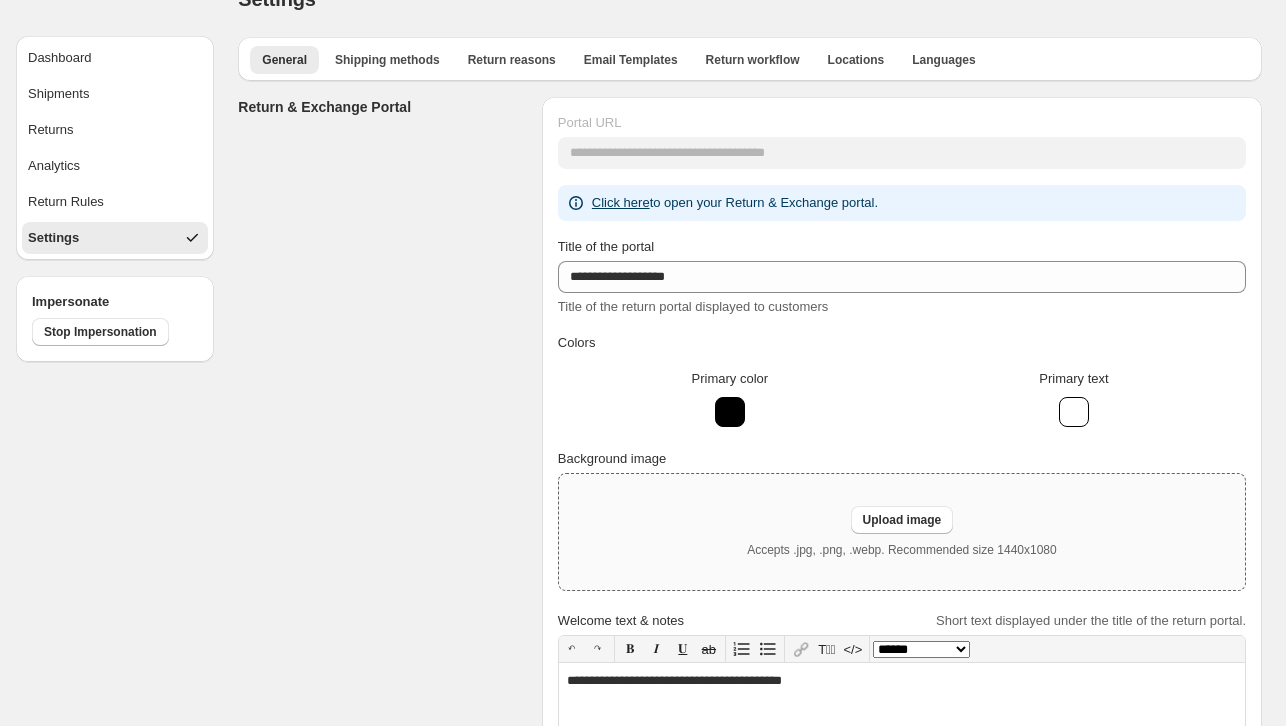 click on "Upload image Accepts .jpg, .png, .webp. Recommended size 1440x1080" at bounding box center [902, 532] 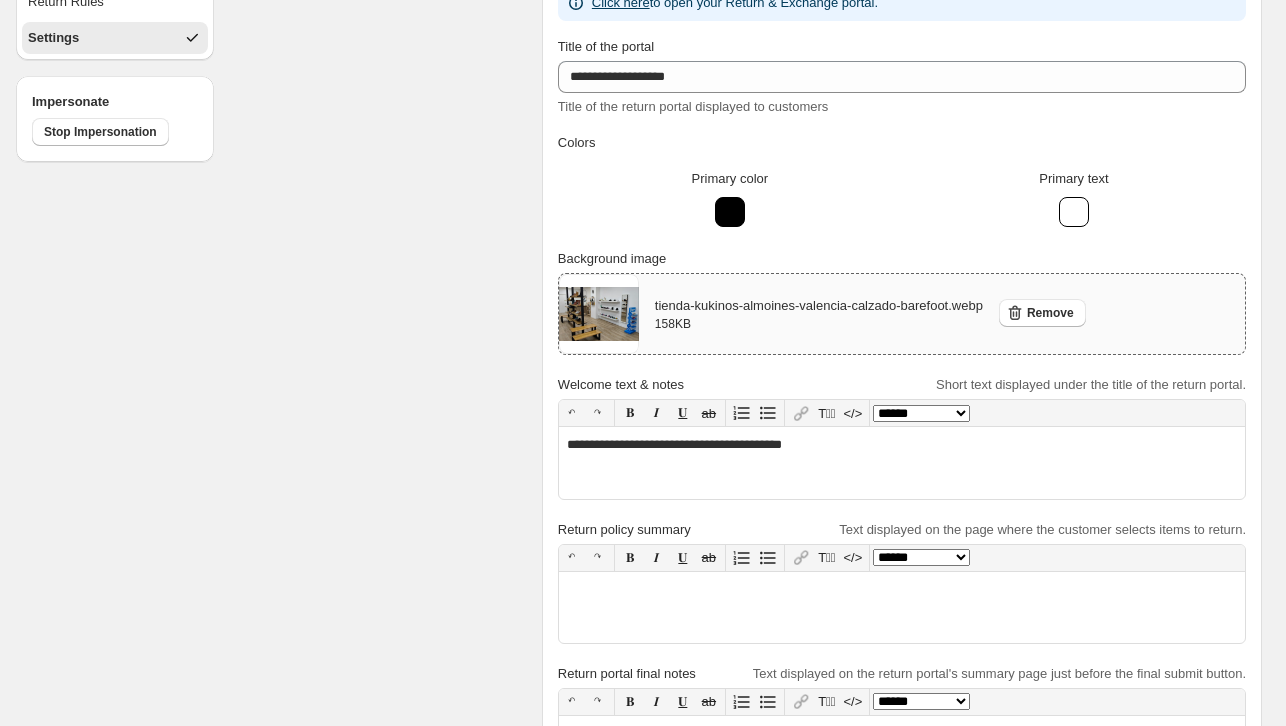 scroll, scrollTop: 0, scrollLeft: 0, axis: both 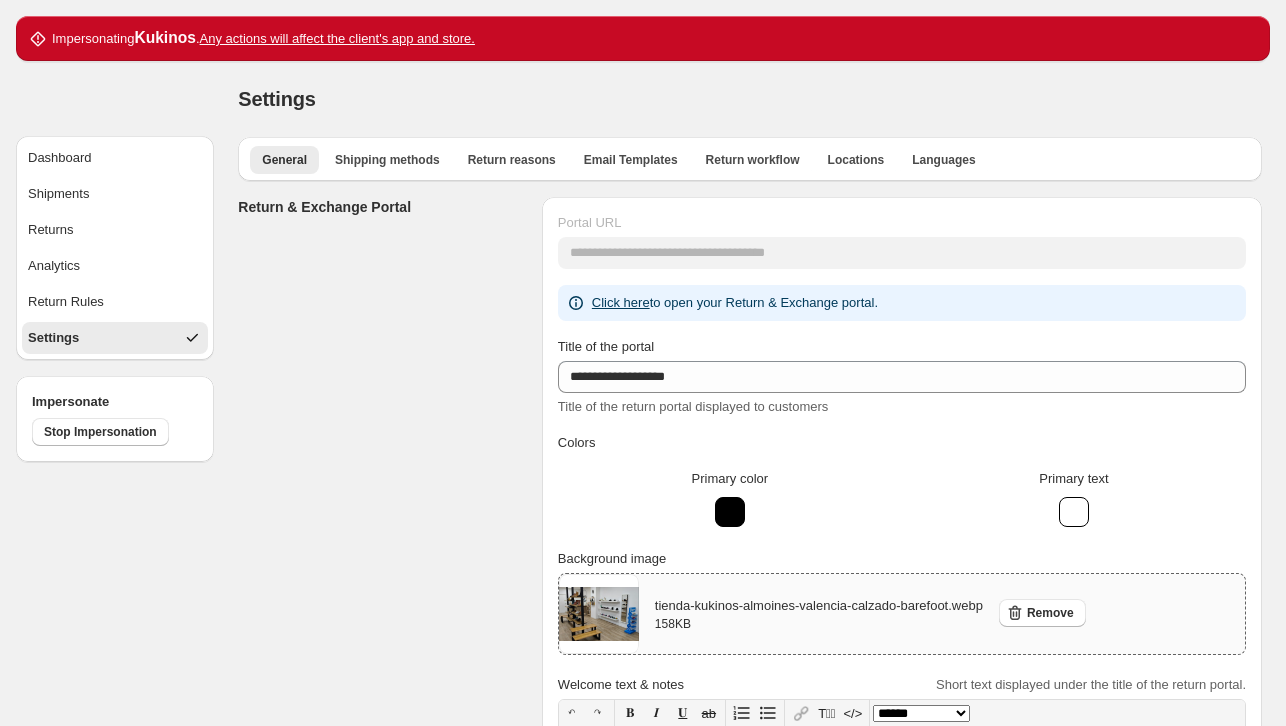 click on "**********" at bounding box center [750, 650] 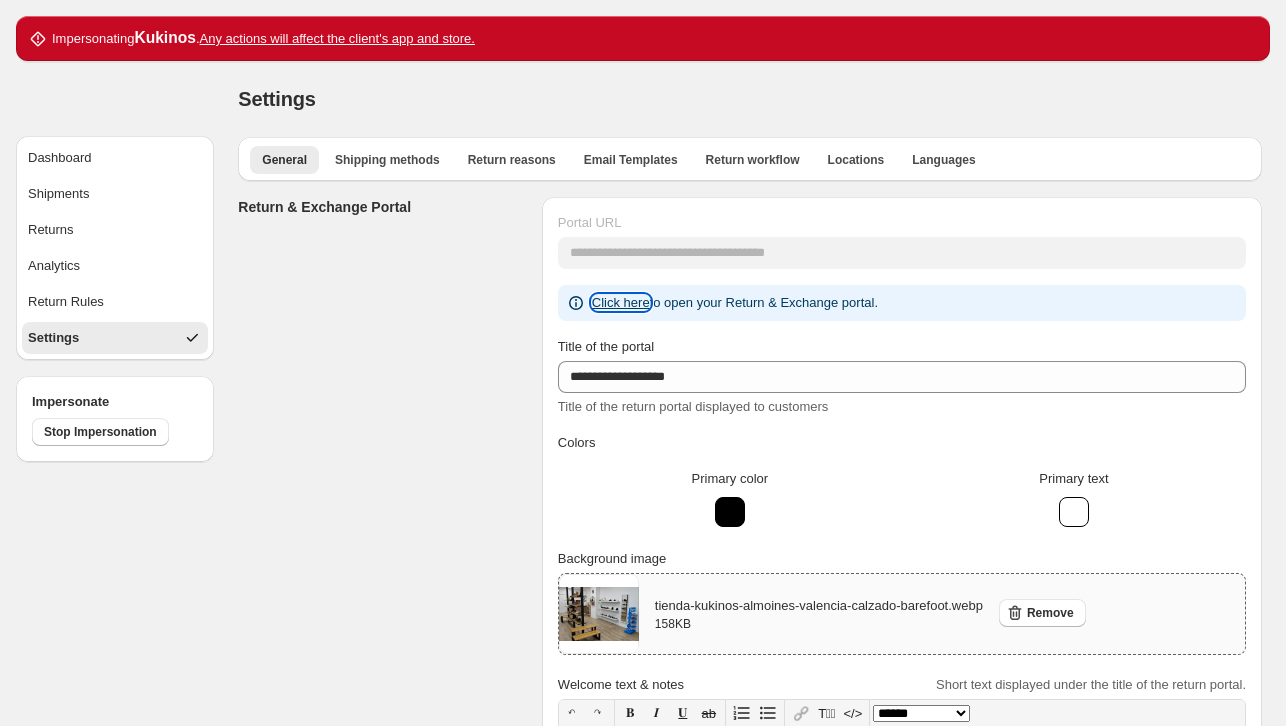 click on "Click here" at bounding box center (621, 302) 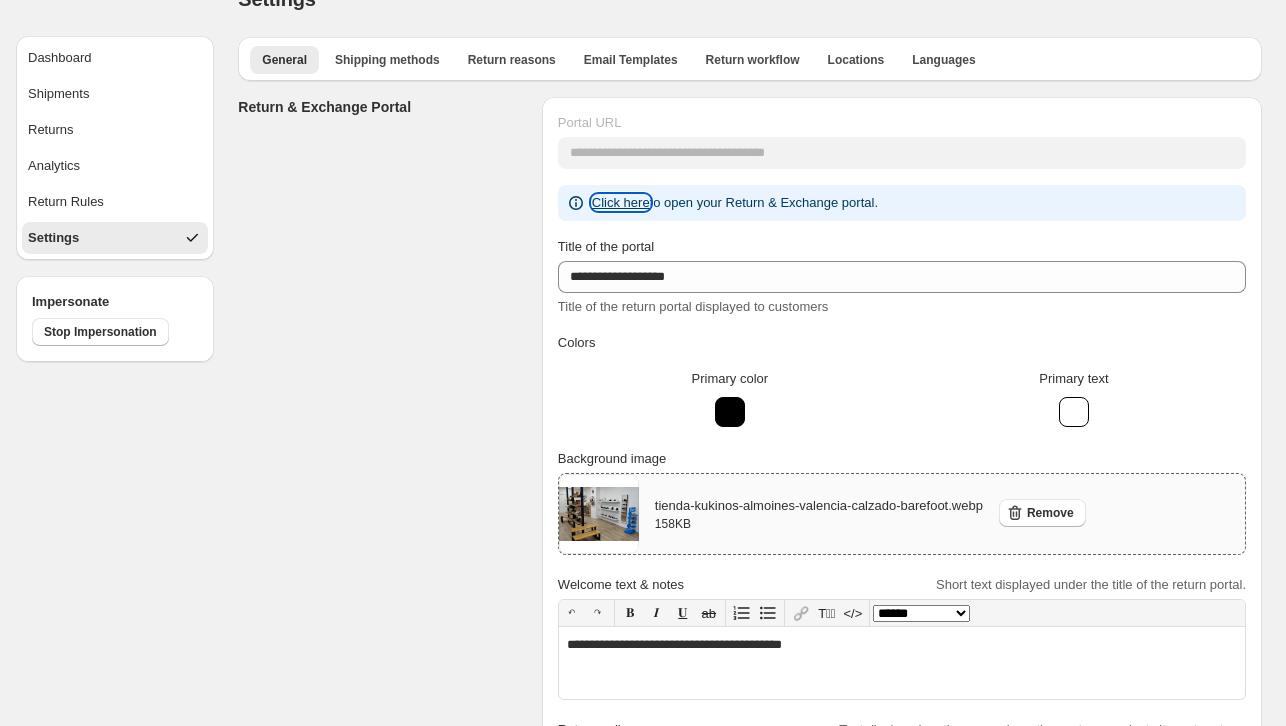 scroll, scrollTop: 200, scrollLeft: 0, axis: vertical 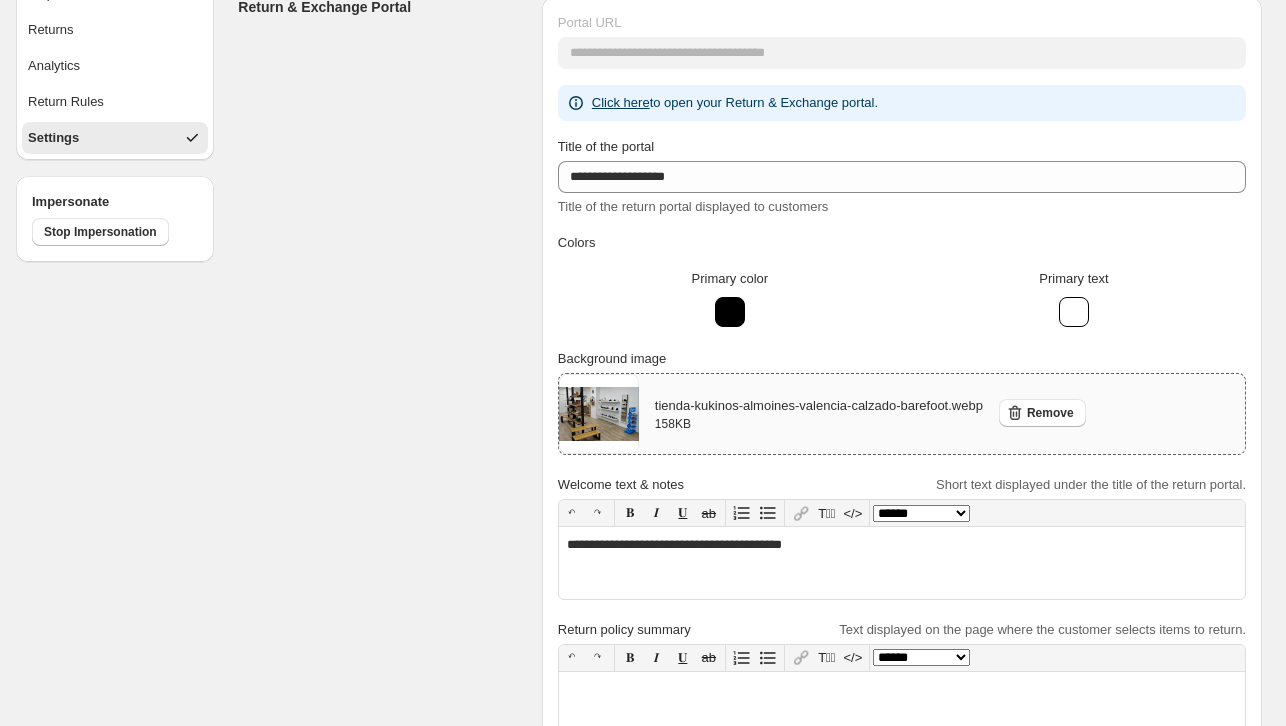 click at bounding box center (599, 414) 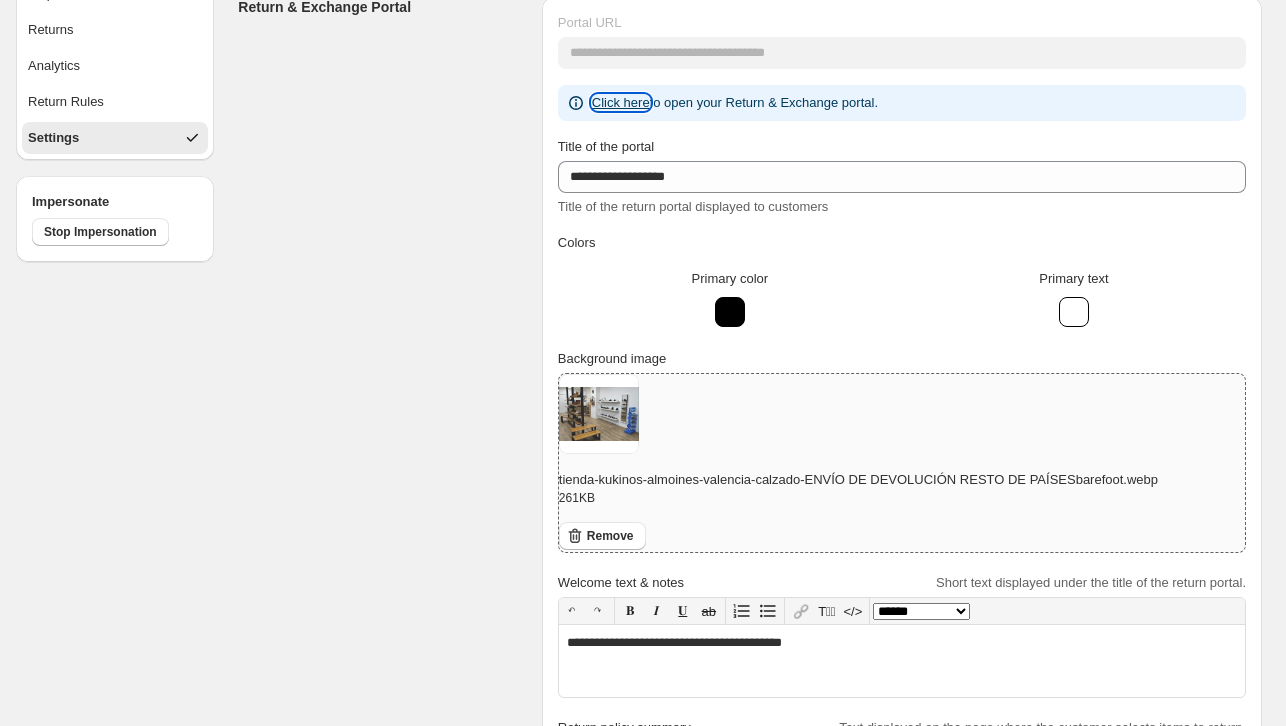 click on "Click here" at bounding box center [621, 102] 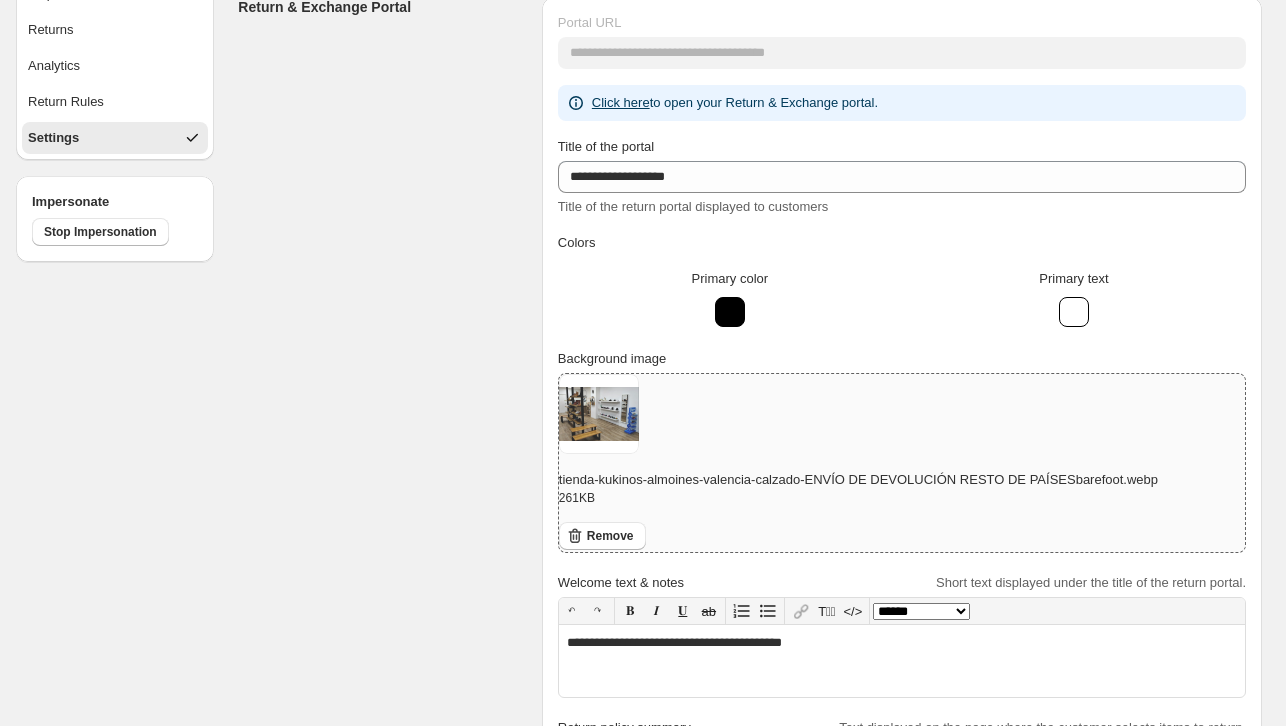 click at bounding box center [599, 414] 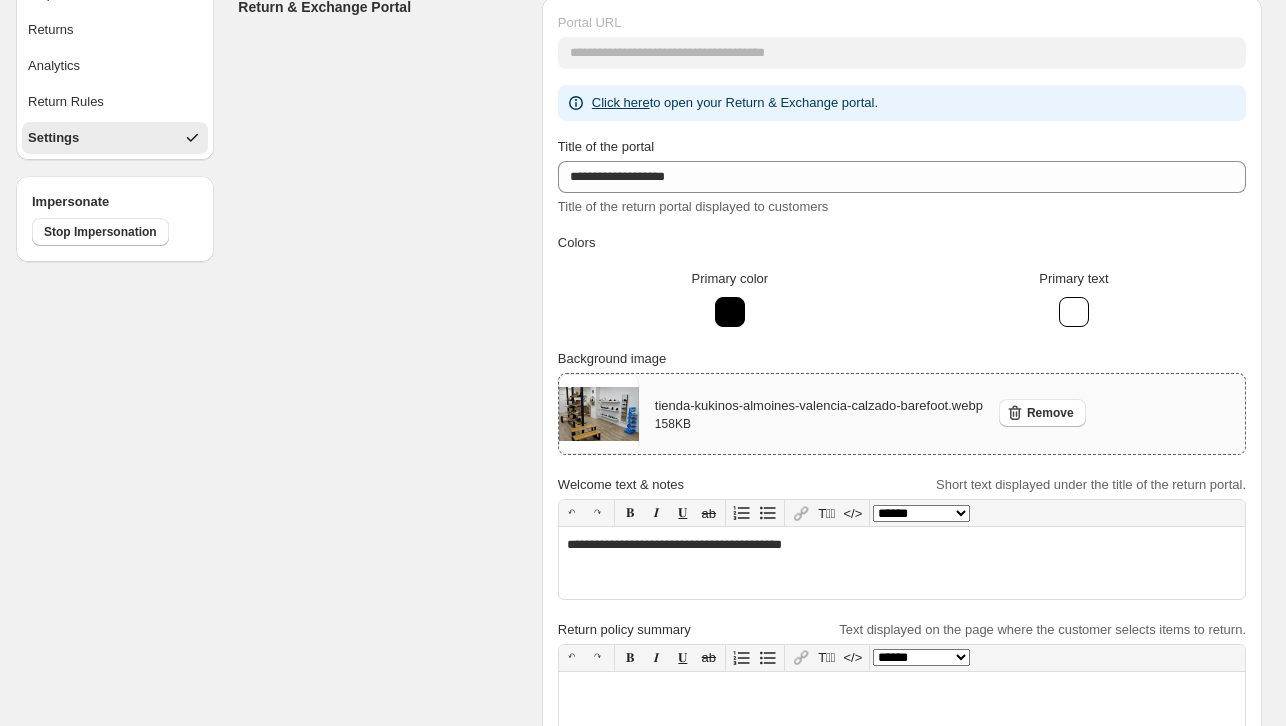 click on "Click here  to open your Return & Exchange portal." at bounding box center (902, 103) 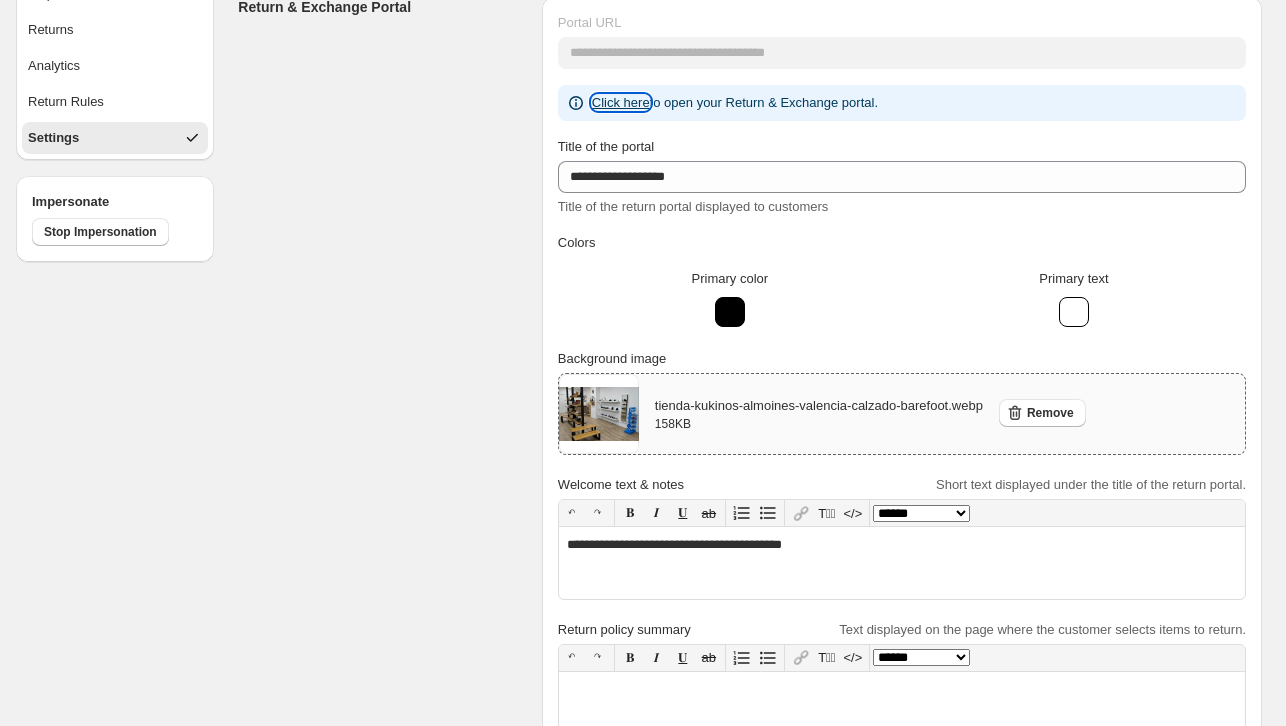 click on "Click here" at bounding box center (621, 102) 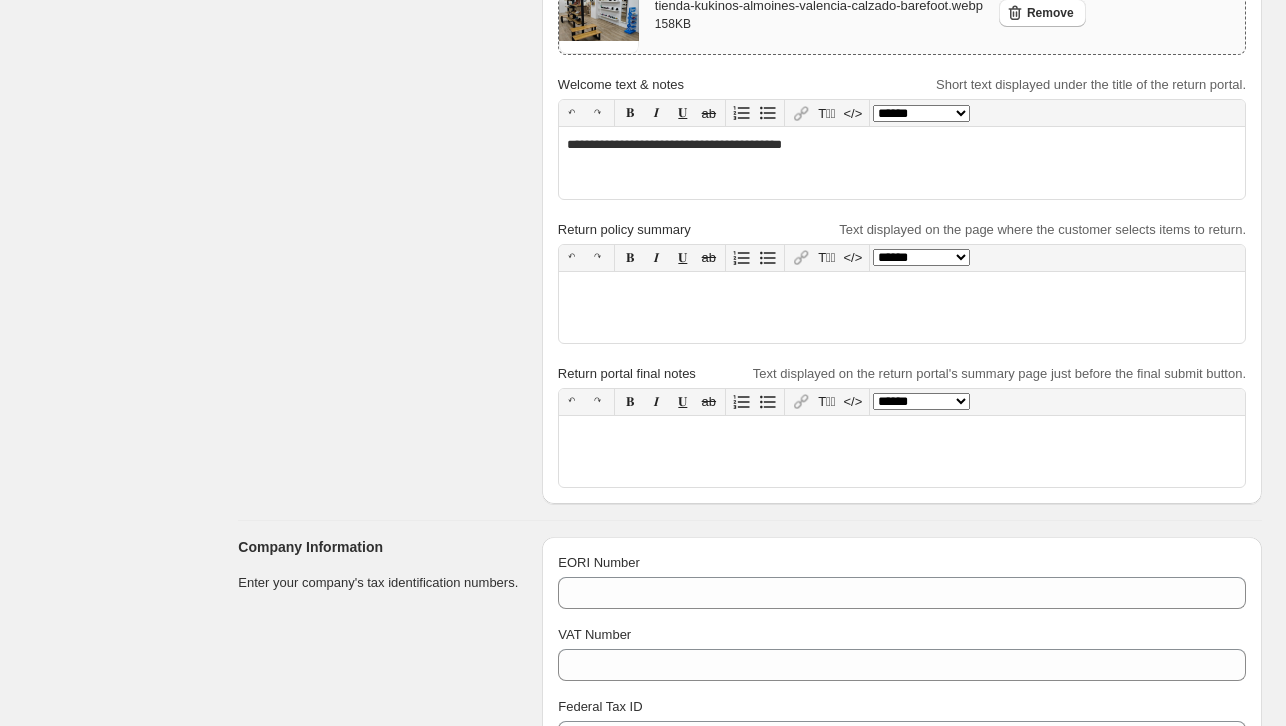 scroll, scrollTop: 500, scrollLeft: 0, axis: vertical 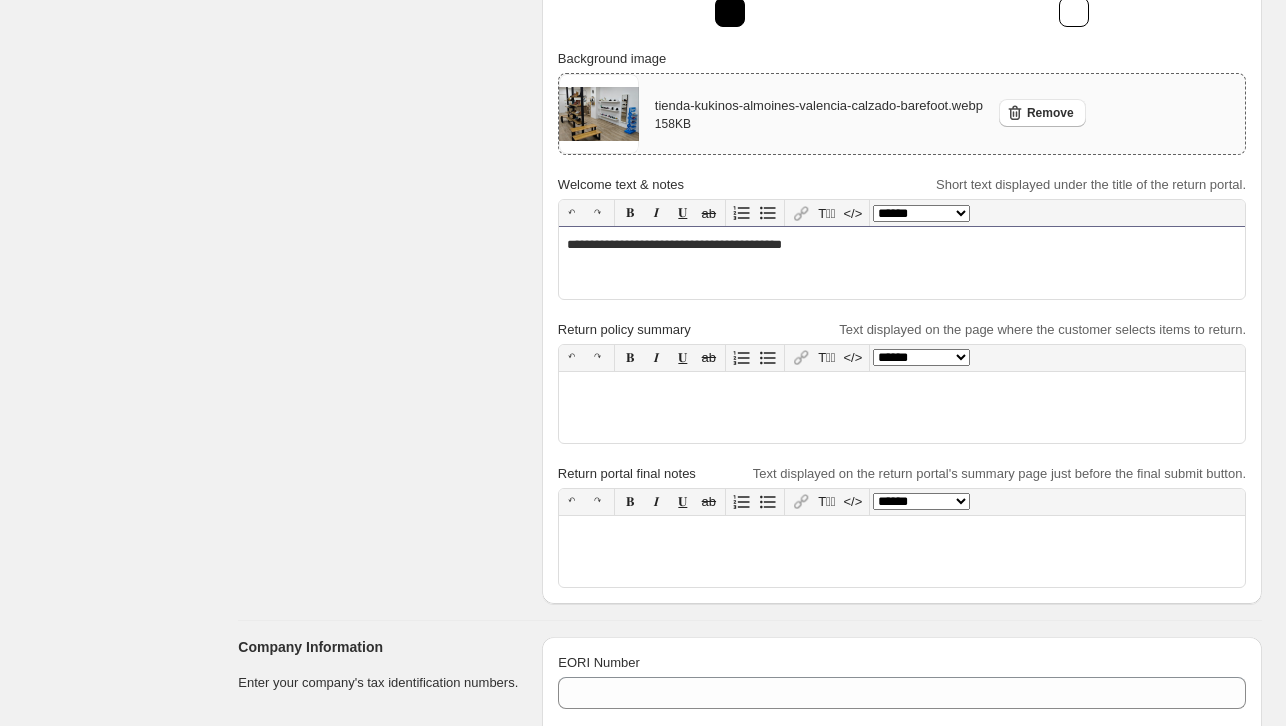click on "**********" at bounding box center (902, 263) 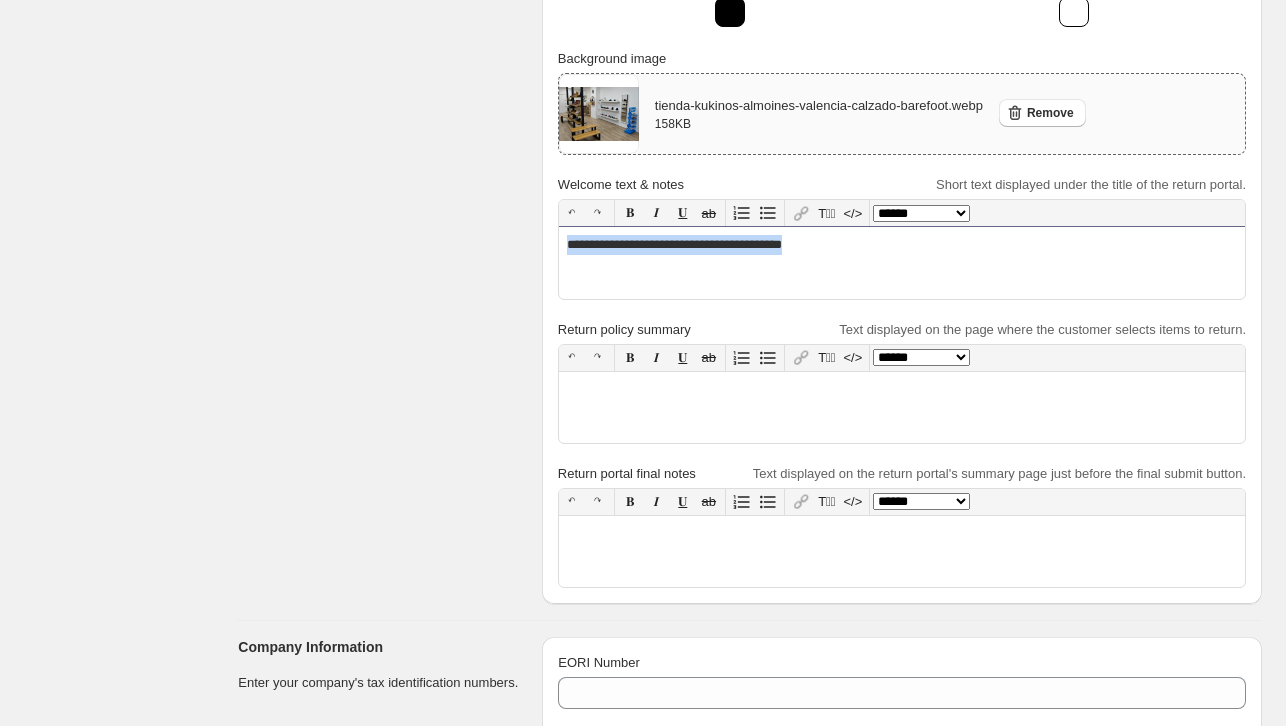 paste 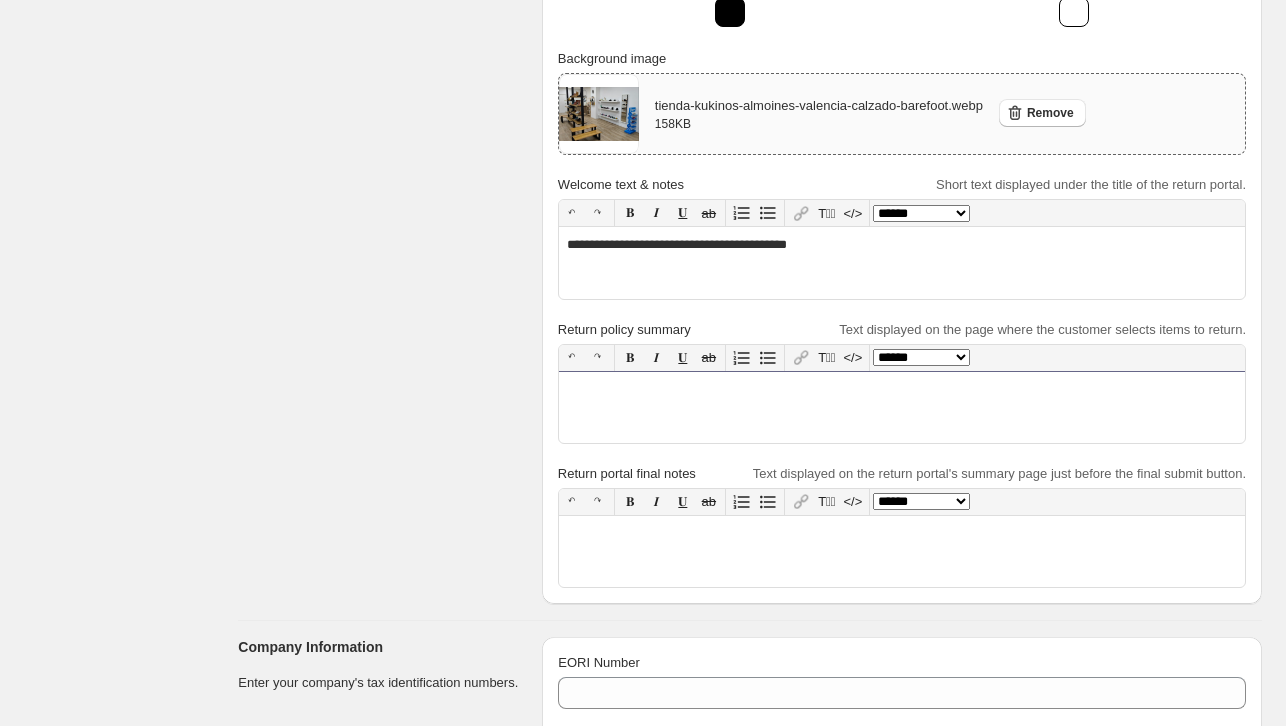 click at bounding box center [902, 407] 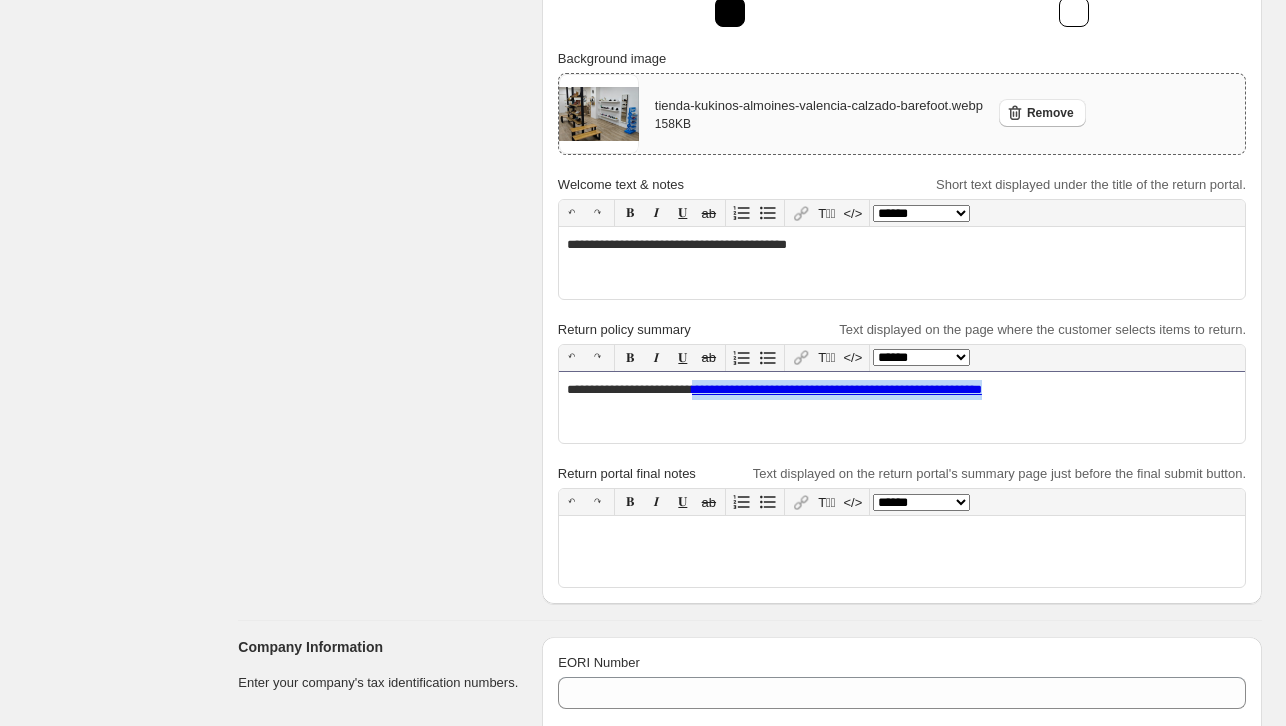 drag, startPoint x: 1071, startPoint y: 389, endPoint x: 704, endPoint y: 426, distance: 368.8604 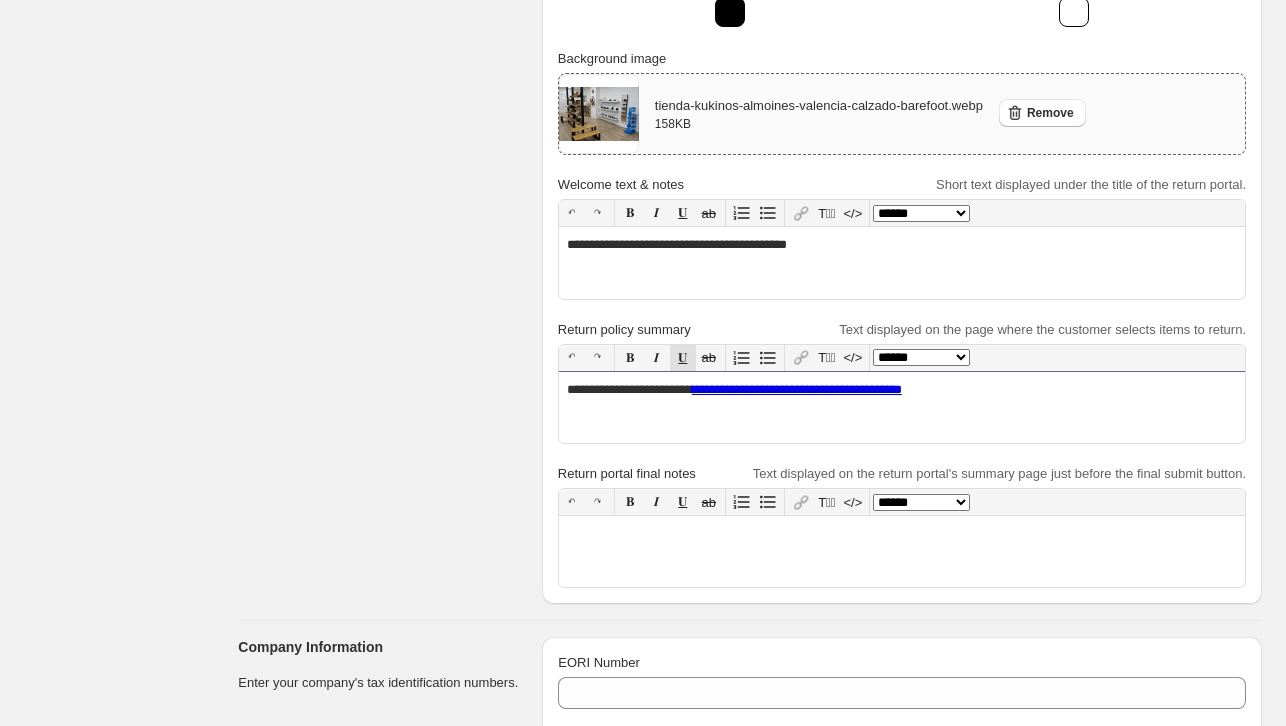 click on "**********" at bounding box center (902, 408) 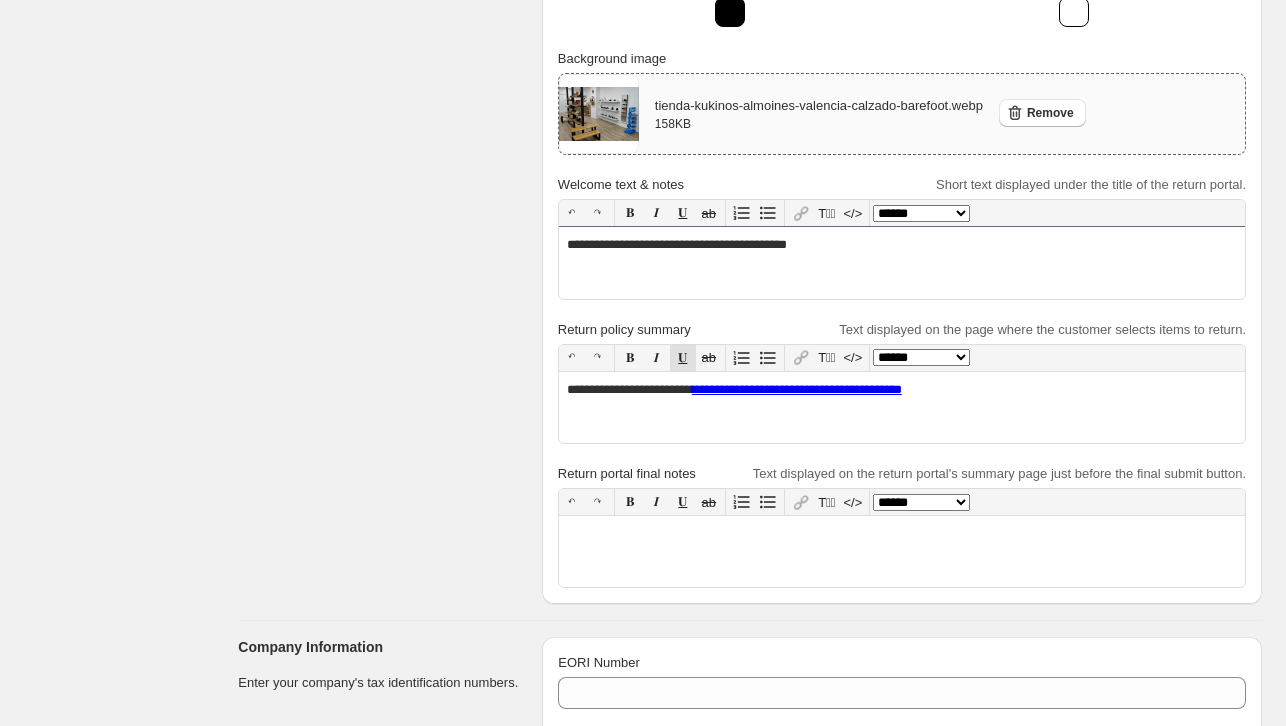 click on "**********" at bounding box center [902, 263] 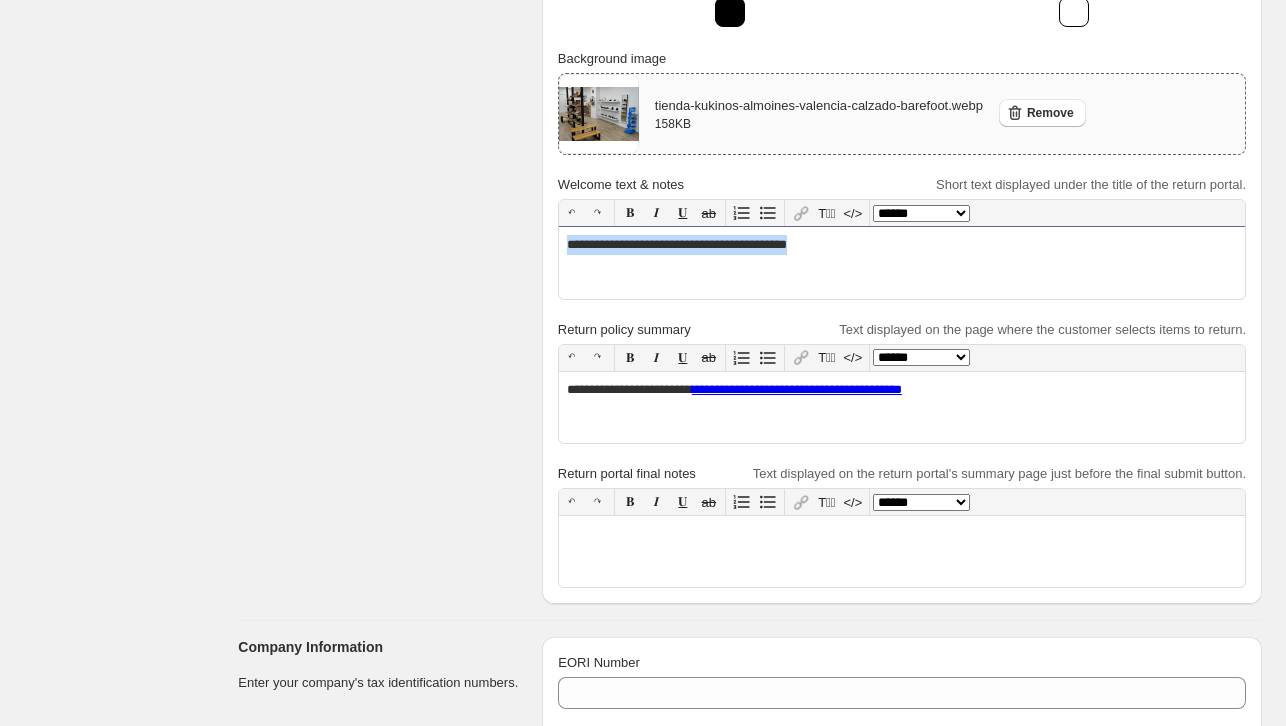 drag, startPoint x: 662, startPoint y: 231, endPoint x: 461, endPoint y: 234, distance: 201.02238 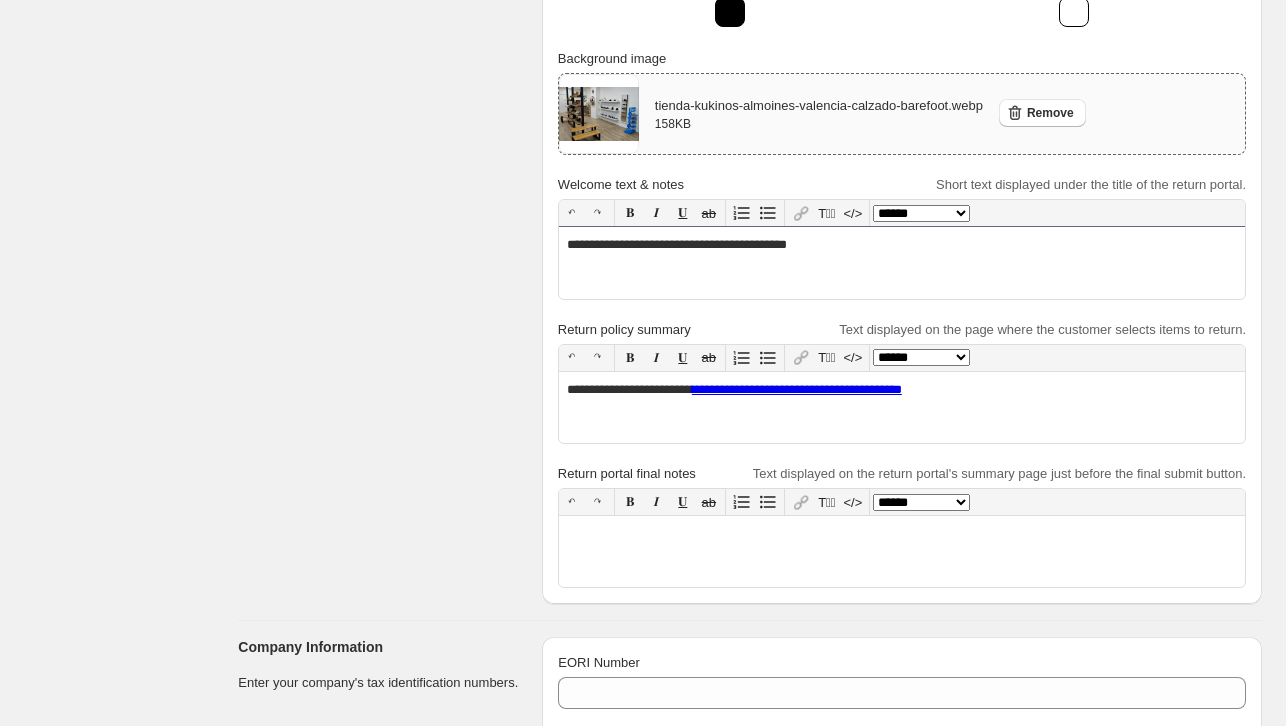 click on "**********" at bounding box center [902, 263] 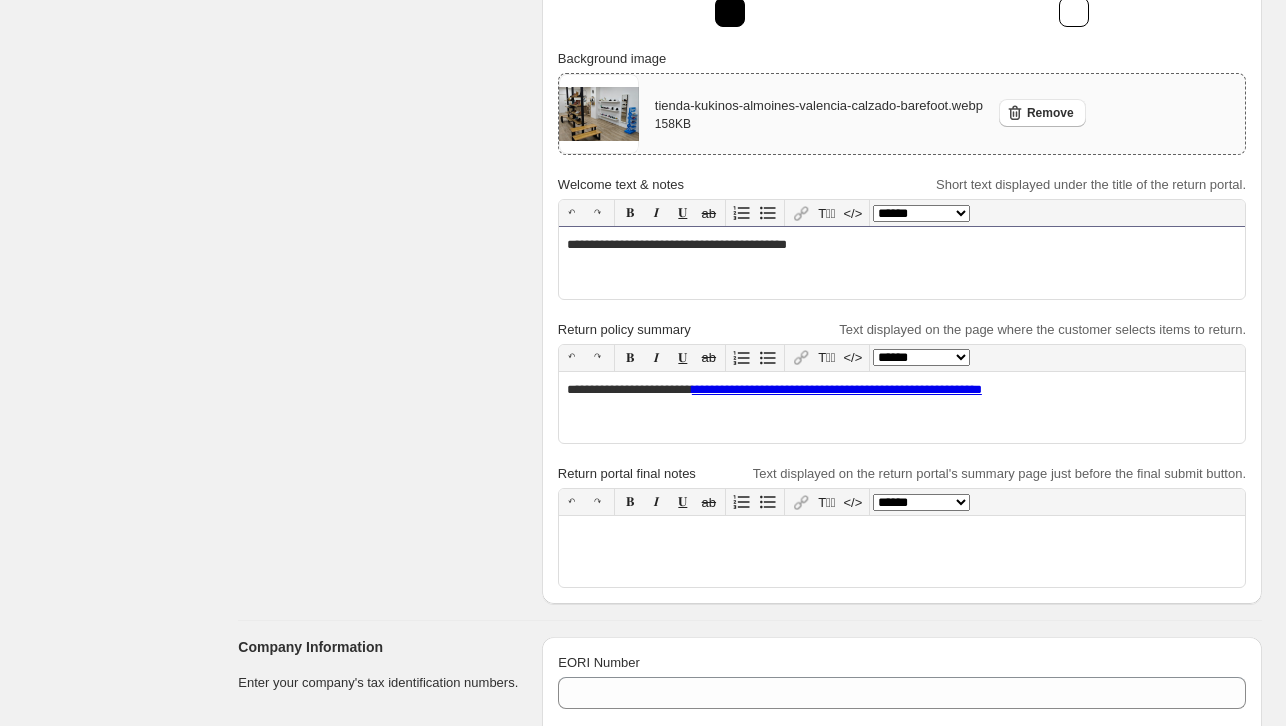 click on "**********" at bounding box center (902, 263) 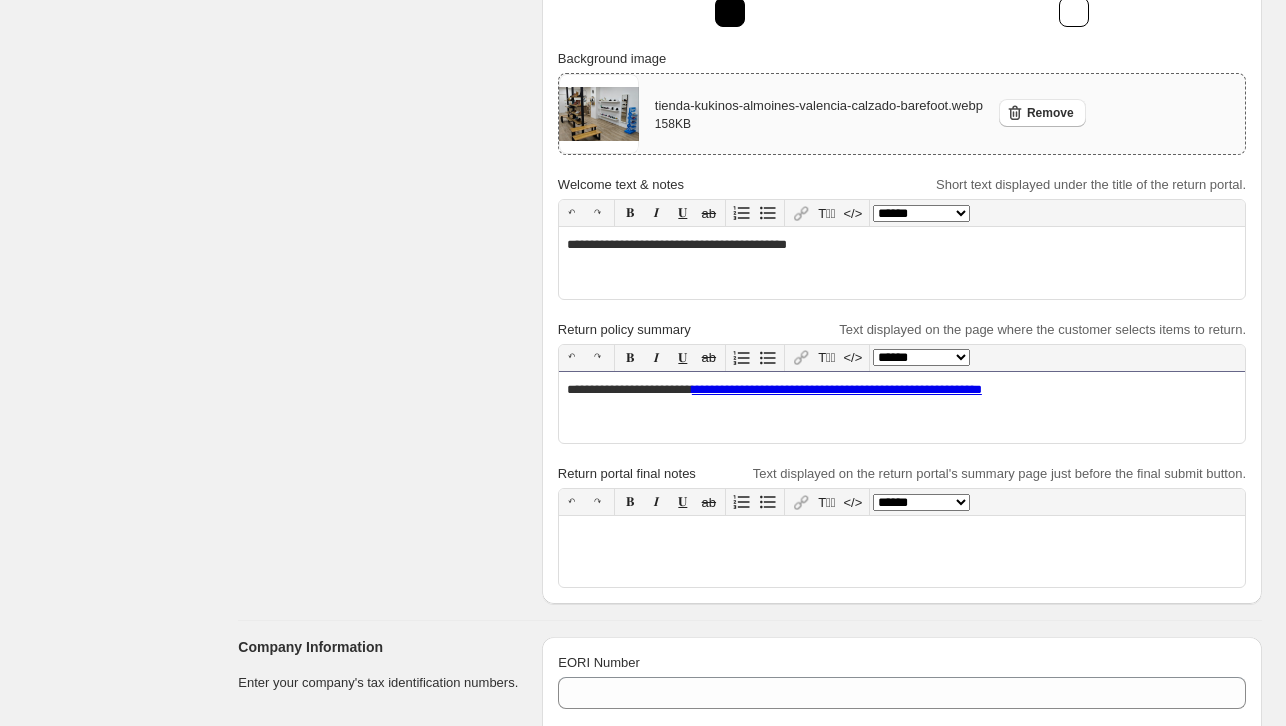 select on "******" 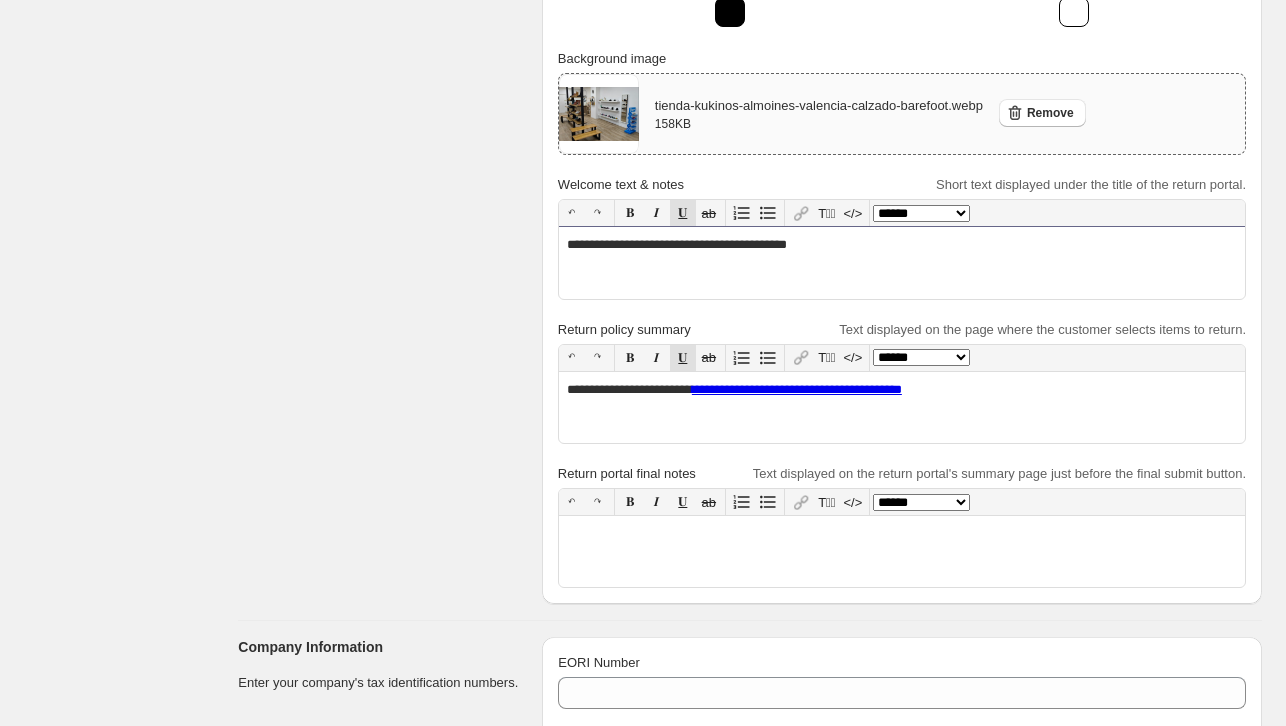 click on "**********" at bounding box center [902, 263] 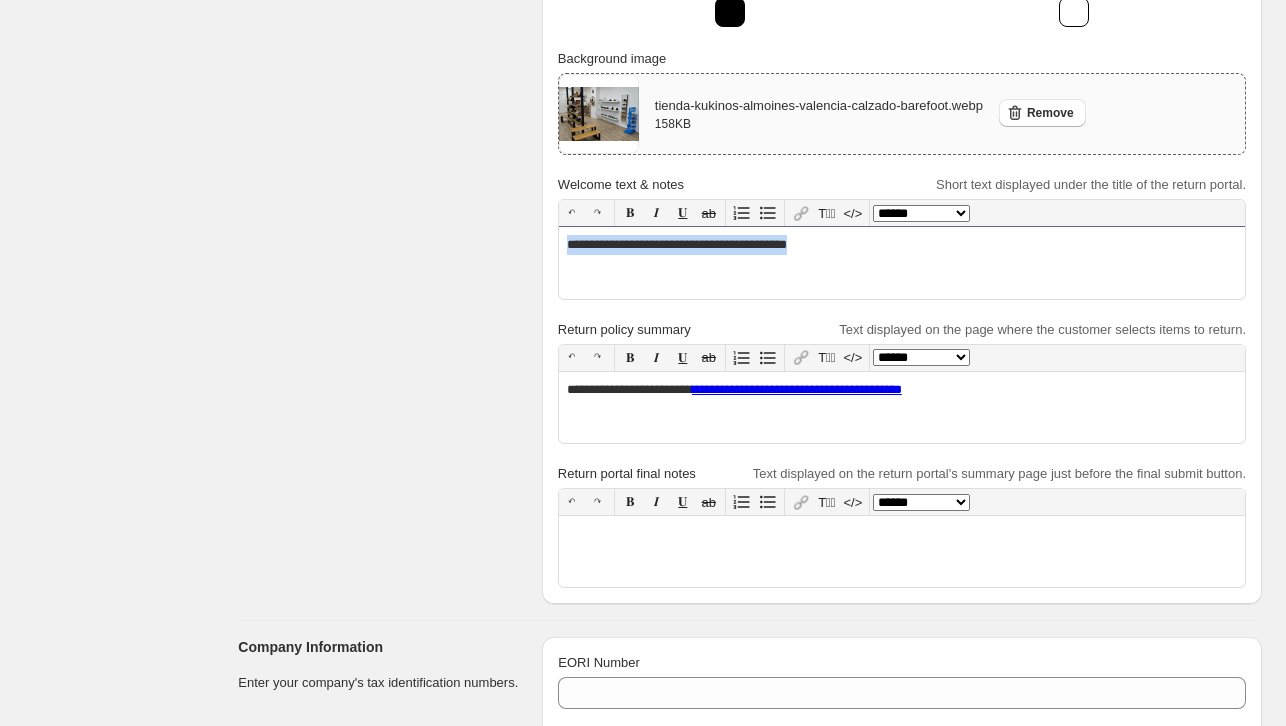 drag, startPoint x: 836, startPoint y: 245, endPoint x: 552, endPoint y: 239, distance: 284.0634 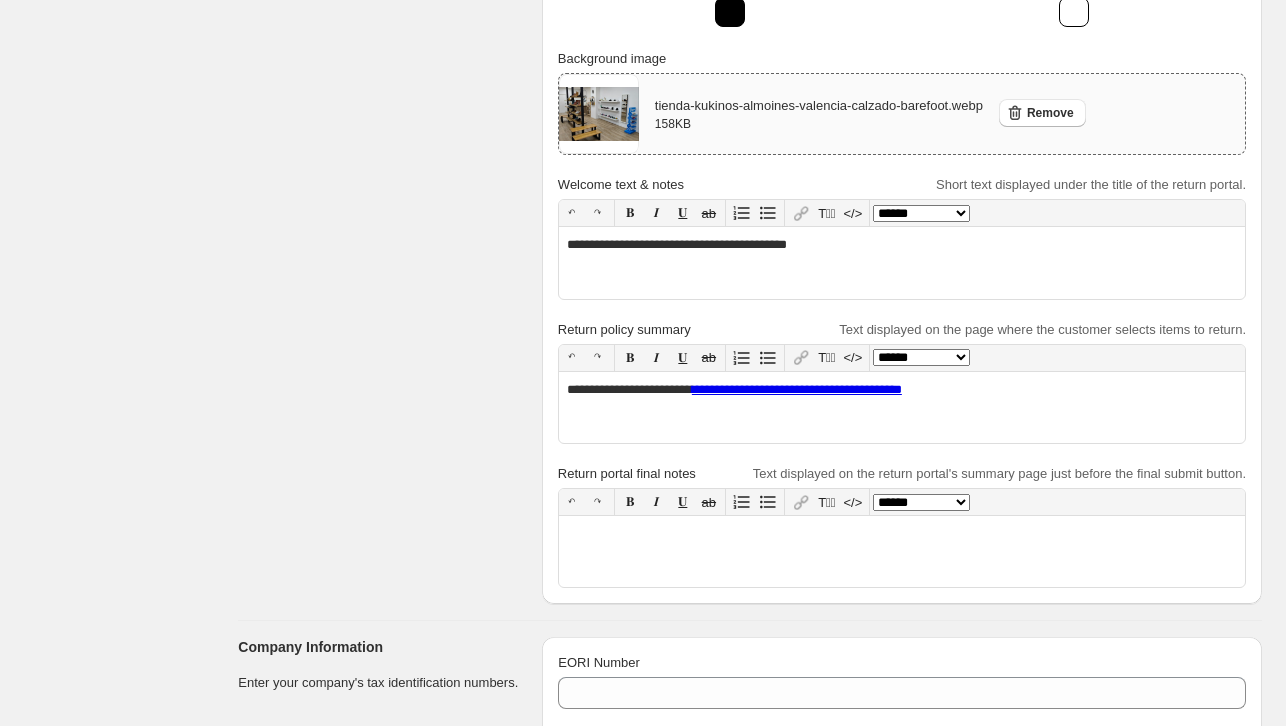 click on "Return & Exchange Portal" at bounding box center (382, 150) 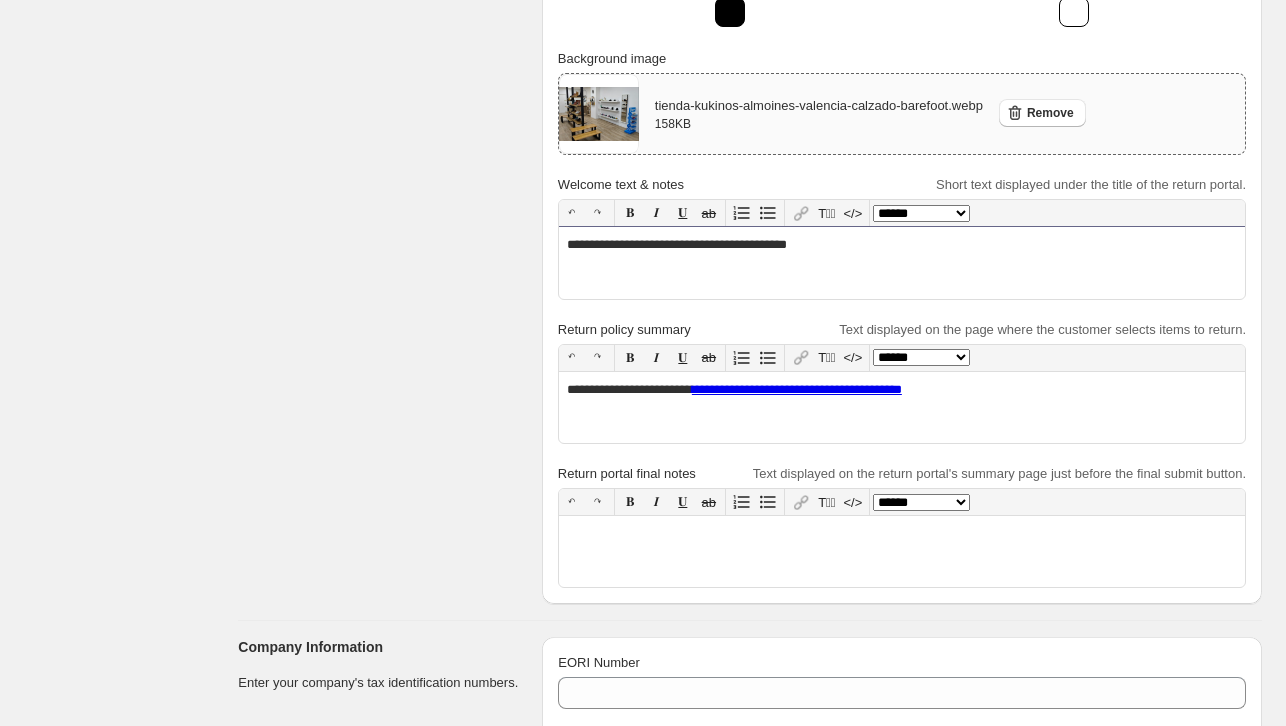 click on "**********" at bounding box center [902, 263] 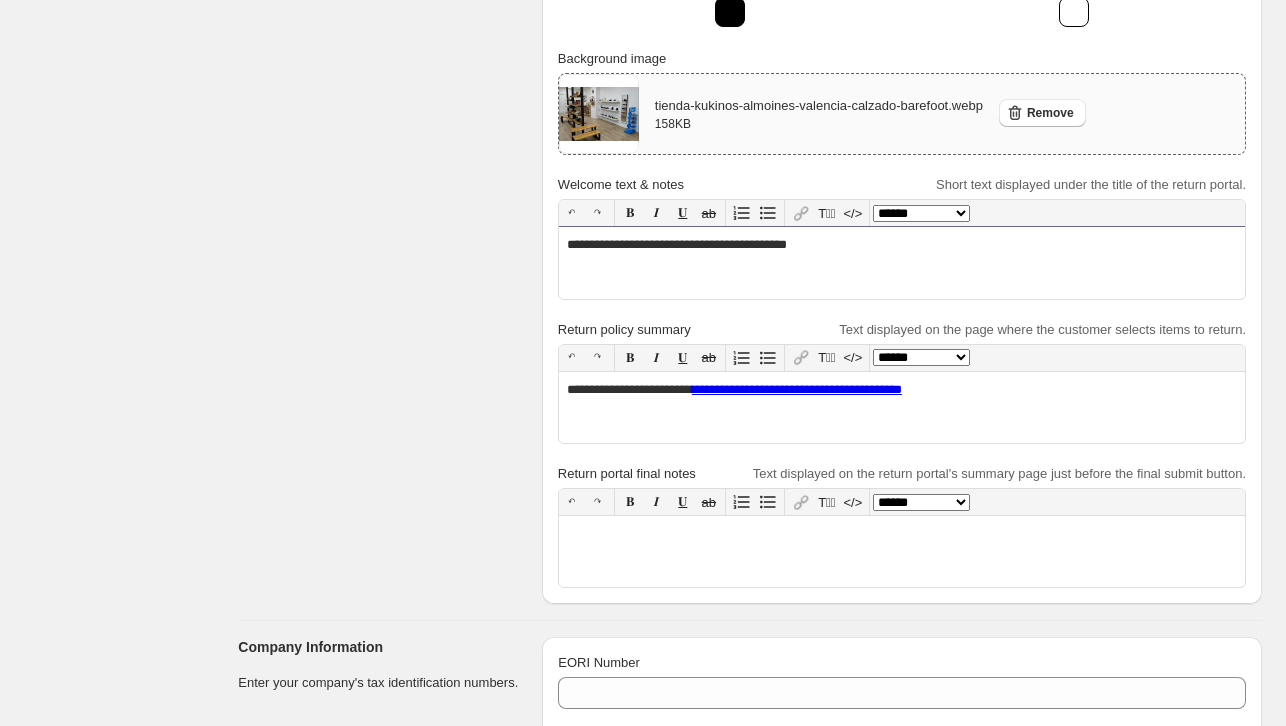 click on "**********" at bounding box center [902, 263] 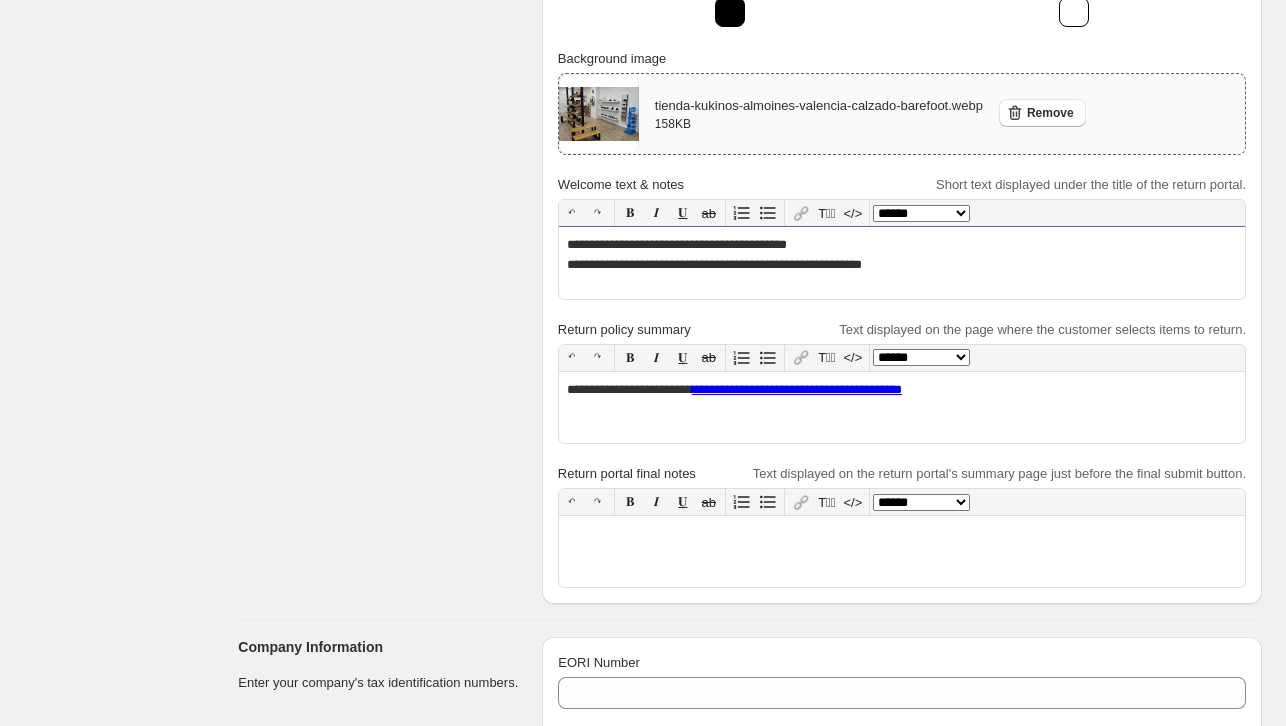 click on "**********" 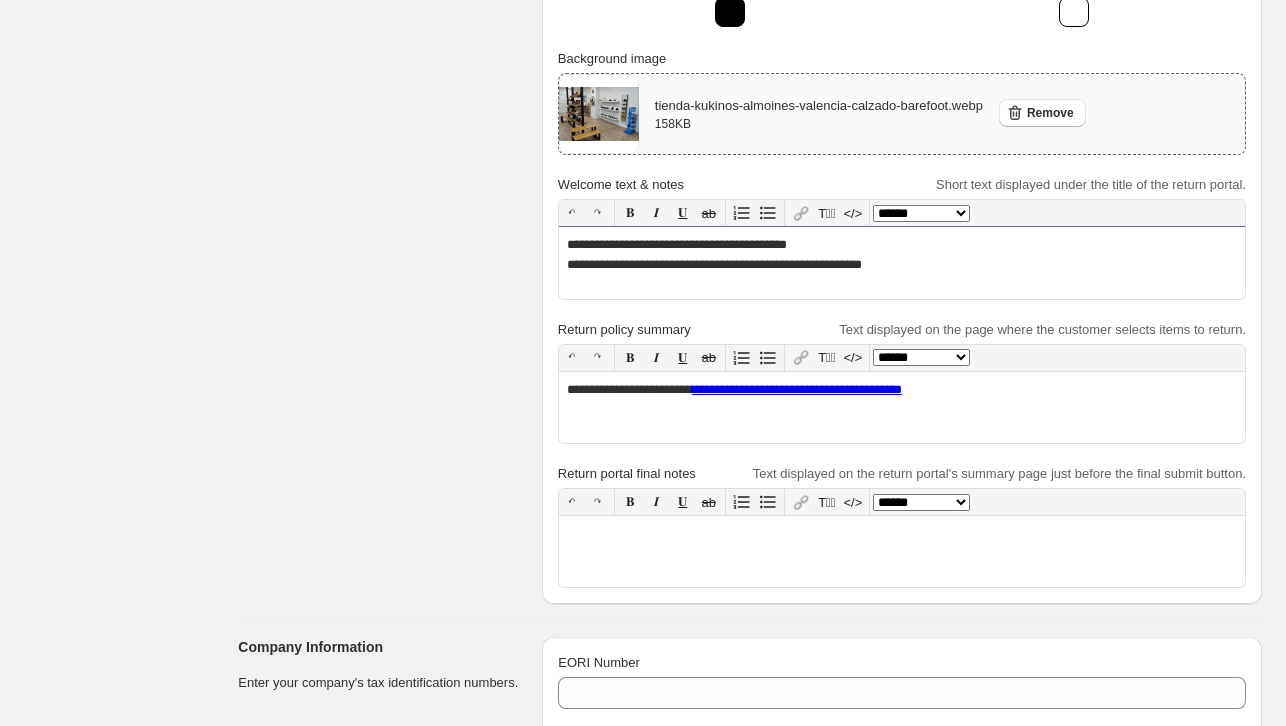 drag, startPoint x: 832, startPoint y: 243, endPoint x: 508, endPoint y: 257, distance: 324.30234 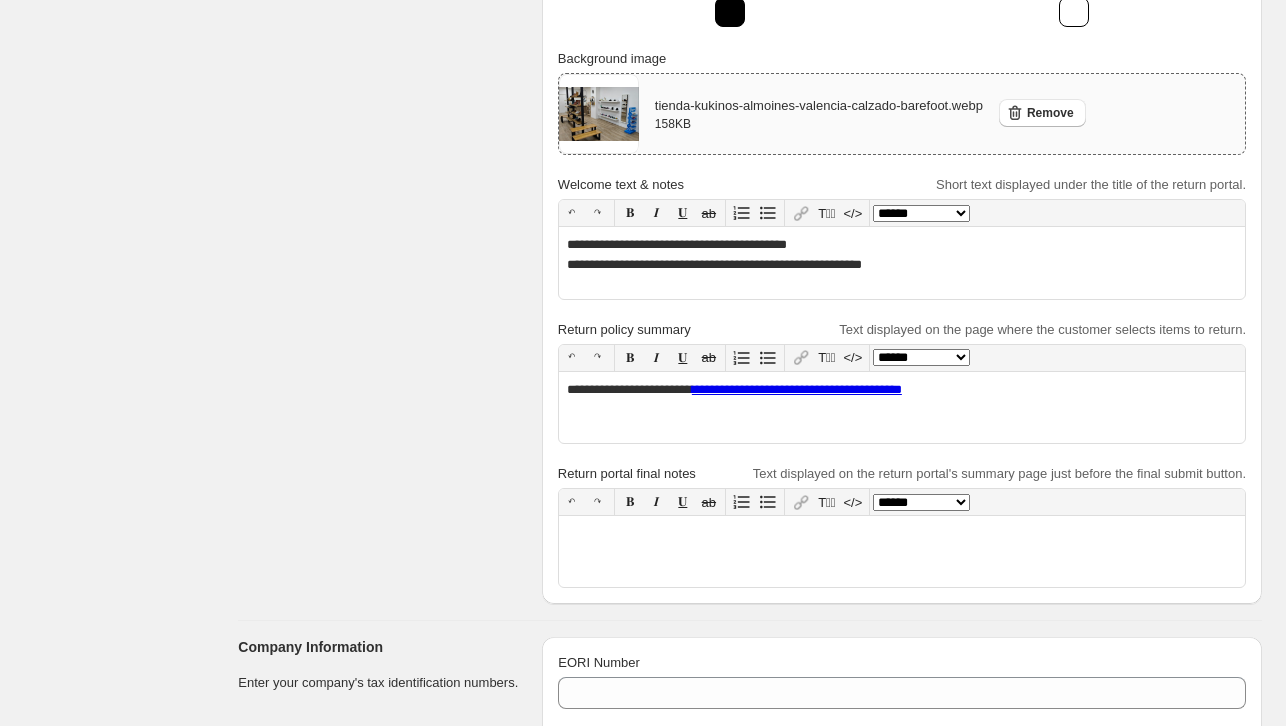 click on "Return & Exchange Portal" at bounding box center (382, 150) 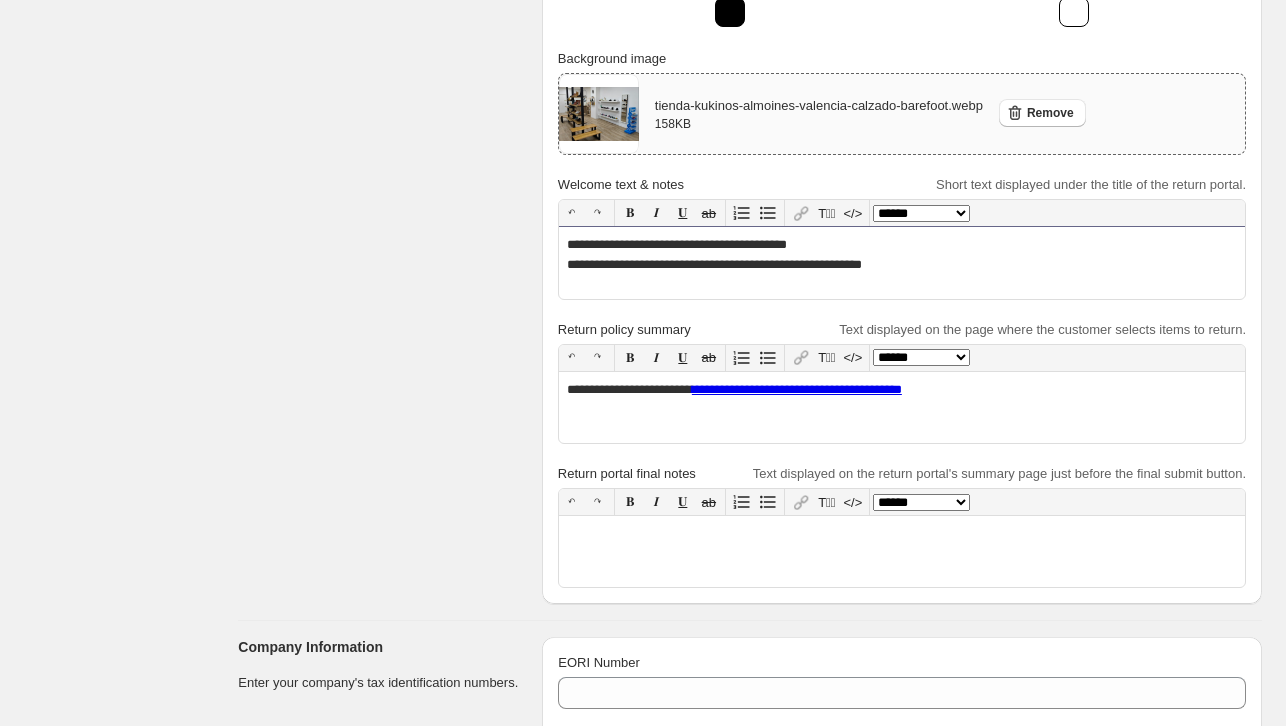 click on "**********" at bounding box center (902, 263) 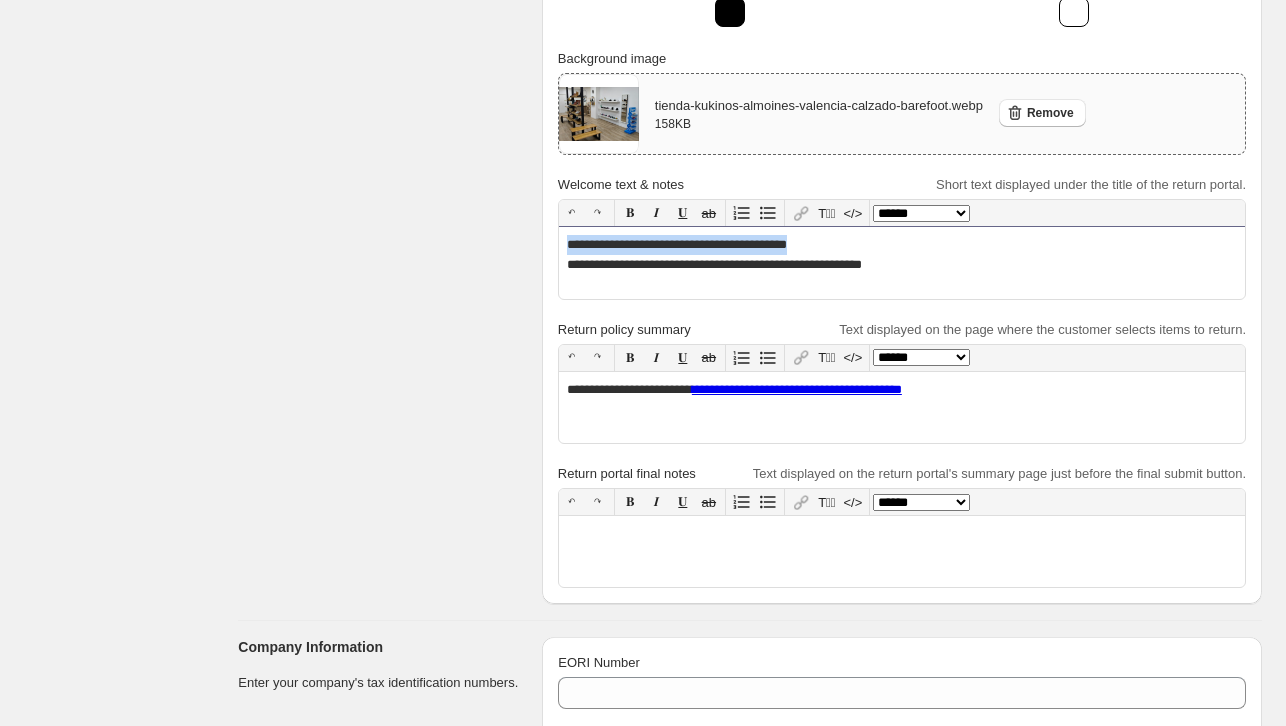 drag, startPoint x: 862, startPoint y: 237, endPoint x: 530, endPoint y: 226, distance: 332.1822 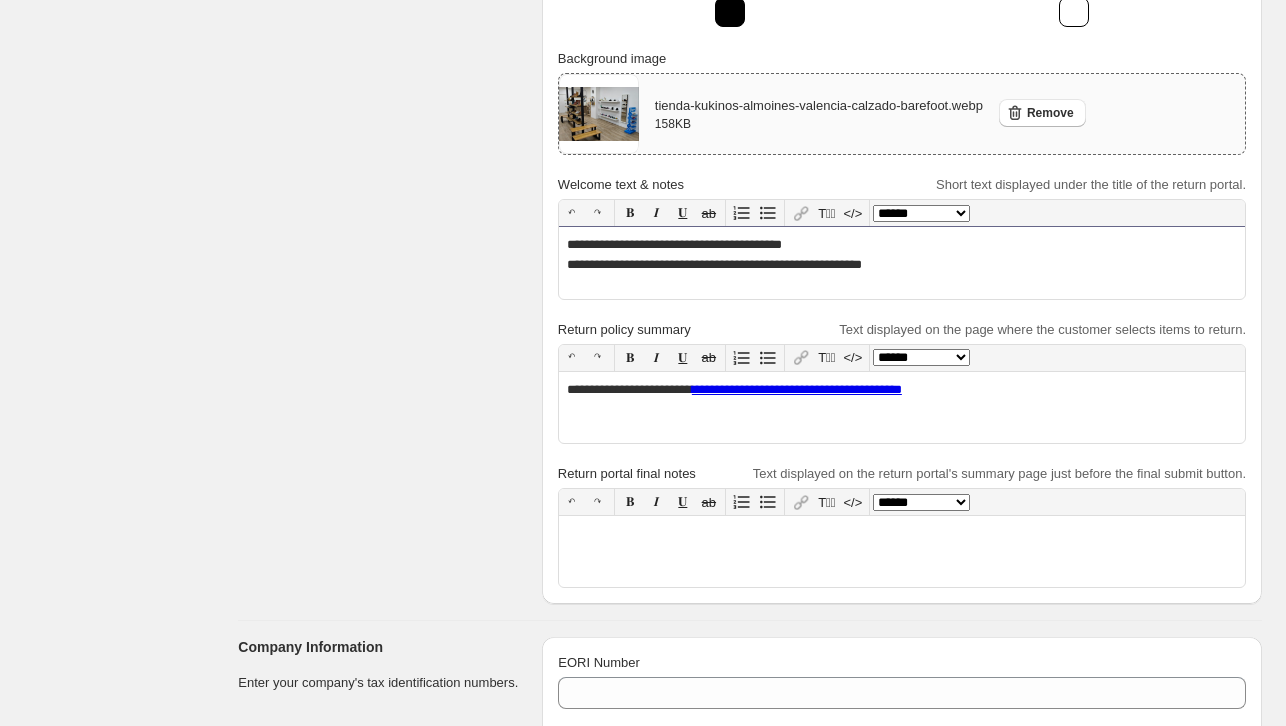click on "**********" at bounding box center [902, 263] 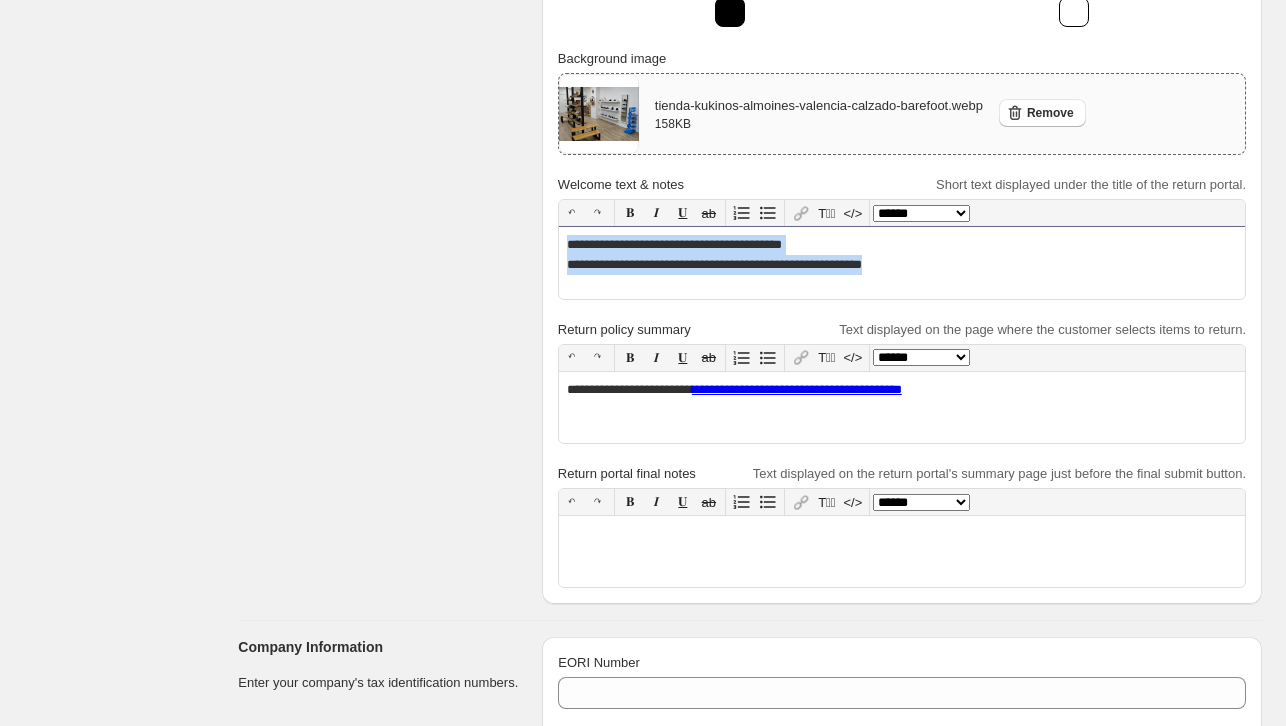 drag, startPoint x: 932, startPoint y: 261, endPoint x: 530, endPoint y: 235, distance: 402.8399 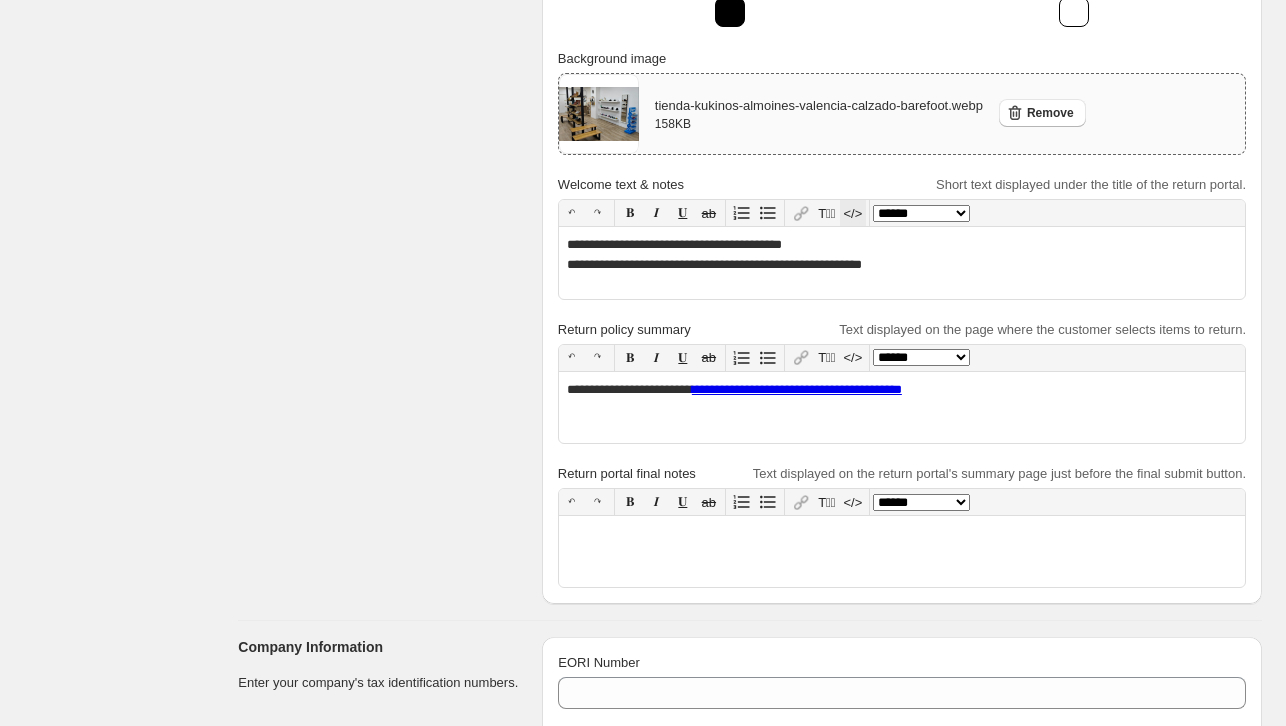 click on "</>" at bounding box center (853, 213) 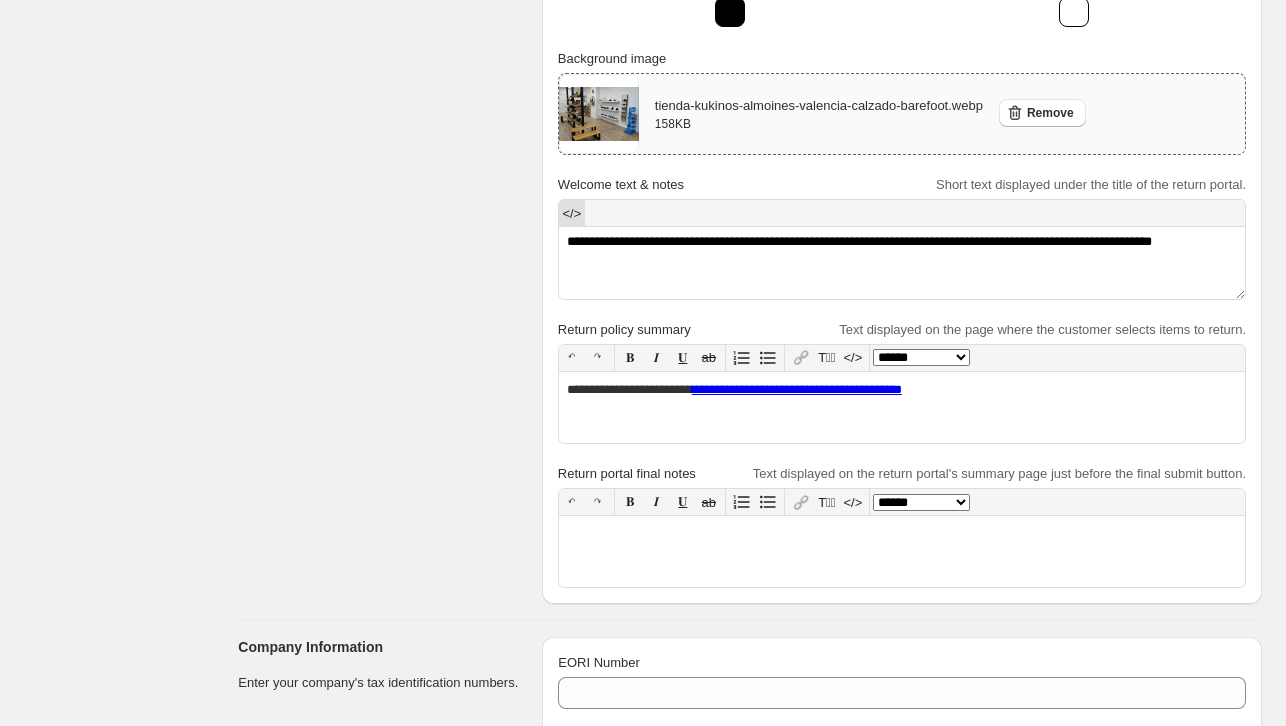 click on "</>" at bounding box center (572, 213) 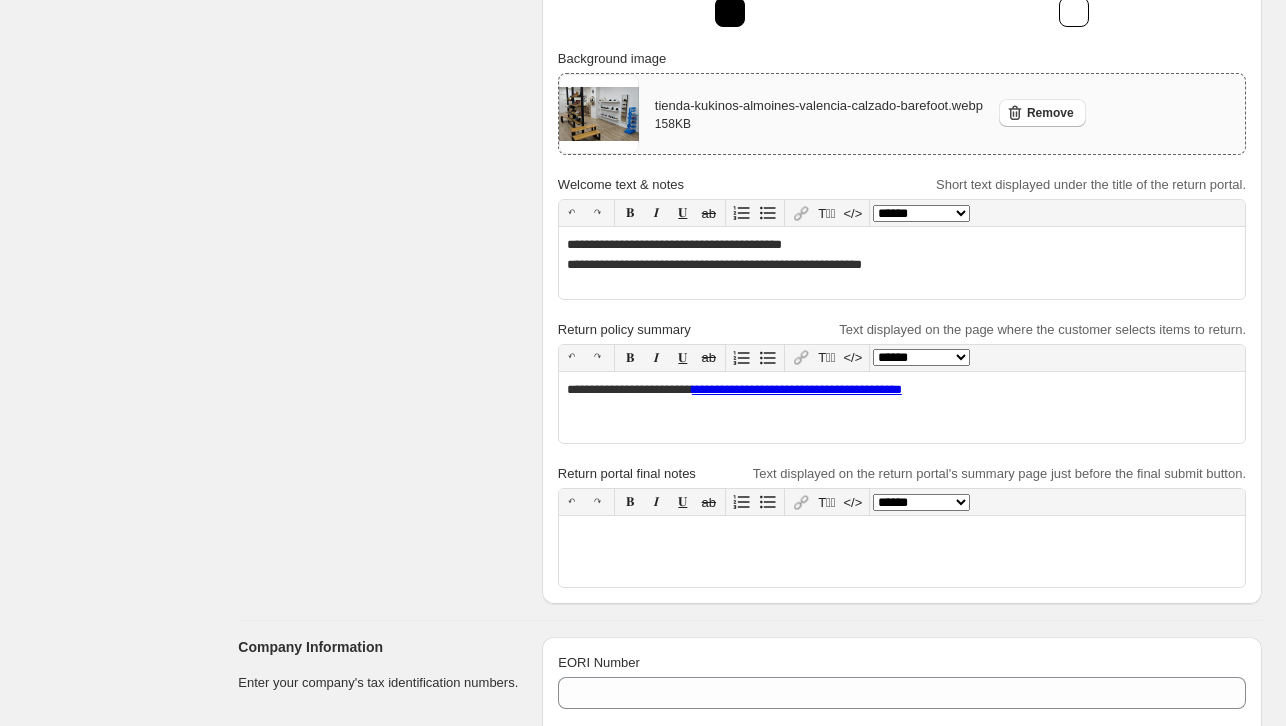 click on "**********" at bounding box center (921, 213) 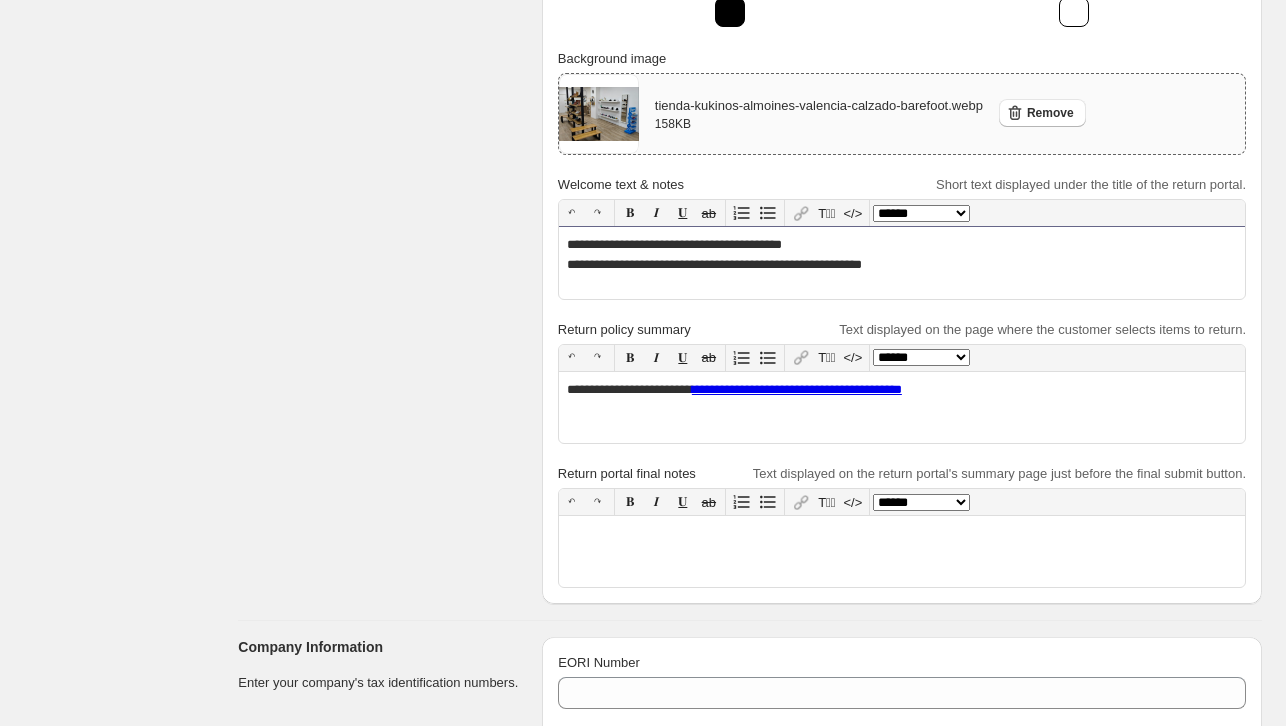 click on "**********" at bounding box center (902, 265) 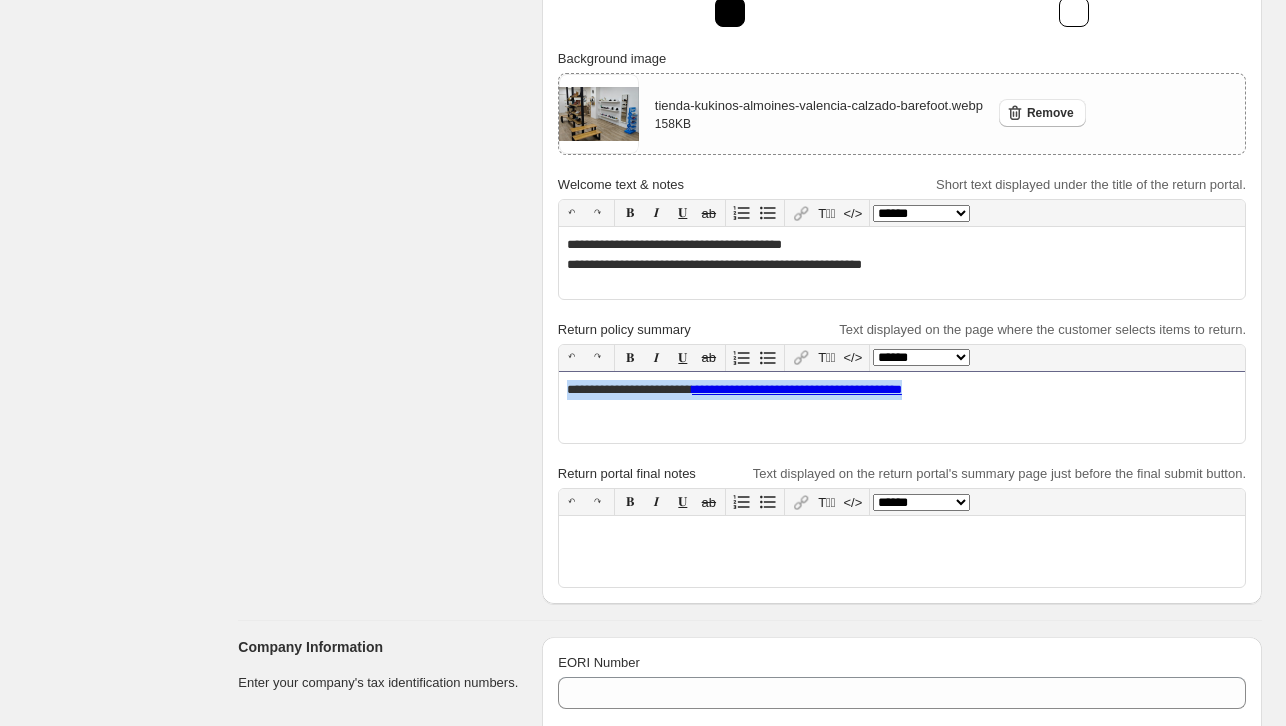 drag, startPoint x: 986, startPoint y: 389, endPoint x: 454, endPoint y: 409, distance: 532.3758 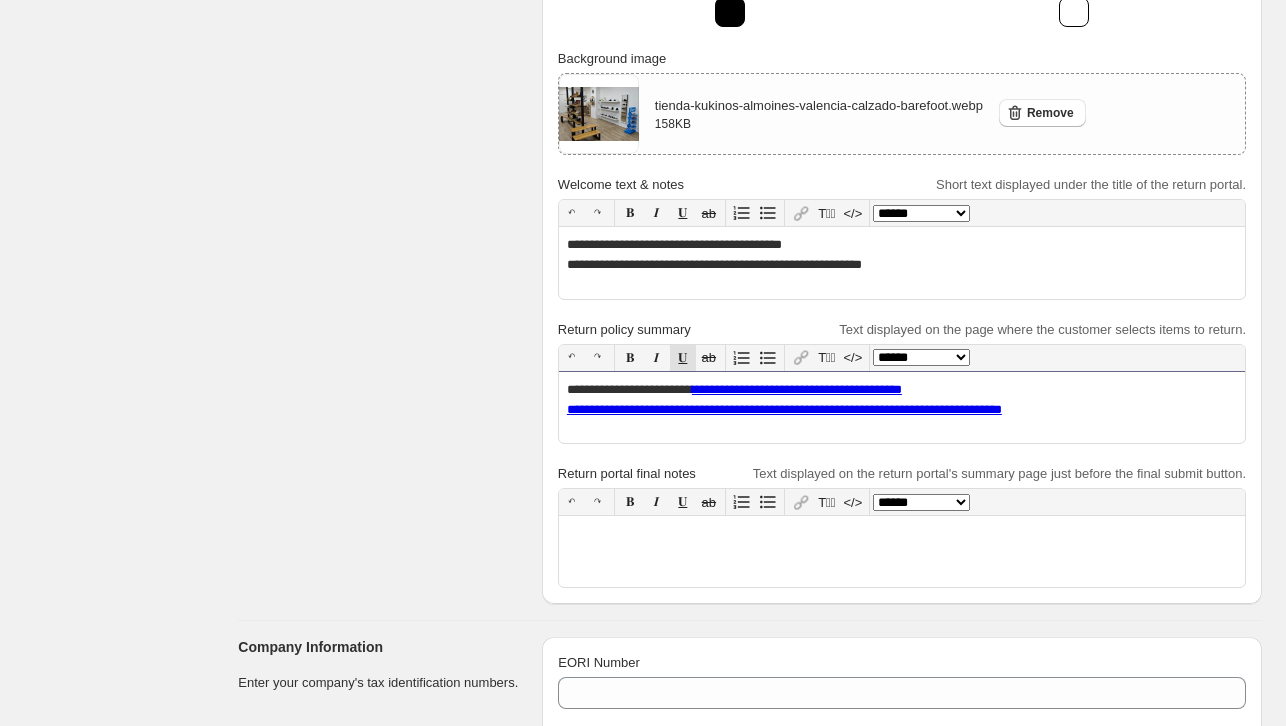 click on "**********" at bounding box center [902, 408] 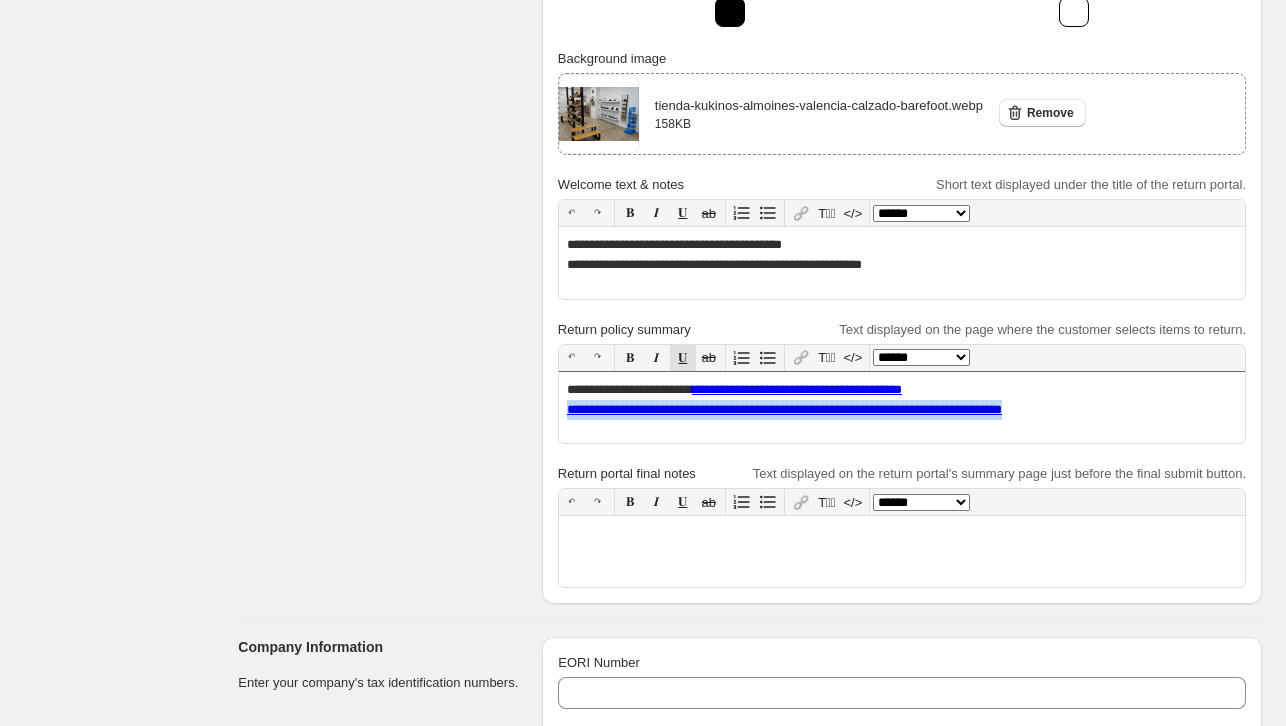 drag, startPoint x: 1113, startPoint y: 409, endPoint x: 475, endPoint y: 427, distance: 638.25385 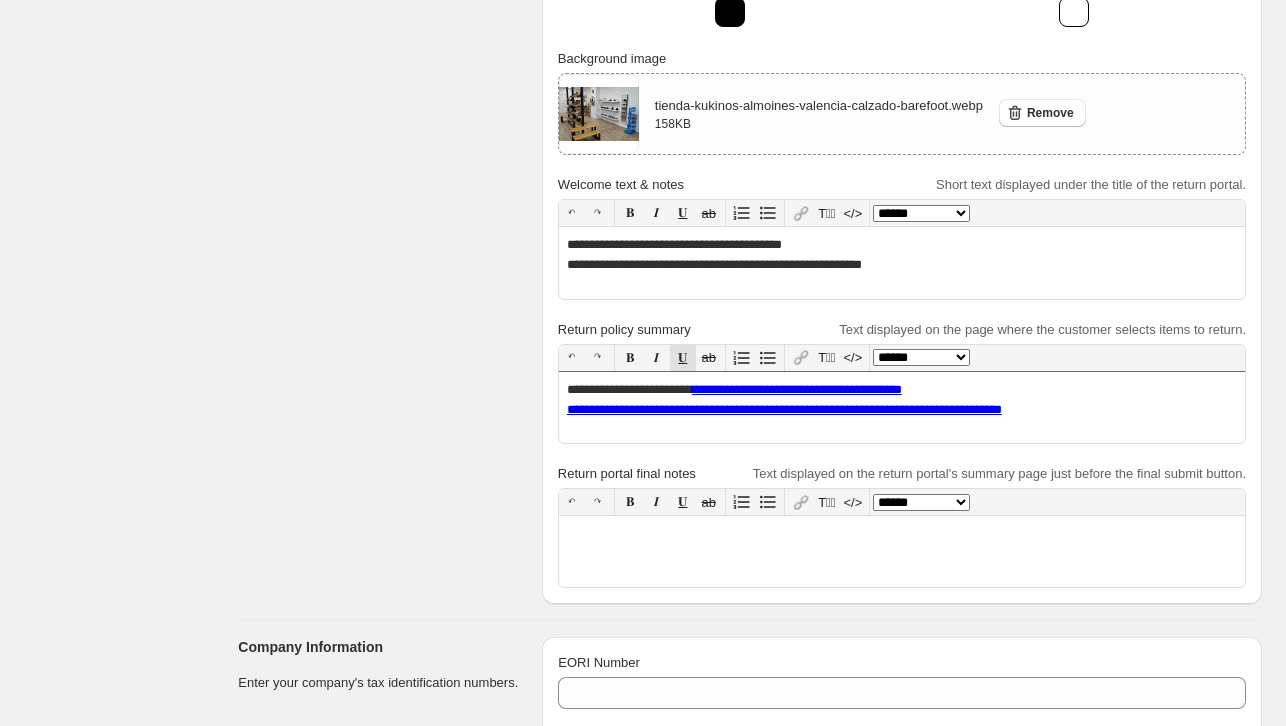 click on "**********" at bounding box center [902, 410] 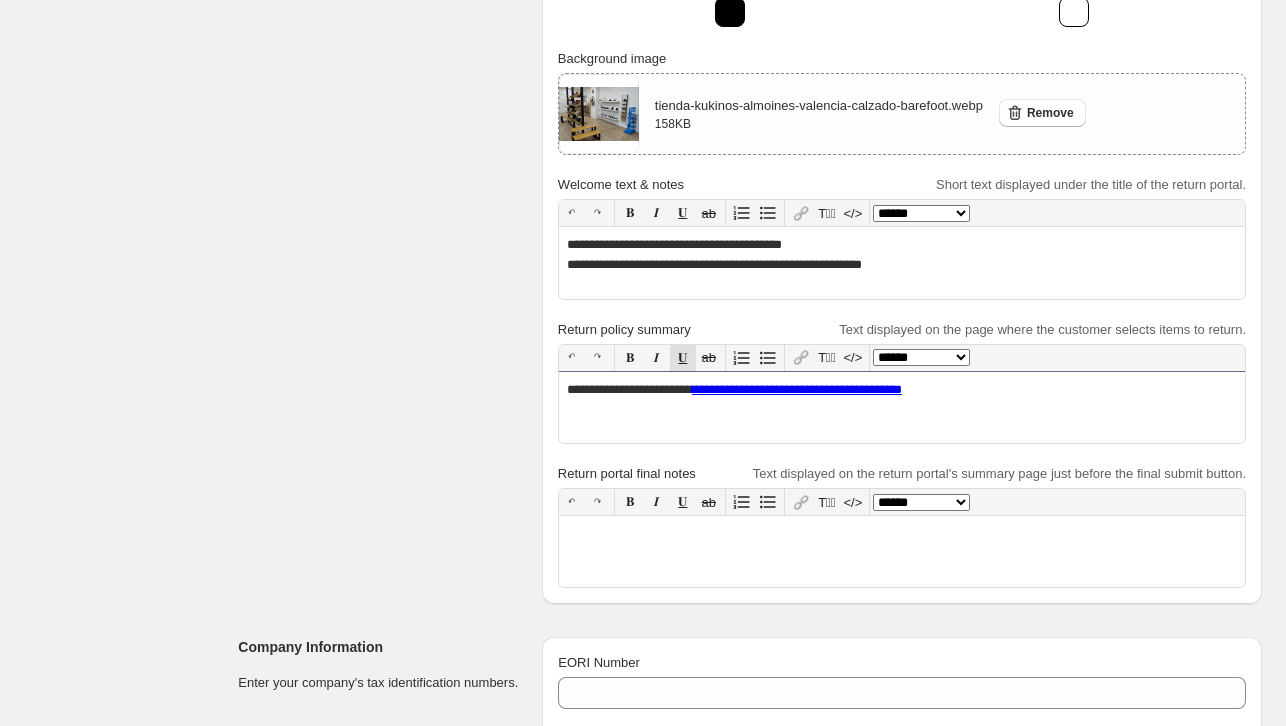 click on "**********" at bounding box center (902, 408) 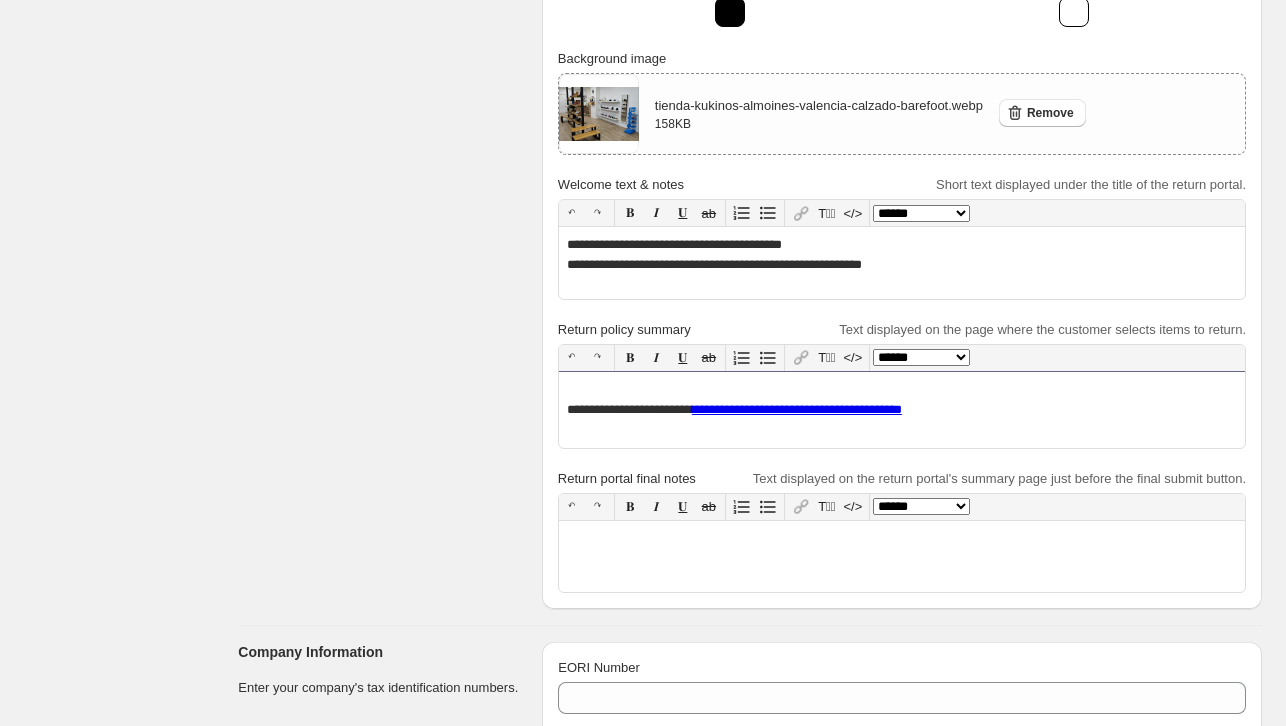 click at bounding box center [902, 390] 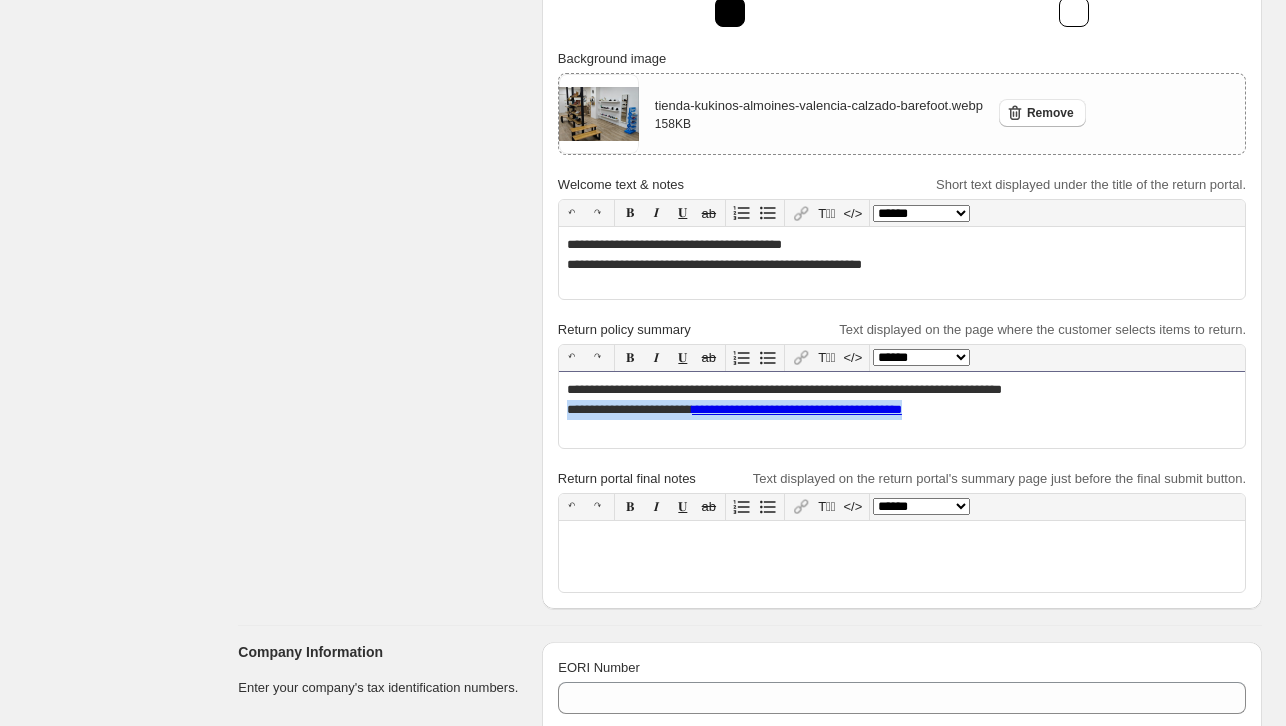 drag, startPoint x: 962, startPoint y: 411, endPoint x: 558, endPoint y: 404, distance: 404.06064 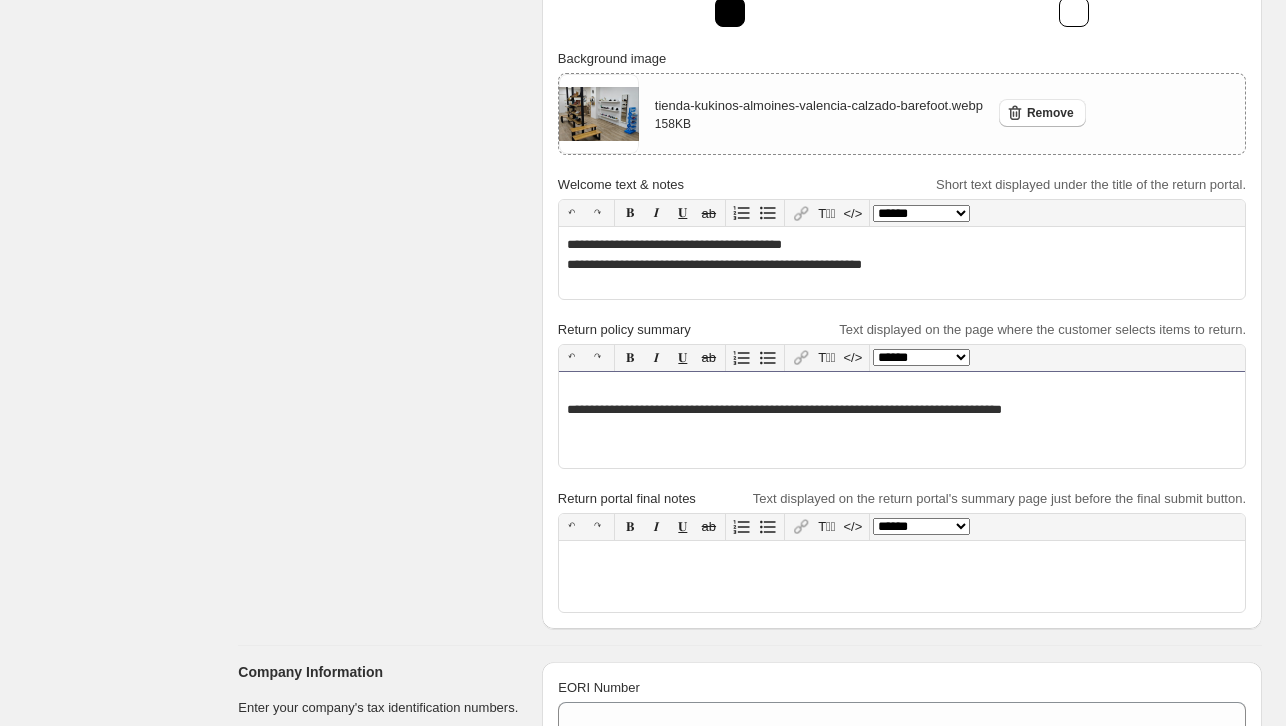 click at bounding box center (902, 390) 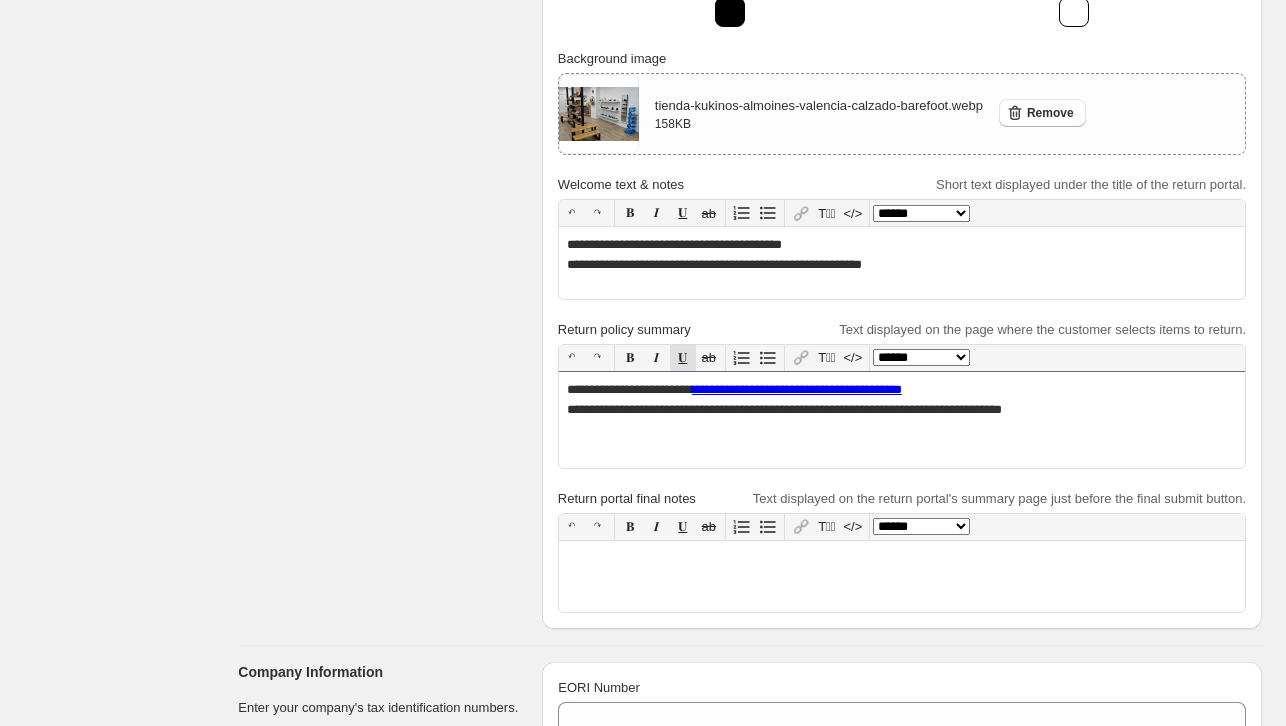 click at bounding box center (902, 450) 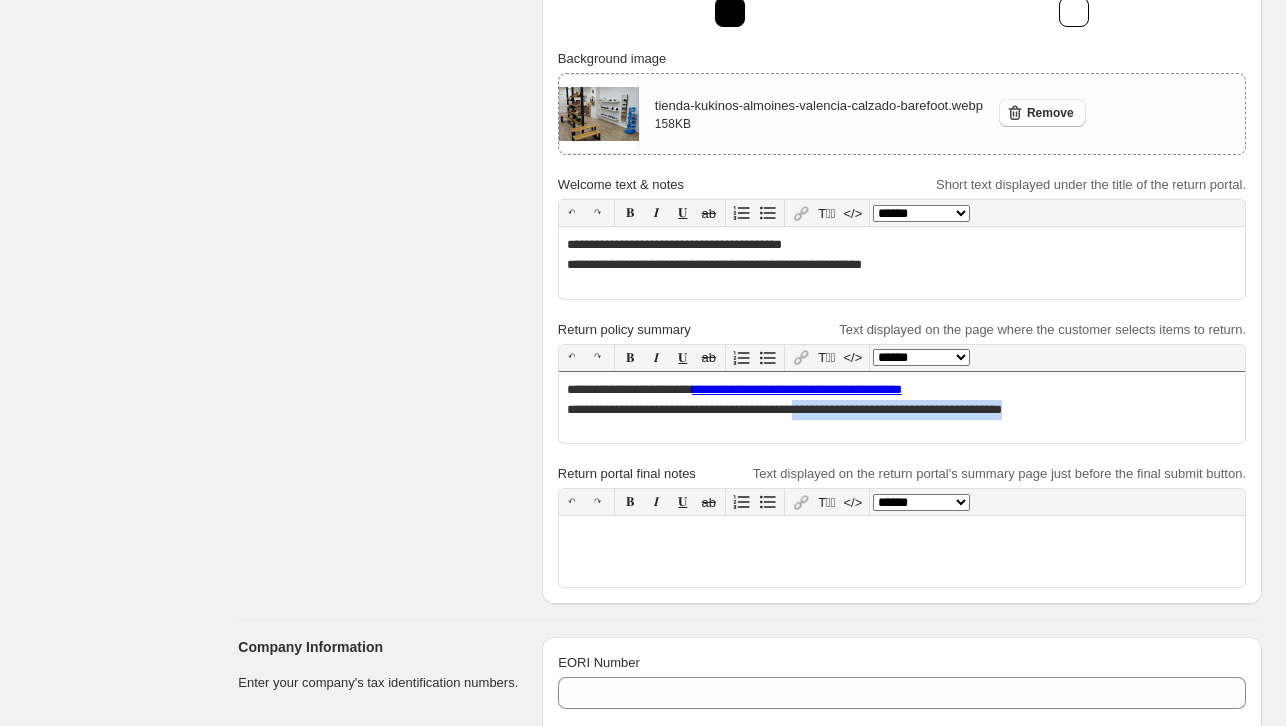 drag, startPoint x: 1079, startPoint y: 405, endPoint x: 829, endPoint y: 427, distance: 250.96614 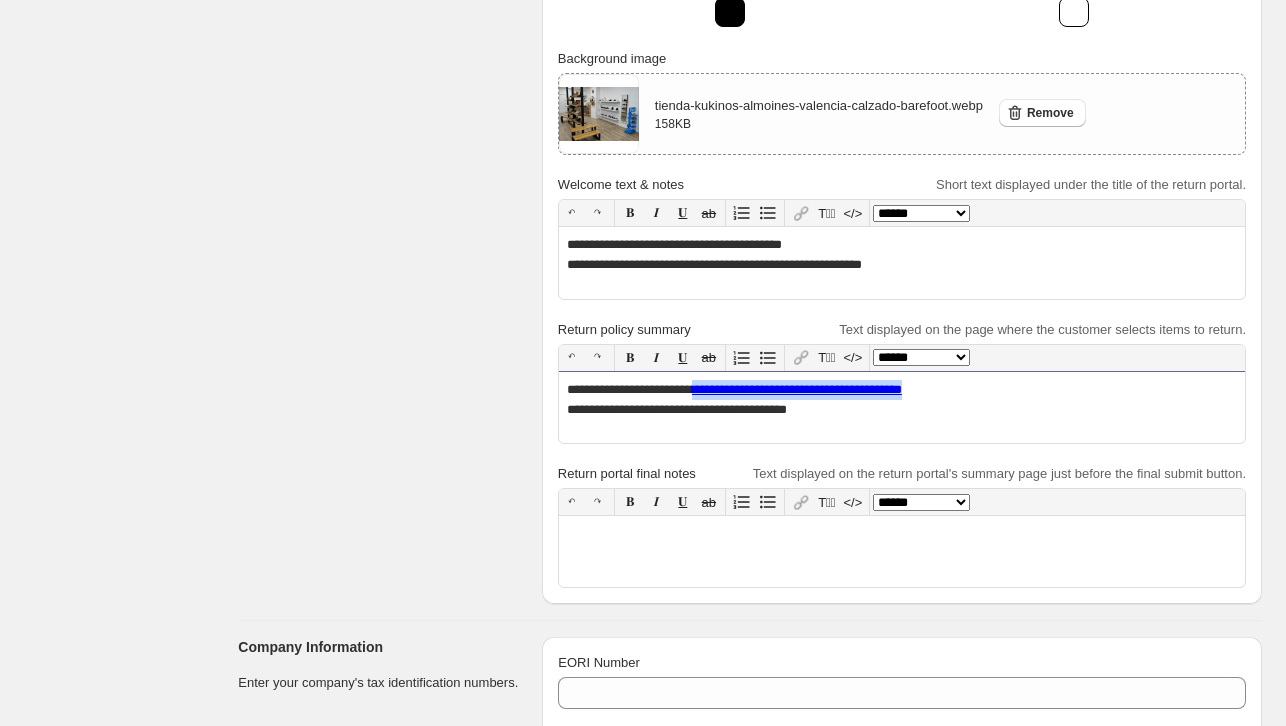 drag, startPoint x: 959, startPoint y: 387, endPoint x: 707, endPoint y: 390, distance: 252.01785 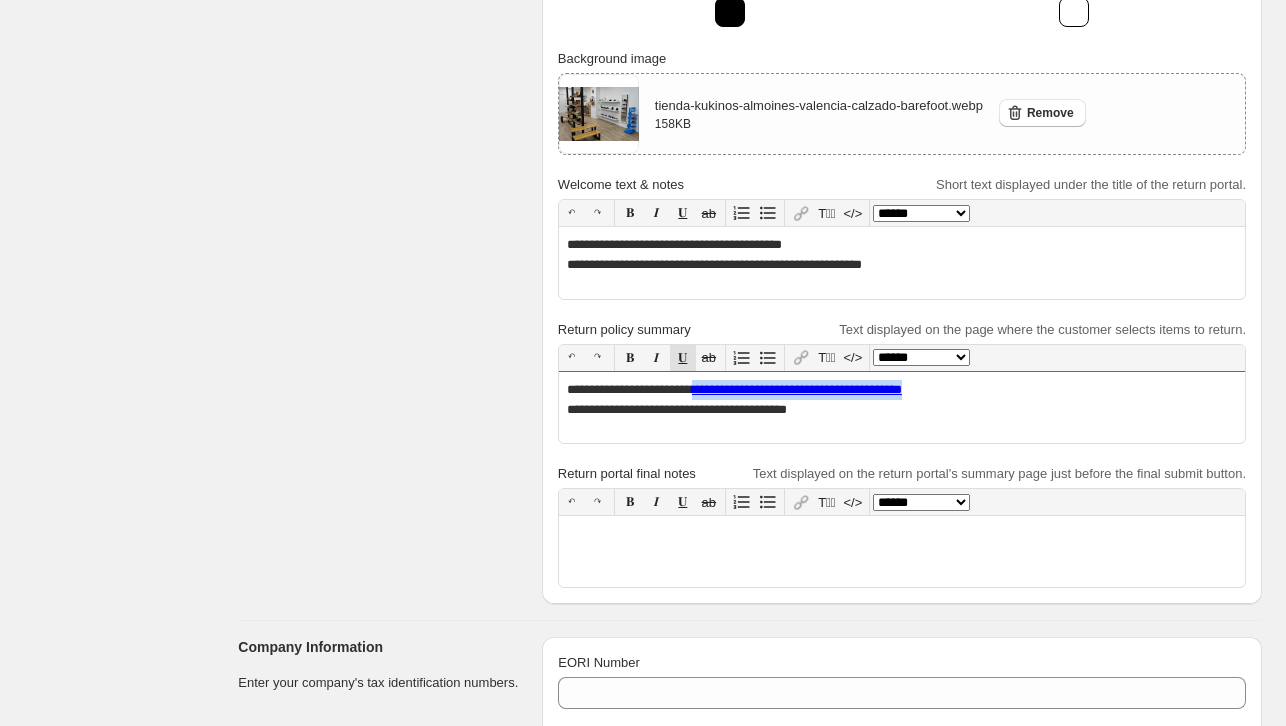 copy on "**********" 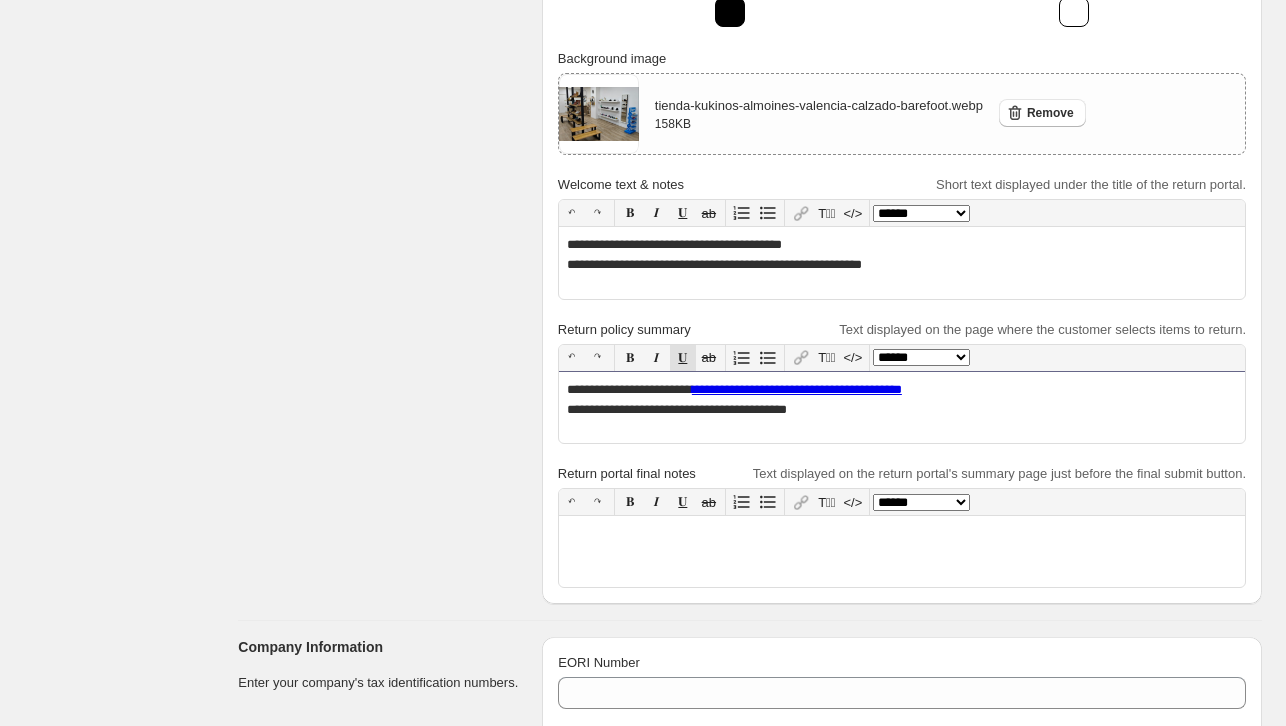 click on "**********" at bounding box center (902, 410) 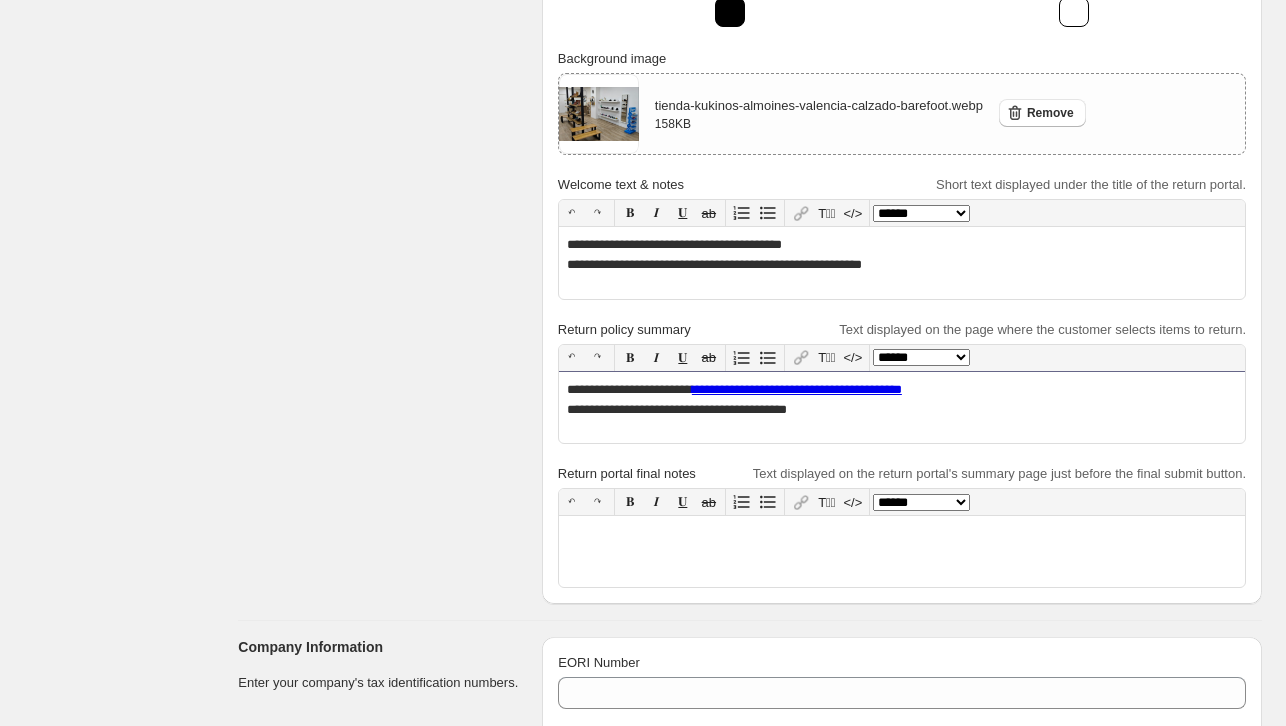 select on "******" 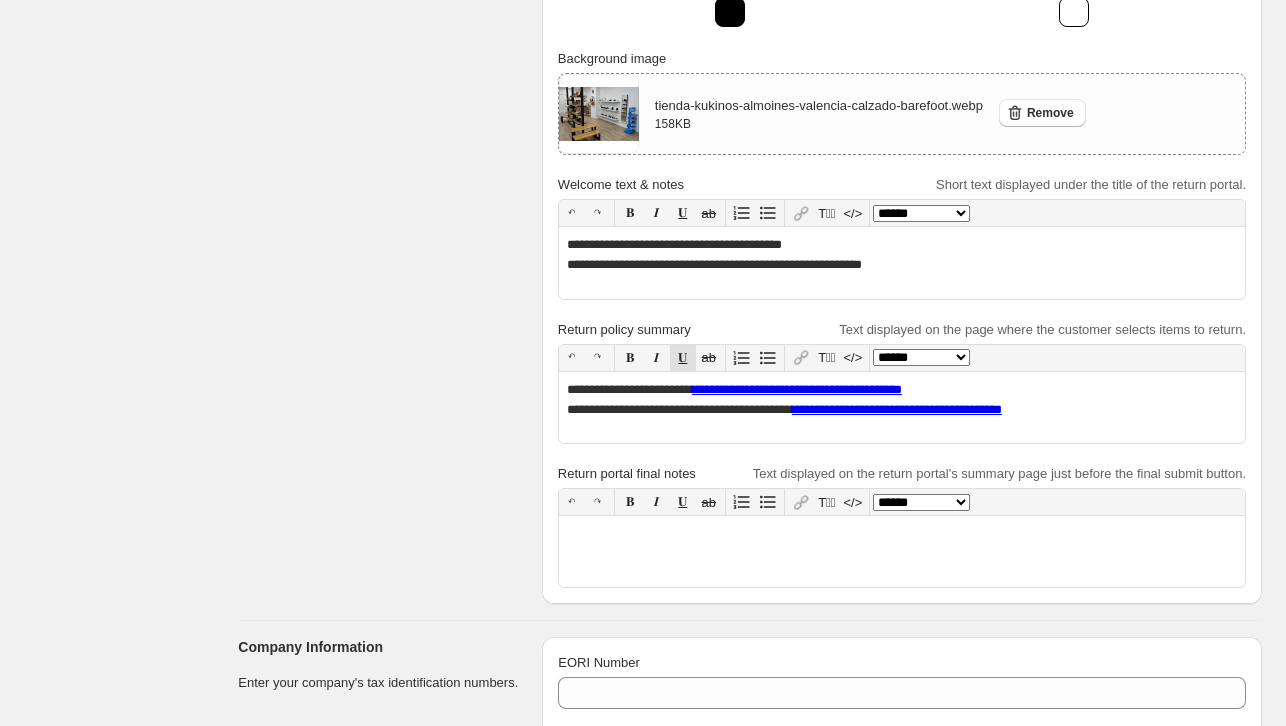 click on "**********" at bounding box center (750, 150) 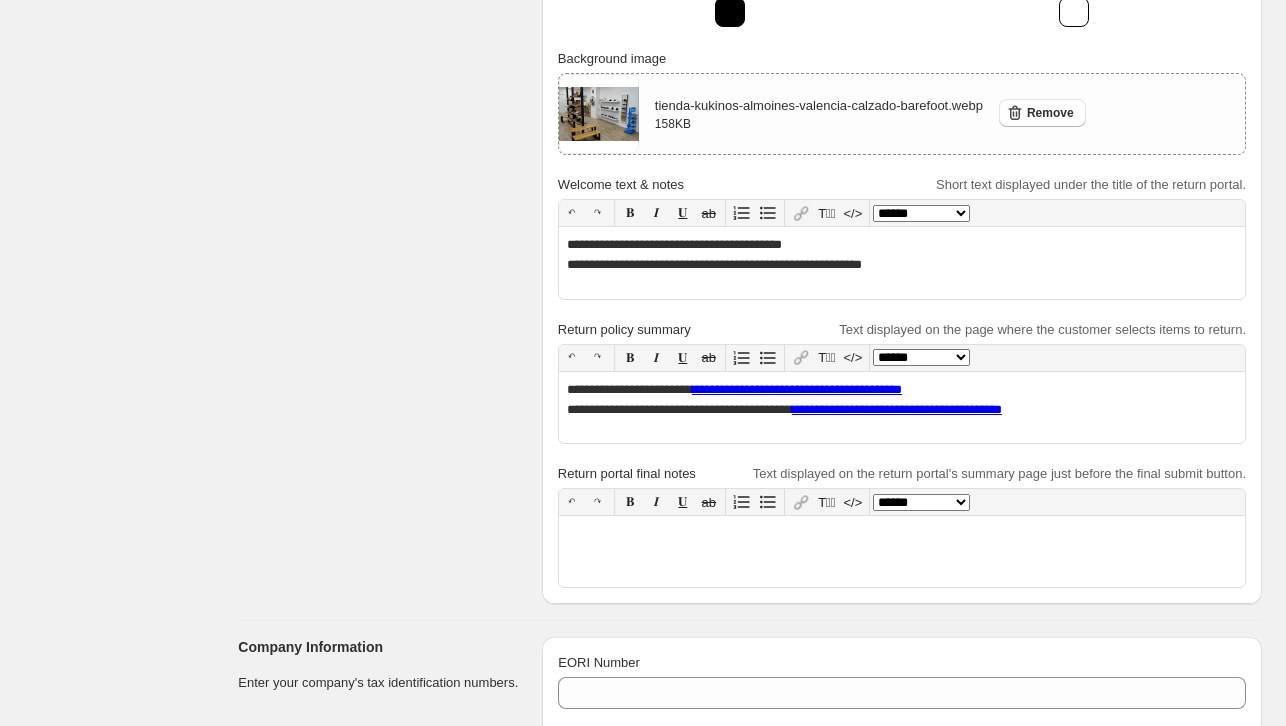 click on "Return & Exchange Portal" at bounding box center [382, 150] 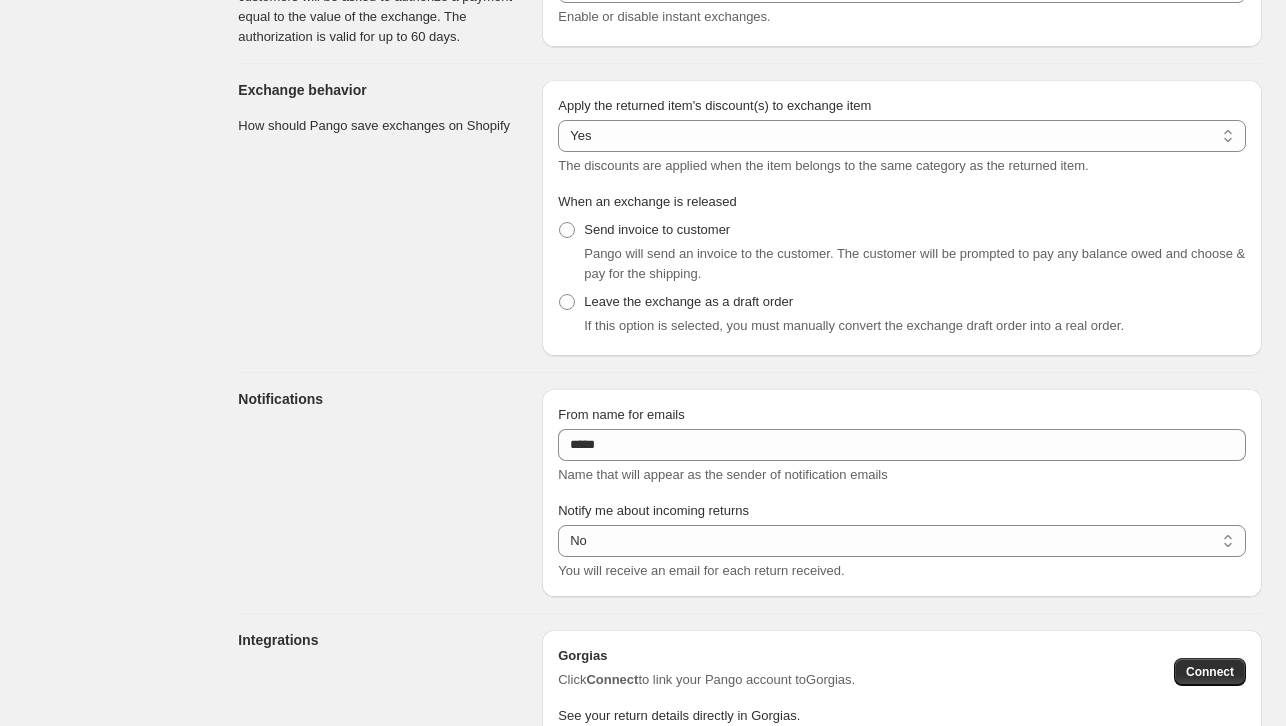 scroll, scrollTop: 2442, scrollLeft: 0, axis: vertical 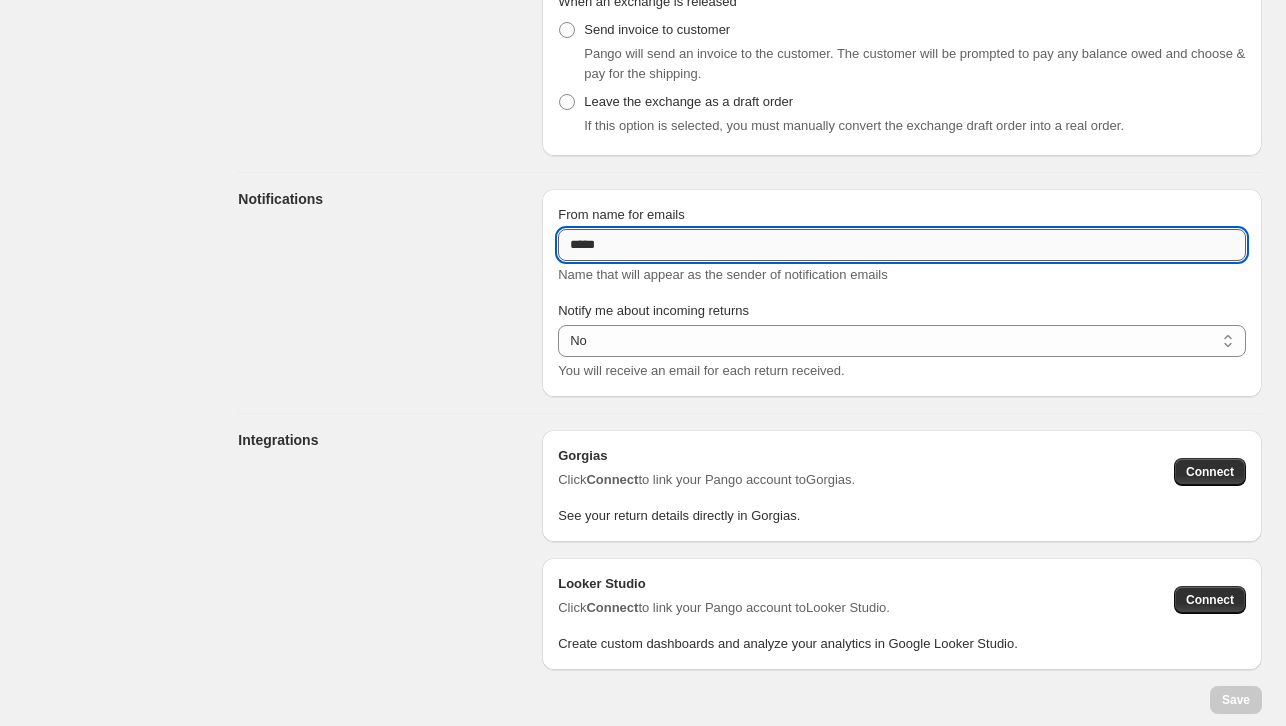 click on "*****" at bounding box center [902, 245] 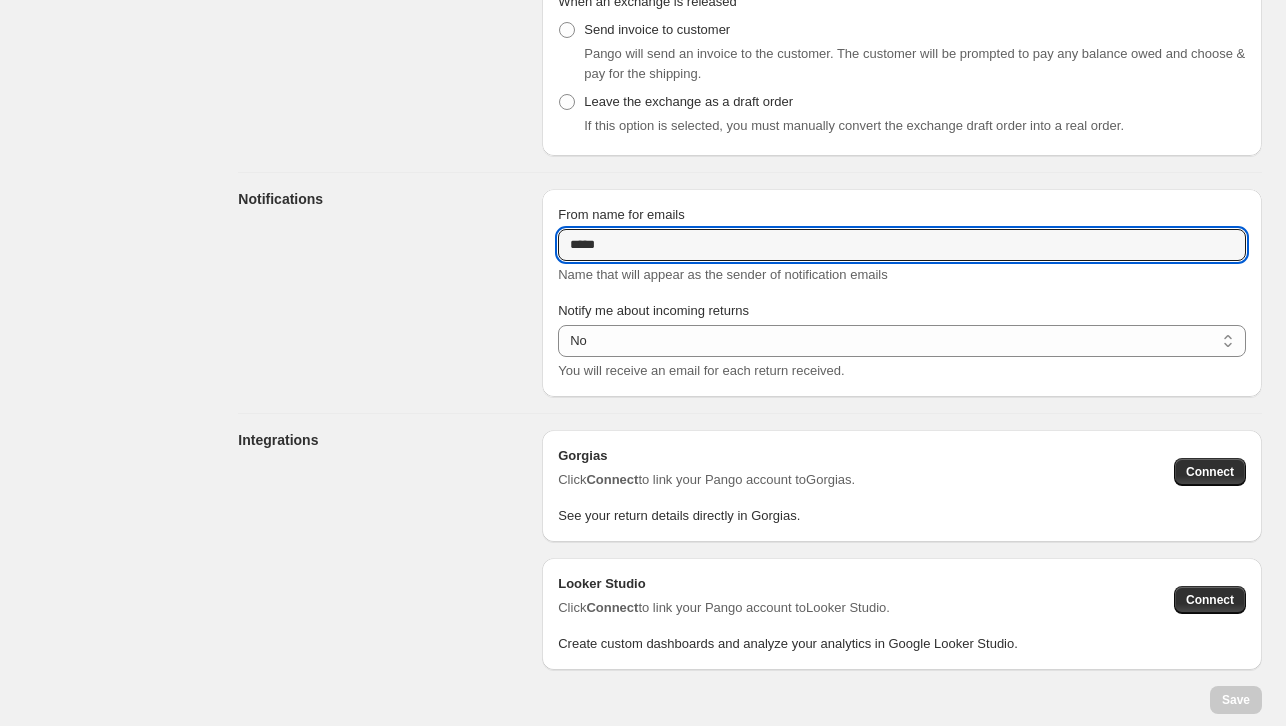 click on "Notifications" at bounding box center [382, 293] 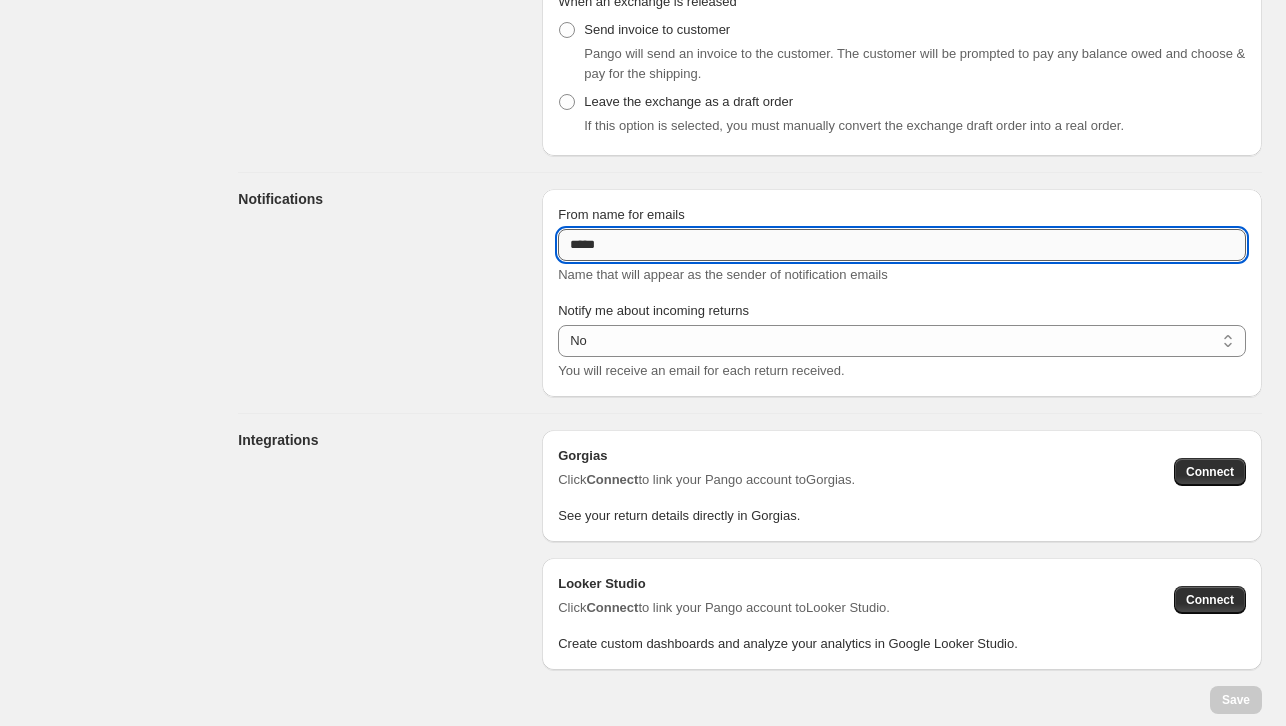 click on "*****" at bounding box center [902, 245] 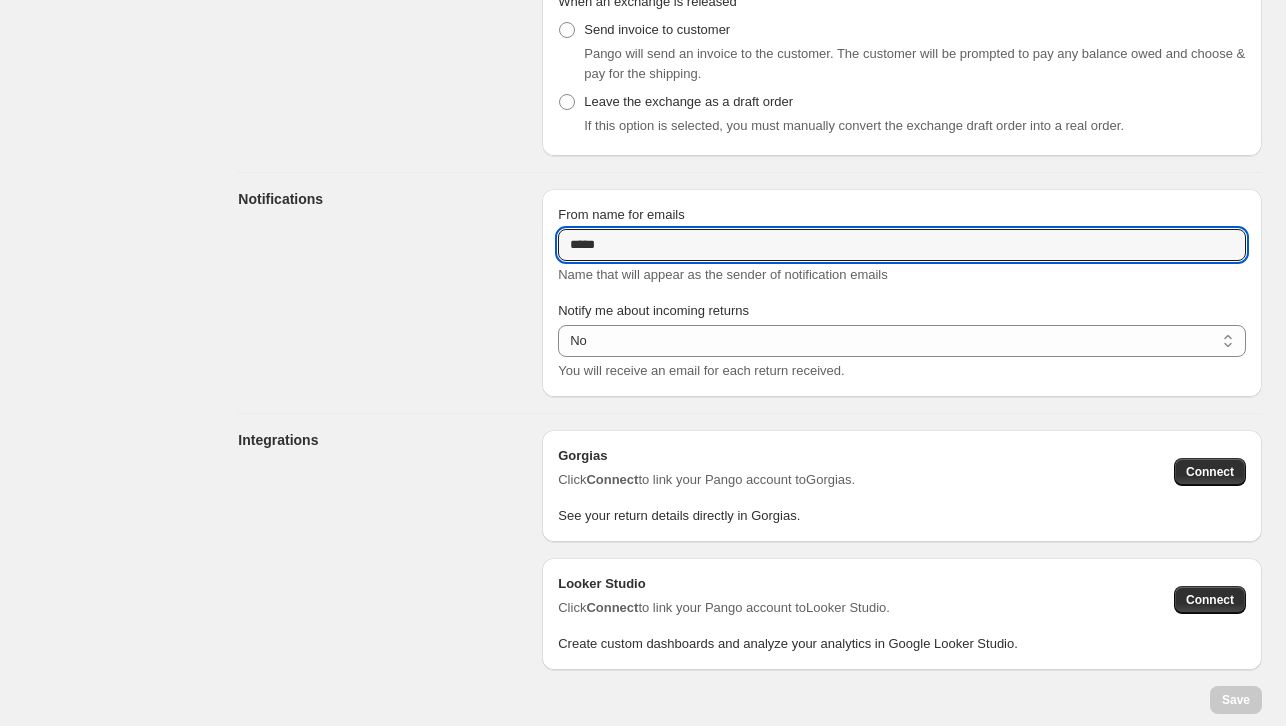 drag, startPoint x: 613, startPoint y: 249, endPoint x: 475, endPoint y: 248, distance: 138.00362 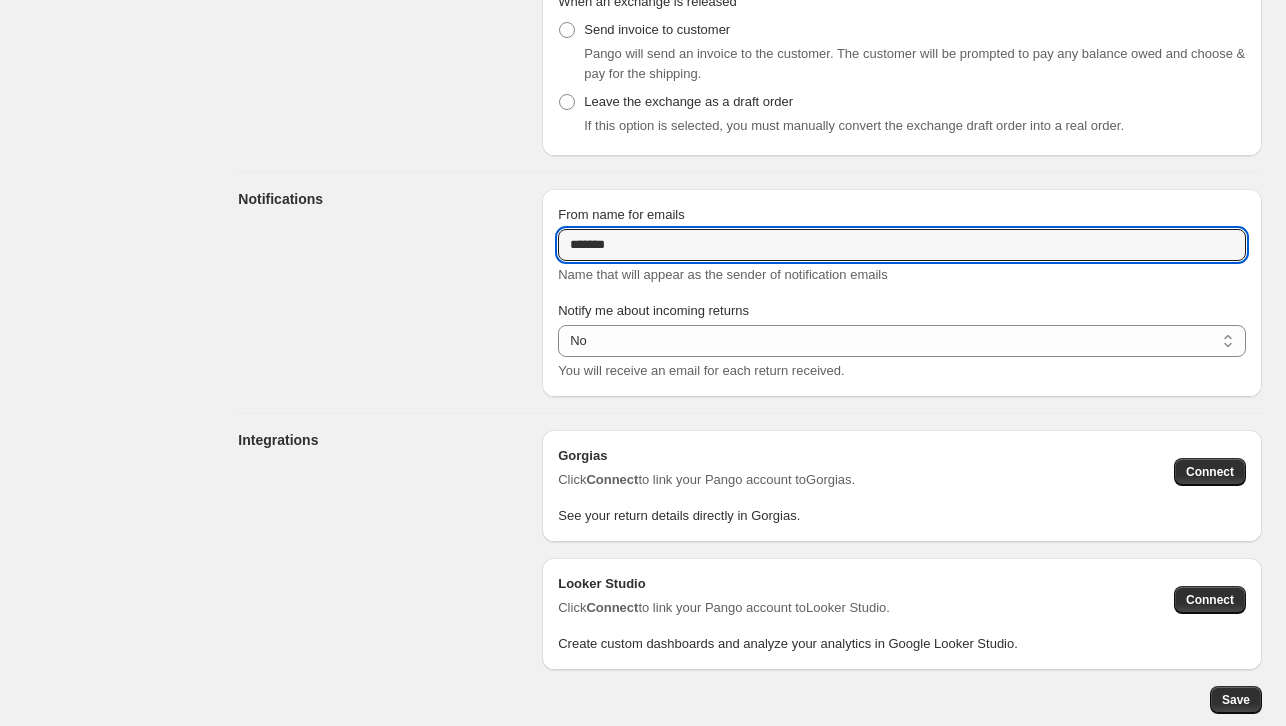 type on "*******" 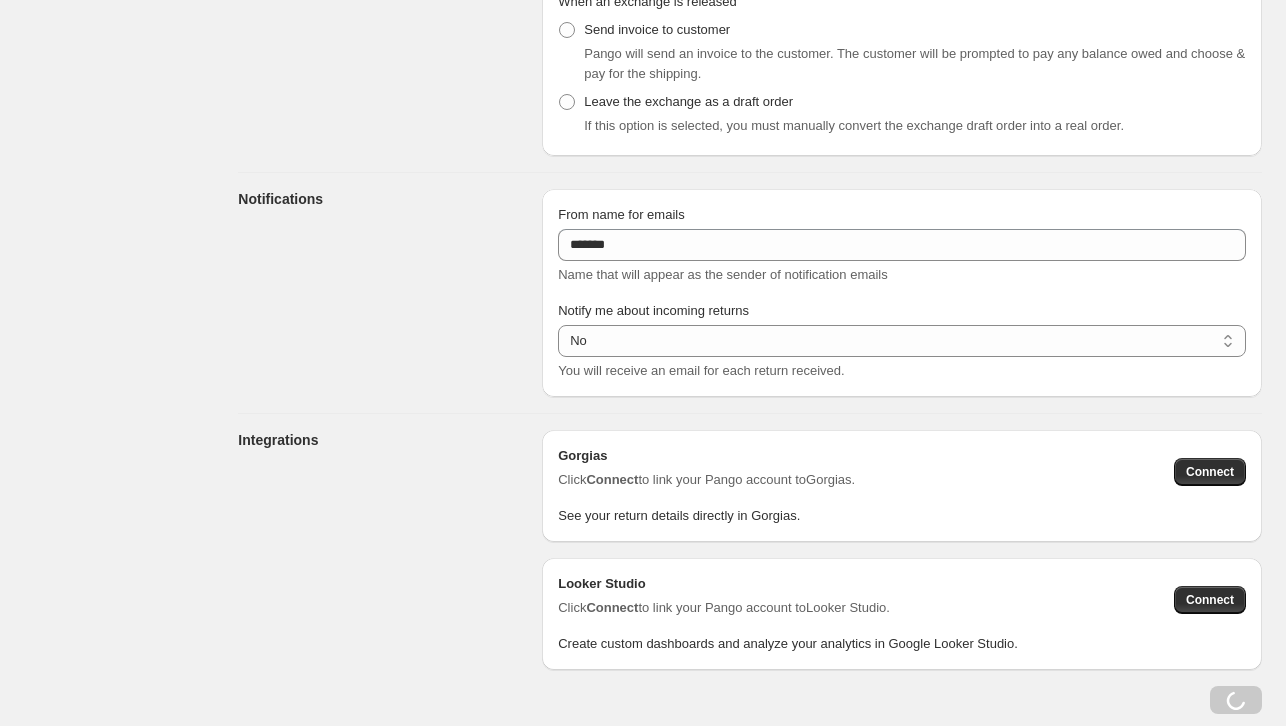 click on "Notifications" at bounding box center (382, 293) 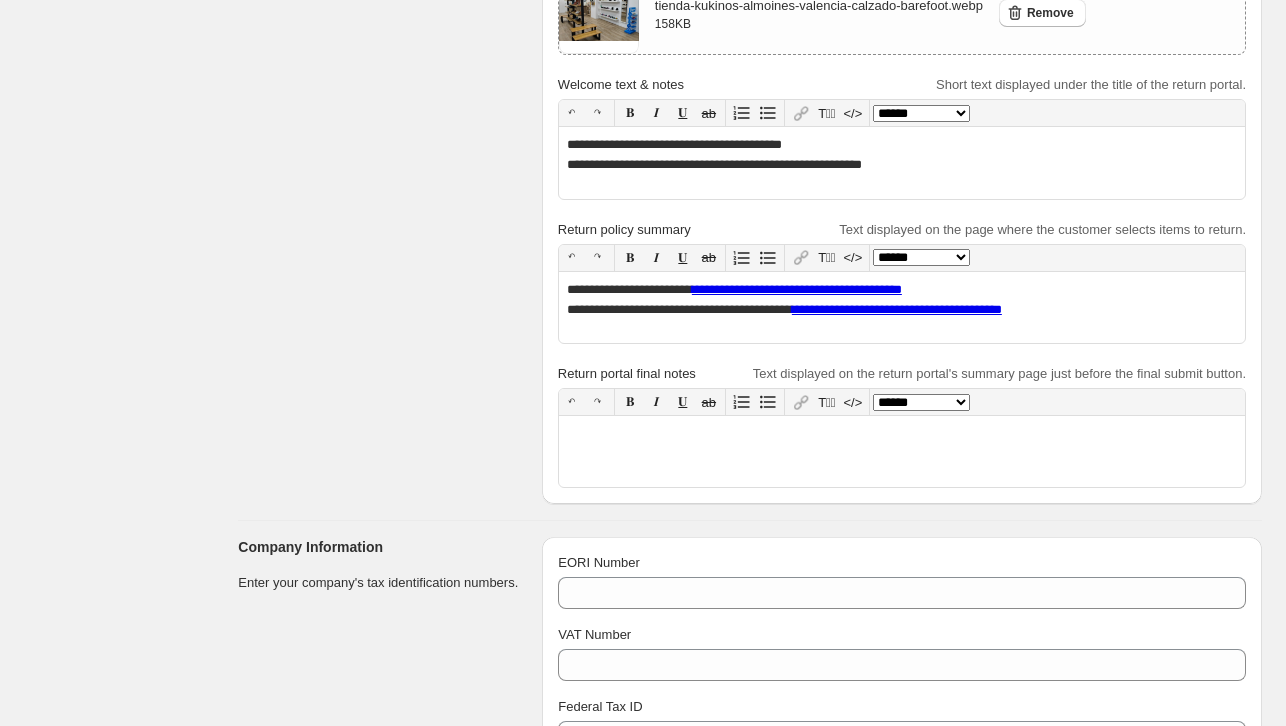 scroll, scrollTop: 0, scrollLeft: 0, axis: both 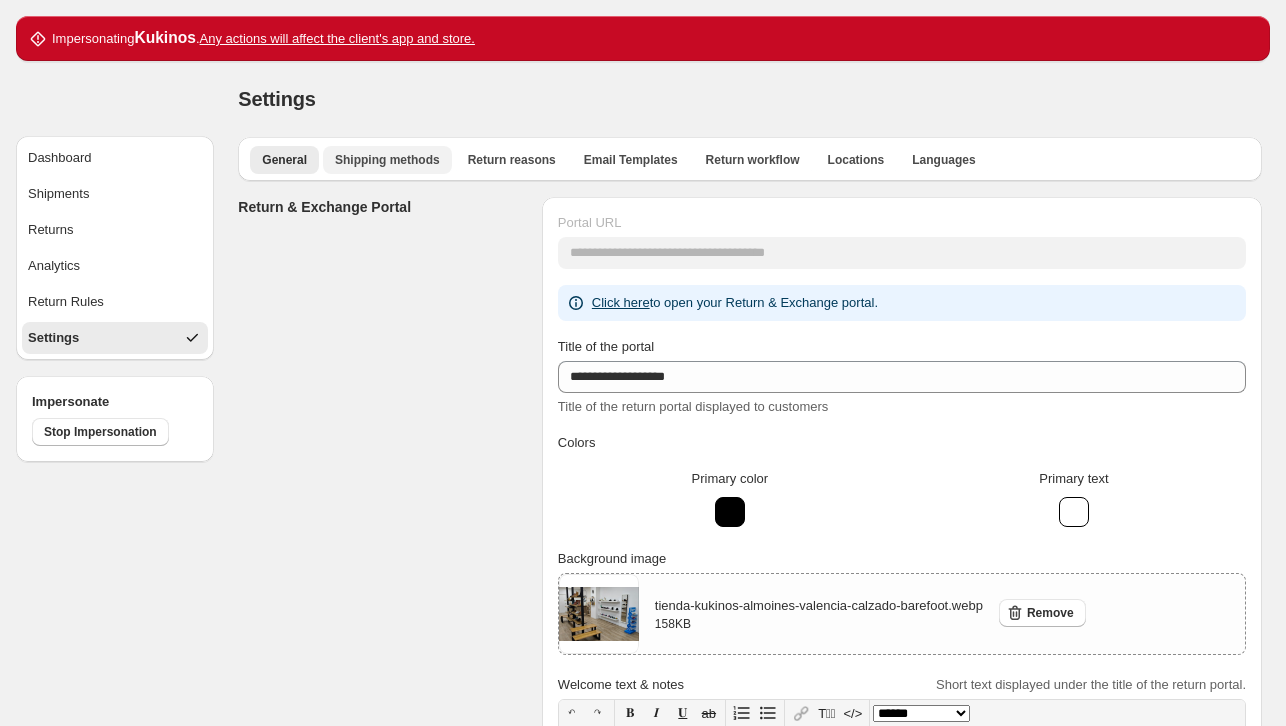 click on "Shipping methods" at bounding box center [387, 160] 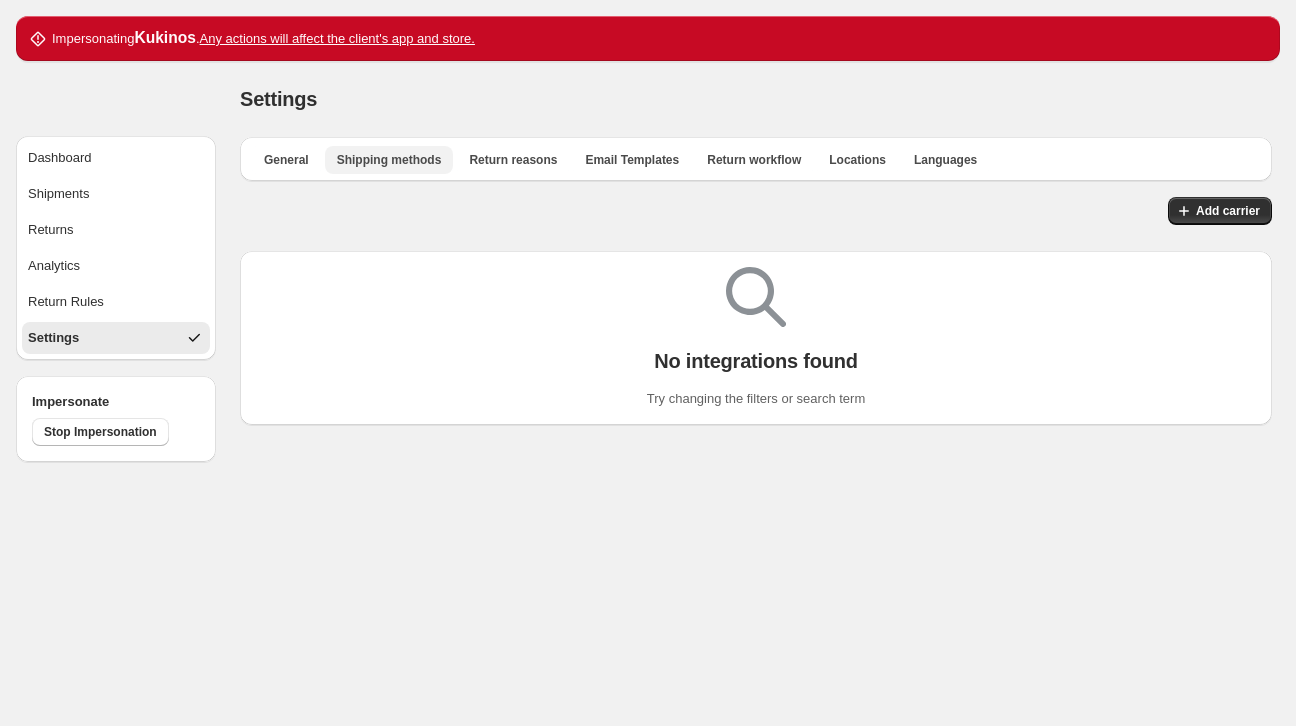 type 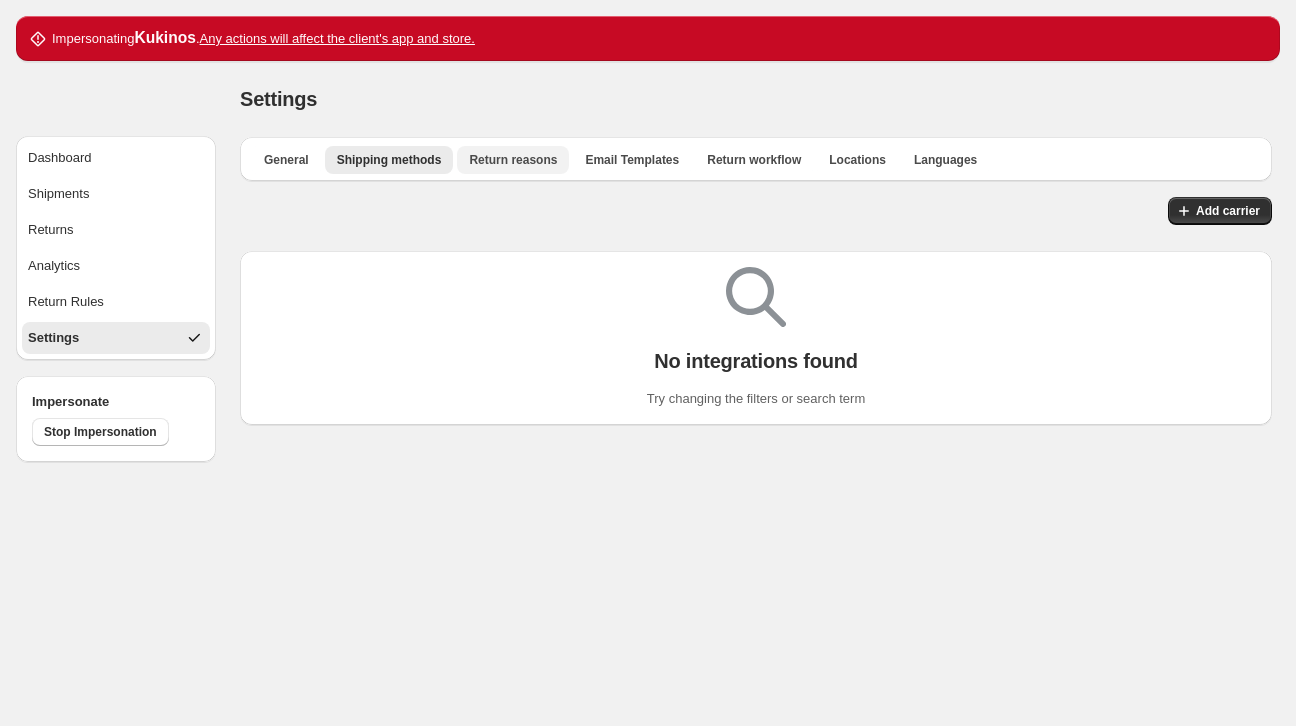 click on "Return reasons" at bounding box center (513, 160) 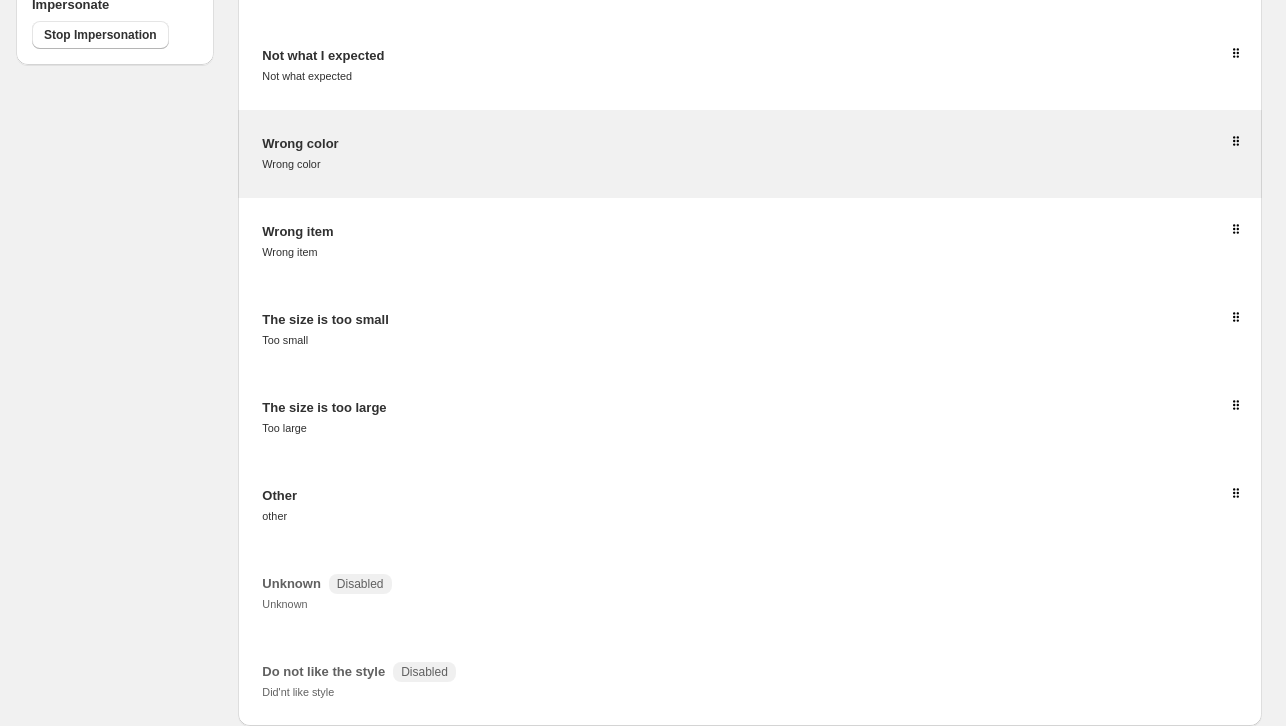 scroll, scrollTop: 404, scrollLeft: 0, axis: vertical 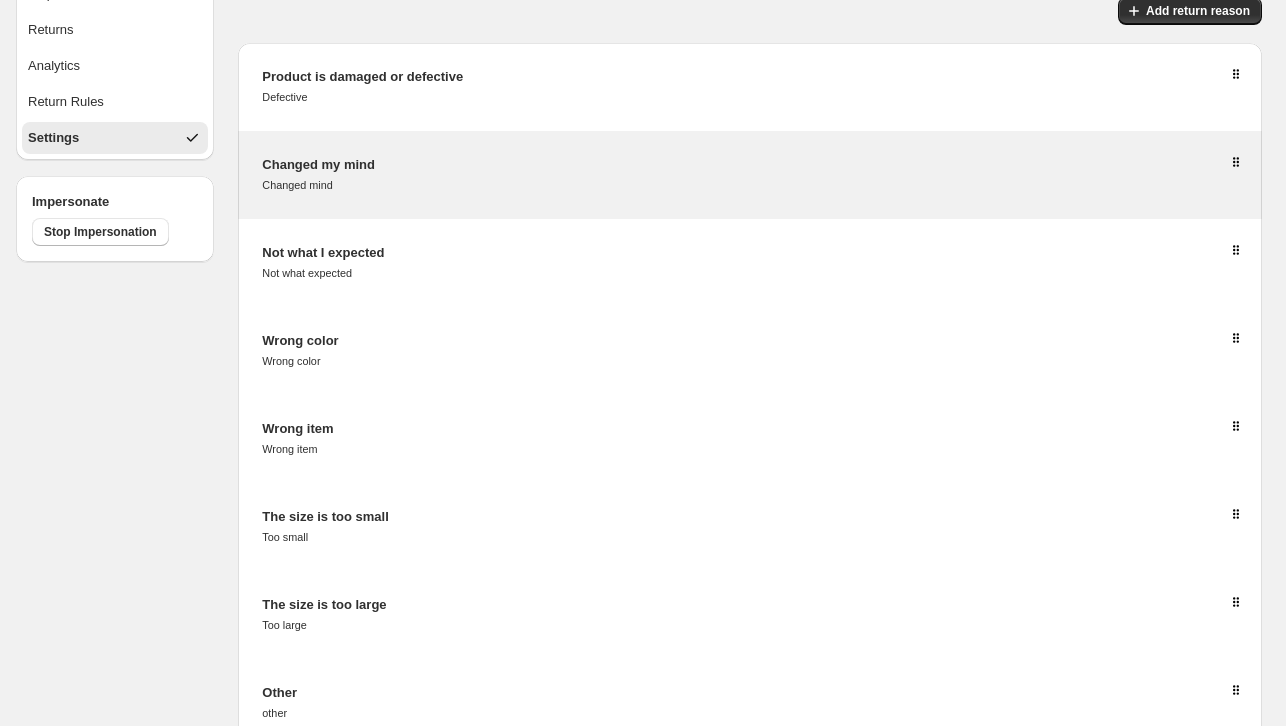 click on "Changed my mind Changed mind" at bounding box center (750, 175) 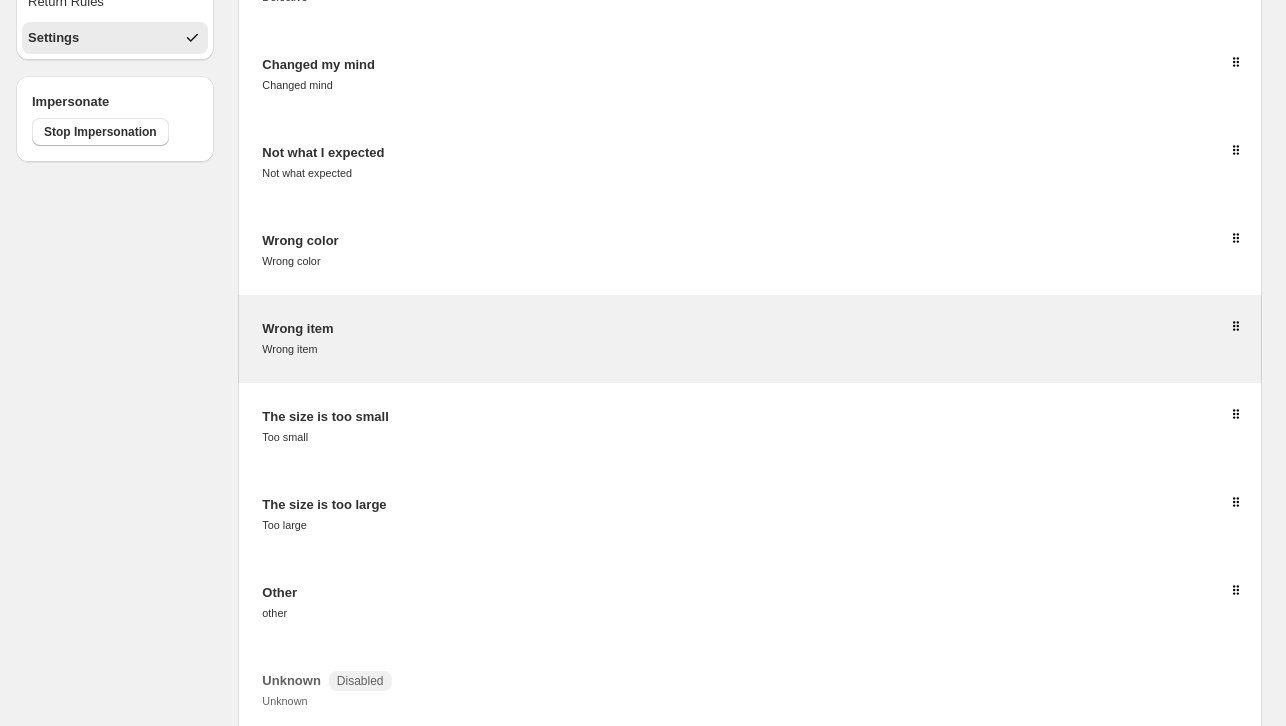 scroll, scrollTop: 400, scrollLeft: 0, axis: vertical 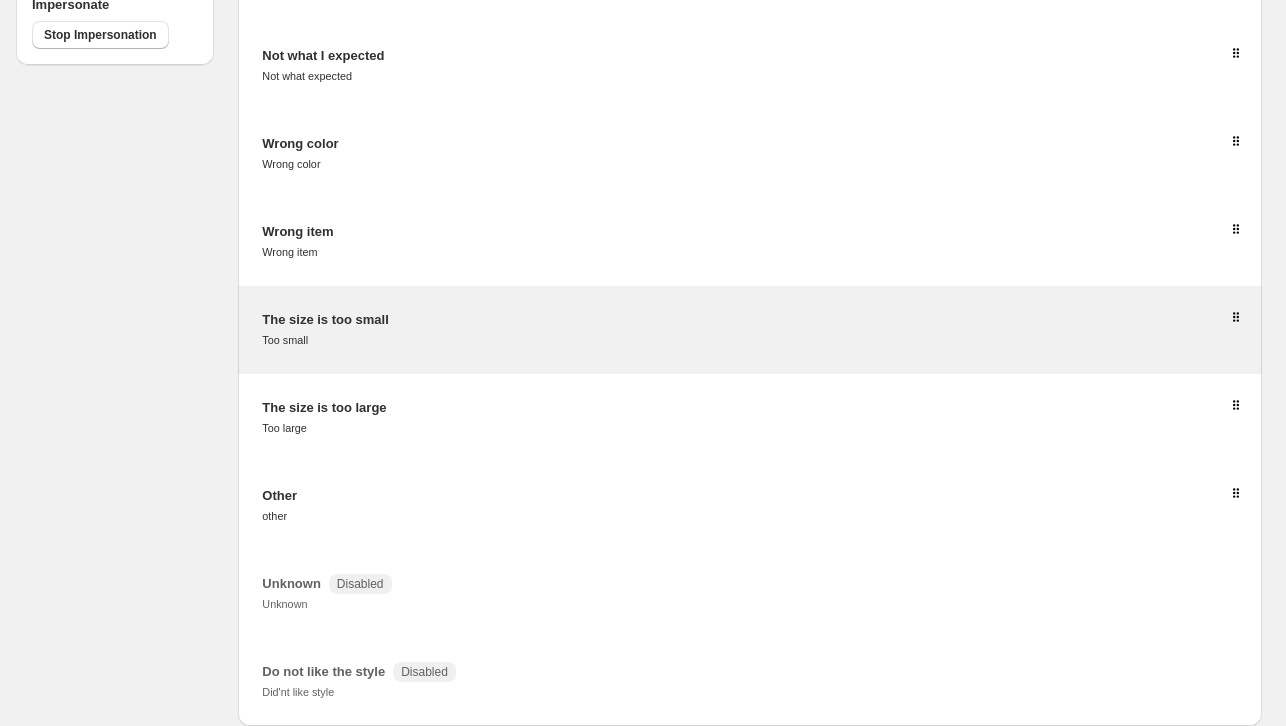 click on "The size is too small Too small" at bounding box center (412, 330) 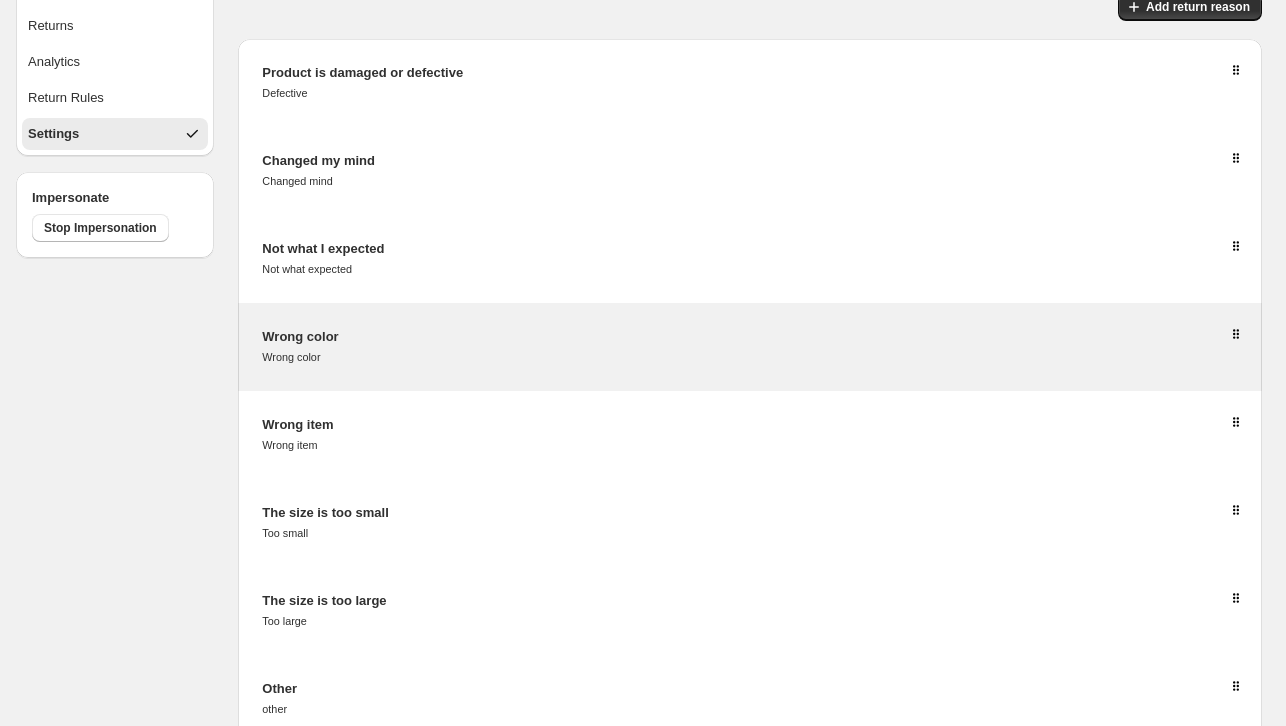 scroll, scrollTop: 4, scrollLeft: 0, axis: vertical 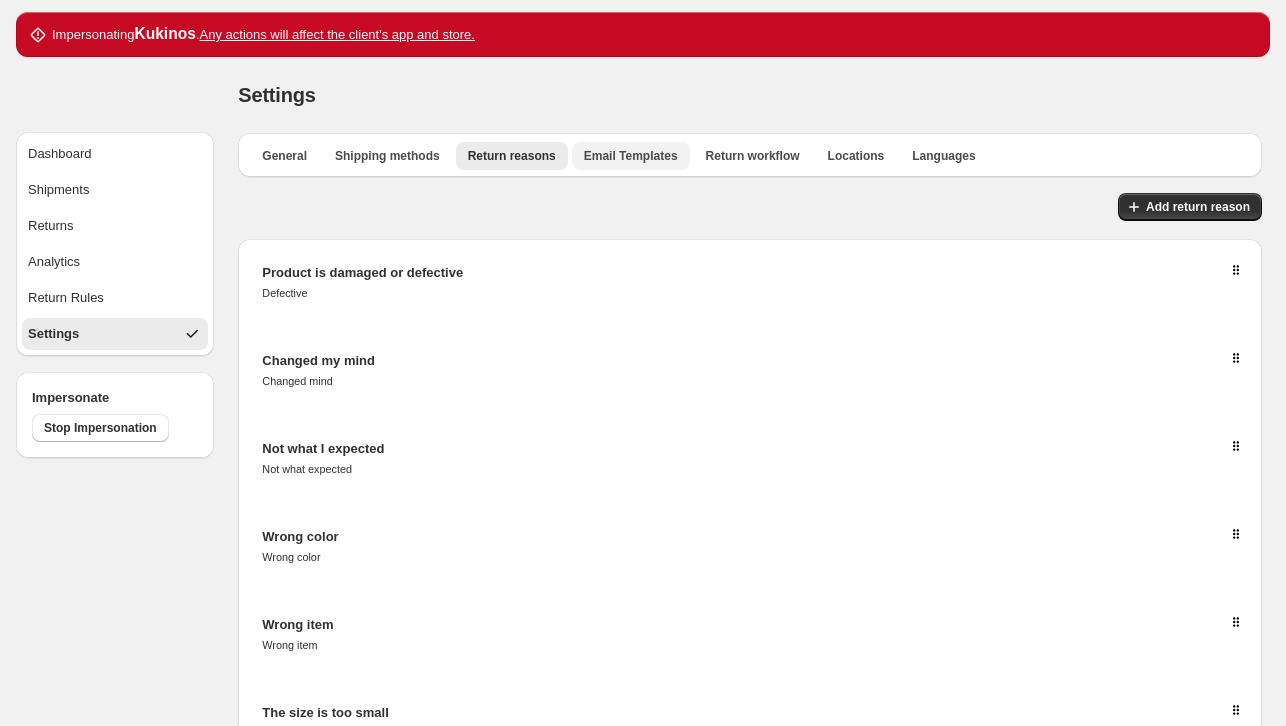 click on "Email Templates" at bounding box center [631, 156] 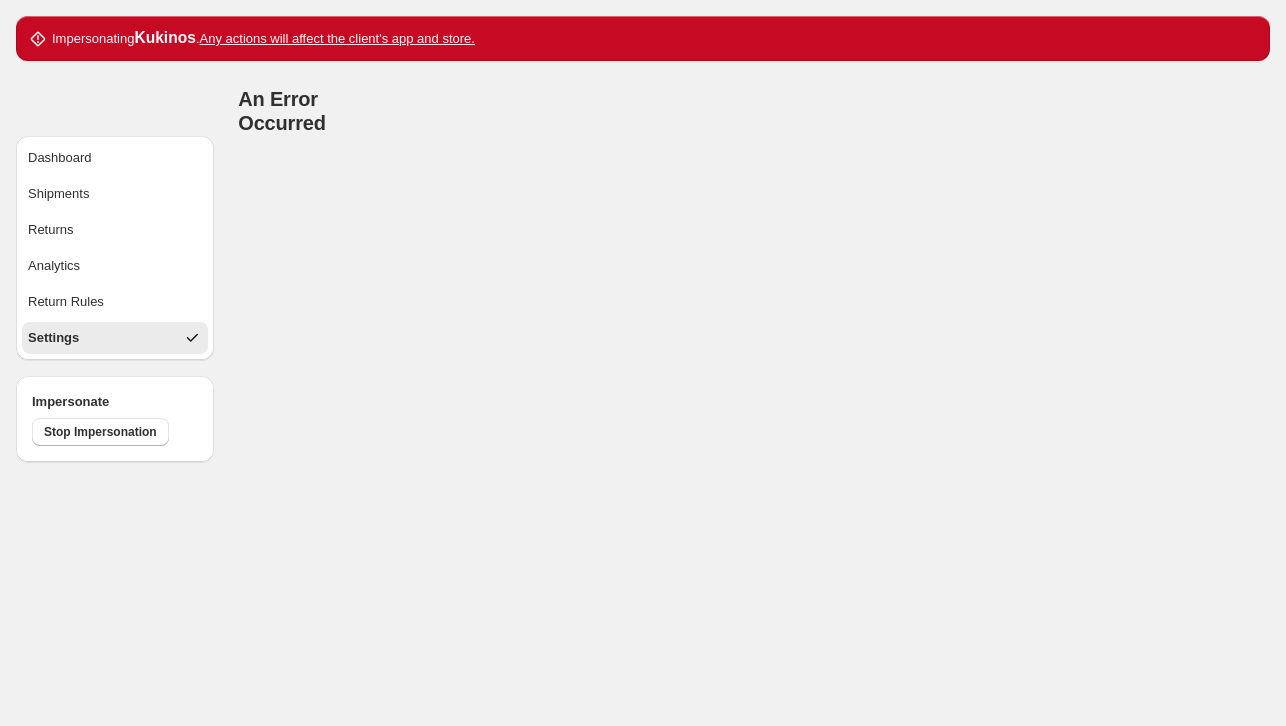 scroll, scrollTop: 0, scrollLeft: 0, axis: both 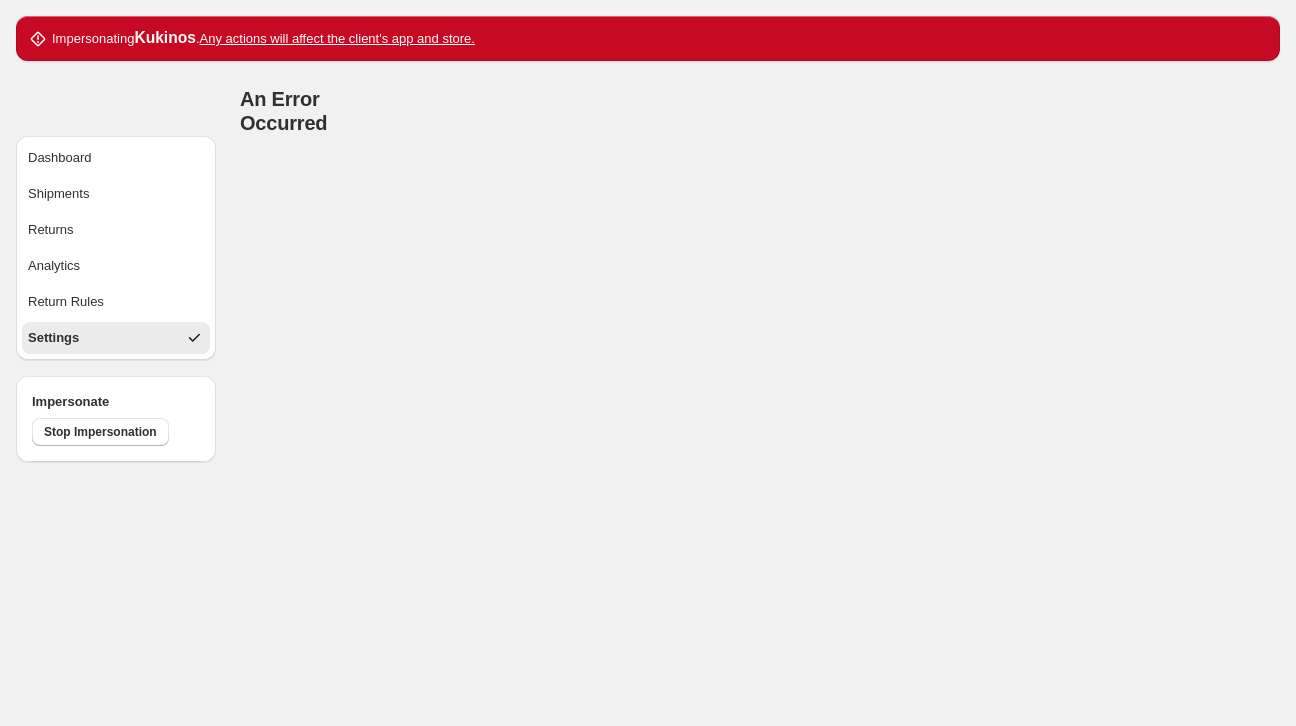 click on "Settings" at bounding box center (116, 338) 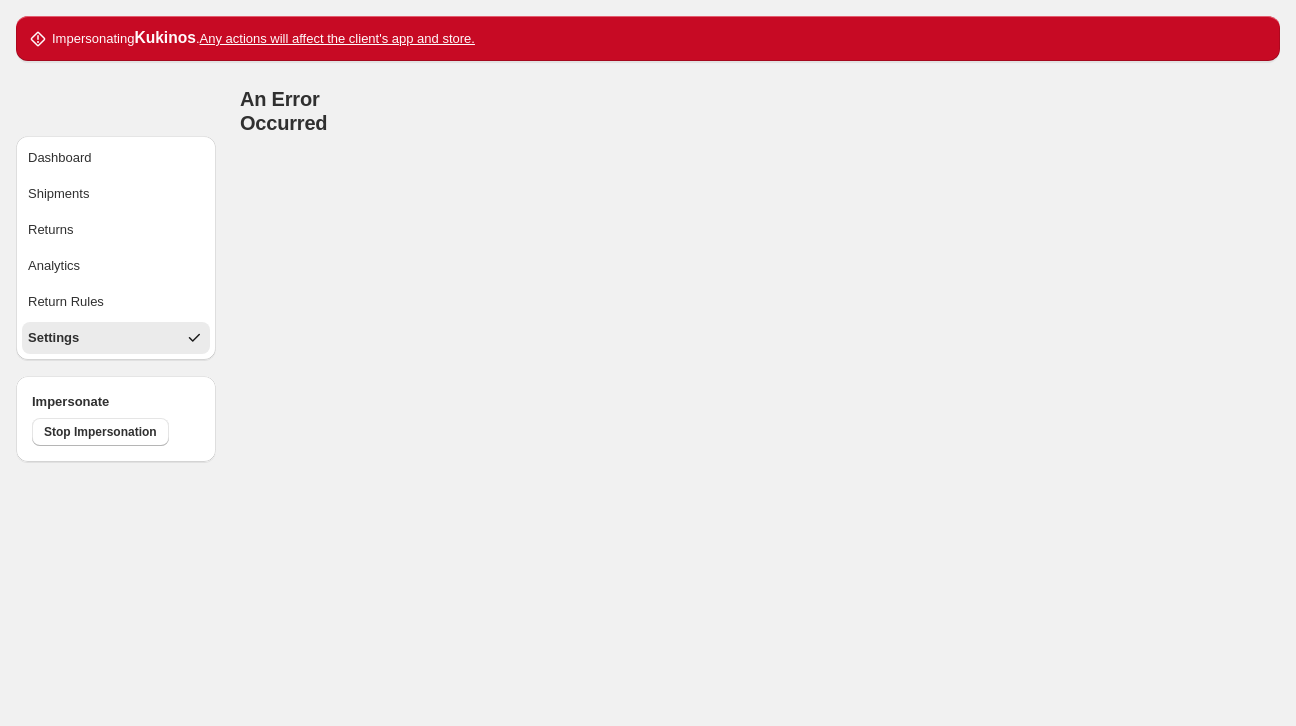click 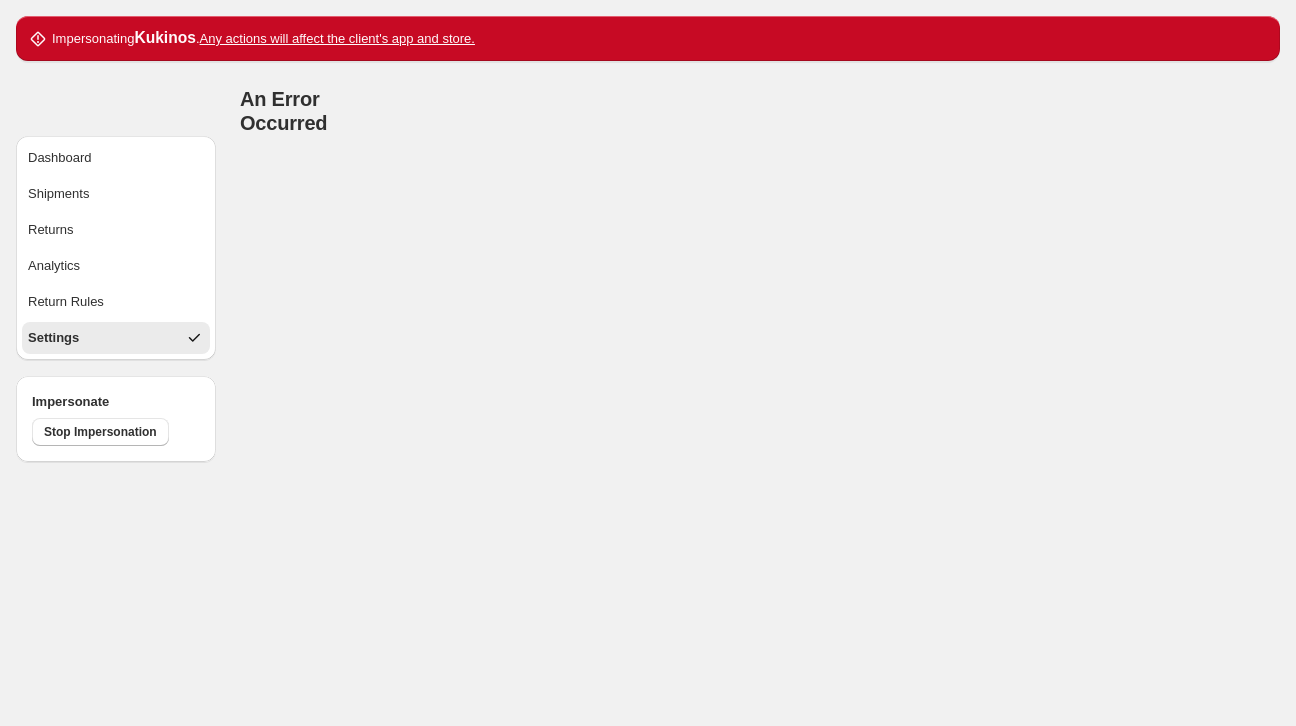 type 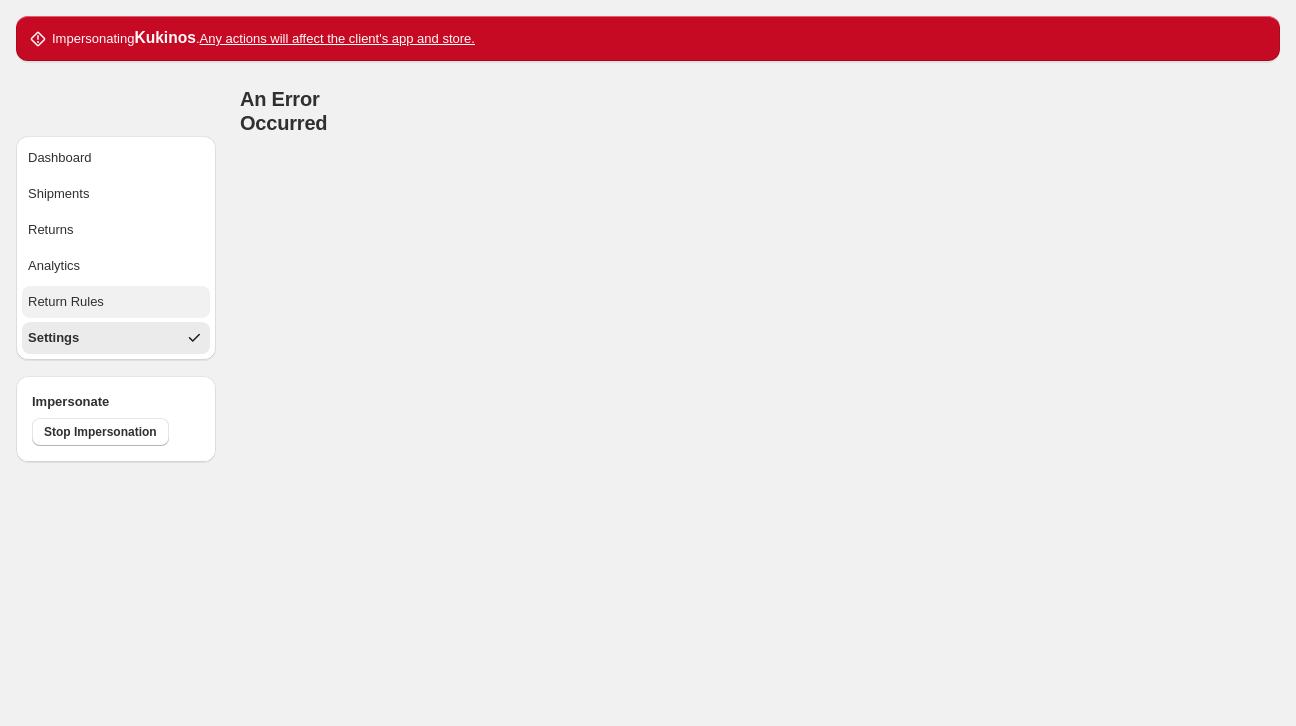 click on "Return Rules" at bounding box center (116, 302) 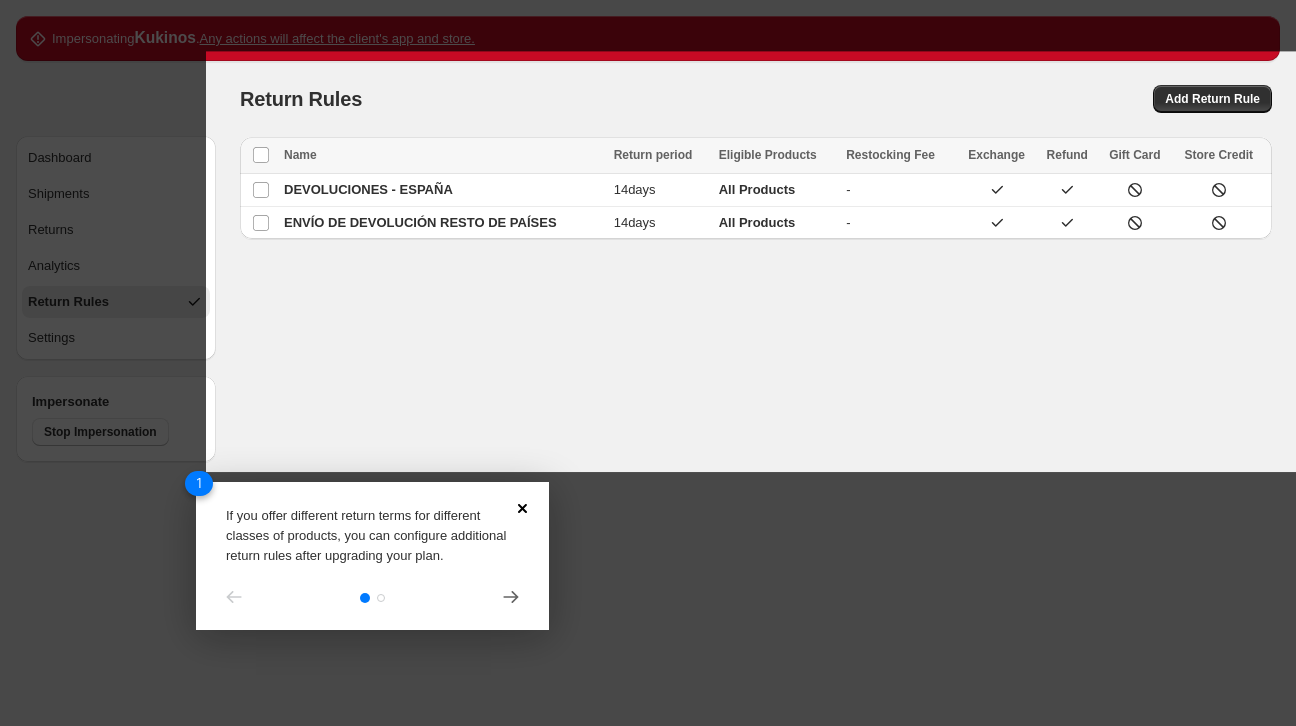 click on "1 If you offer different return terms for different classes of products, you can configure additional return rules after upgrading your plan." at bounding box center (372, 556) 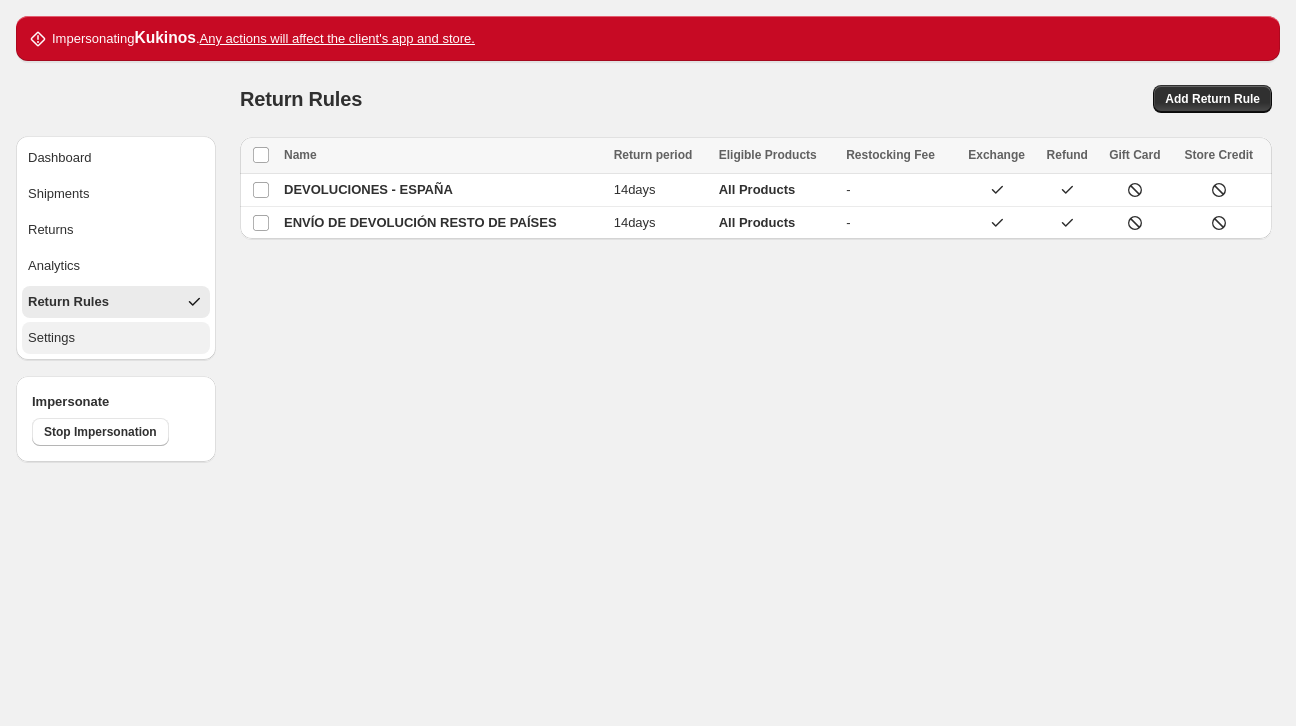 click on "Settings" at bounding box center (116, 338) 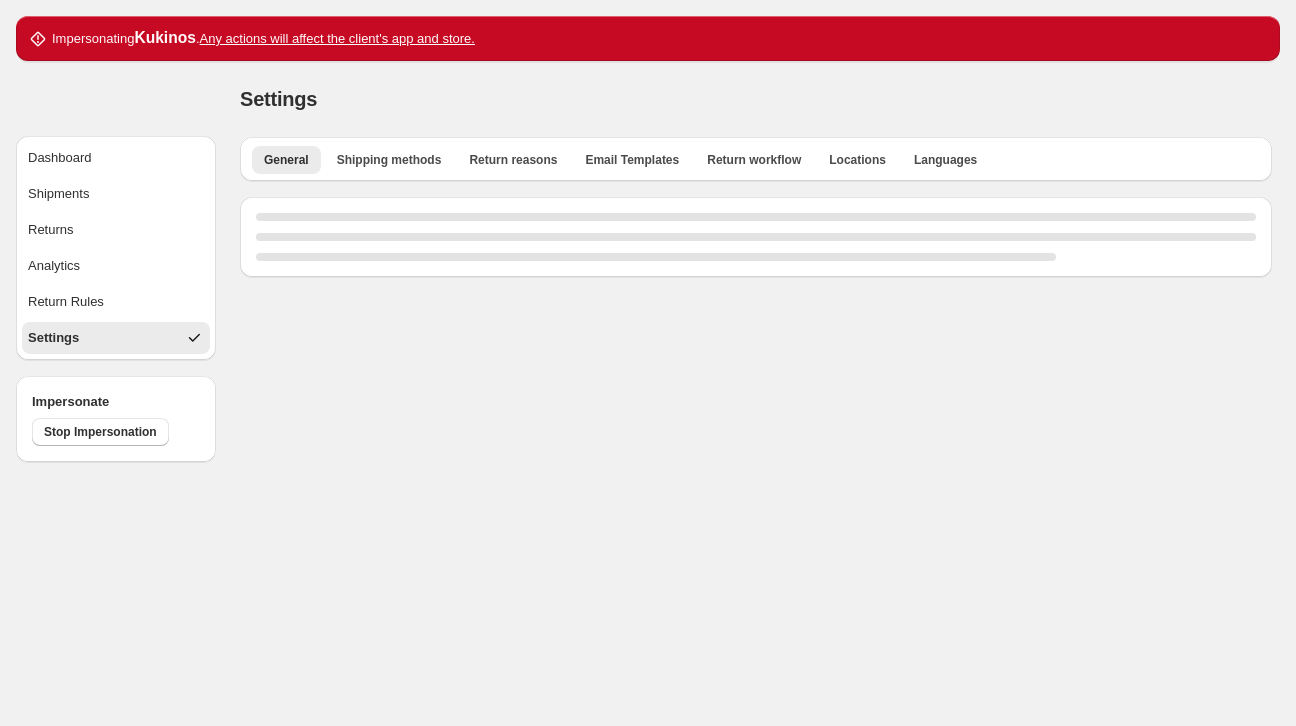 select on "**" 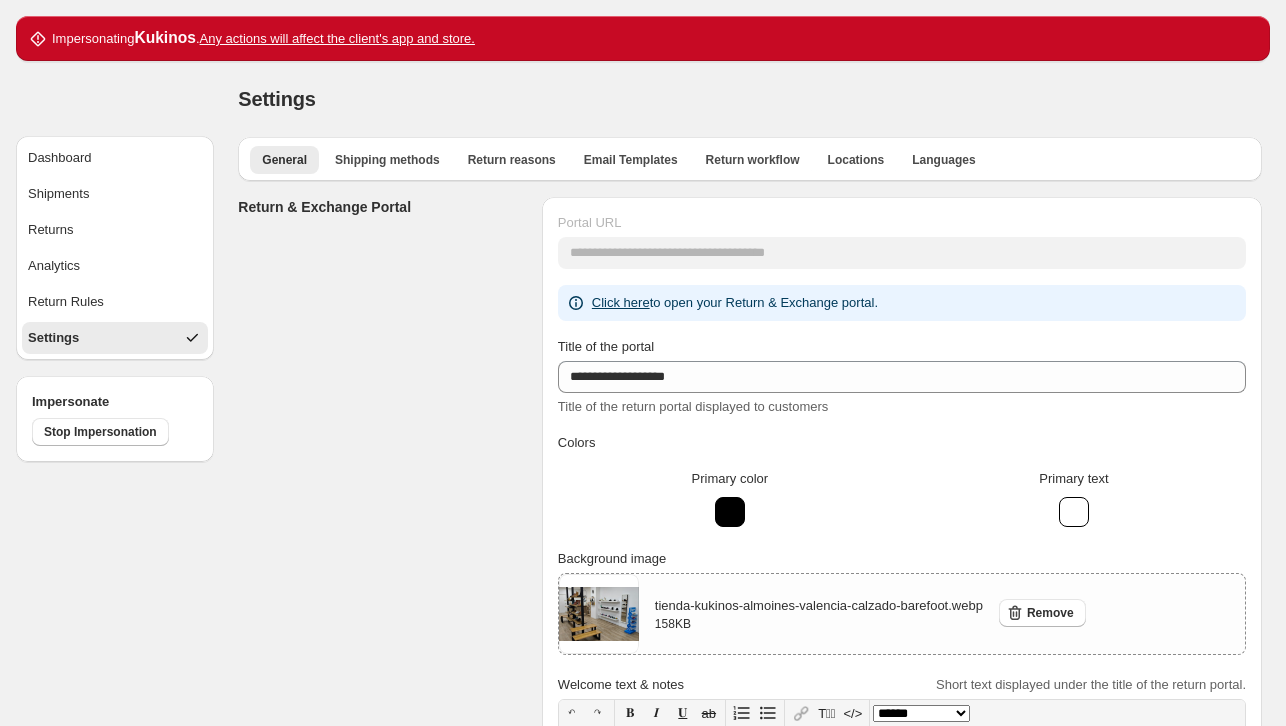 click on "Return workflow" at bounding box center (753, 159) 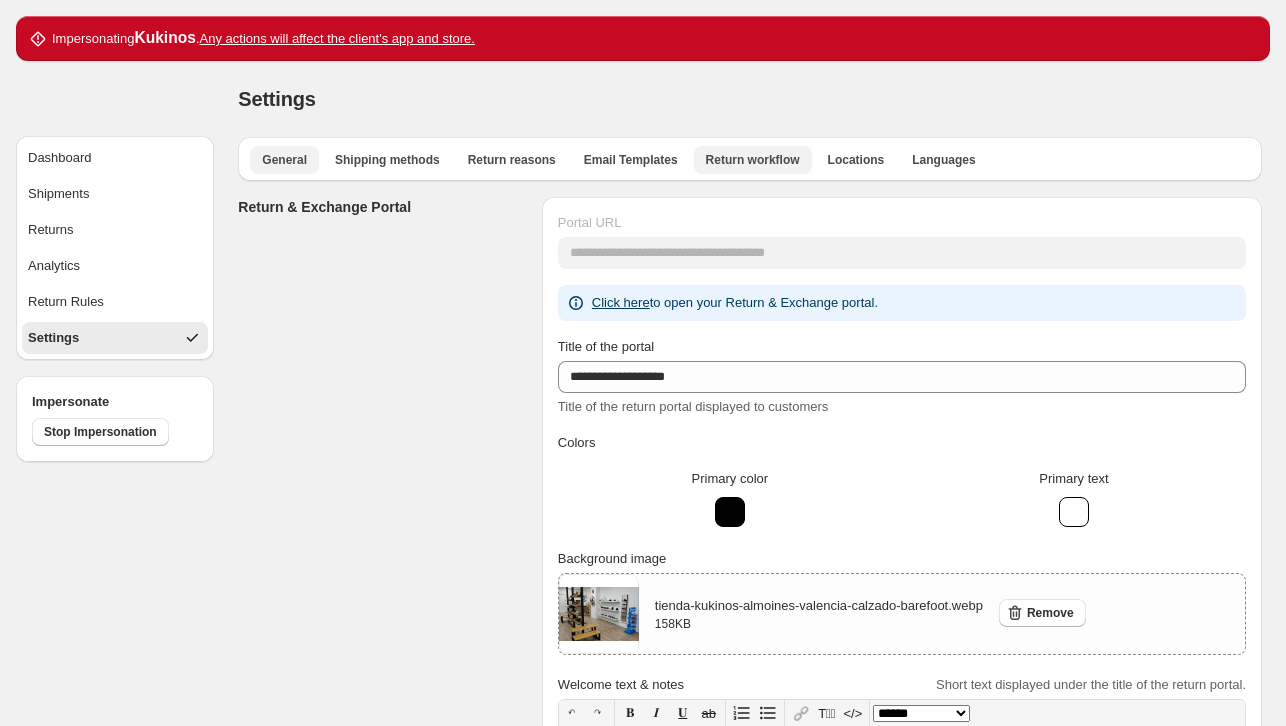 click on "Return workflow" at bounding box center (753, 160) 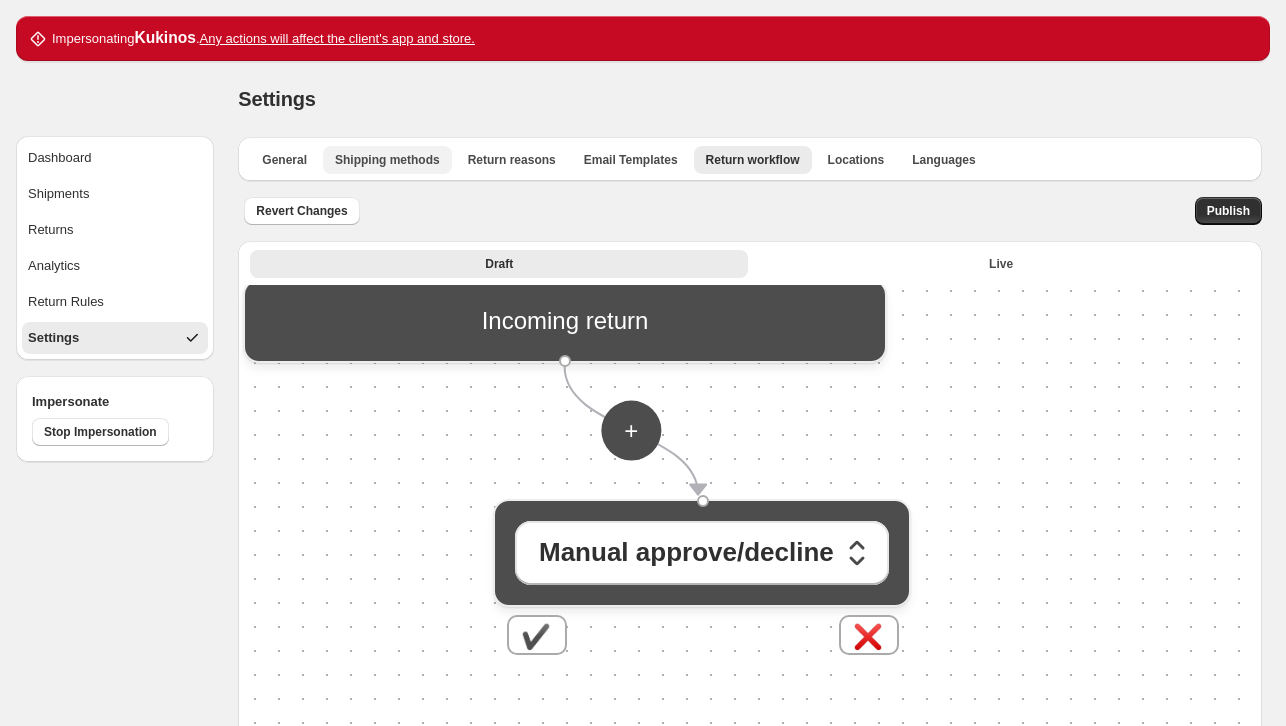 drag, startPoint x: 556, startPoint y: 426, endPoint x: 350, endPoint y: 163, distance: 334.07333 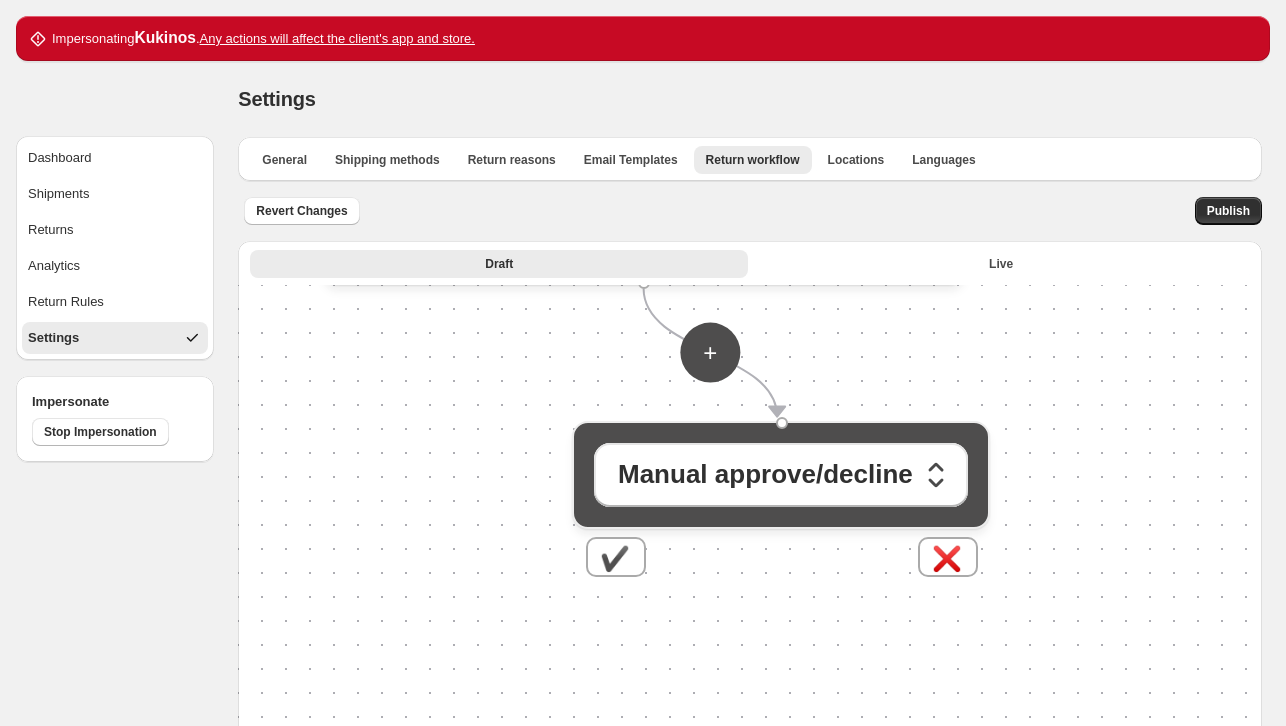 drag, startPoint x: 335, startPoint y: 394, endPoint x: 464, endPoint y: 369, distance: 131.40015 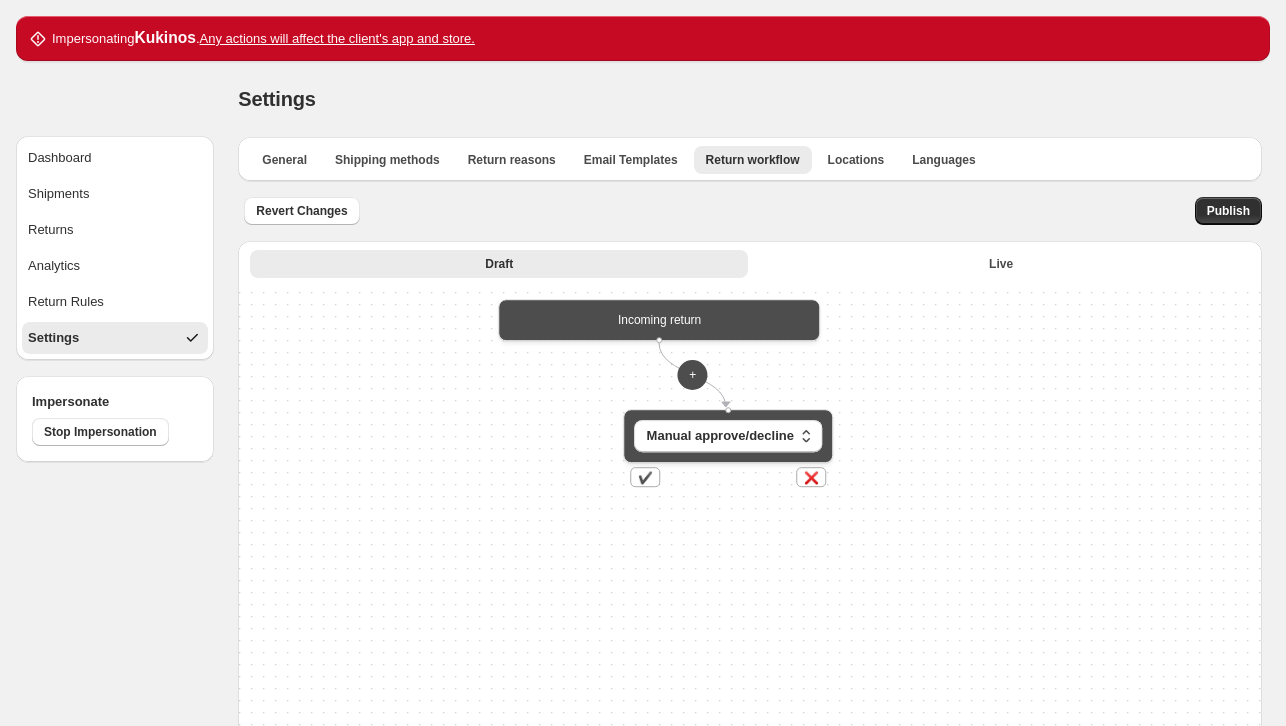 drag, startPoint x: 453, startPoint y: 475, endPoint x: 555, endPoint y: 468, distance: 102.239914 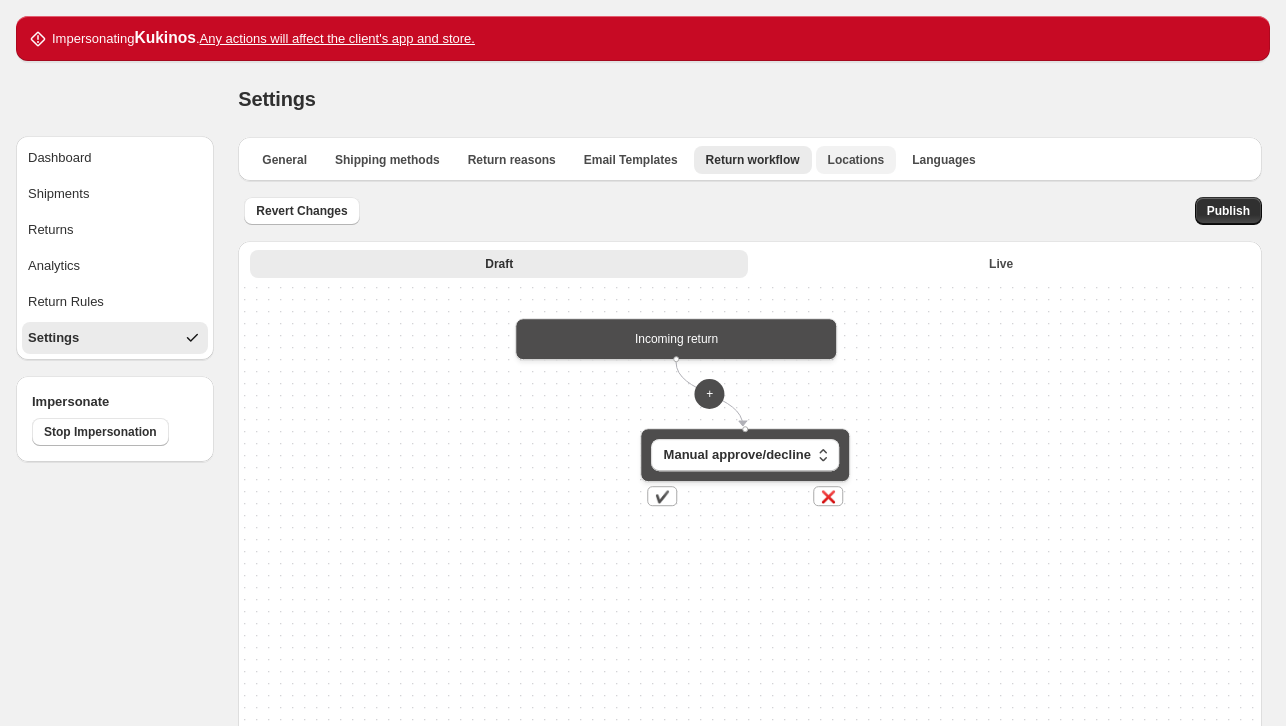 click on "Locations" at bounding box center (856, 160) 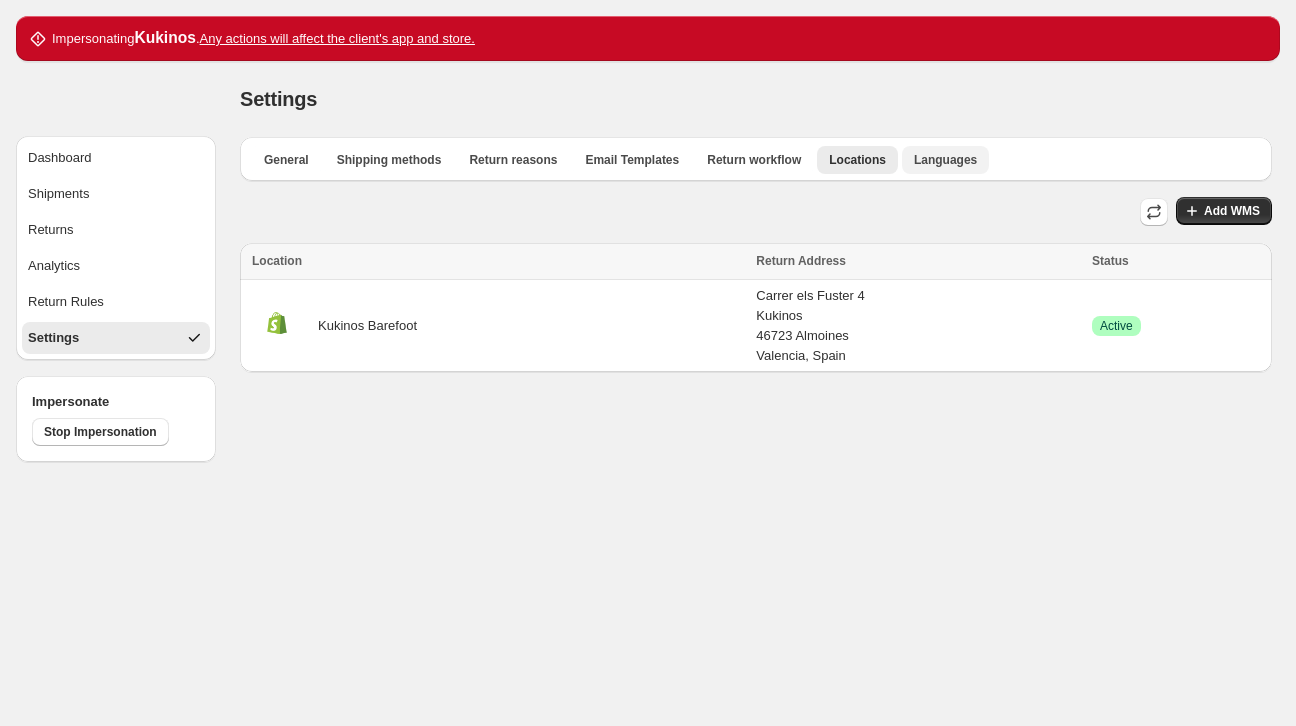 click on "Languages" at bounding box center [945, 160] 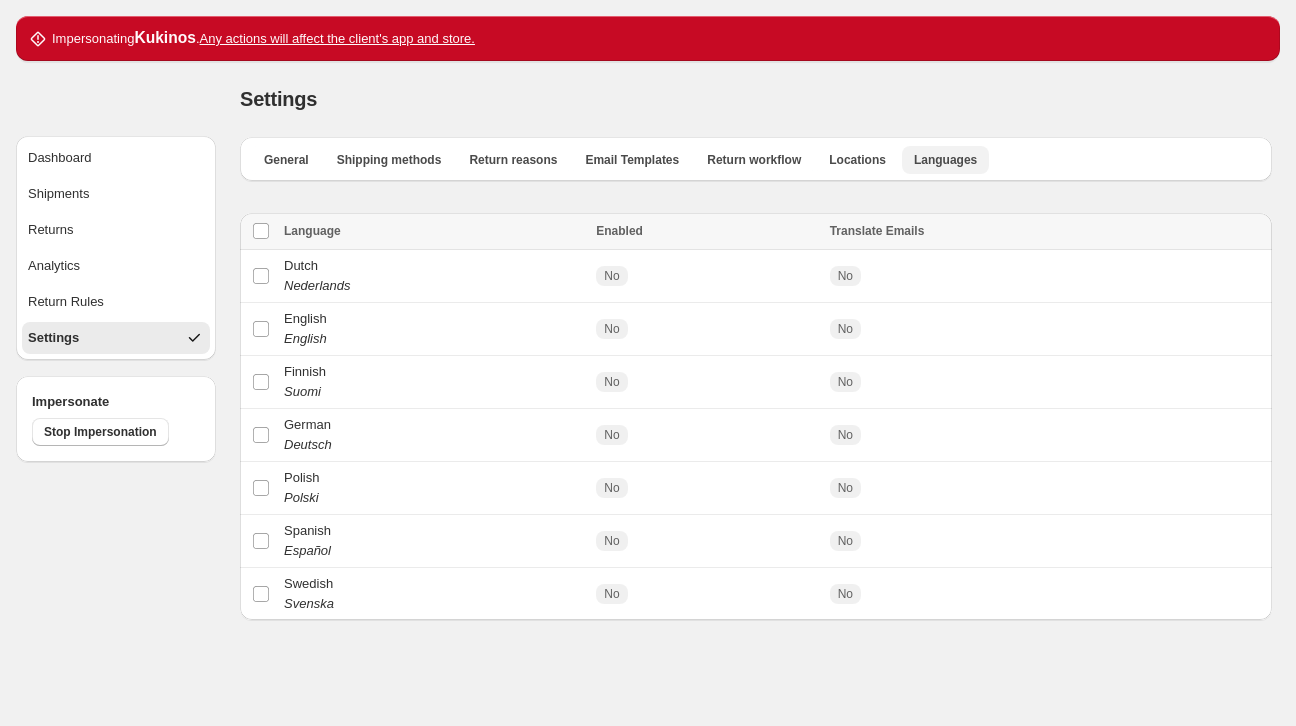 type 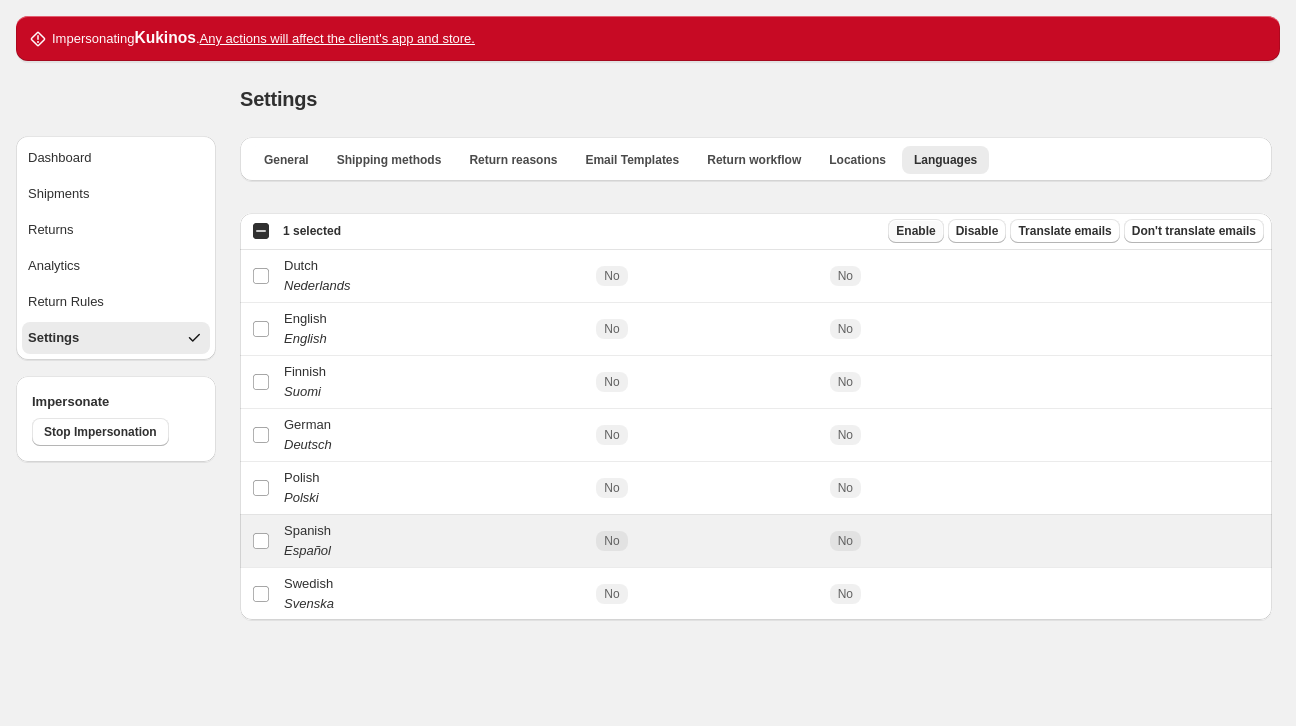 click on "Enable" at bounding box center (915, 231) 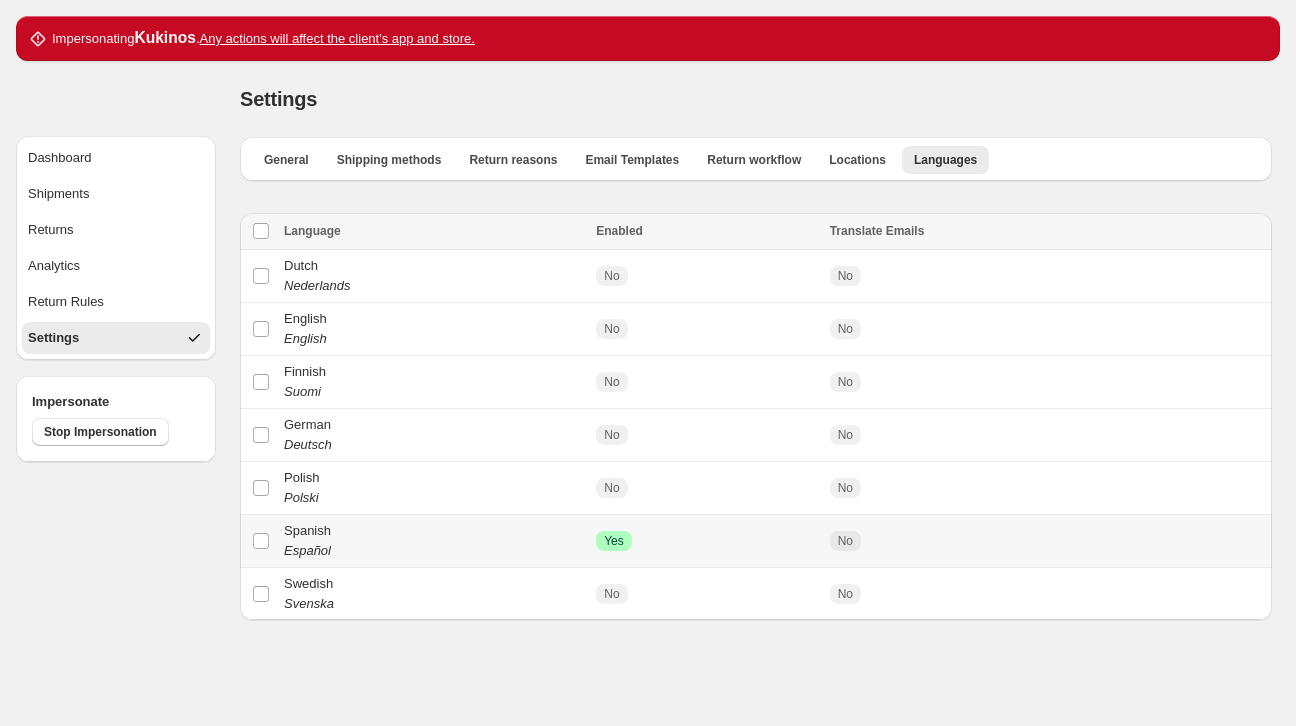 click on "No" at bounding box center [845, 541] 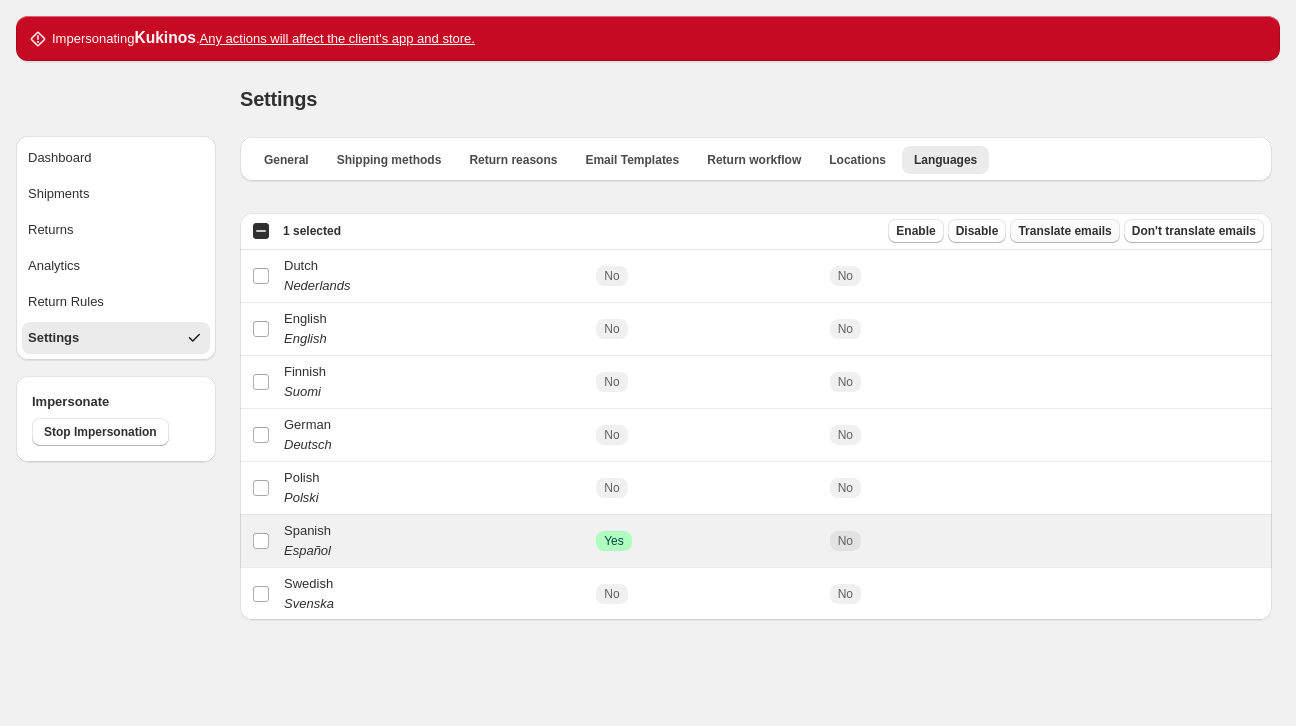 click on "Translate emails" at bounding box center (1064, 231) 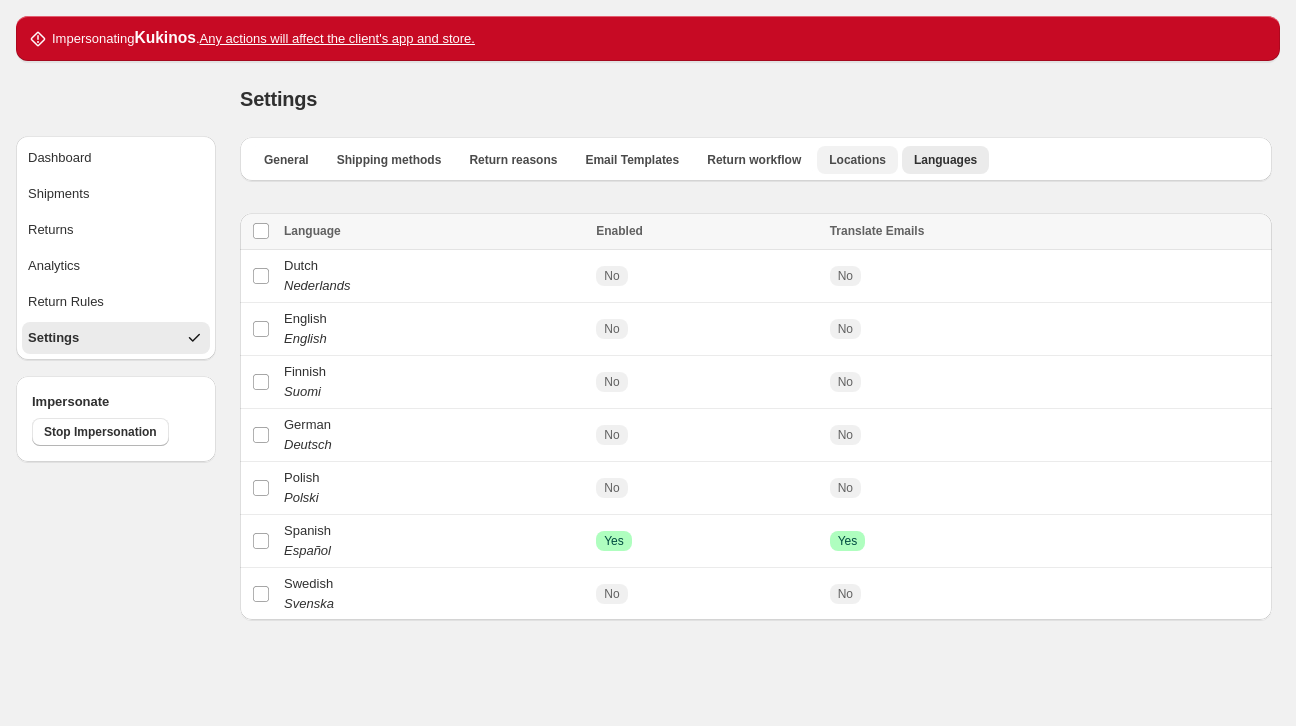 click on "Locations" at bounding box center [857, 160] 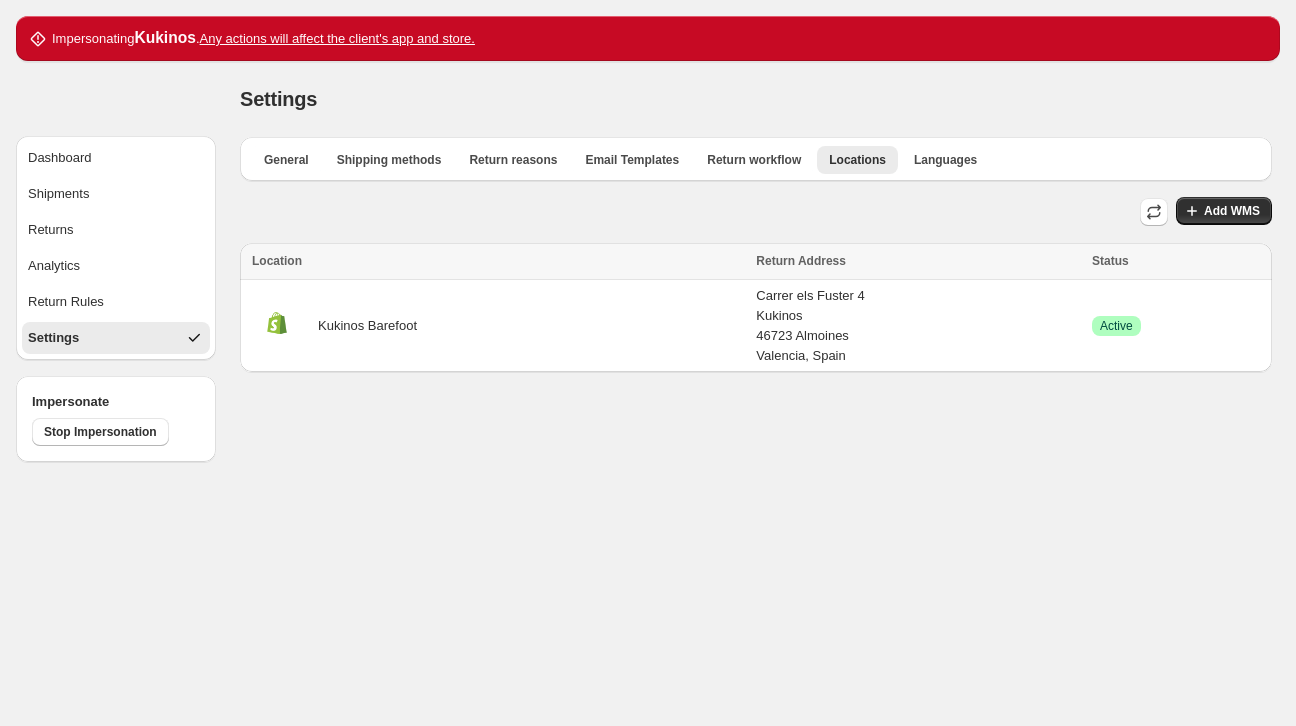 click on "[CITY], [STATE]" at bounding box center [756, 254] 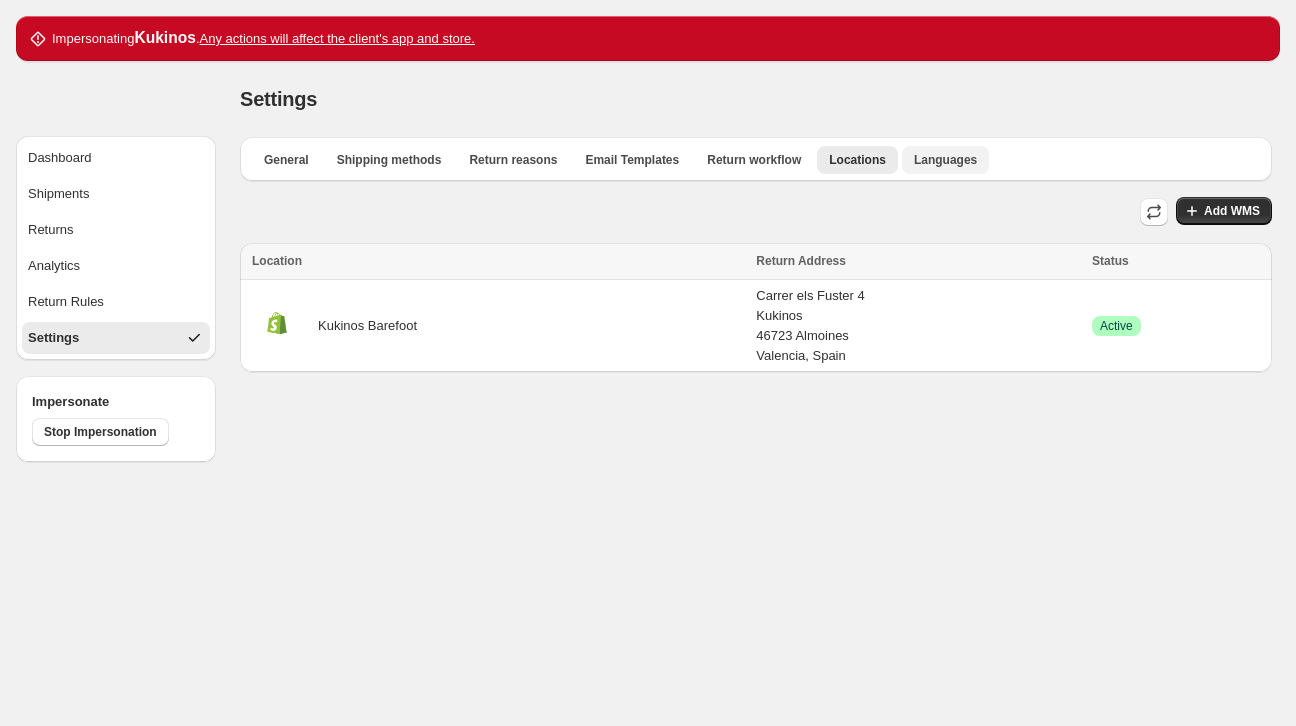click on "Languages" at bounding box center (945, 160) 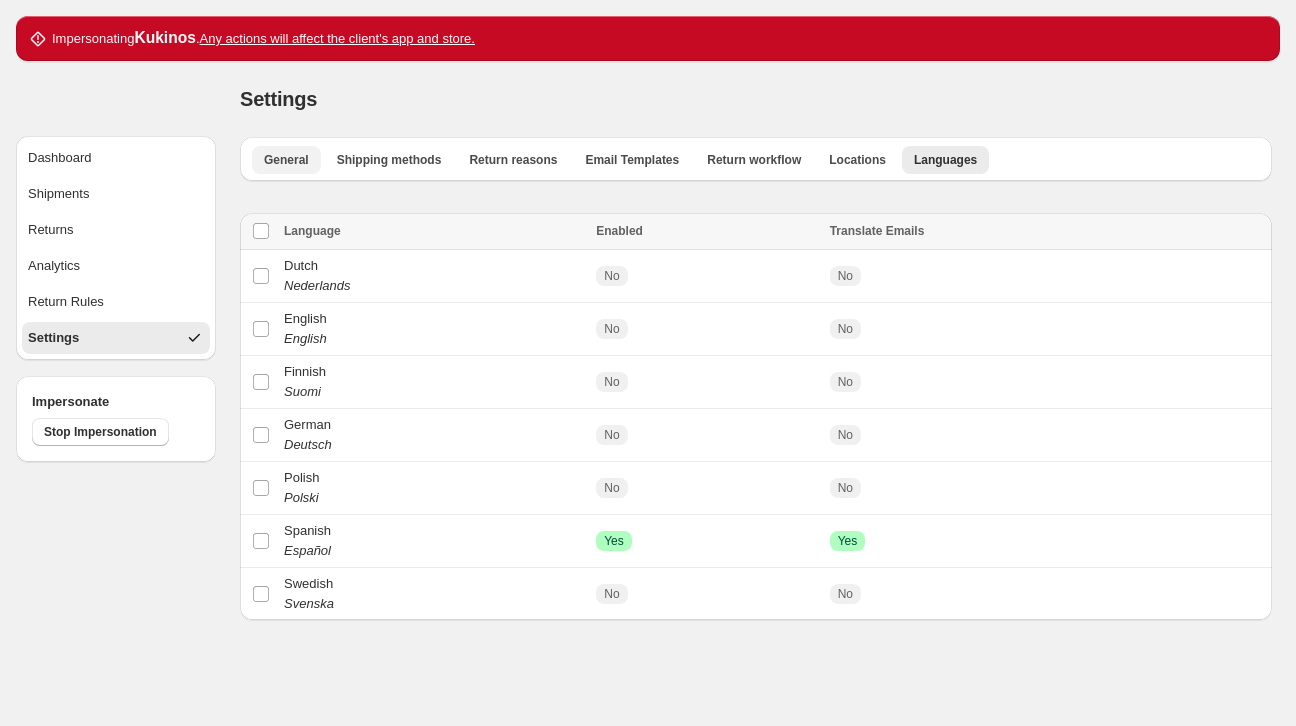 click on "General" at bounding box center [286, 160] 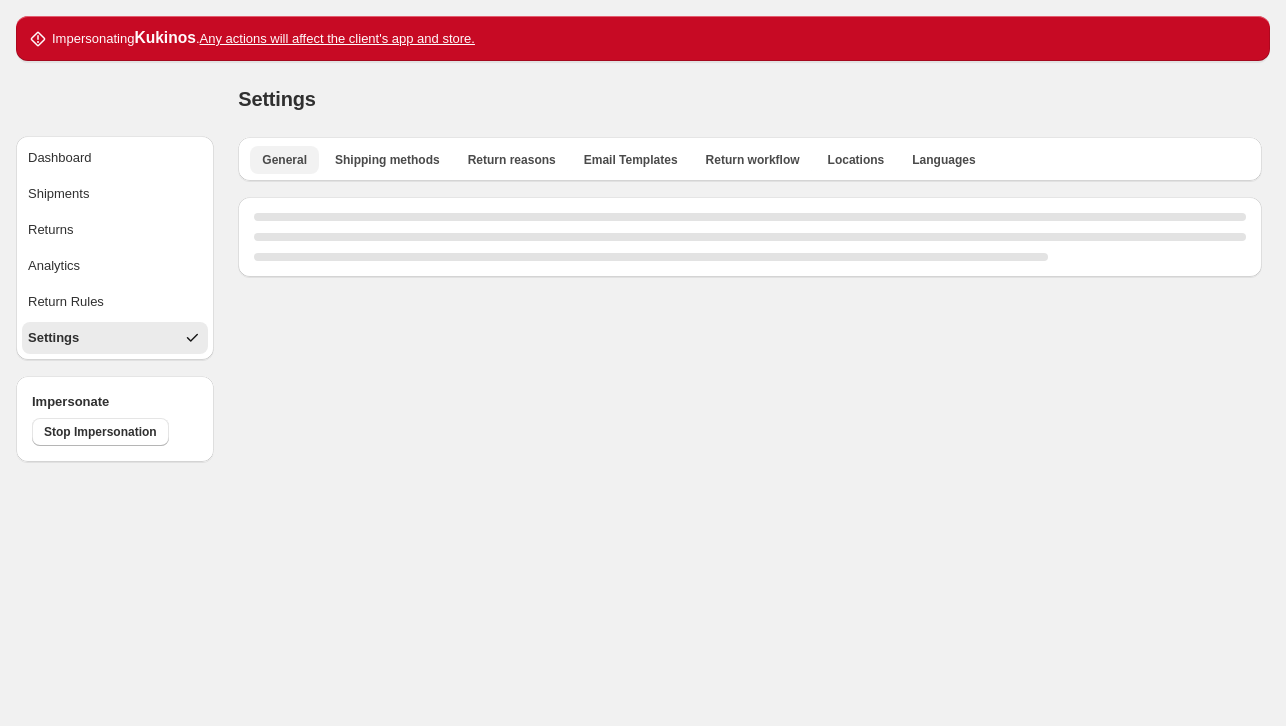 select on "**" 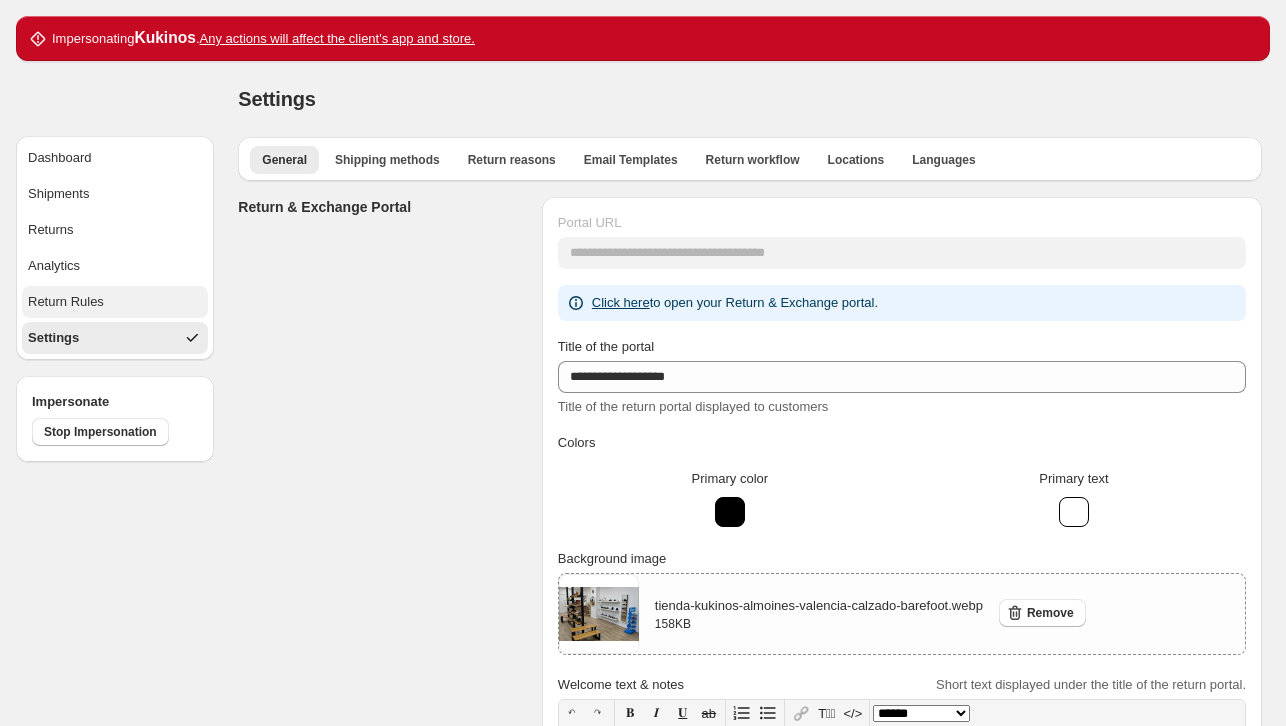 click on "Return Rules" at bounding box center [115, 302] 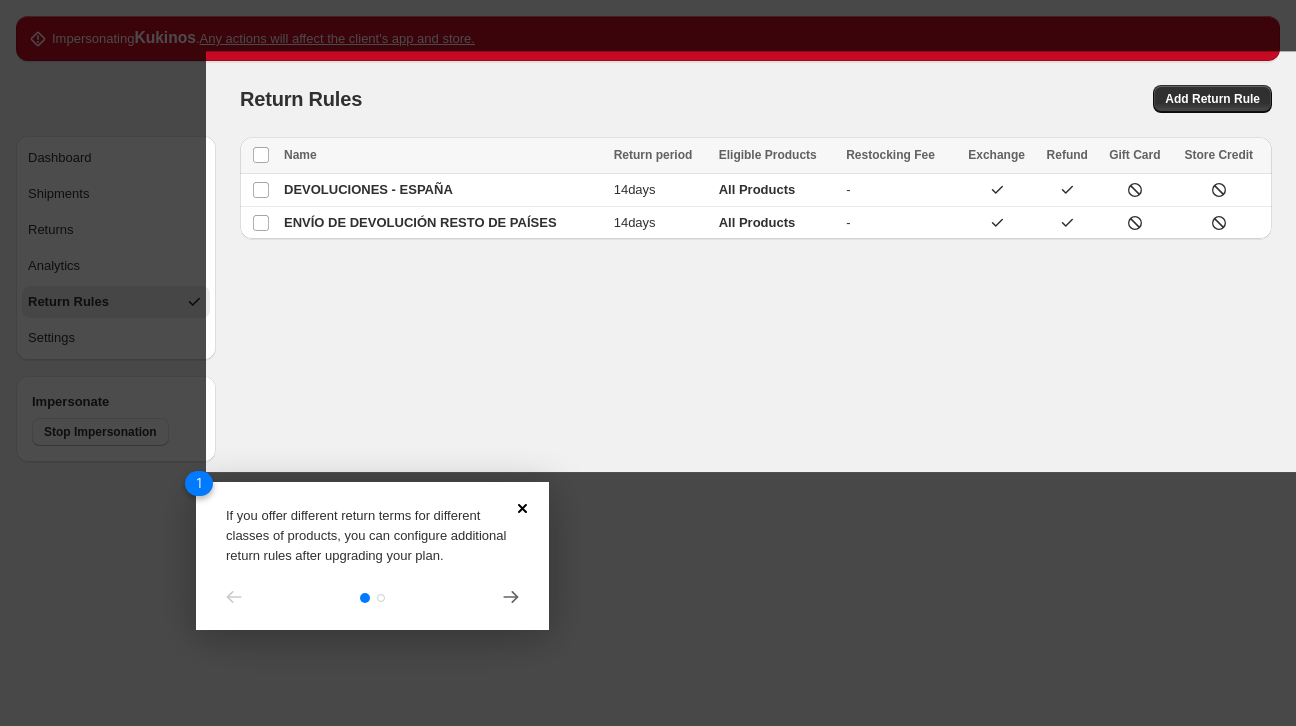 click on "1 If you offer different return terms for different classes of products, you can configure additional return rules after upgrading your plan." at bounding box center [372, 556] 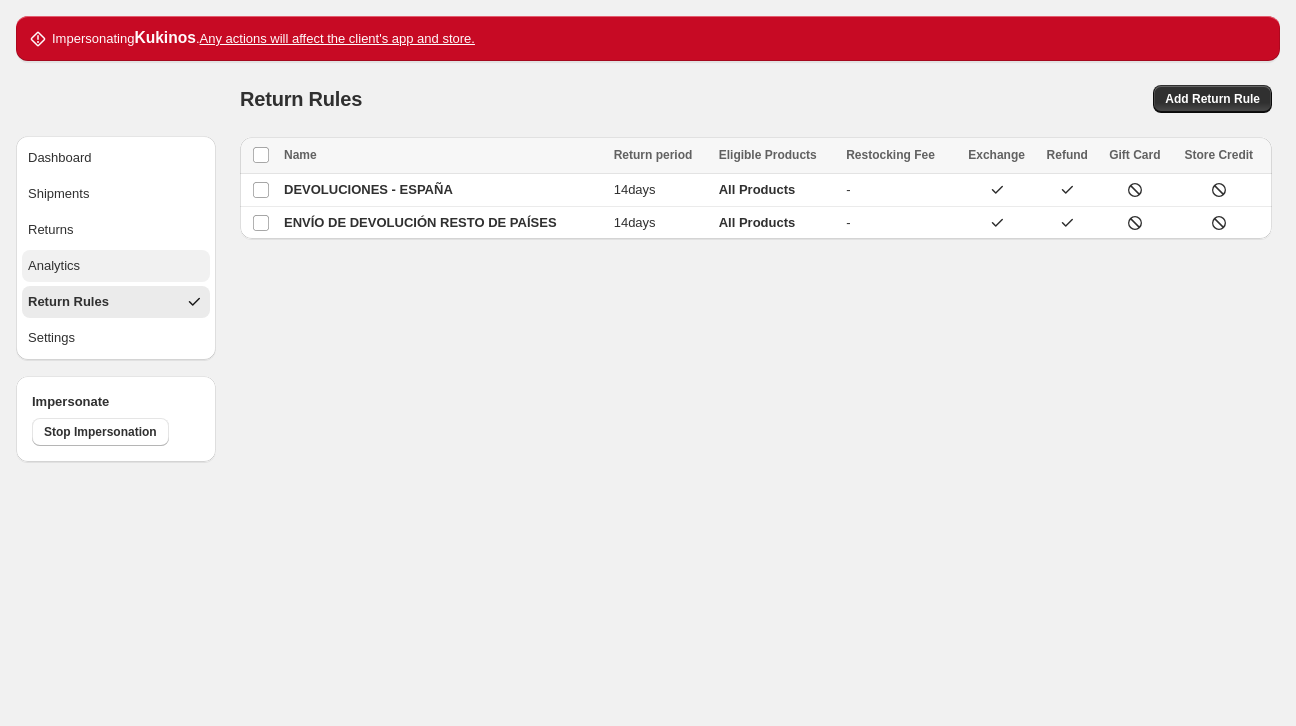 click on "Analytics" at bounding box center [116, 266] 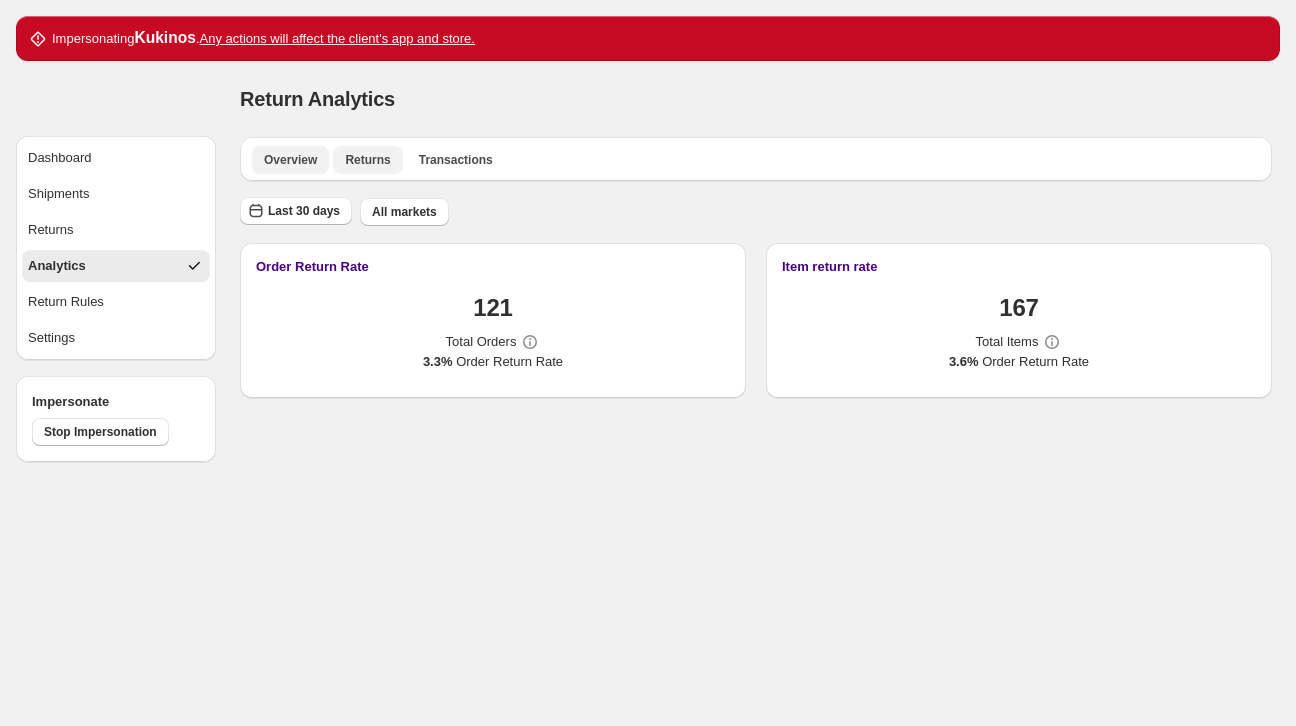 click on "Returns" at bounding box center (367, 160) 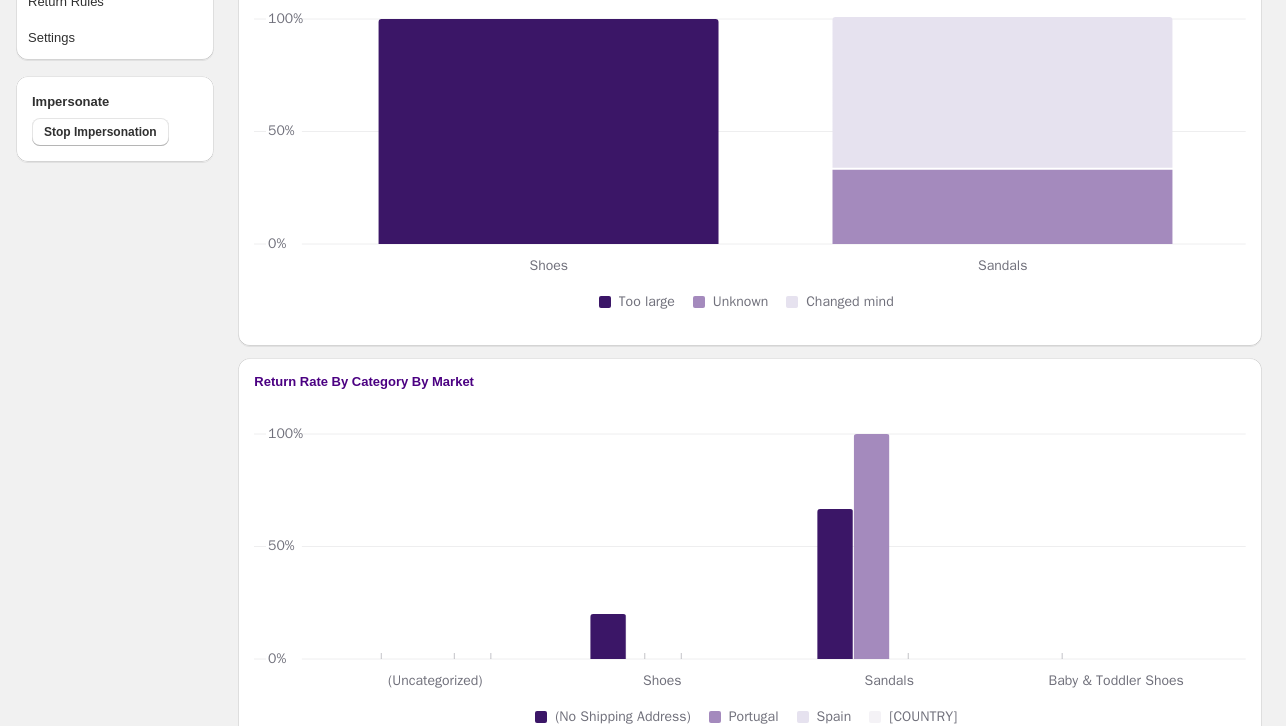 scroll, scrollTop: 0, scrollLeft: 0, axis: both 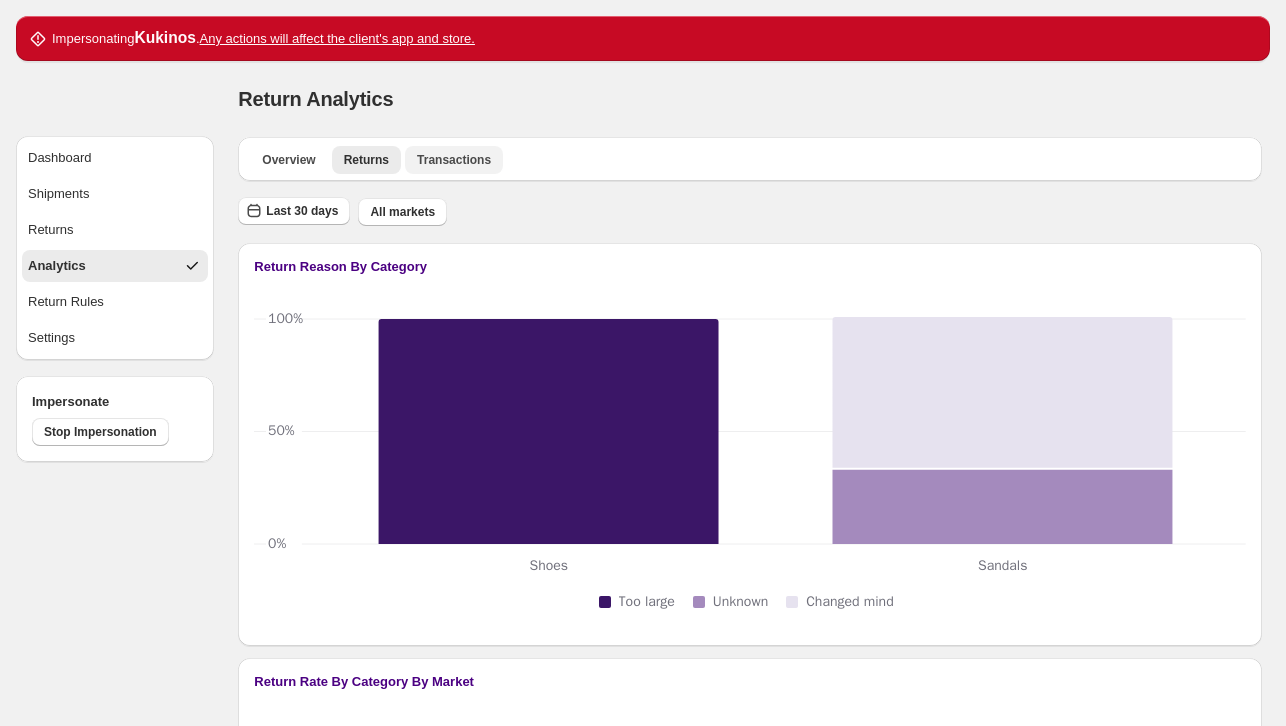 click on "Transactions" at bounding box center (454, 160) 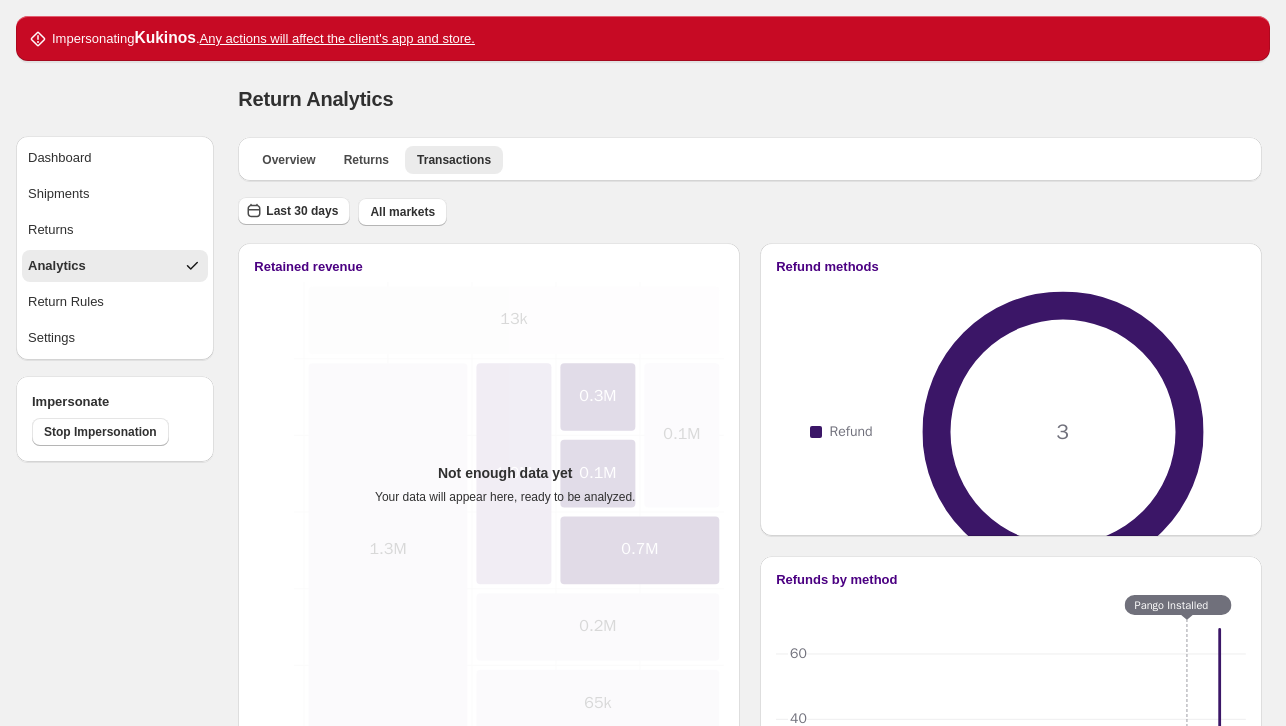 click on "Dashboard Shipments Returns Analytics Return Rules Settings" at bounding box center [115, 248] 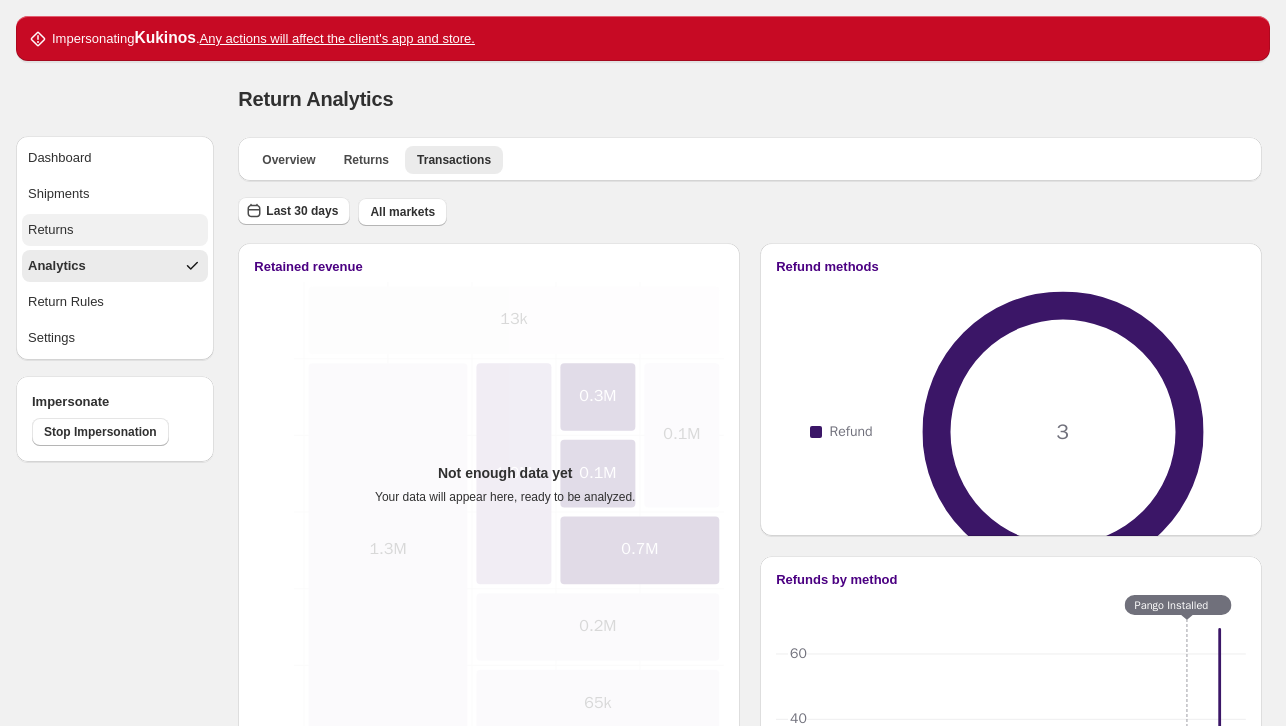 click on "Returns" at bounding box center (115, 230) 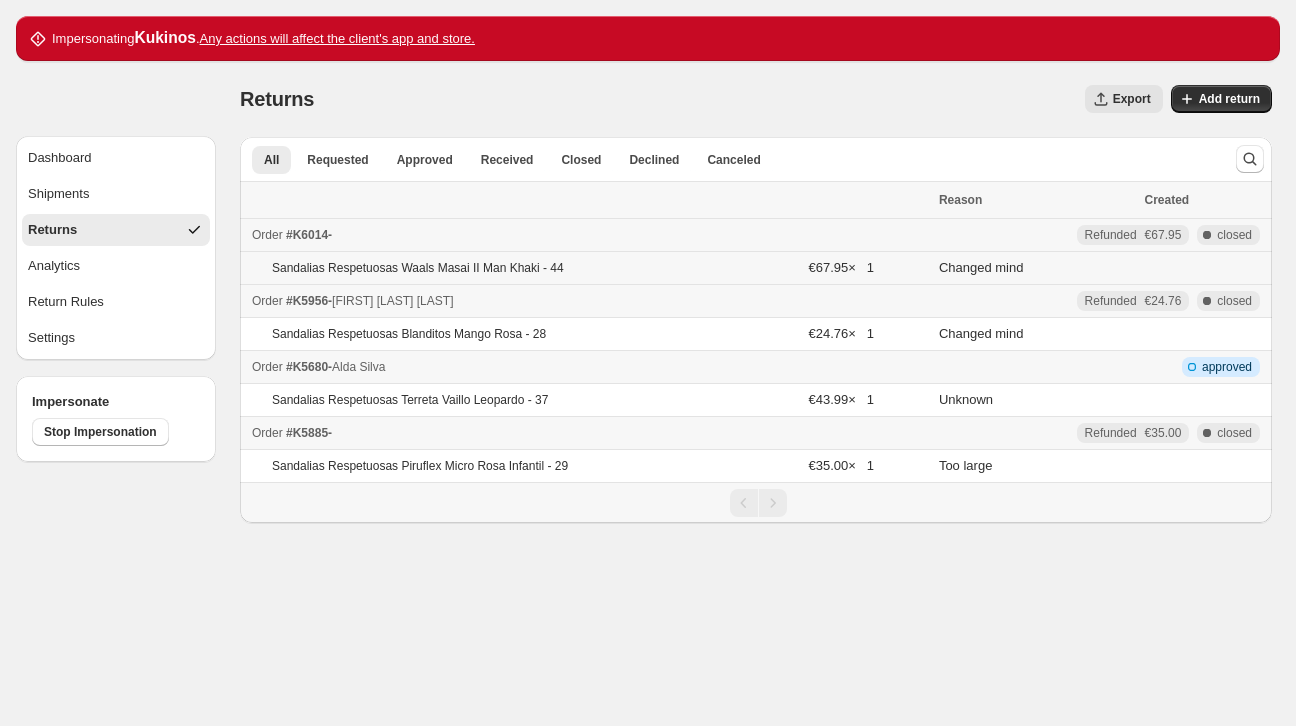 click on "Sandalias Respetuosas Waals Masai II Man Khaki - 44" at bounding box center [418, 268] 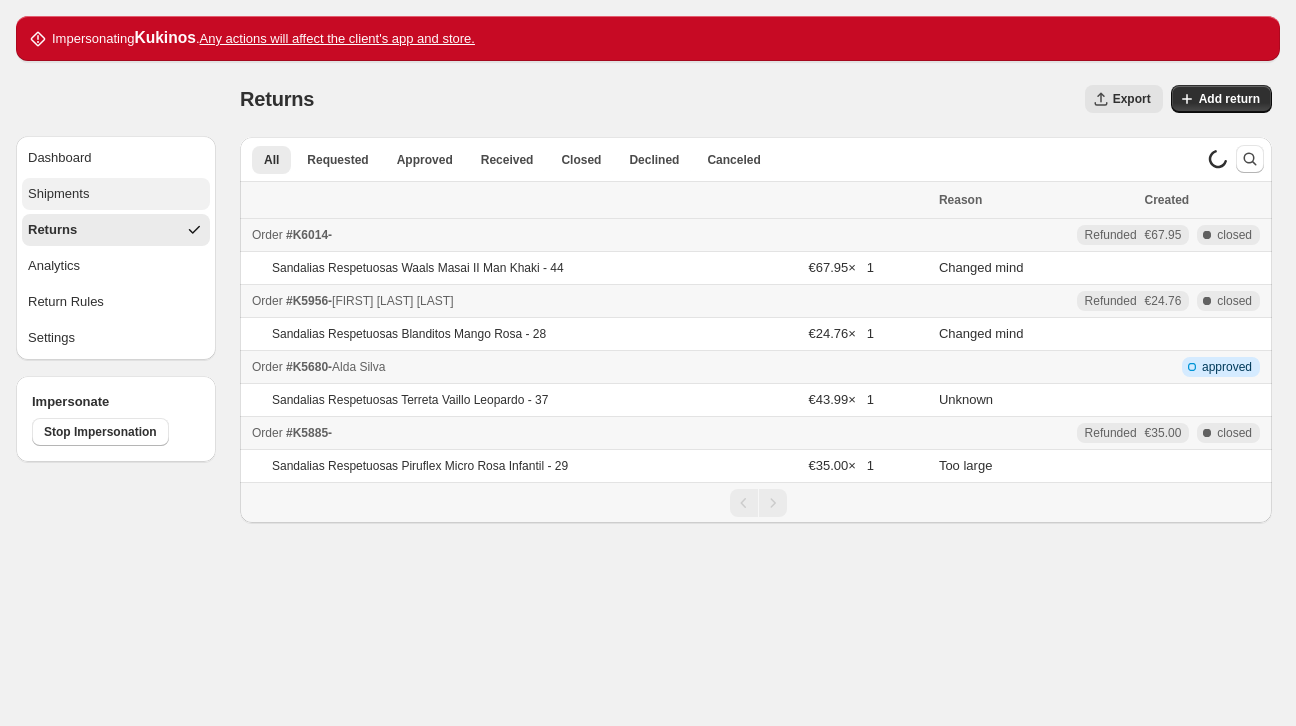 click on "Shipments" at bounding box center [58, 194] 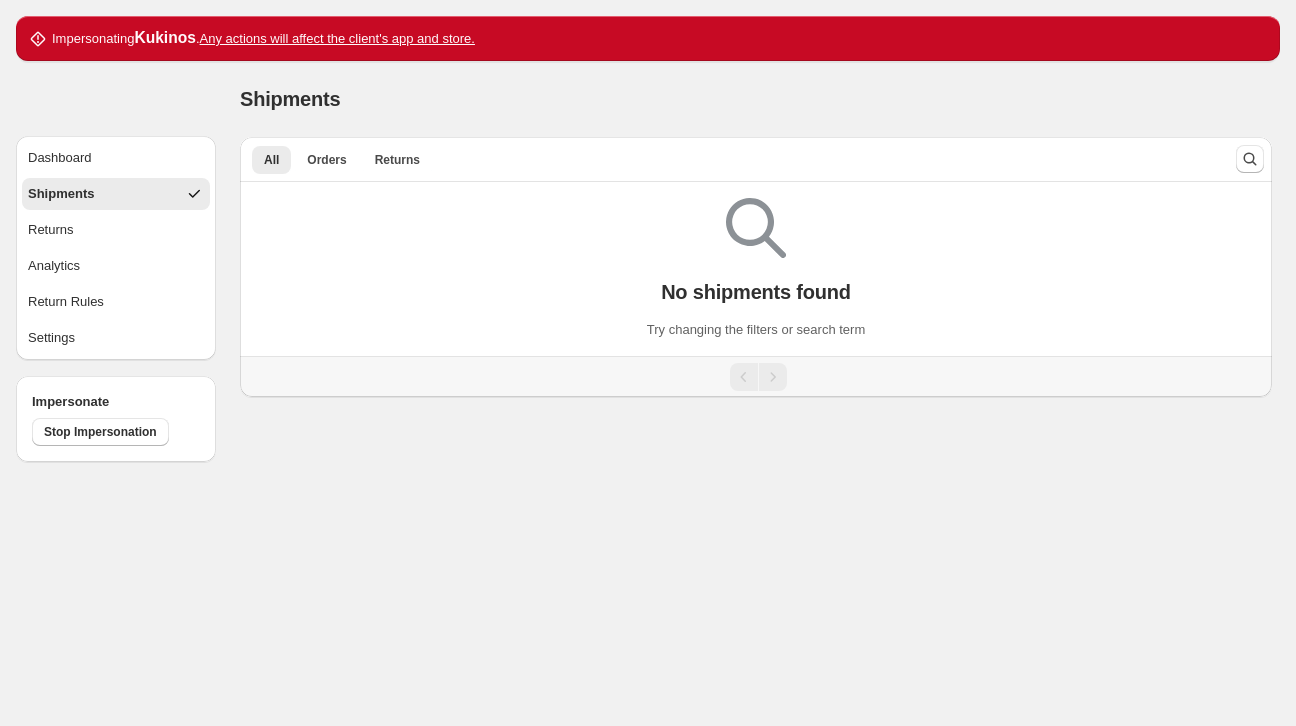 click on "Dashboard Shipments Returns Analytics Return Rules Settings" at bounding box center [116, 248] 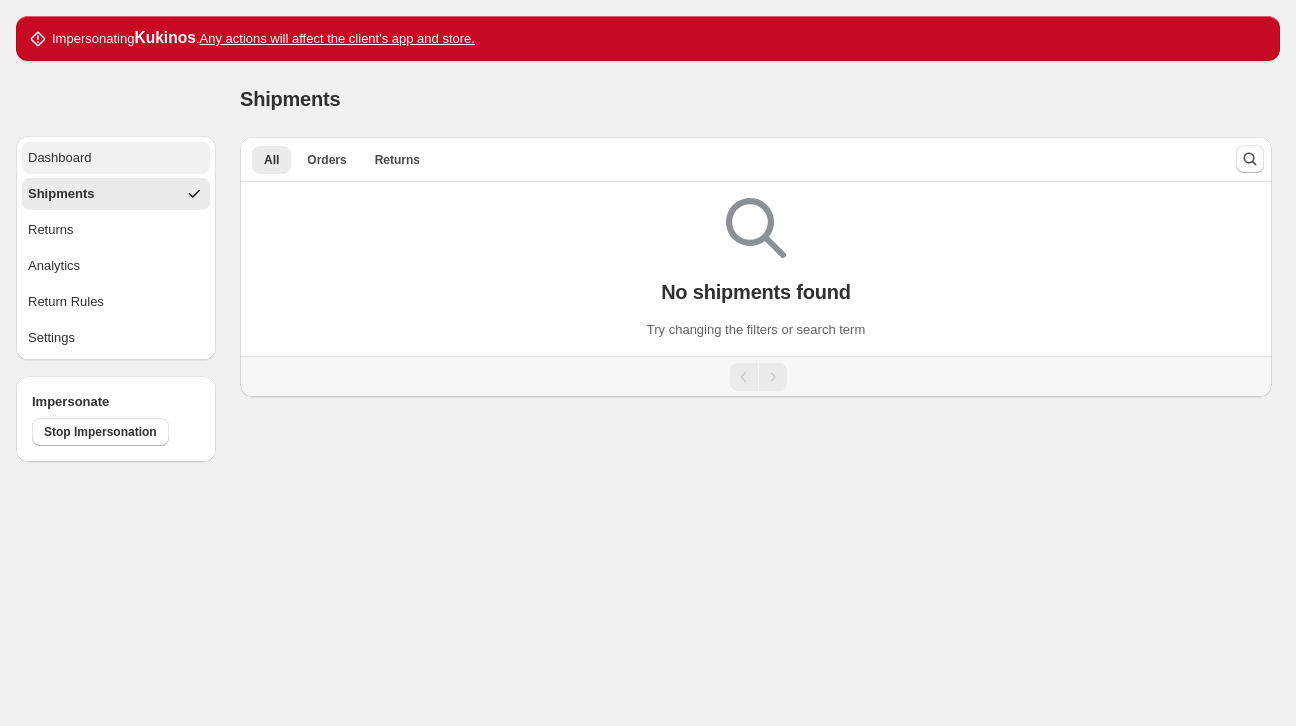 click on "Dashboard" at bounding box center [116, 158] 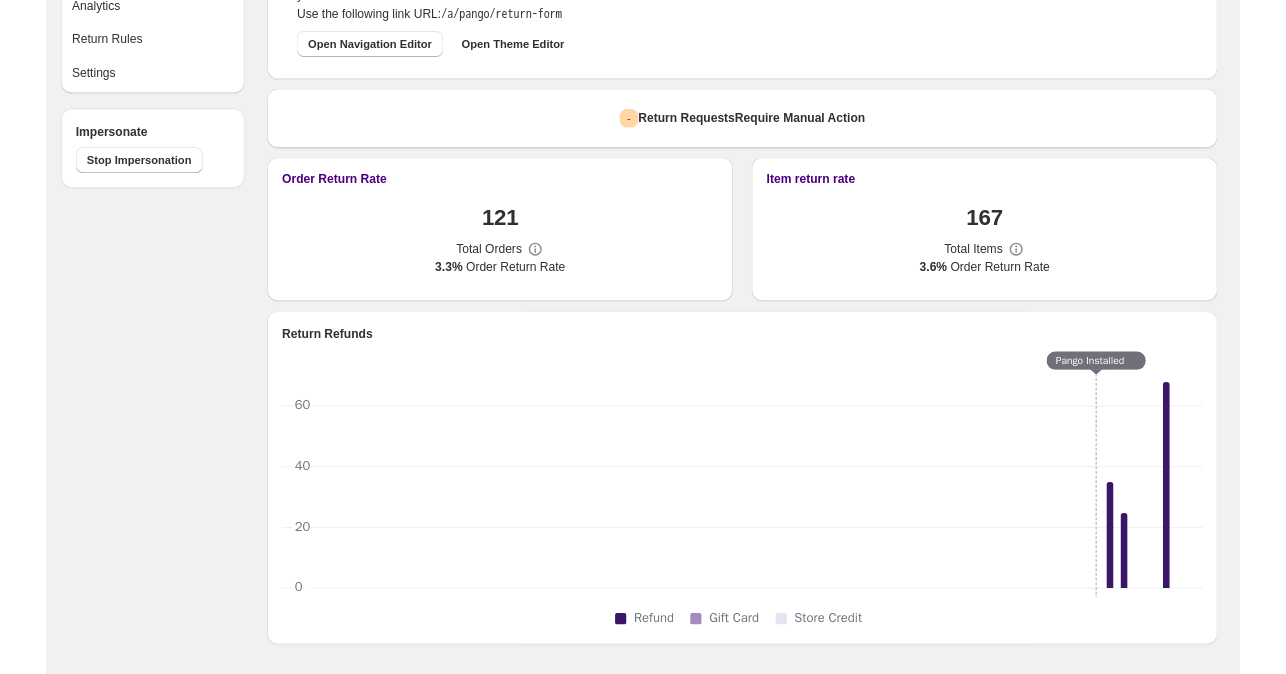 scroll, scrollTop: 0, scrollLeft: 0, axis: both 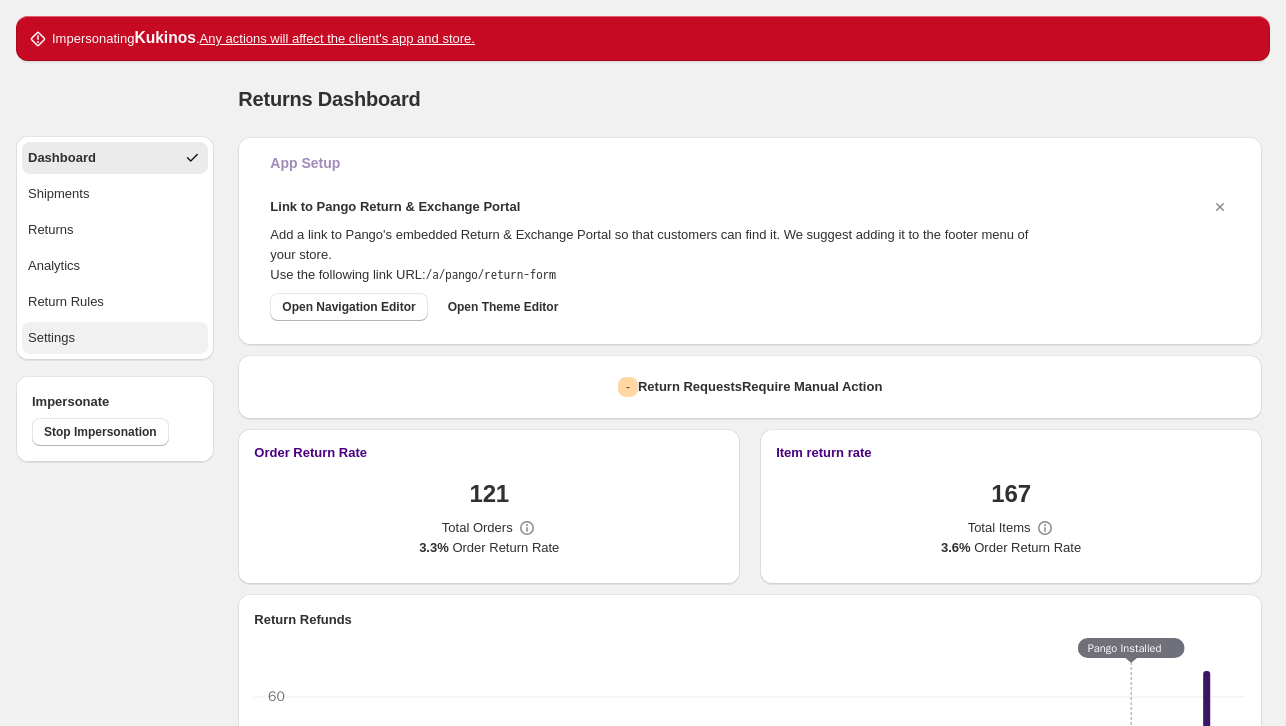 click on "Settings" at bounding box center [115, 338] 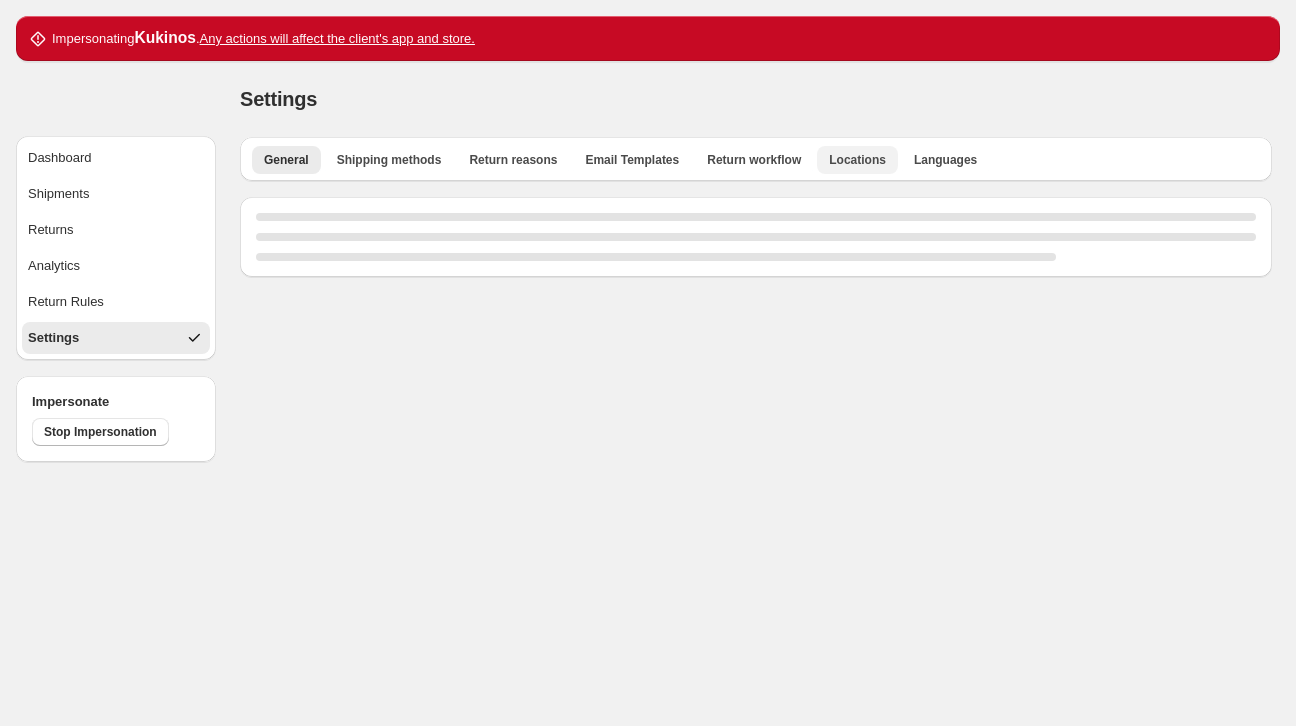 select on "**" 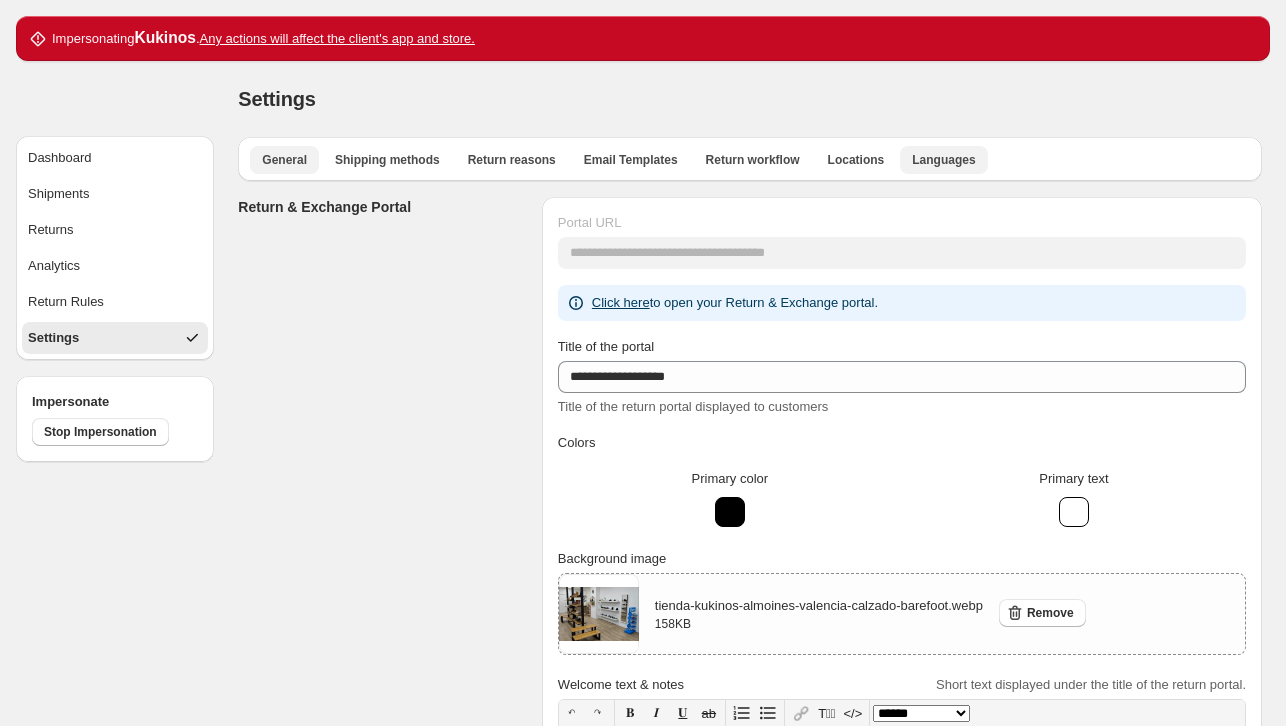 click on "Languages" at bounding box center (943, 160) 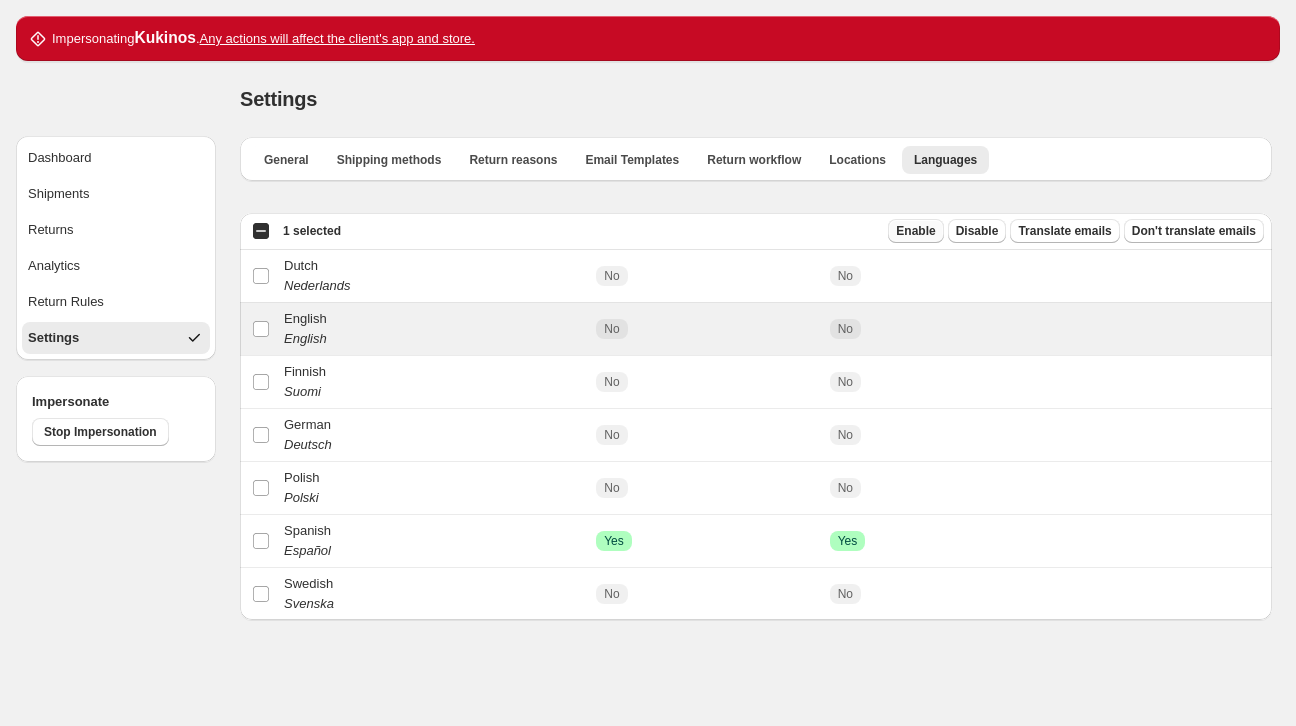 click on "Enable" at bounding box center (915, 231) 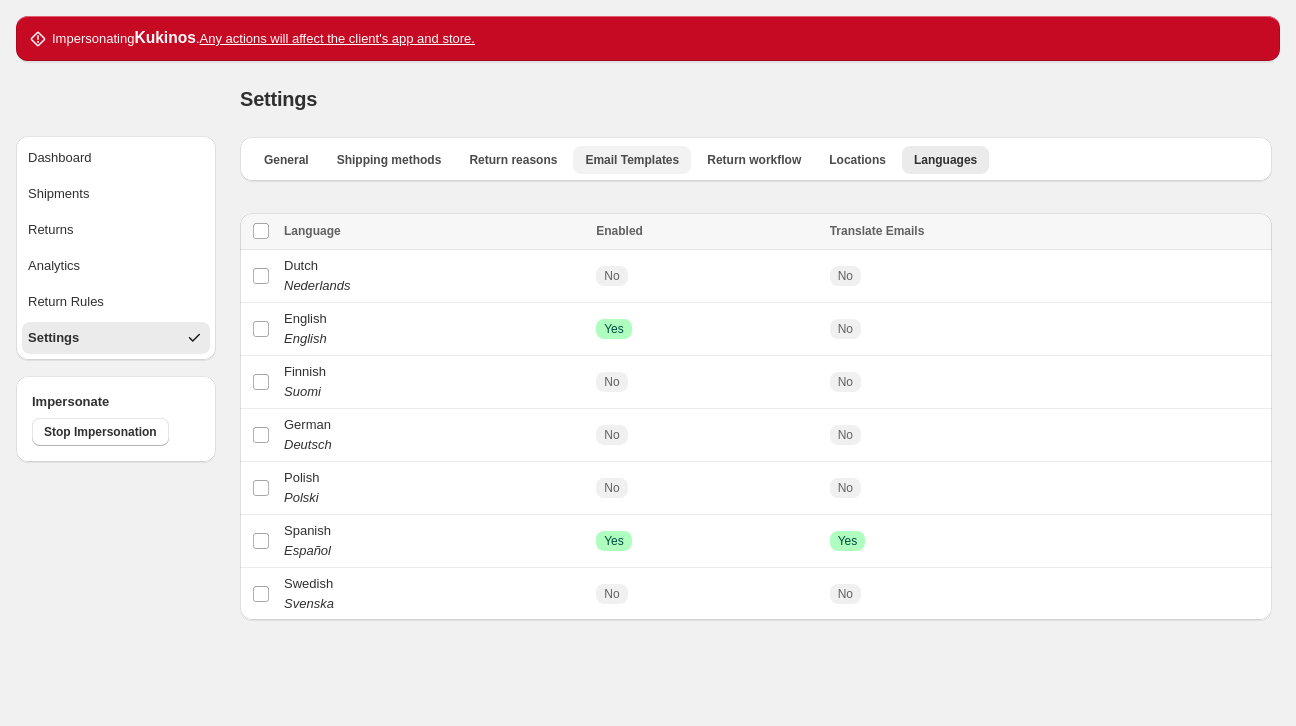 click on "Email Templates" at bounding box center [632, 160] 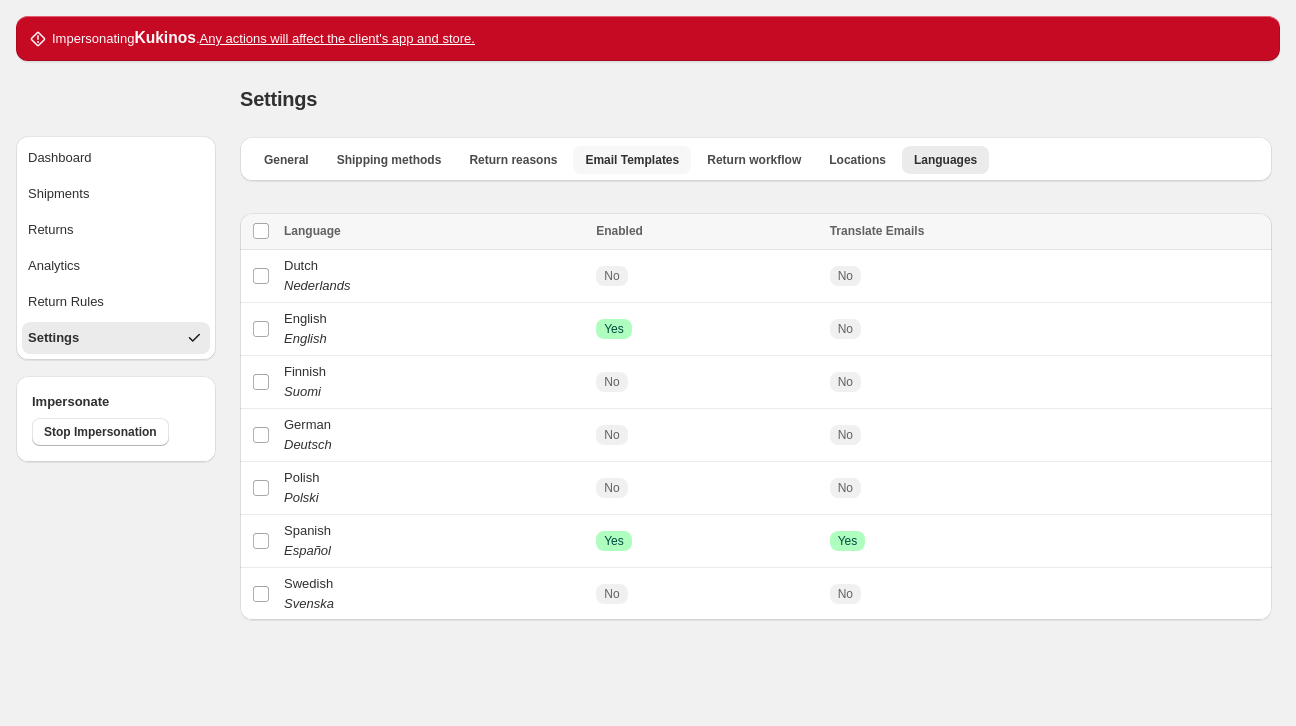 select on "********" 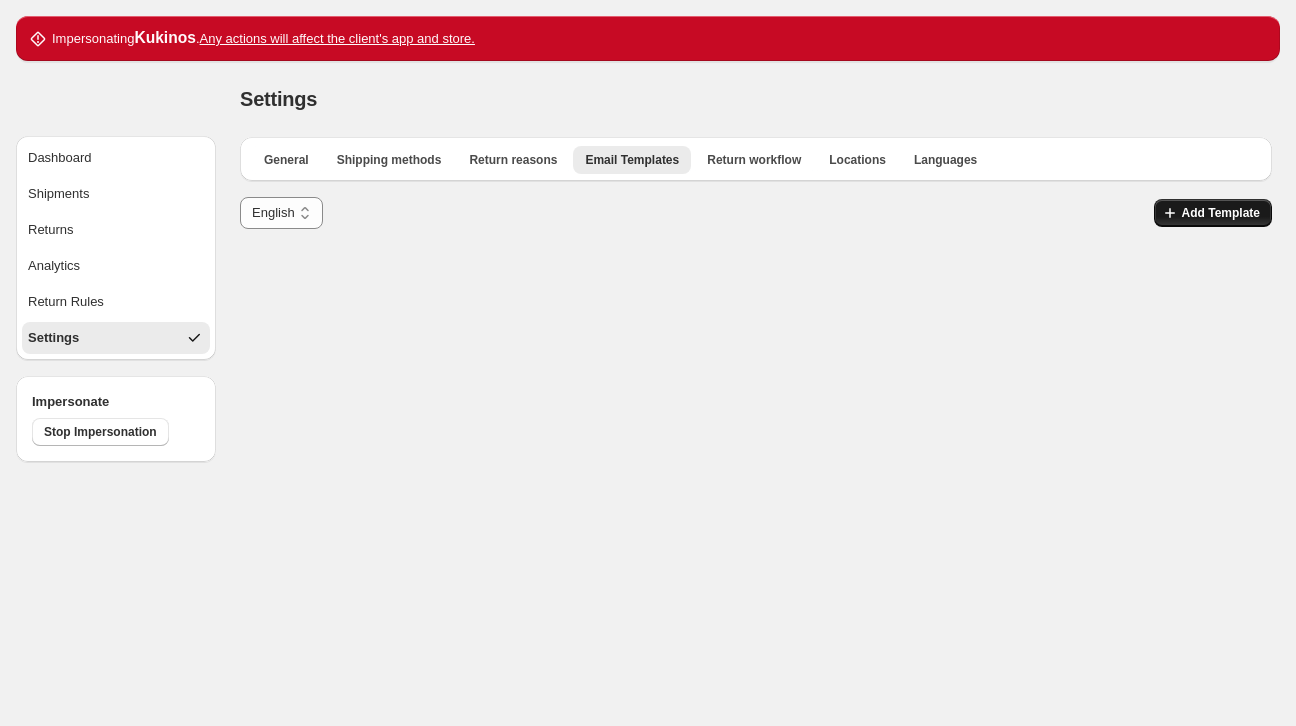 click 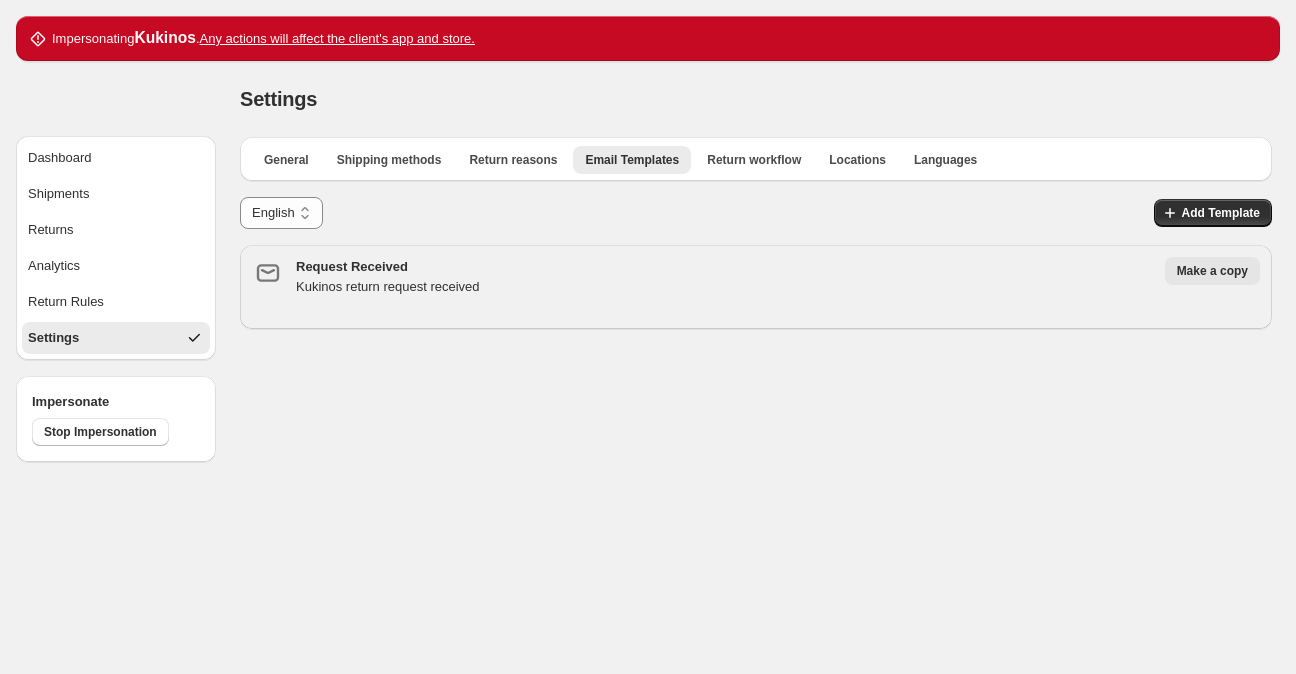 click on "Make a copy" at bounding box center (1212, 271) 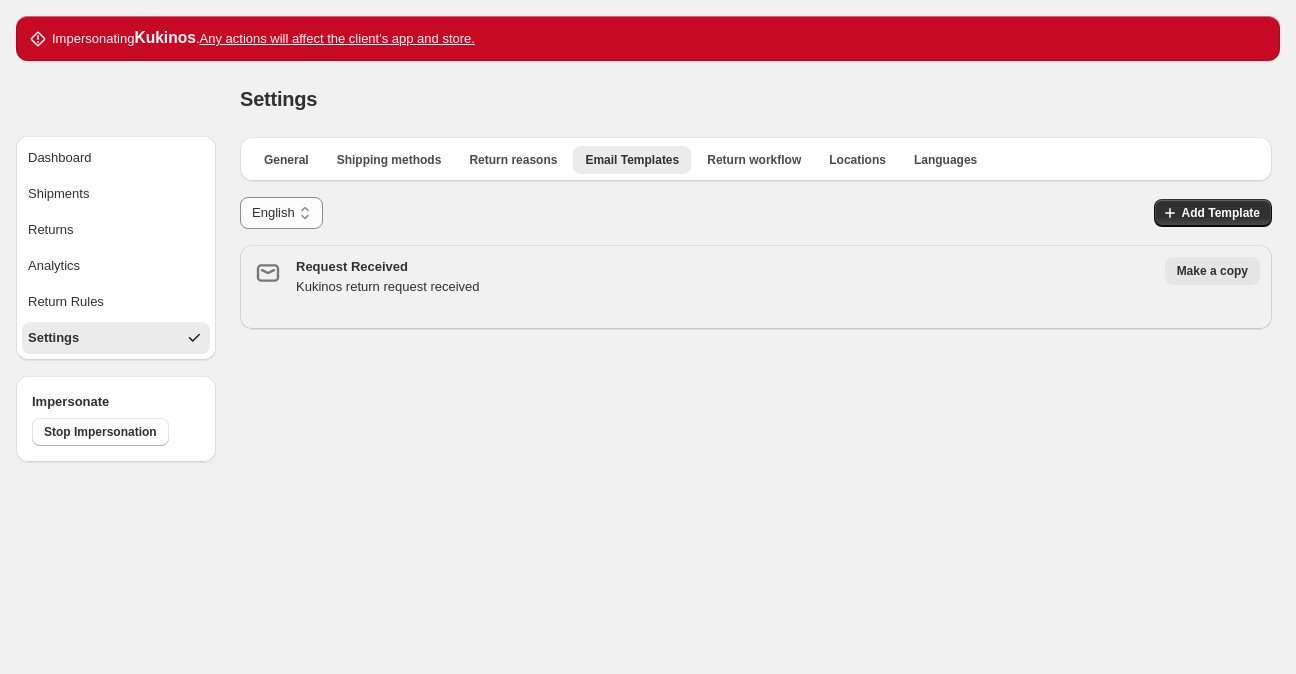 type on "**********" 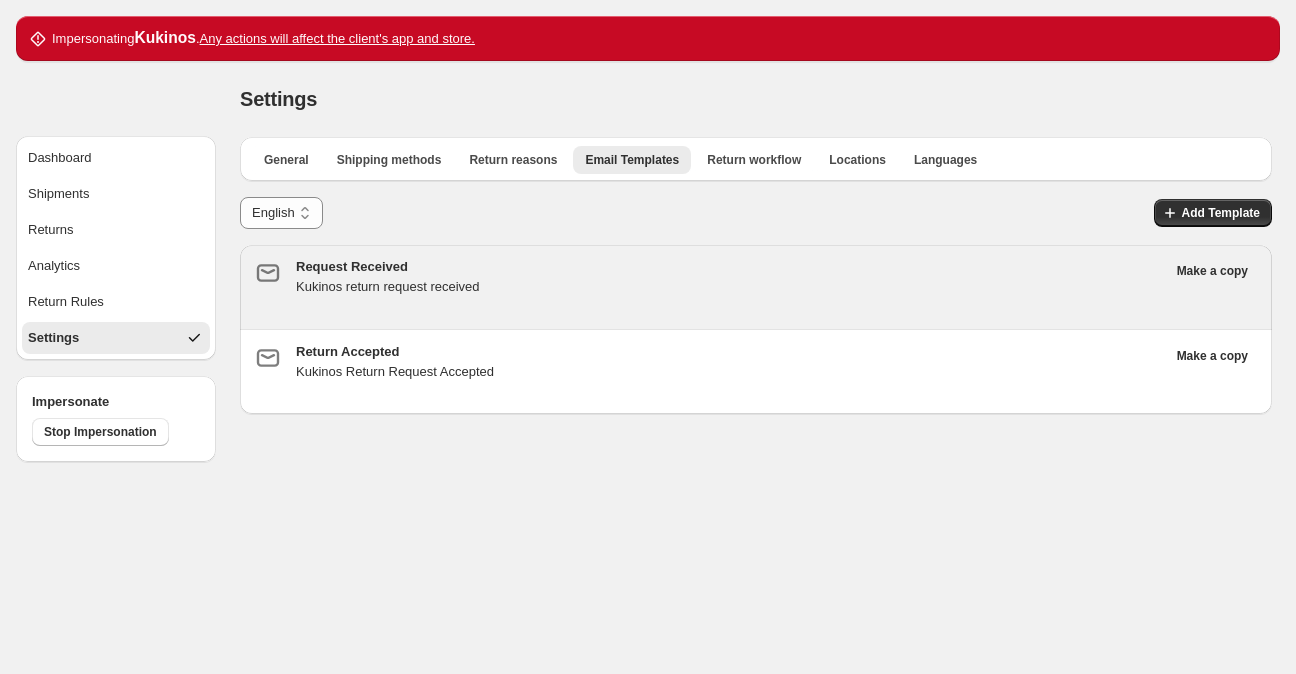 click on "Request Received Kukinos return request received" at bounding box center [730, 287] 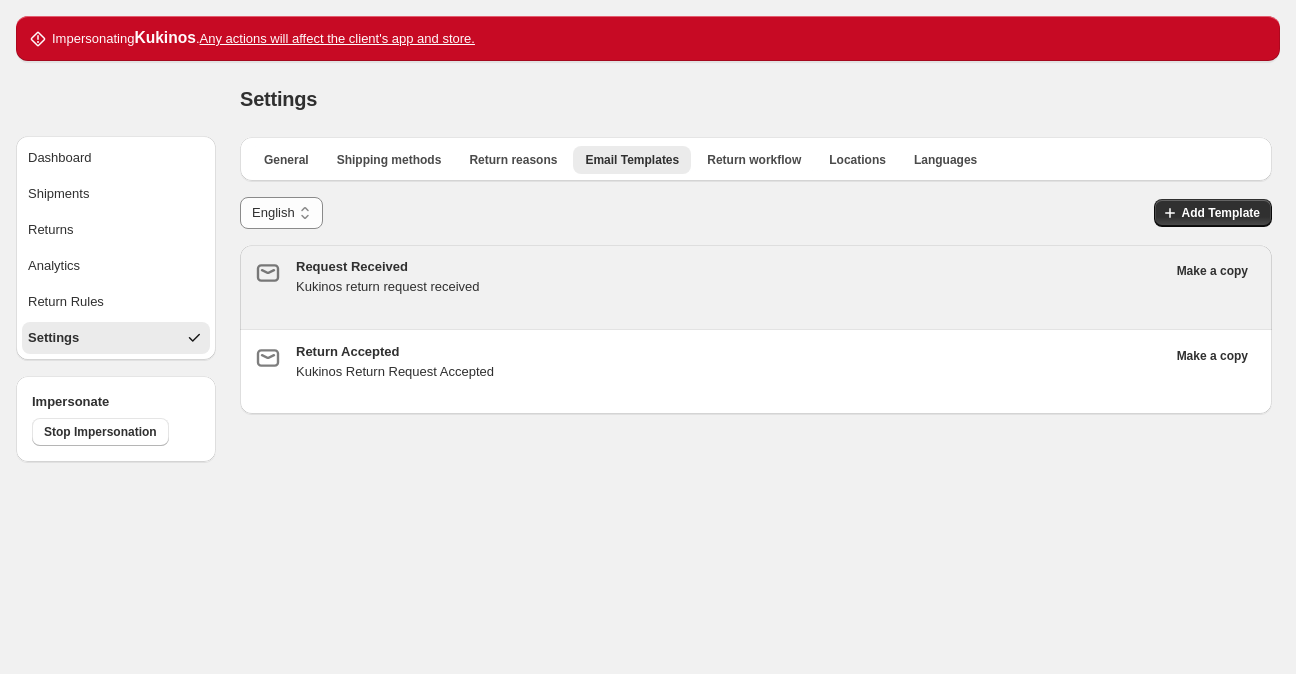 type on "**********" 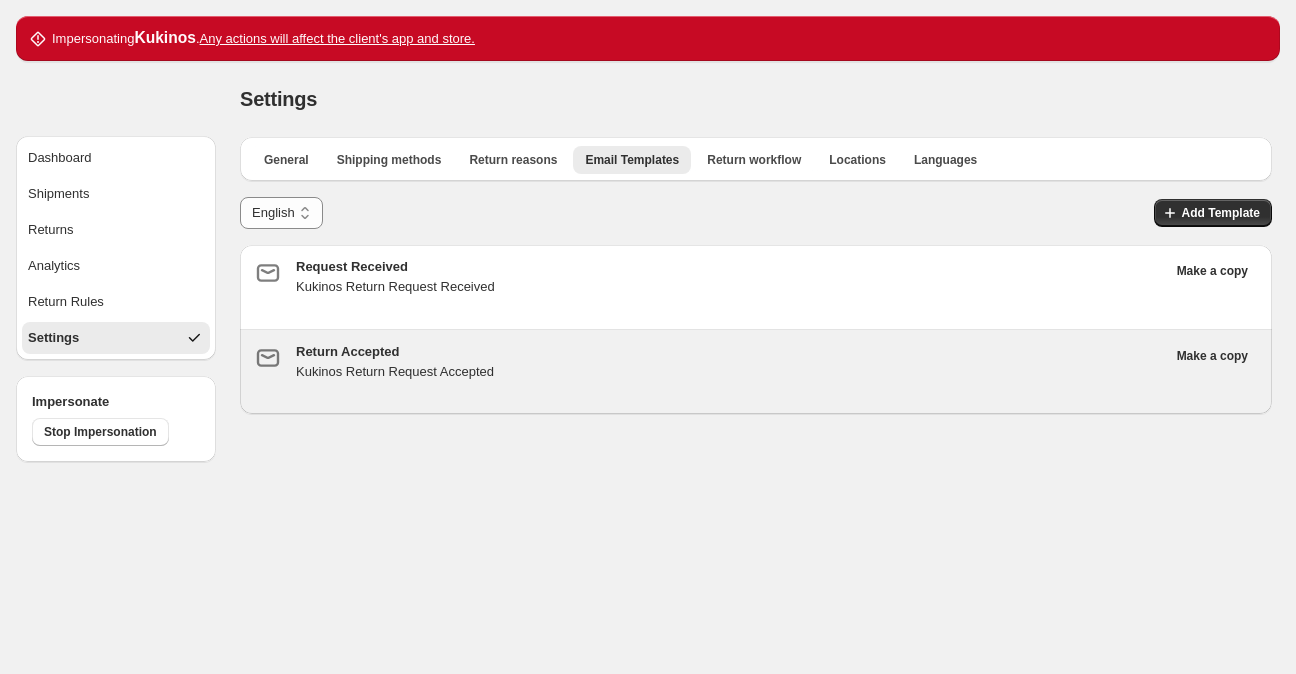 click on "Kukinos Return Request Accepted" at bounding box center [730, 372] 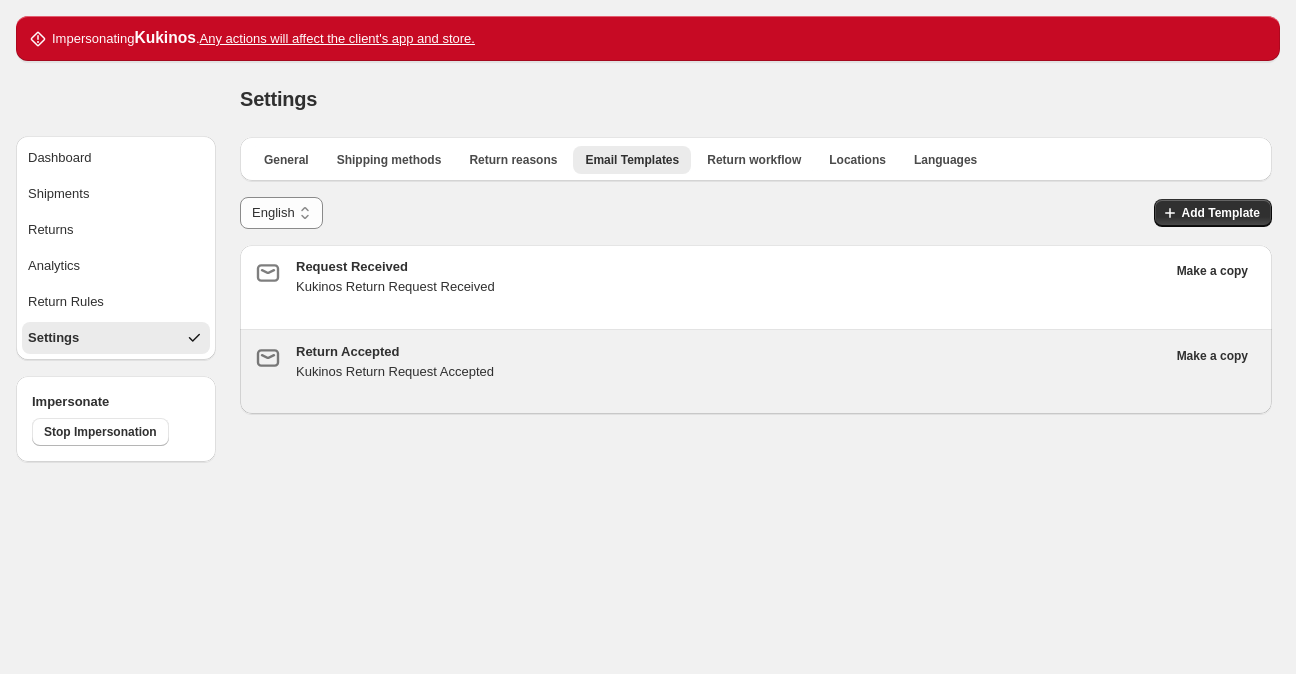 type on "**********" 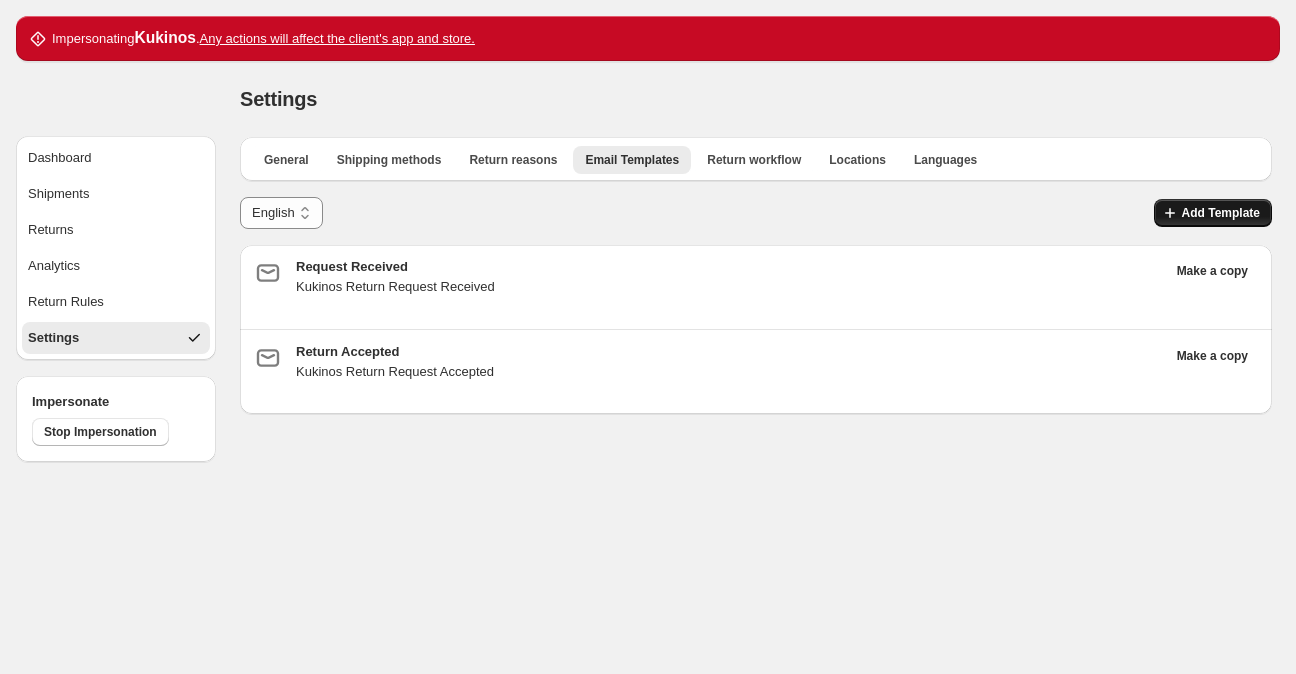 click 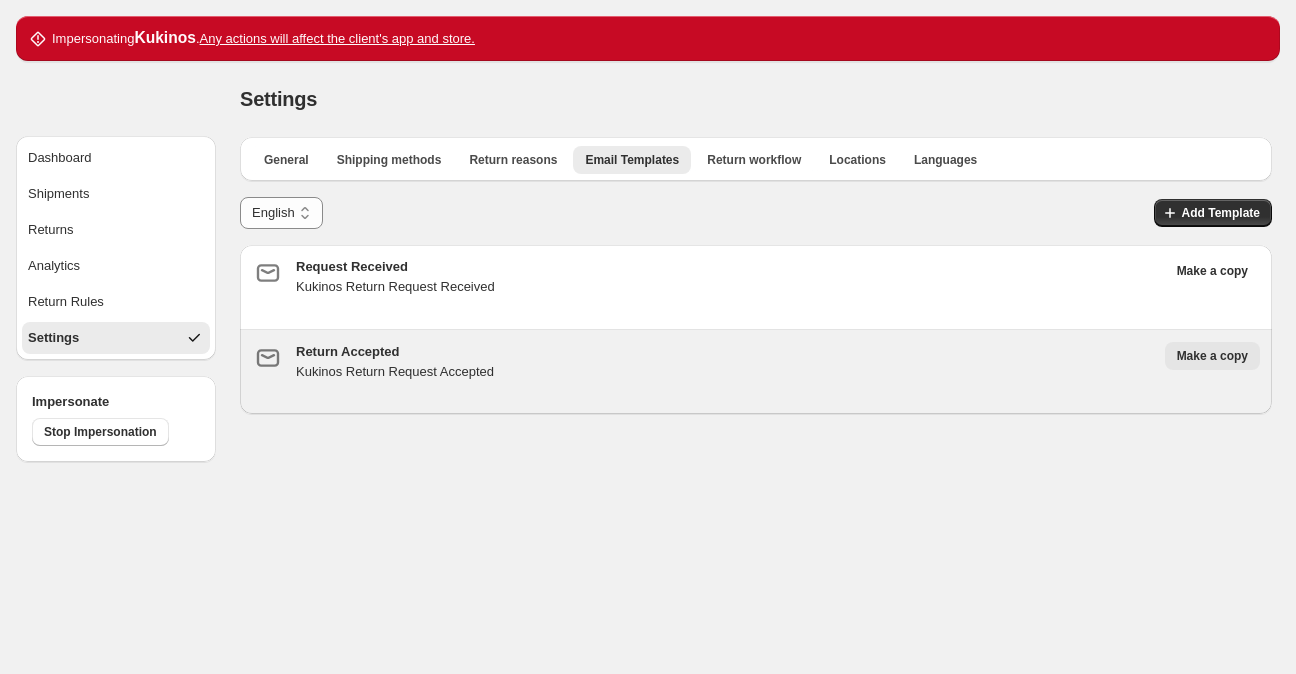 click on "Make a copy" at bounding box center (1212, 356) 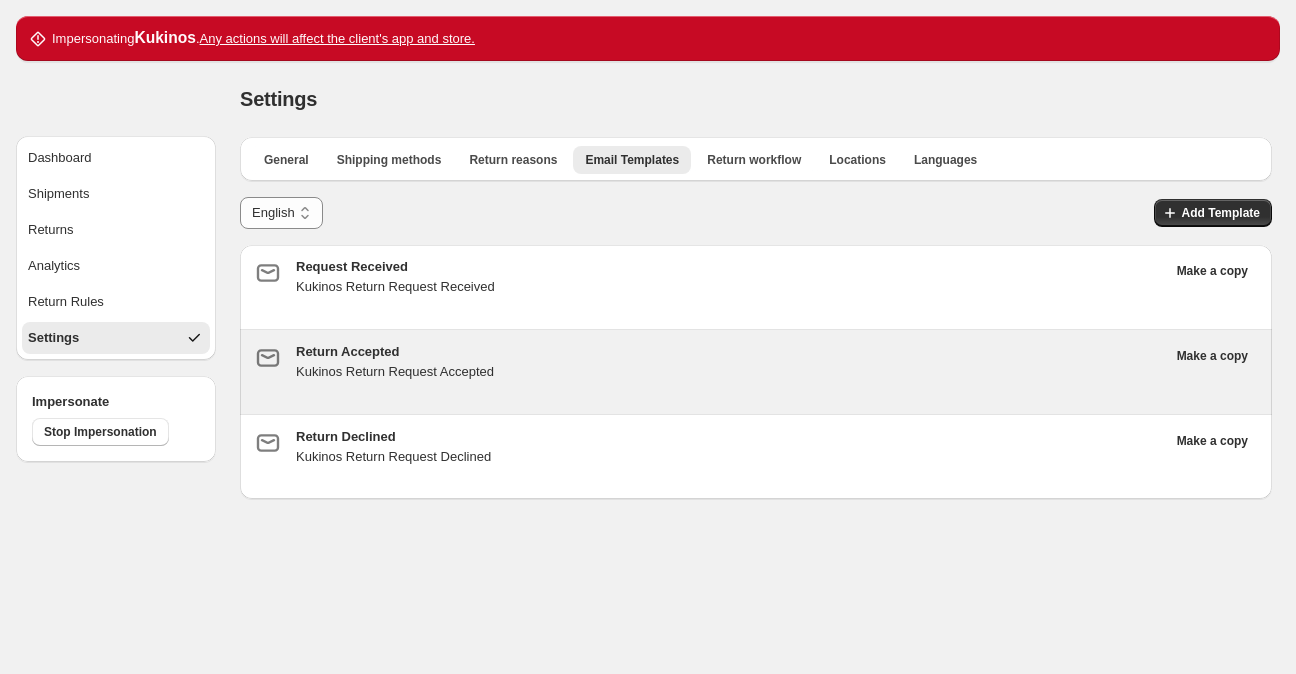 click on "Return Accepted Kukinos Return Request Accepted Make a copy" at bounding box center [756, 372] 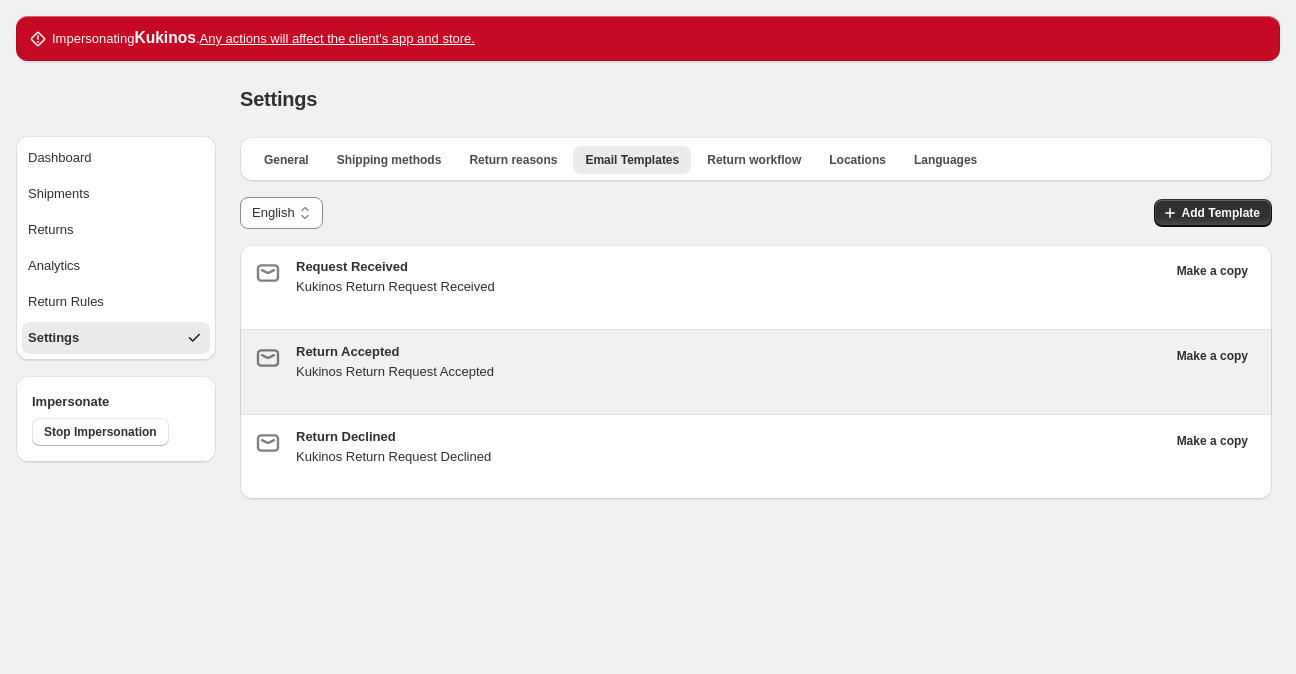 type on "**********" 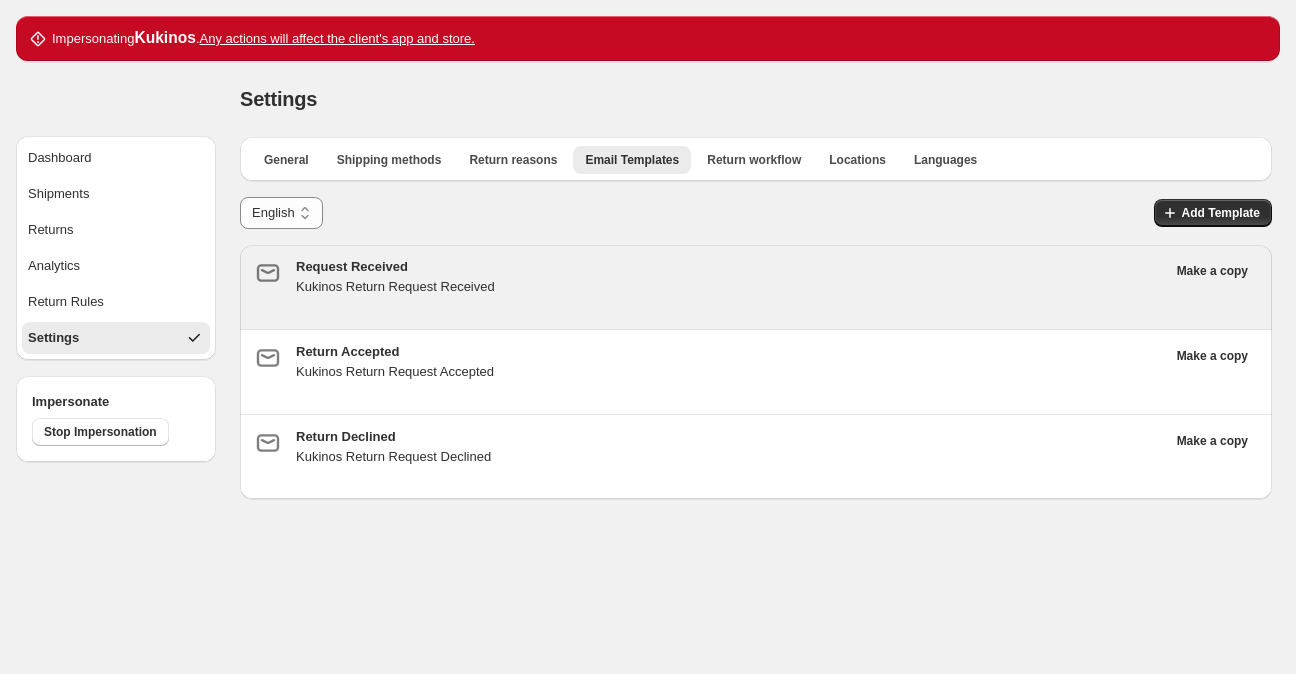 click on "Kukinos Return Request Received" at bounding box center (730, 287) 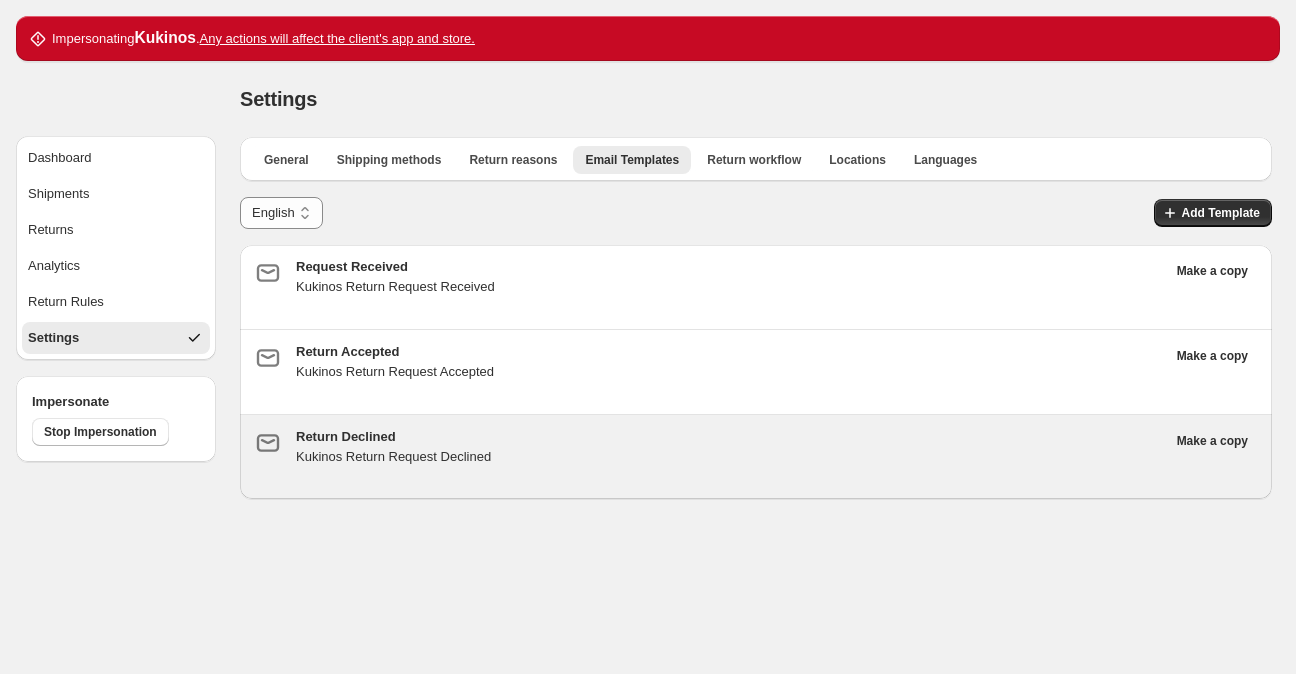 click on "Return Declined" at bounding box center [730, 437] 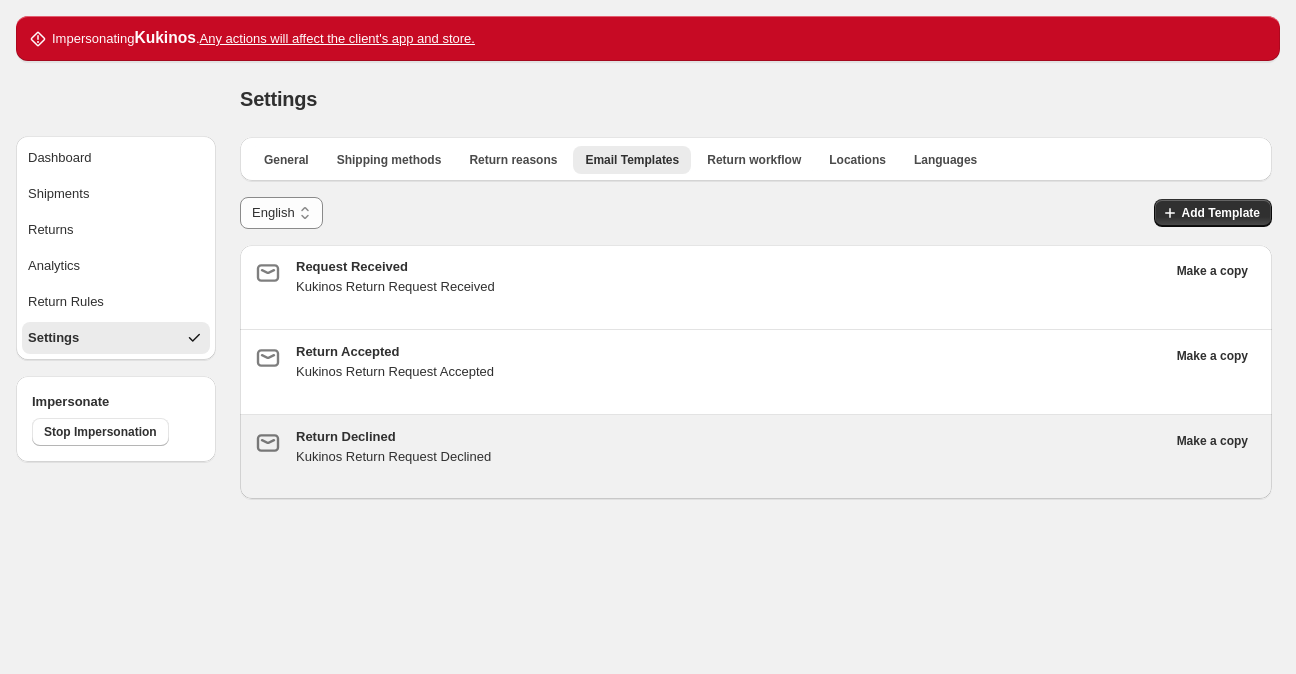 type on "**********" 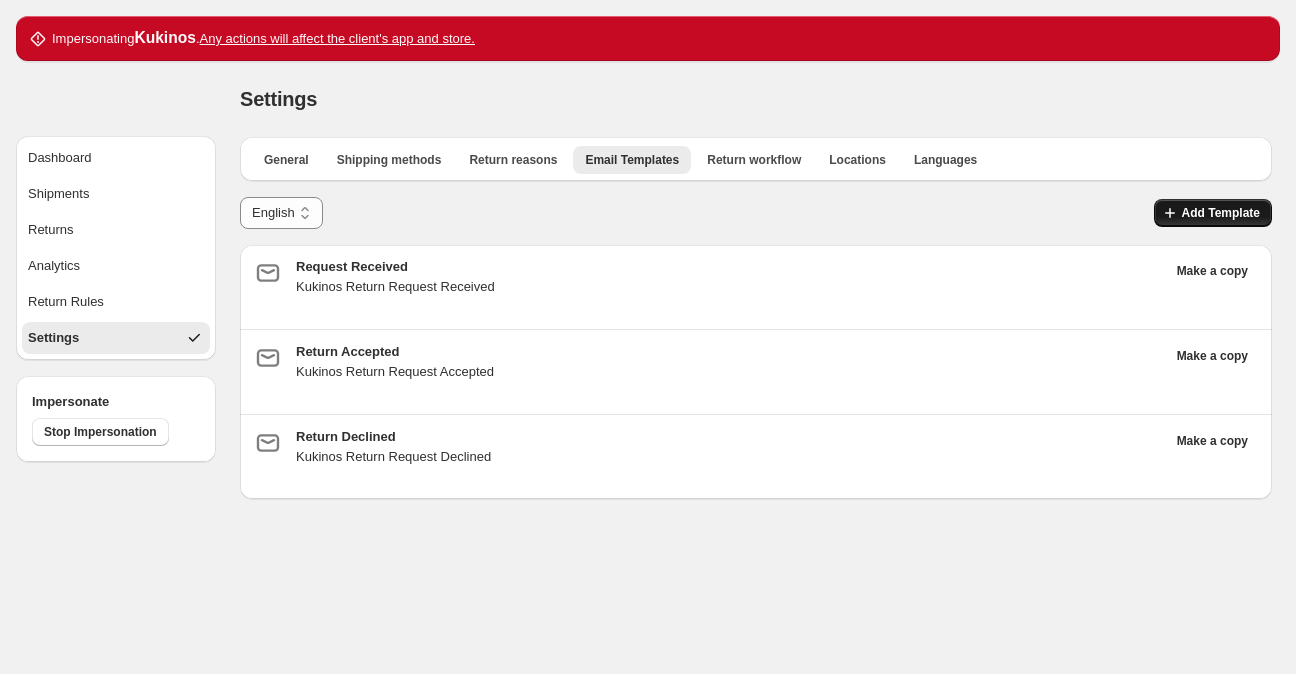 click on "Add Template" at bounding box center (1221, 213) 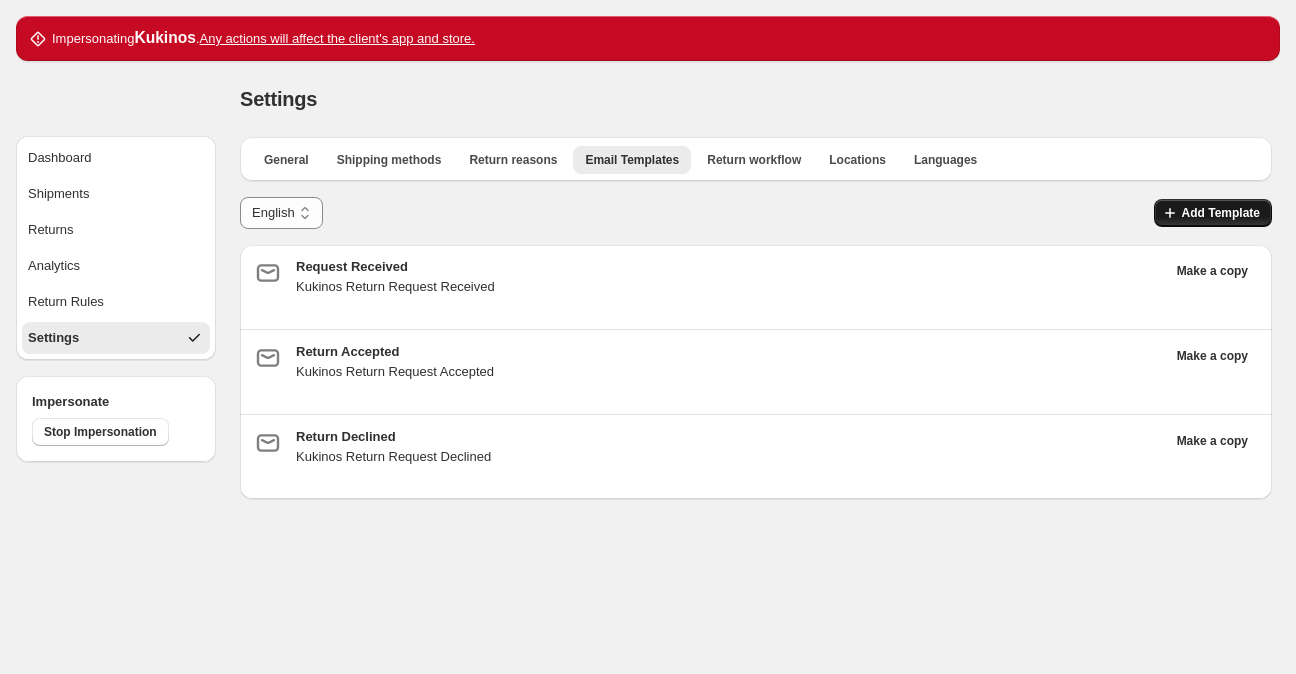 type 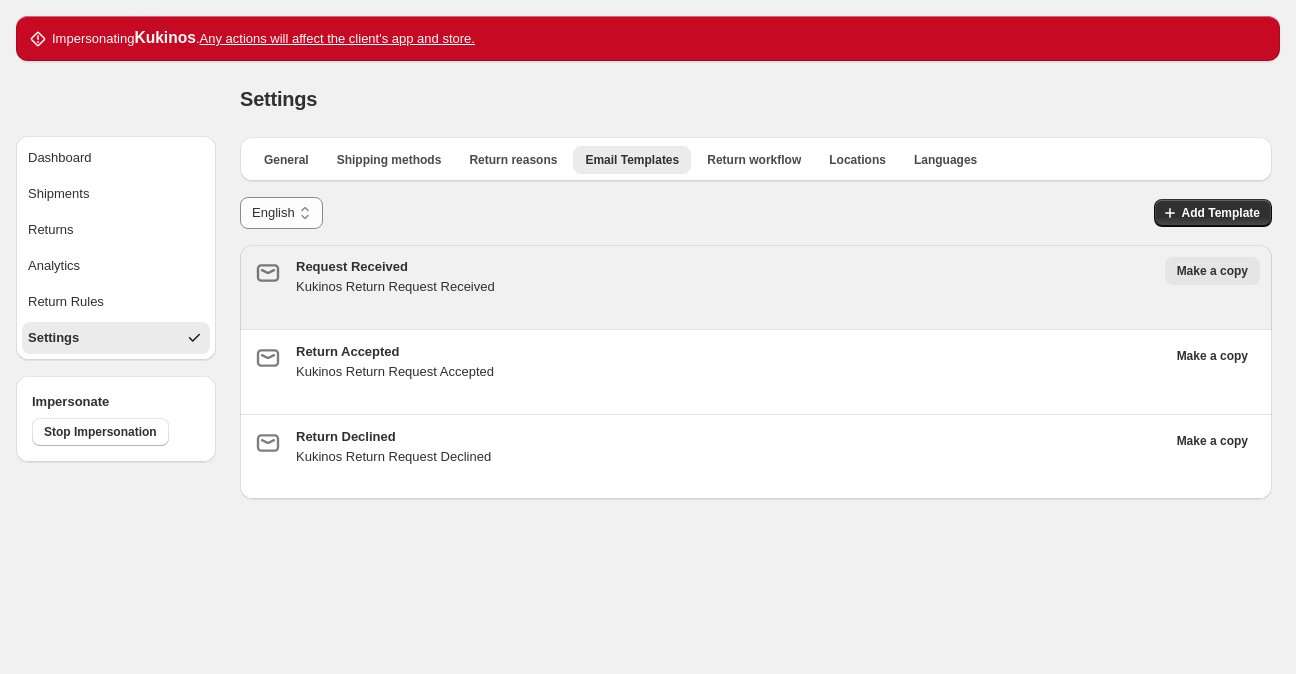 click on "Make a copy" at bounding box center [1212, 271] 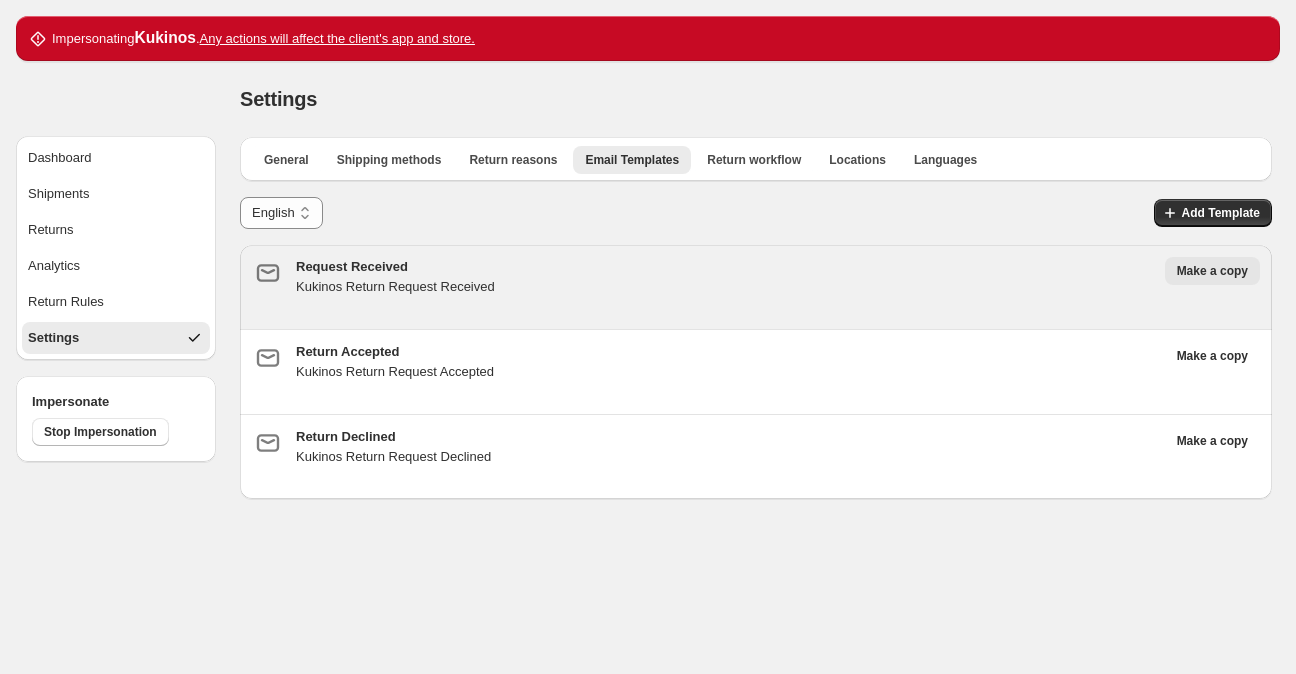 type on "**********" 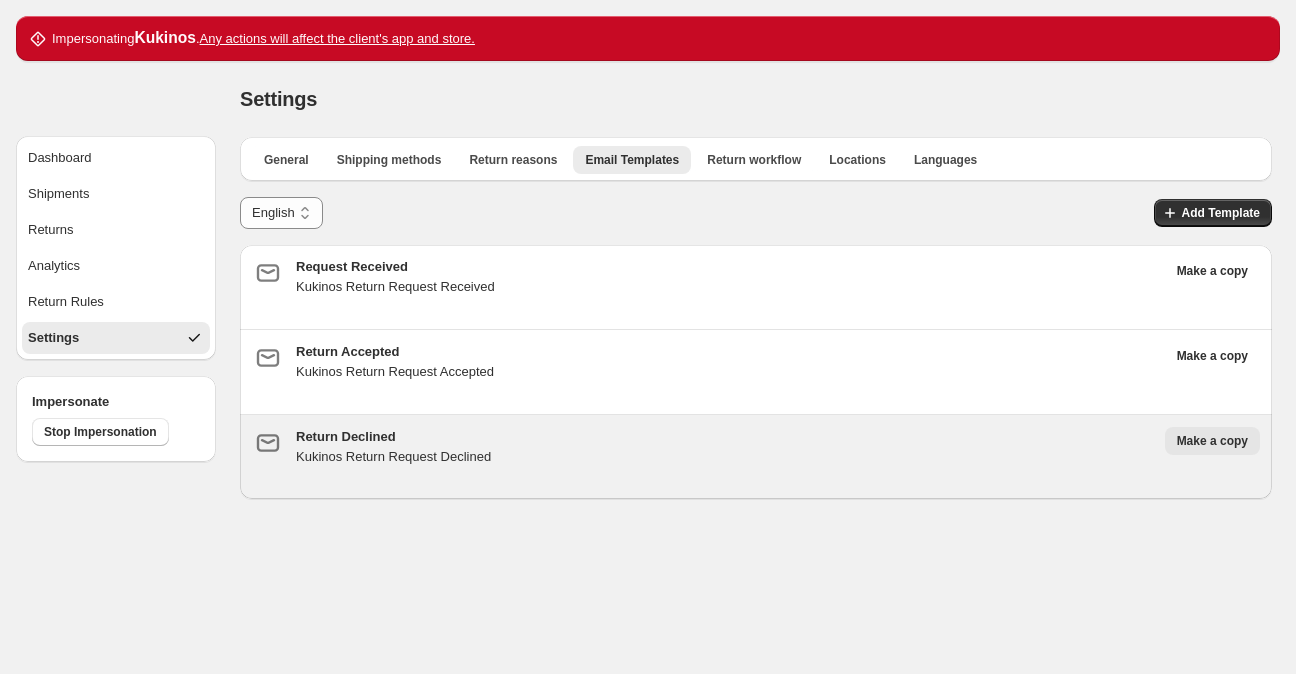 click on "Make a copy" at bounding box center [1212, 441] 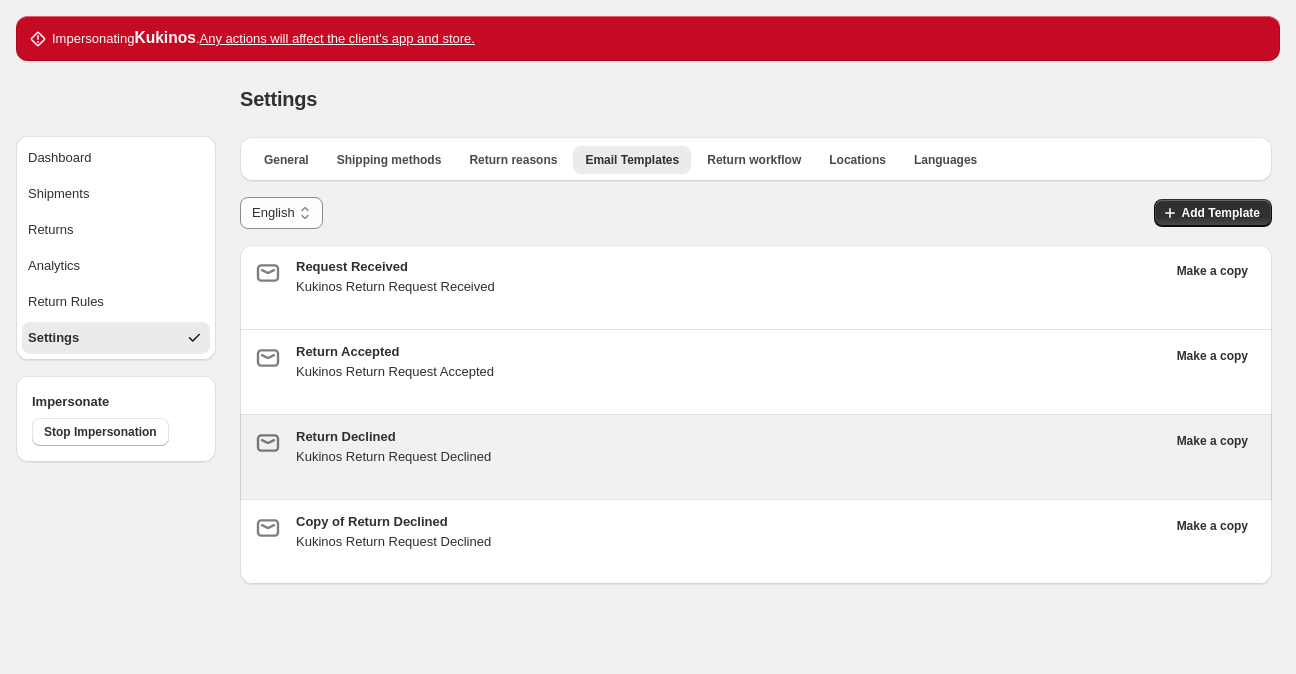 click on "Kukinos Return Request Declined" at bounding box center (730, 457) 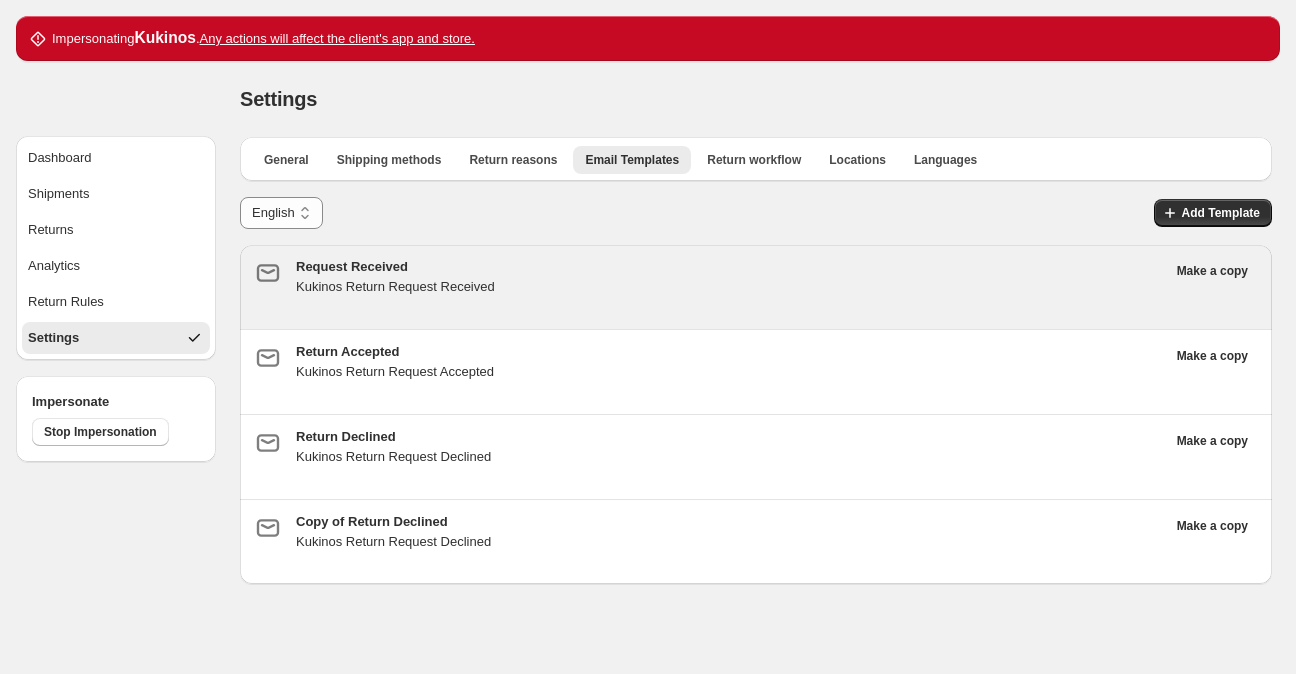 click on "Kukinos Return Request Received" at bounding box center (730, 287) 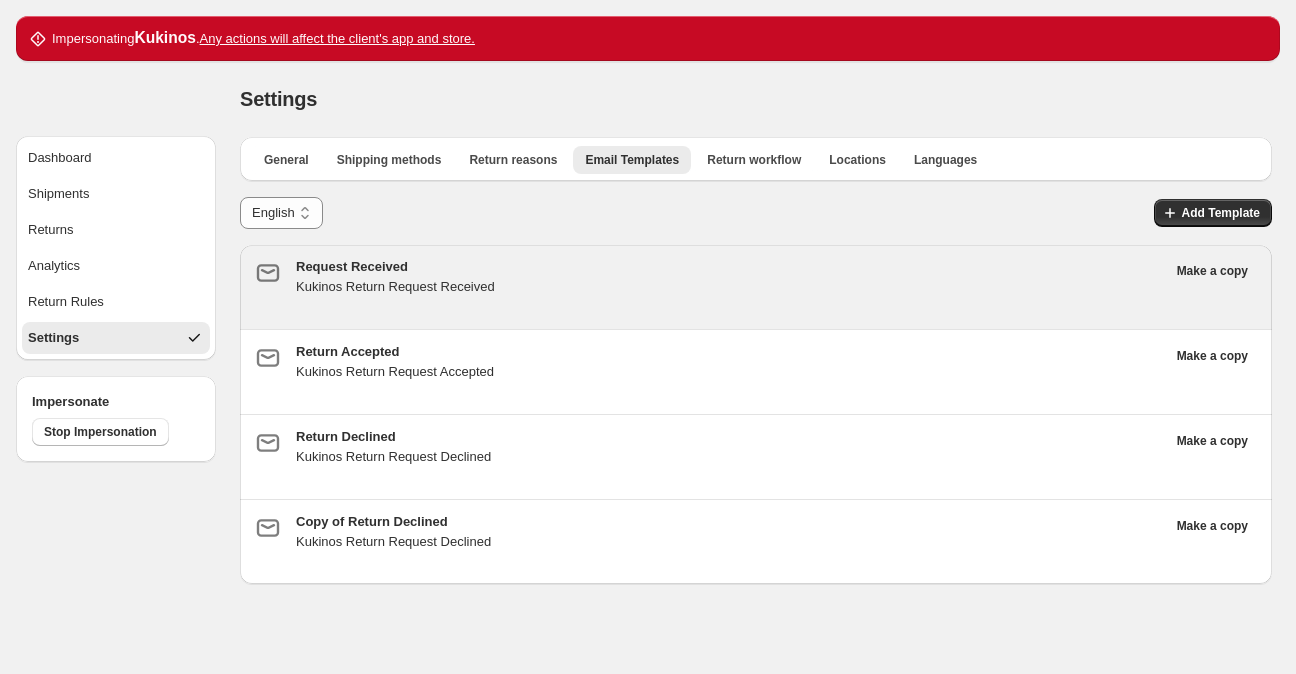 type on "**********" 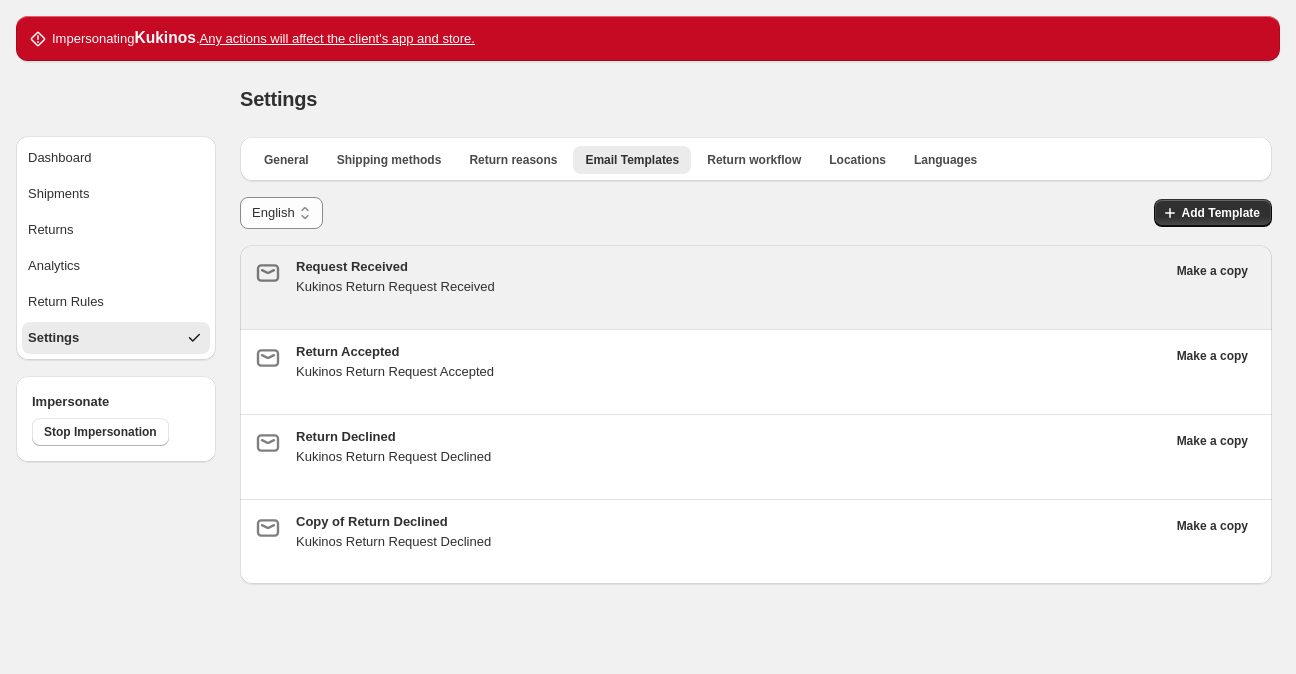 click on "Request Received Kukinos Return Request Received" at bounding box center (730, 287) 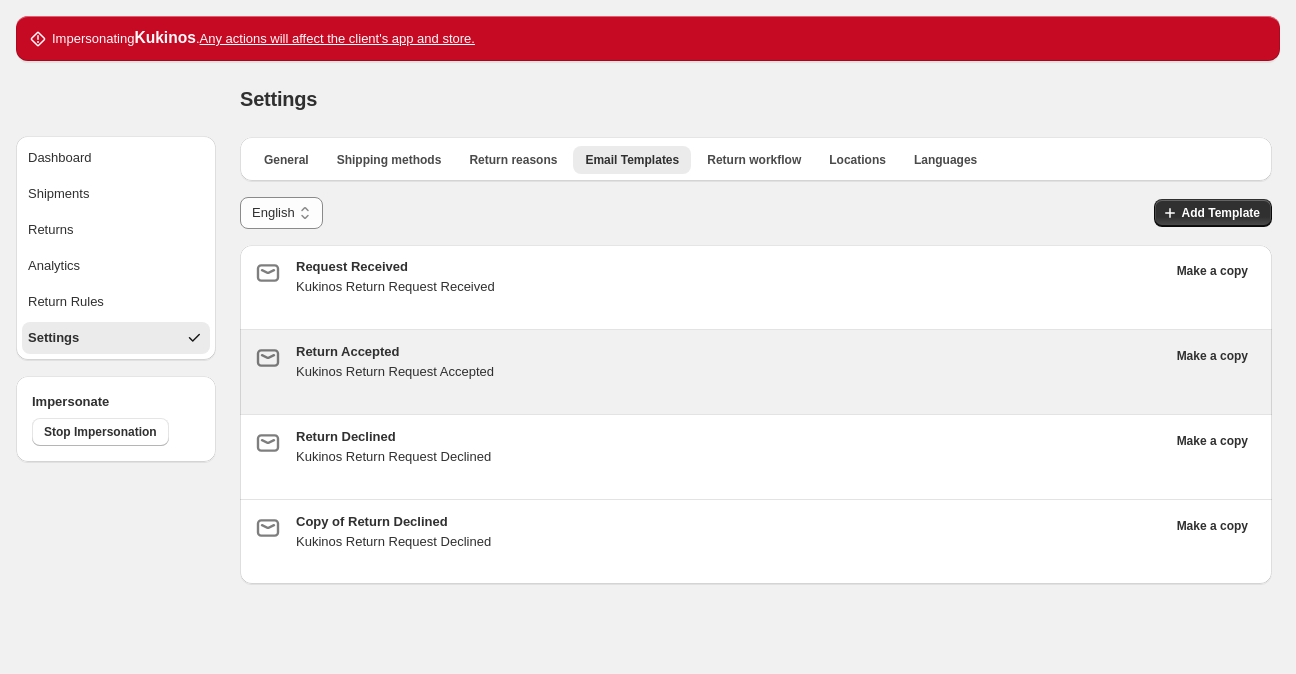 click on "Return Accepted Kukinos Return Request Accepted Make a copy" at bounding box center (756, 372) 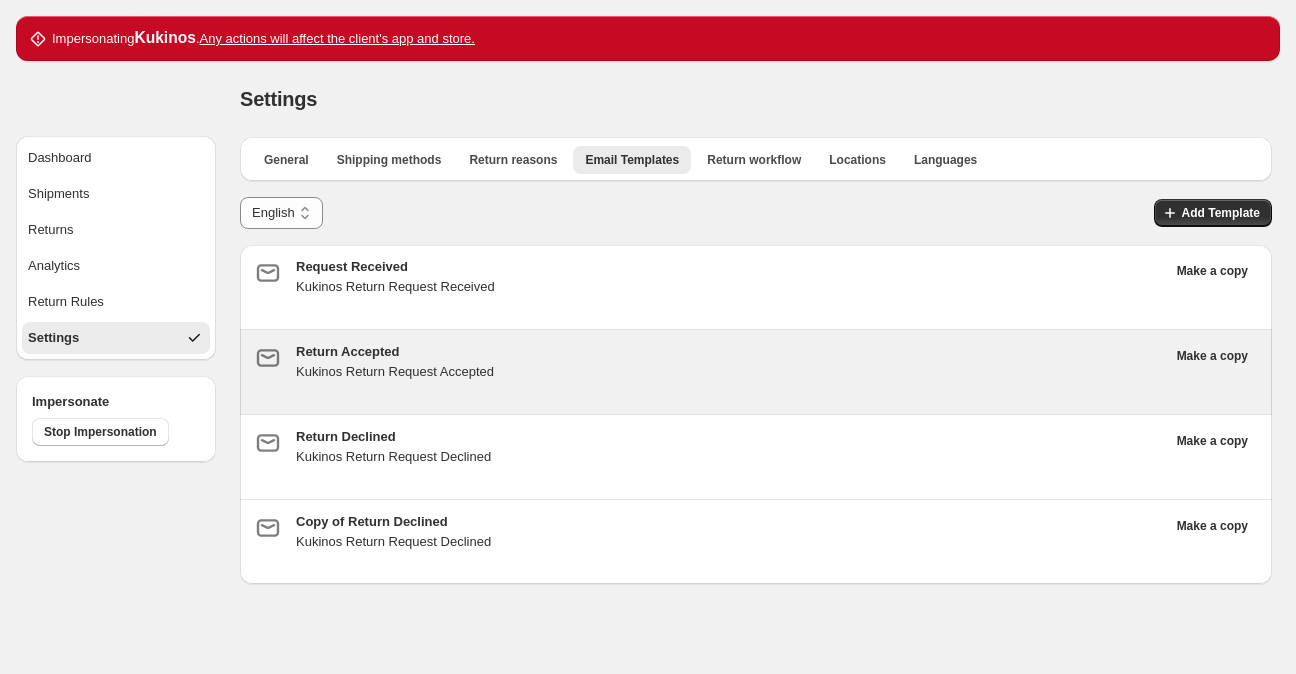 type on "**********" 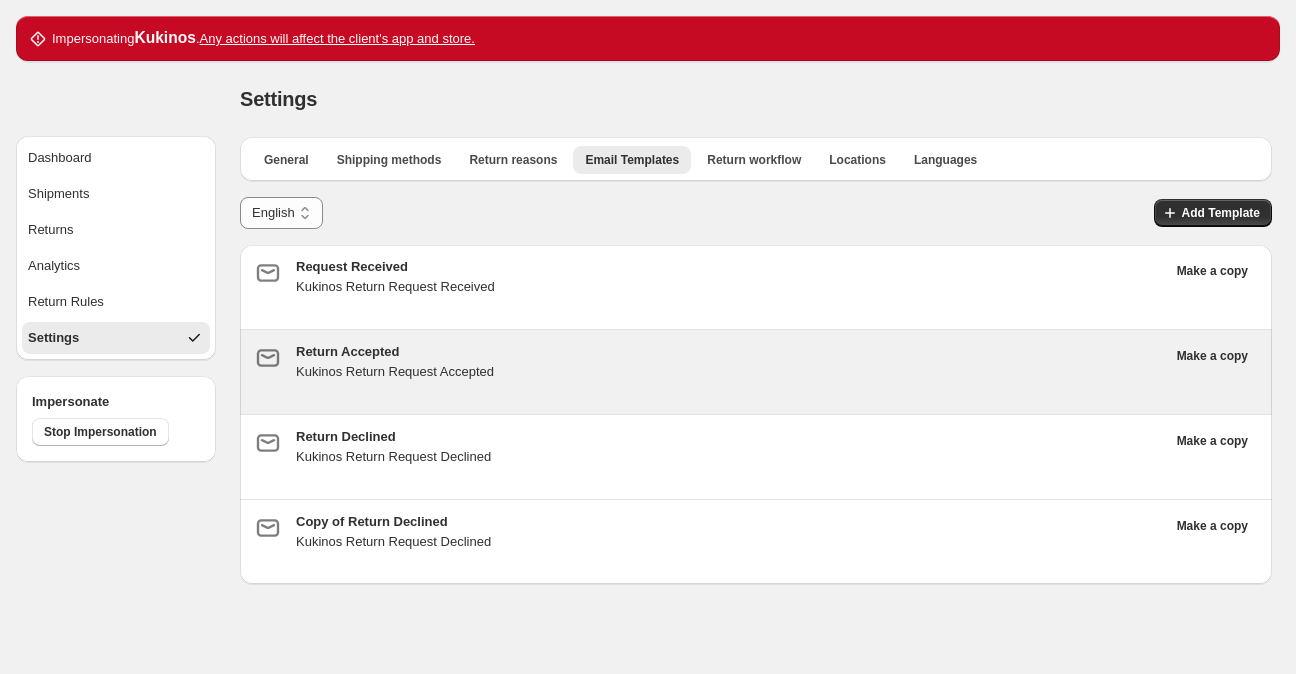 click on "Return Accepted Kukinos Return Request Accepted" at bounding box center [730, 372] 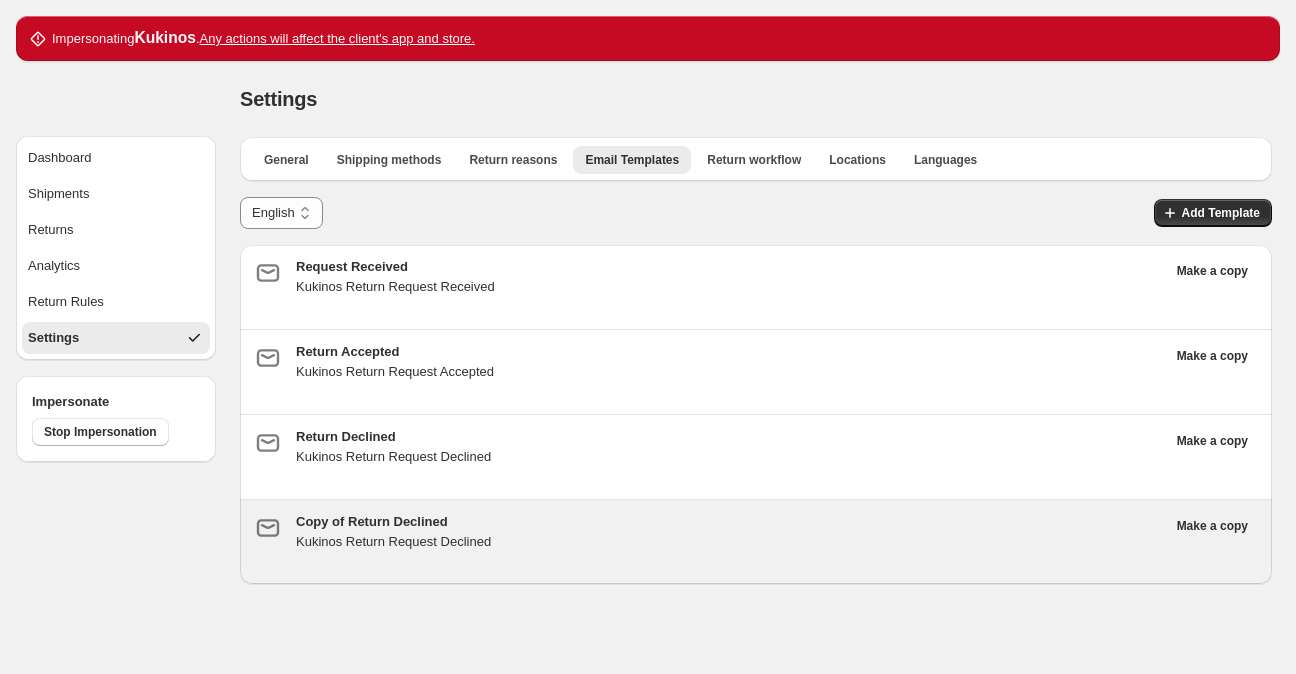 click on "Copy of Return Declined" at bounding box center [730, 522] 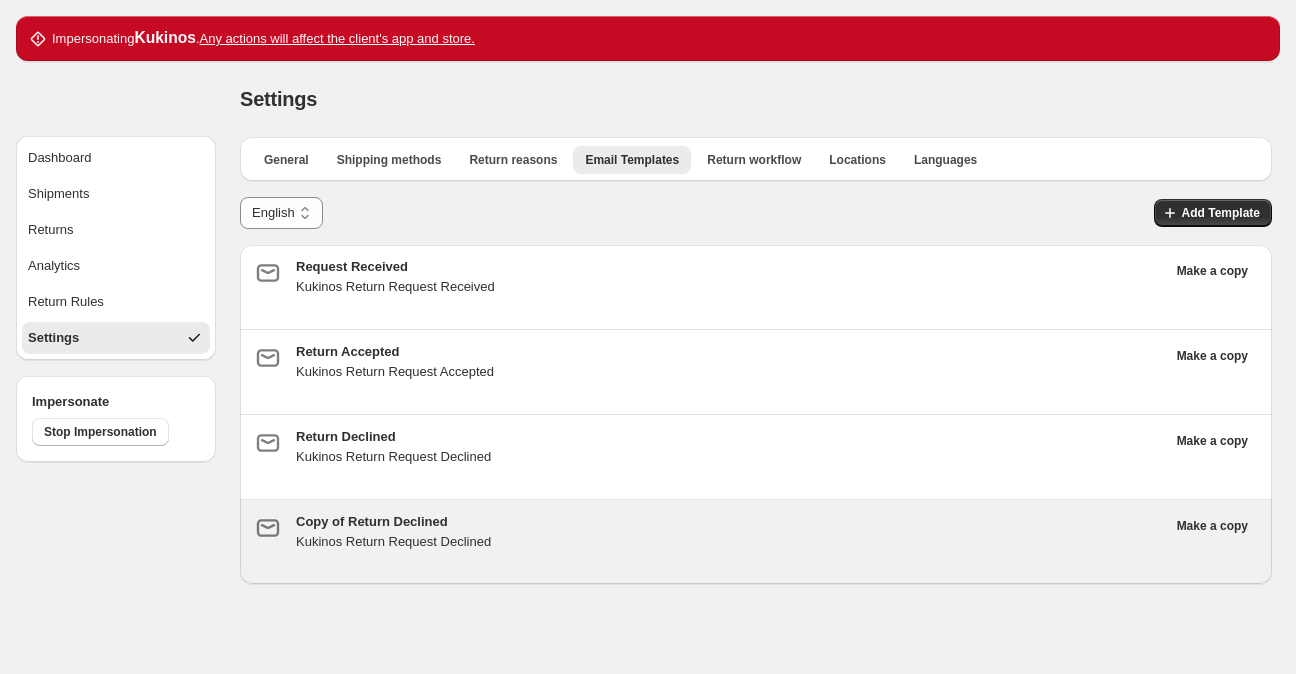 type on "**********" 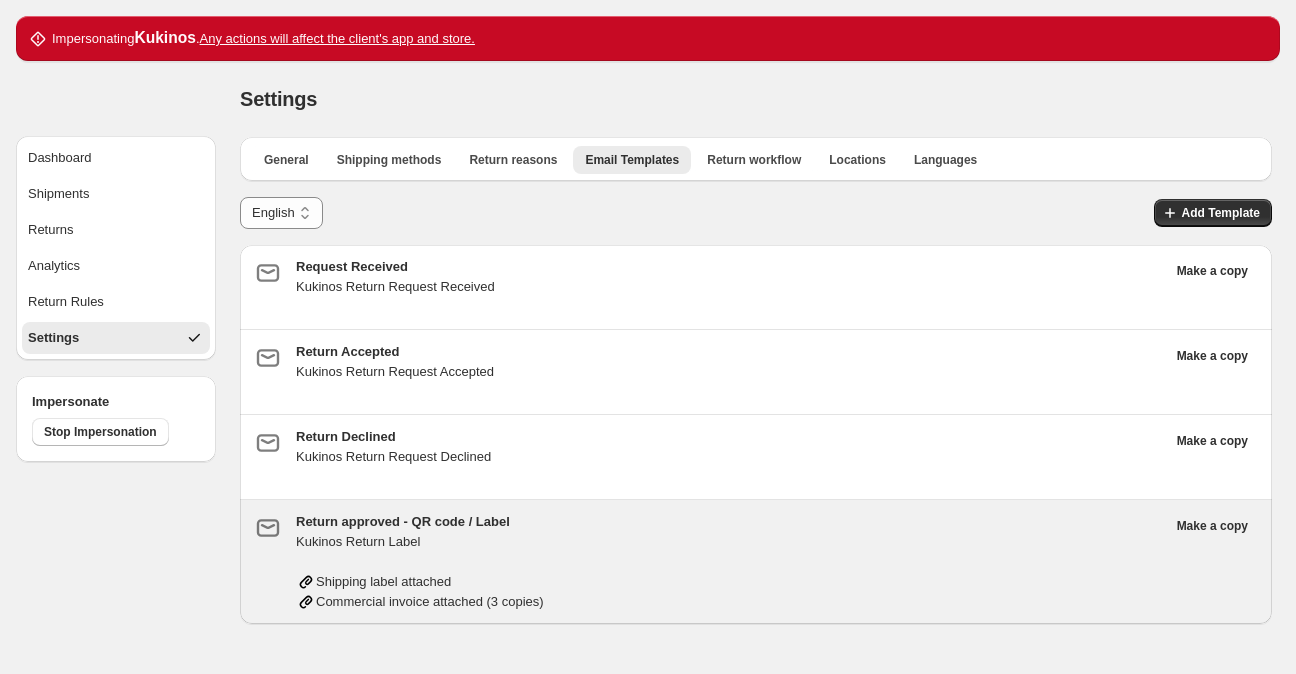 click on "Return approved - QR code / Label Kukinos Return Label Shipping label attached Commercial invoice attached (3 copies)" at bounding box center [730, 562] 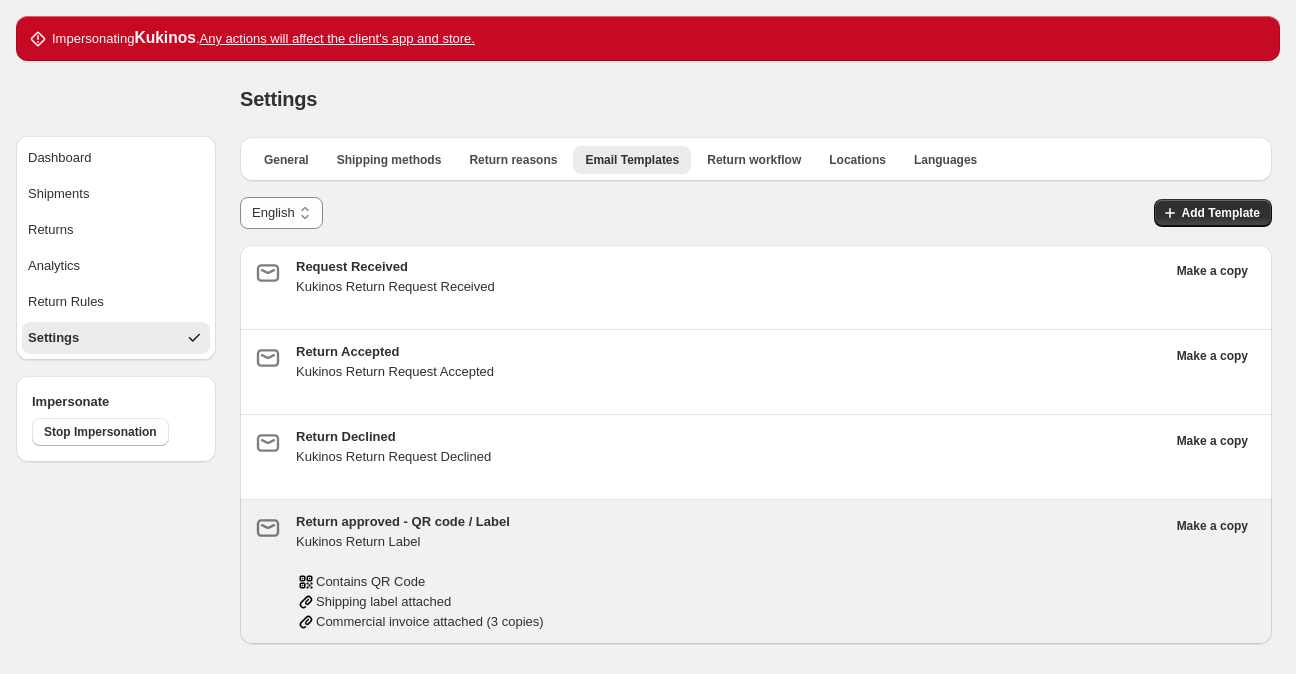 click on "Kukinos Return Label" at bounding box center (730, 542) 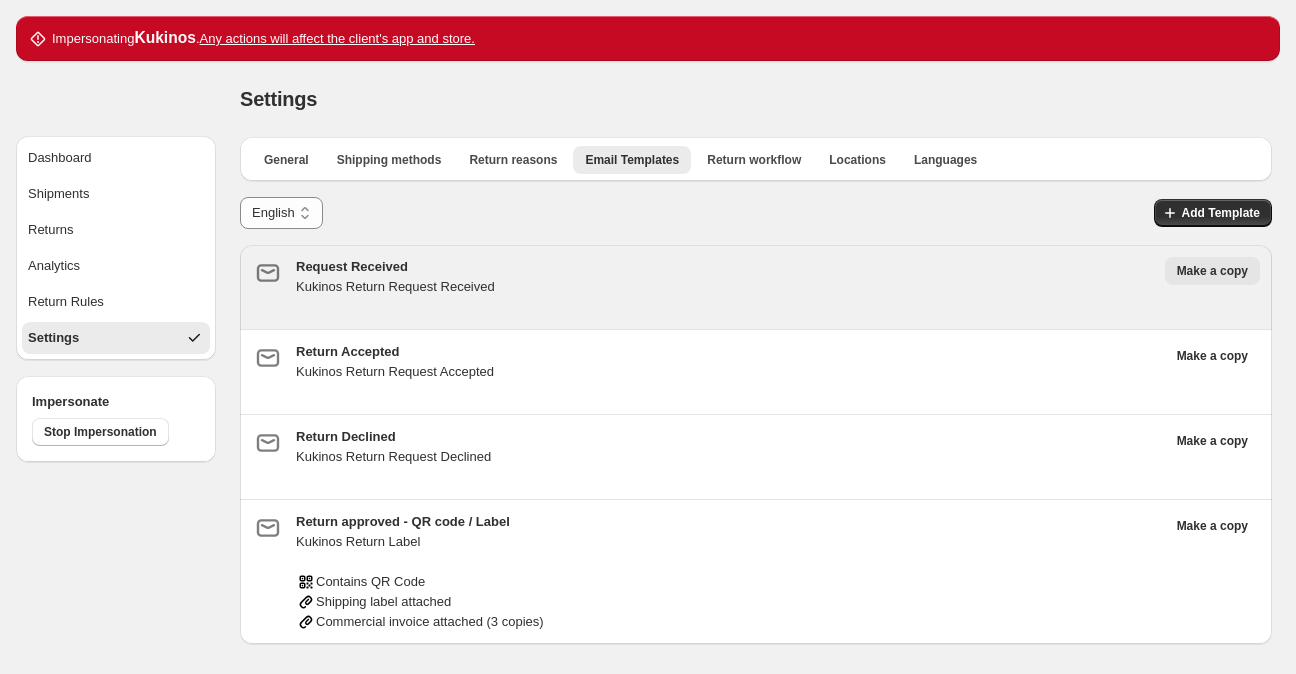click on "Make a copy" at bounding box center (1212, 271) 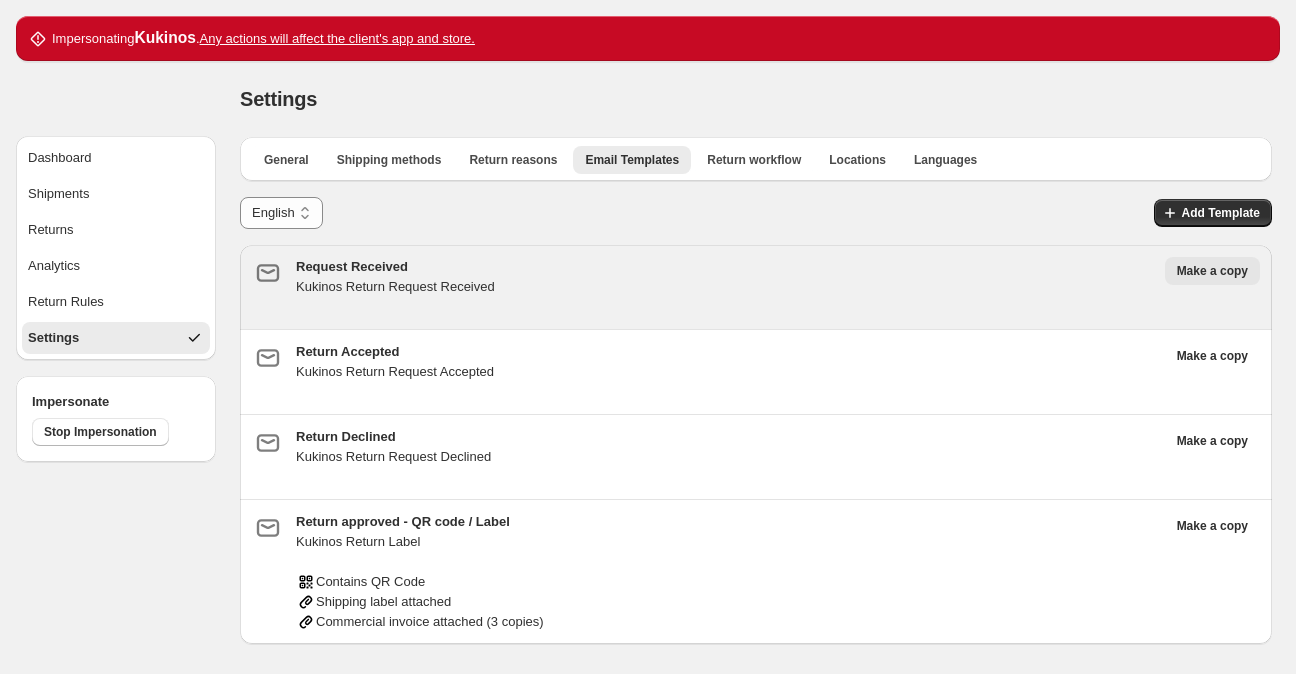 type on "**********" 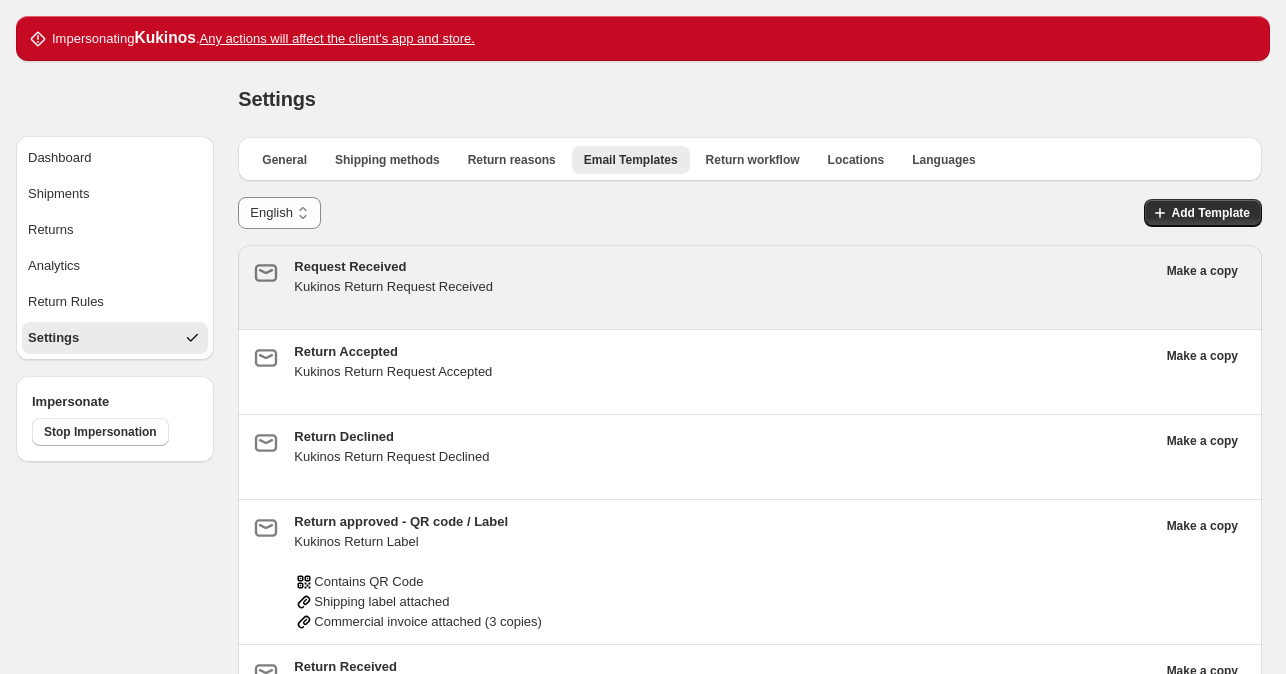 scroll, scrollTop: 54, scrollLeft: 0, axis: vertical 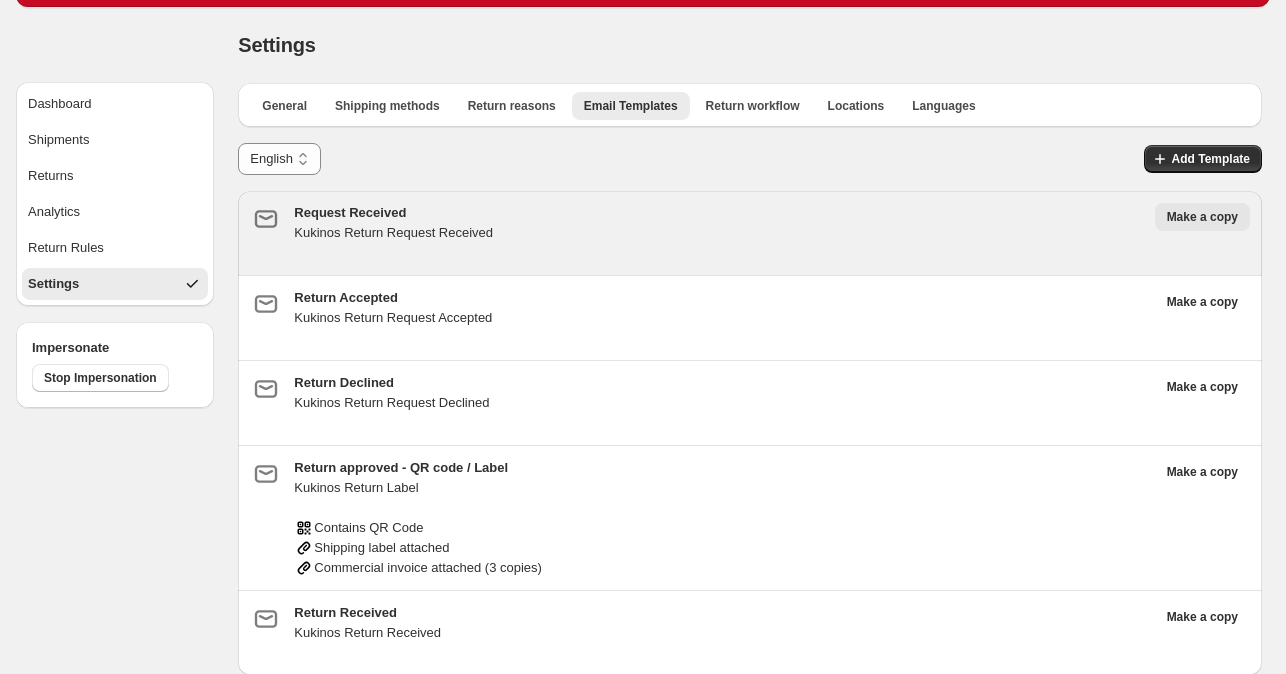 click on "Make a copy" at bounding box center [1202, 217] 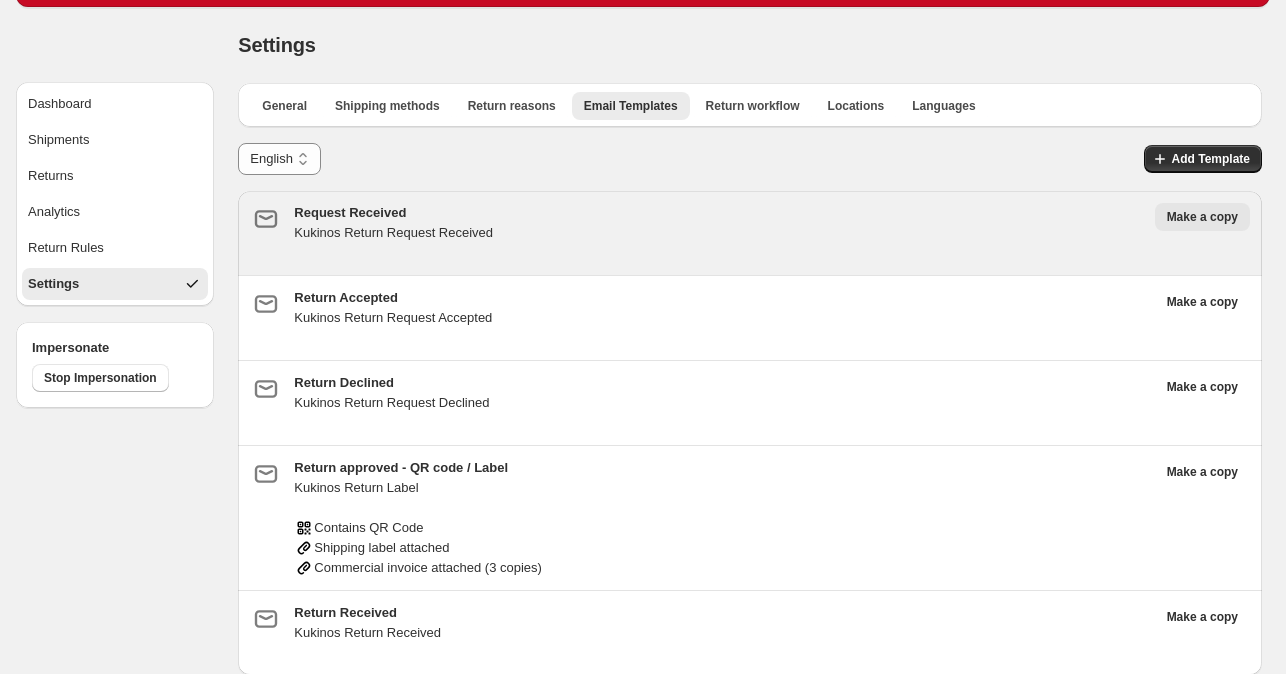 type on "**********" 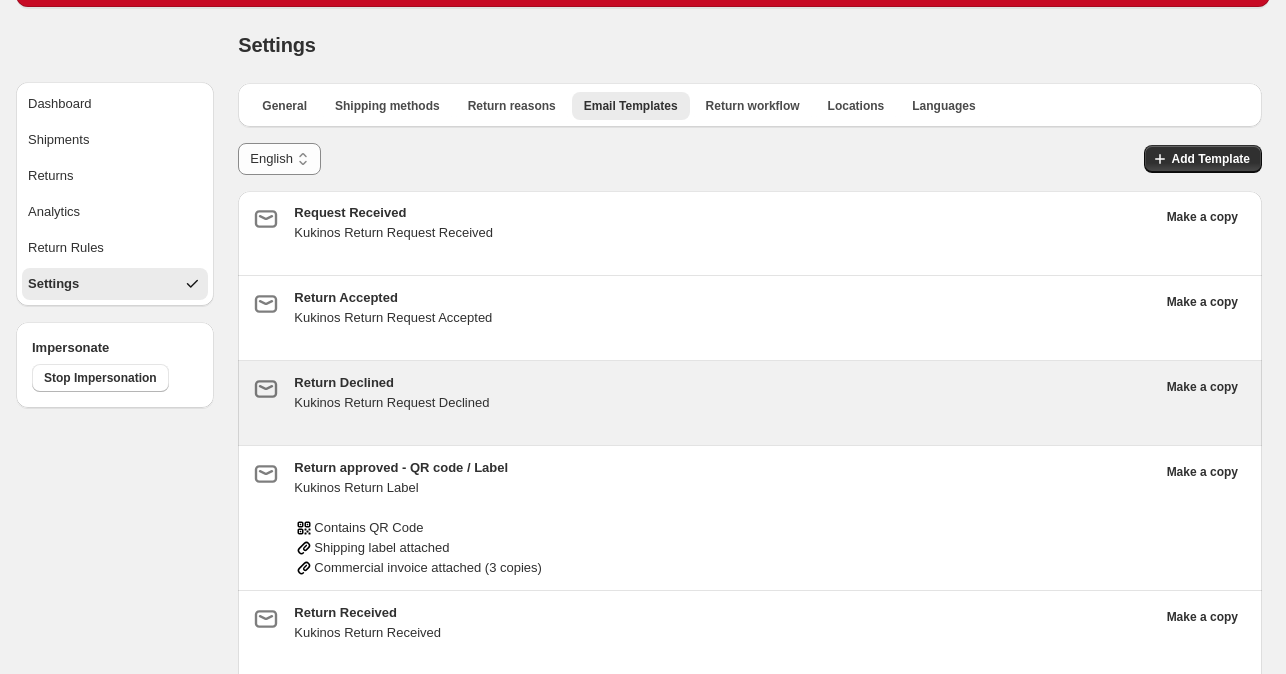 scroll, scrollTop: 139, scrollLeft: 0, axis: vertical 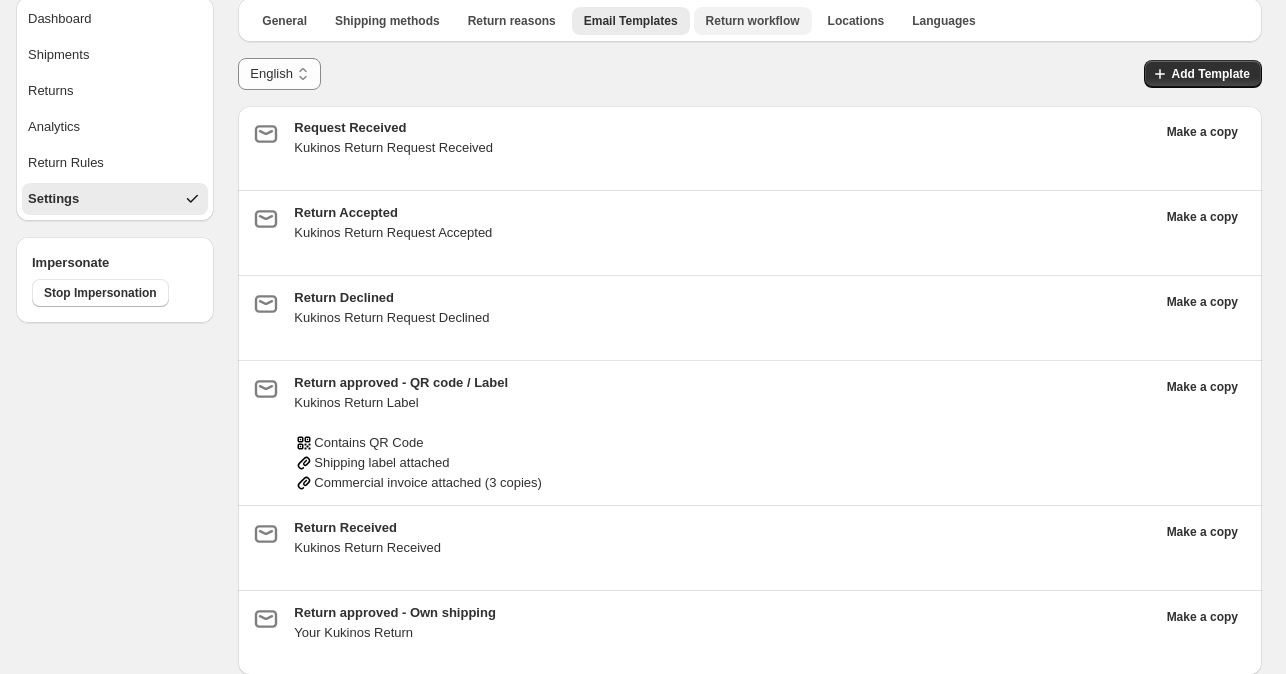 click on "Return workflow" at bounding box center [753, 21] 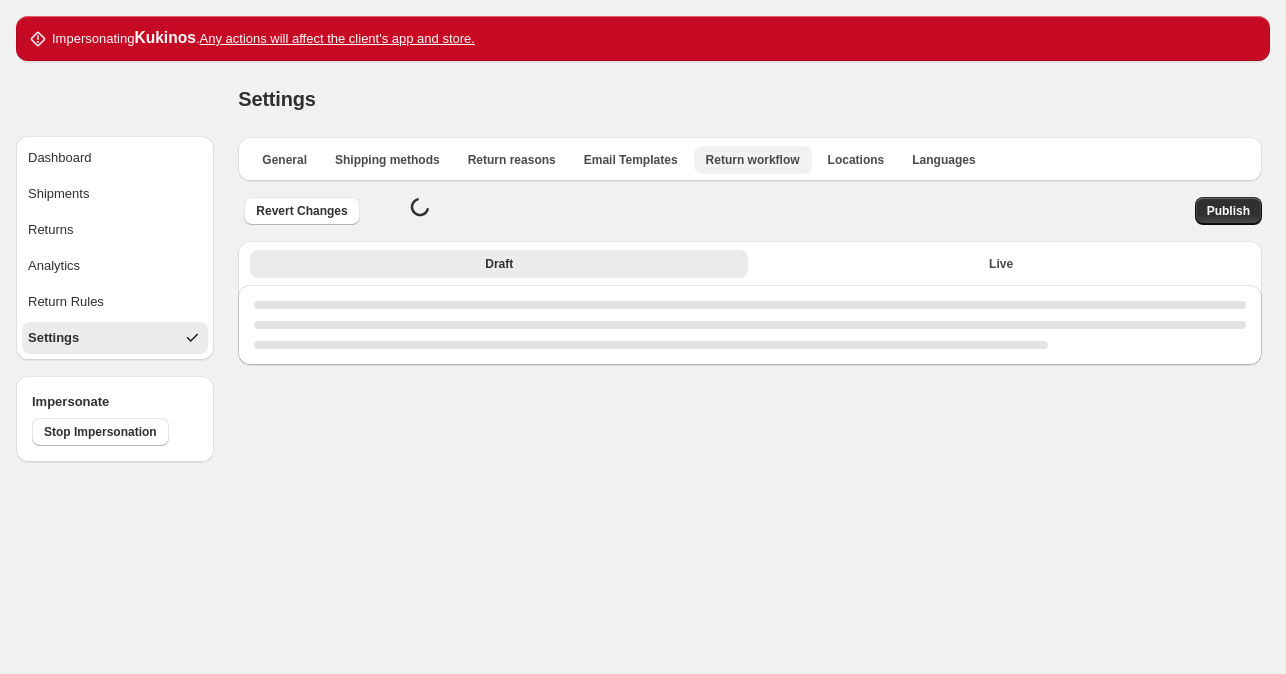 scroll, scrollTop: 0, scrollLeft: 0, axis: both 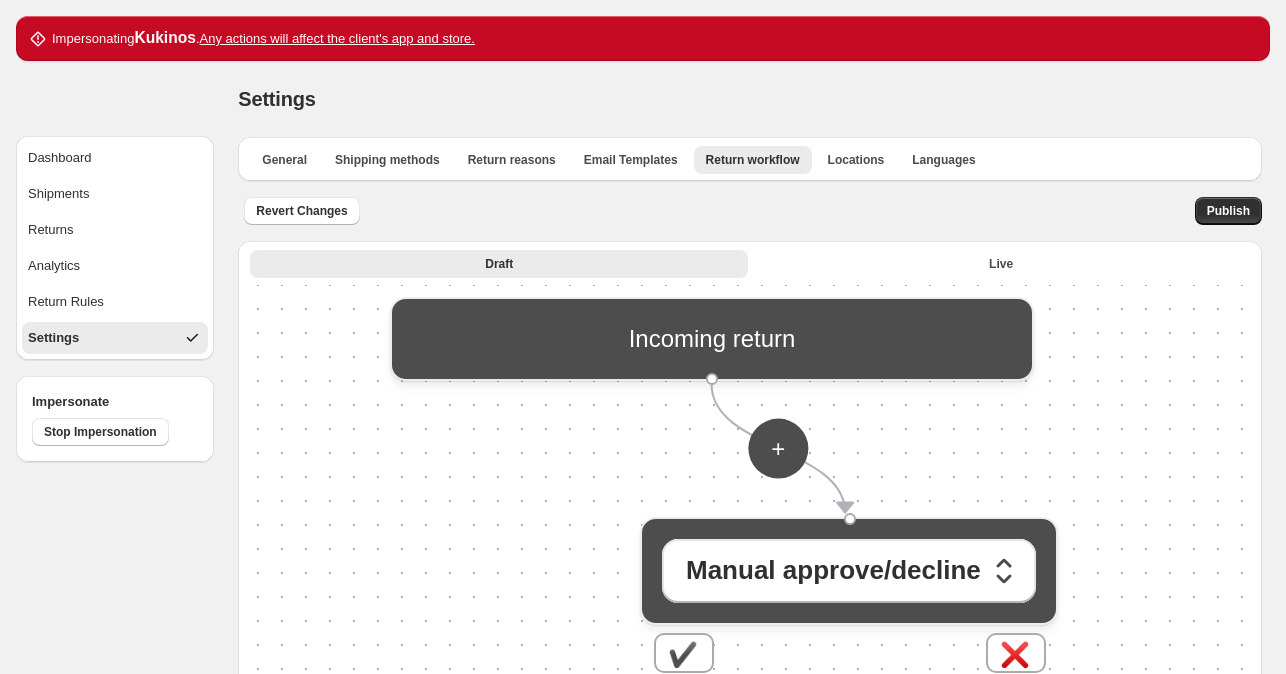 drag, startPoint x: 726, startPoint y: 404, endPoint x: 696, endPoint y: 244, distance: 162.78821 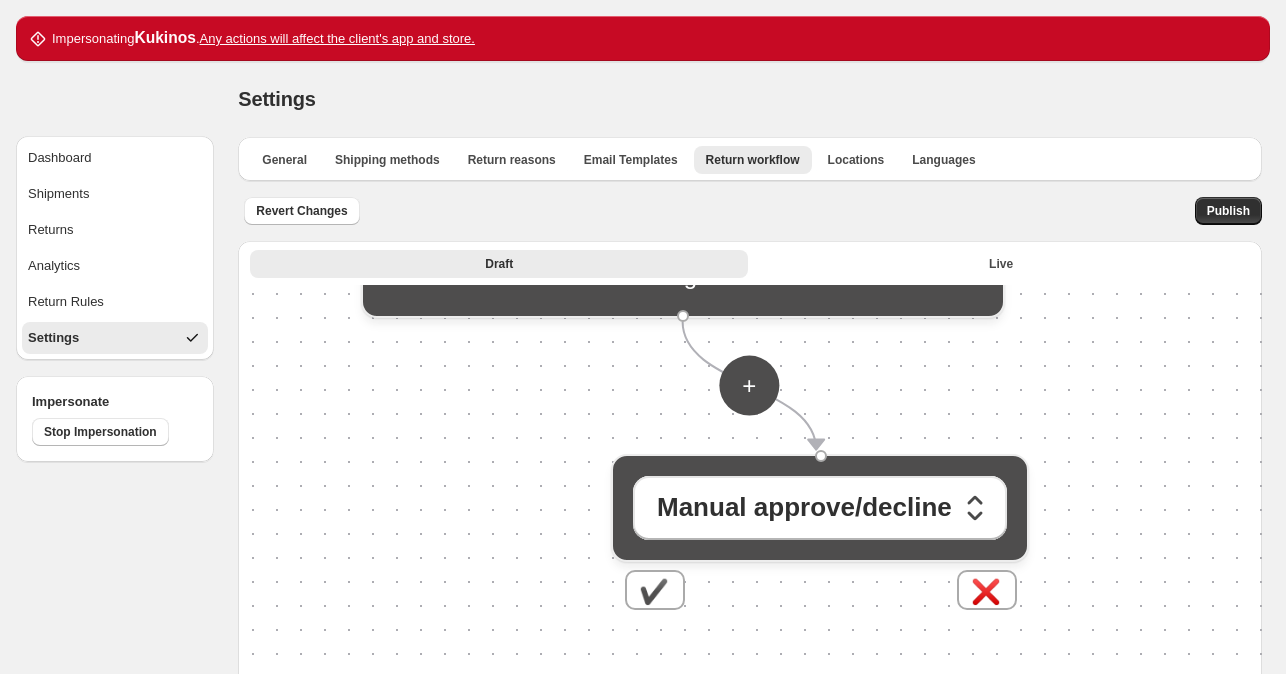 drag, startPoint x: 523, startPoint y: 482, endPoint x: 509, endPoint y: 413, distance: 70.40597 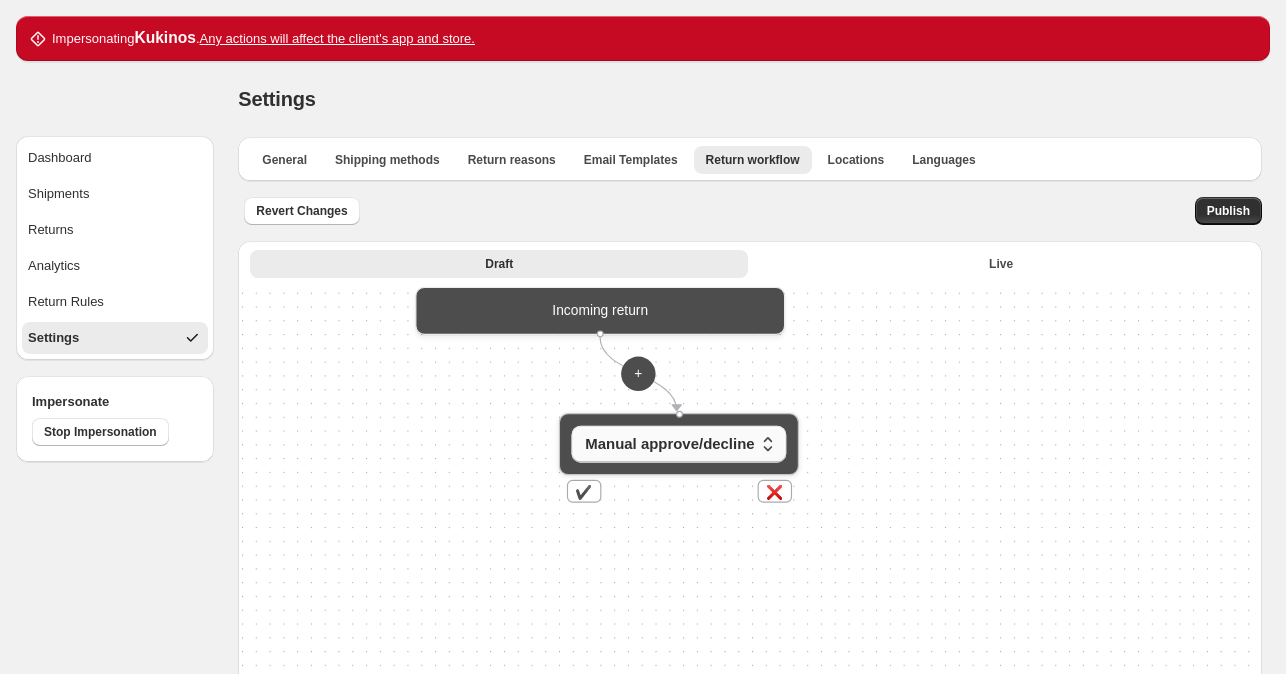 click on "Manual approve/decline" at bounding box center (670, 444) 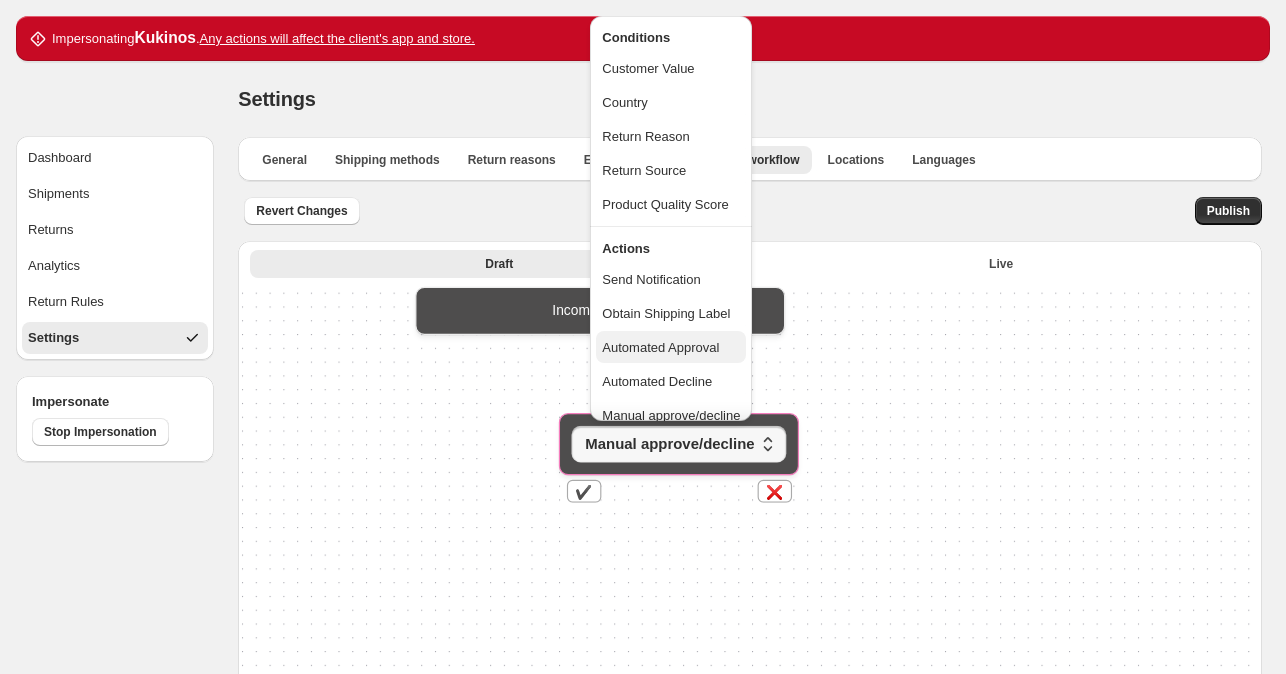 click on "Automated Approval" at bounding box center [660, 347] 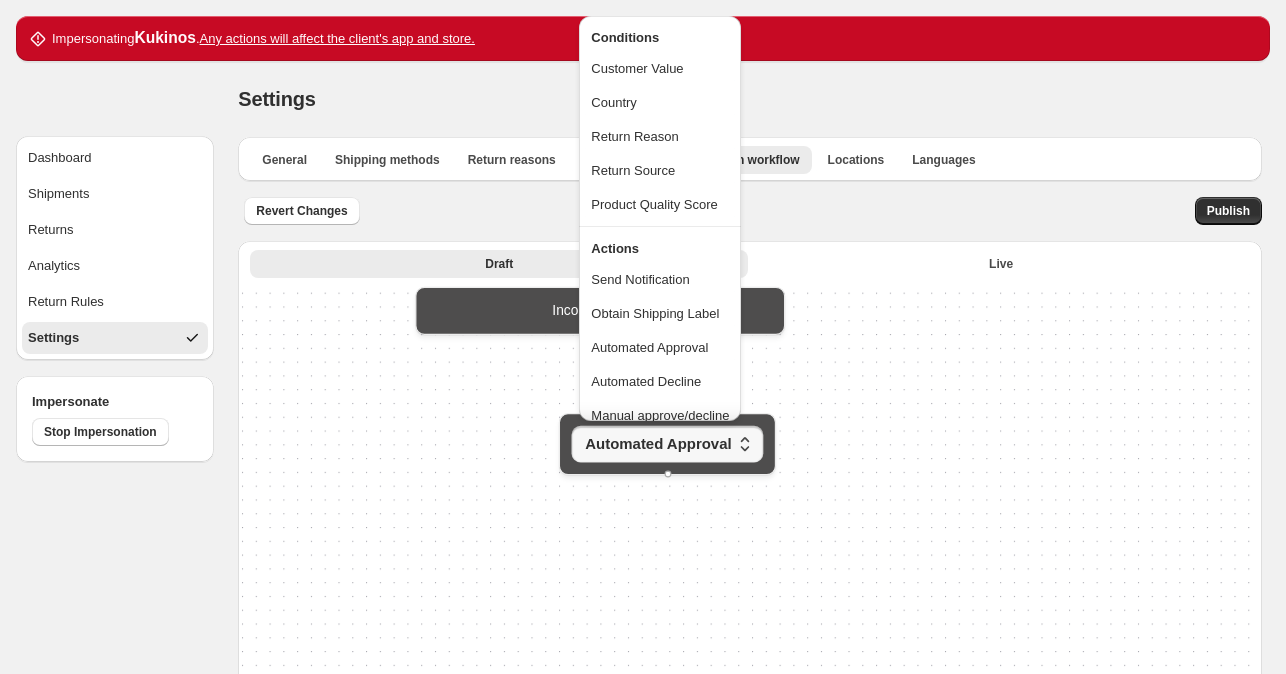 click on "+ Automated Approval Incoming return" at bounding box center [750, 622] 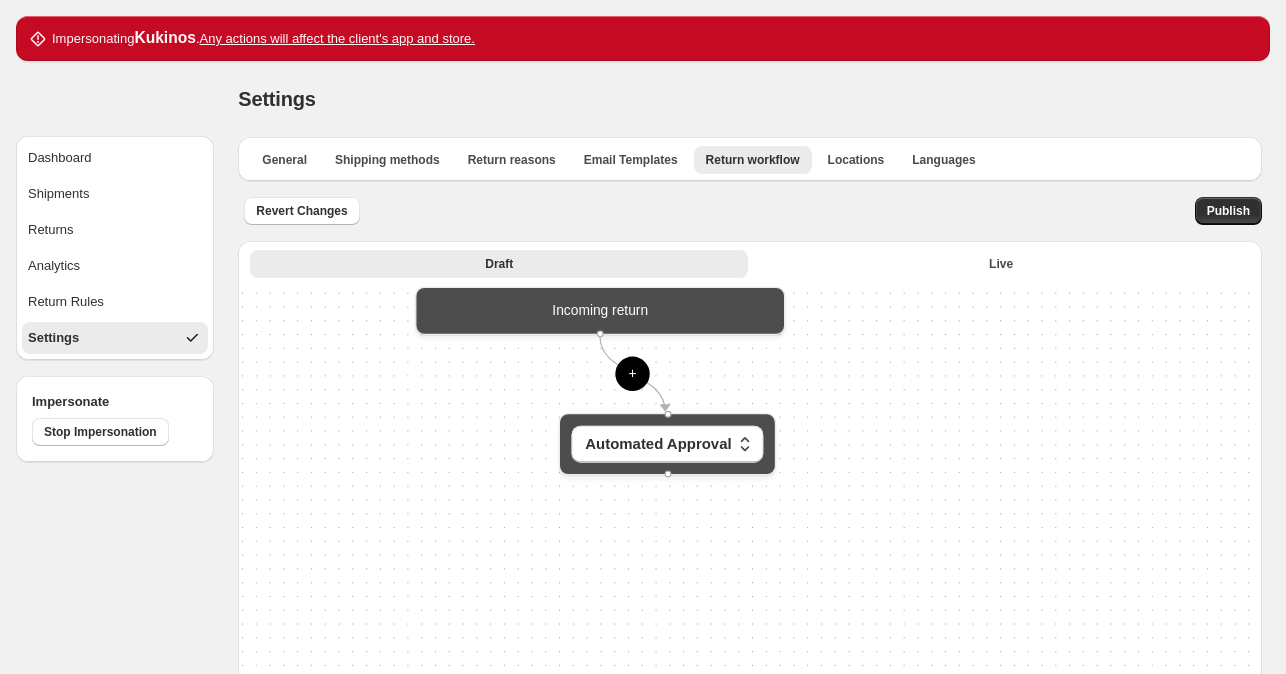 click on "+" at bounding box center (633, 374) 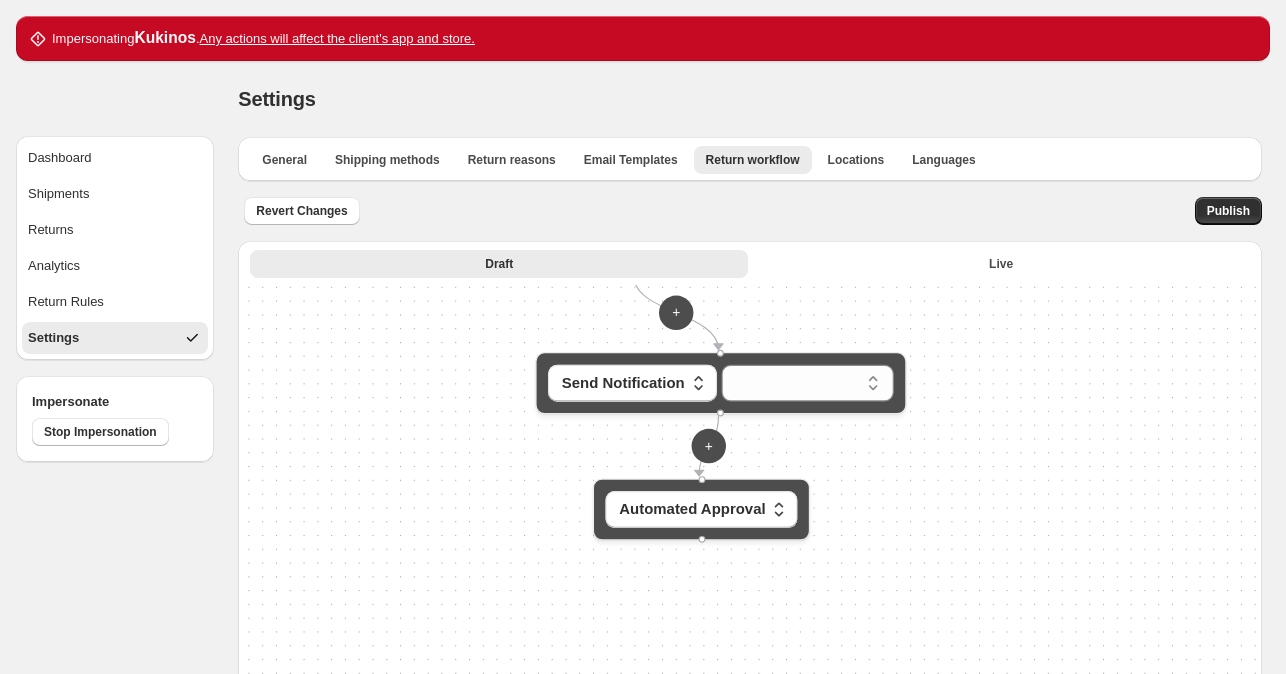 drag, startPoint x: 918, startPoint y: 464, endPoint x: 952, endPoint y: 403, distance: 69.83552 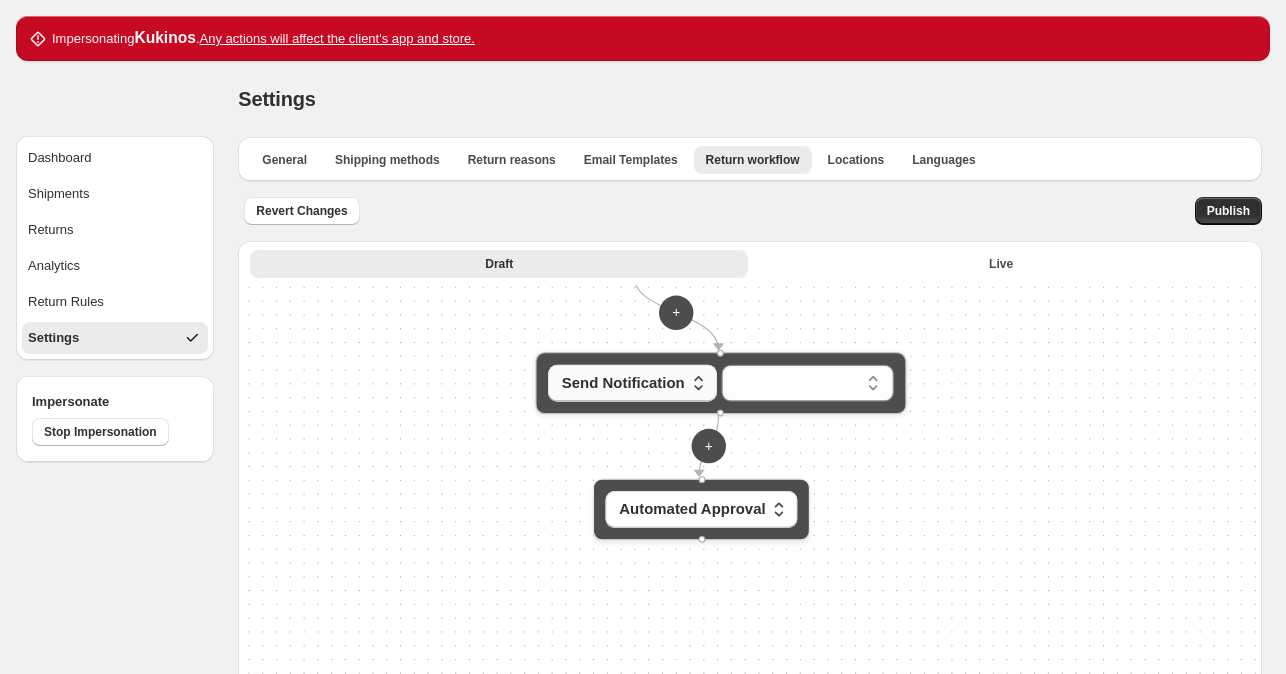 click 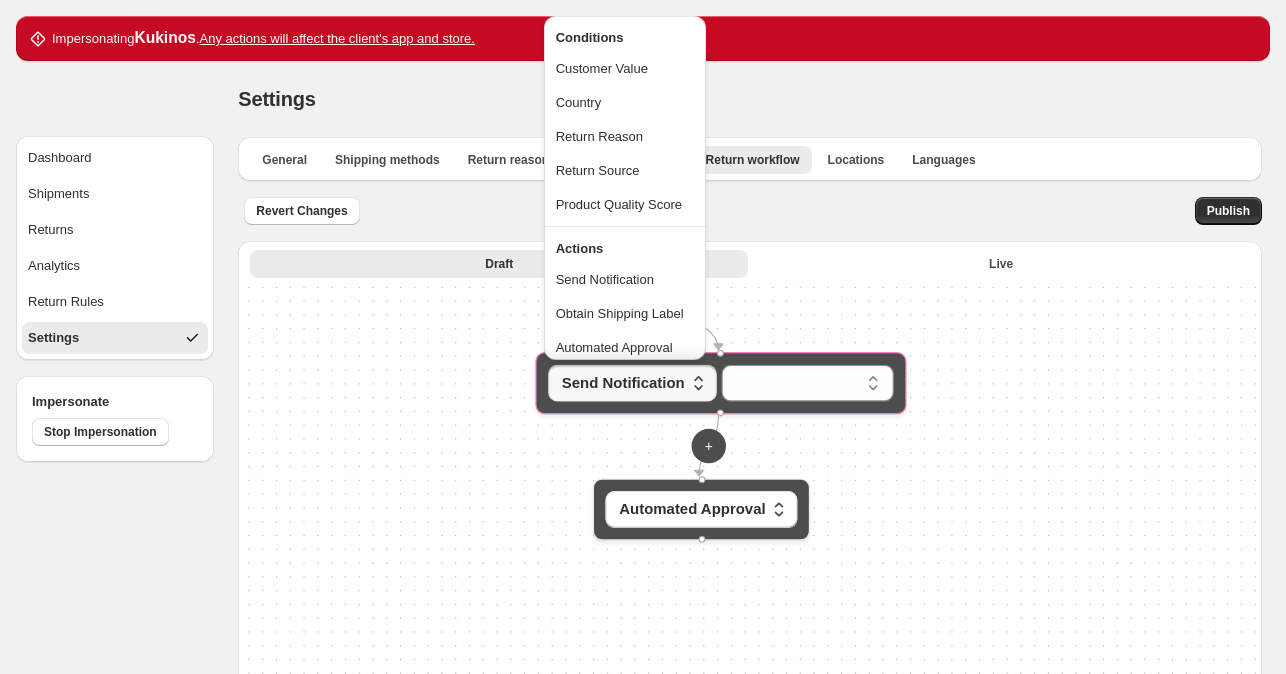 click on "**********" at bounding box center (750, 622) 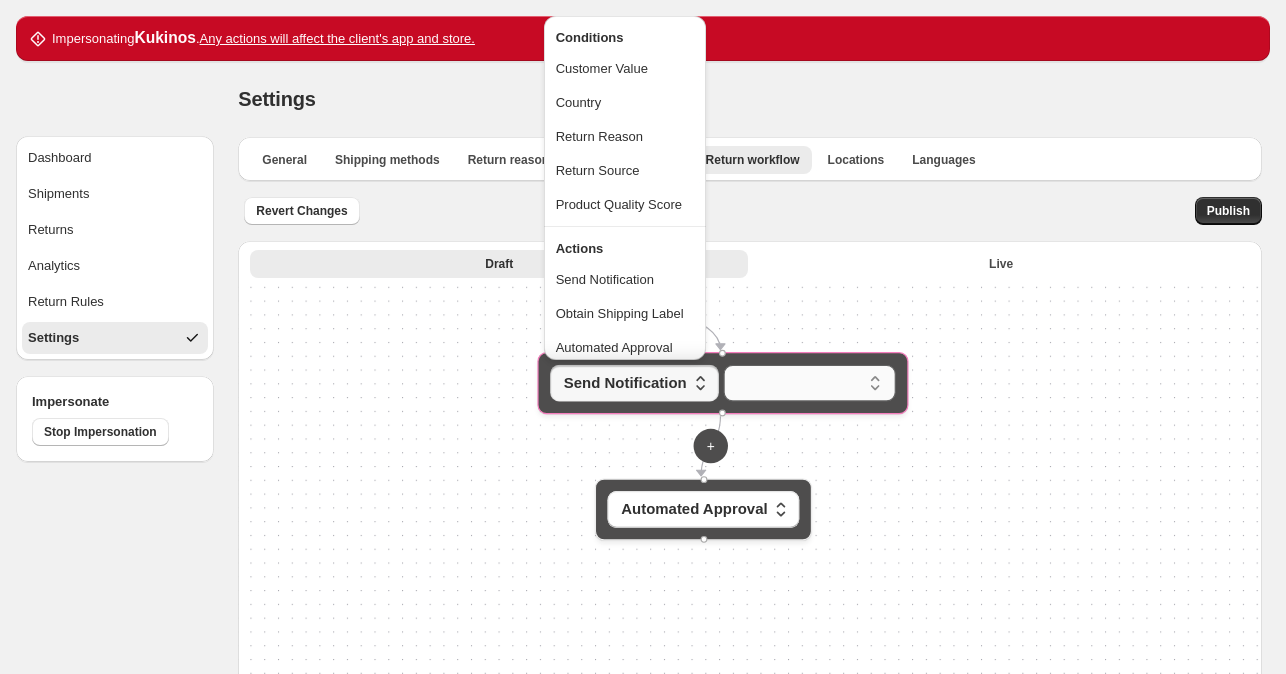 click on "**********" at bounding box center [721, 380] 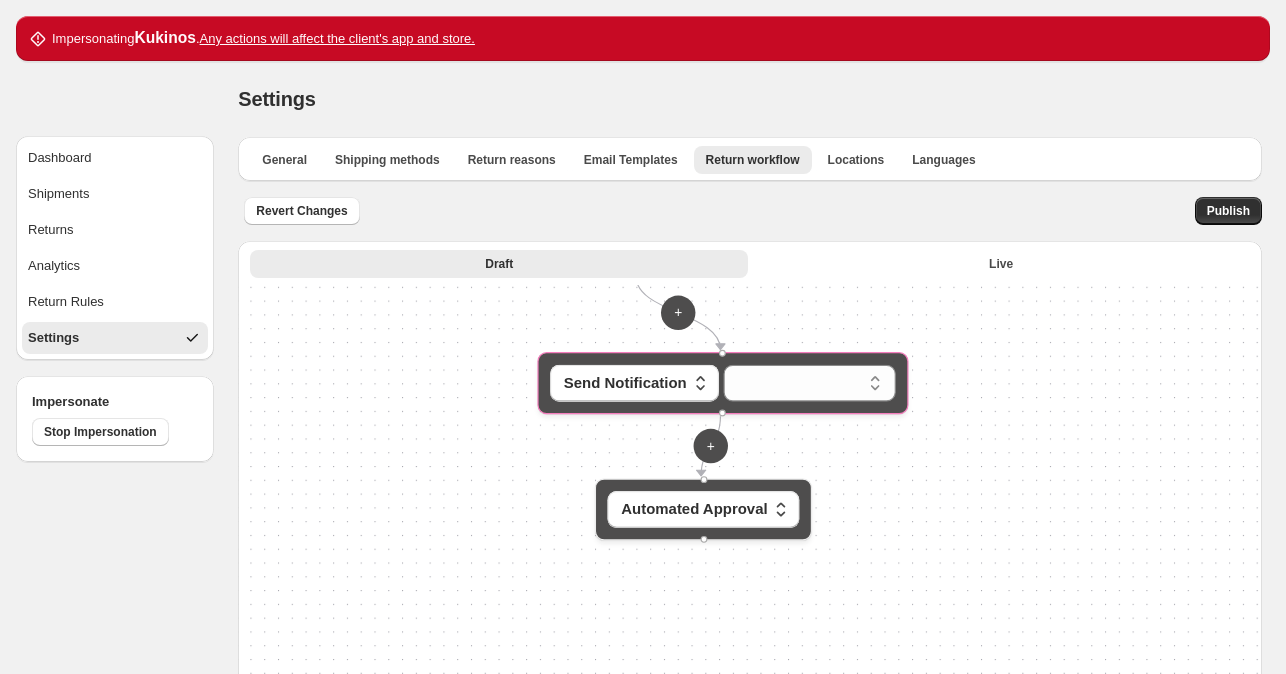 click on "**********" at bounding box center [721, 380] 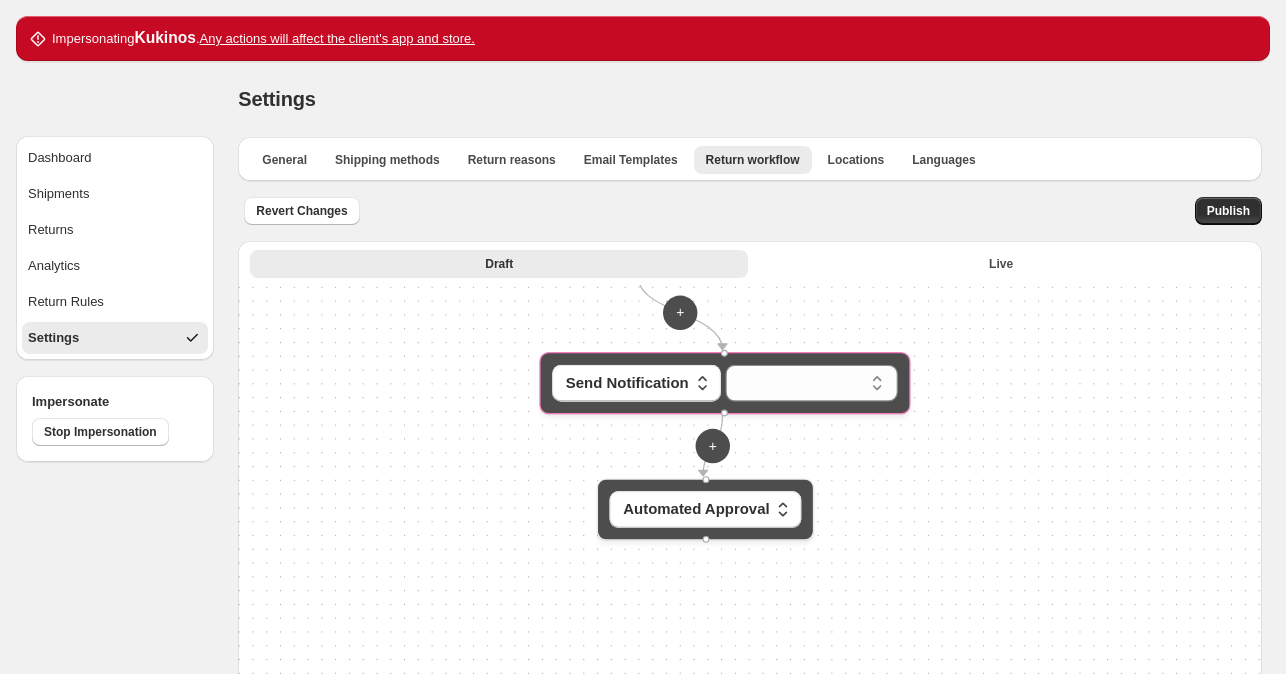 click on "**********" at bounding box center [725, 383] 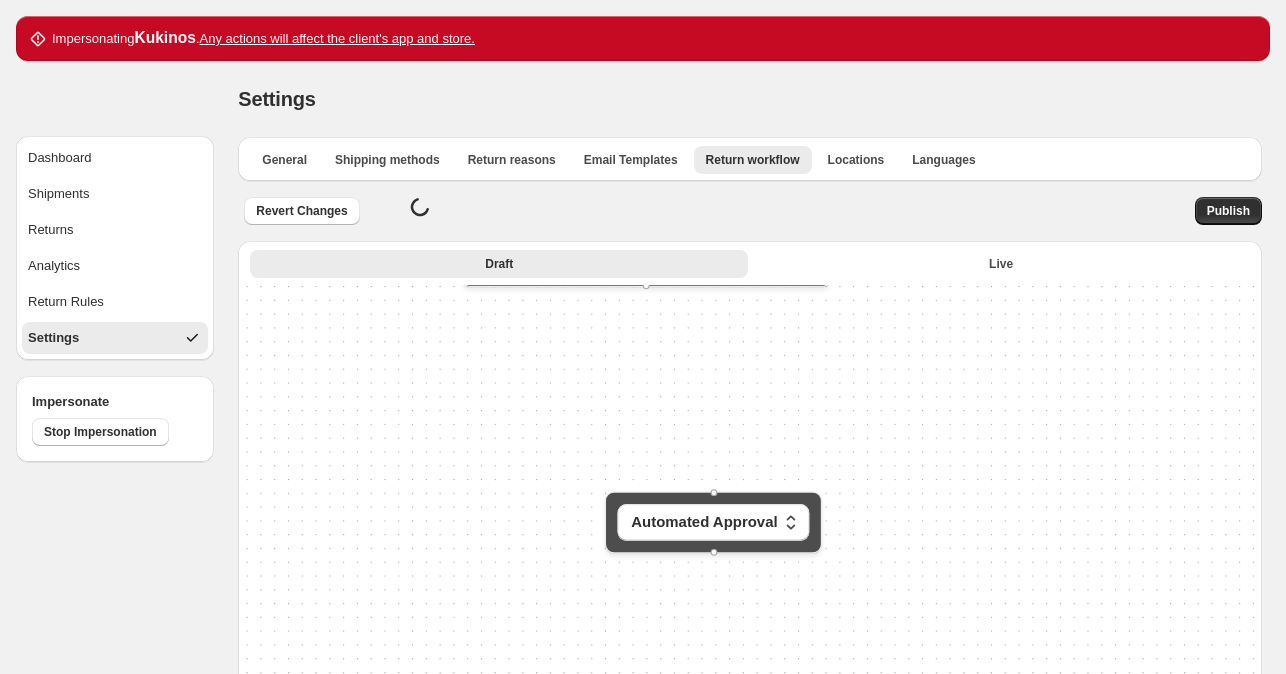 drag, startPoint x: 775, startPoint y: 388, endPoint x: 776, endPoint y: 444, distance: 56.008926 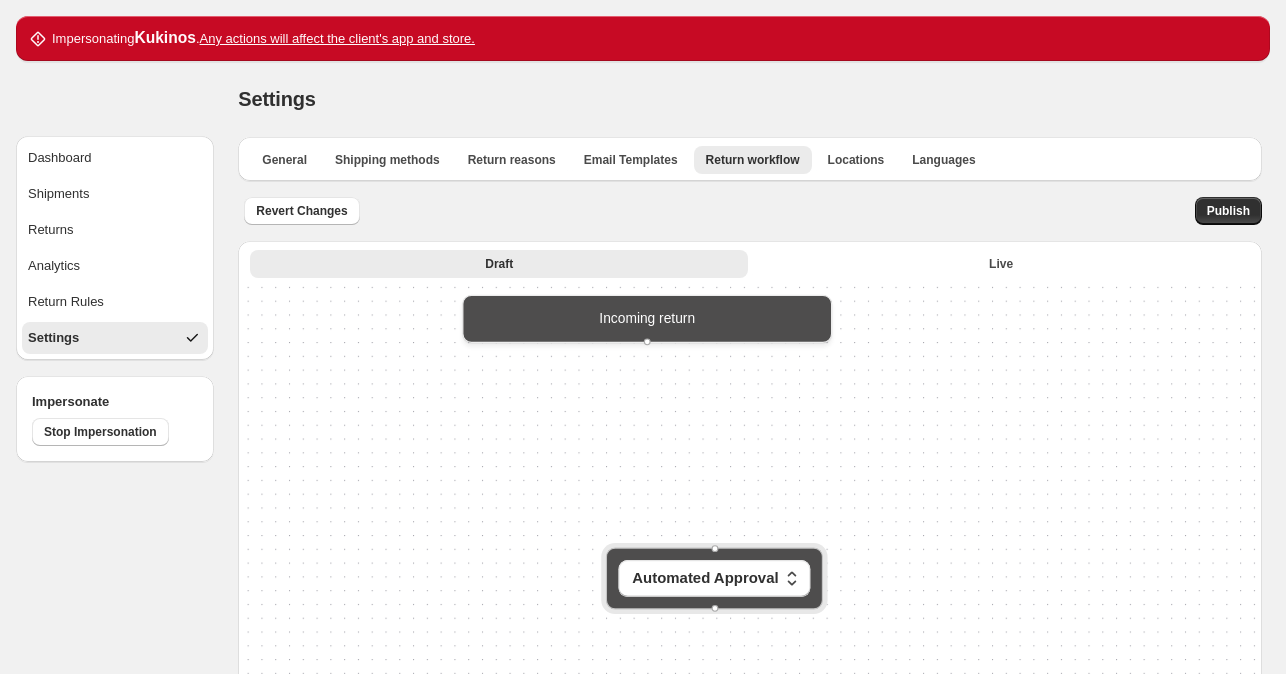 click on "Automated Approval" at bounding box center (715, 578) 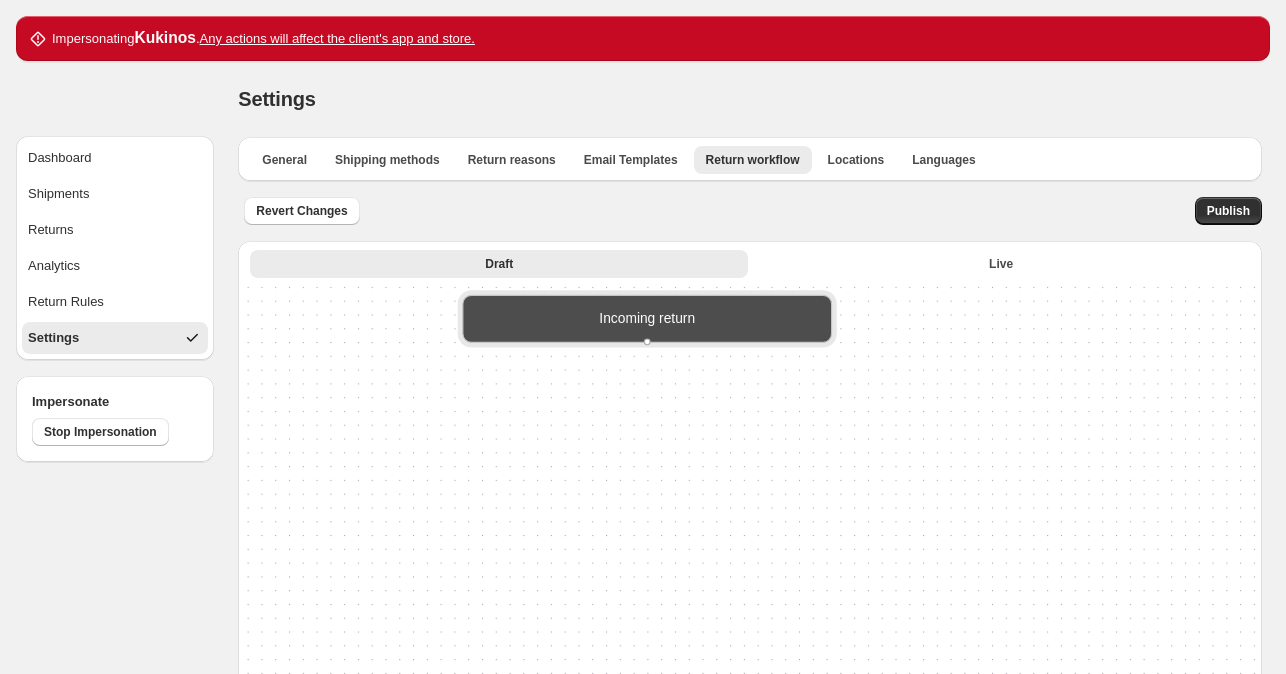 click on "Incoming return" at bounding box center (648, 319) 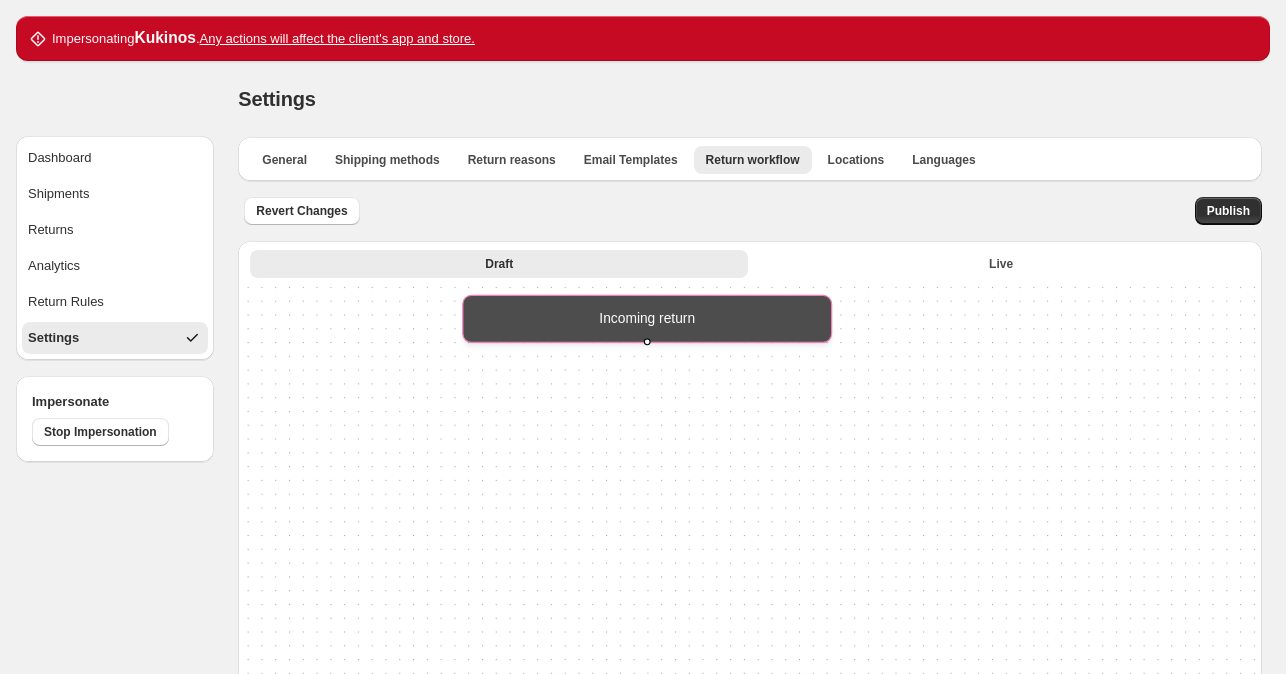 click at bounding box center (647, 341) 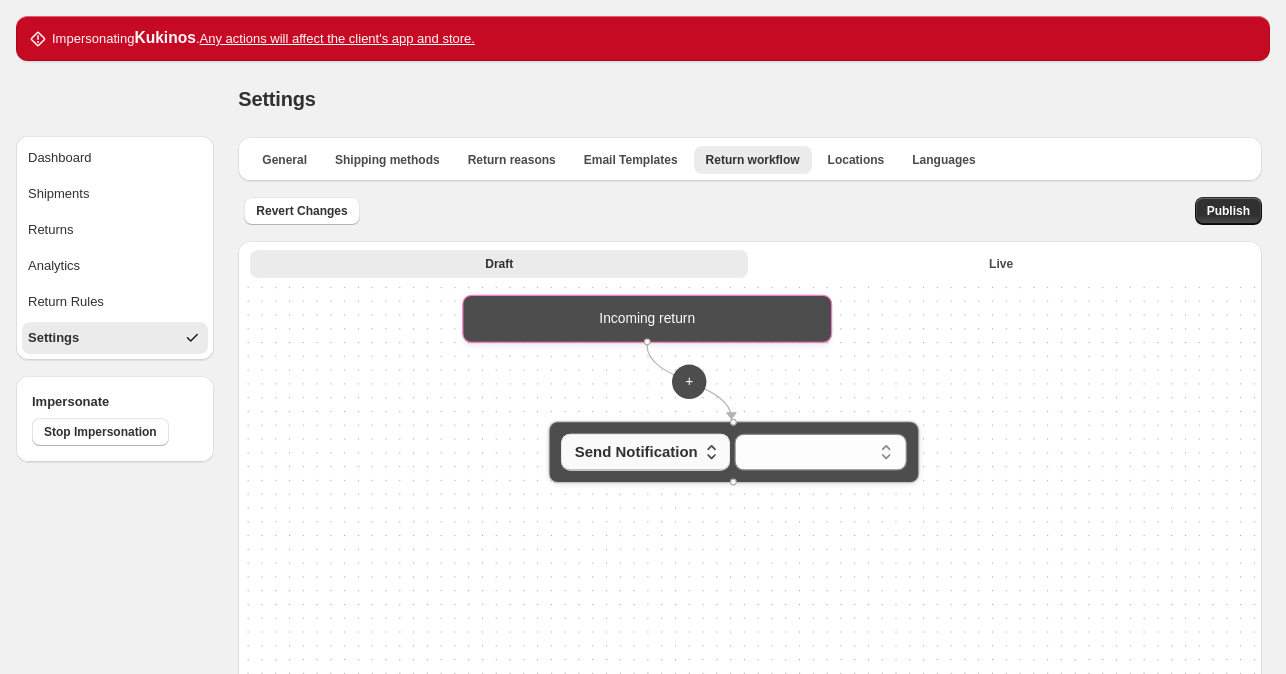 click on "Send Notification" at bounding box center [636, 452] 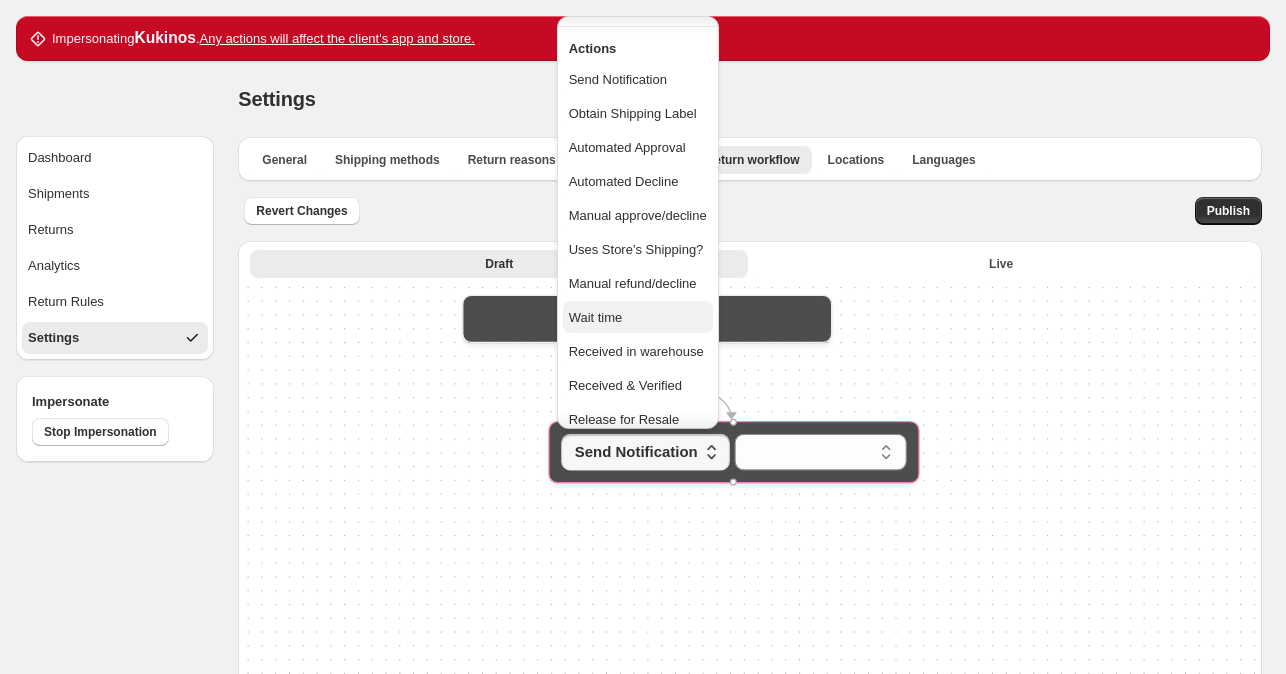 scroll, scrollTop: 246, scrollLeft: 0, axis: vertical 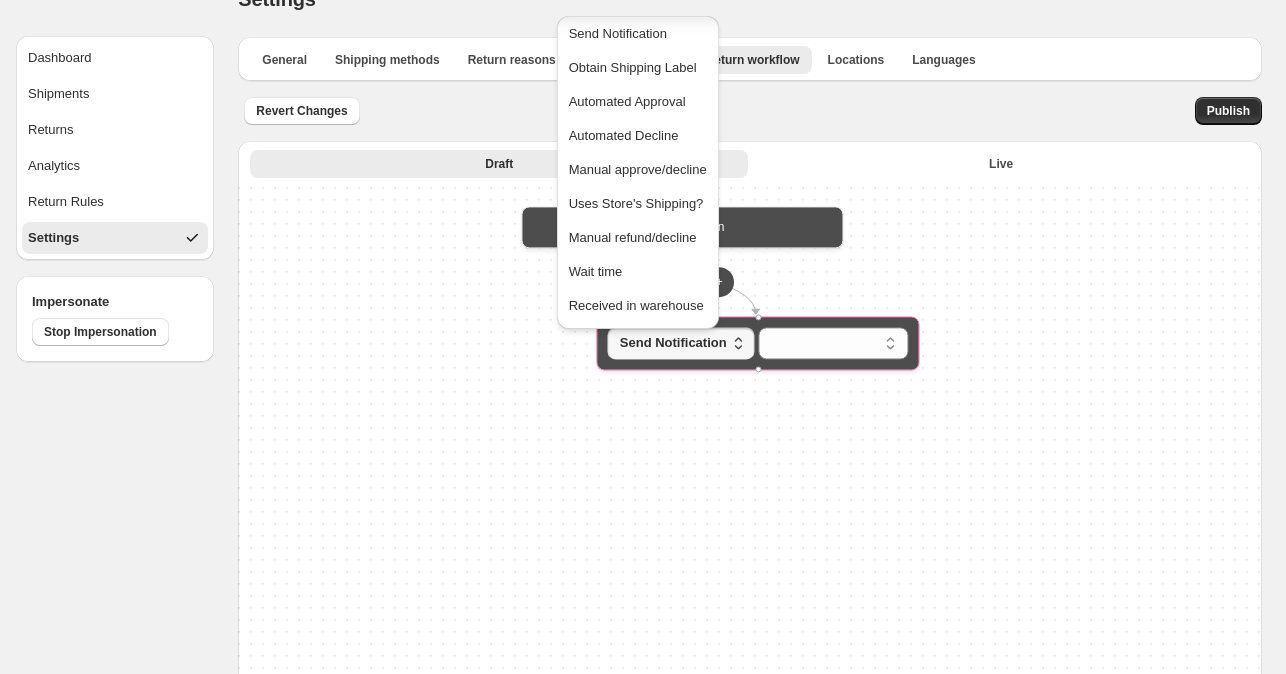 click on "**********" at bounding box center (750, 522) 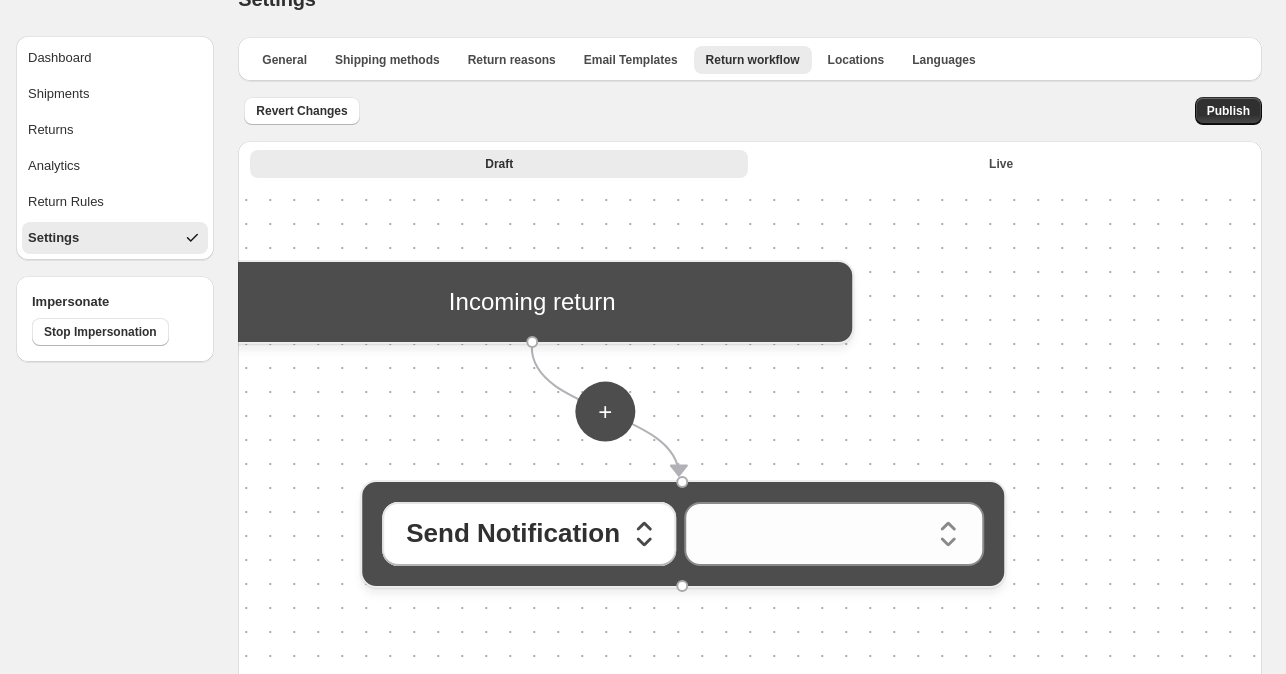drag, startPoint x: 944, startPoint y: 335, endPoint x: 1020, endPoint y: 439, distance: 128.80994 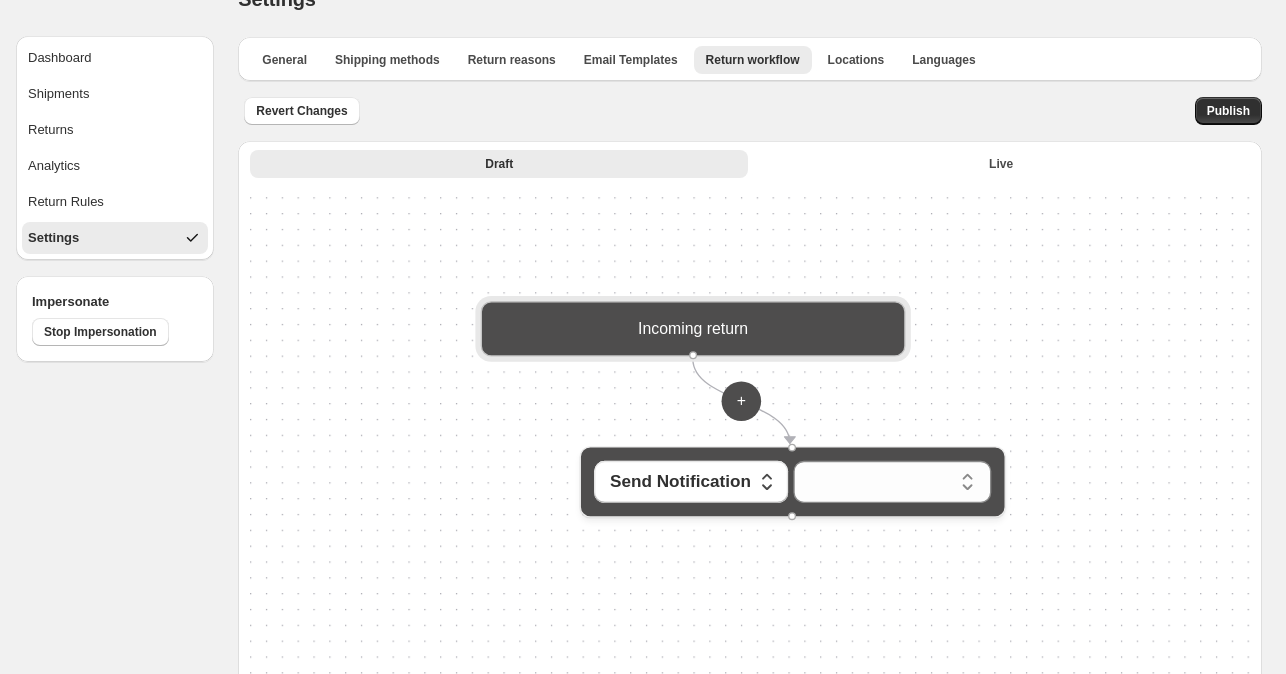 click on "Incoming return" at bounding box center [694, 329] 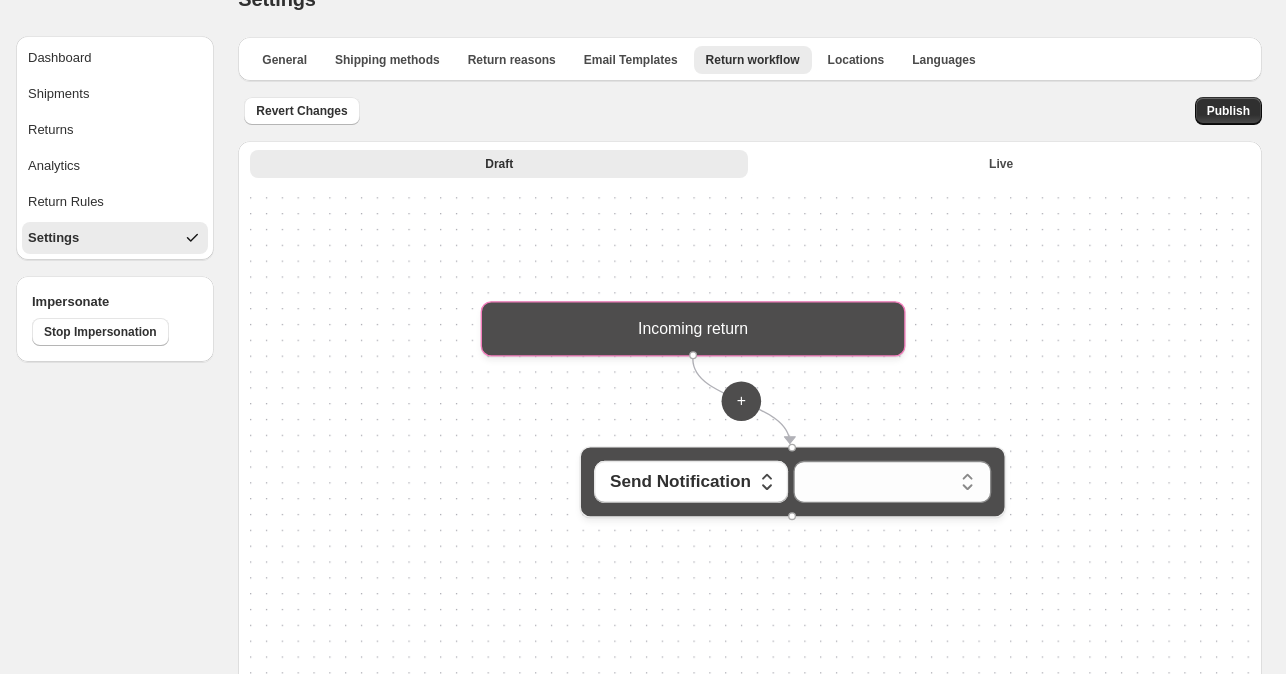 click on "Incoming return" at bounding box center [693, 328] 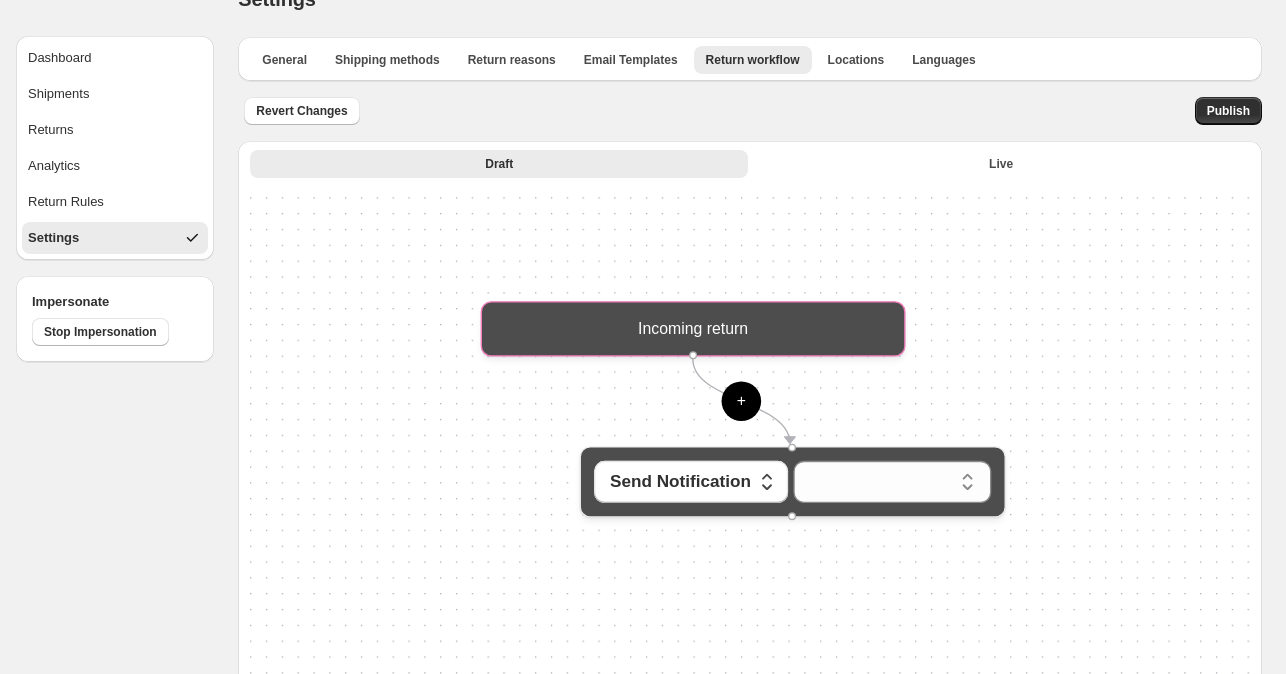 click on "+" at bounding box center (742, 401) 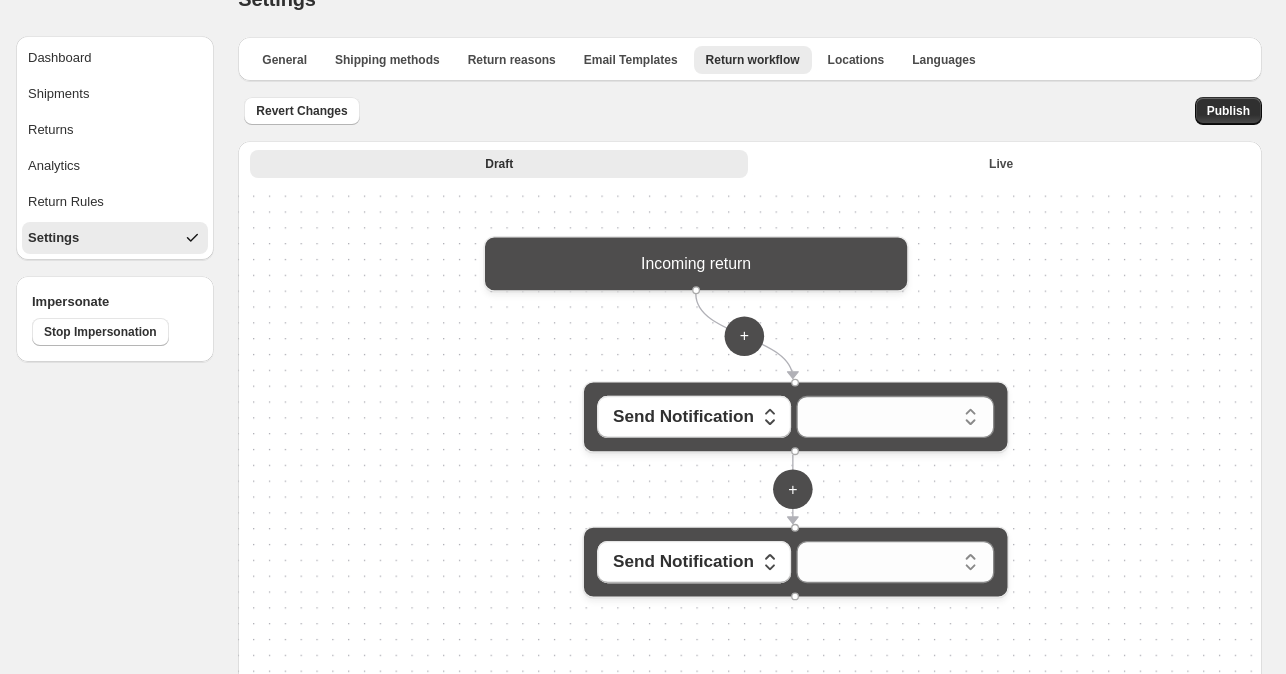 drag, startPoint x: 868, startPoint y: 390, endPoint x: 871, endPoint y: 325, distance: 65.06919 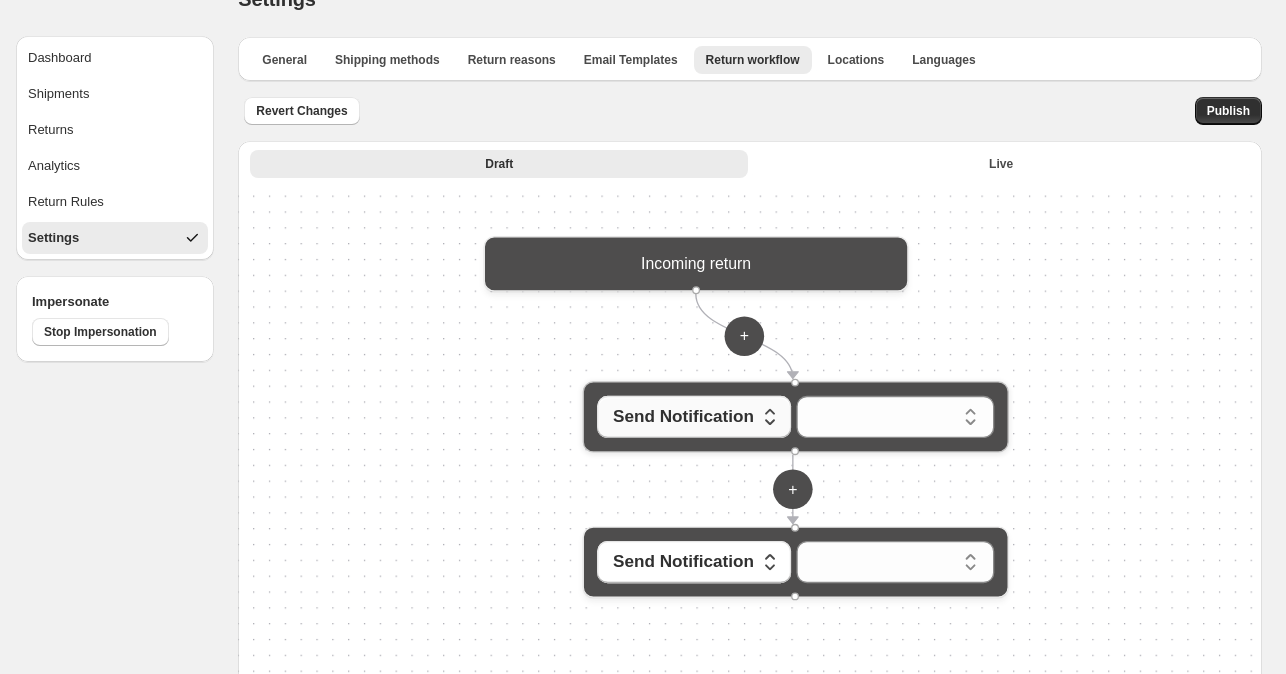 click on "Send Notification" at bounding box center [694, 417] 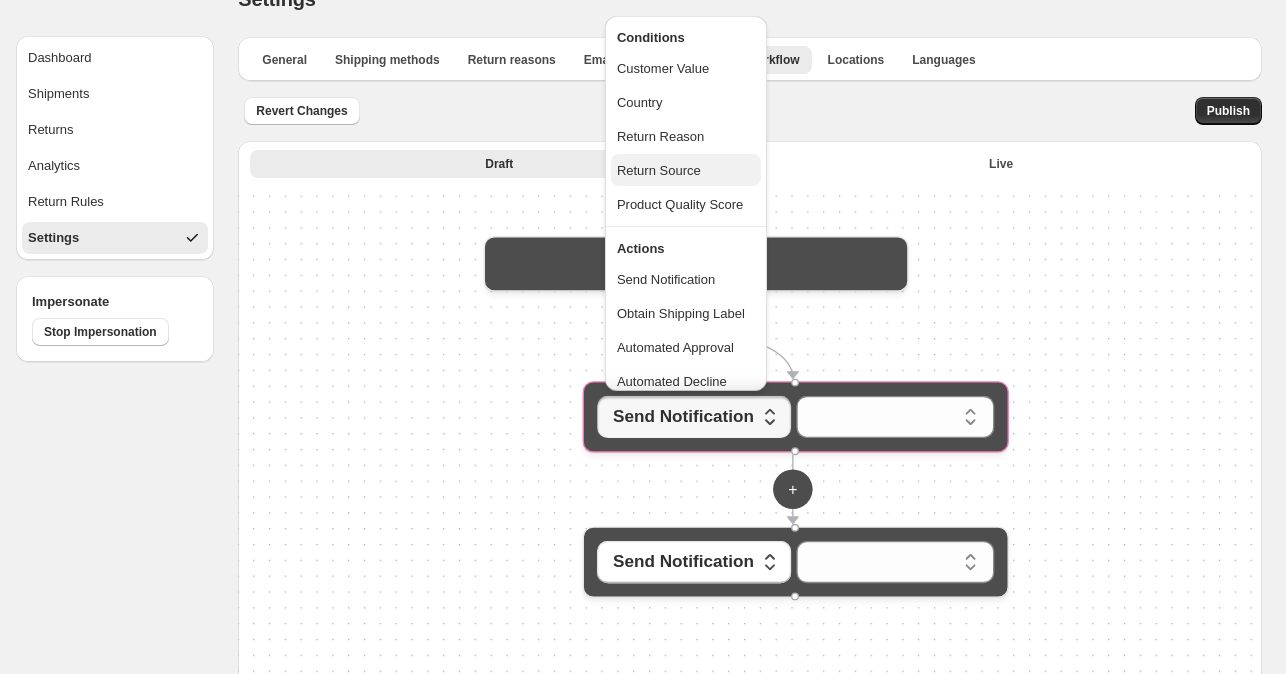 click on "Return Source" at bounding box center (659, 170) 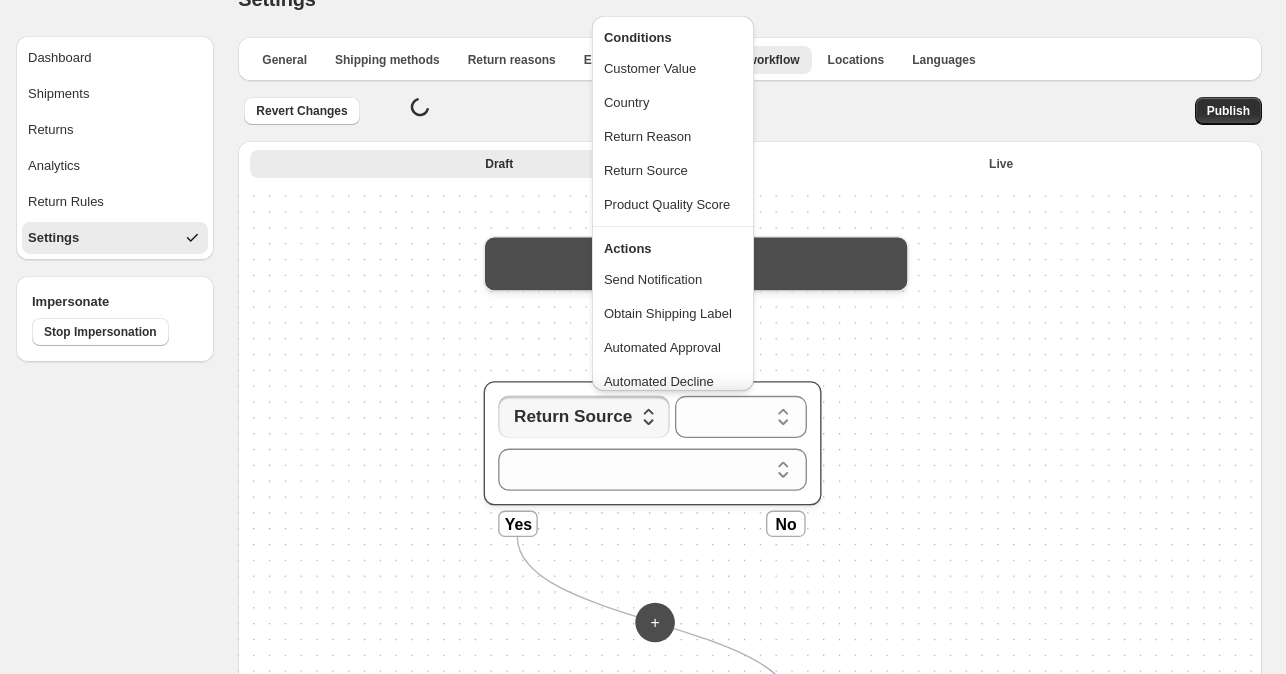 click on "**********" at bounding box center (750, 522) 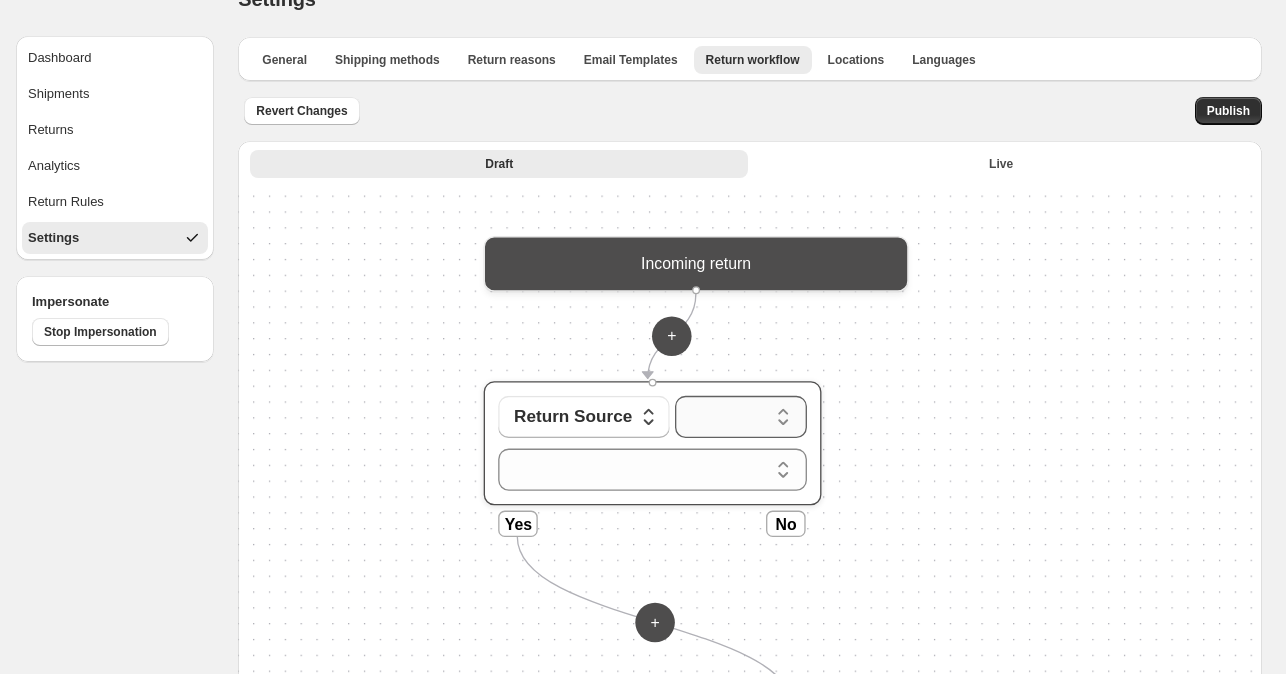 click on "** ******" at bounding box center [741, 417] 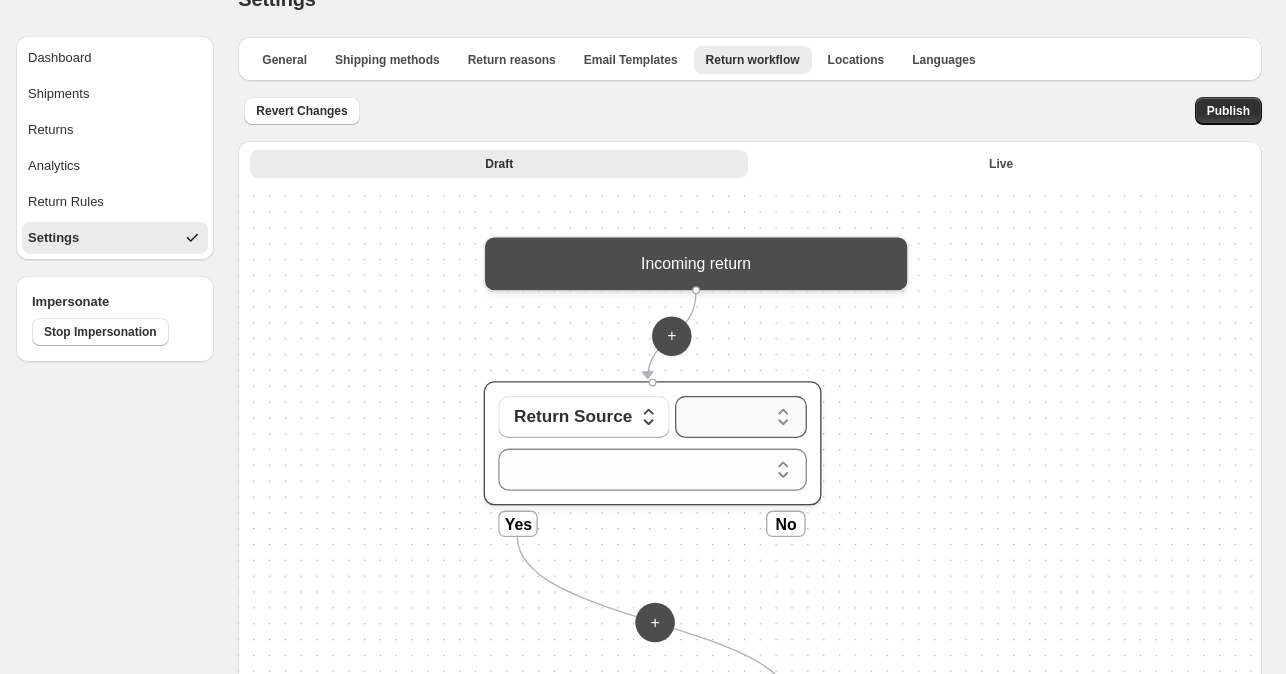 select on "**" 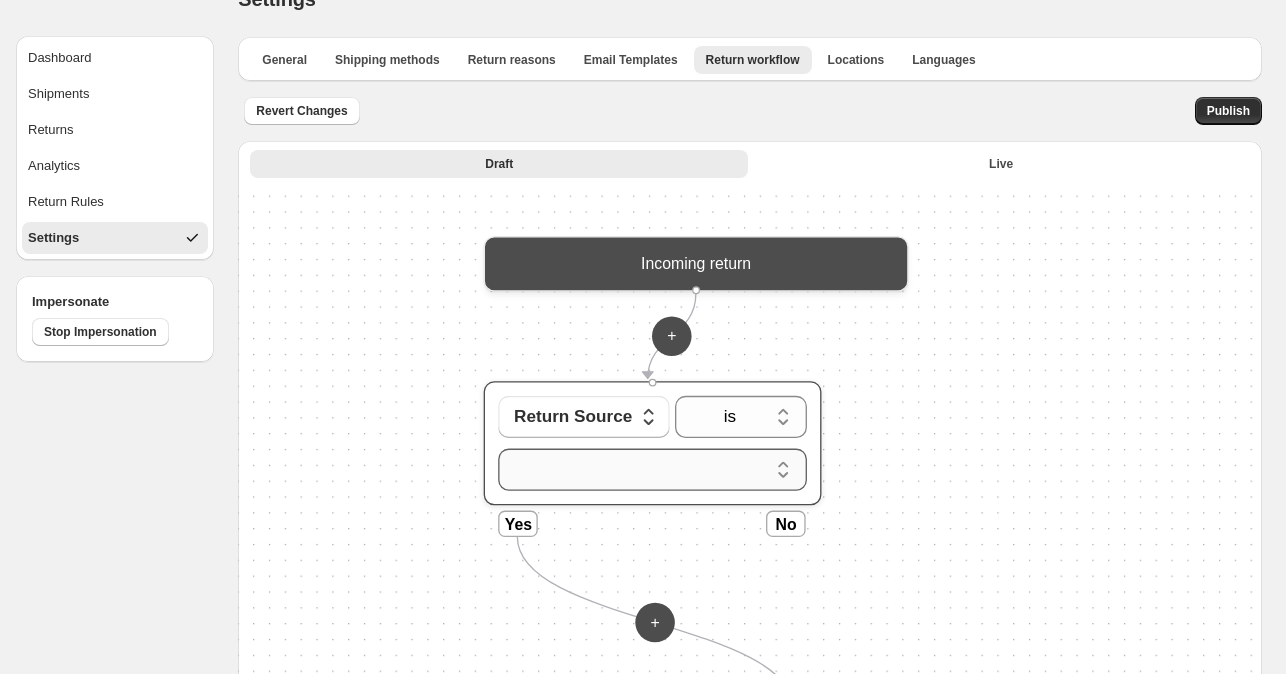 click on "**********" at bounding box center (653, 470) 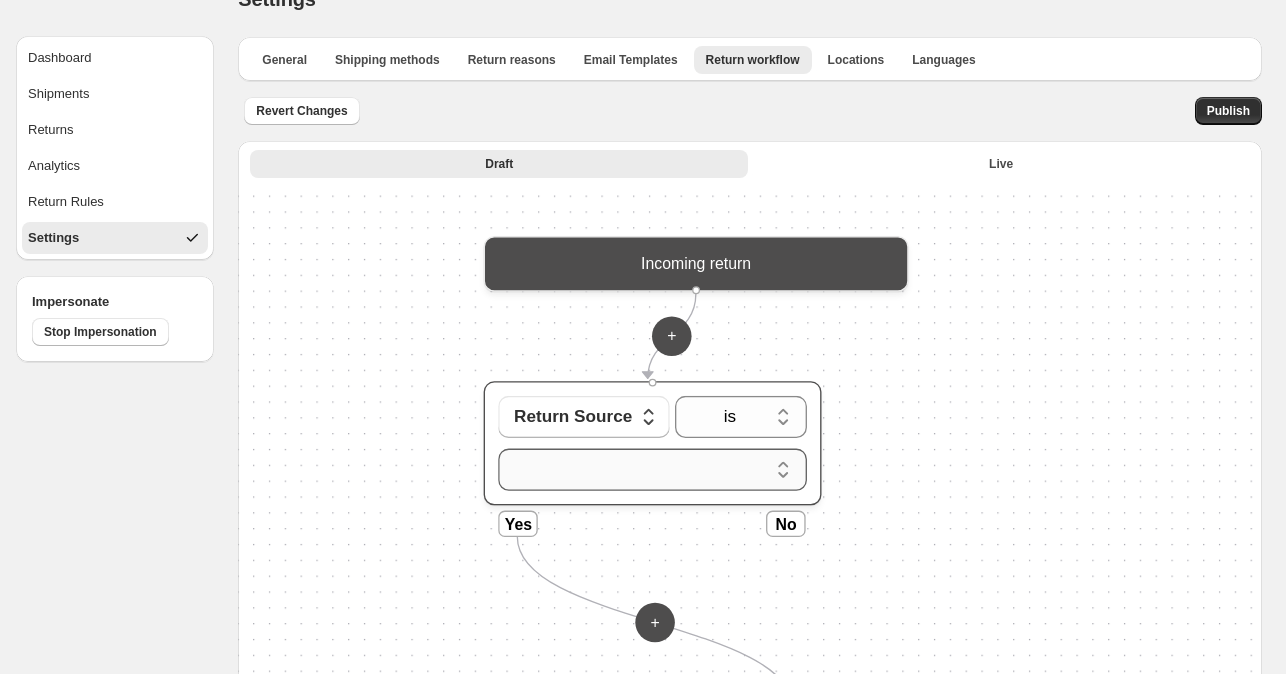select on "**********" 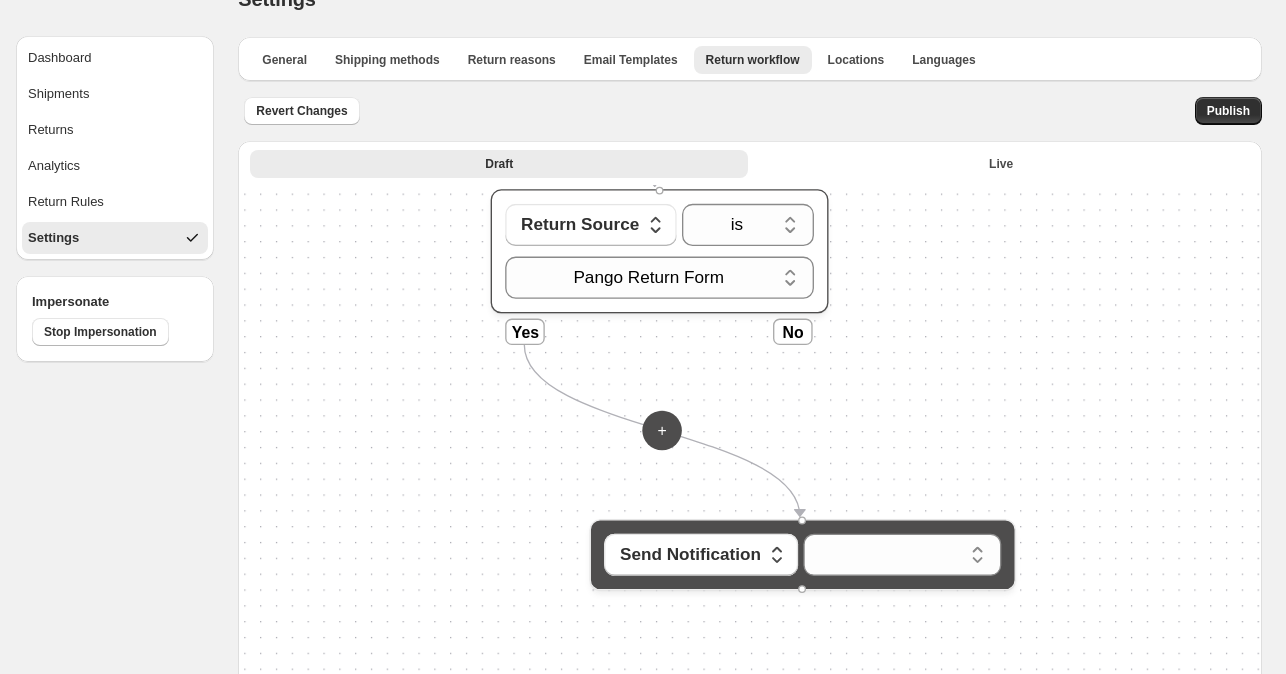 drag, startPoint x: 909, startPoint y: 493, endPoint x: 922, endPoint y: 288, distance: 205.41179 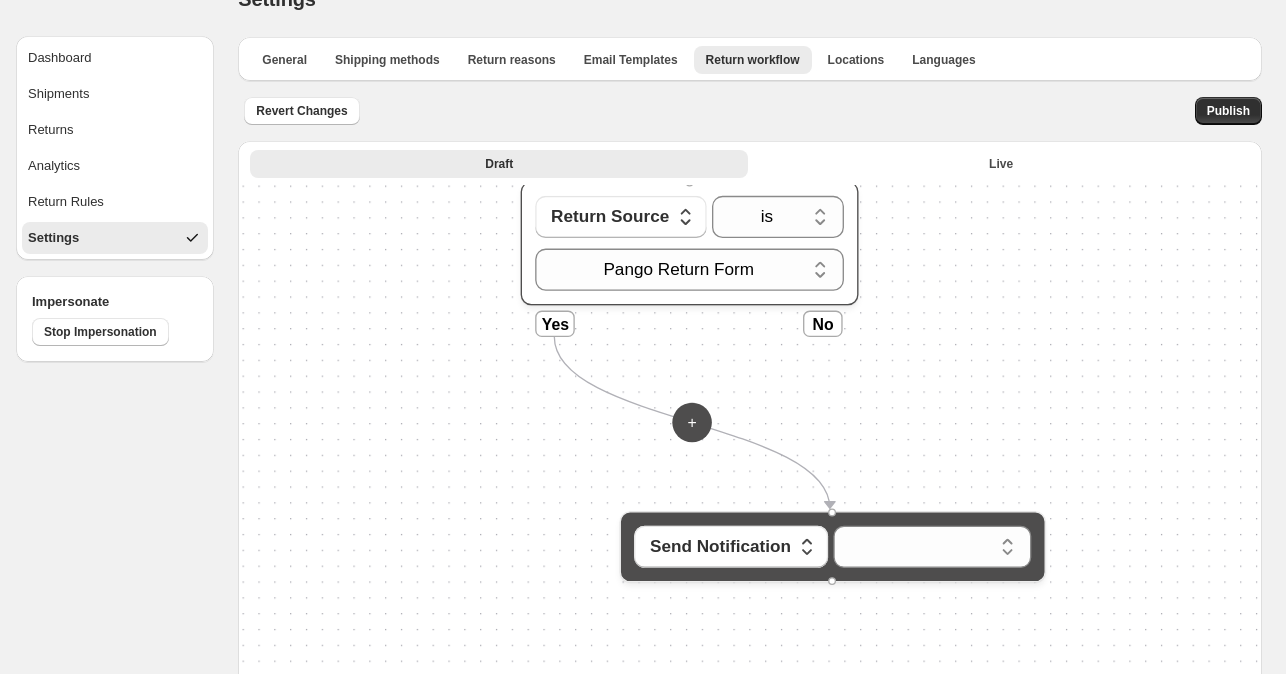 drag, startPoint x: 901, startPoint y: 327, endPoint x: 888, endPoint y: 409, distance: 83.02409 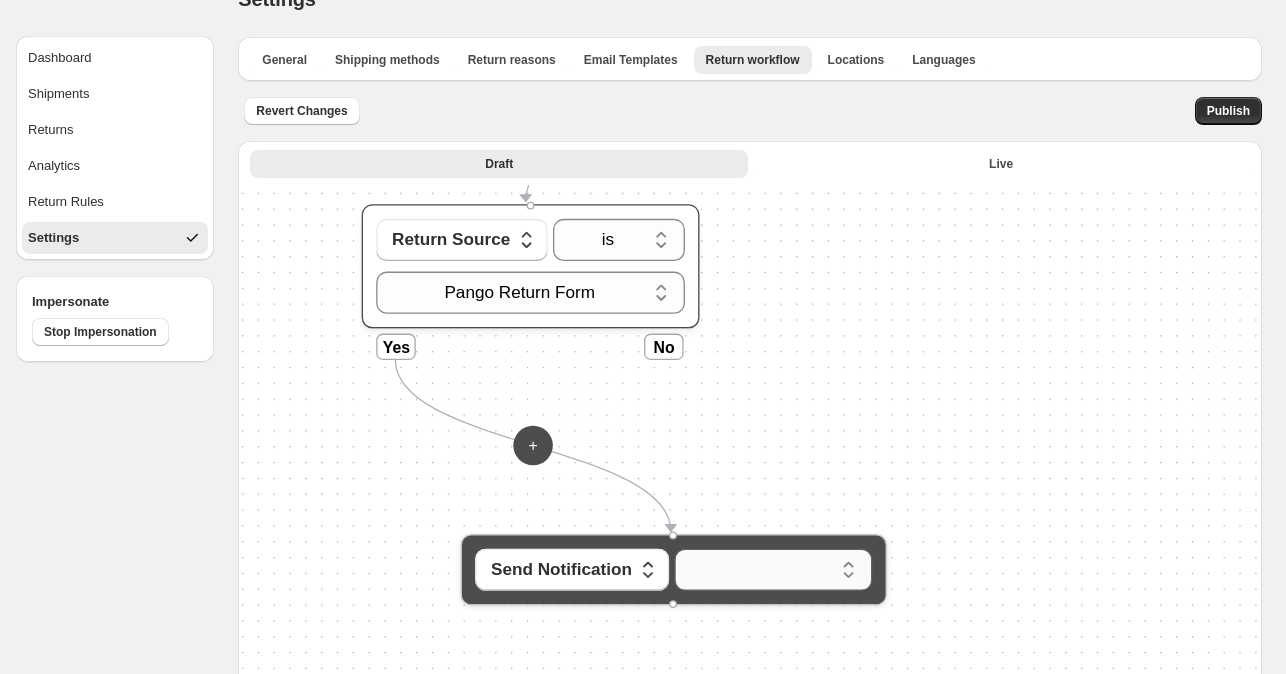 drag, startPoint x: 837, startPoint y: 528, endPoint x: 673, endPoint y: 551, distance: 165.60495 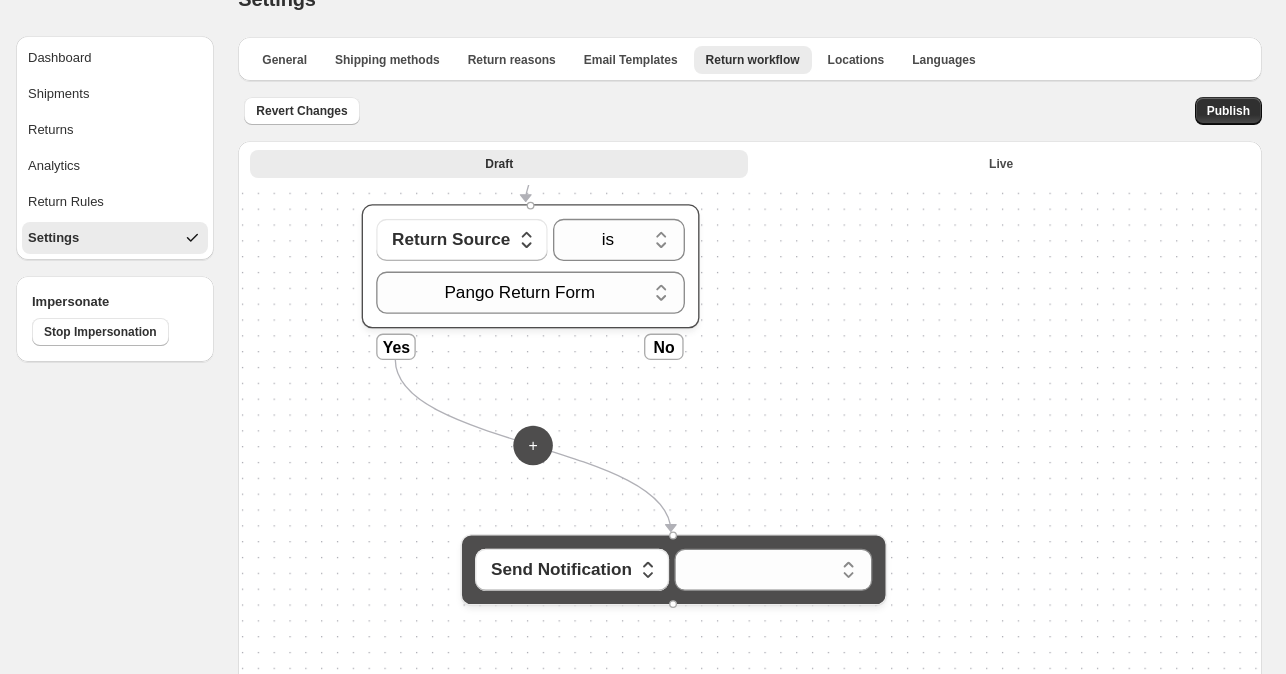 click on "**********" at bounding box center (750, 522) 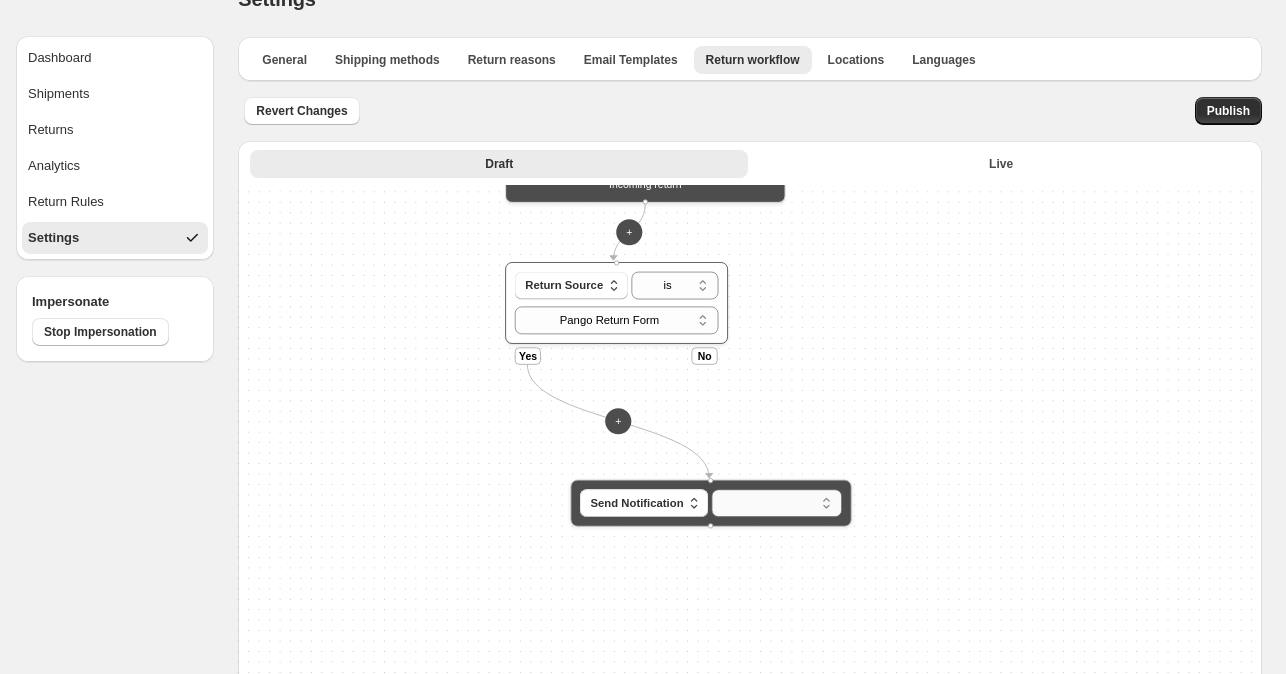 click on "**********" at bounding box center (777, 503) 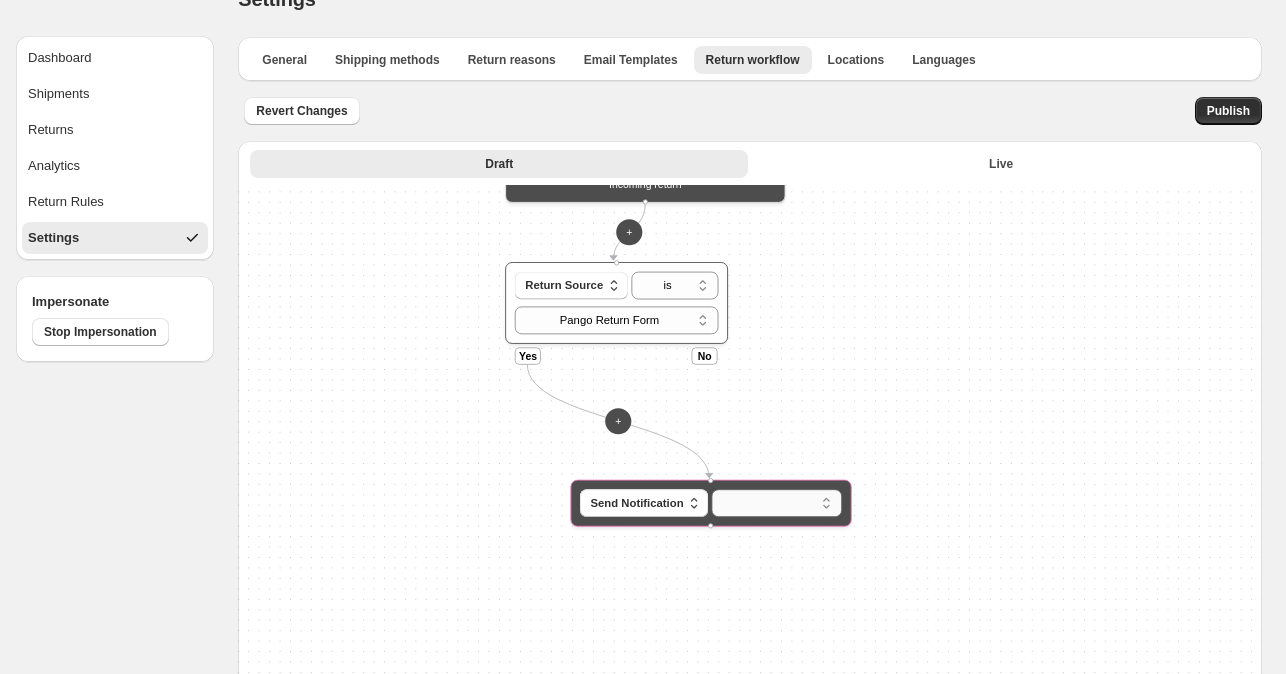 select on "********" 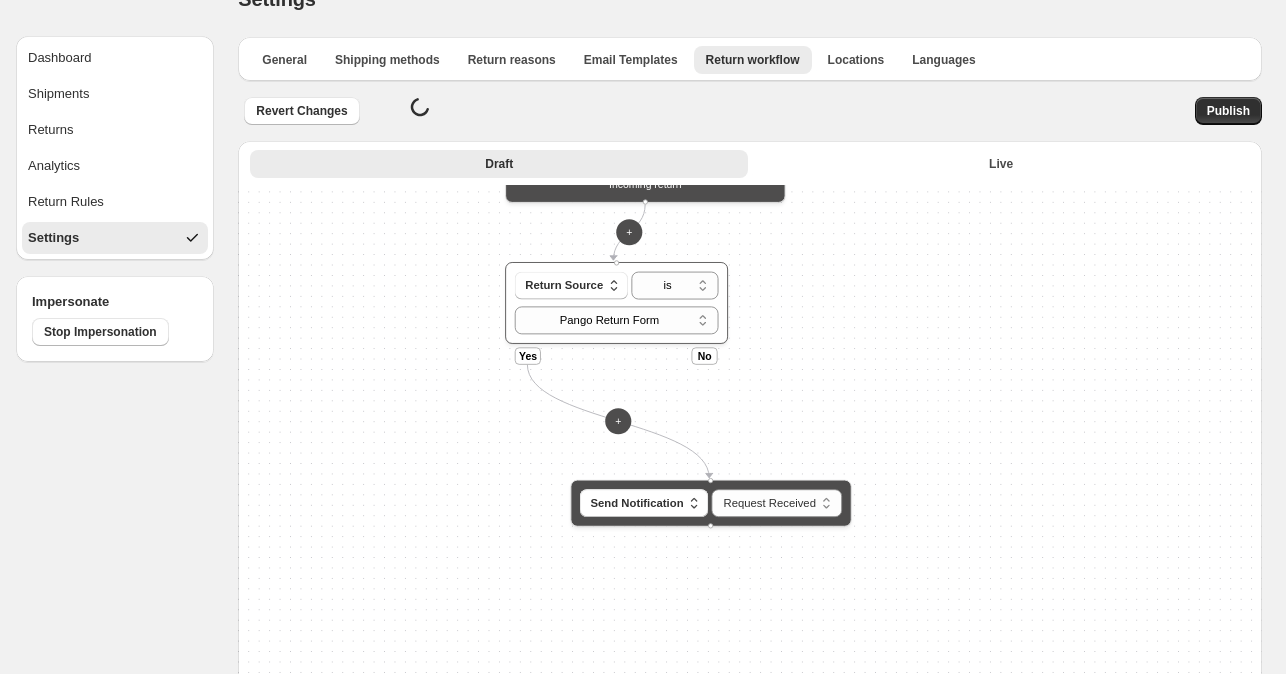 click on "**********" at bounding box center [750, 522] 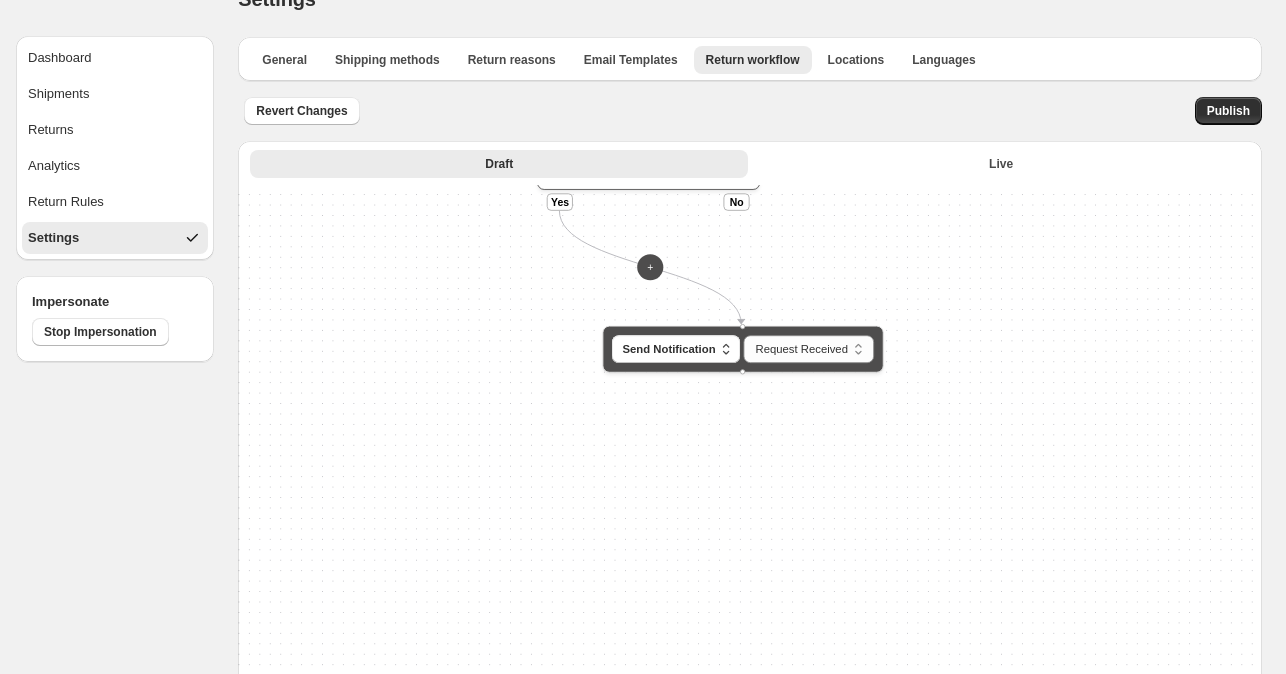 drag, startPoint x: 818, startPoint y: 425, endPoint x: 858, endPoint y: 265, distance: 164.92422 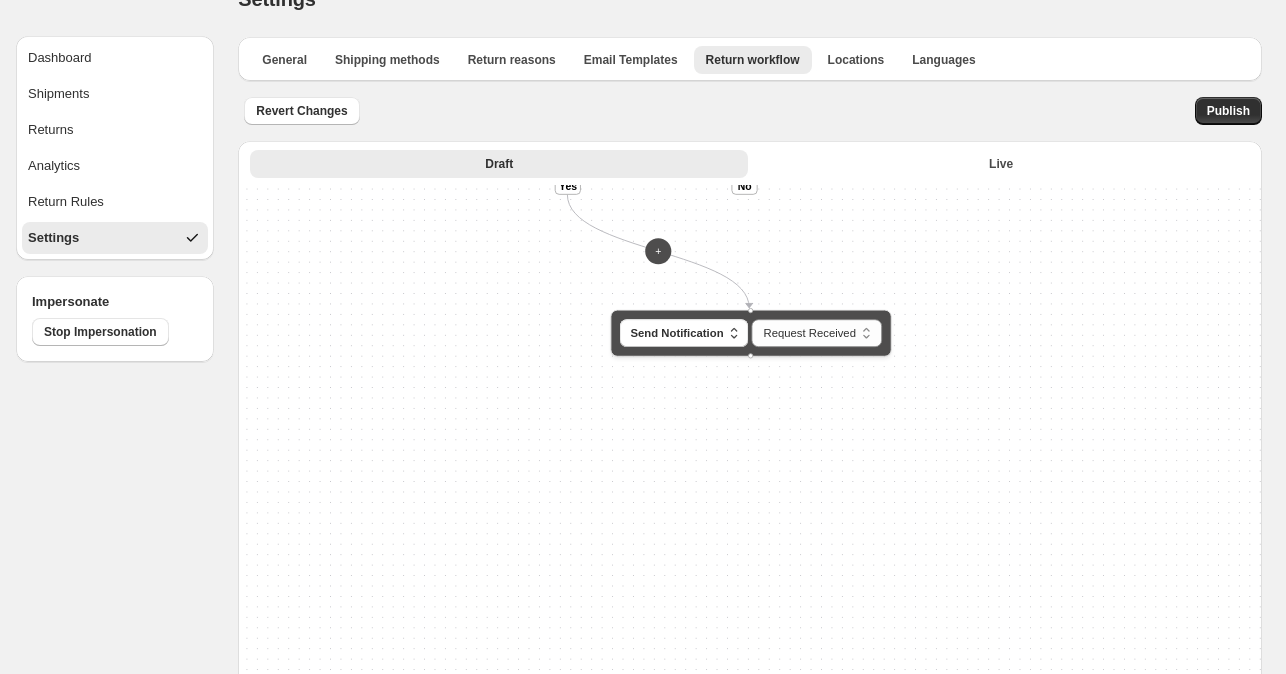 click on "**********" at bounding box center (750, 522) 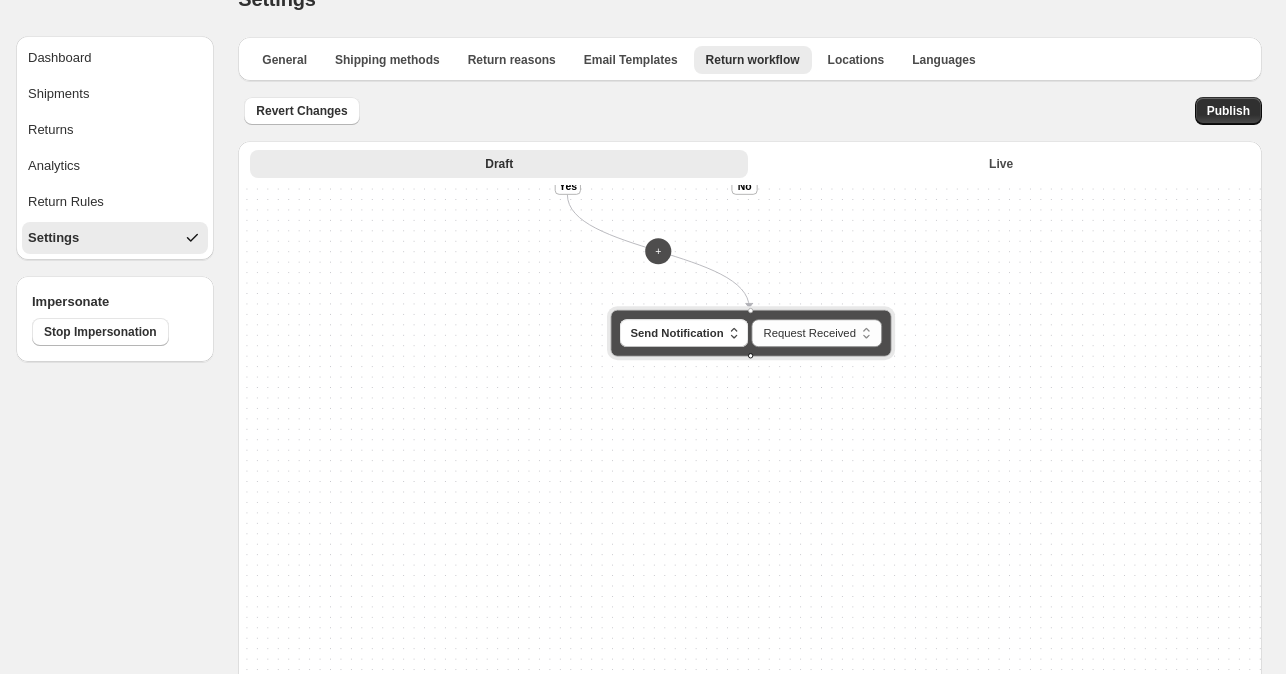 click at bounding box center (751, 355) 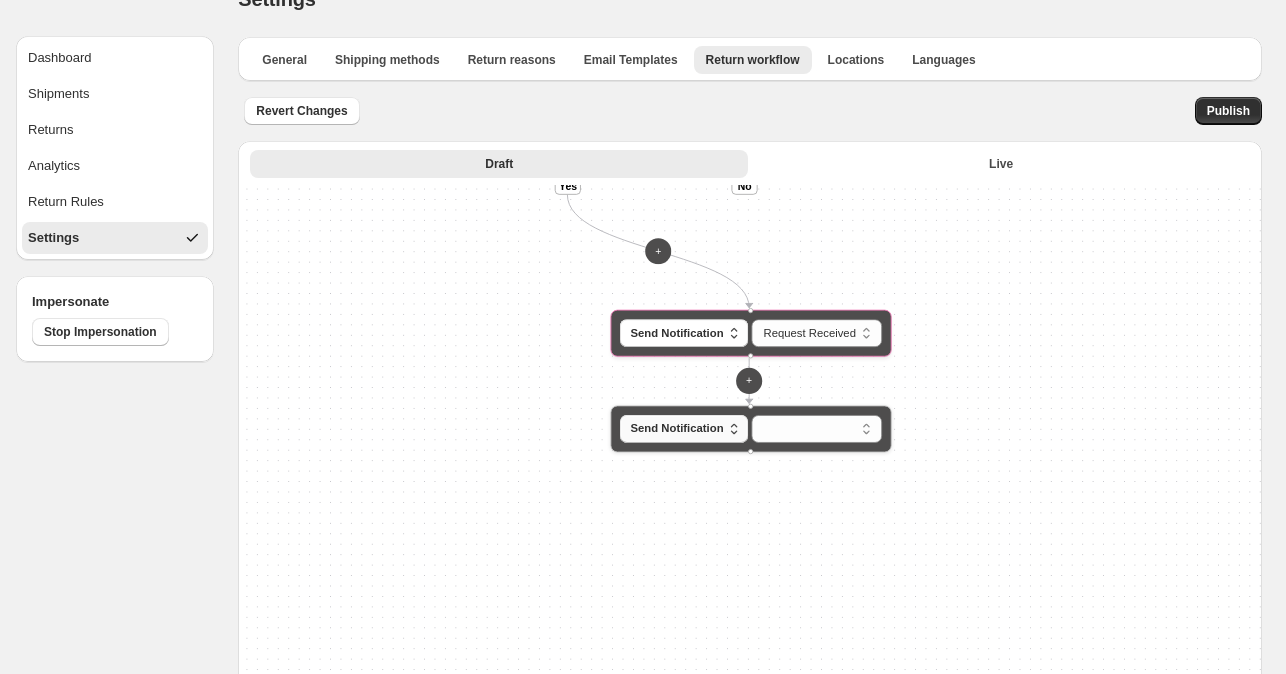 click on "Send Notification" at bounding box center (677, 428) 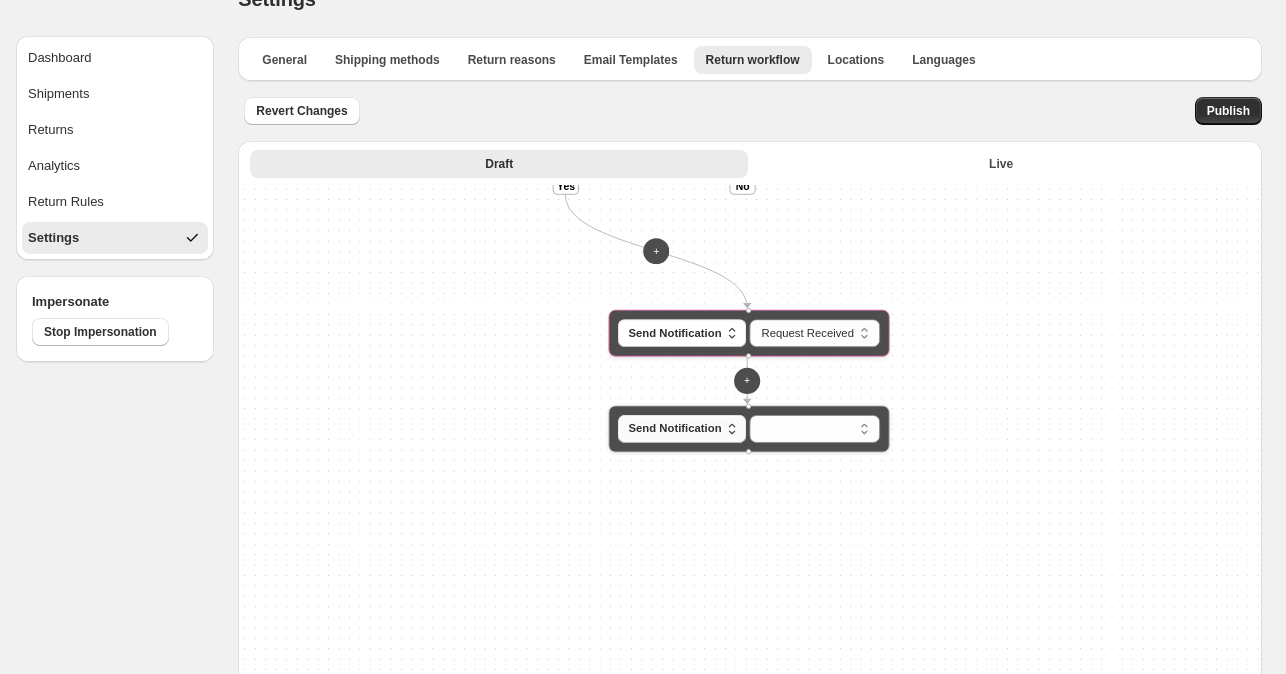 click on "Send Notification" at bounding box center [675, 428] 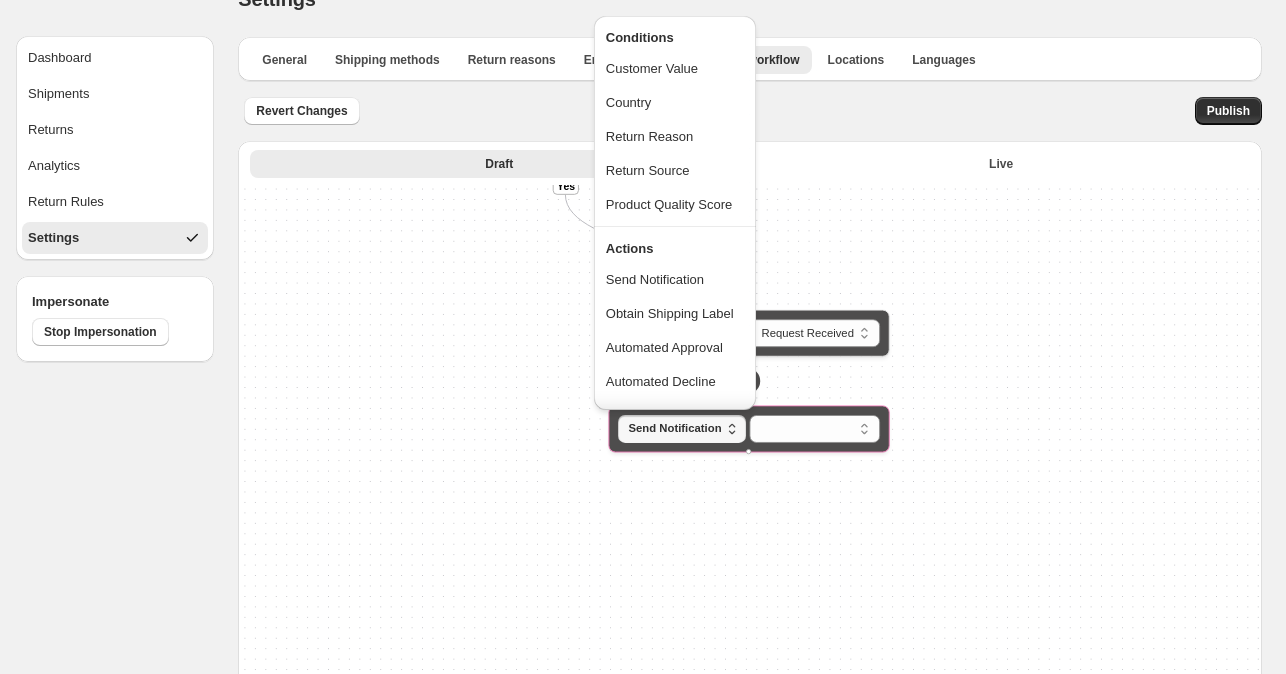 click on "**********" at bounding box center (750, 522) 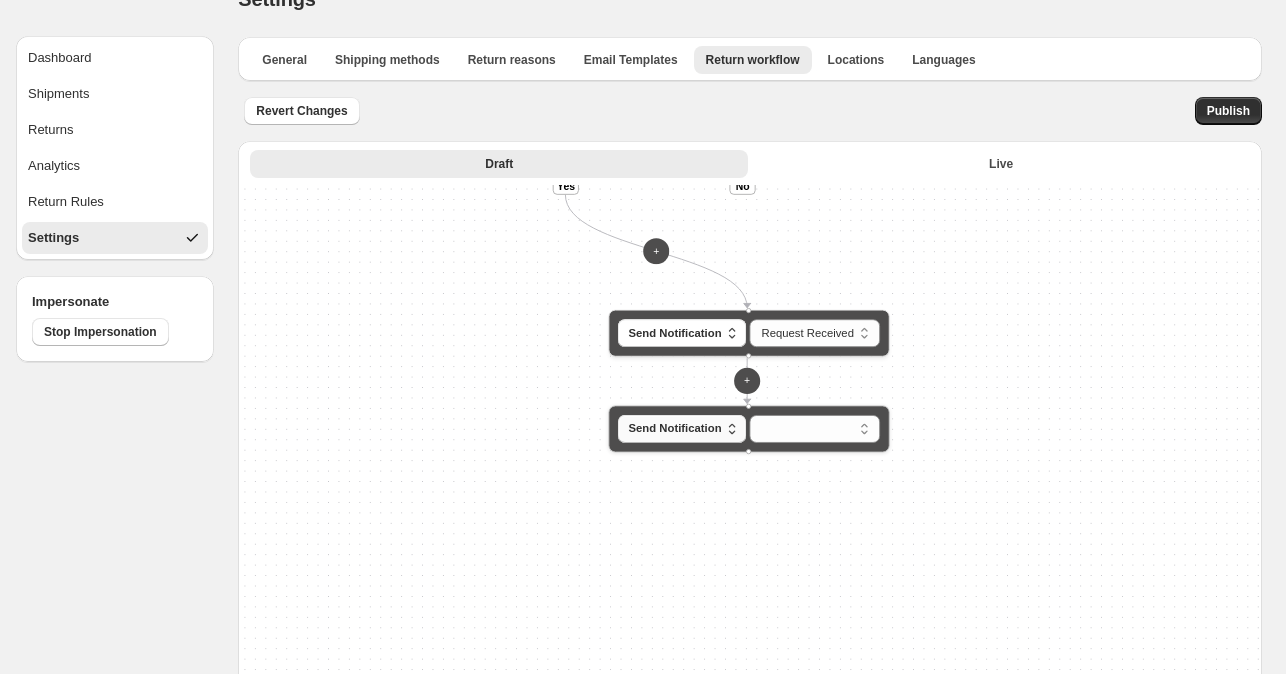 click on "Send Notification" at bounding box center [682, 429] 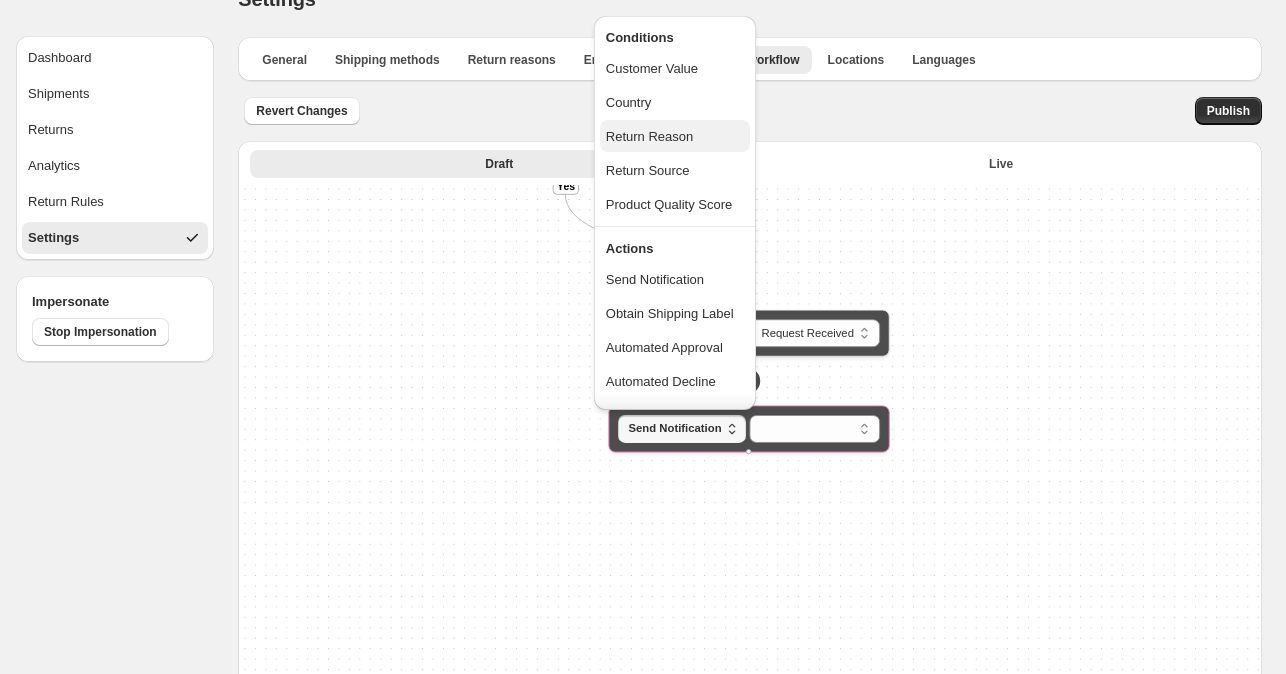scroll, scrollTop: 0, scrollLeft: 0, axis: both 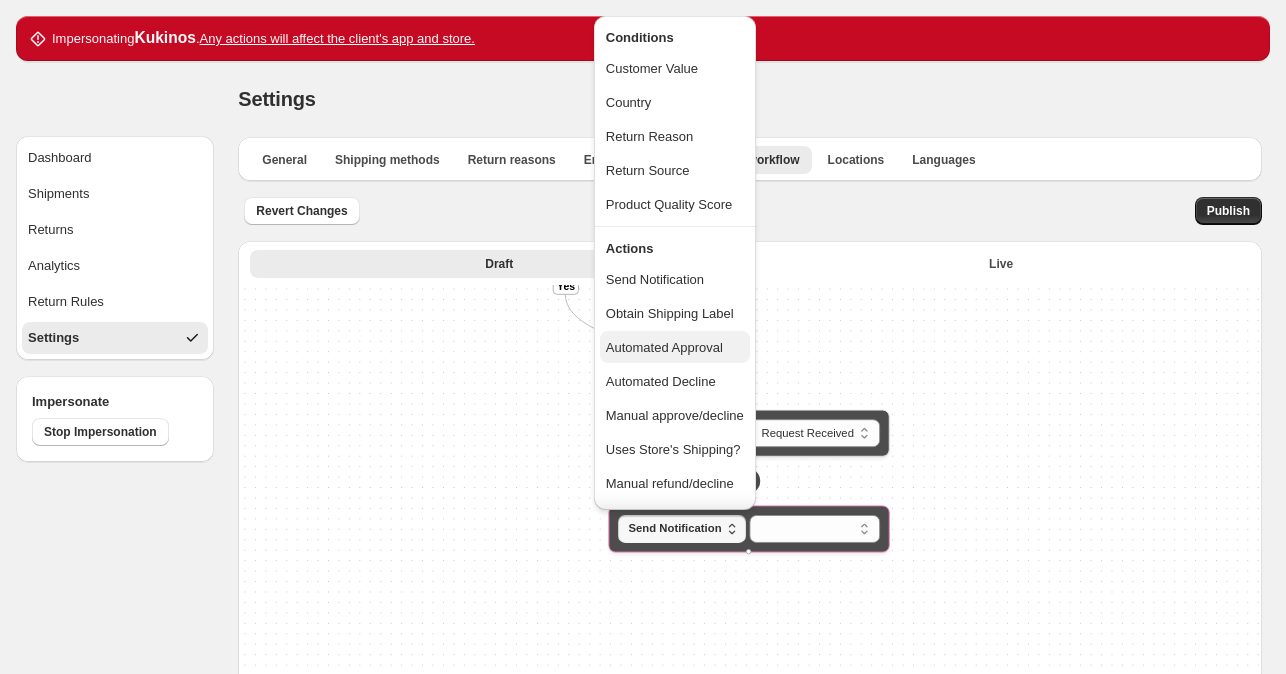click on "Automated Approval" at bounding box center (664, 347) 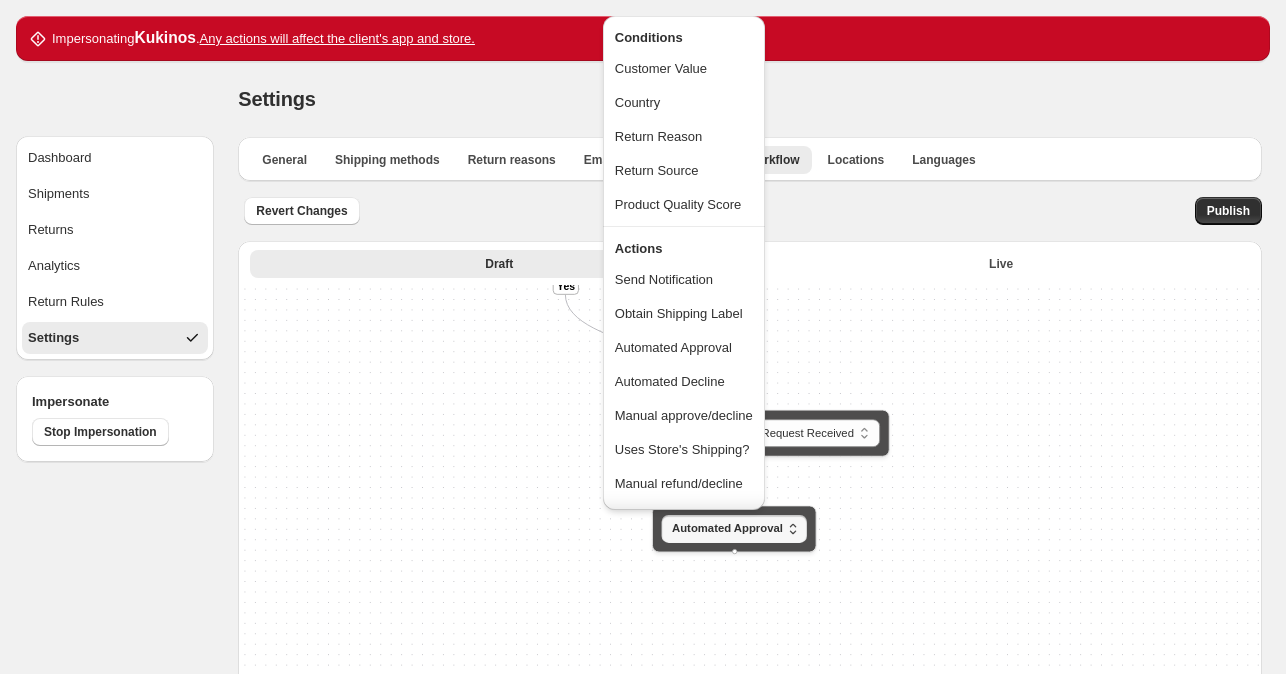 click on "**********" at bounding box center [750, 622] 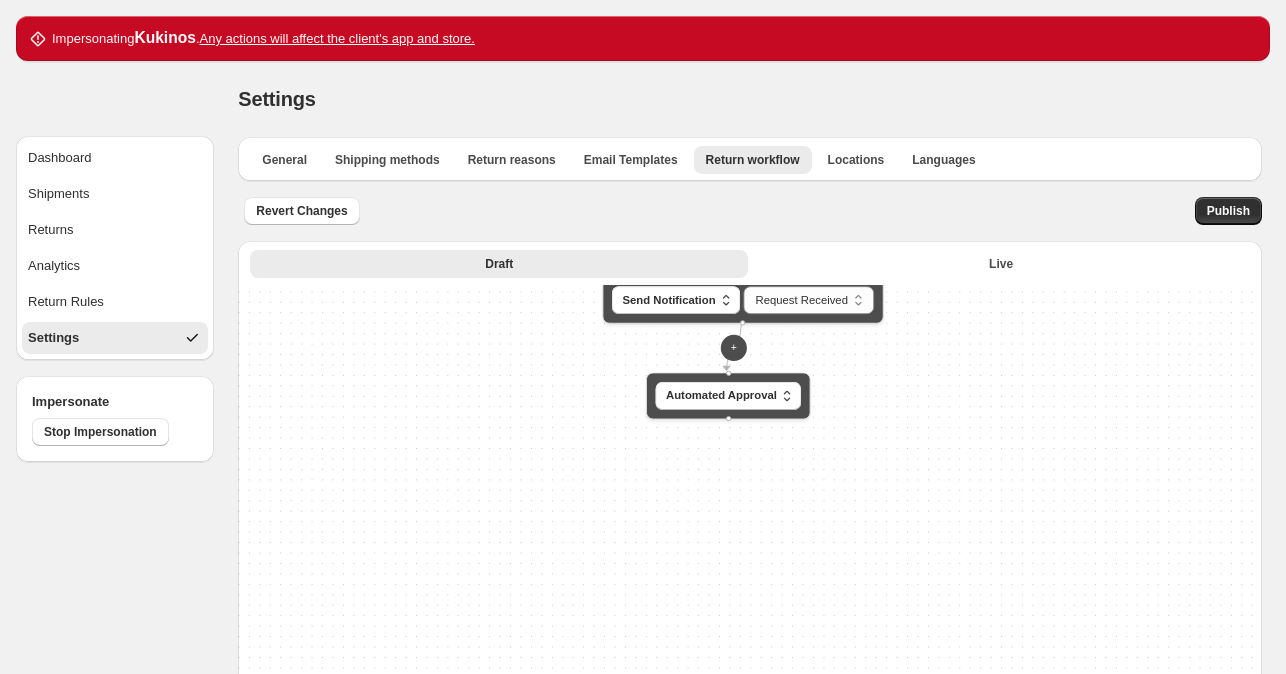 drag, startPoint x: 968, startPoint y: 470, endPoint x: 962, endPoint y: 328, distance: 142.12671 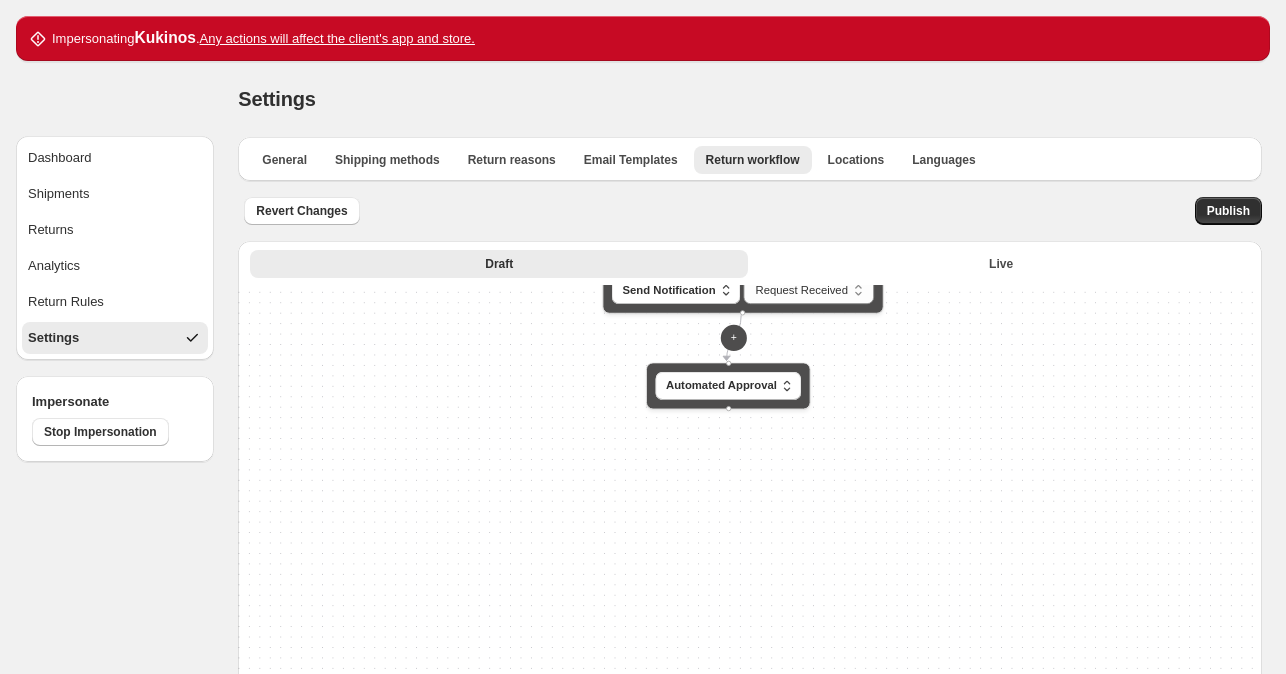 click on "**********" at bounding box center [750, 622] 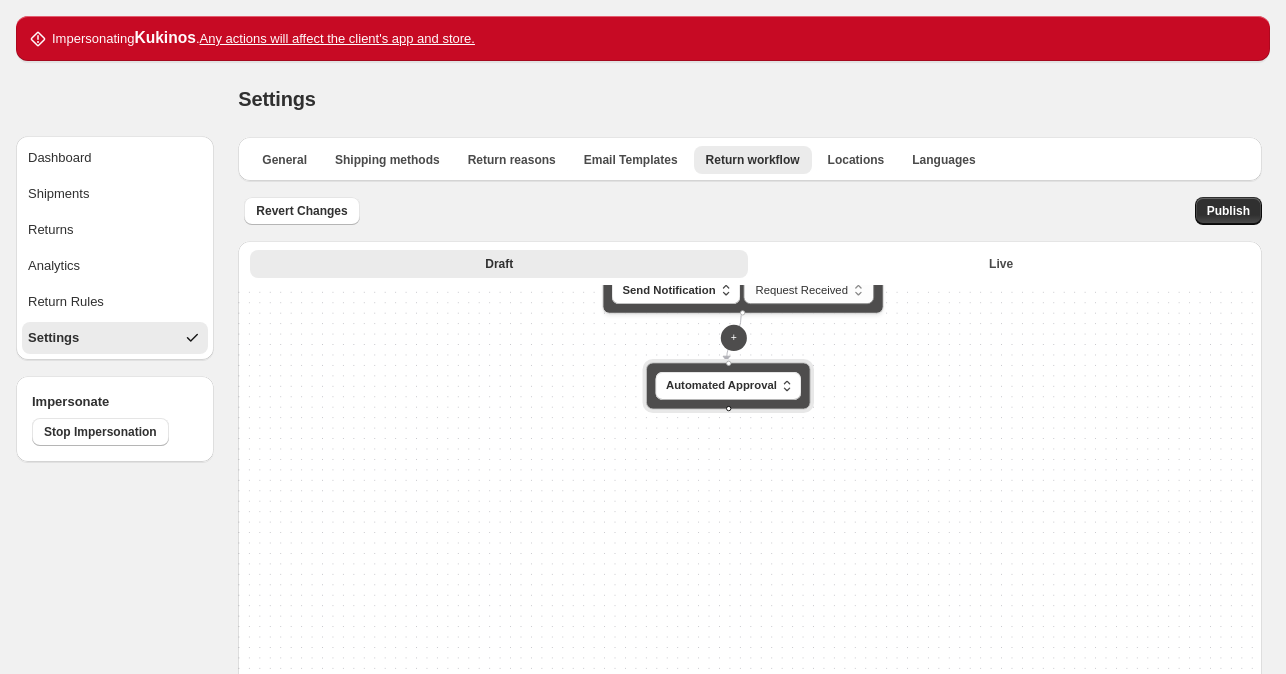 click at bounding box center [728, 408] 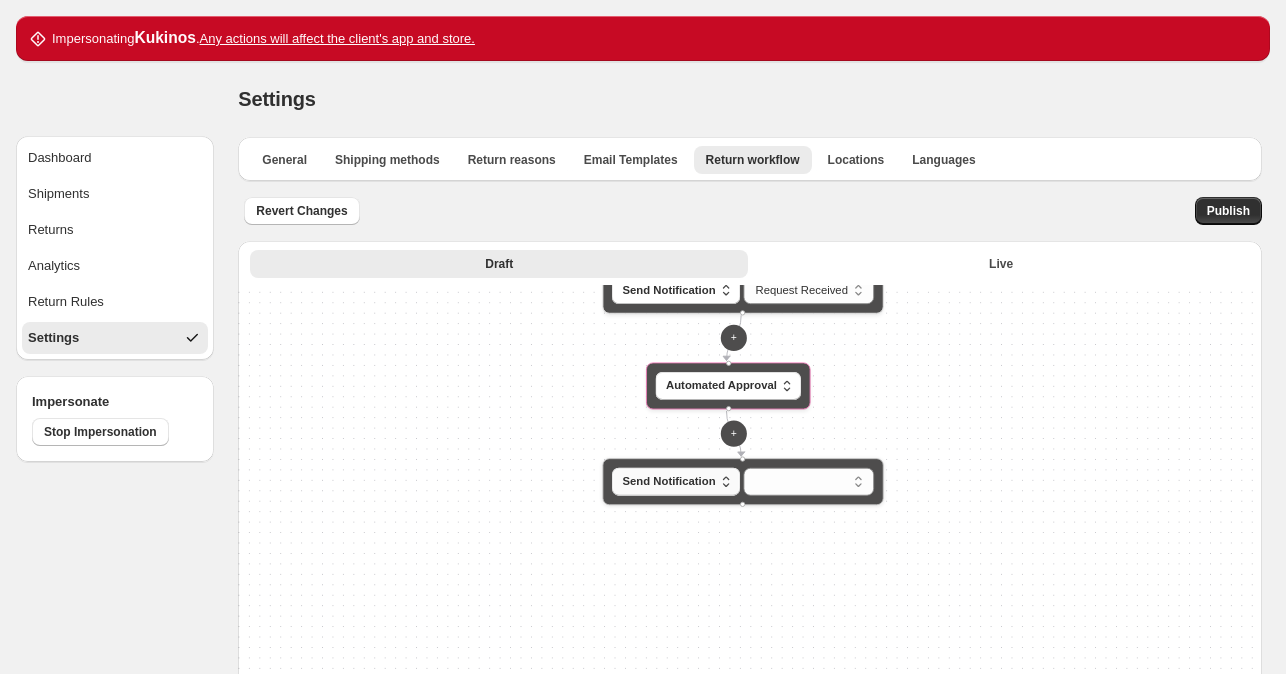 click on "Send Notification" at bounding box center (669, 481) 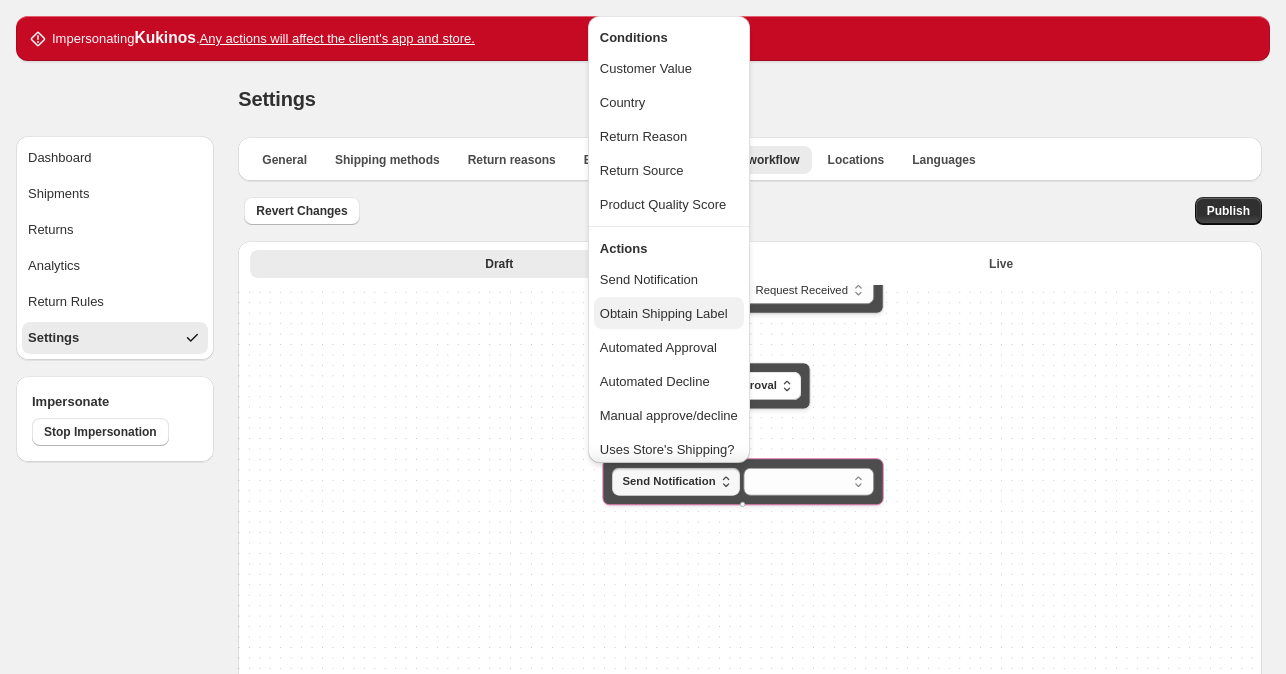 scroll, scrollTop: 100, scrollLeft: 0, axis: vertical 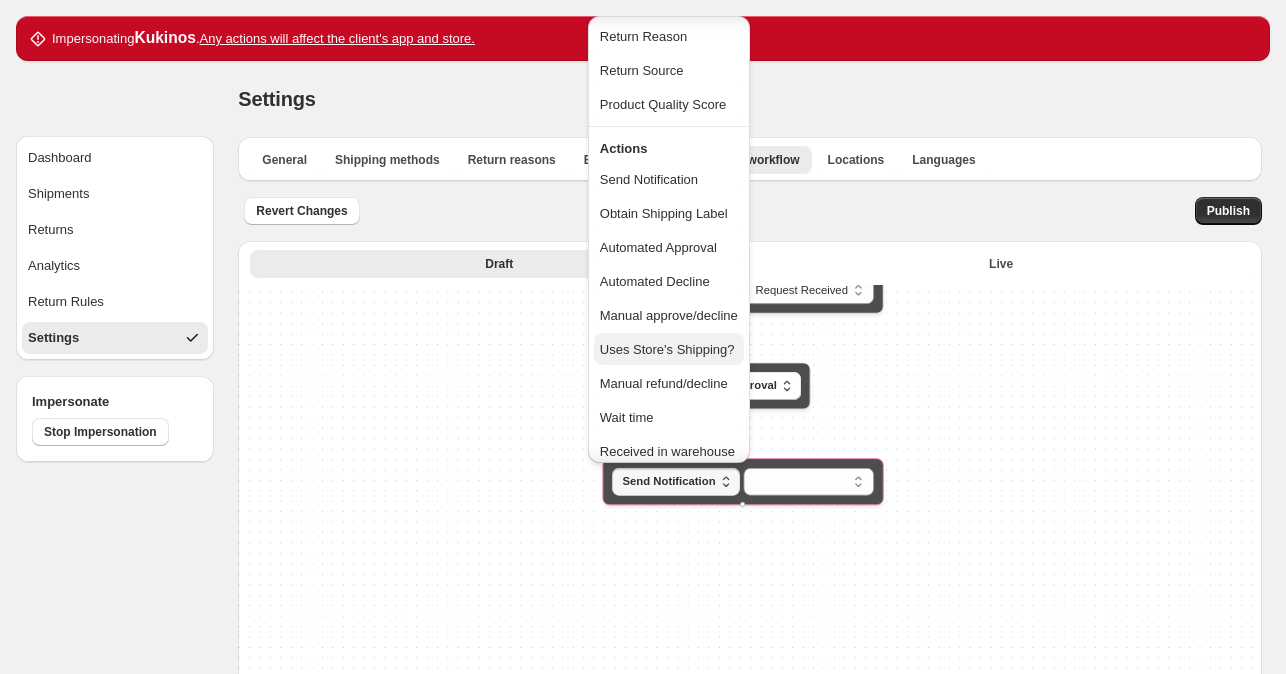 click on "Uses Store's Shipping?" at bounding box center [669, 349] 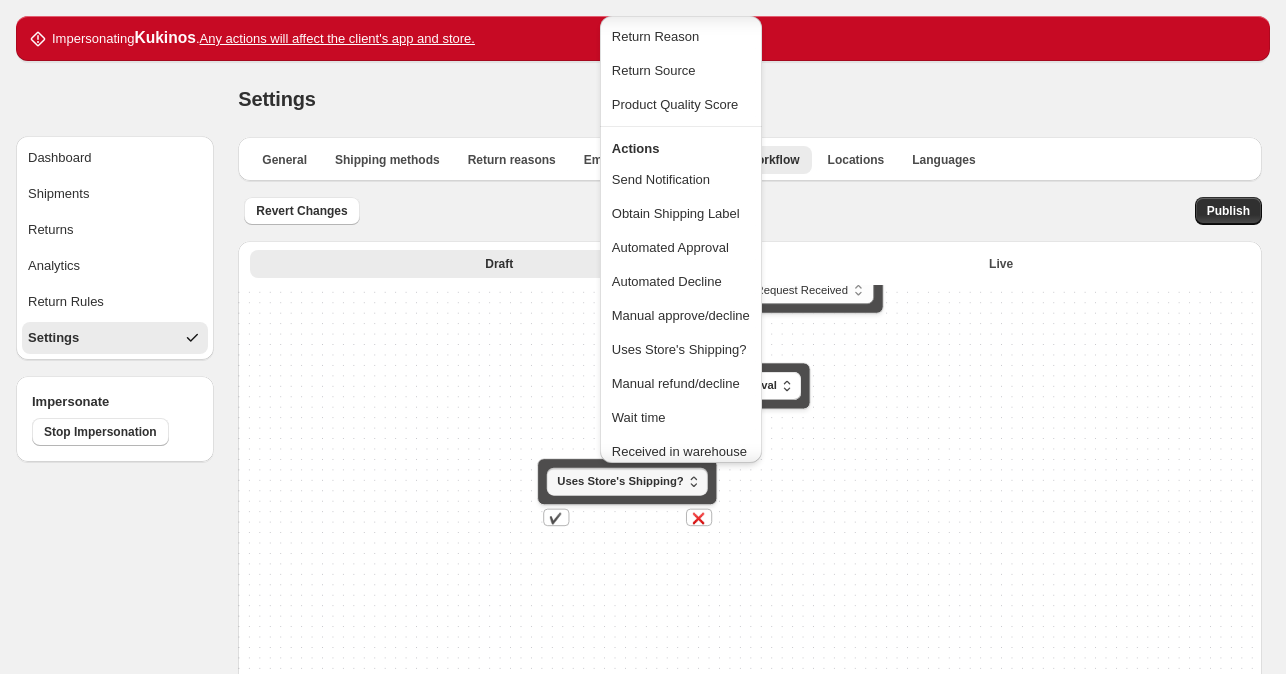 click on "**********" at bounding box center (750, 622) 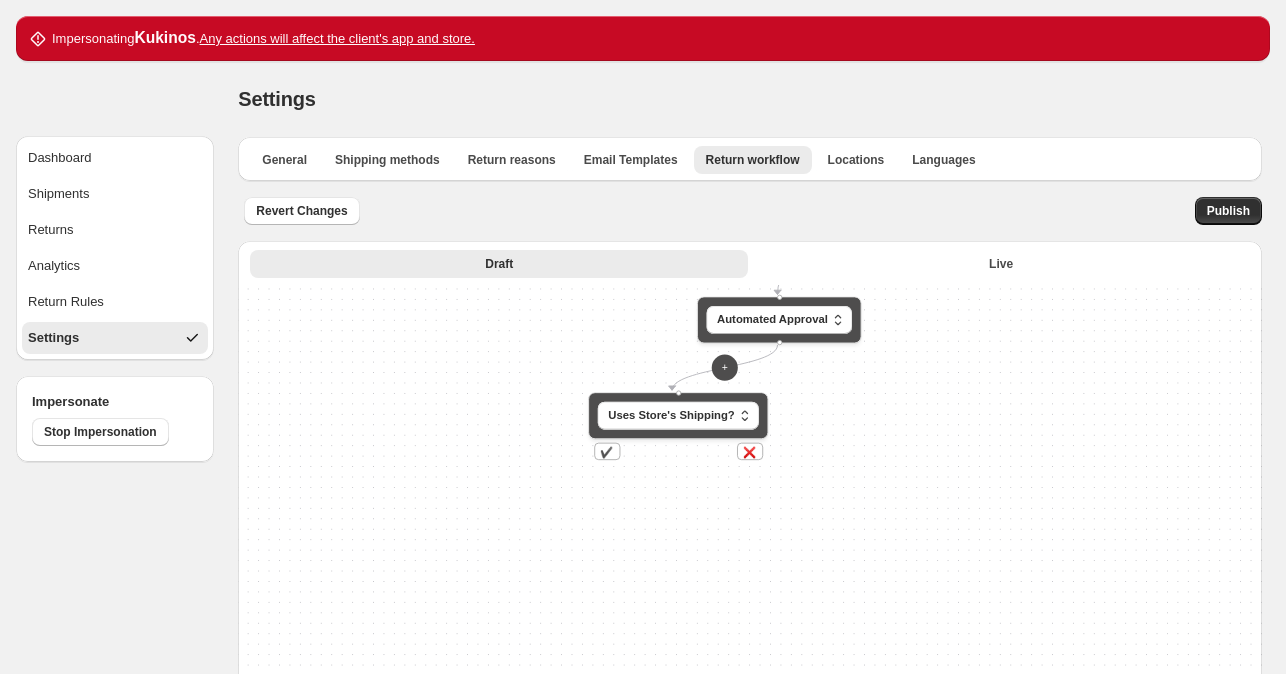 drag, startPoint x: 836, startPoint y: 516, endPoint x: 894, endPoint y: 446, distance: 90.90655 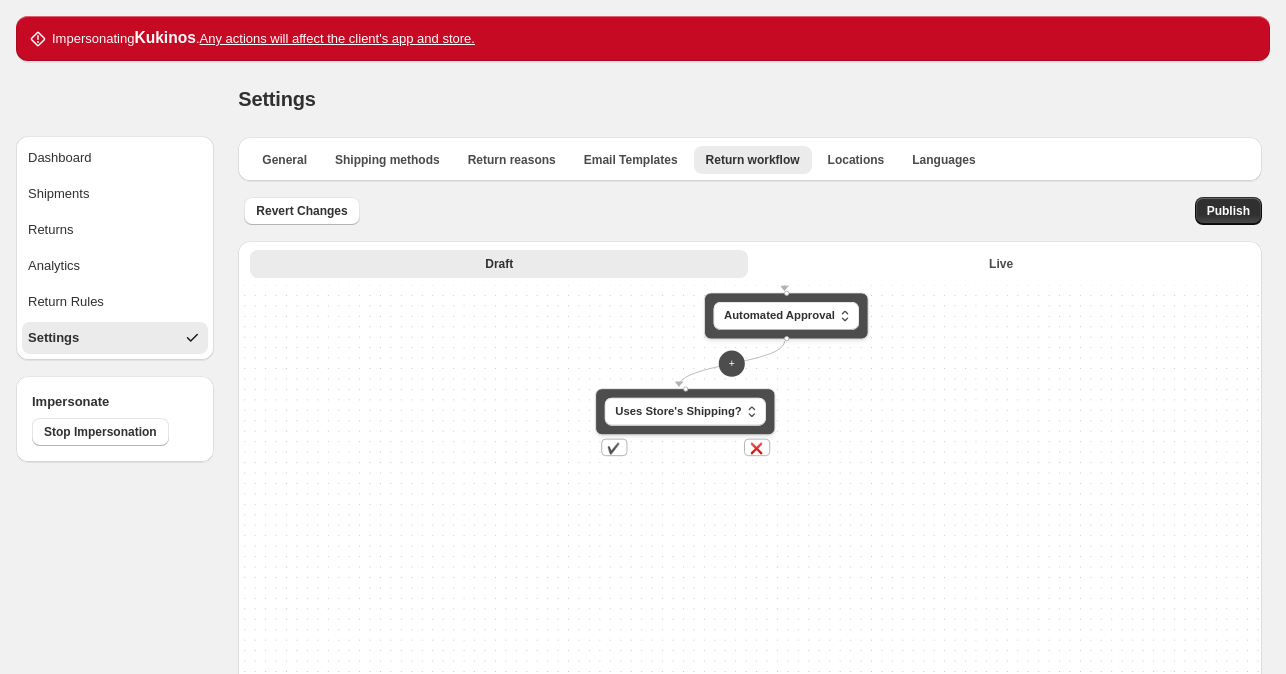 drag, startPoint x: 843, startPoint y: 415, endPoint x: 869, endPoint y: 349, distance: 70.93659 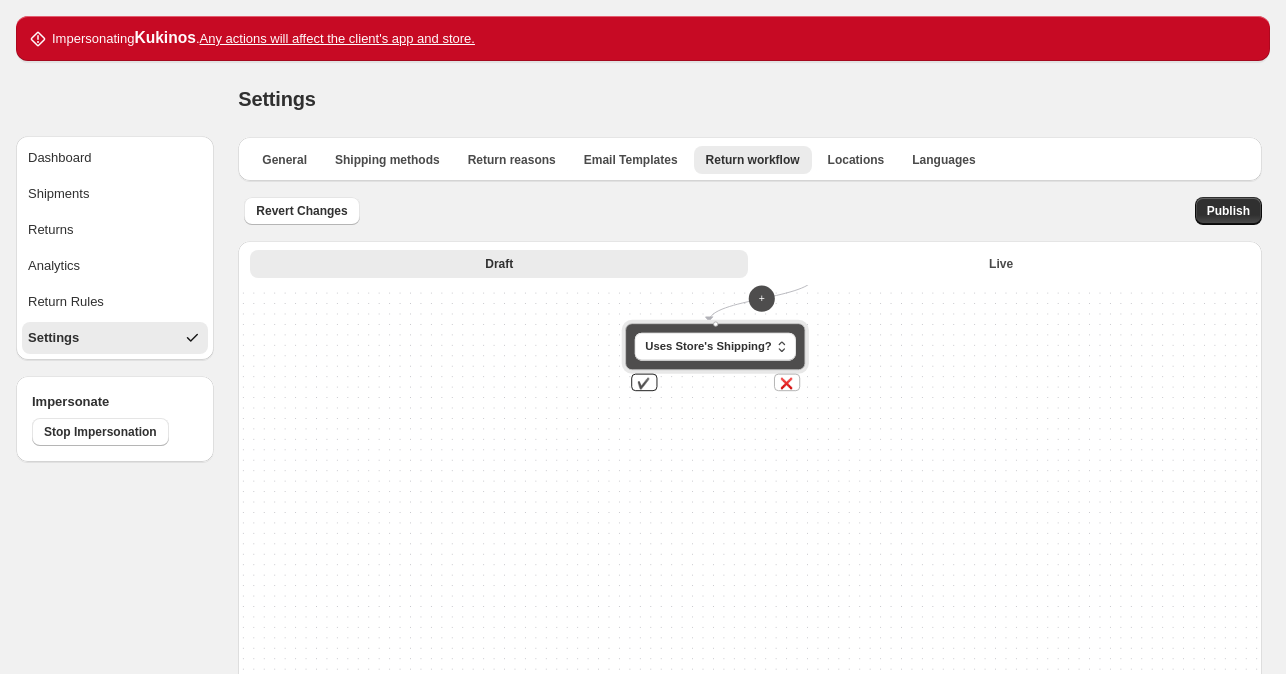 click on "✔️" at bounding box center [644, 382] 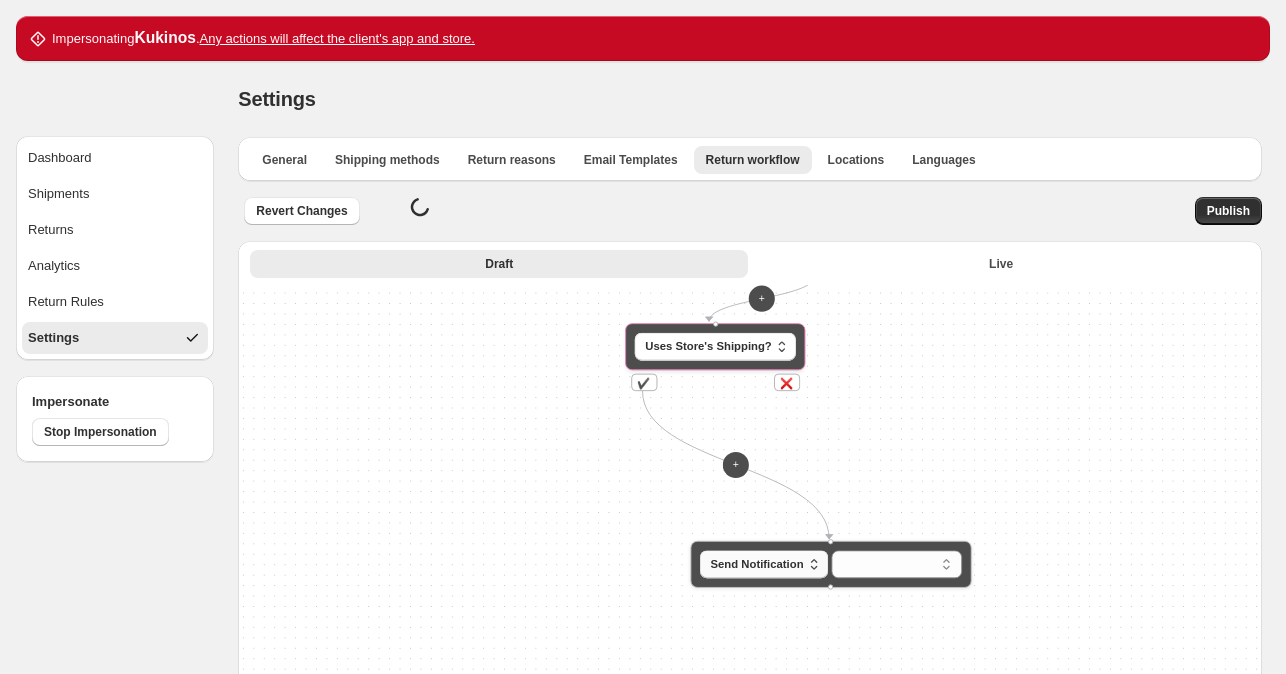 click on "Send Notification" at bounding box center [757, 564] 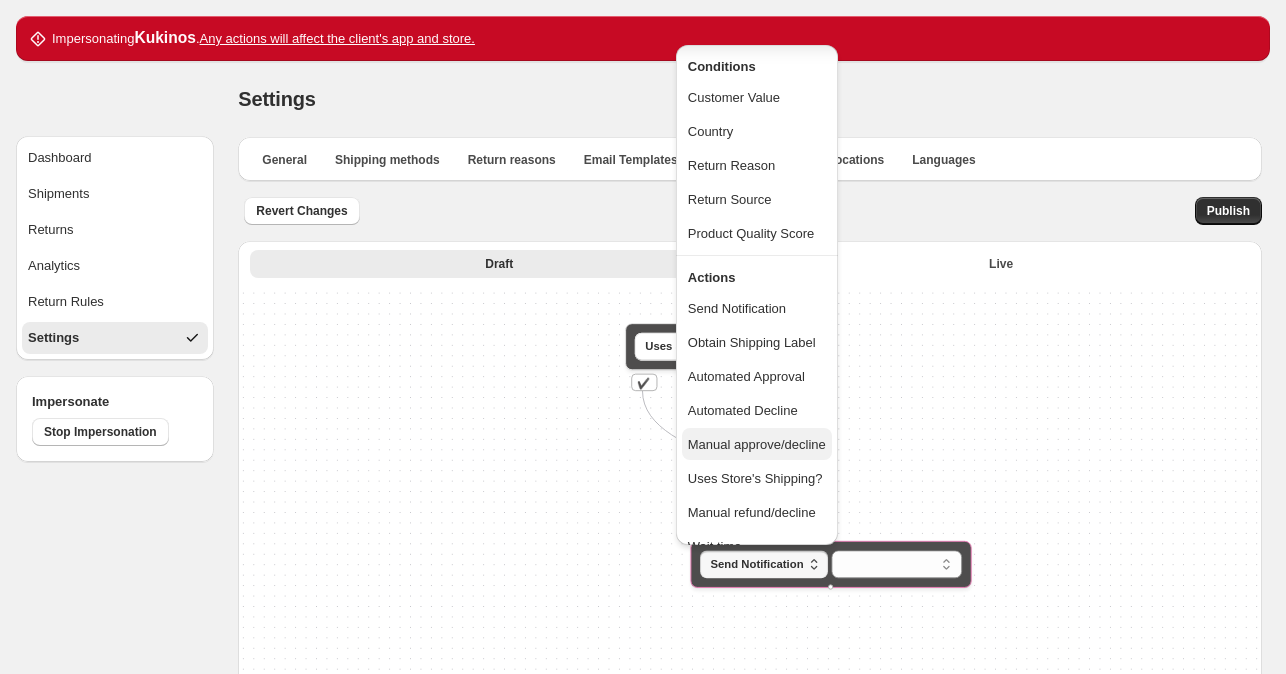 scroll, scrollTop: 158, scrollLeft: 0, axis: vertical 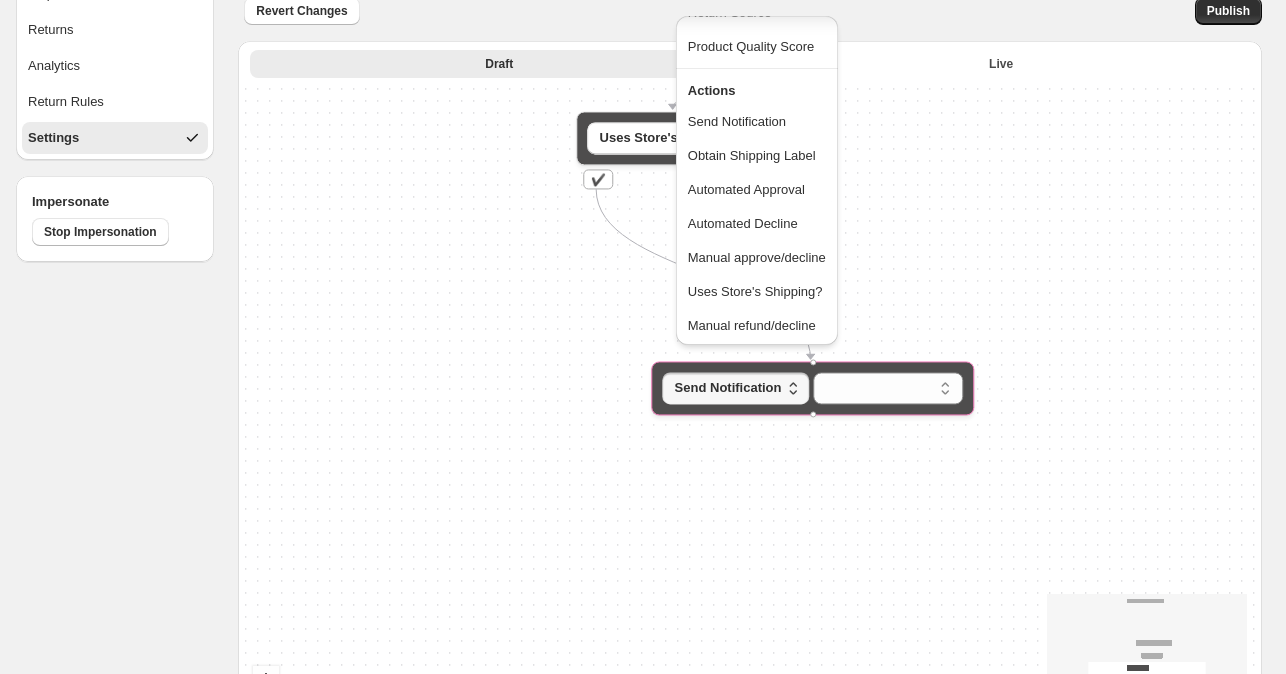 click on "**********" at bounding box center [750, 422] 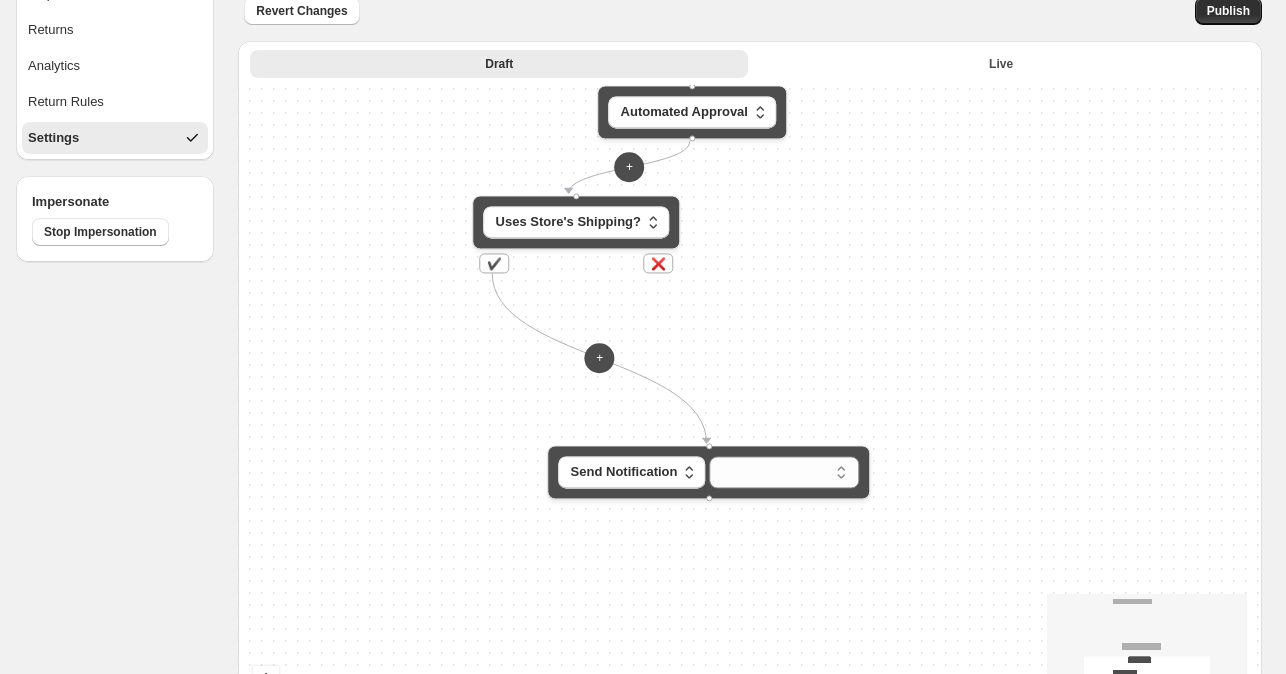drag, startPoint x: 952, startPoint y: 244, endPoint x: 868, endPoint y: 314, distance: 109.3435 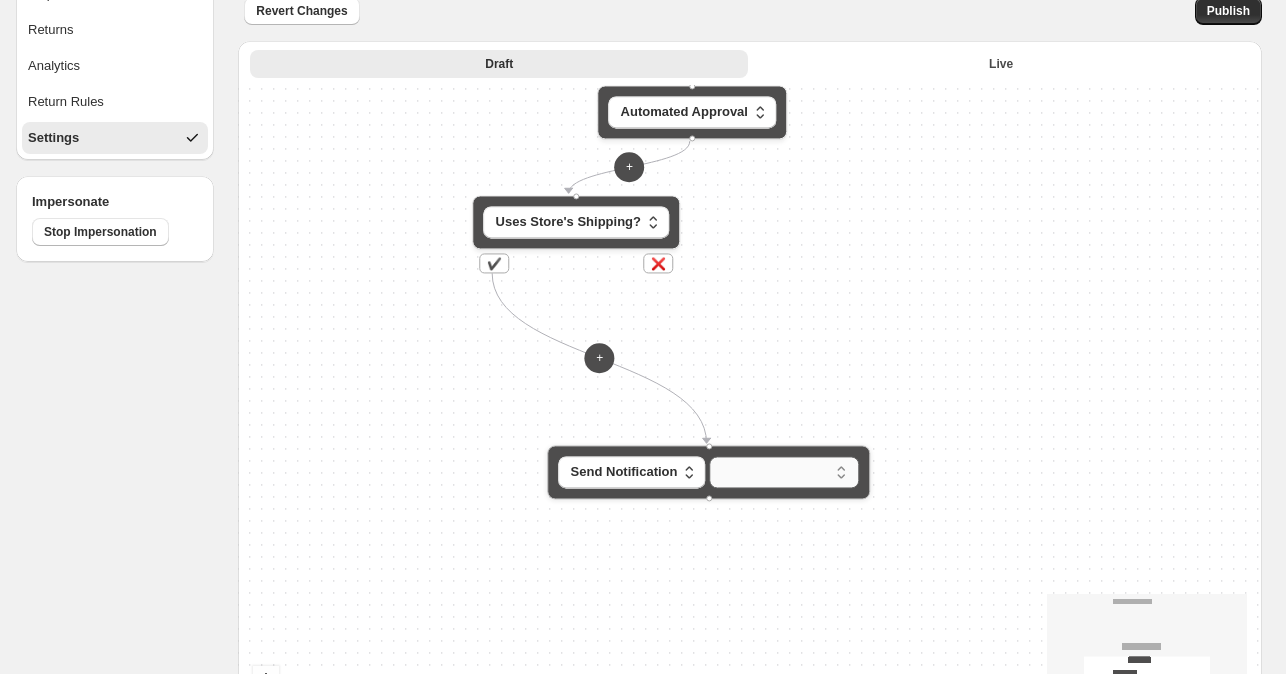 click on "**********" at bounding box center (784, 472) 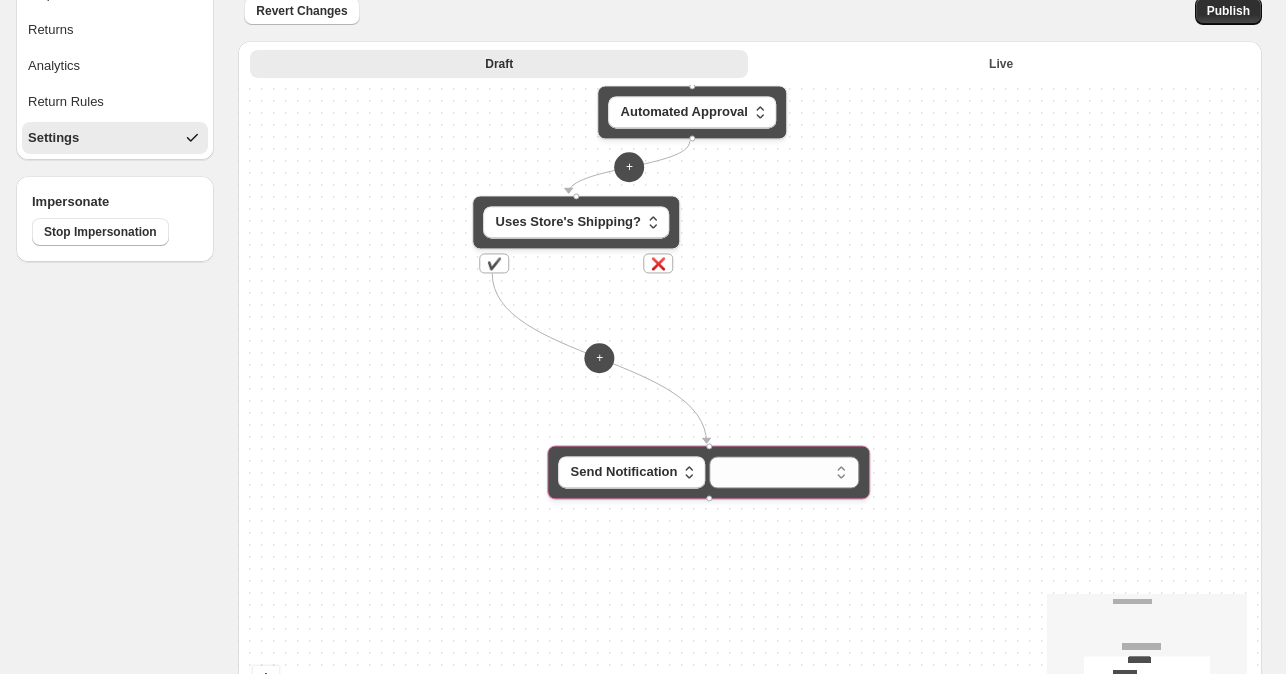 drag, startPoint x: 1028, startPoint y: 448, endPoint x: 977, endPoint y: 446, distance: 51.0392 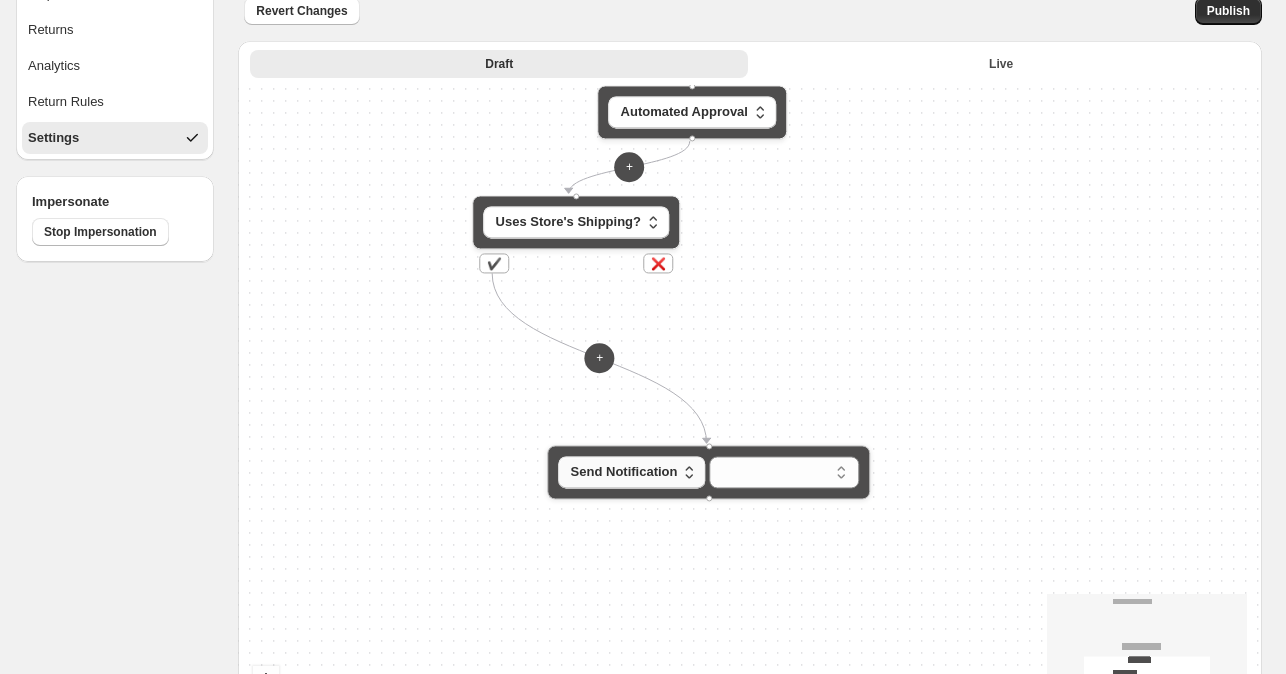 click on "Send Notification" at bounding box center [632, 472] 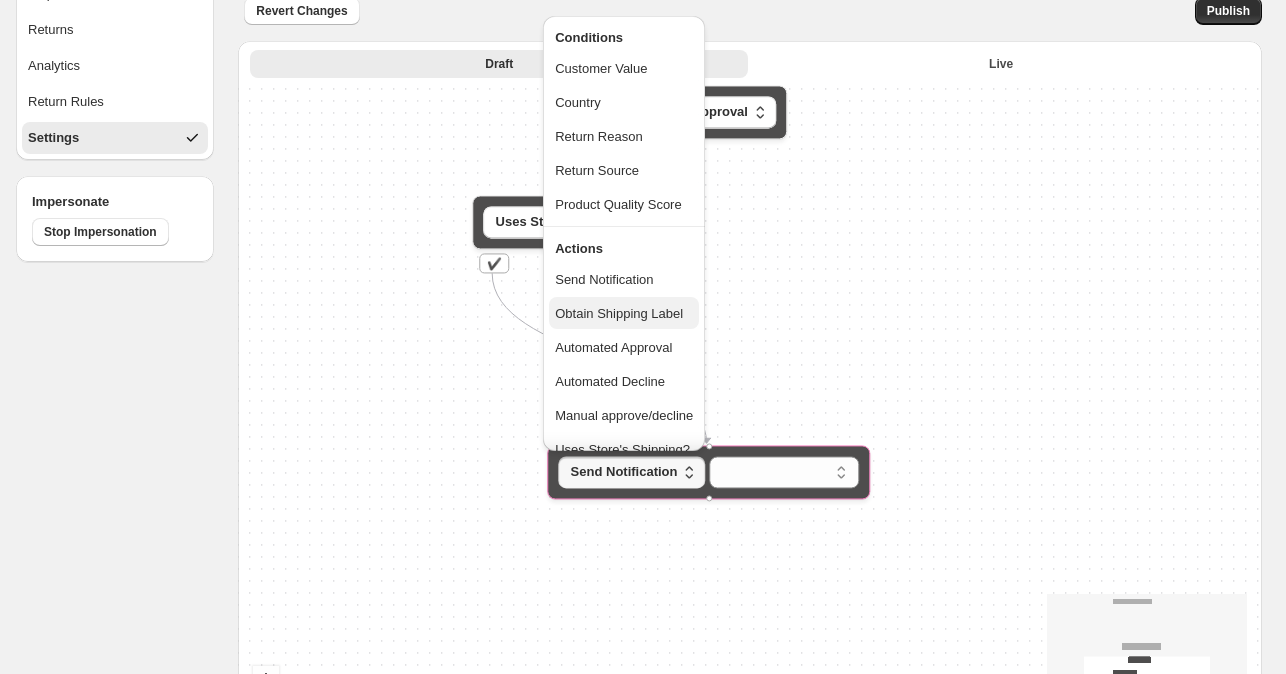 click on "Obtain Shipping Label" at bounding box center (619, 313) 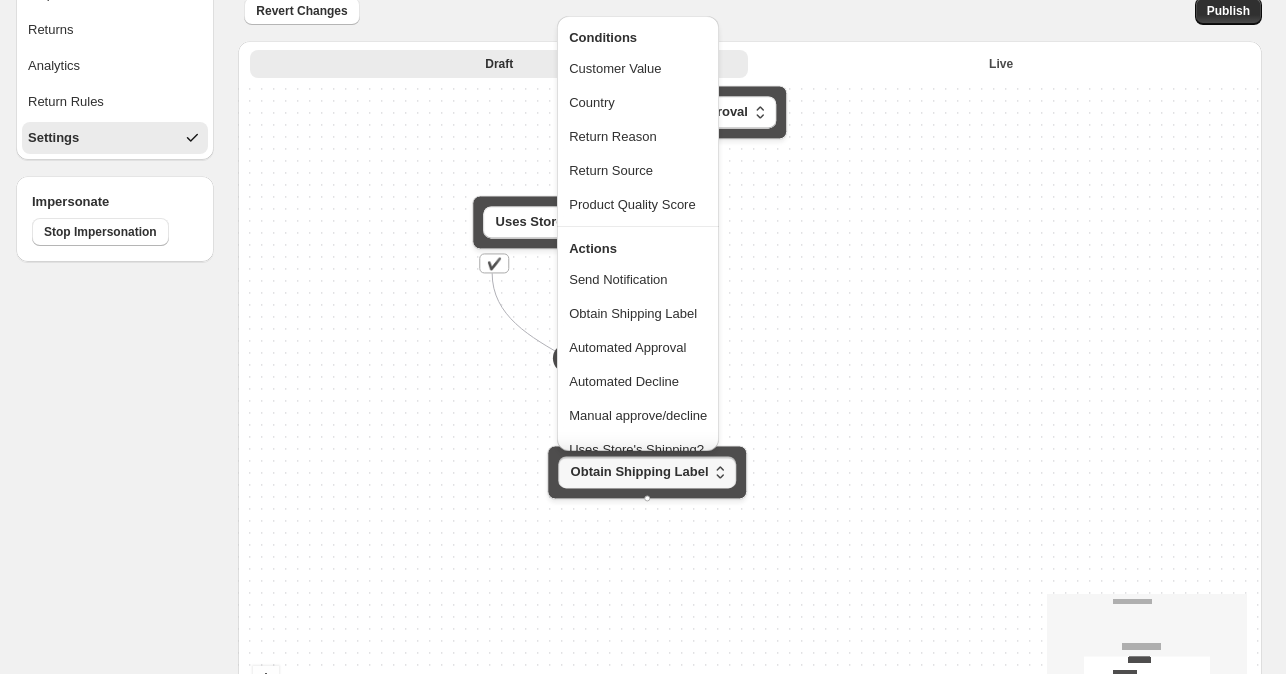 click on "**********" at bounding box center [750, 422] 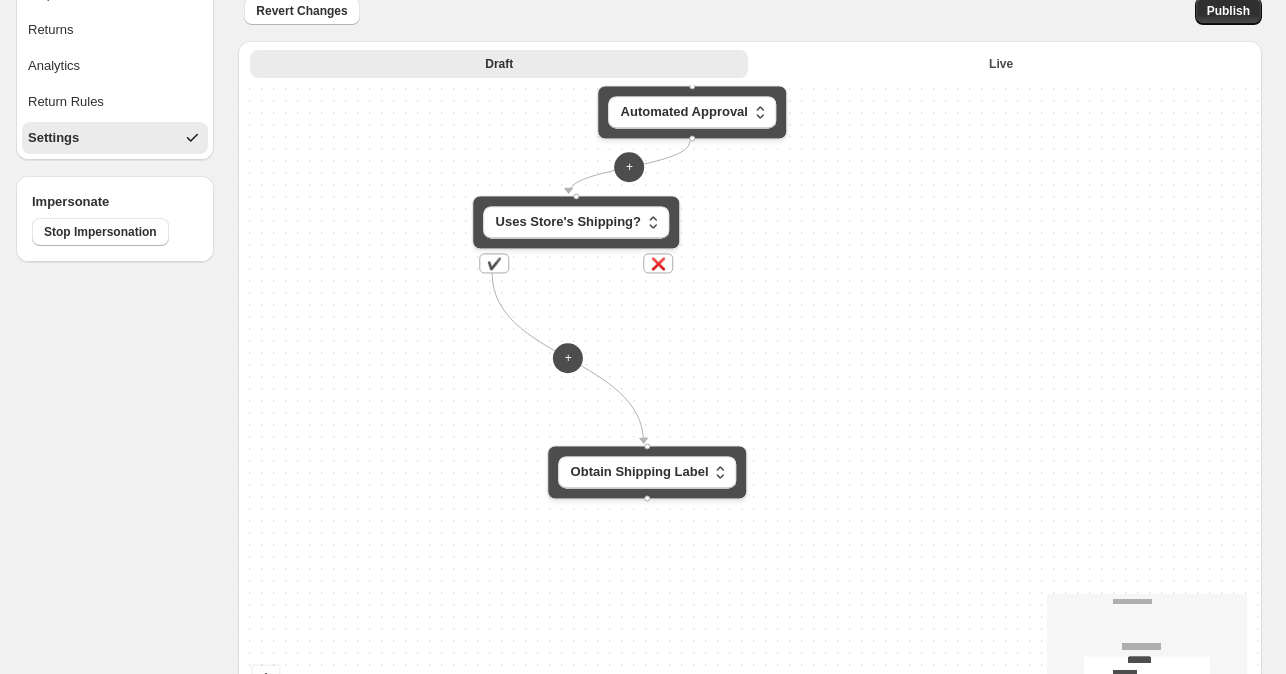 click on "**********" at bounding box center [750, 422] 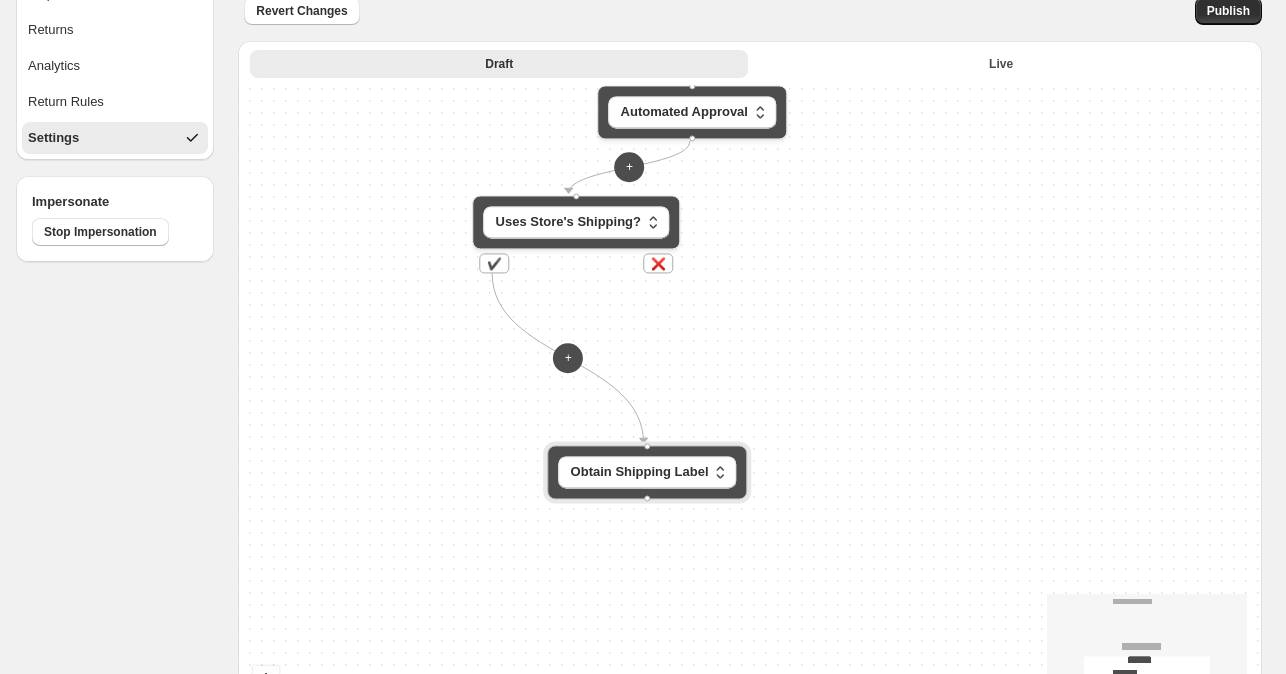 click on "Obtain Shipping Label" at bounding box center (648, 472) 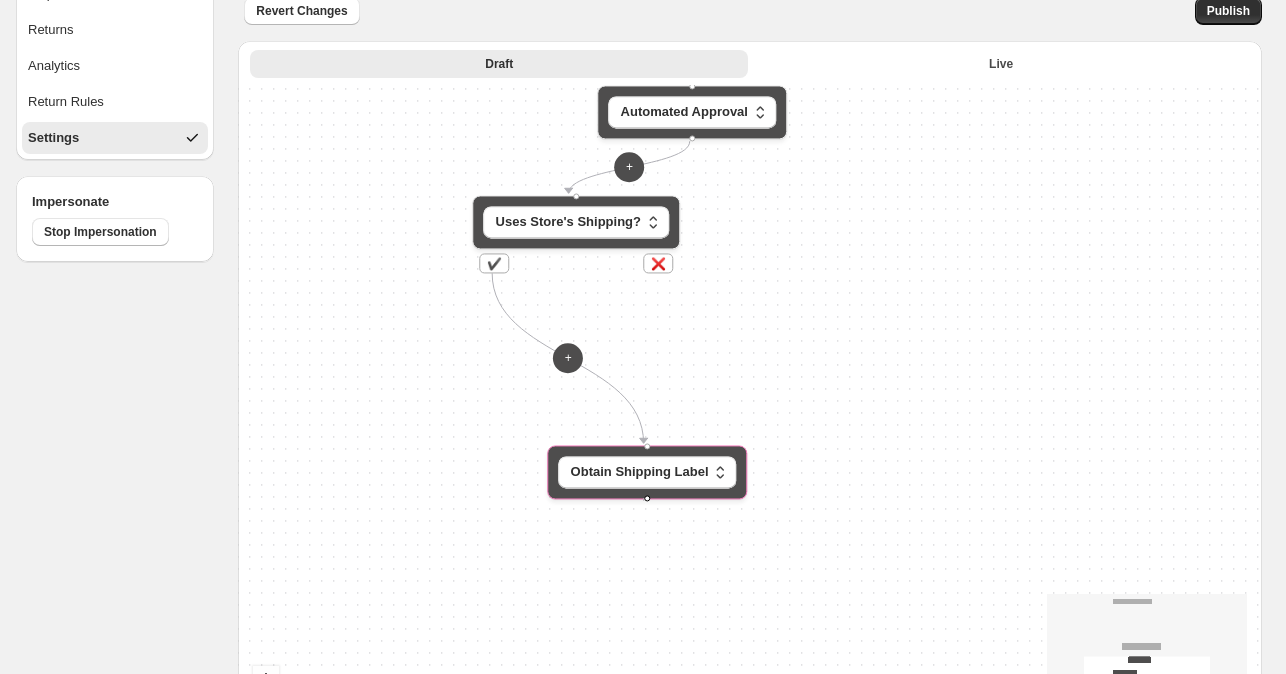 click on "**********" at bounding box center [750, 422] 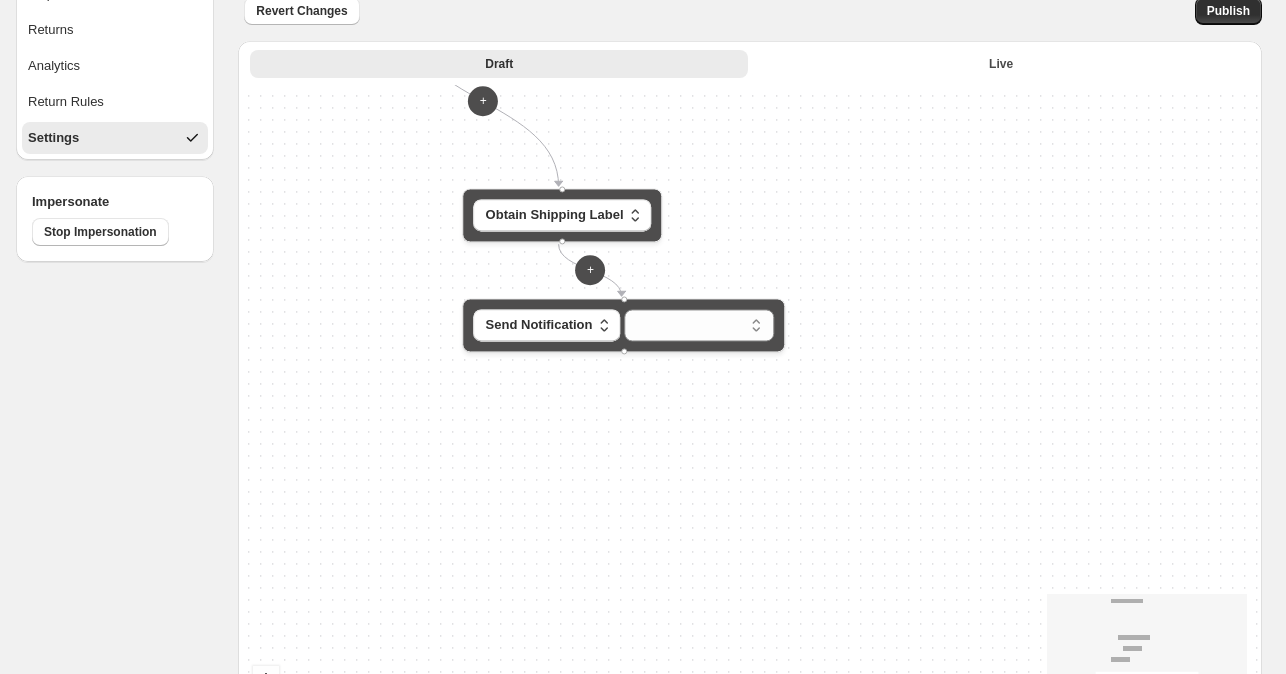drag, startPoint x: 773, startPoint y: 395, endPoint x: 684, endPoint y: 148, distance: 262.54523 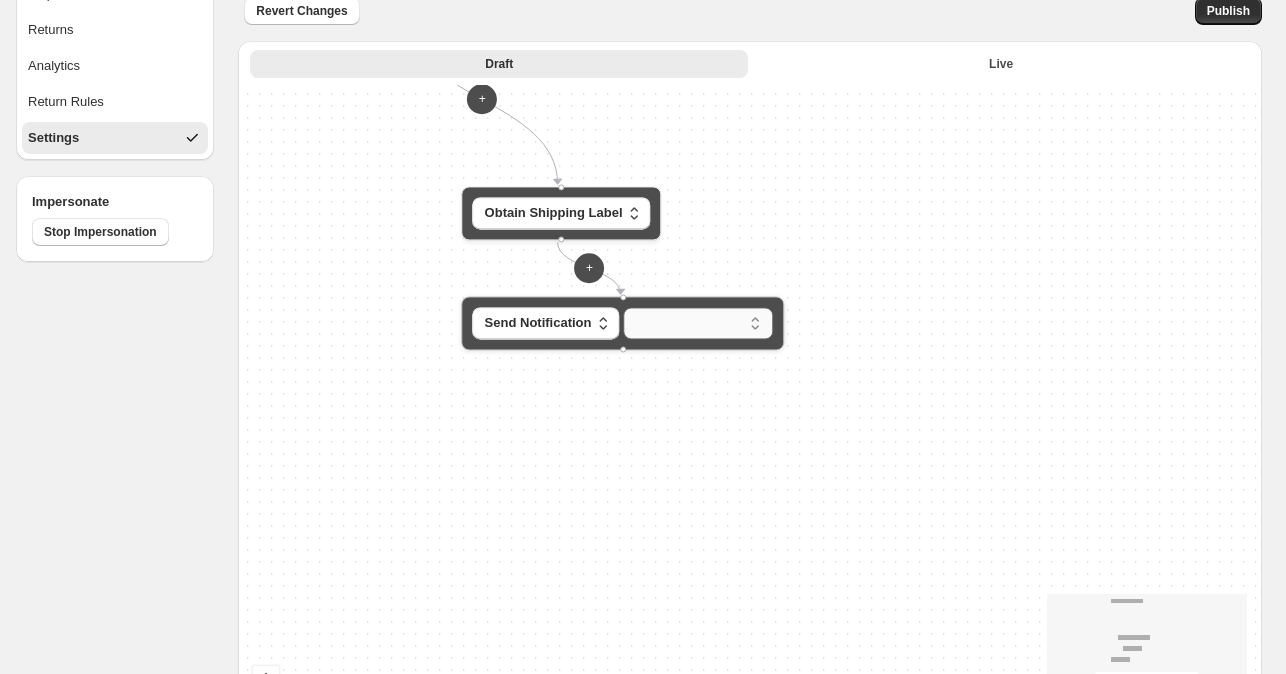 click on "**********" at bounding box center [698, 323] 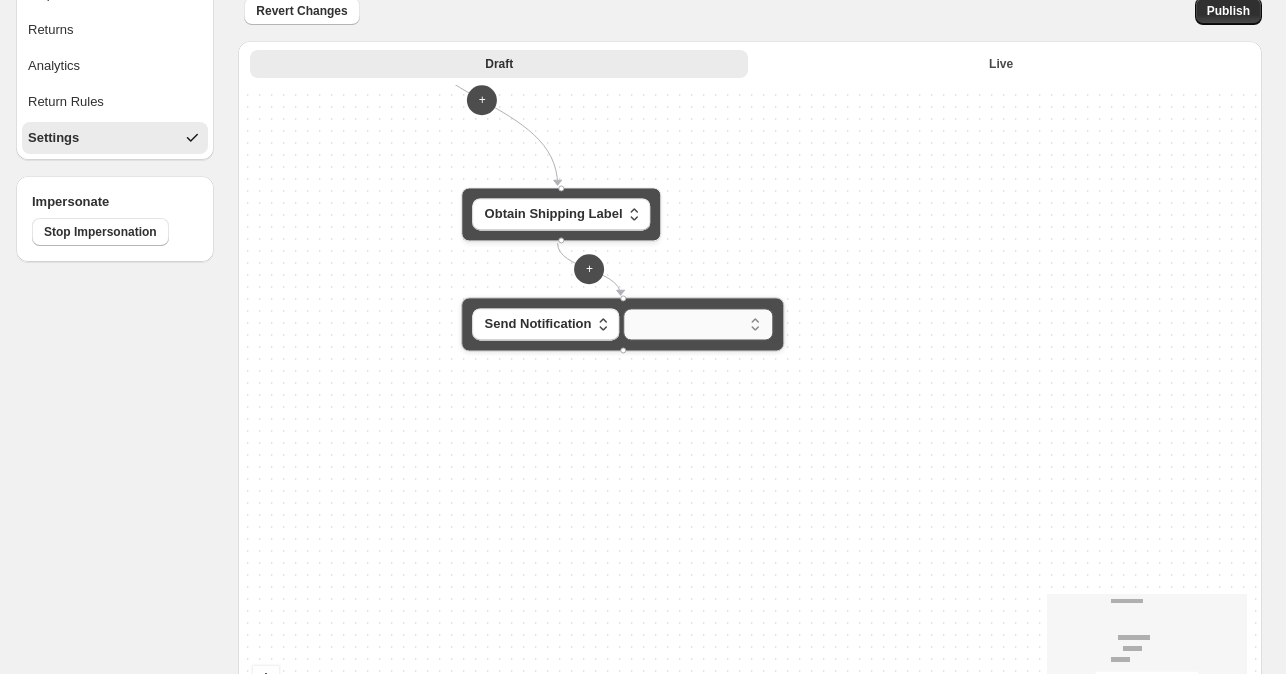 select on "********" 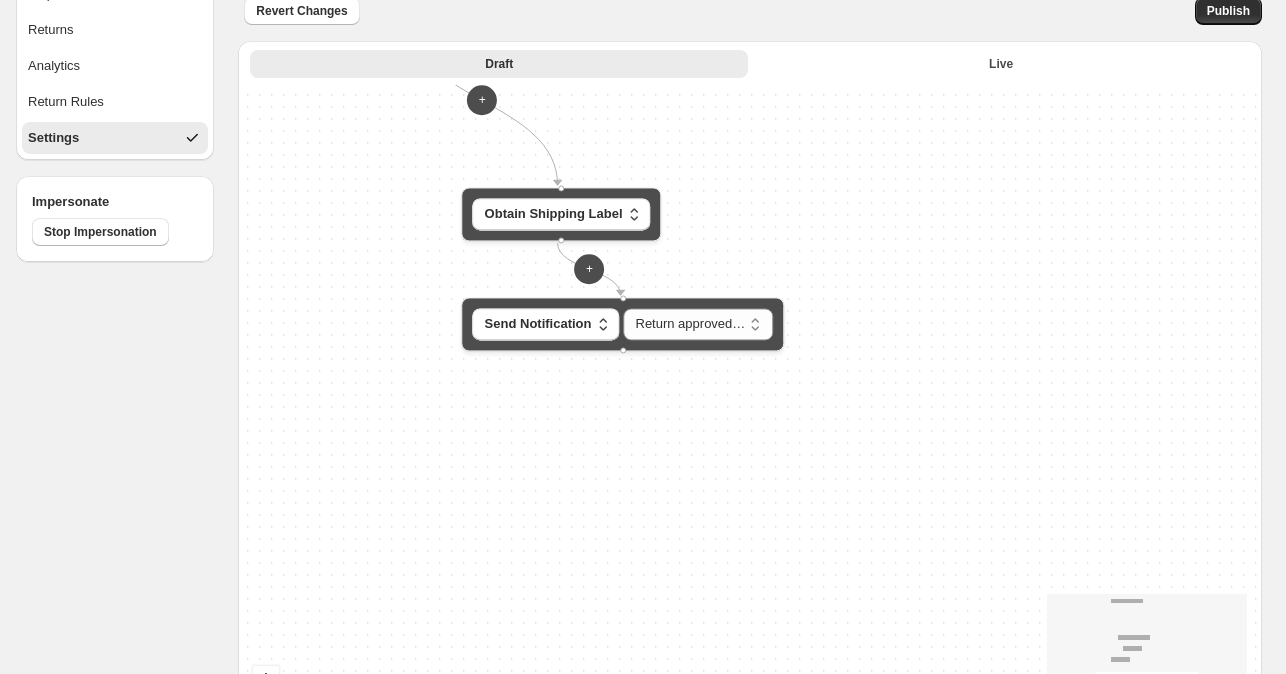 click on "**********" at bounding box center [750, 422] 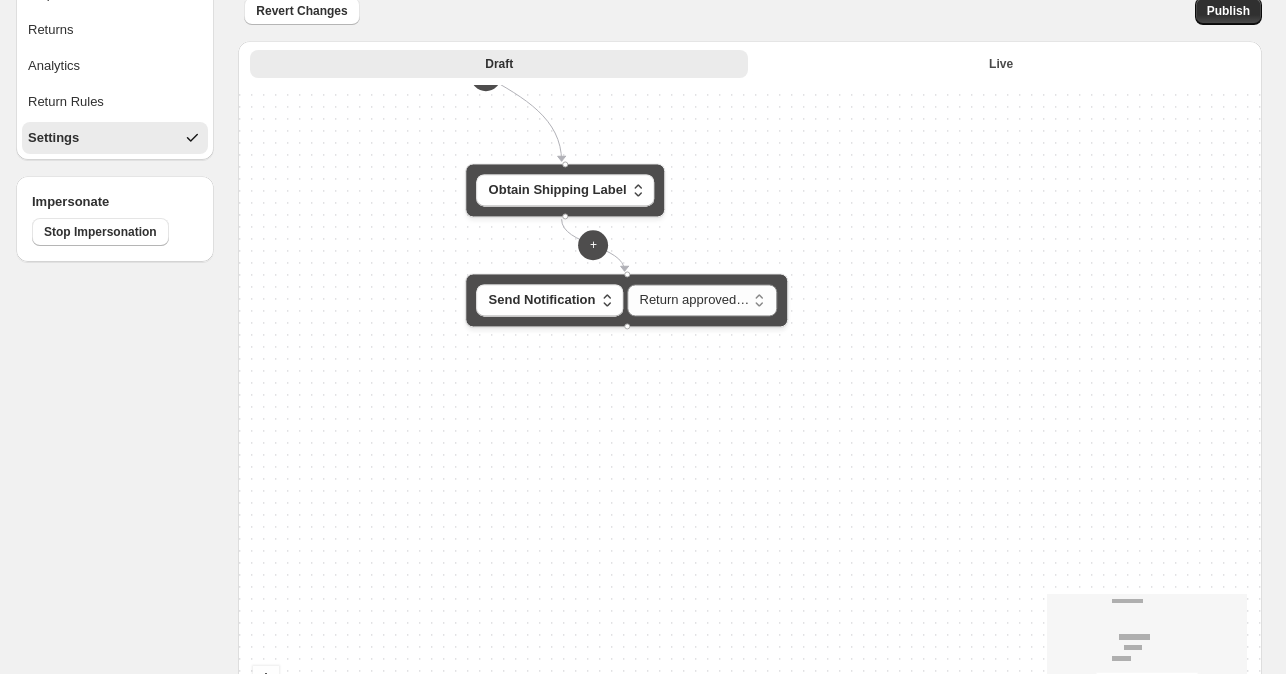 drag, startPoint x: 695, startPoint y: 452, endPoint x: 699, endPoint y: 431, distance: 21.377558 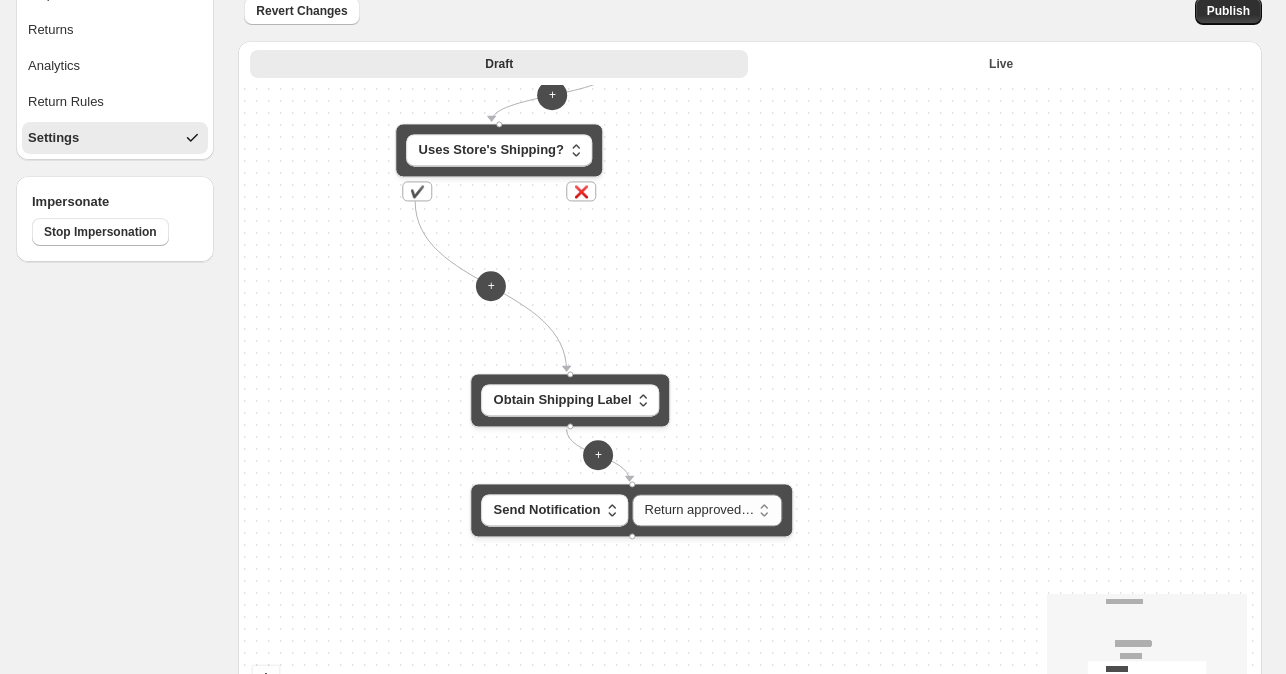 drag, startPoint x: 774, startPoint y: 373, endPoint x: 777, endPoint y: 587, distance: 214.02103 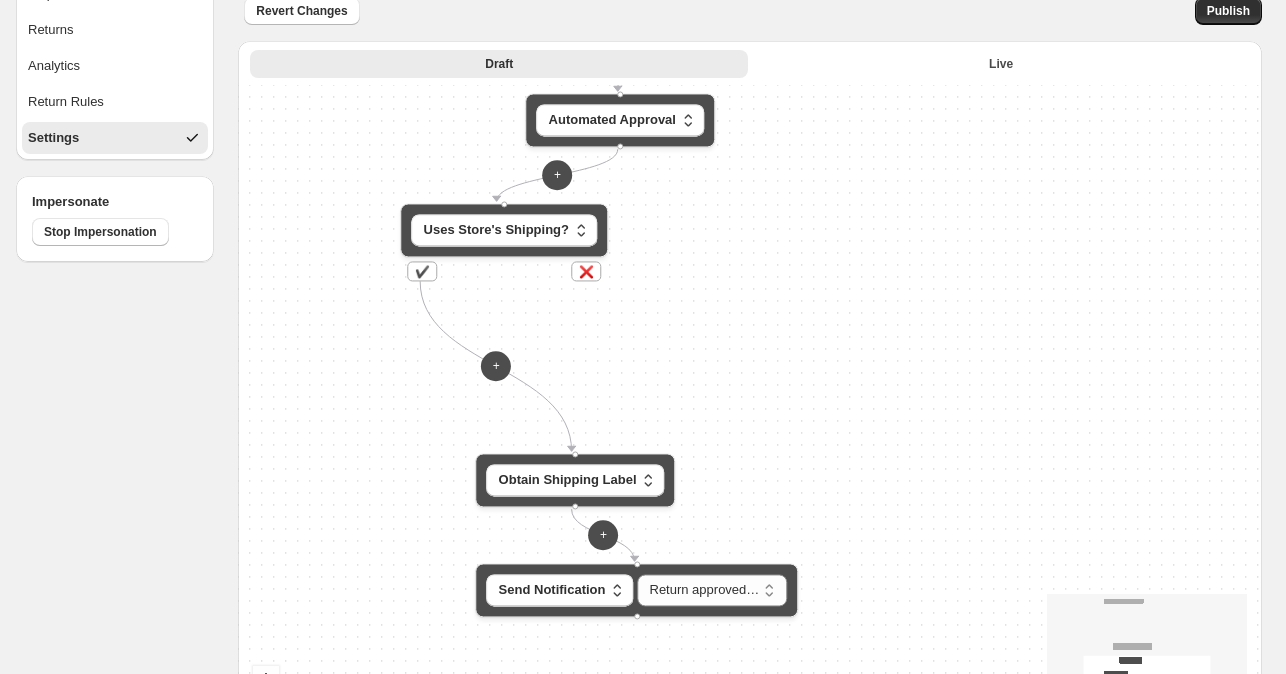 drag, startPoint x: 802, startPoint y: 302, endPoint x: 800, endPoint y: 372, distance: 70.028564 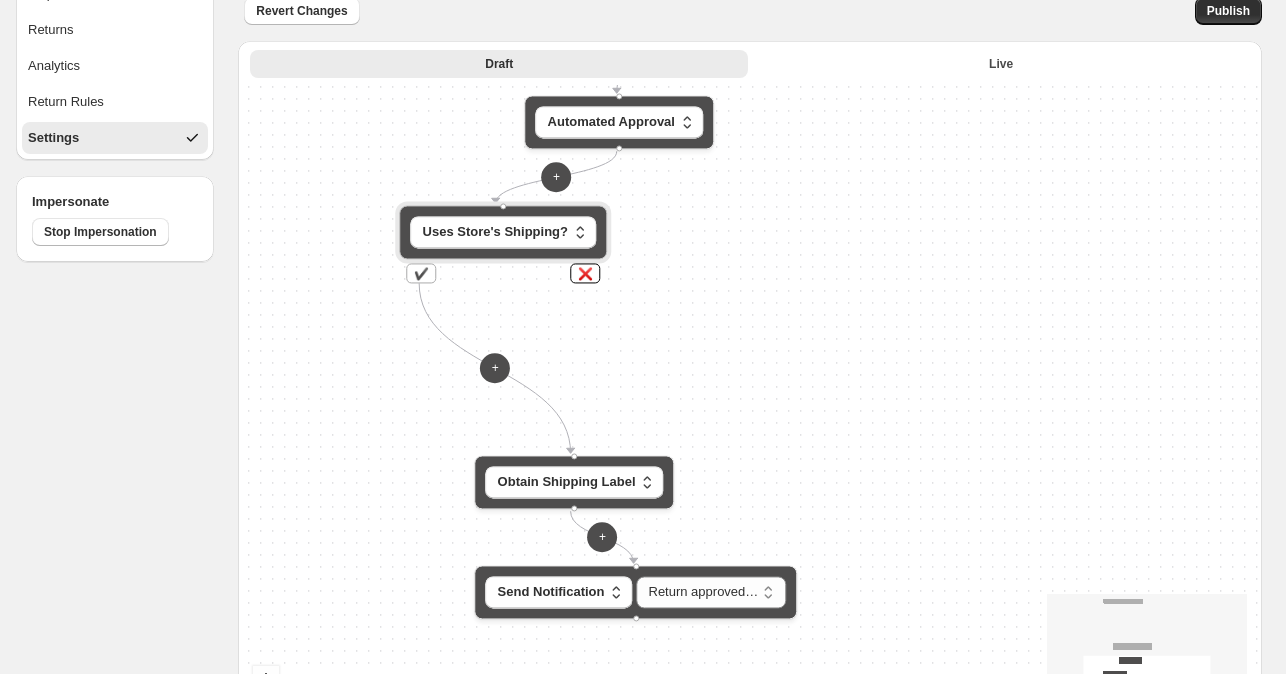 click on "❌" at bounding box center (585, 273) 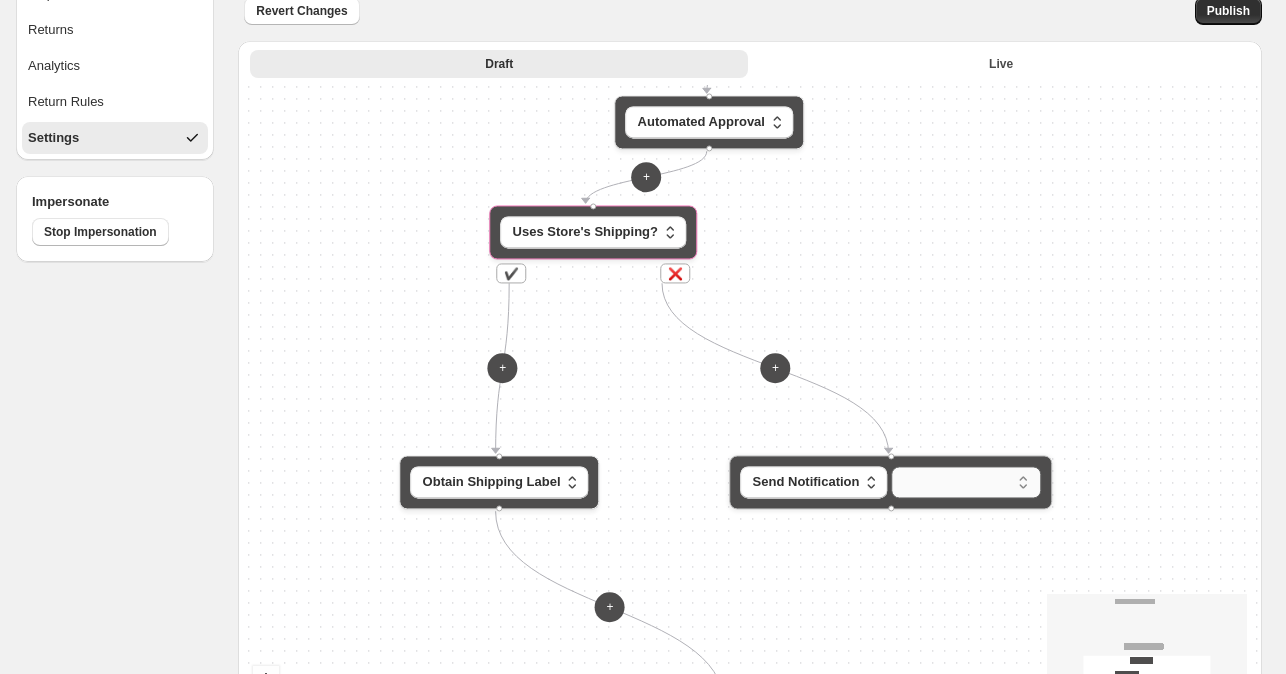 click on "**********" at bounding box center [966, 482] 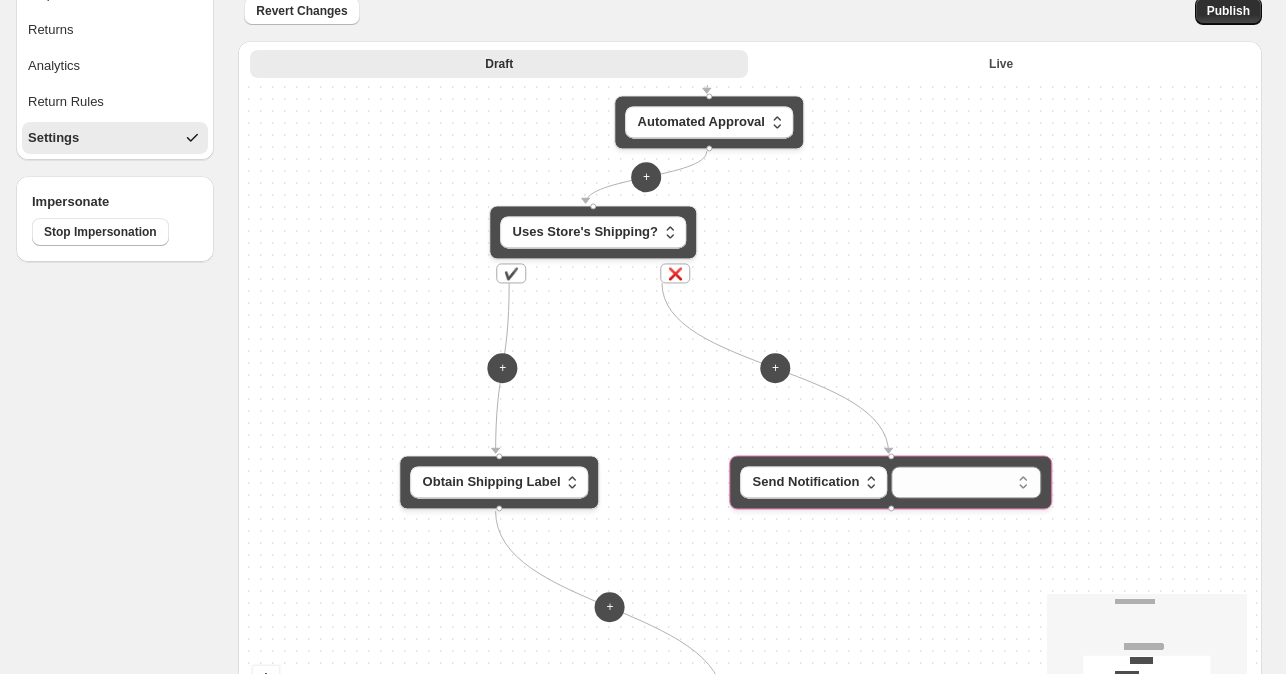 select on "********" 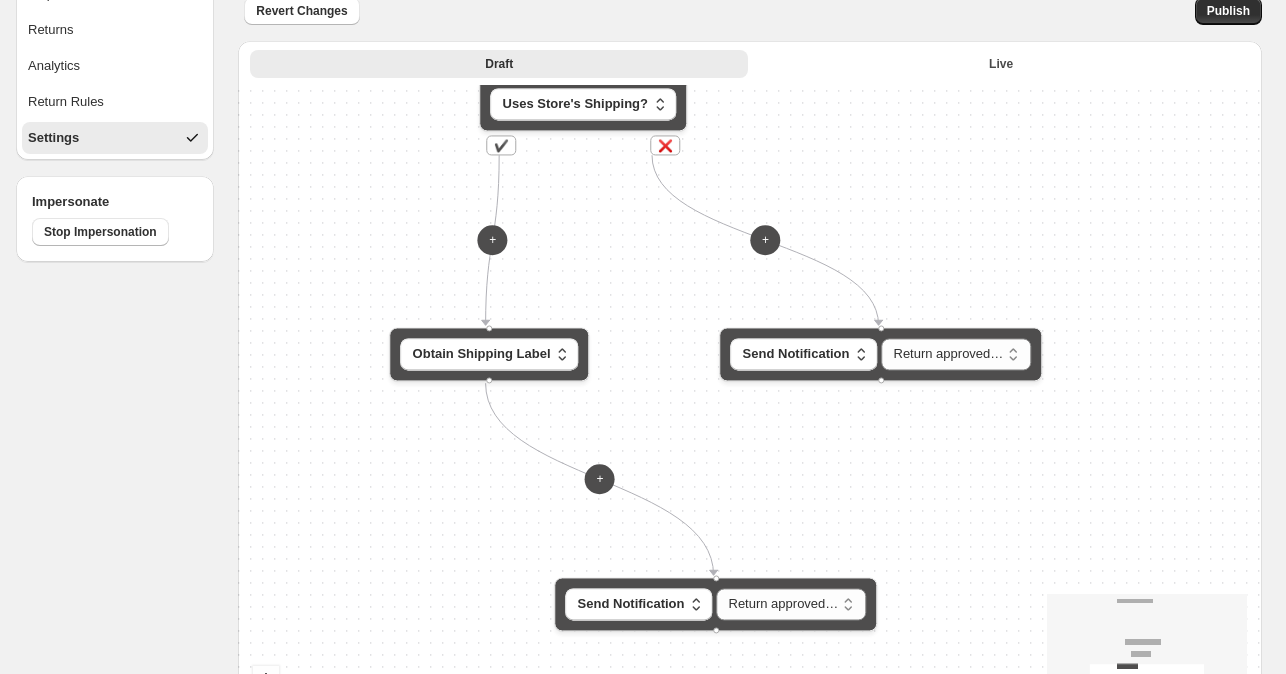 drag, startPoint x: 974, startPoint y: 359, endPoint x: 945, endPoint y: 175, distance: 186.2713 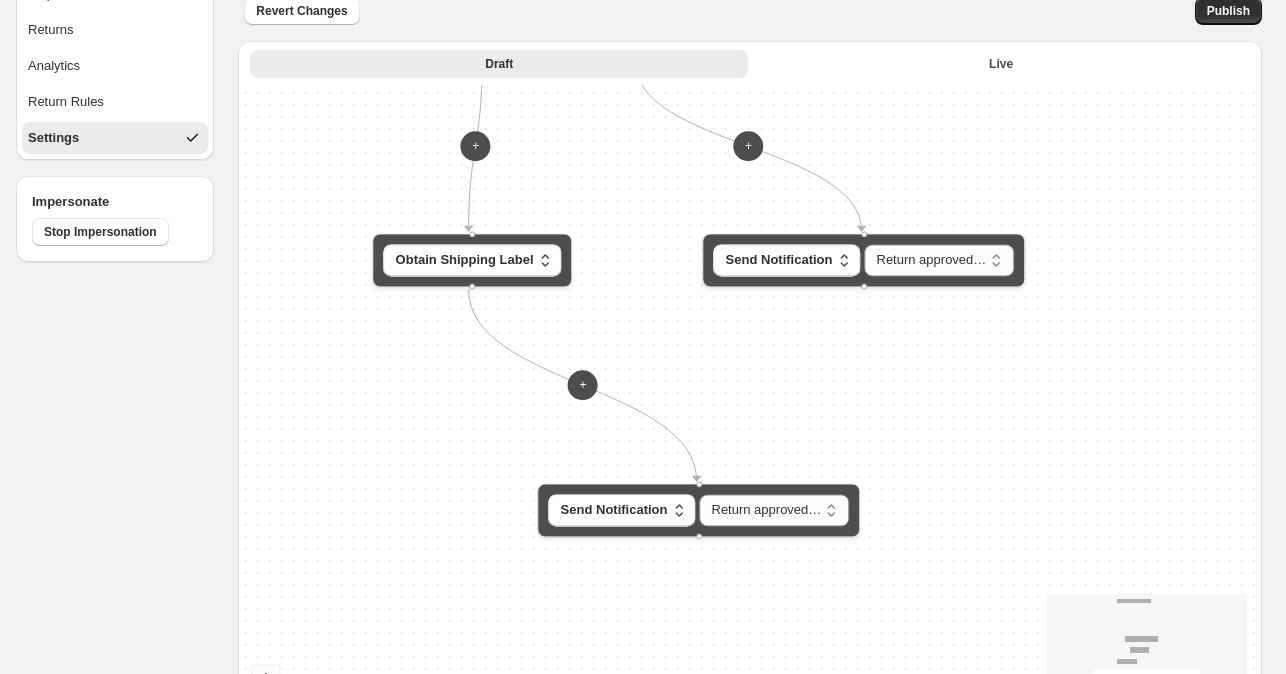 click on "**********" at bounding box center (750, 422) 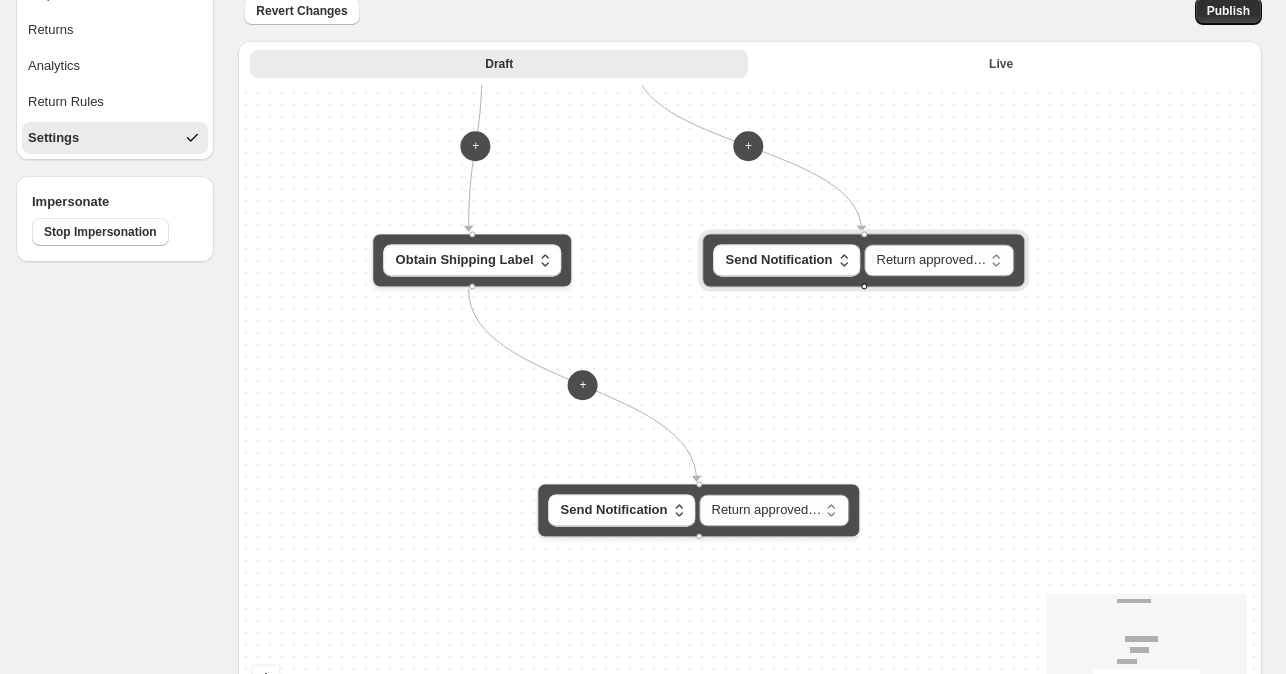 click at bounding box center (864, 286) 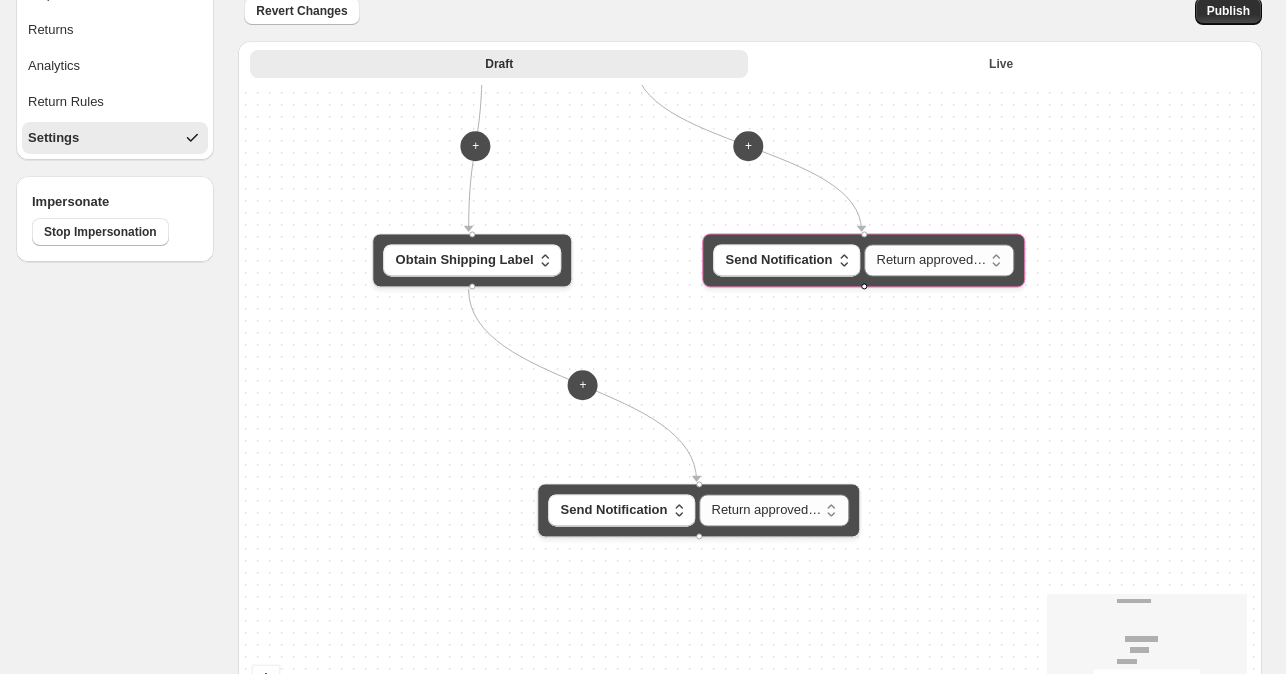 click at bounding box center [864, 286] 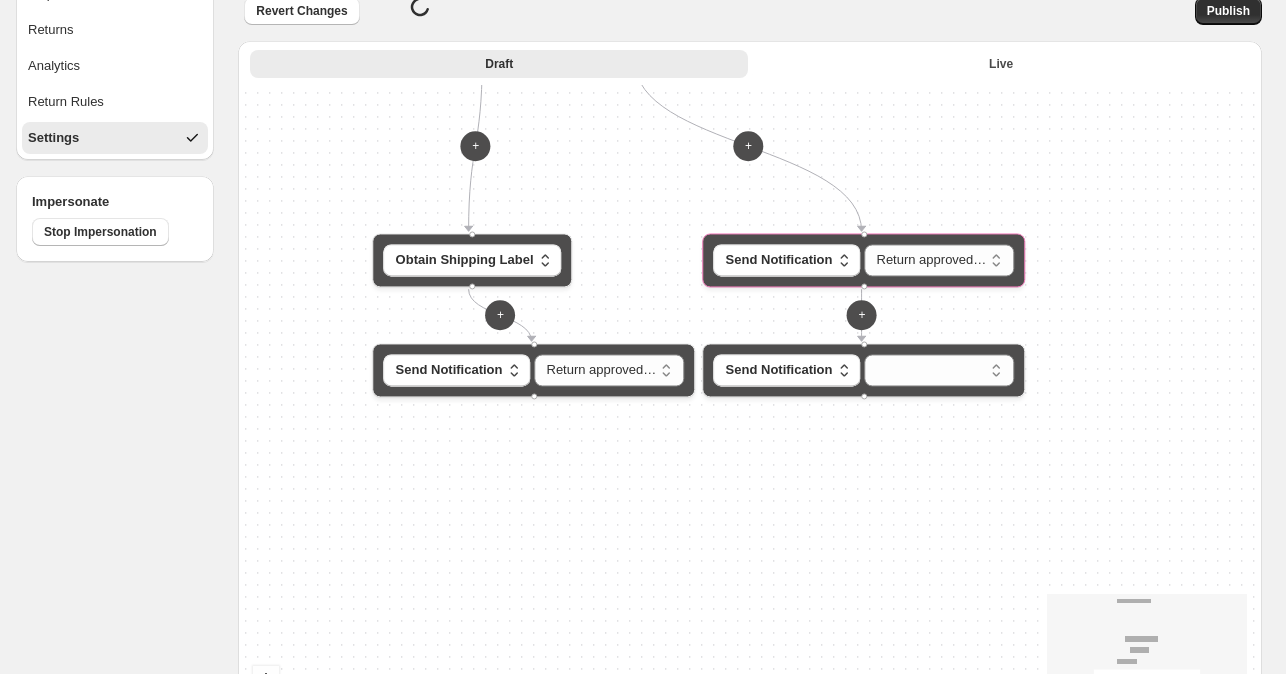 click on "**********" at bounding box center [750, 422] 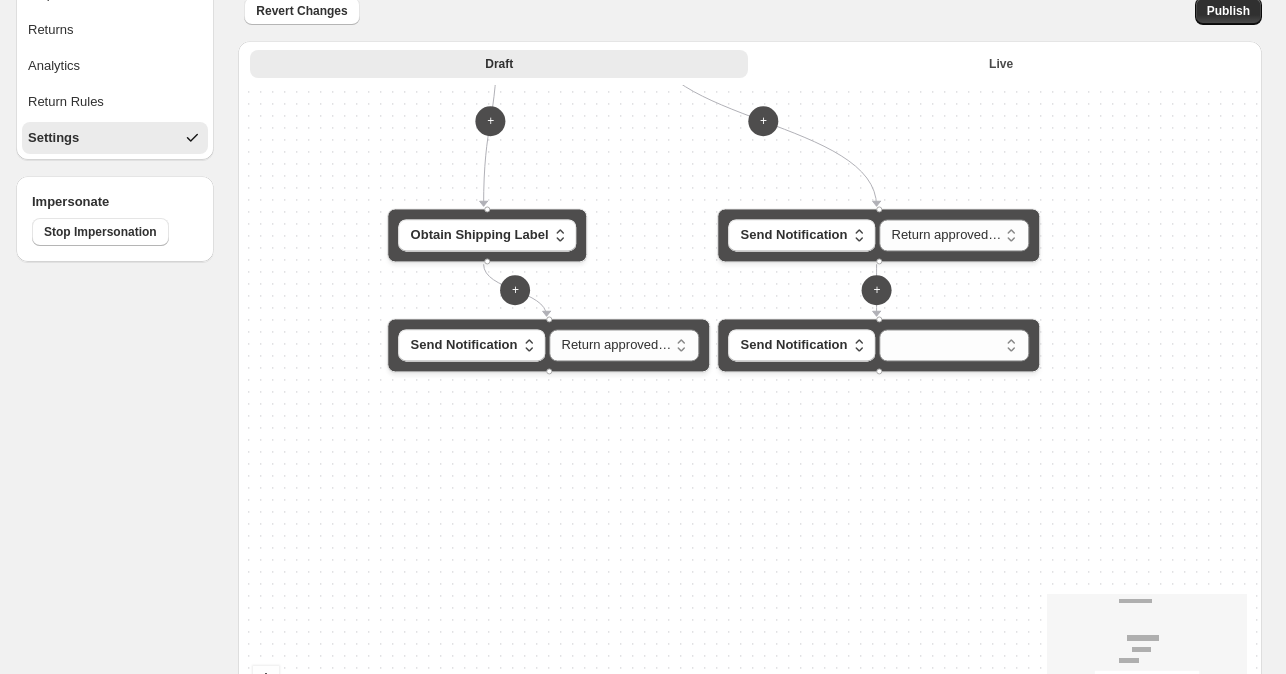 drag, startPoint x: 800, startPoint y: 474, endPoint x: 815, endPoint y: 449, distance: 29.15476 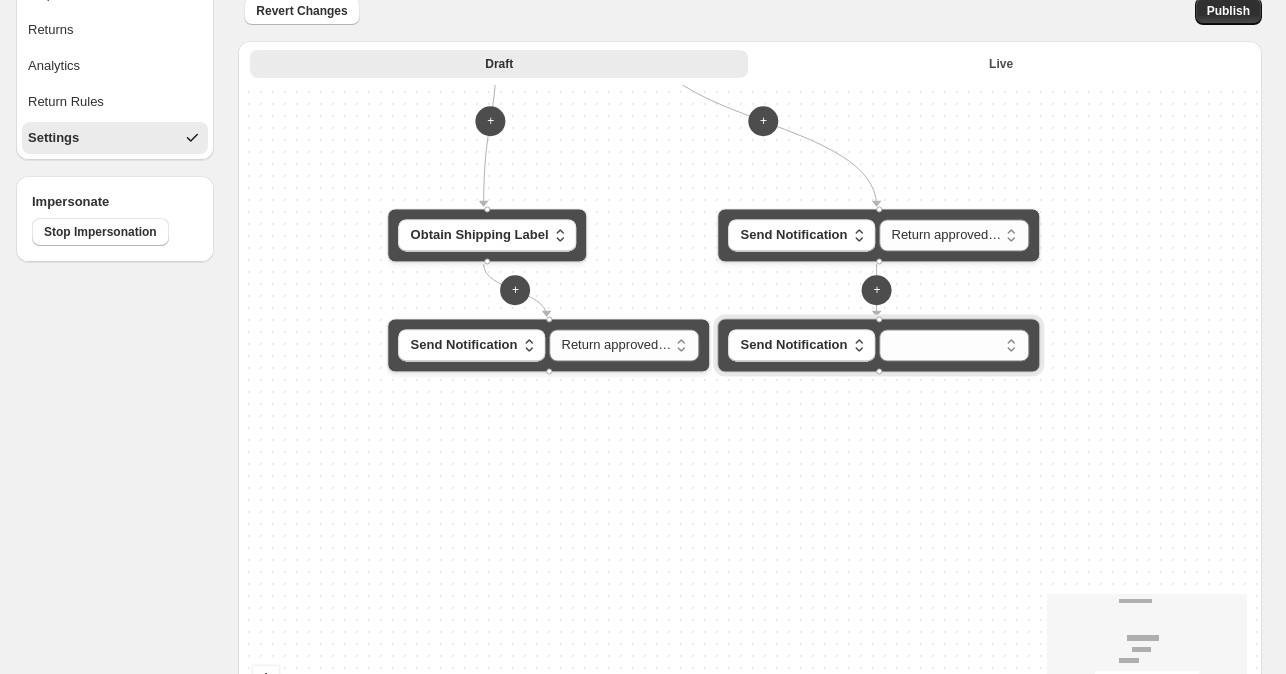click on "**********" at bounding box center (877, 343) 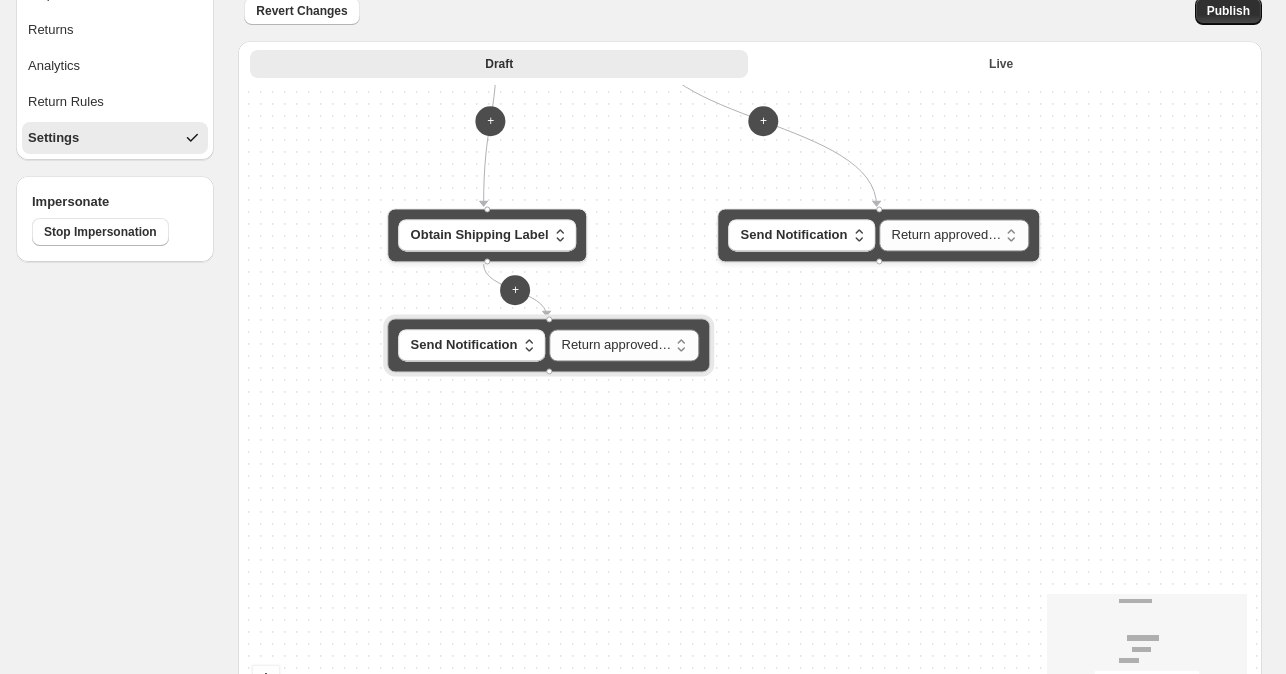 click on "**********" at bounding box center (547, 343) 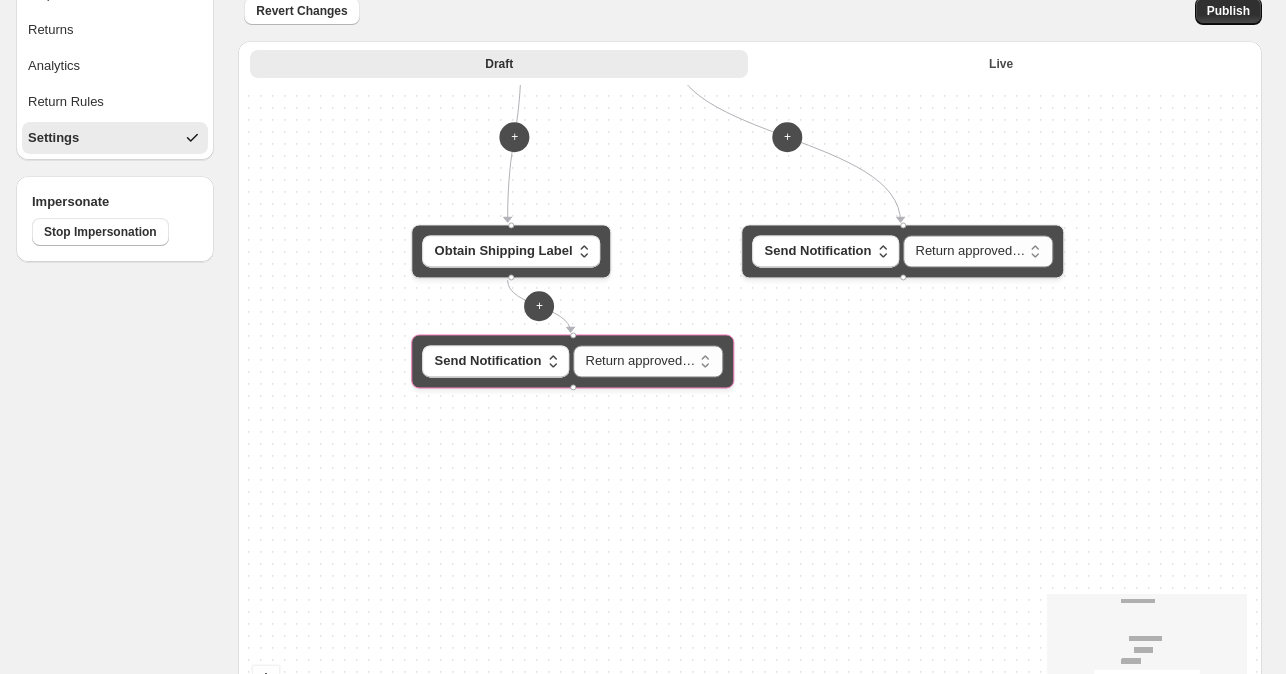 drag, startPoint x: 556, startPoint y: 327, endPoint x: 592, endPoint y: 350, distance: 42.72002 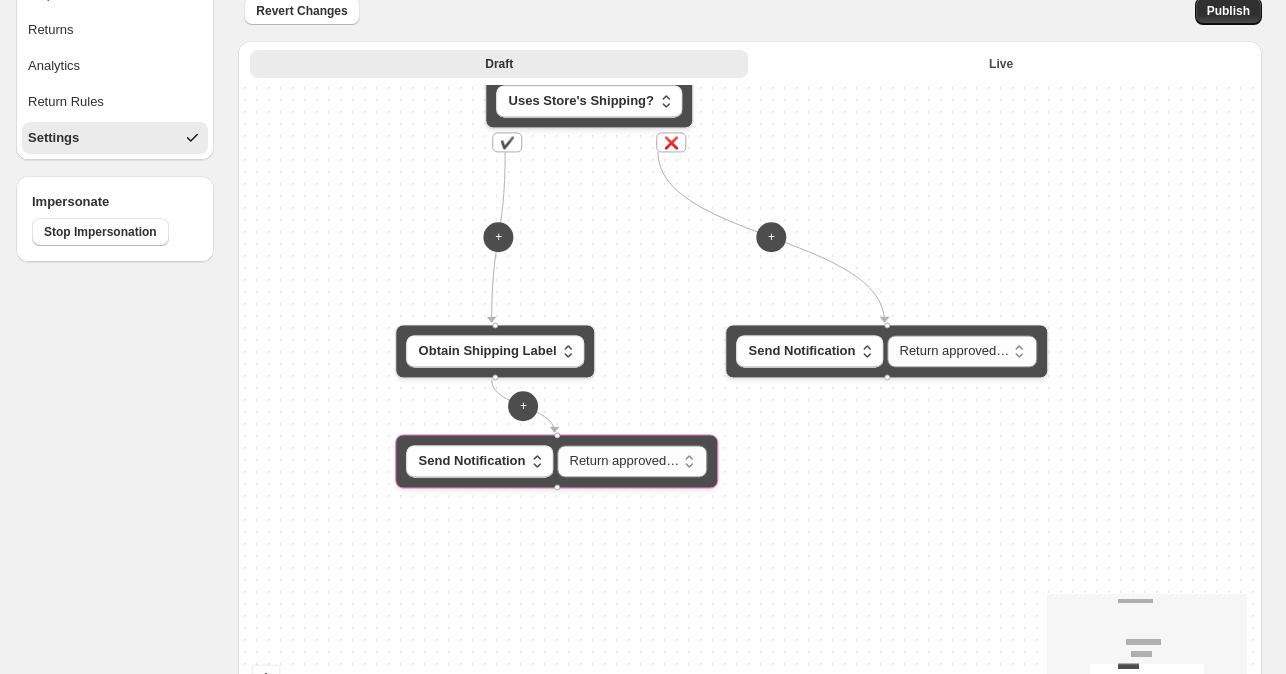 drag, startPoint x: 909, startPoint y: 326, endPoint x: 881, endPoint y: 423, distance: 100.96039 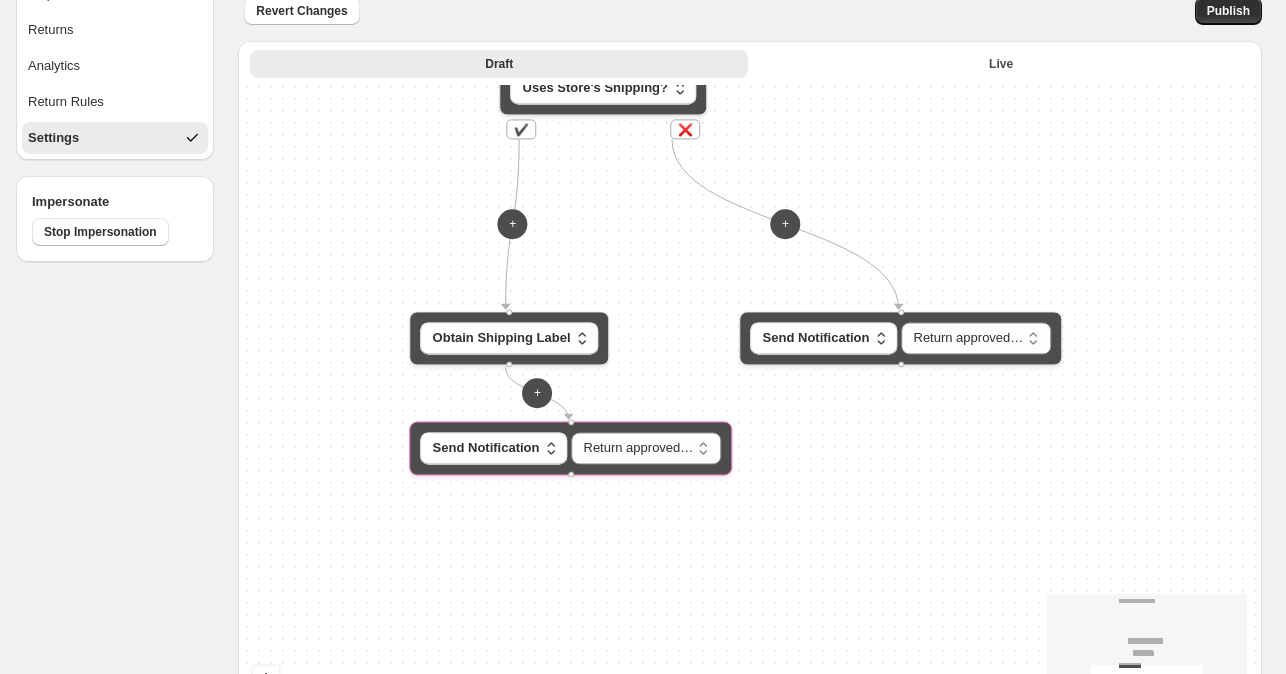 drag, startPoint x: 614, startPoint y: 326, endPoint x: 635, endPoint y: 299, distance: 34.20526 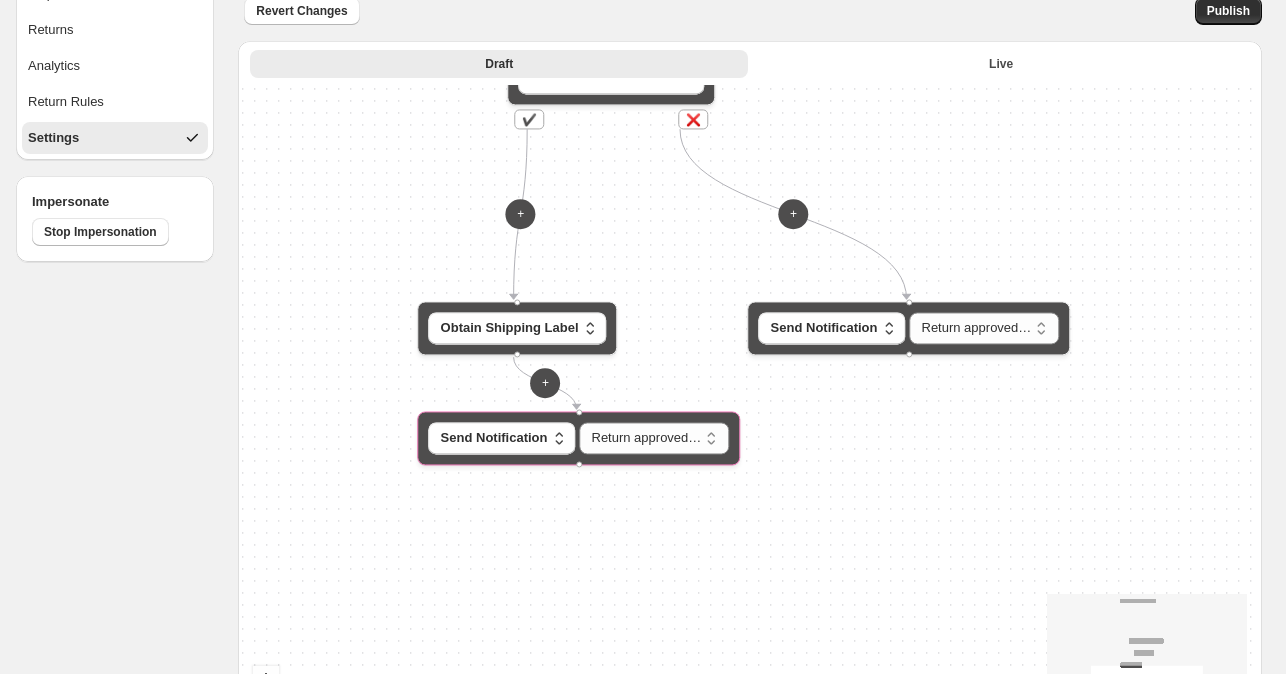 click on "**********" at bounding box center (579, 438) 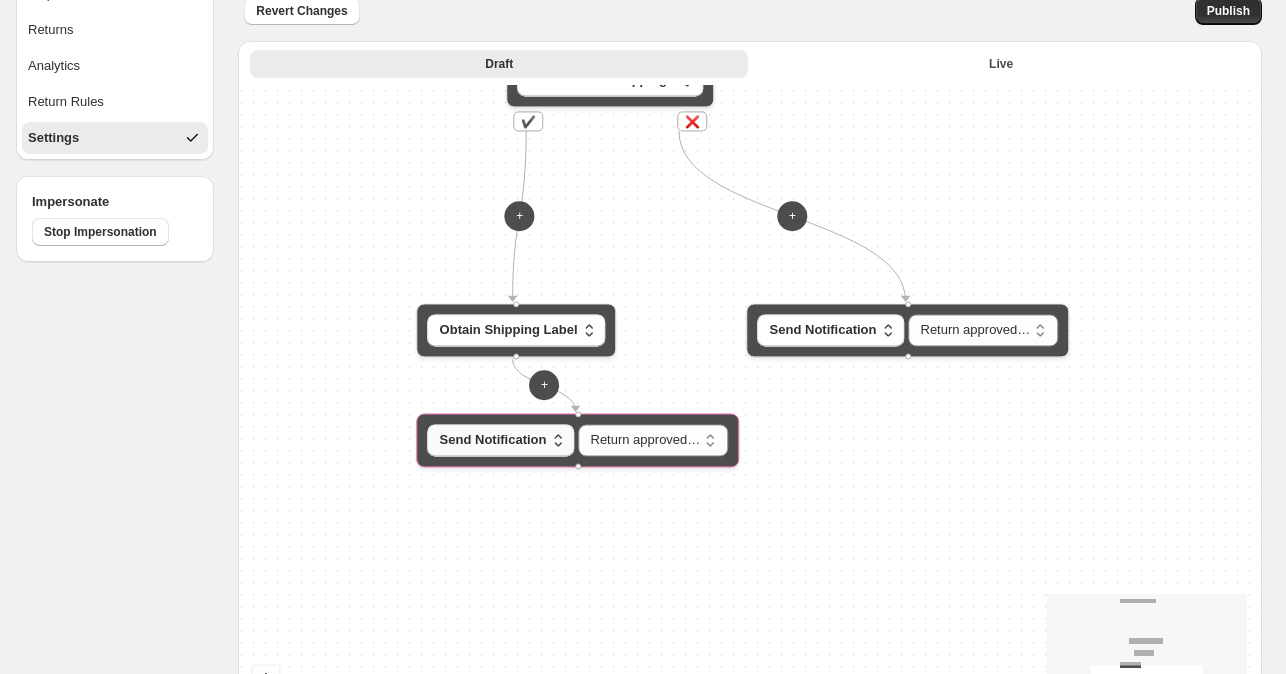 click on "Send Notification" at bounding box center [493, 440] 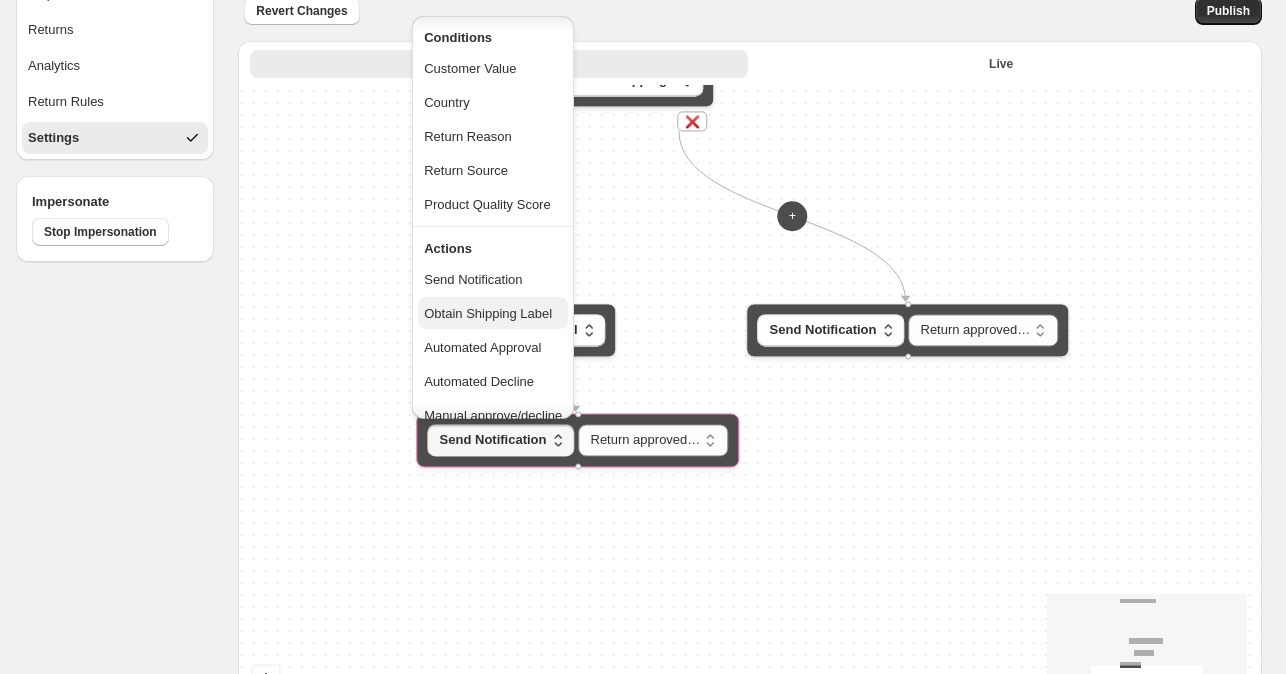 scroll, scrollTop: 100, scrollLeft: 0, axis: vertical 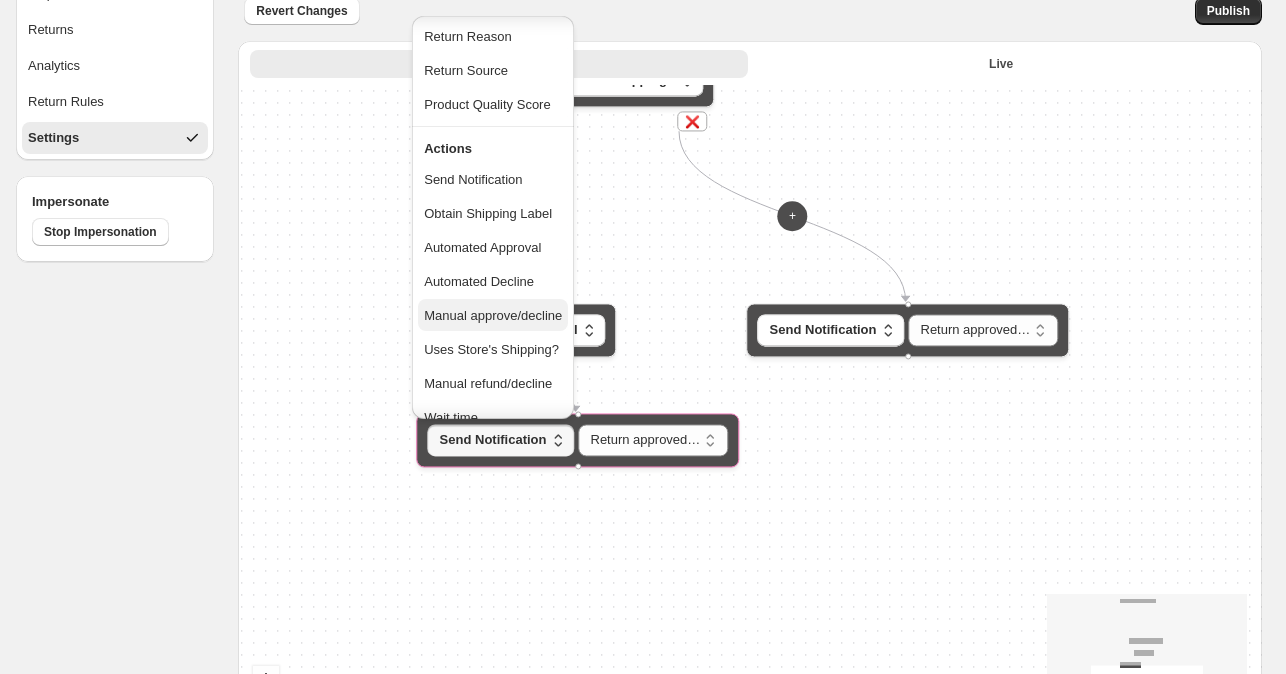click on "Manual approve/decline" at bounding box center [493, 315] 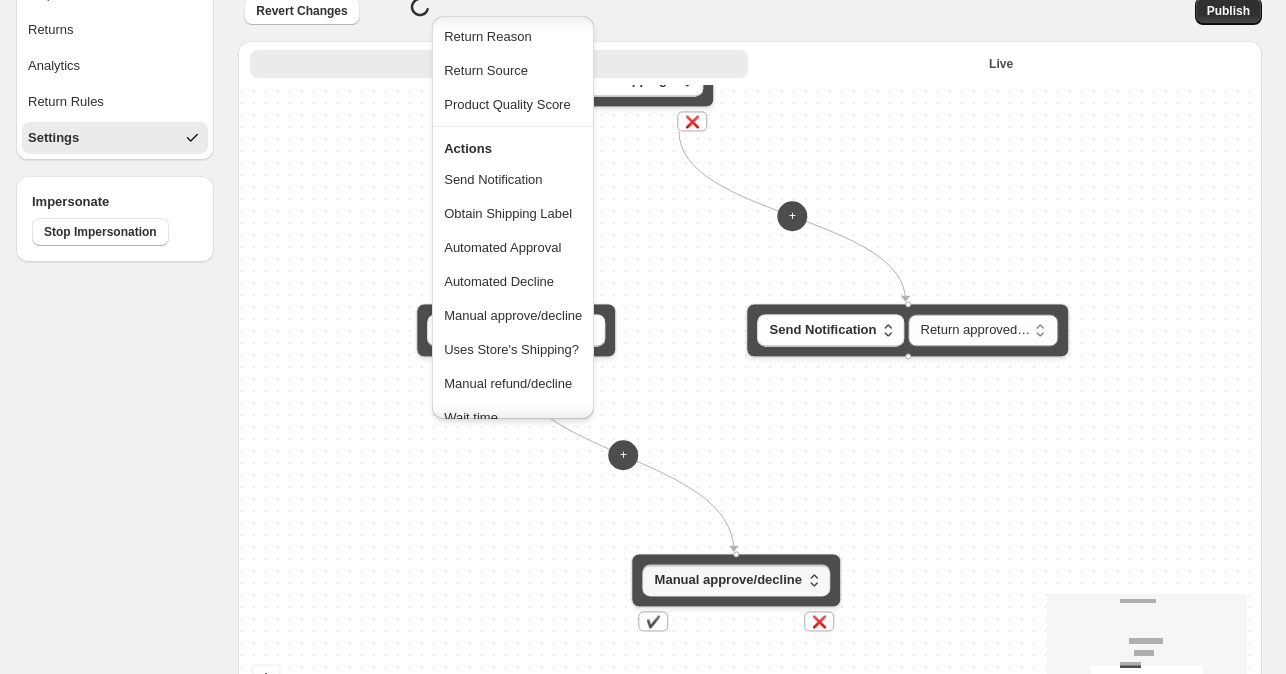click on "**********" at bounding box center [750, 422] 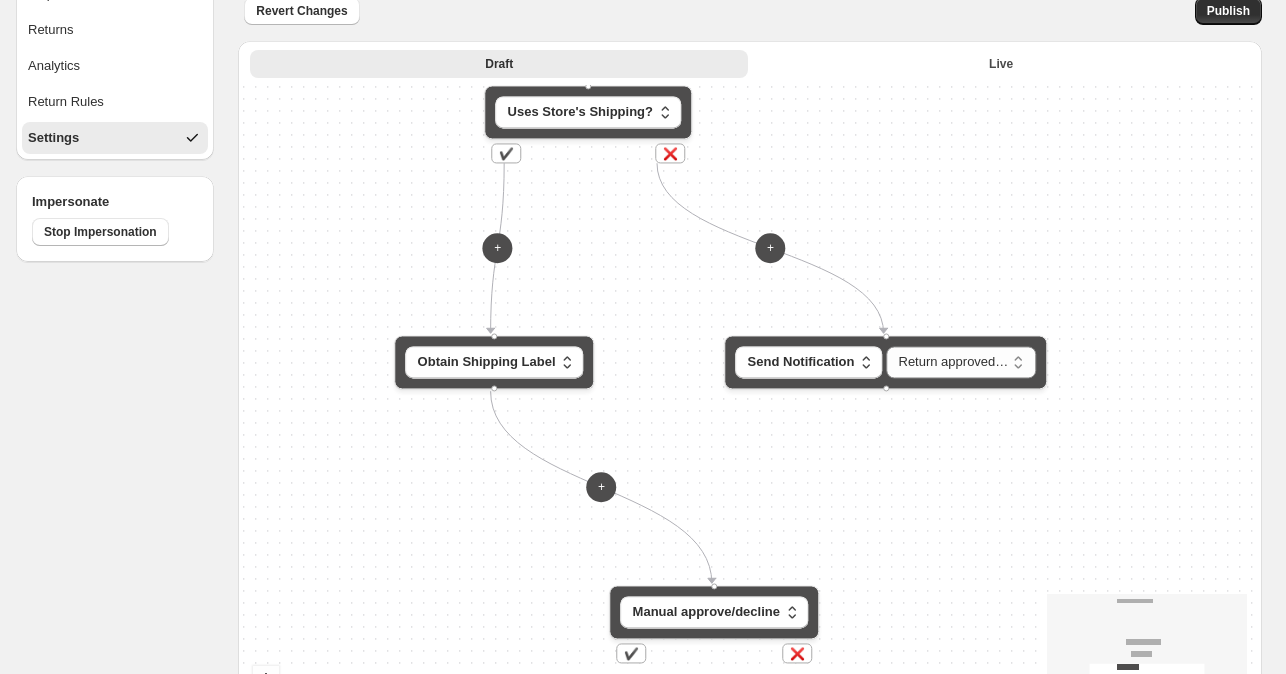 drag, startPoint x: 904, startPoint y: 361, endPoint x: 880, endPoint y: 392, distance: 39.20459 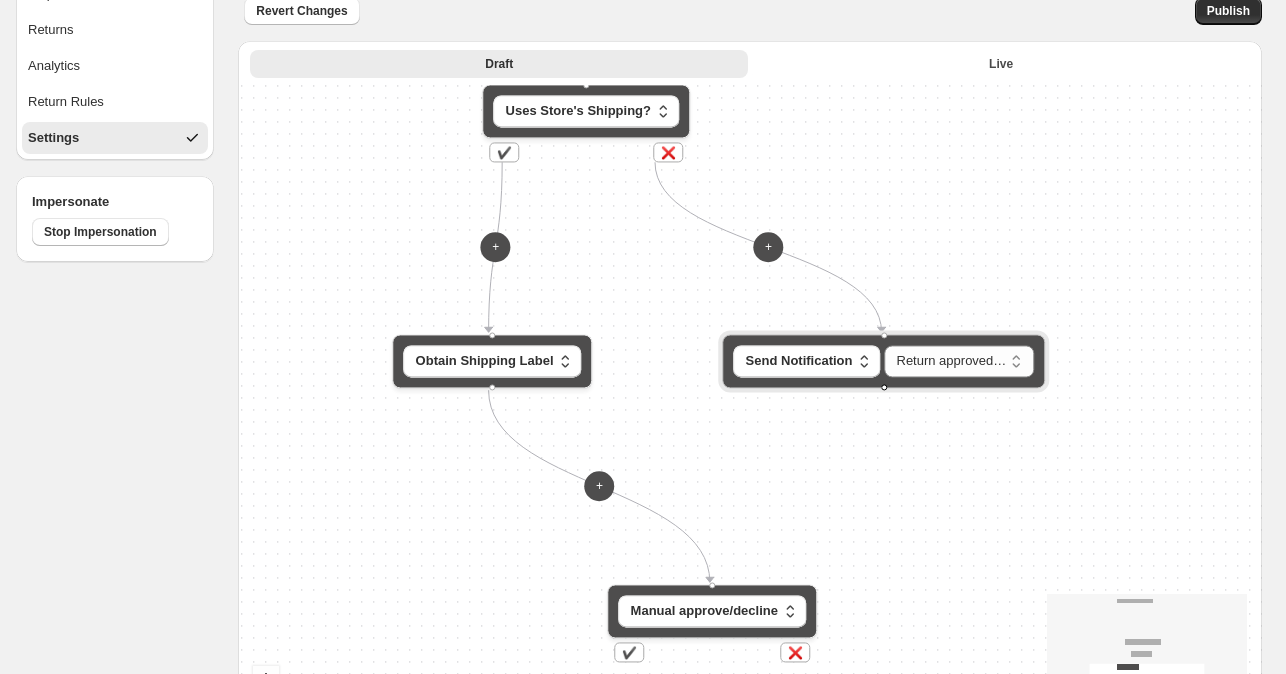 click at bounding box center (884, 387) 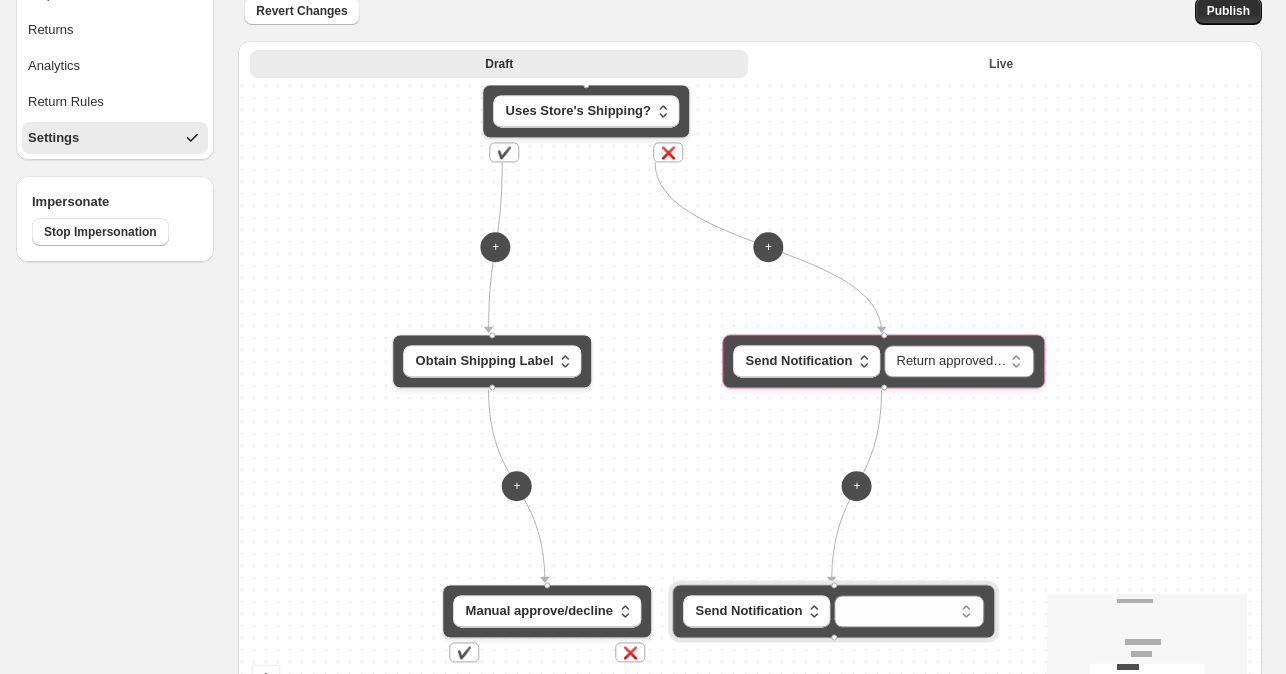 click on "**********" at bounding box center [834, 611] 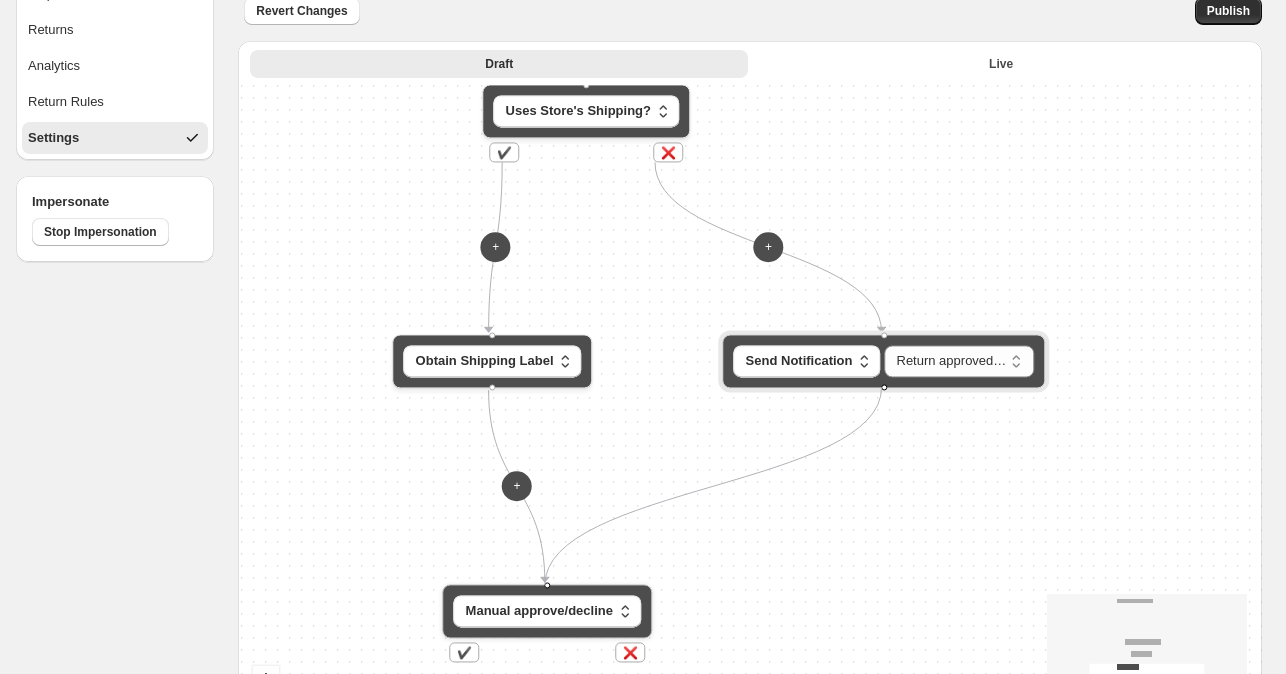 drag, startPoint x: 883, startPoint y: 387, endPoint x: 543, endPoint y: 589, distance: 395.47946 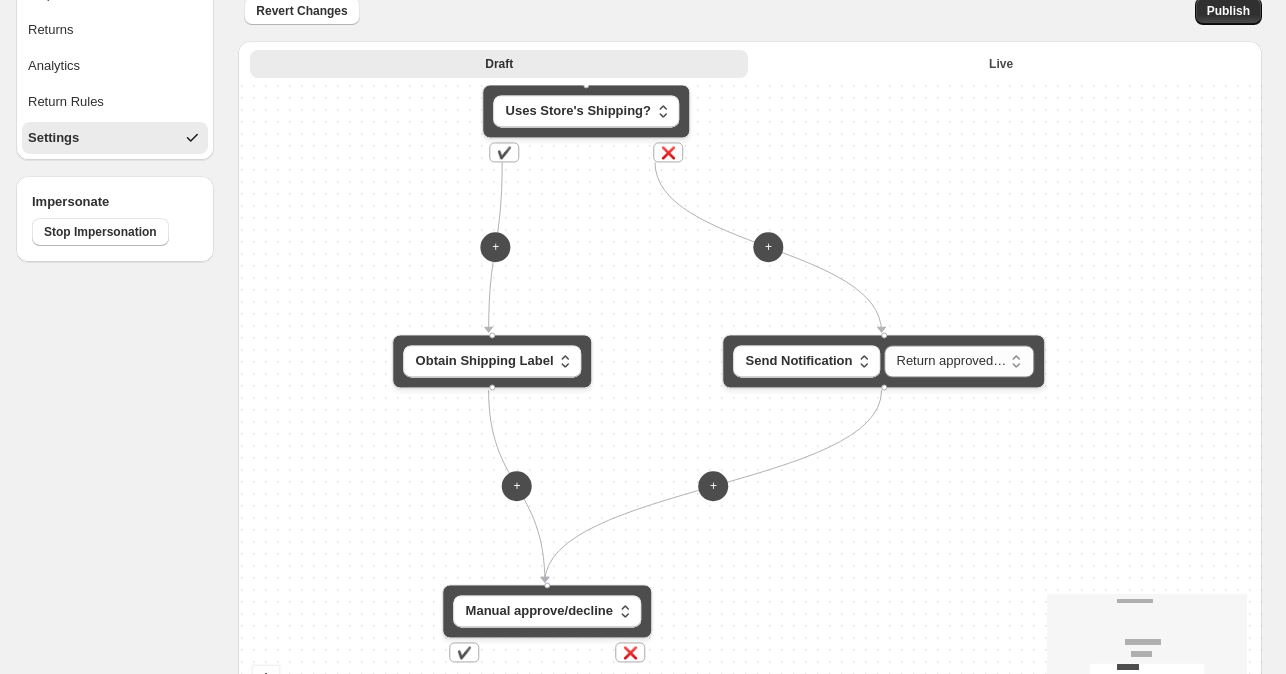 click on "**********" at bounding box center (750, 422) 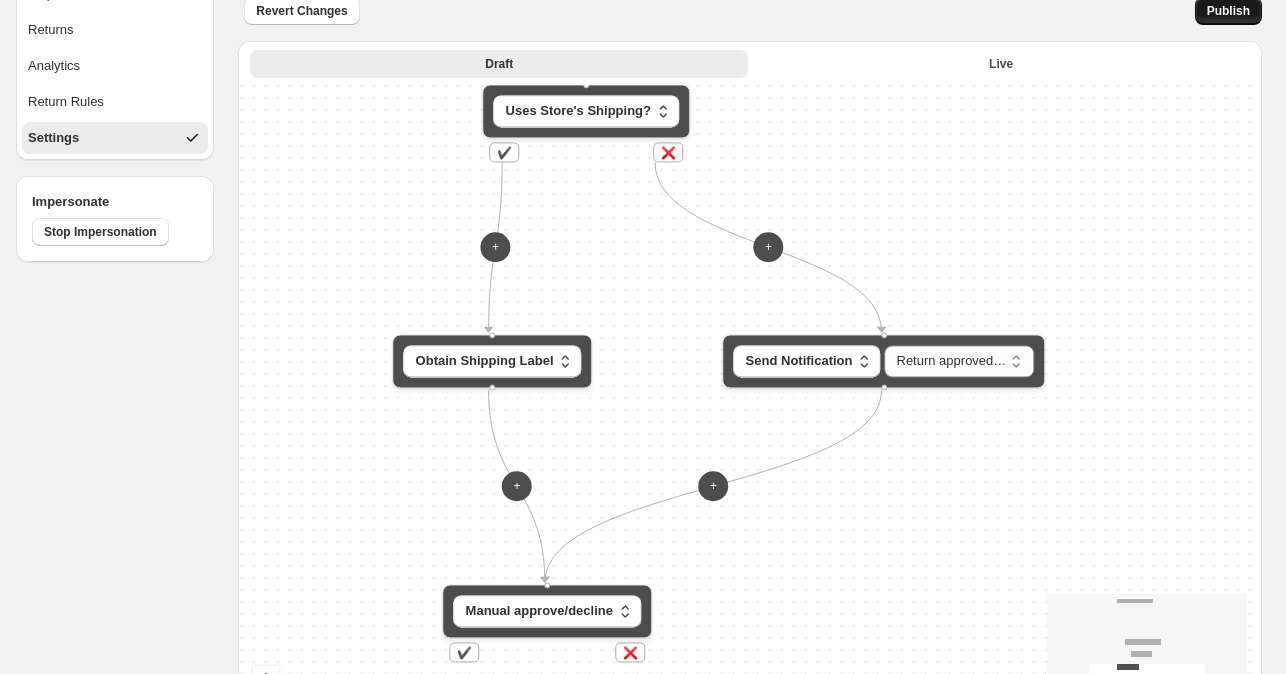 click on "Publish" at bounding box center [1228, 11] 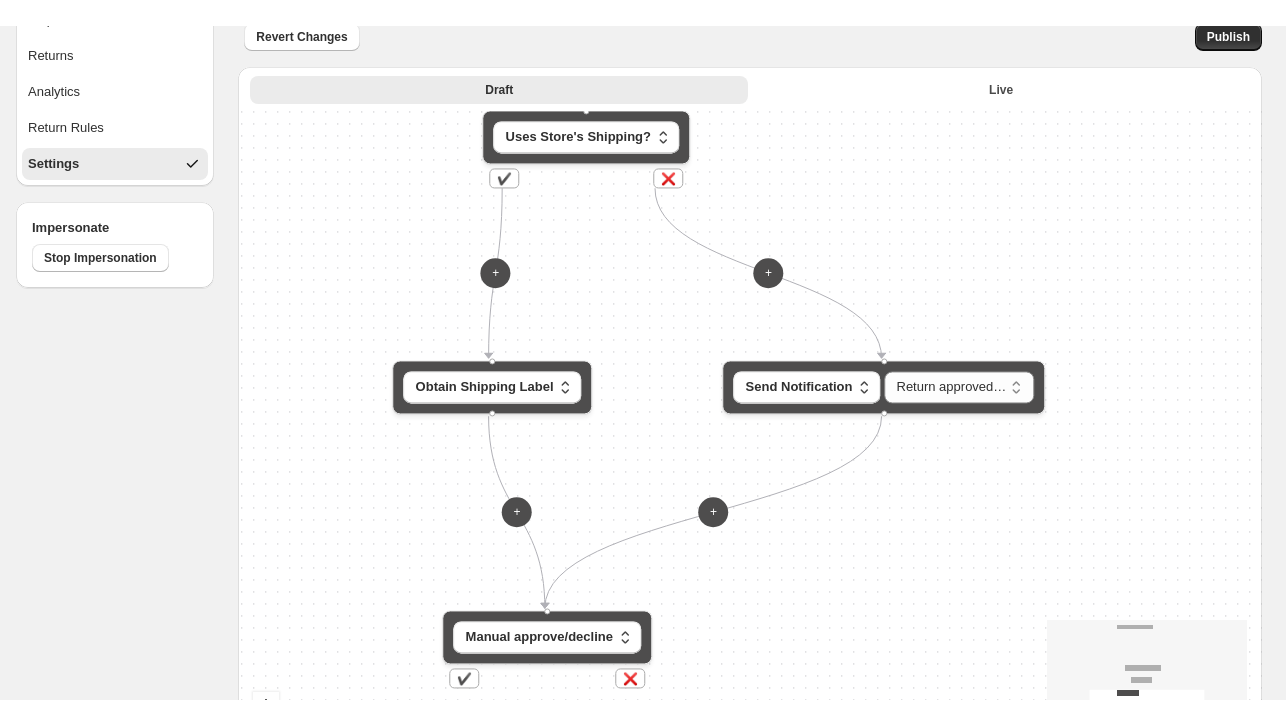 scroll, scrollTop: 0, scrollLeft: 0, axis: both 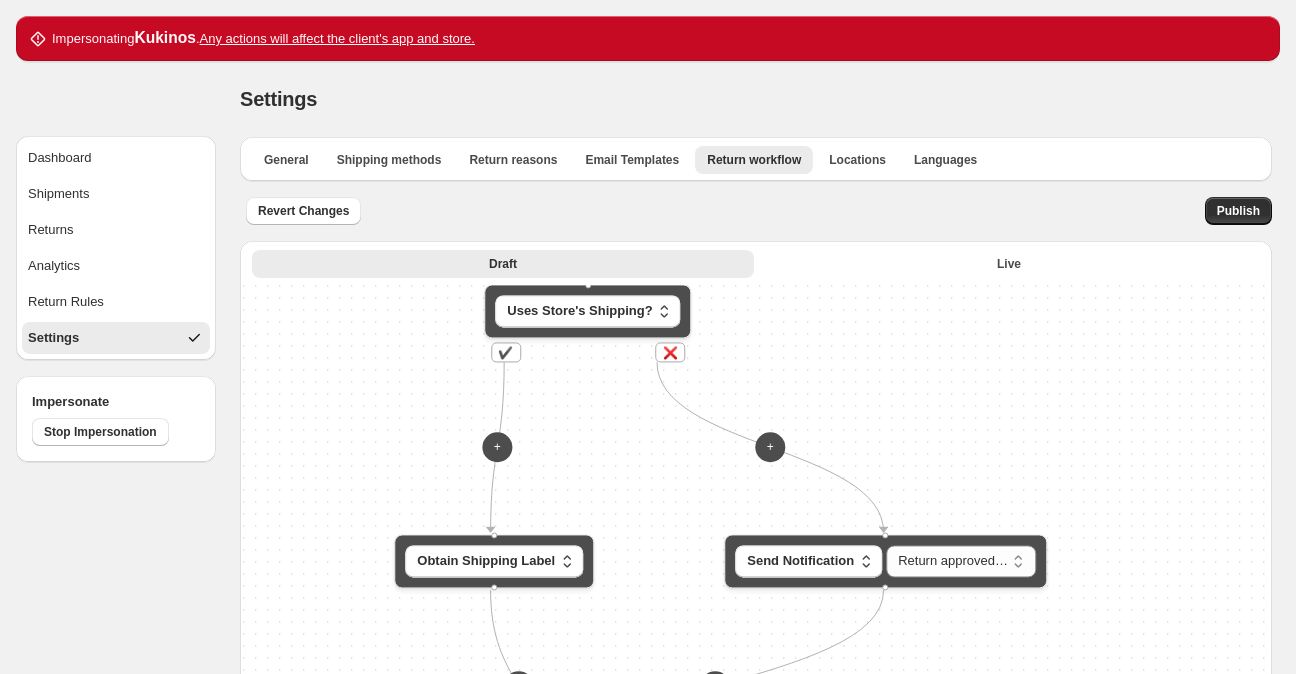select on "********" 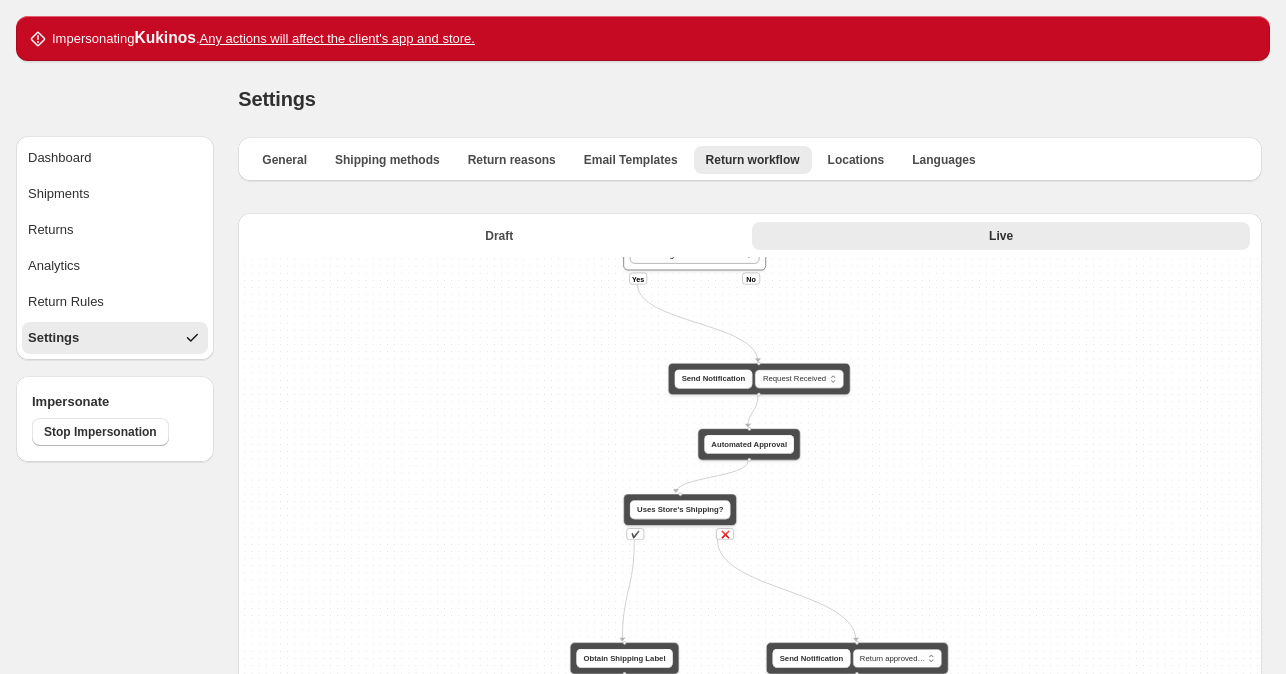 drag, startPoint x: 841, startPoint y: 433, endPoint x: 852, endPoint y: 314, distance: 119.507324 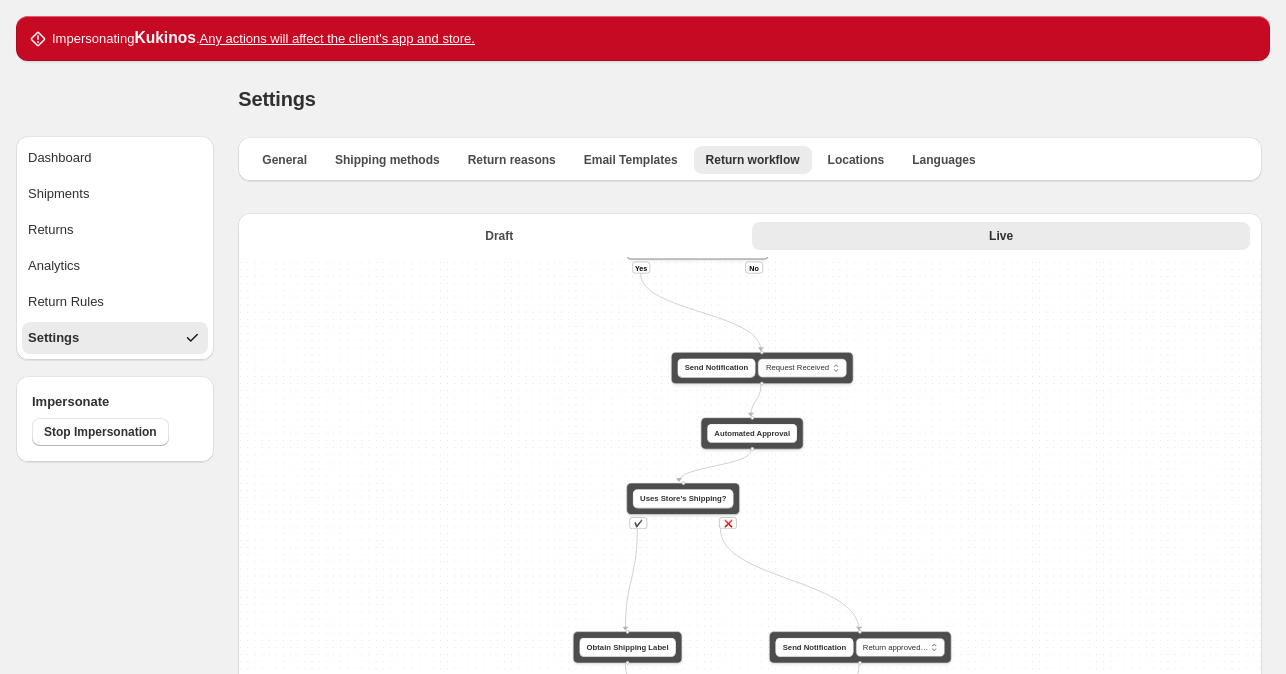 click on "**********" at bounding box center [750, 594] 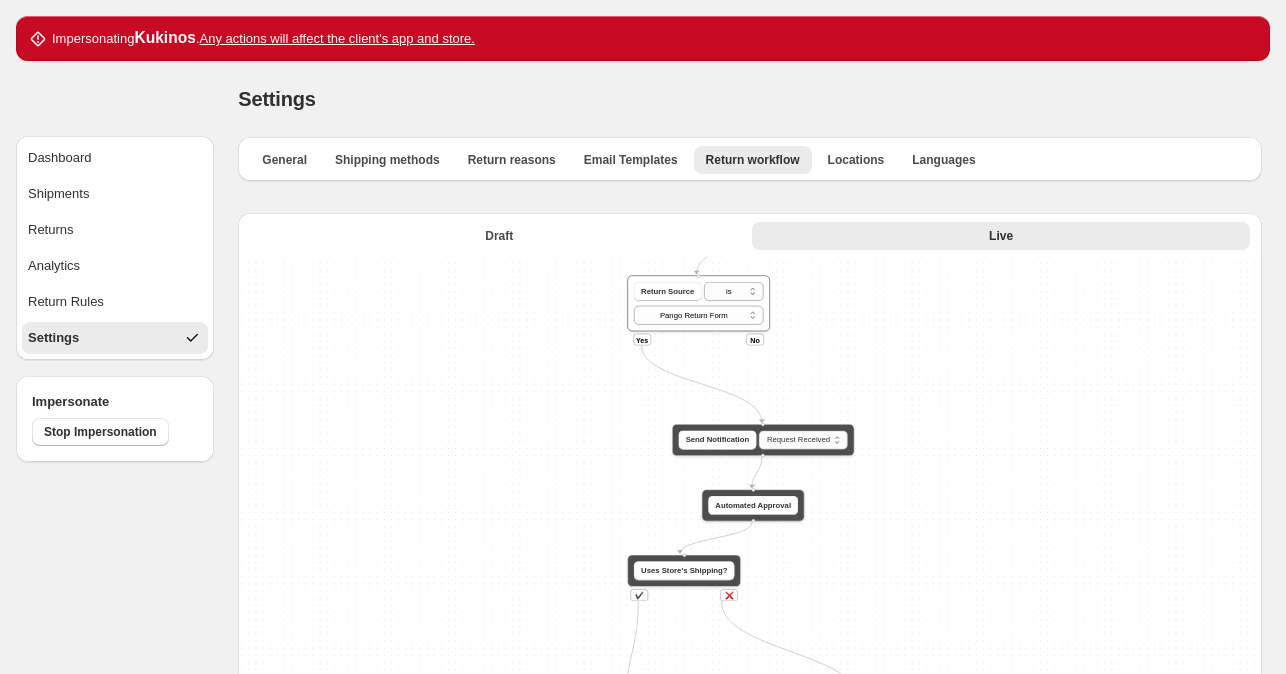 drag, startPoint x: 905, startPoint y: 371, endPoint x: 897, endPoint y: 456, distance: 85.37564 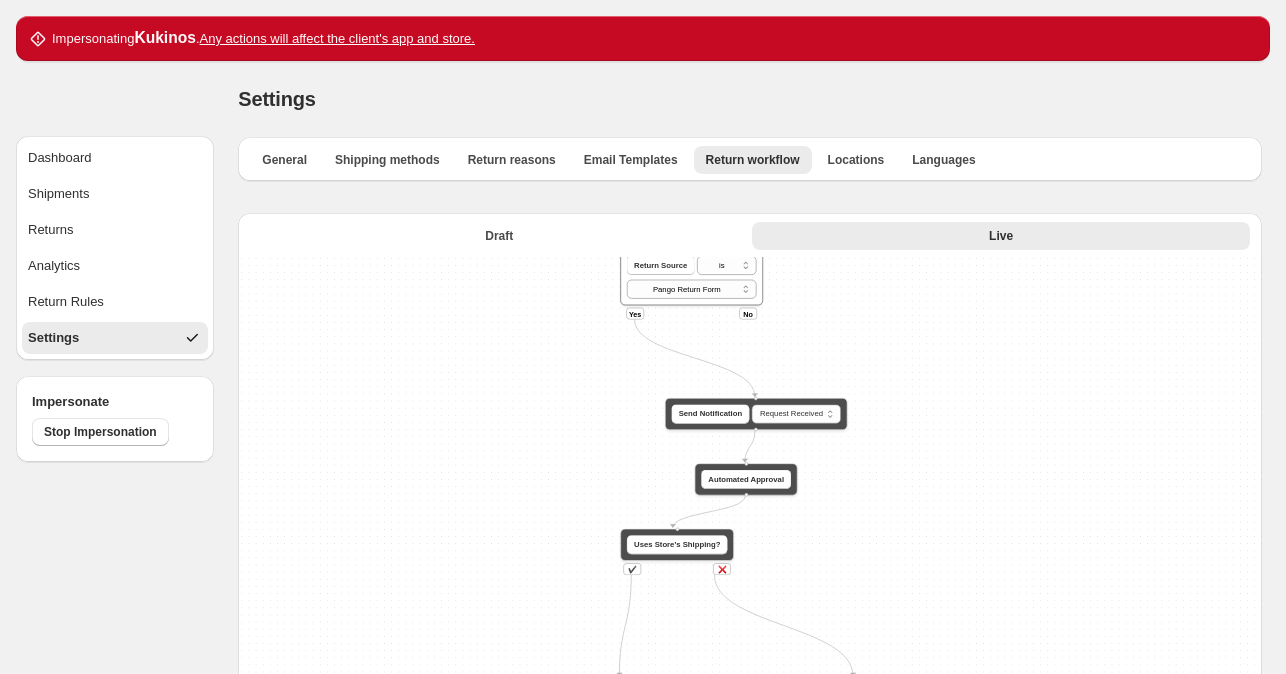 drag, startPoint x: 903, startPoint y: 379, endPoint x: 892, endPoint y: 303, distance: 76.79192 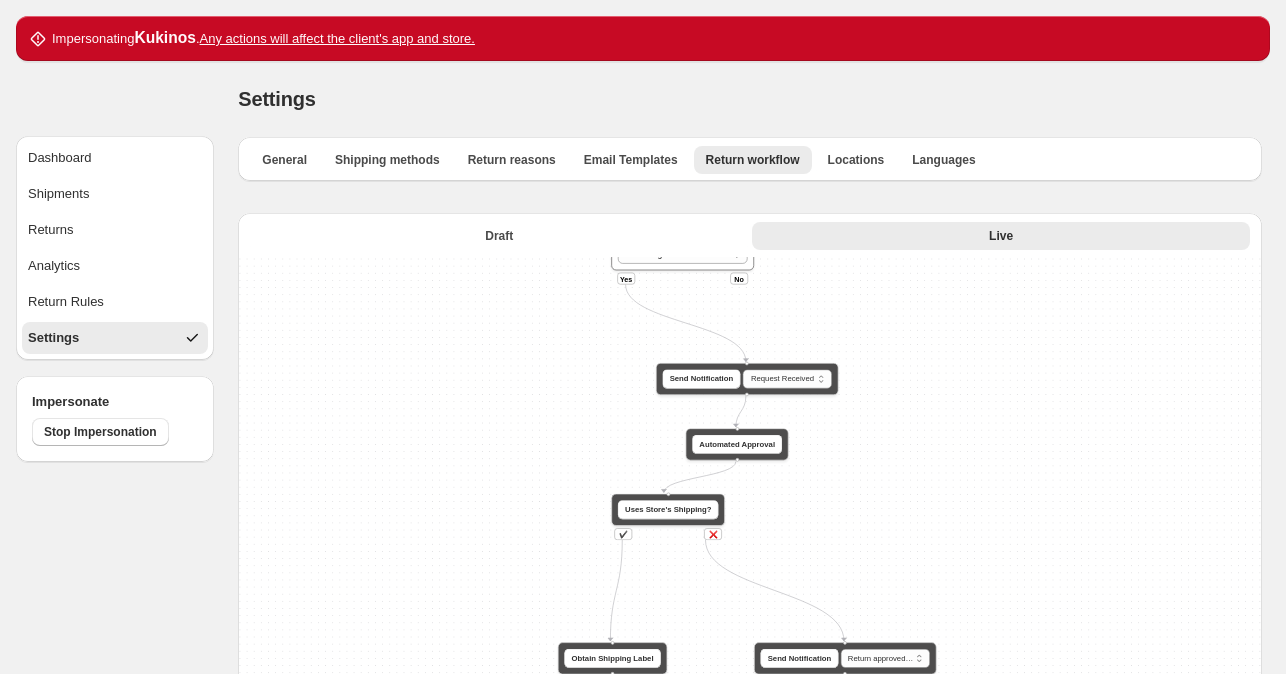 drag, startPoint x: 859, startPoint y: 458, endPoint x: 839, endPoint y: 420, distance: 42.941822 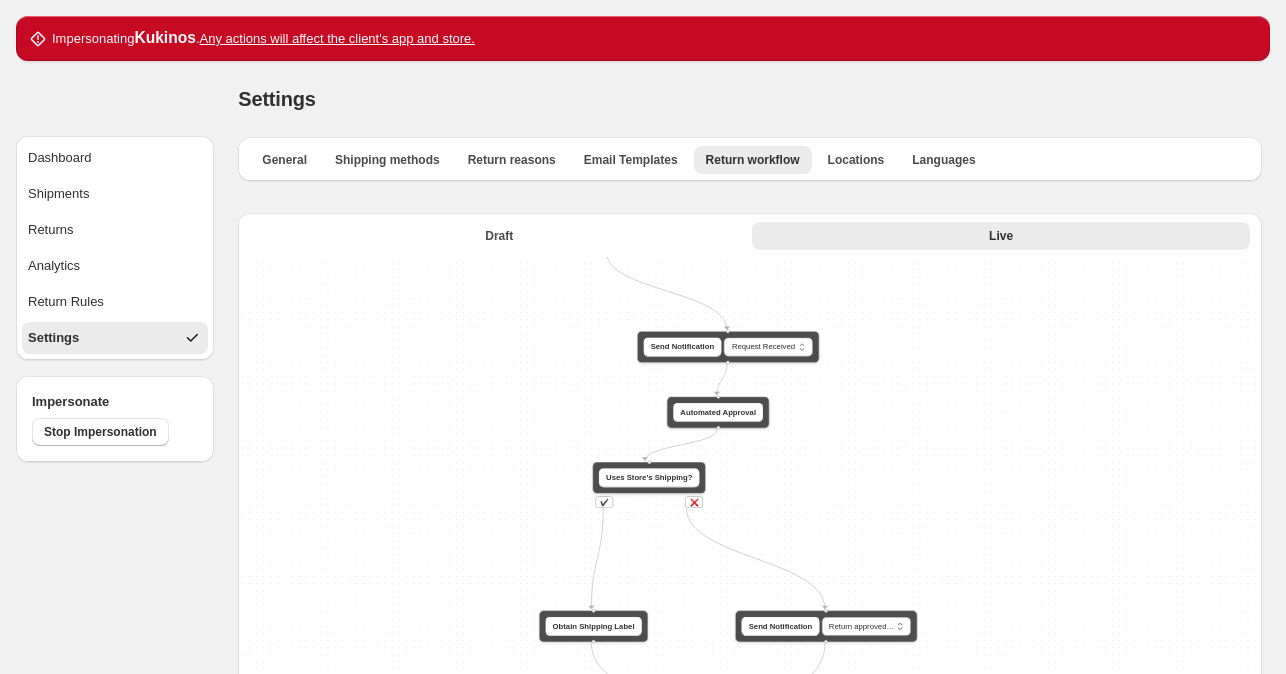 drag, startPoint x: 855, startPoint y: 465, endPoint x: 848, endPoint y: 443, distance: 23.086792 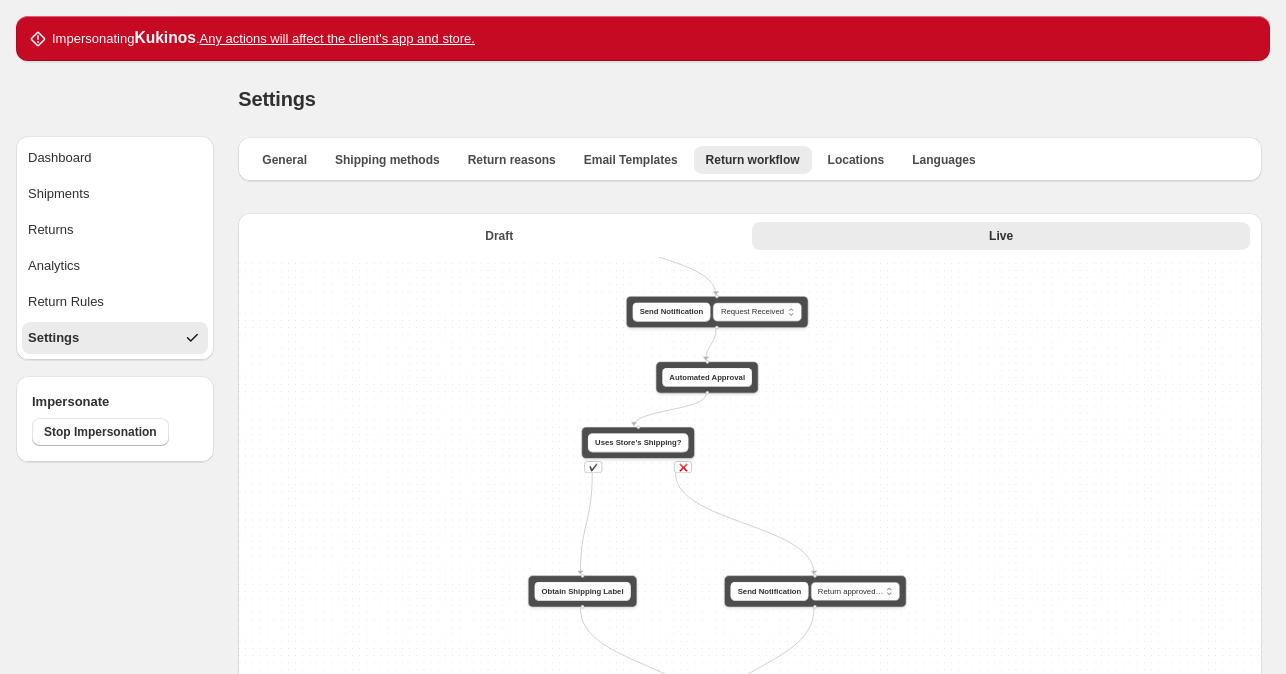 drag, startPoint x: 829, startPoint y: 442, endPoint x: 824, endPoint y: 429, distance: 13.928389 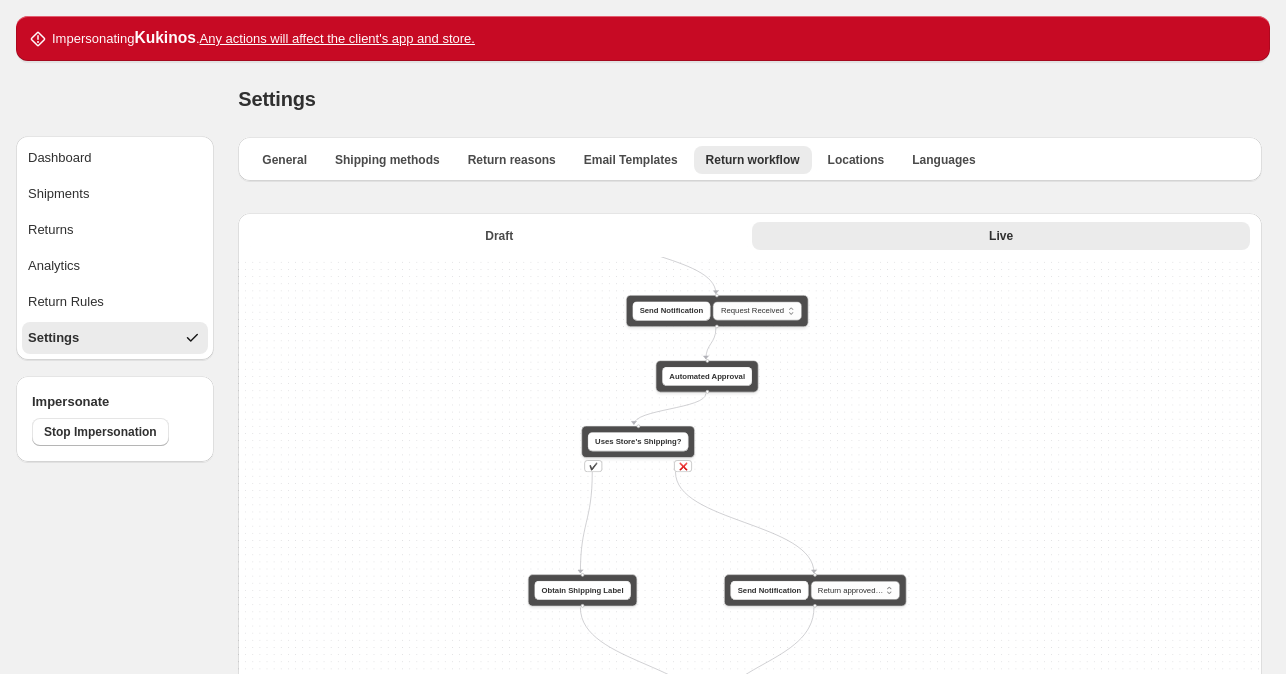 drag, startPoint x: 827, startPoint y: 419, endPoint x: 822, endPoint y: 391, distance: 28.442924 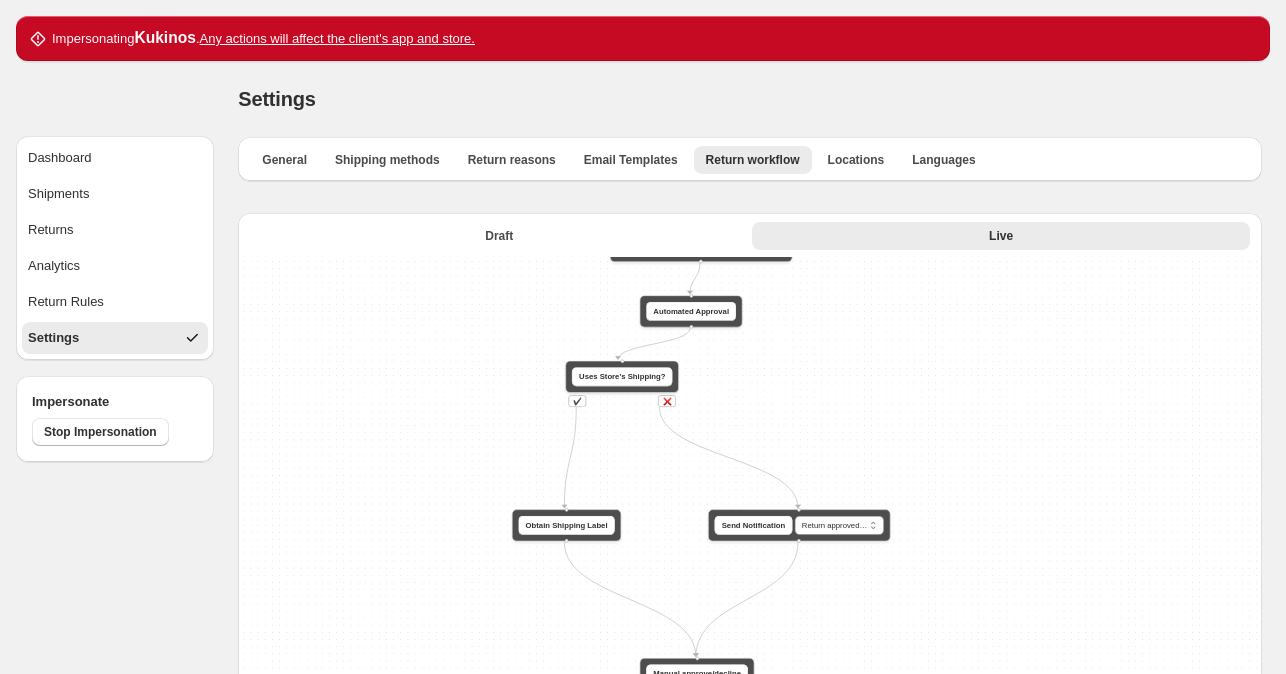 drag, startPoint x: 786, startPoint y: 426, endPoint x: 762, endPoint y: 357, distance: 73.05477 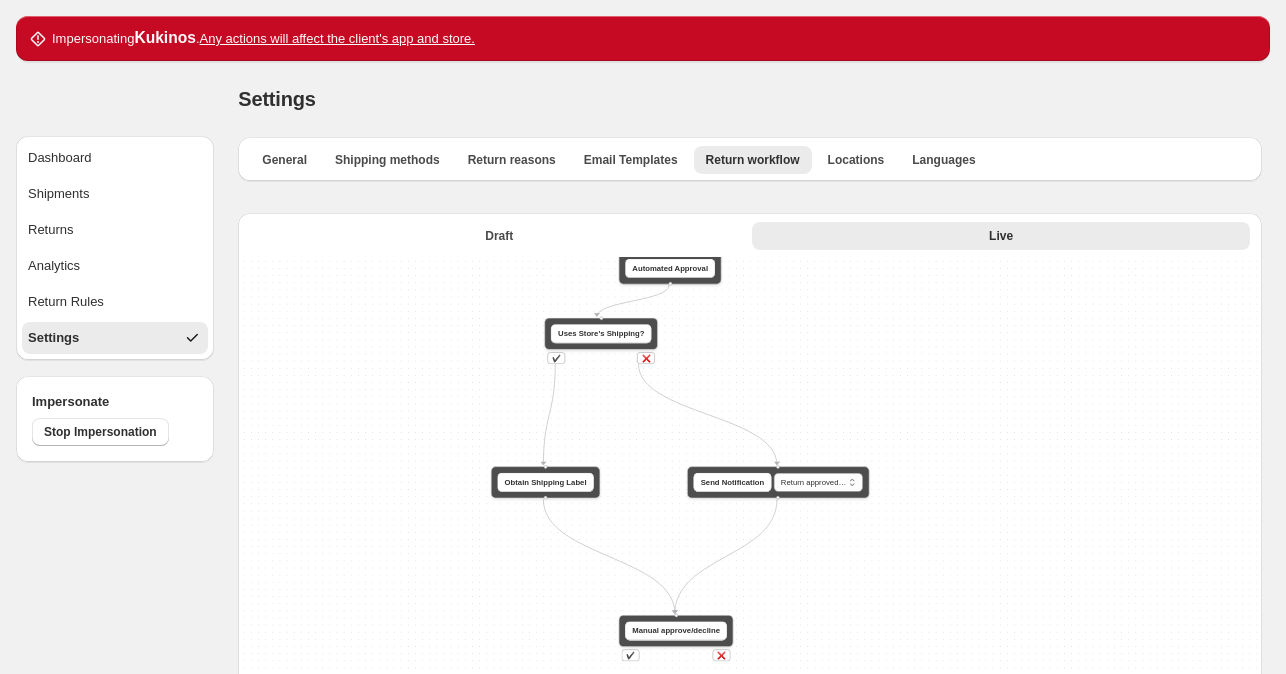 drag, startPoint x: 804, startPoint y: 436, endPoint x: 797, endPoint y: 424, distance: 13.892444 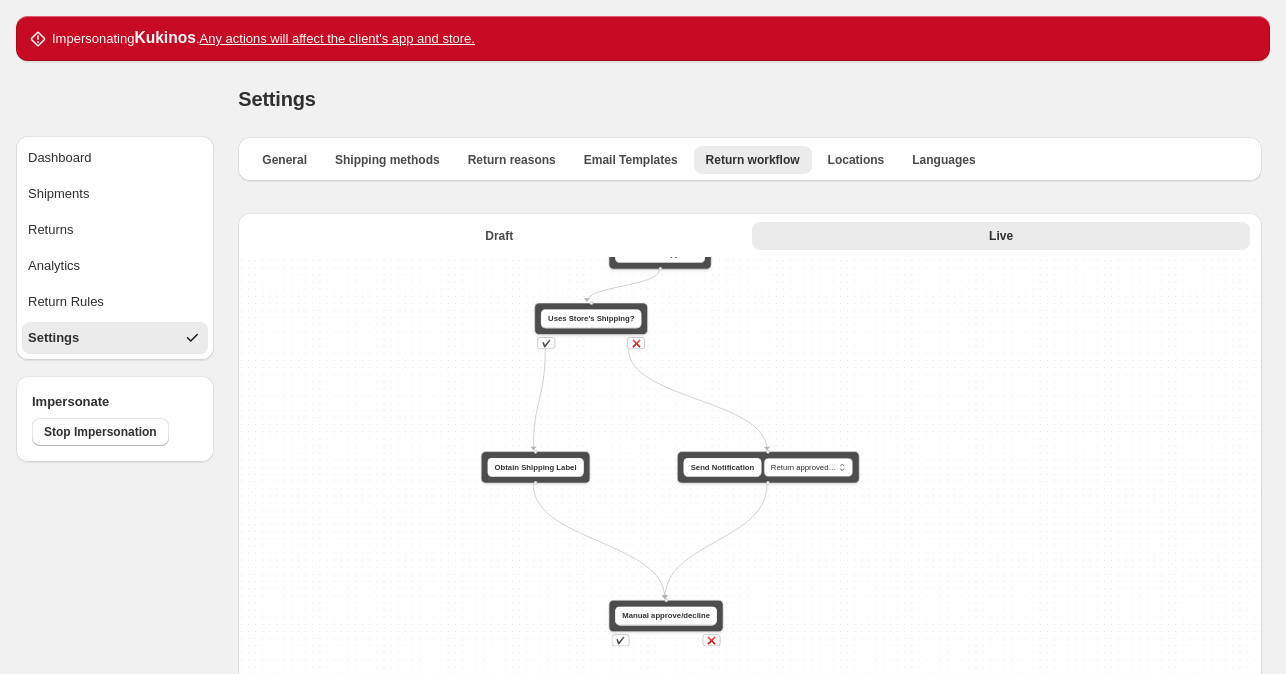 drag, startPoint x: 762, startPoint y: 409, endPoint x: 752, endPoint y: 395, distance: 17.20465 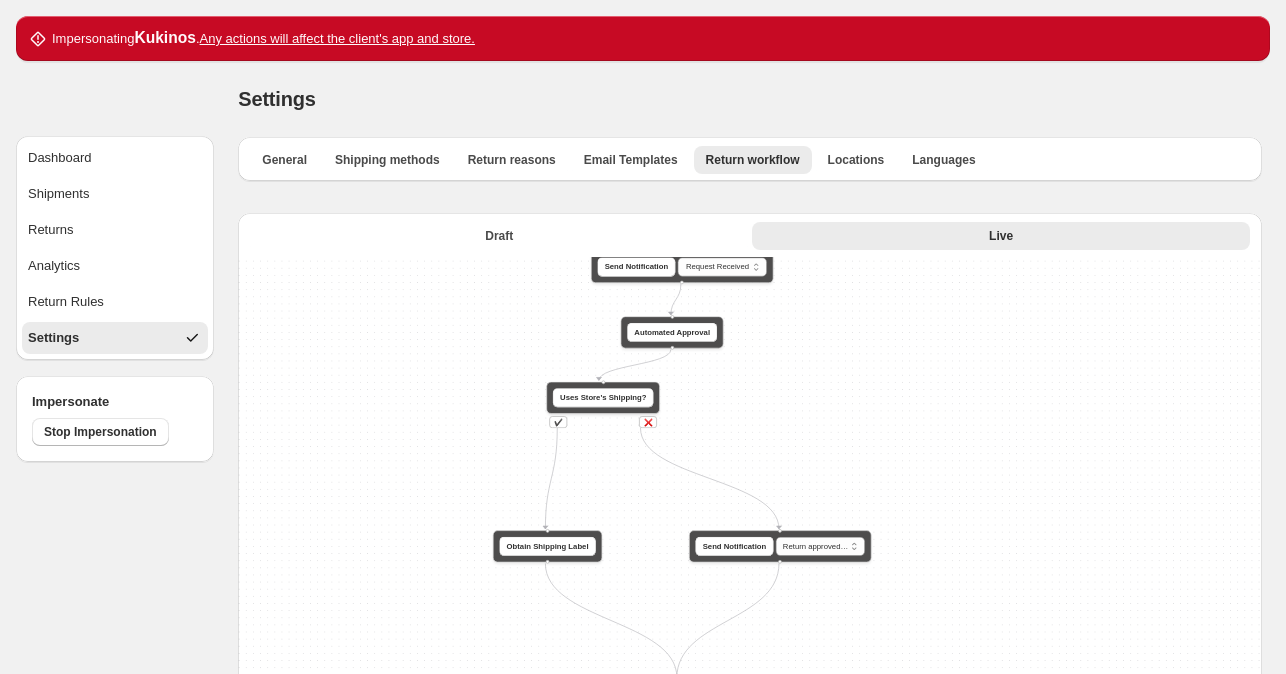 drag, startPoint x: 917, startPoint y: 507, endPoint x: 929, endPoint y: 586, distance: 79.9062 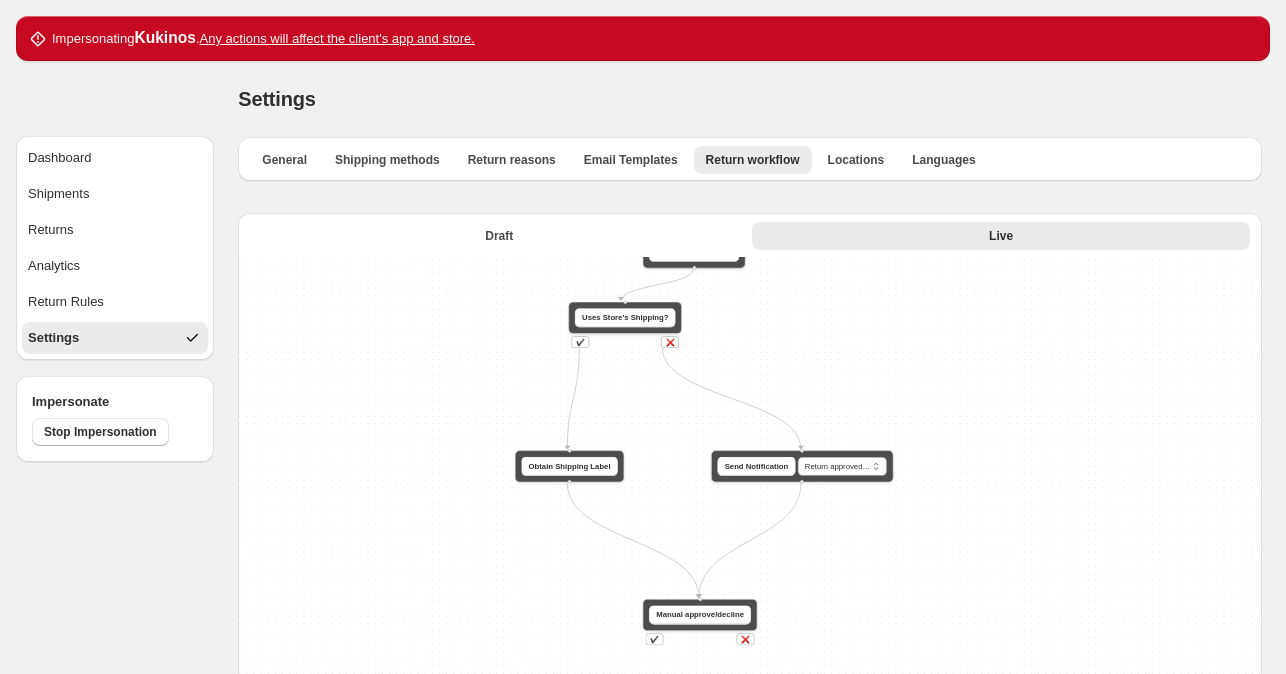 drag, startPoint x: 923, startPoint y: 488, endPoint x: 944, endPoint y: 411, distance: 79.81228 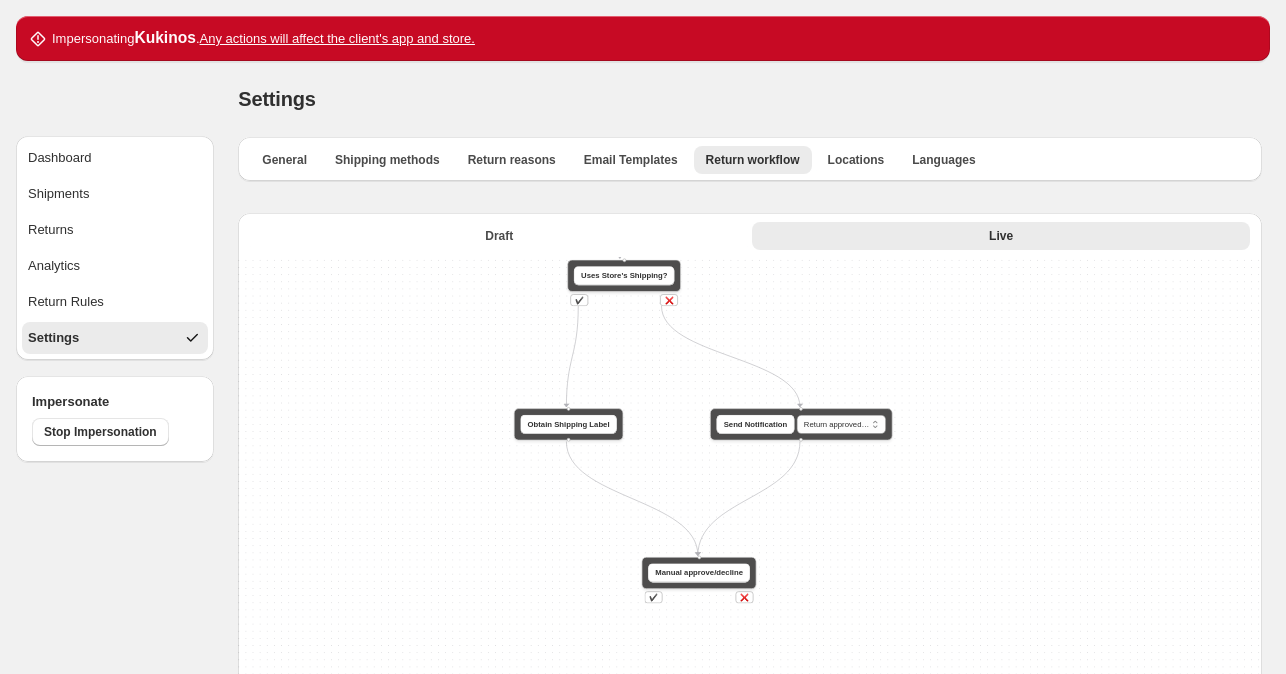 drag, startPoint x: 531, startPoint y: 540, endPoint x: 530, endPoint y: 499, distance: 41.01219 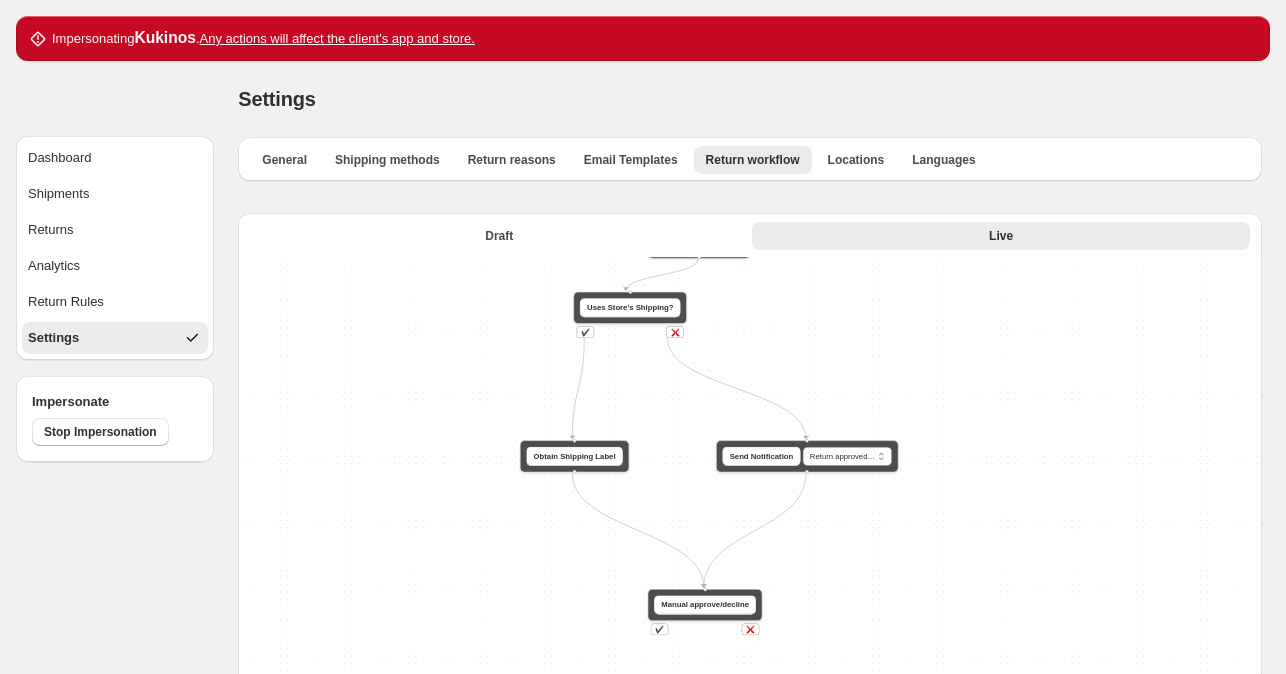 drag, startPoint x: 550, startPoint y: 501, endPoint x: 553, endPoint y: 515, distance: 14.3178215 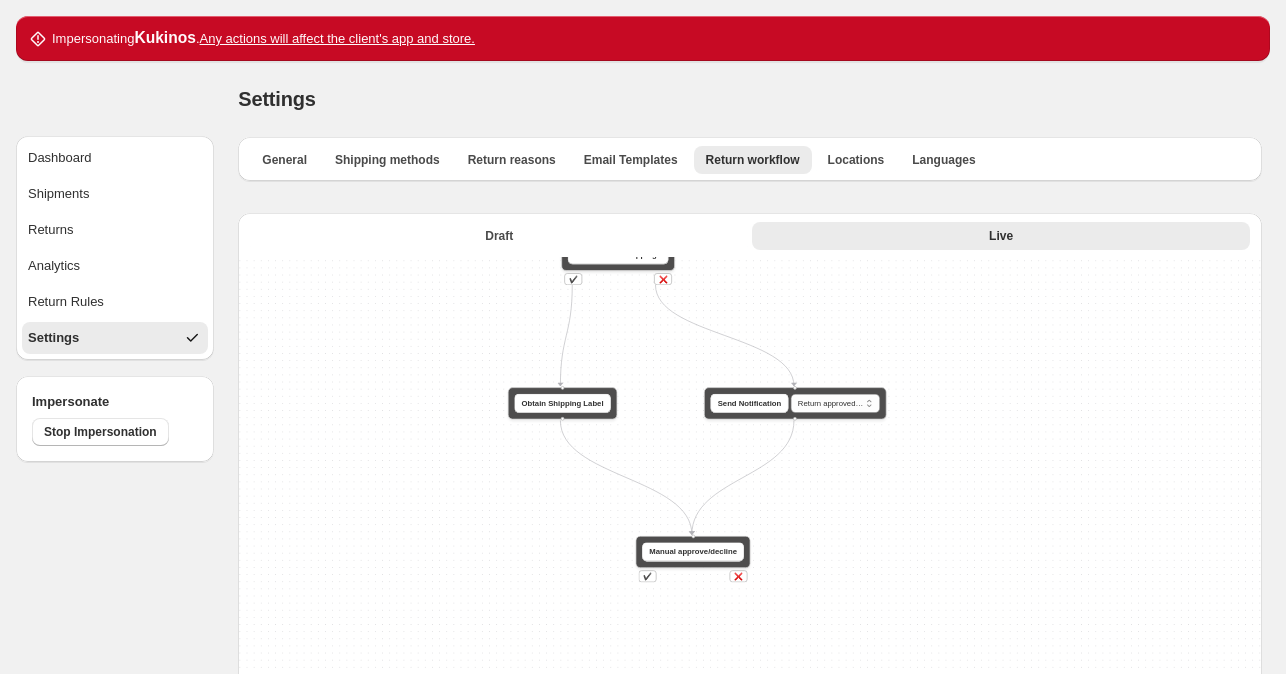 drag, startPoint x: 553, startPoint y: 515, endPoint x: 540, endPoint y: 455, distance: 61.39218 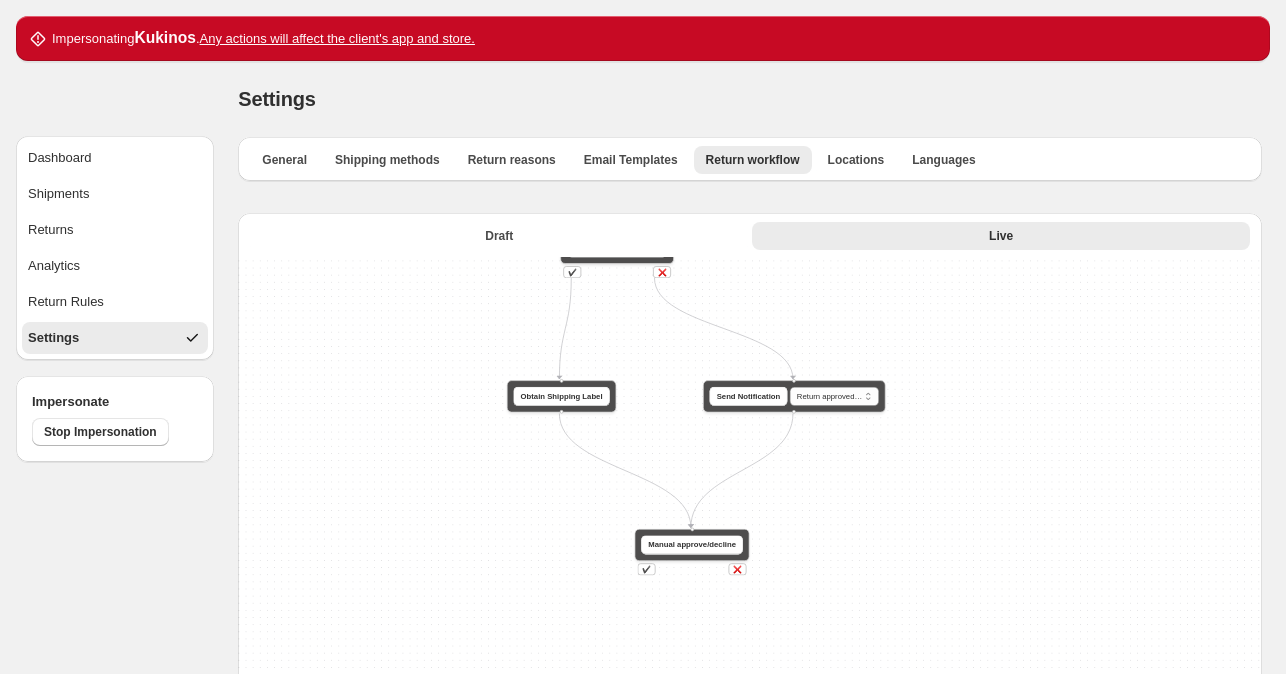 click on "**********" at bounding box center [750, 594] 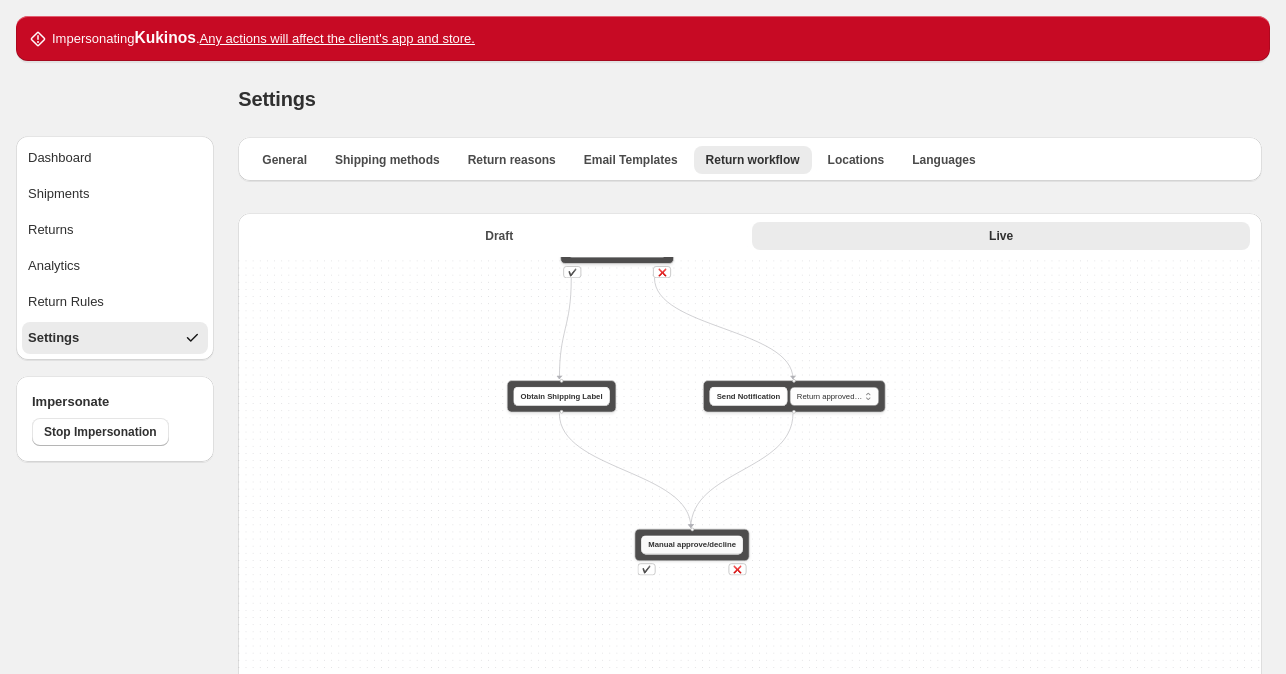 click on "Manual approve/decline" at bounding box center [693, 544] 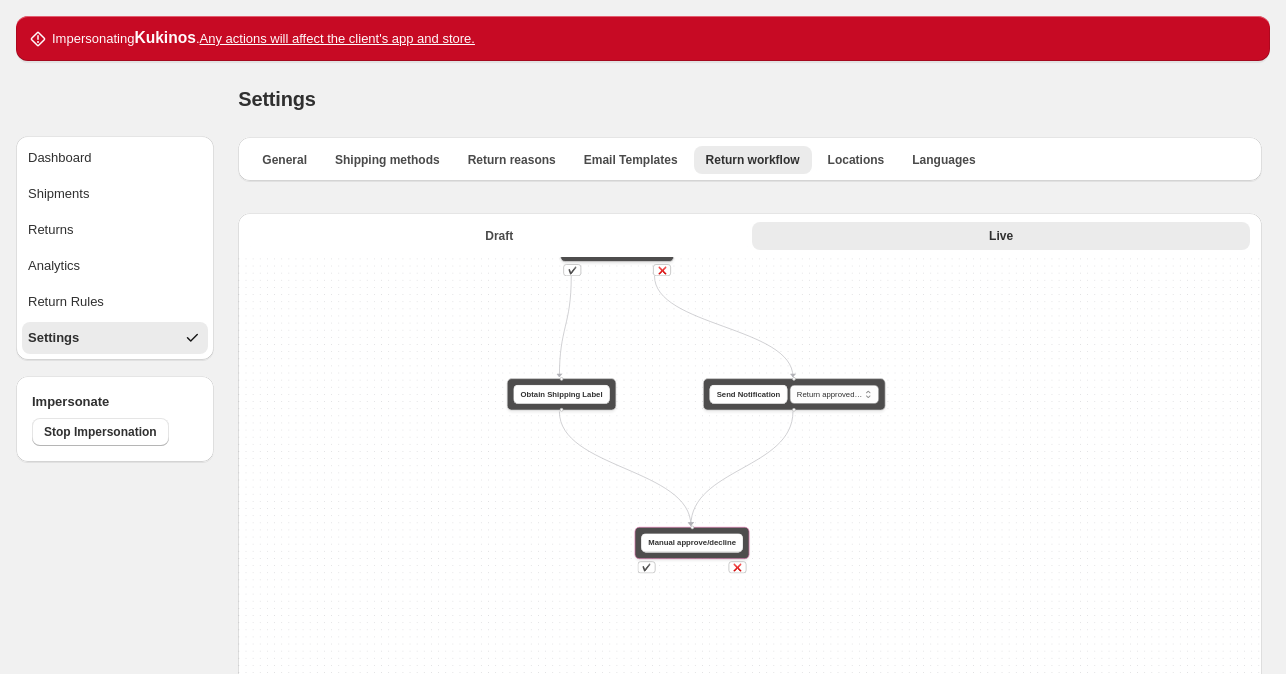 click on "**********" at bounding box center [750, 594] 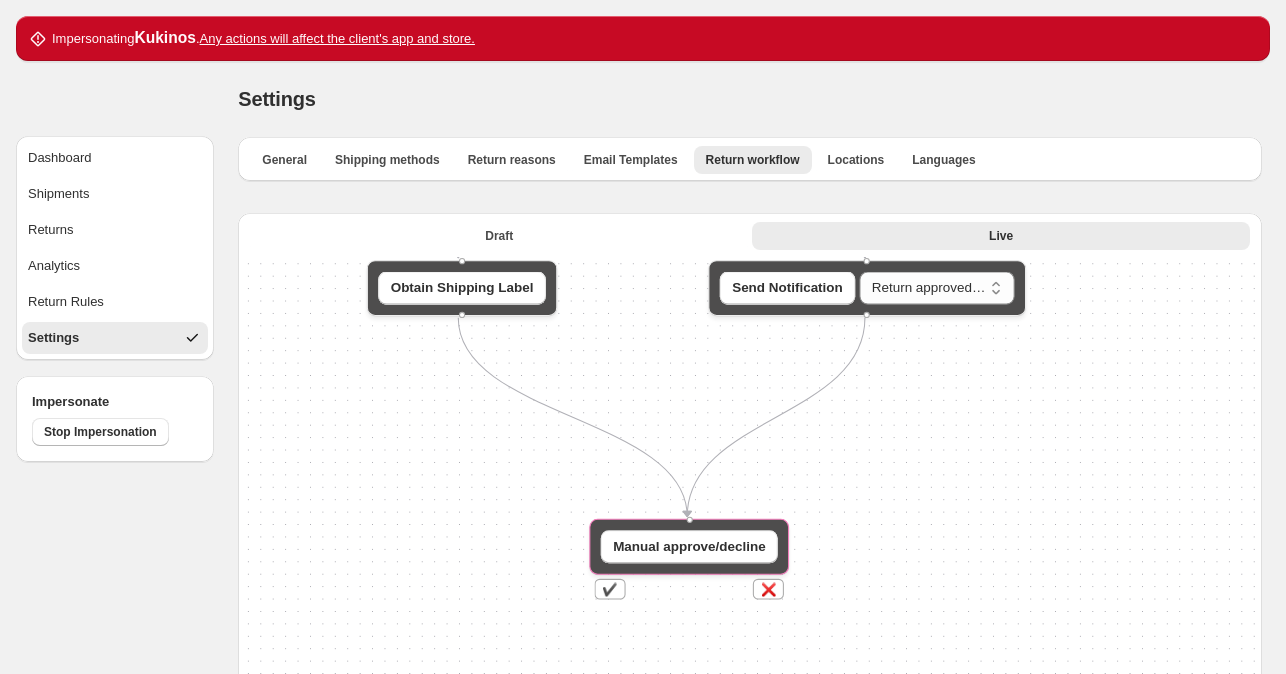 drag, startPoint x: 768, startPoint y: 525, endPoint x: 820, endPoint y: 455, distance: 87.20092 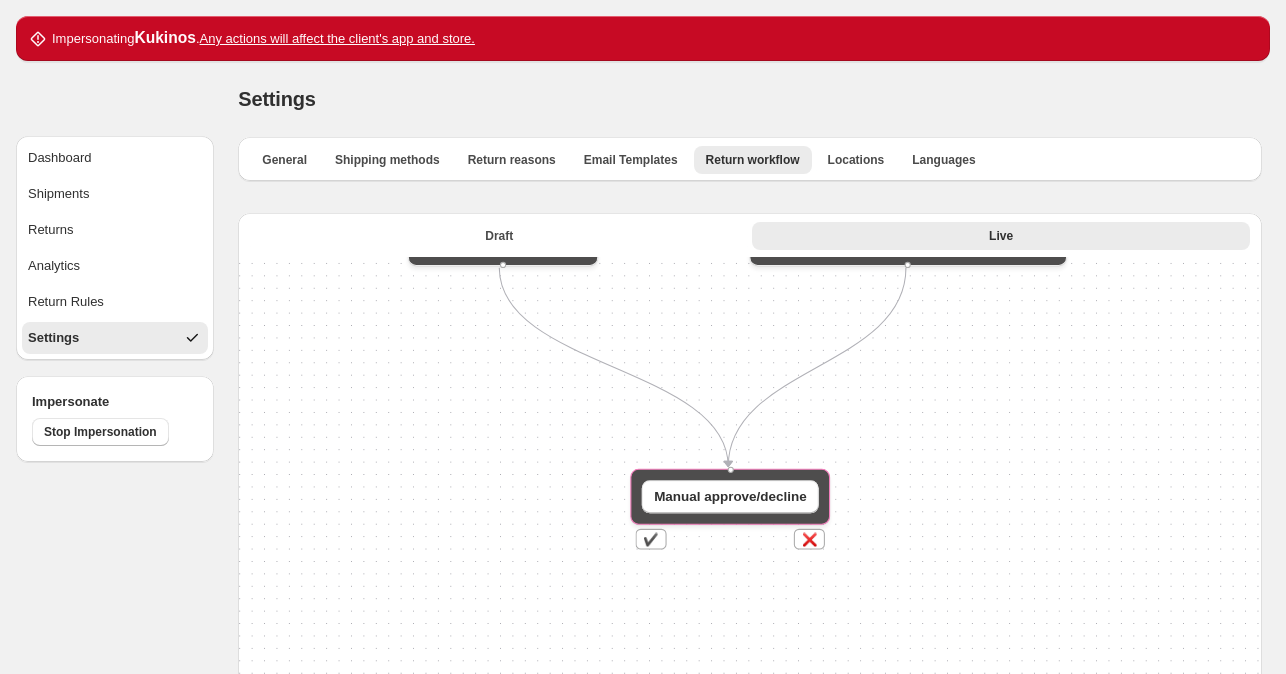 click on "Manual approve/decline" at bounding box center (728, 494) 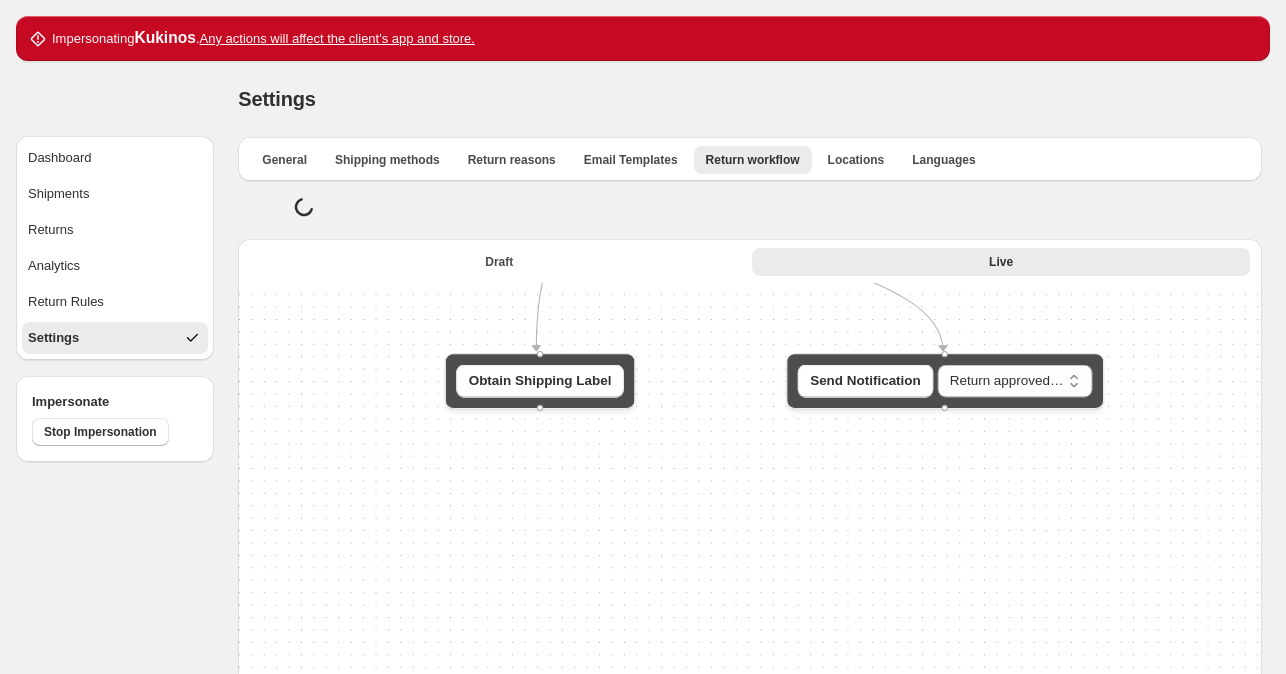 drag, startPoint x: 728, startPoint y: 405, endPoint x: 756, endPoint y: 508, distance: 106.738 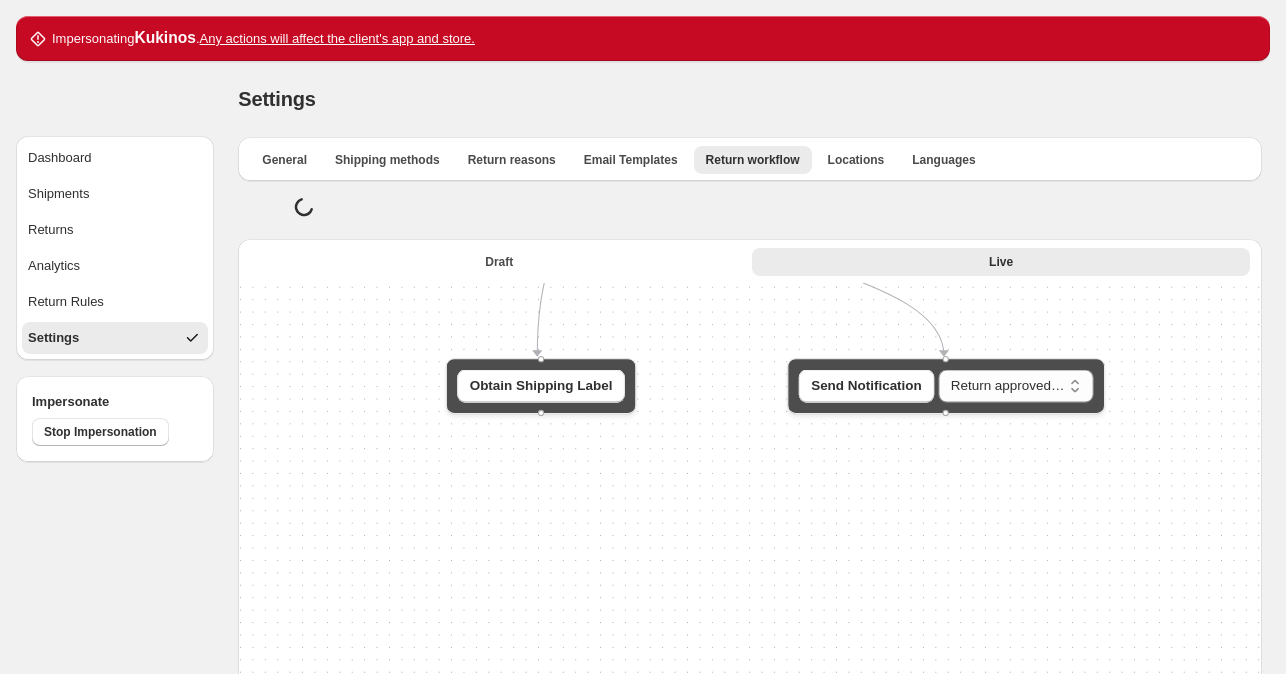 click on "**********" at bounding box center [750, 620] 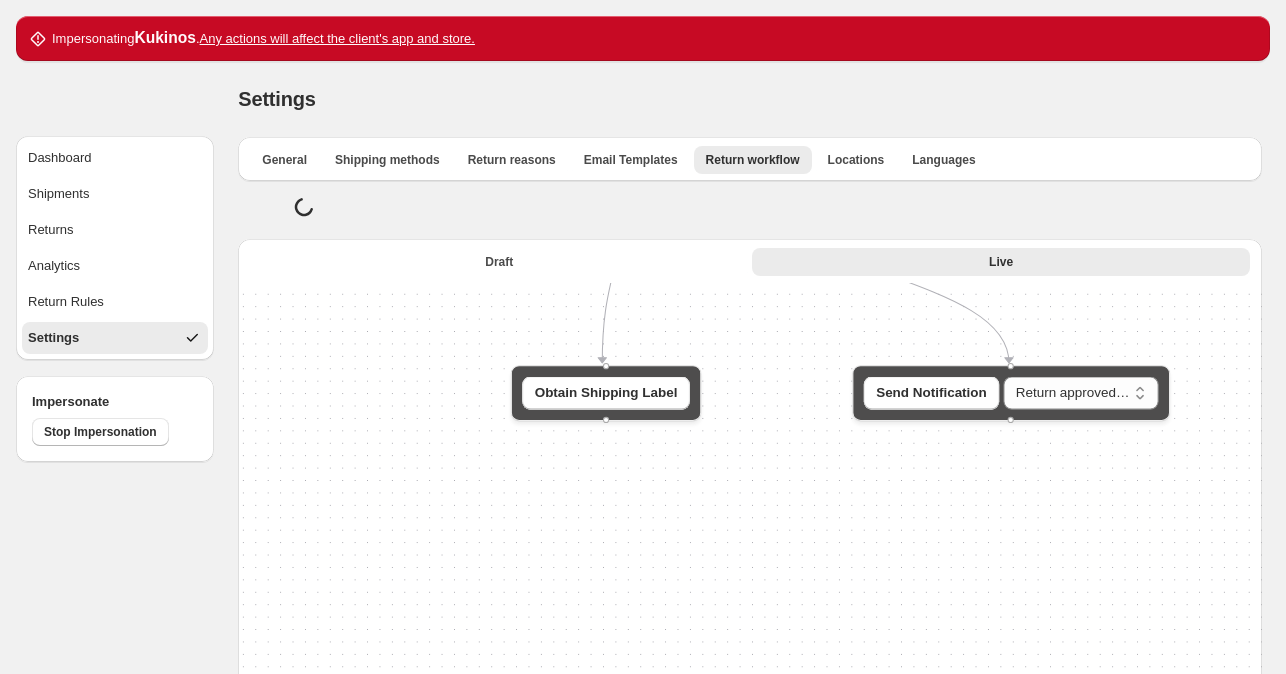 click on "**********" at bounding box center [750, 620] 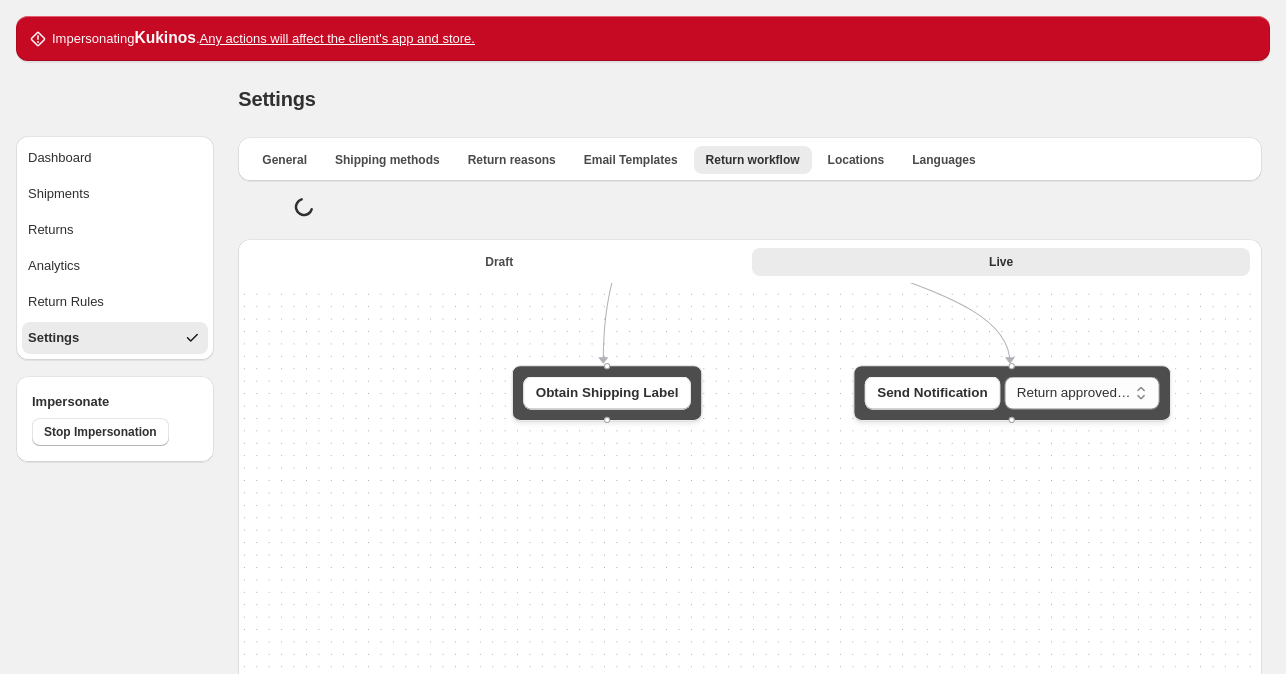click on "**********" at bounding box center [750, 620] 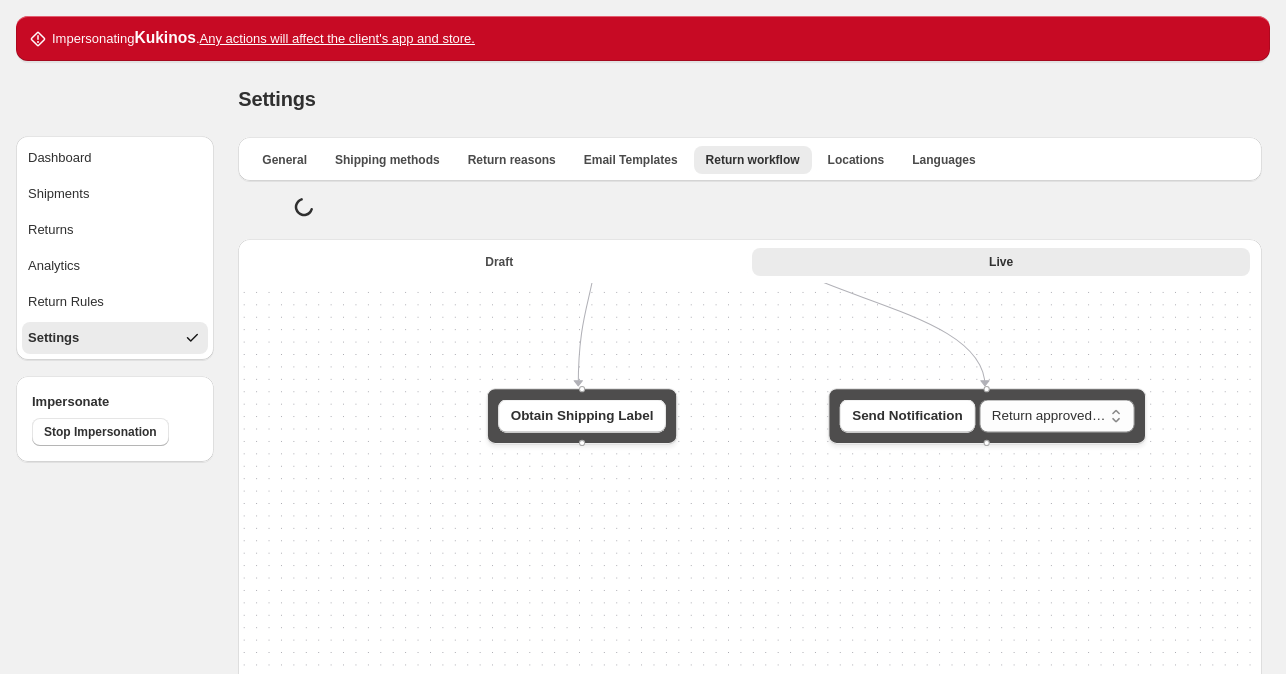 drag, startPoint x: 602, startPoint y: 423, endPoint x: 582, endPoint y: 443, distance: 28.284271 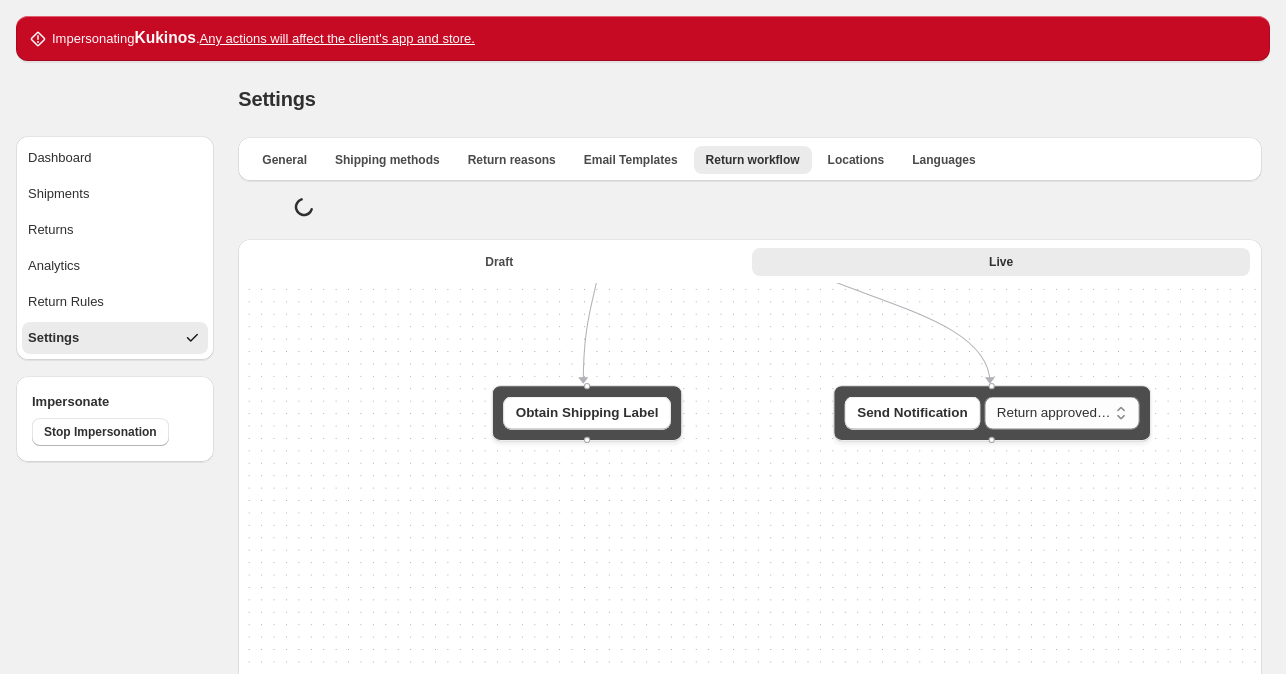 click on "**********" at bounding box center [750, 620] 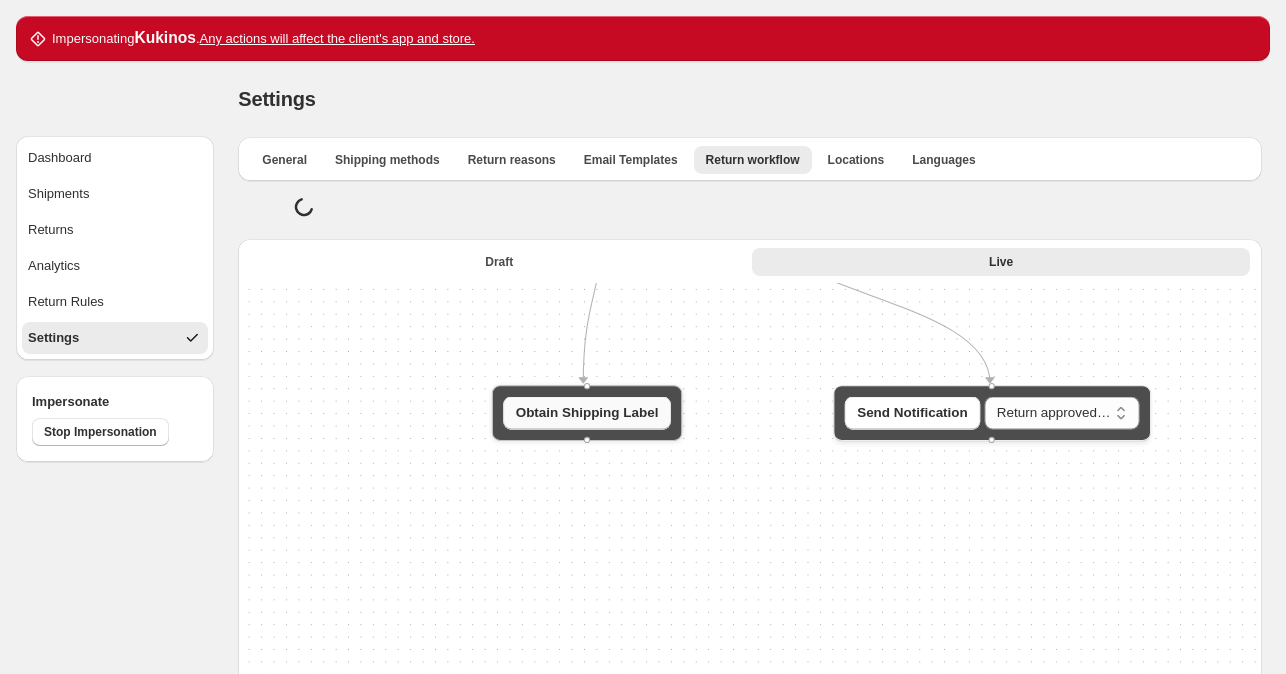 click on "Obtain Shipping Label" at bounding box center (587, 413) 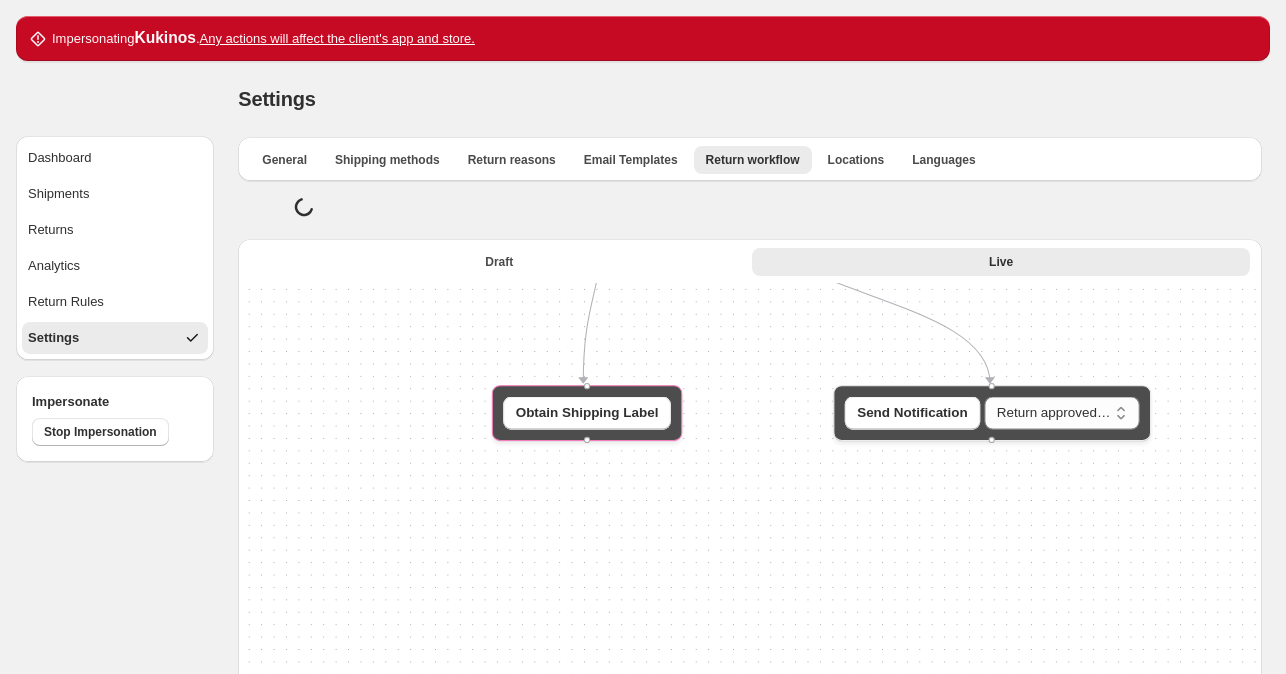 click on "**********" at bounding box center [750, 620] 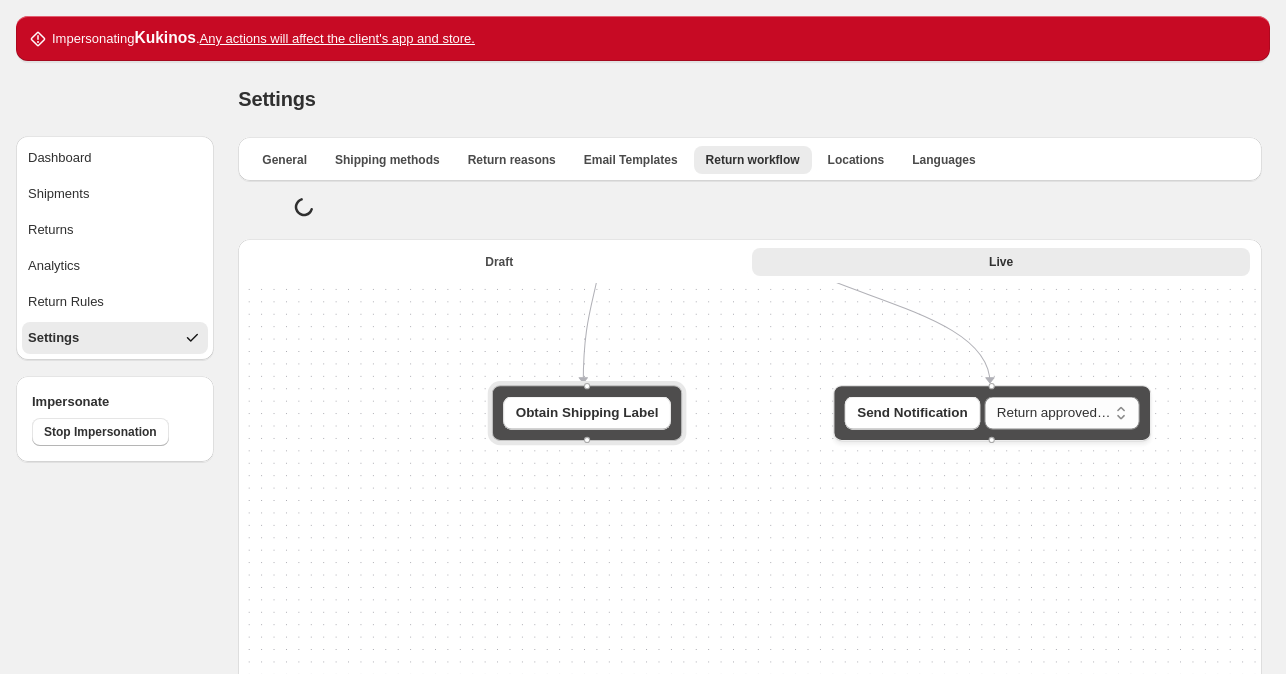 click on "Obtain Shipping Label" at bounding box center [587, 413] 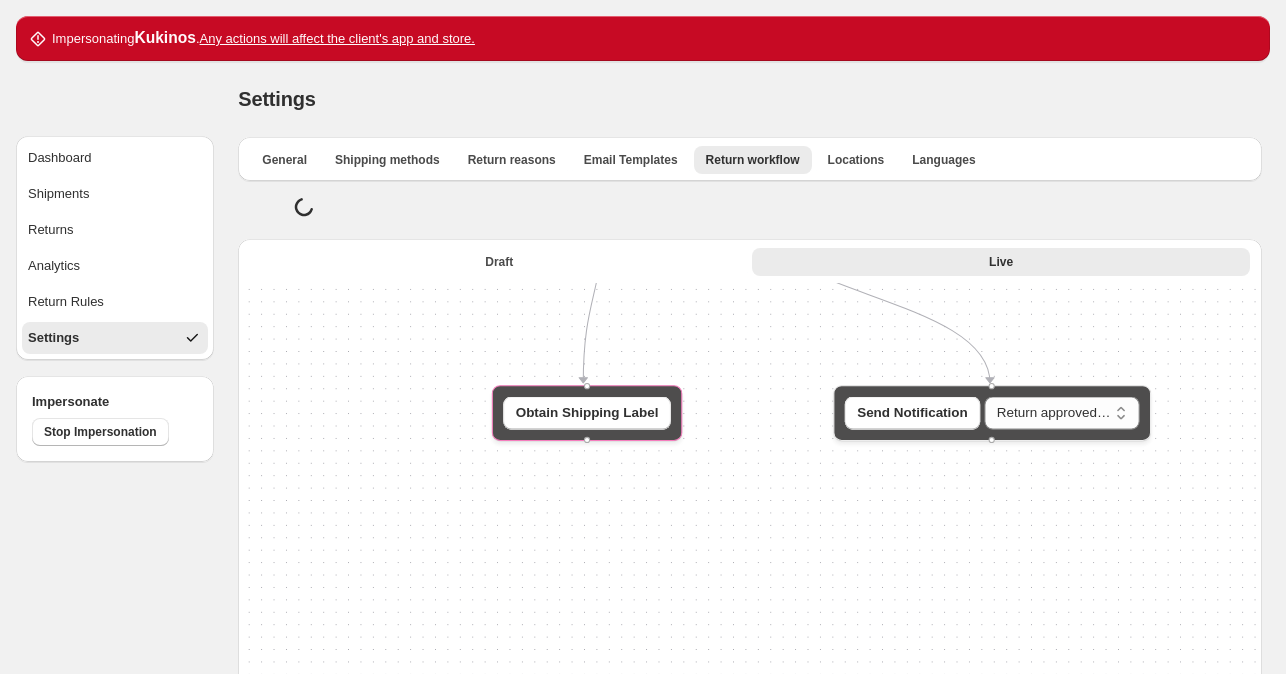 click on "Obtain Shipping Label" at bounding box center [587, 413] 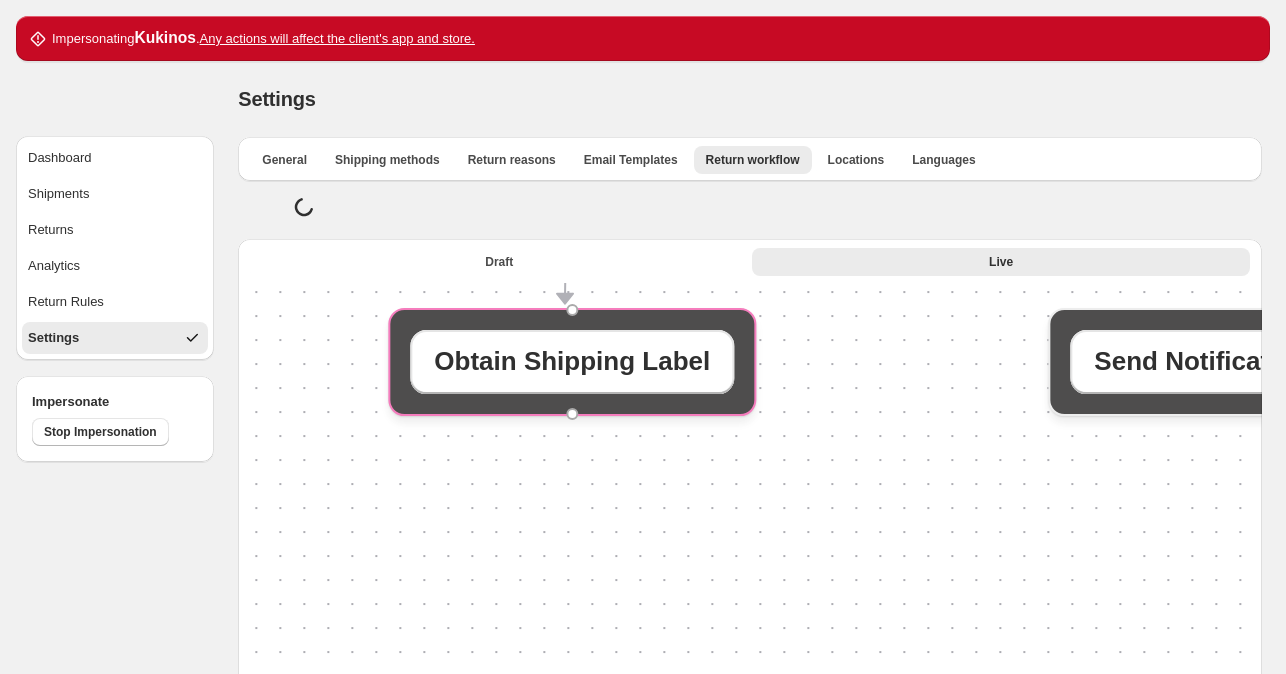 click on "Obtain Shipping Label" at bounding box center (573, 362) 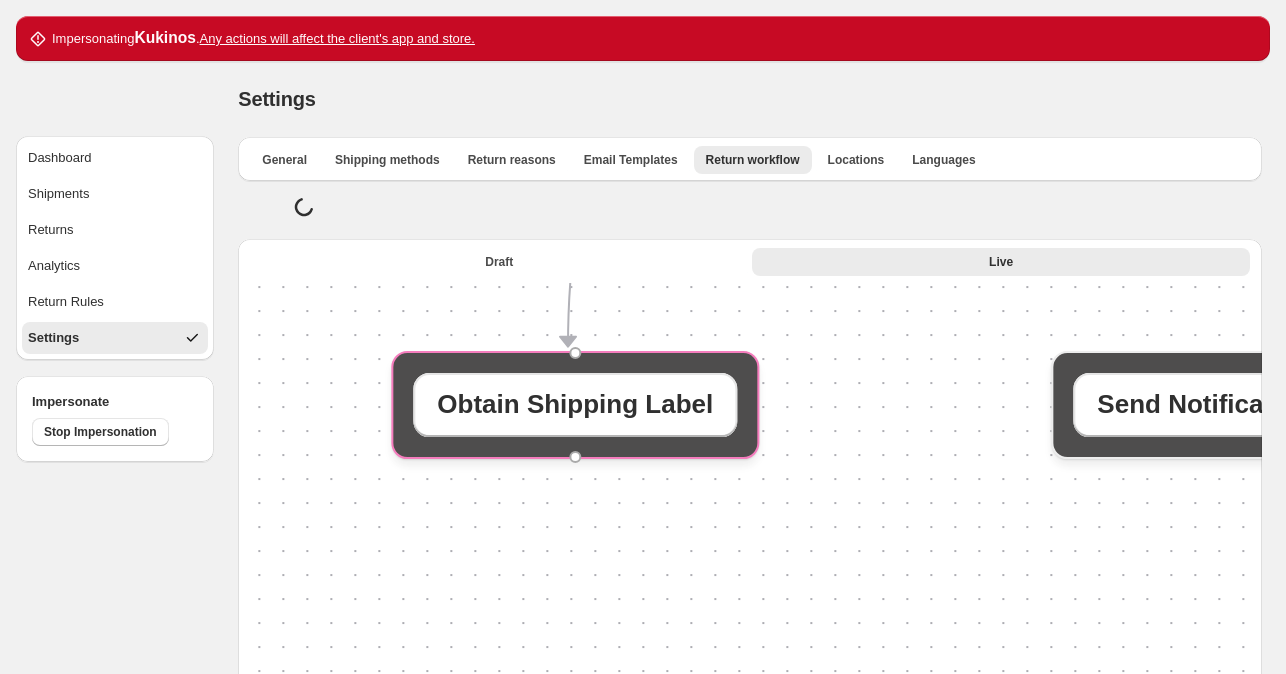 drag, startPoint x: 658, startPoint y: 432, endPoint x: 649, endPoint y: 502, distance: 70.5762 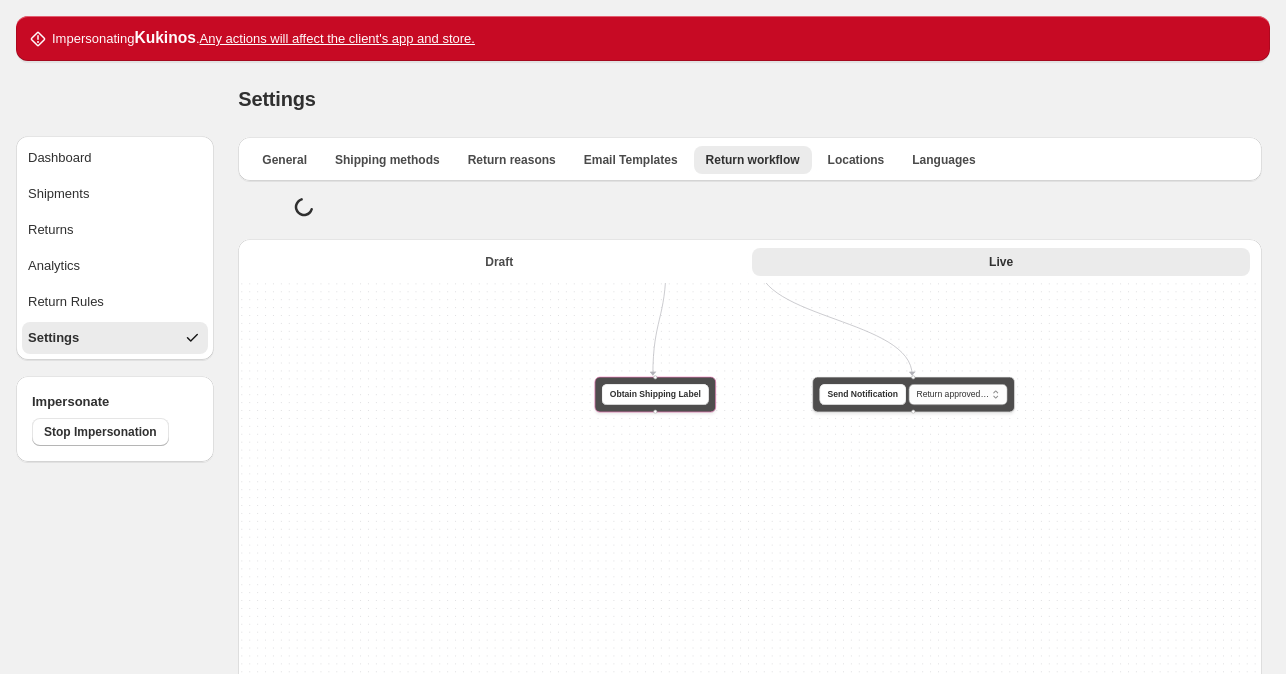 drag, startPoint x: 779, startPoint y: 405, endPoint x: 749, endPoint y: 367, distance: 48.414875 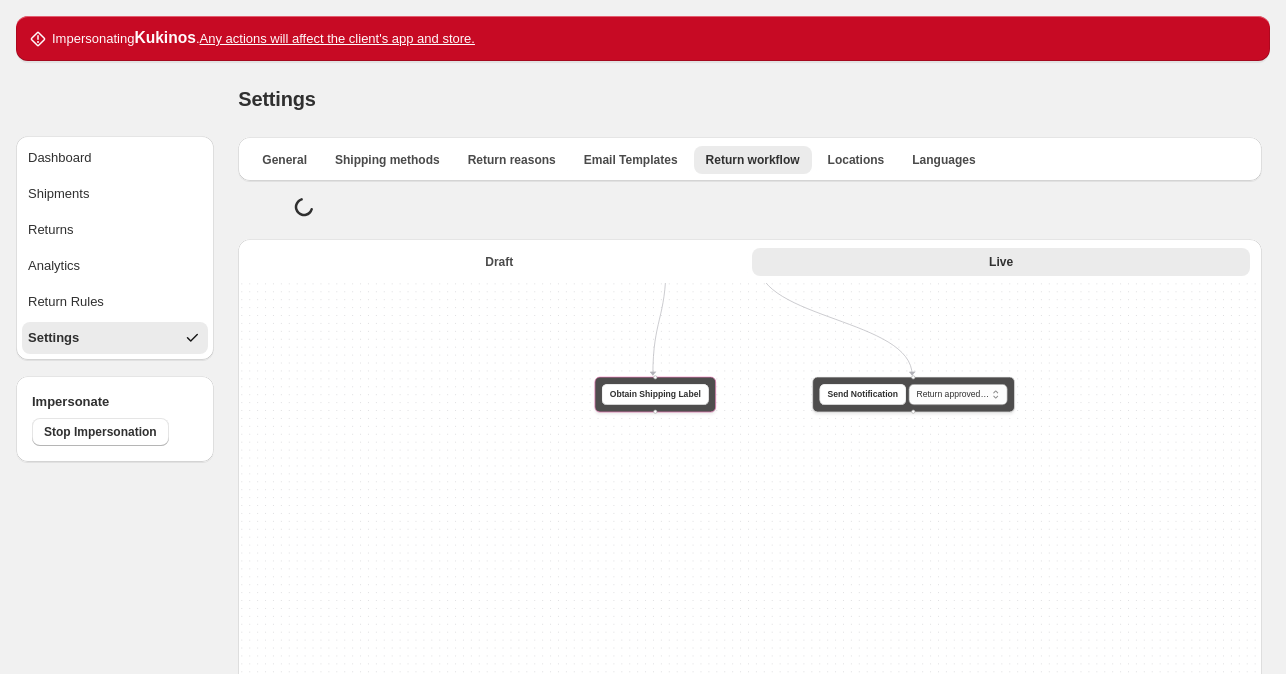 click on "**********" at bounding box center (750, 620) 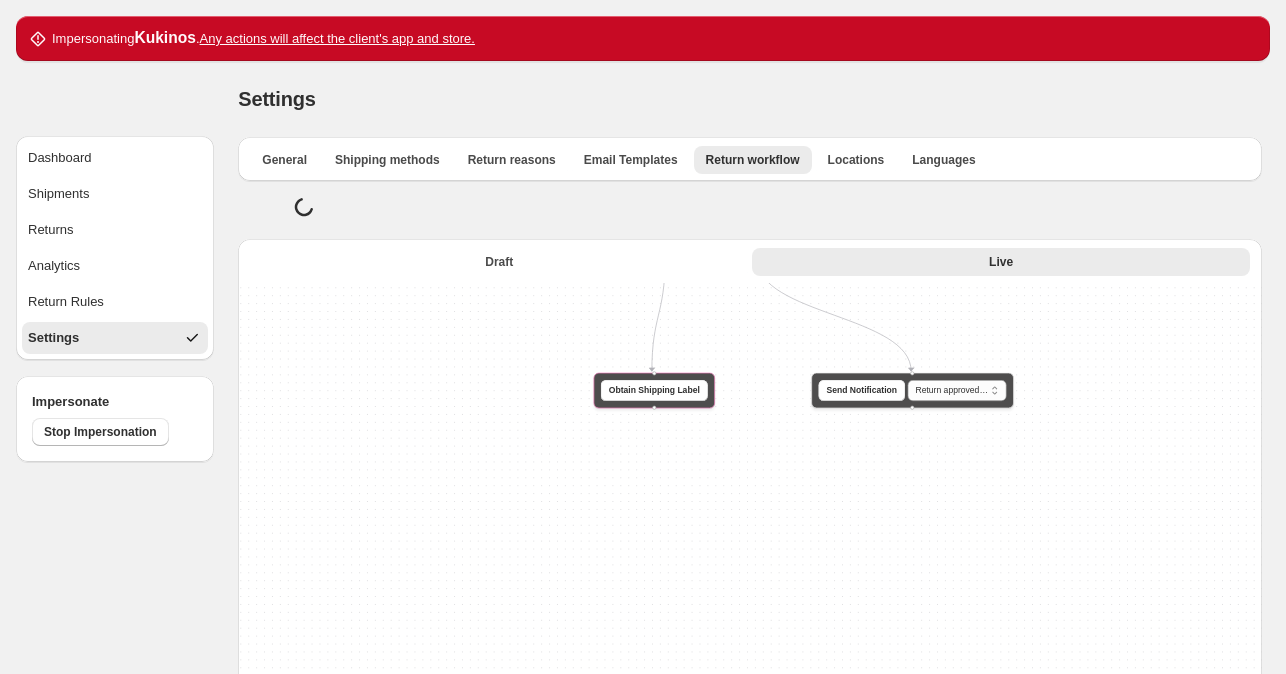 click on "**********" at bounding box center [750, 620] 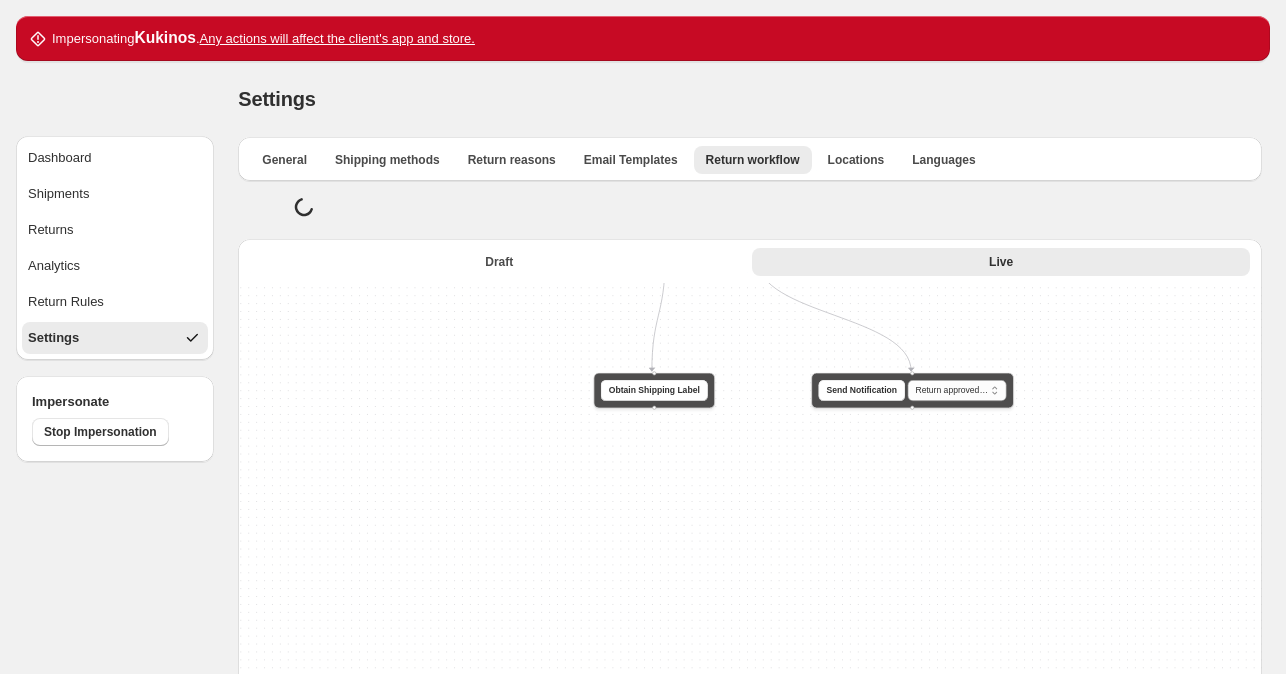 click on "**********" at bounding box center (750, 620) 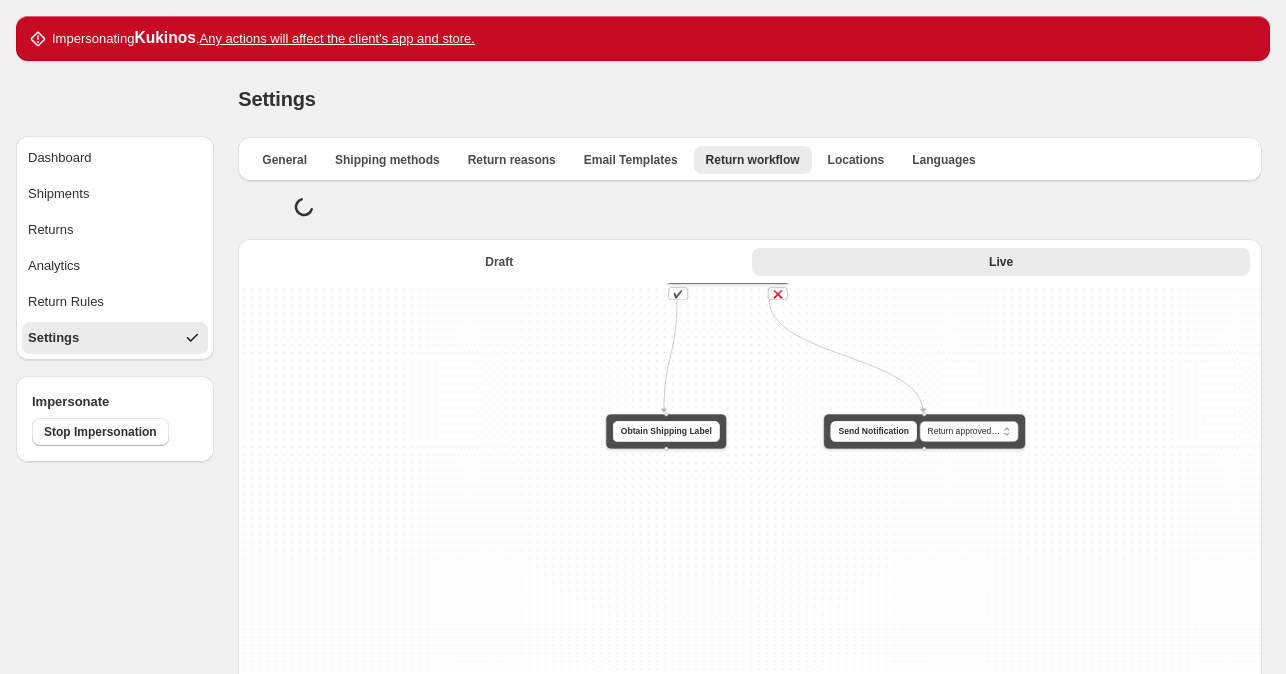 drag, startPoint x: 709, startPoint y: 367, endPoint x: 724, endPoint y: 493, distance: 126.88972 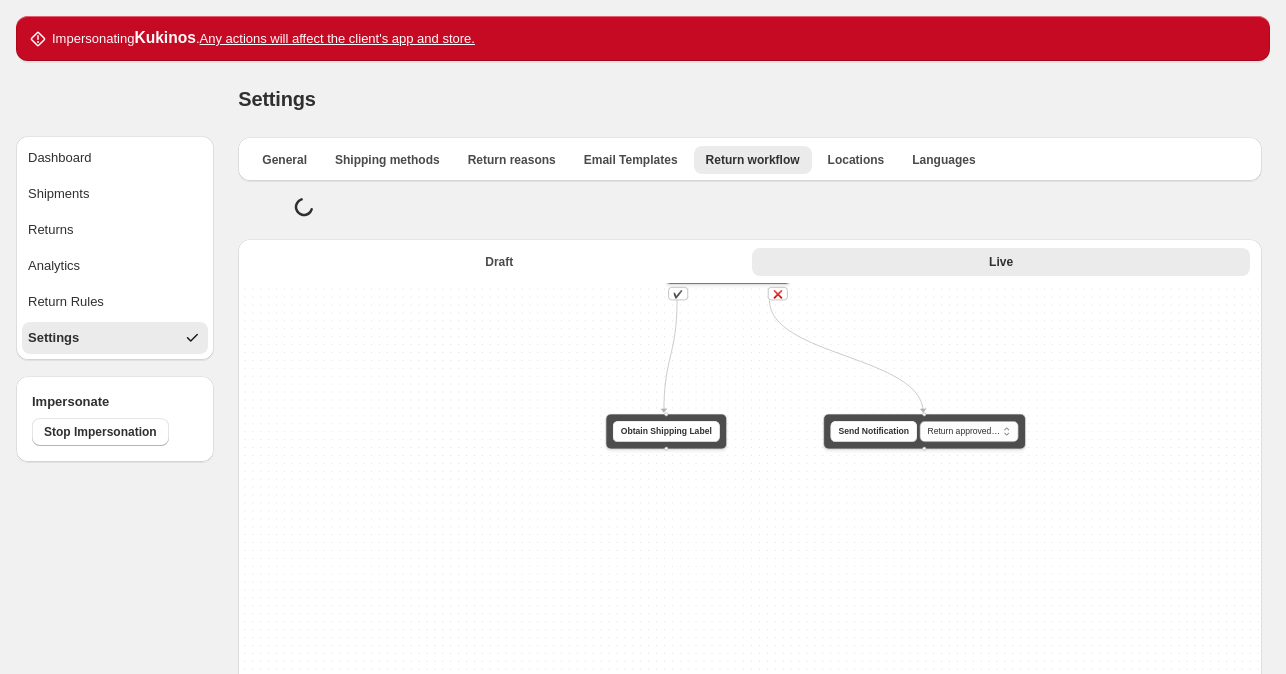 click on "**********" at bounding box center (750, 620) 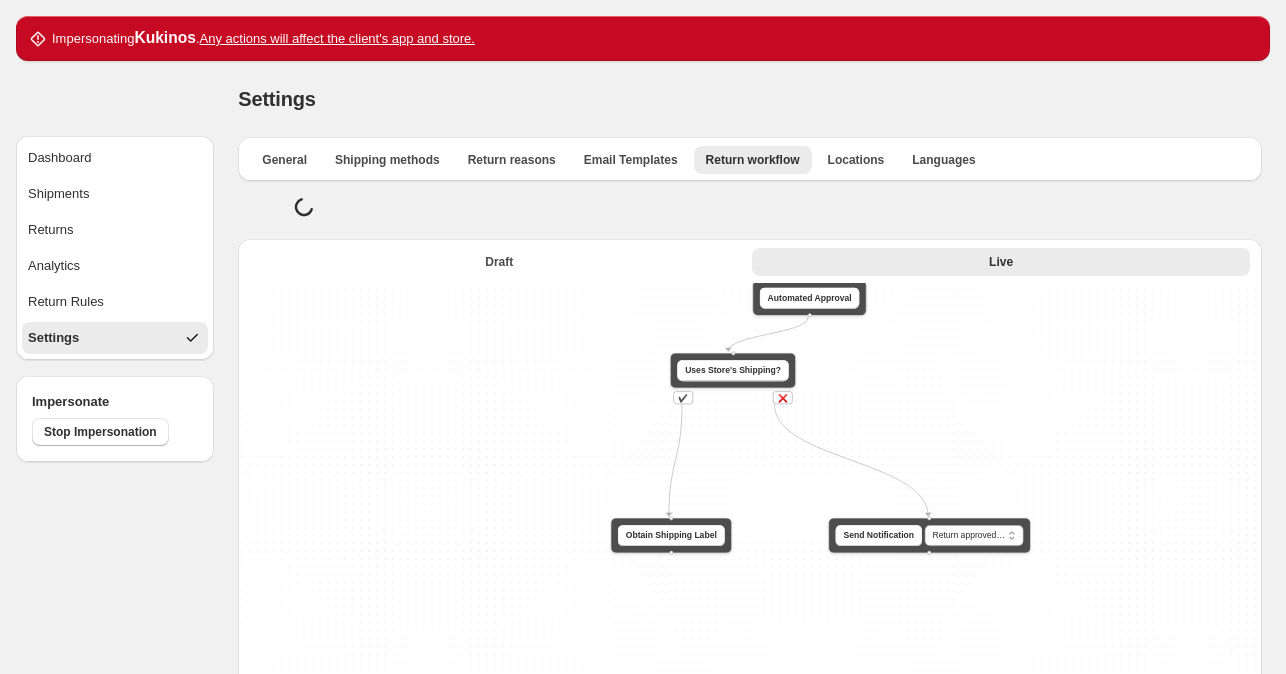 drag, startPoint x: 747, startPoint y: 431, endPoint x: 708, endPoint y: 477, distance: 60.307545 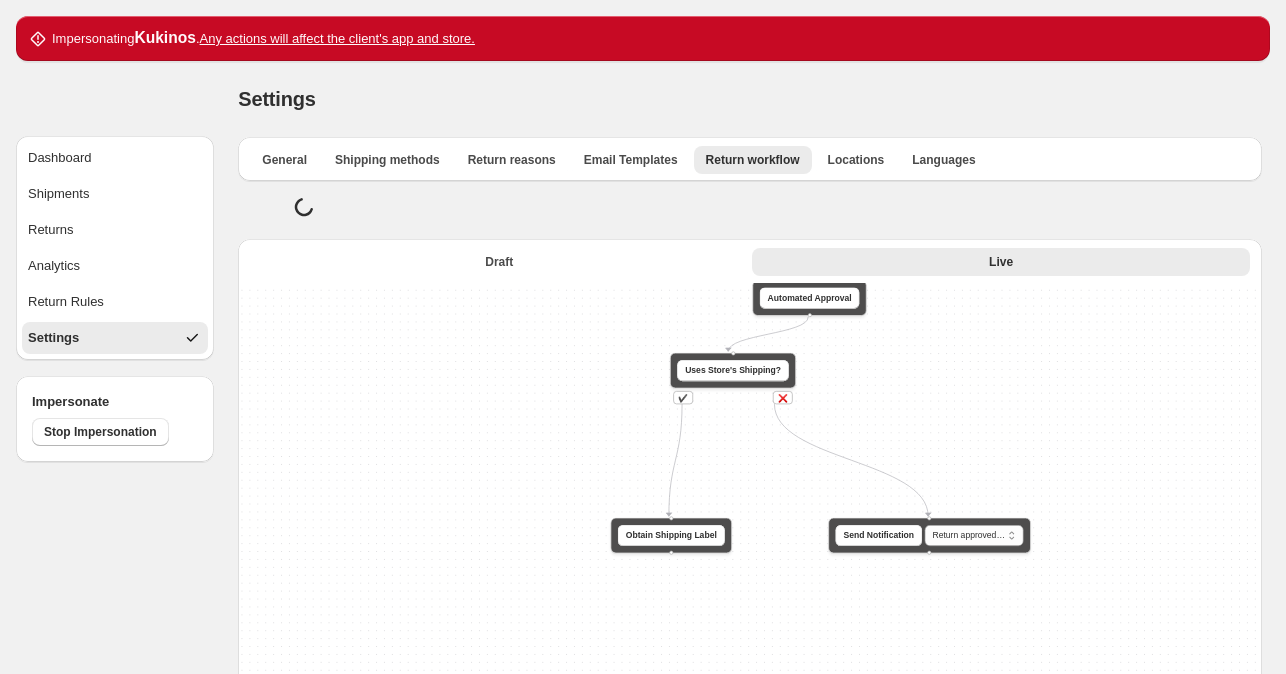 click on "**********" at bounding box center [750, 620] 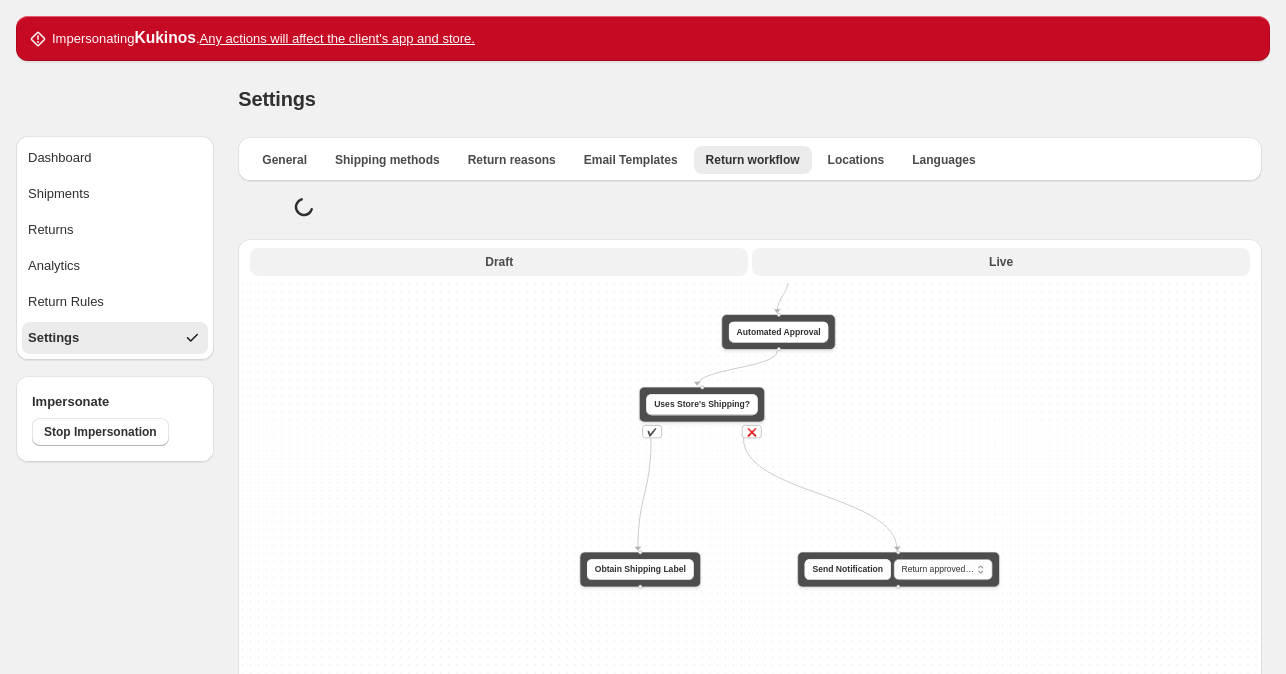 click on "Draft" at bounding box center (499, 262) 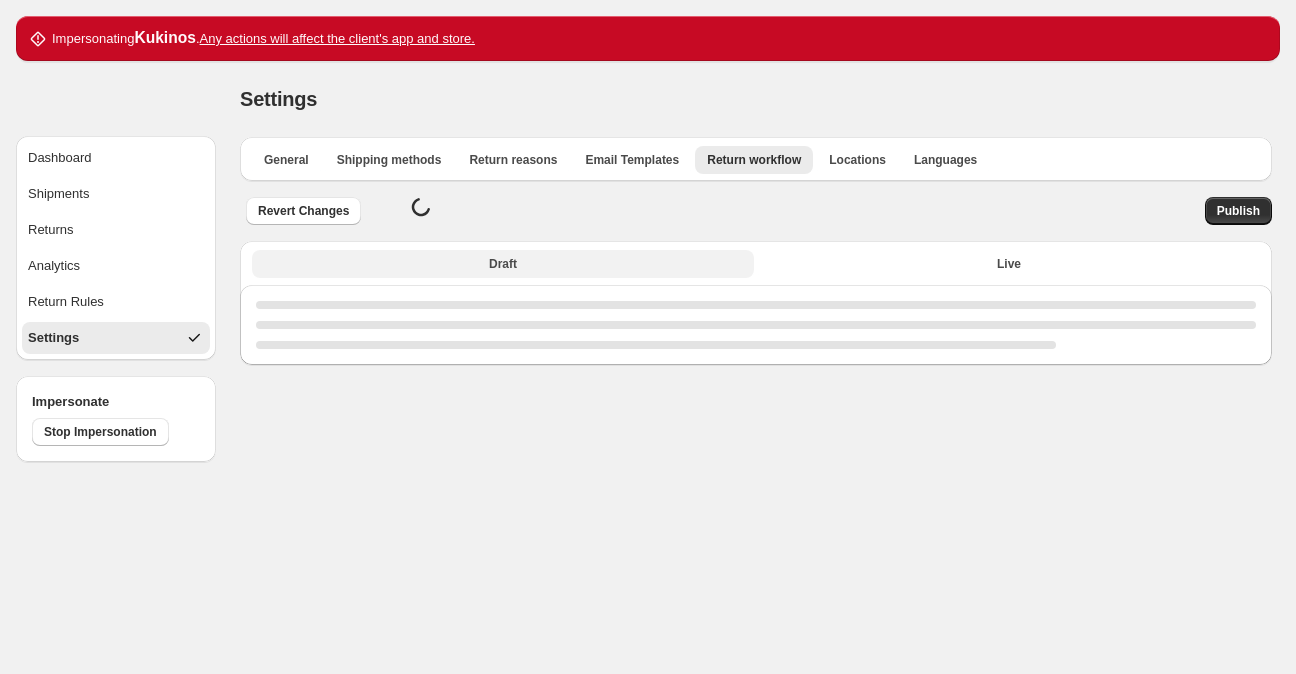 select on "********" 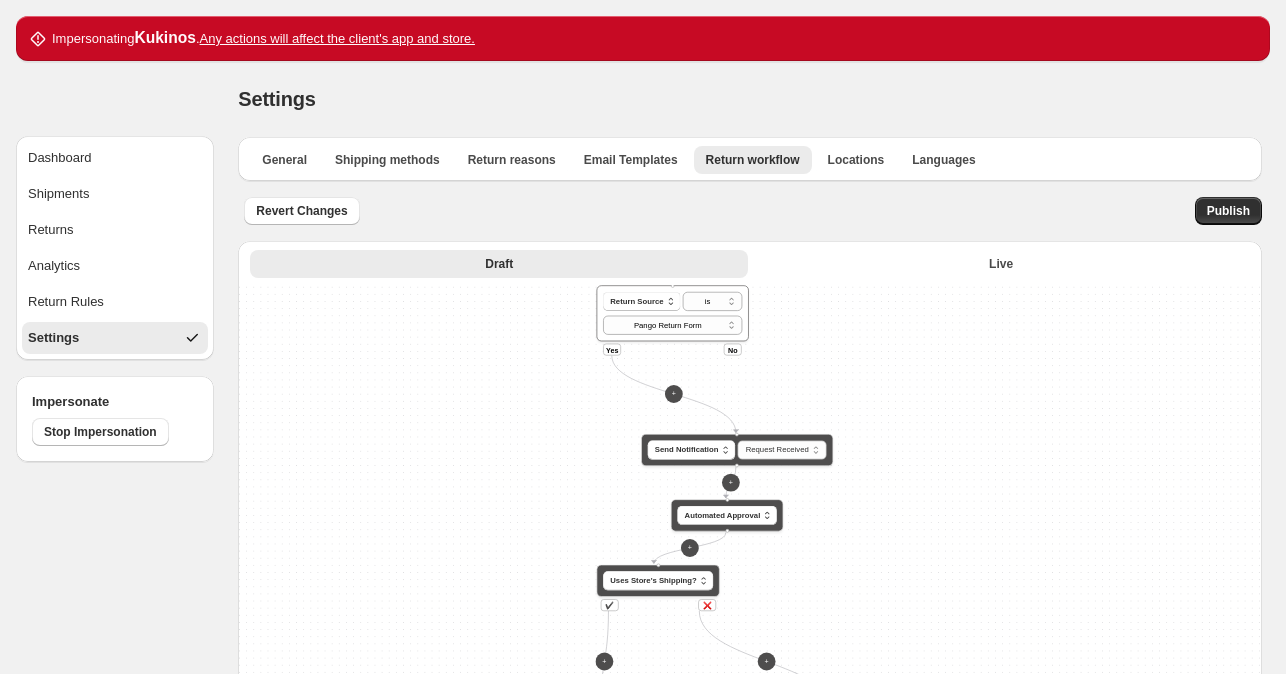 drag, startPoint x: 759, startPoint y: 418, endPoint x: 767, endPoint y: 303, distance: 115.27792 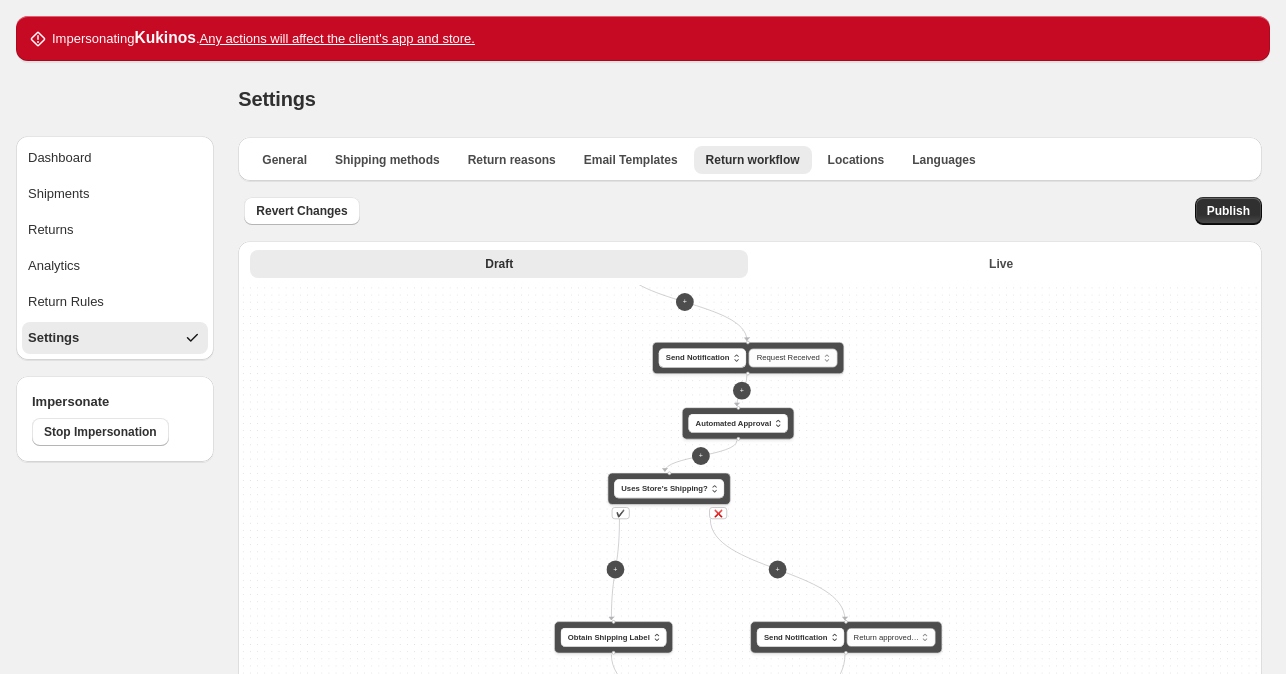 drag, startPoint x: 902, startPoint y: 404, endPoint x: 881, endPoint y: 287, distance: 118.869675 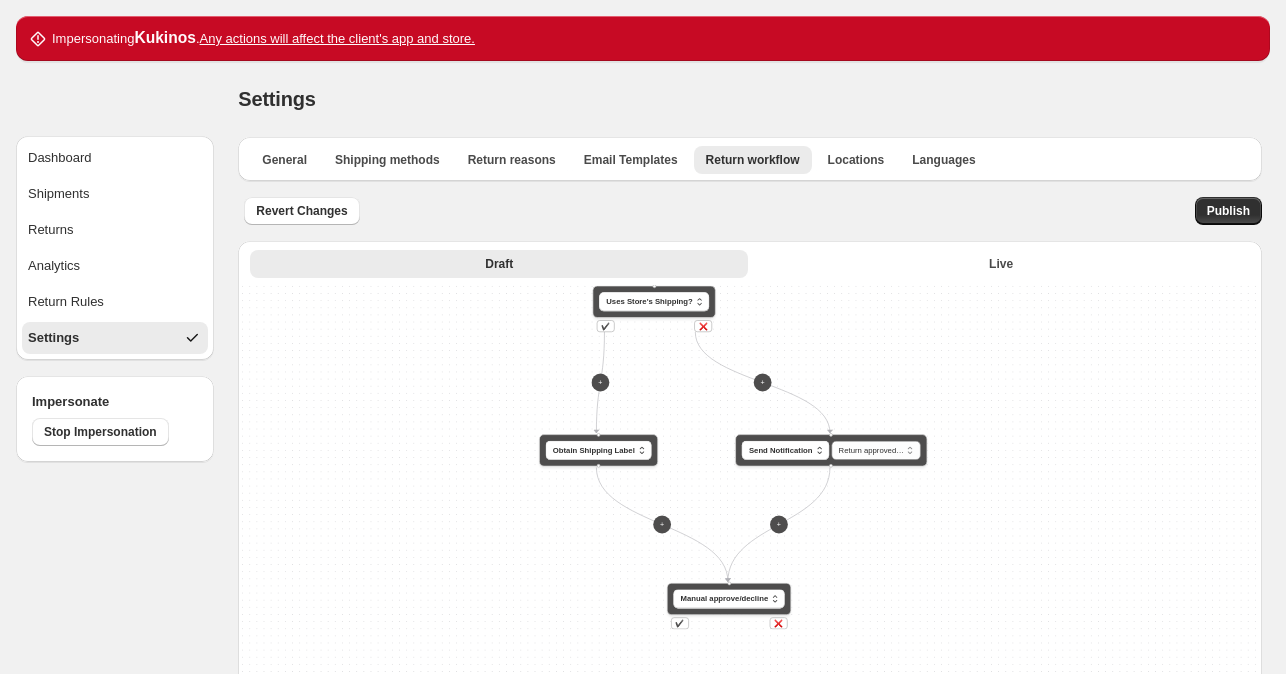 drag, startPoint x: 932, startPoint y: 500, endPoint x: 940, endPoint y: 351, distance: 149.21461 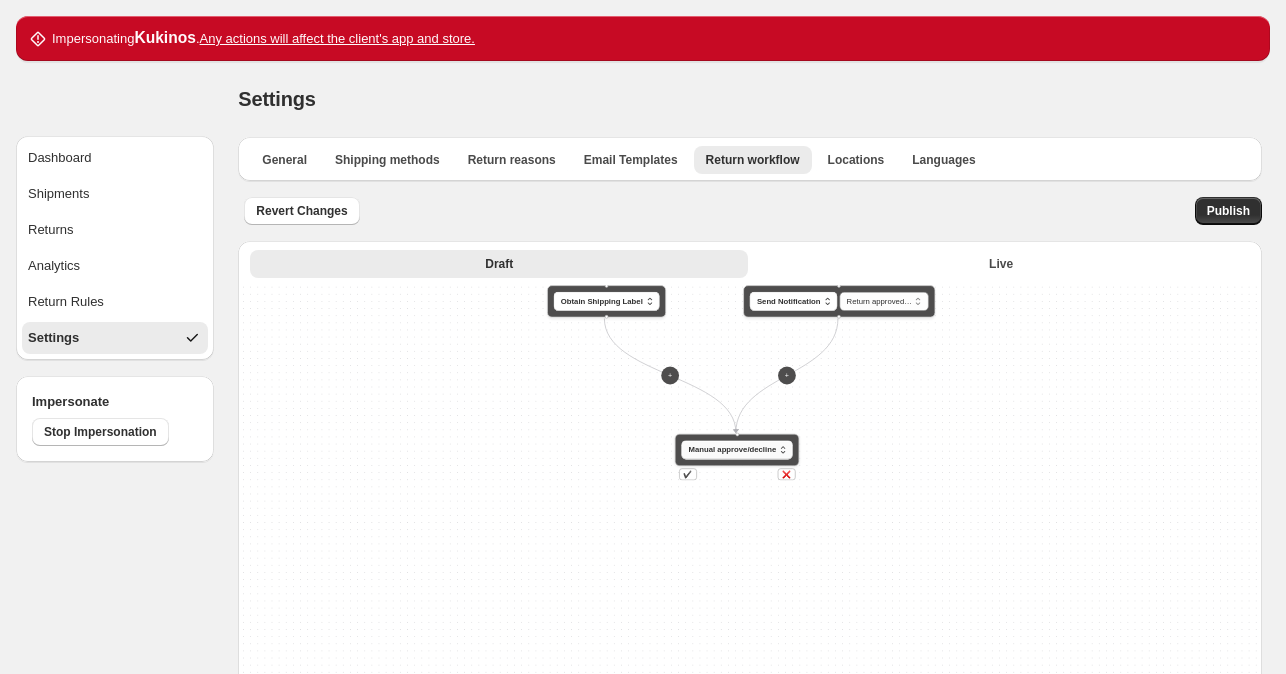 click on "Manual approve/decline" at bounding box center [737, 449] 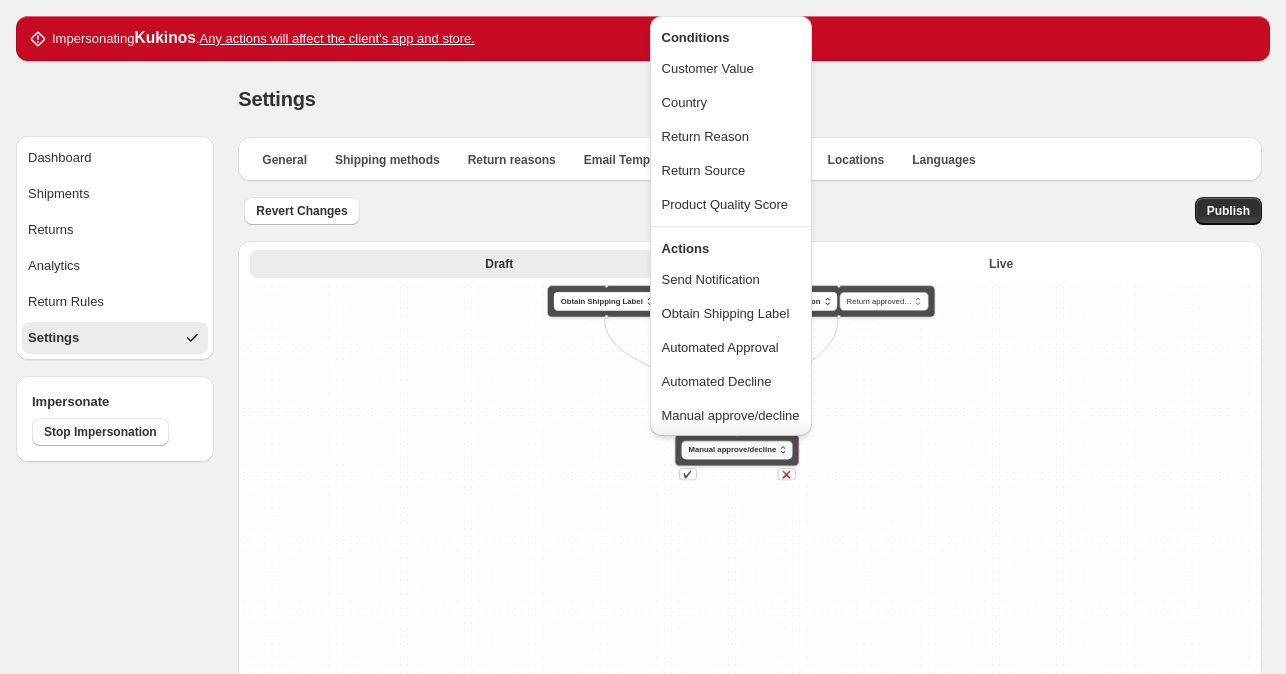 click on "**********" at bounding box center [750, 622] 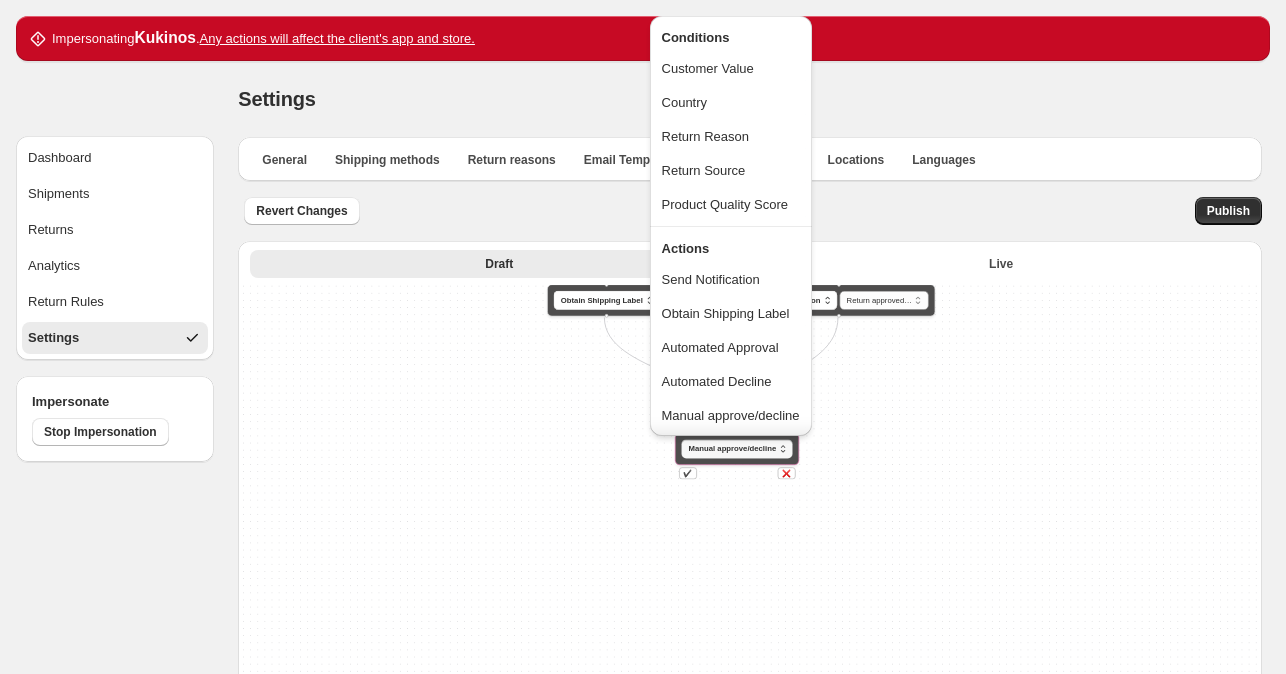 click on "**********" at bounding box center (750, 622) 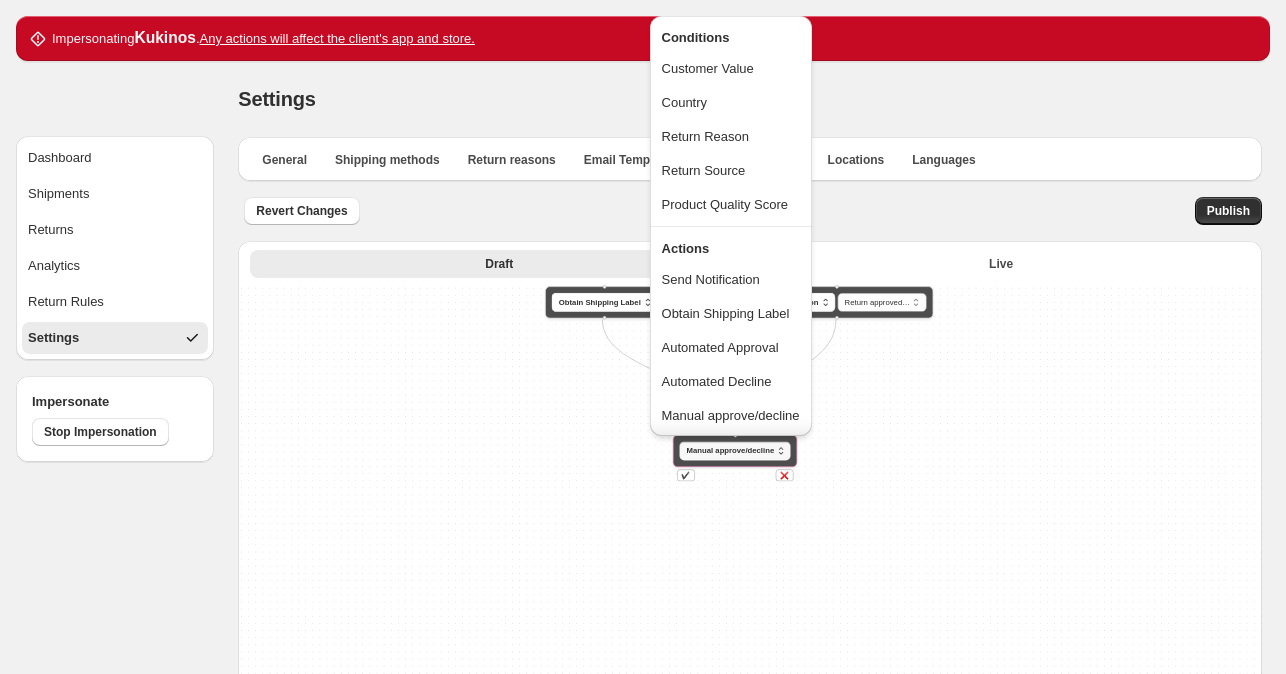 click on "**********" at bounding box center [750, 622] 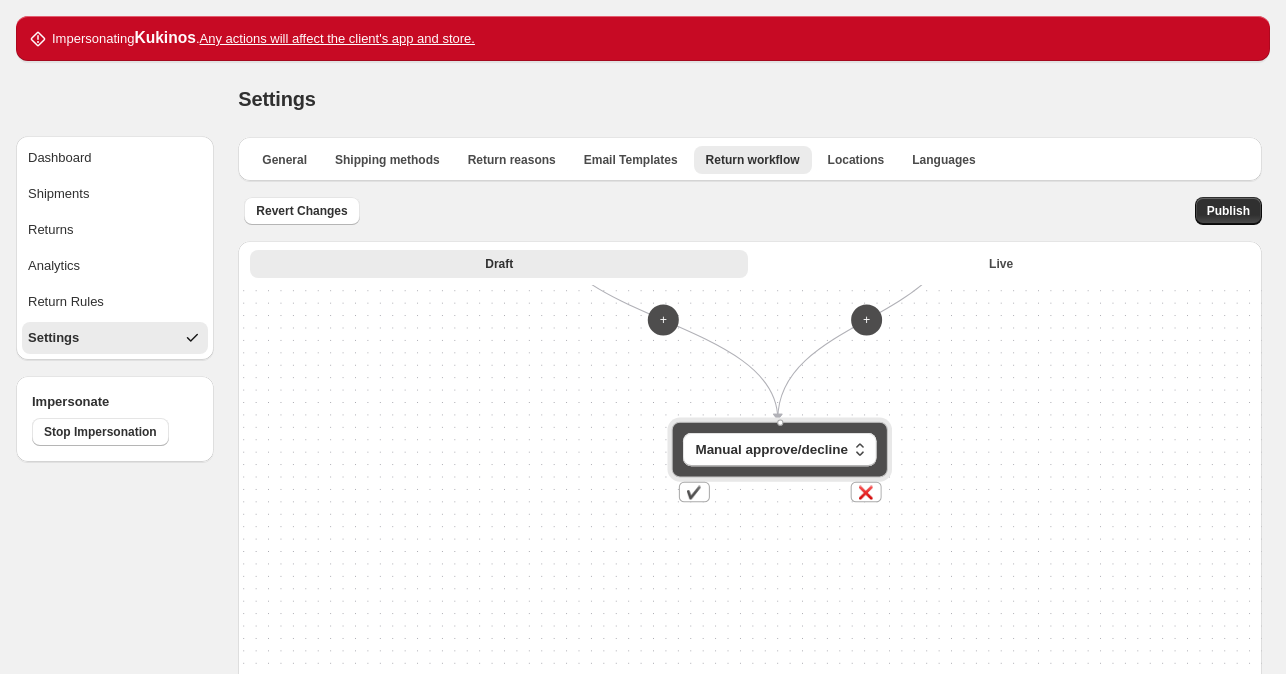 click on "Manual approve/decline ✔️ ❌" at bounding box center [780, 450] 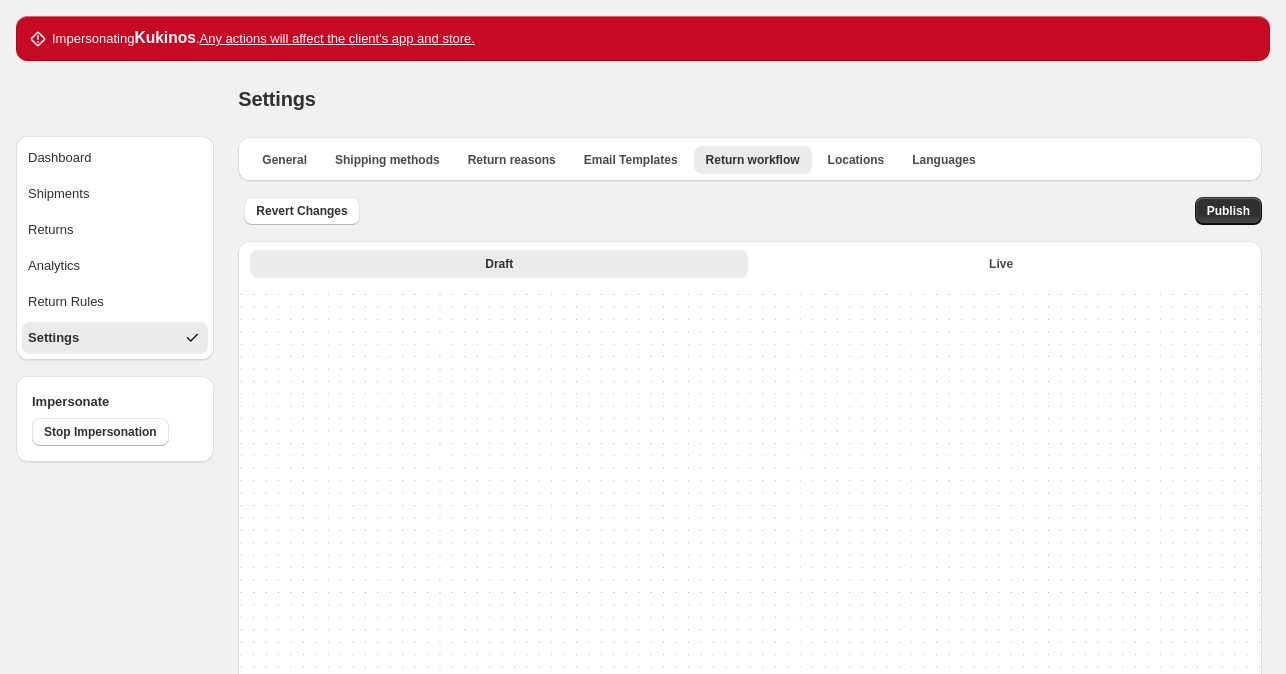 drag, startPoint x: 665, startPoint y: 421, endPoint x: 664, endPoint y: 547, distance: 126.00397 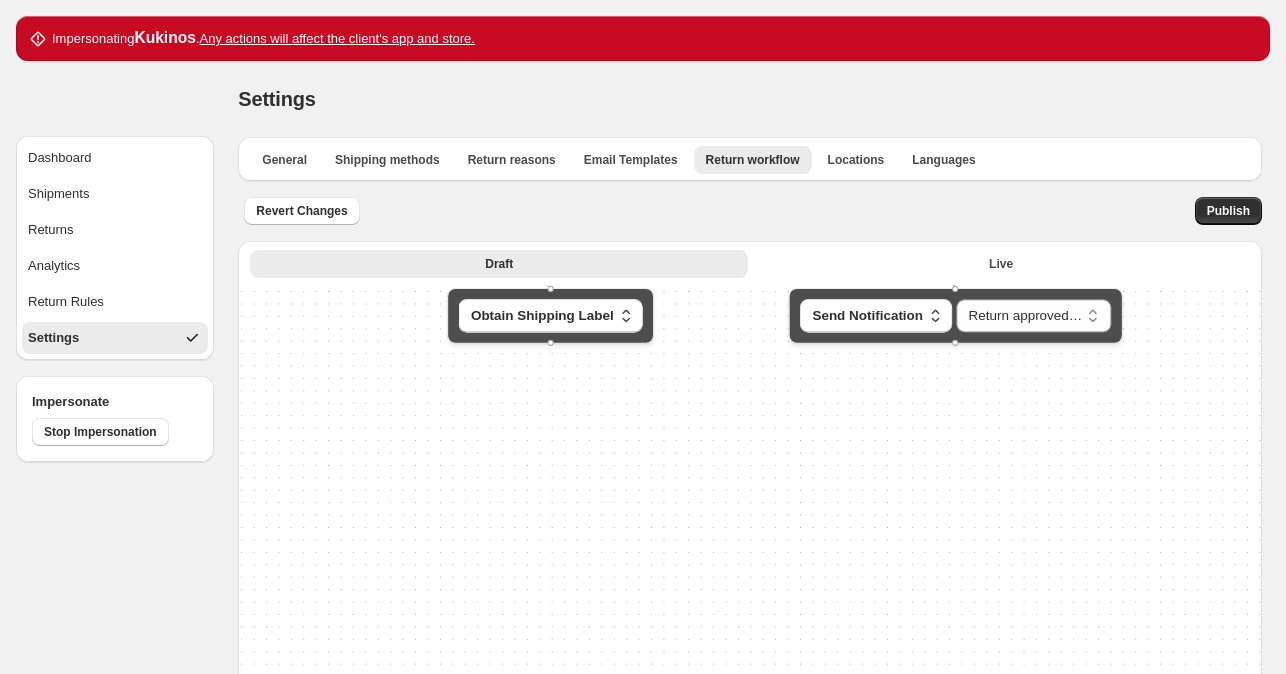 drag, startPoint x: 702, startPoint y: 449, endPoint x: 663, endPoint y: 475, distance: 46.872166 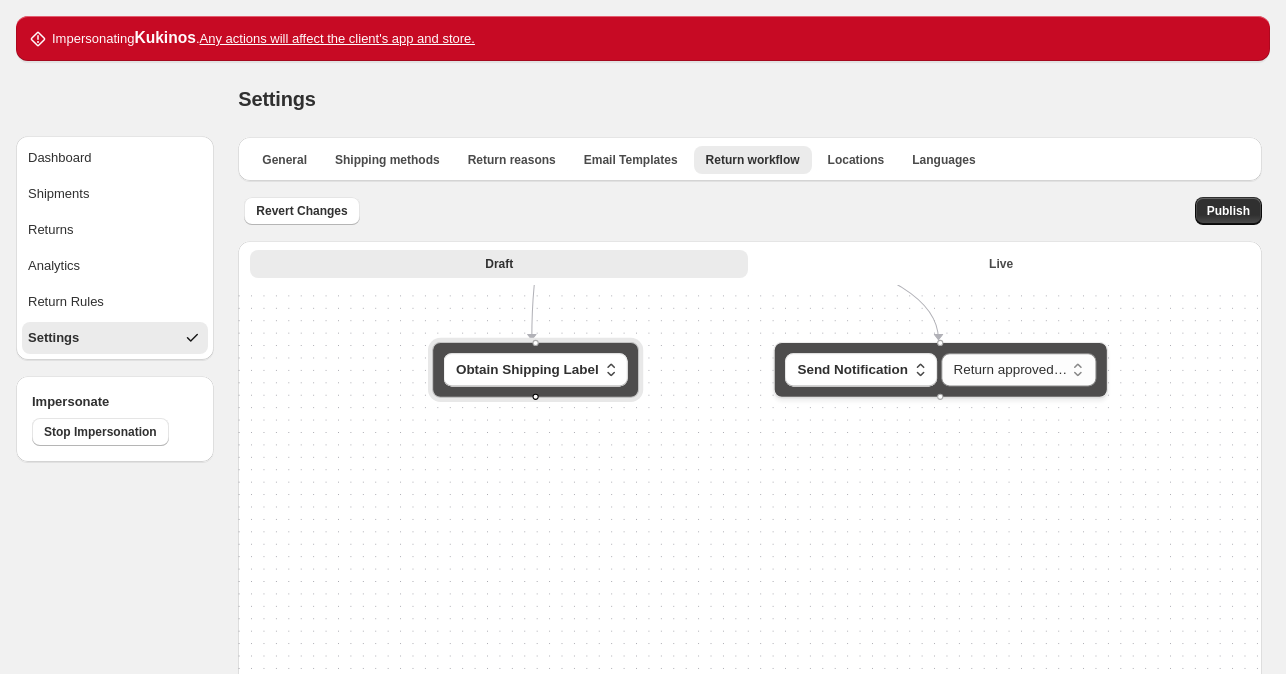 click at bounding box center (536, 397) 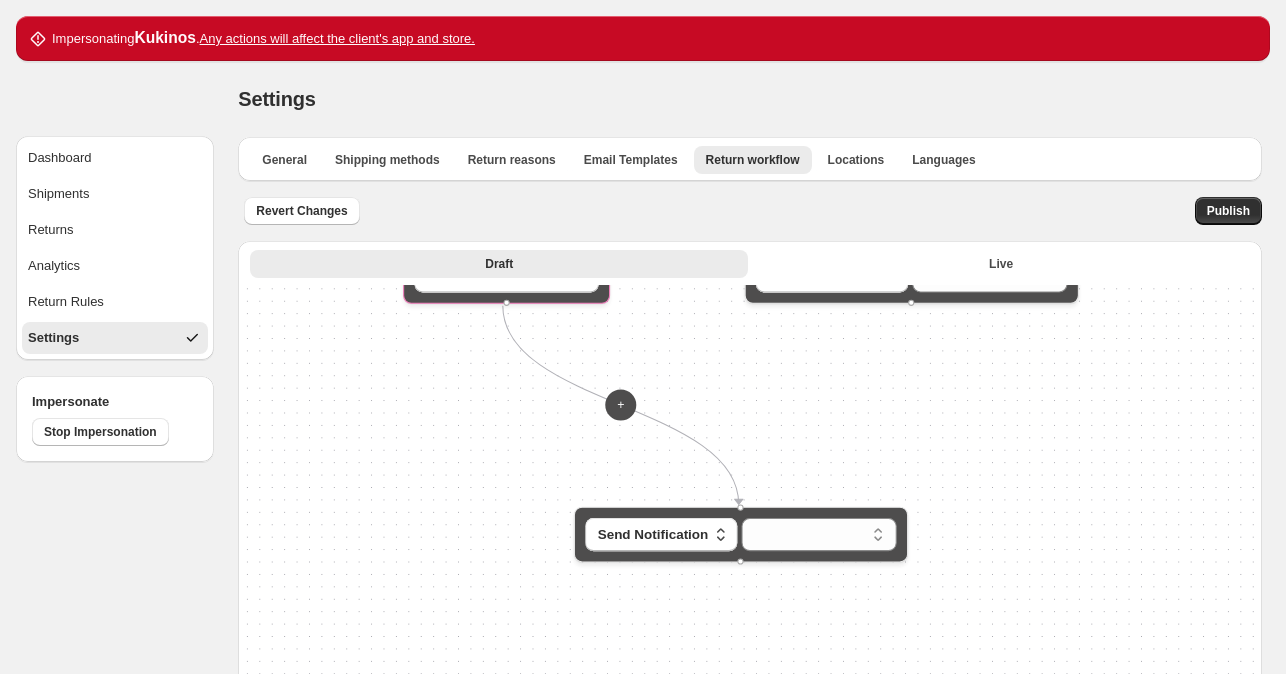 drag, startPoint x: 787, startPoint y: 451, endPoint x: 780, endPoint y: 395, distance: 56.435802 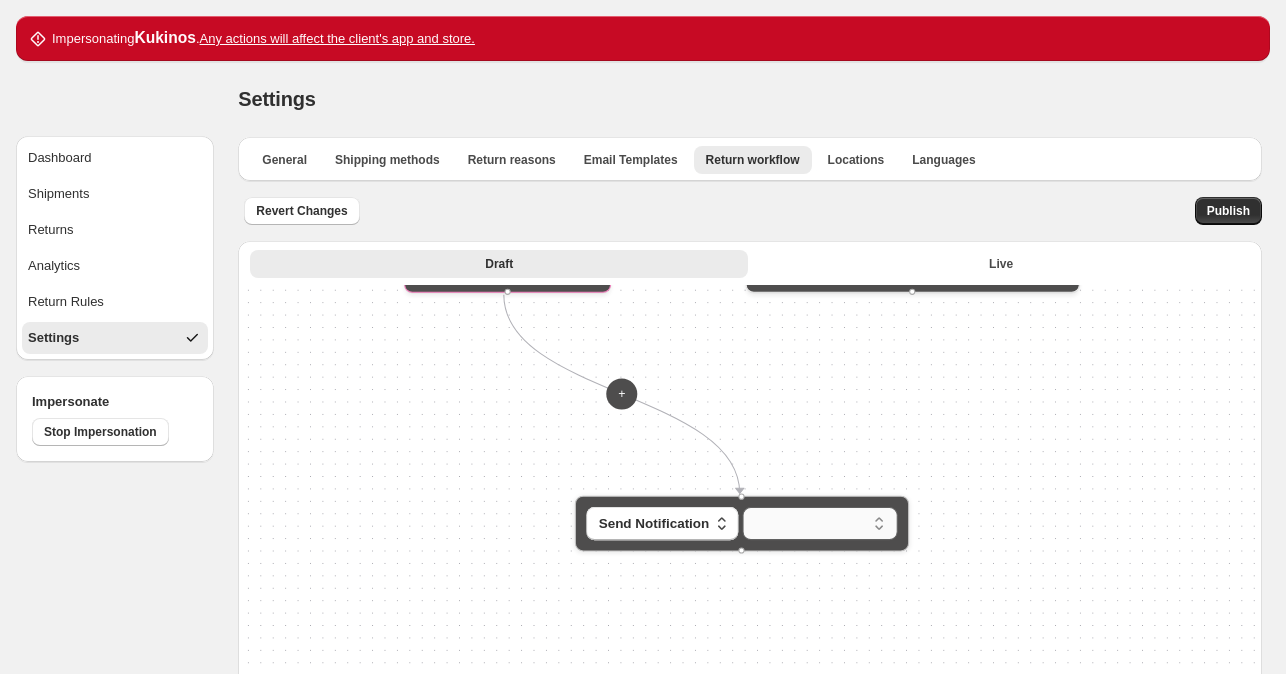 click on "**********" at bounding box center (820, 523) 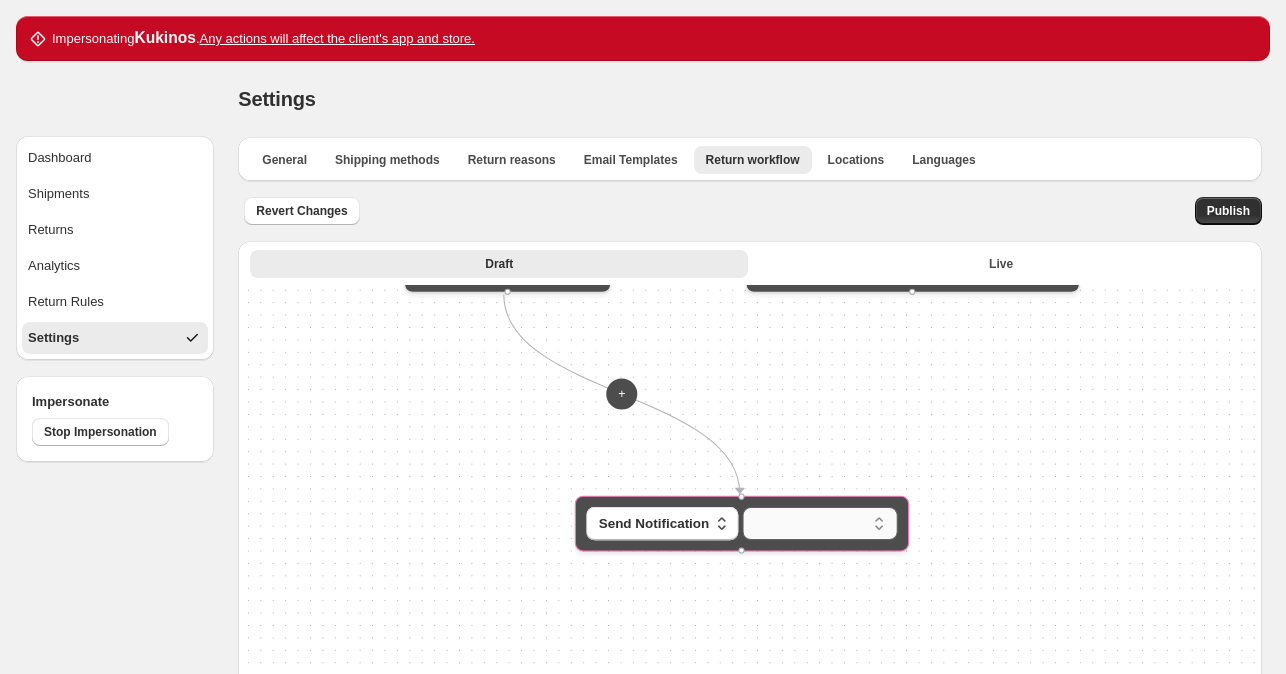 select on "********" 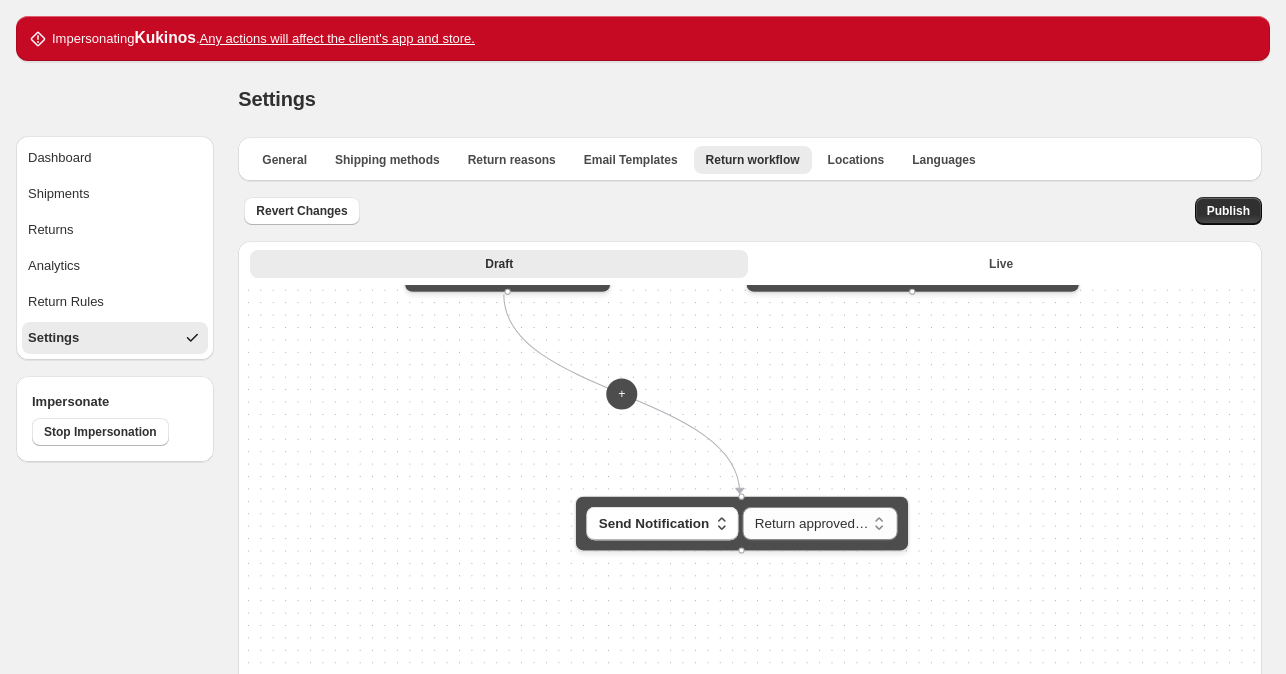 drag, startPoint x: 340, startPoint y: 477, endPoint x: 421, endPoint y: 578, distance: 129.46814 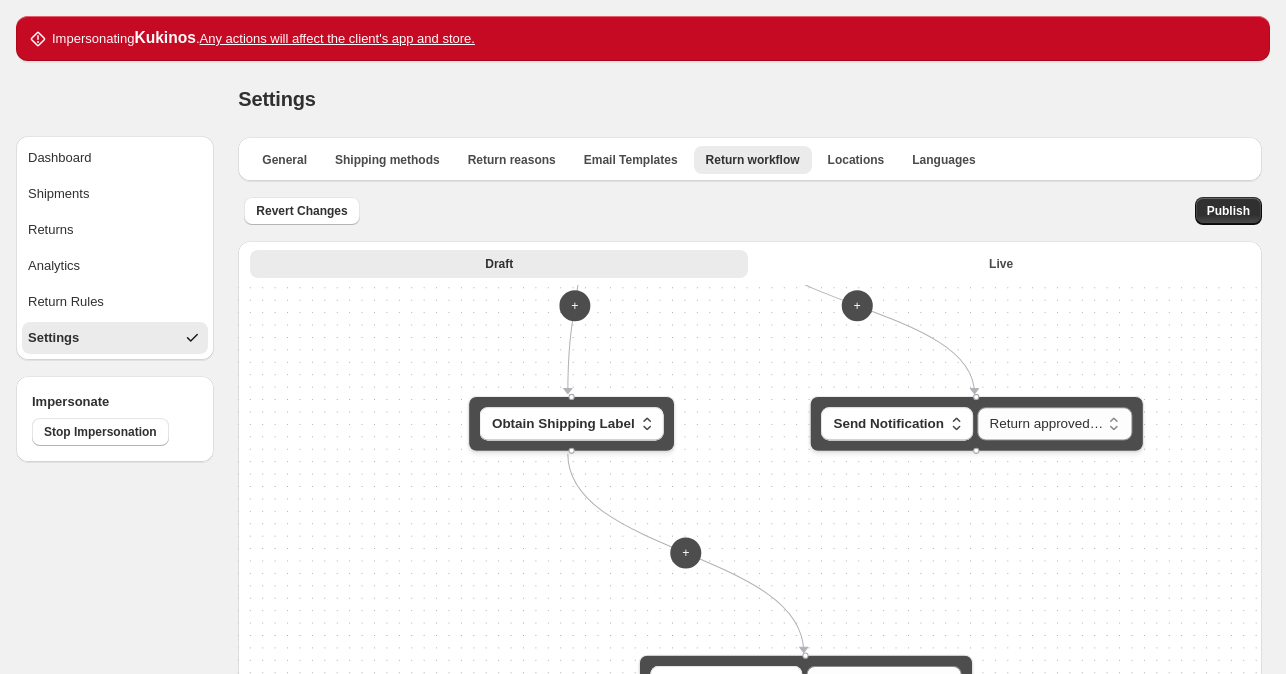 drag, startPoint x: 432, startPoint y: 525, endPoint x: 423, endPoint y: 570, distance: 45.891174 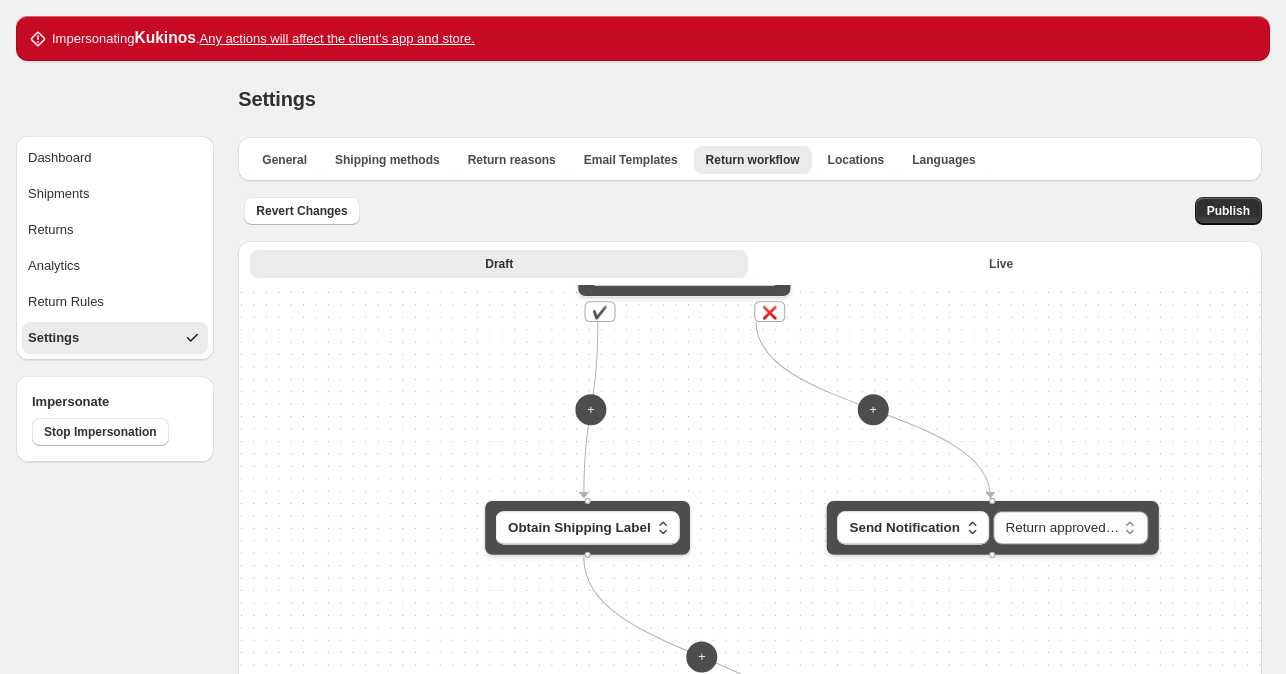 drag, startPoint x: 364, startPoint y: 463, endPoint x: 372, endPoint y: 506, distance: 43.737854 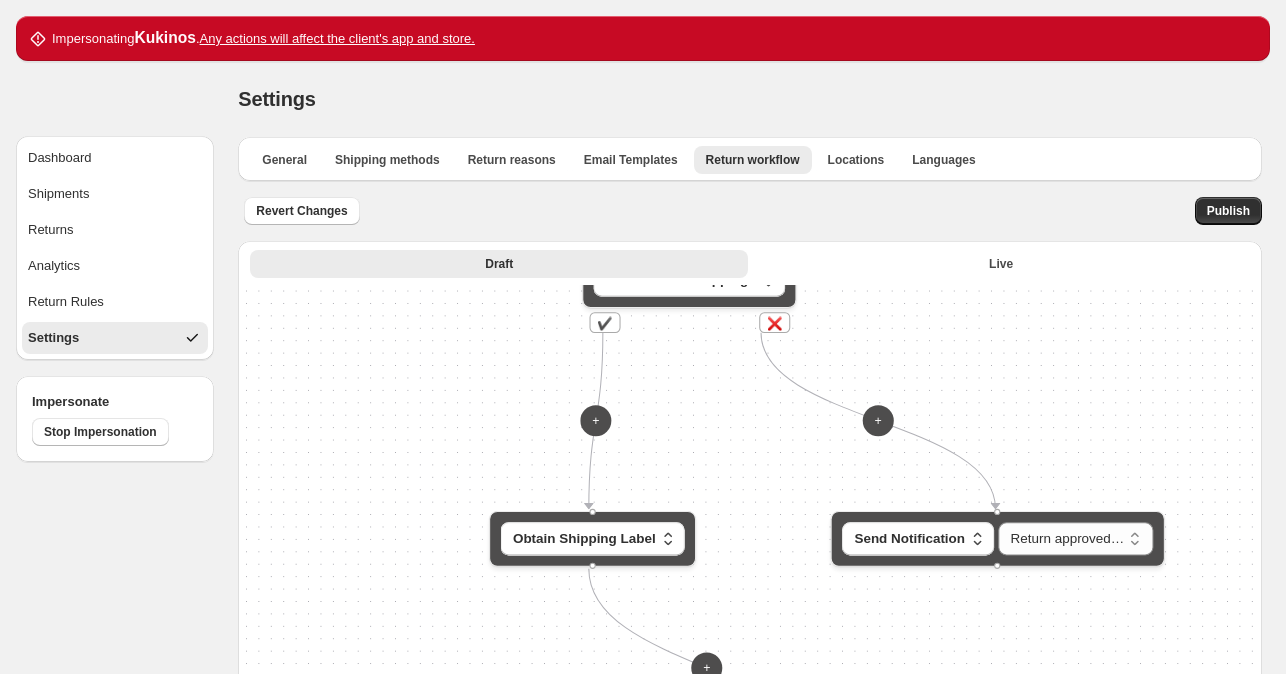 drag, startPoint x: 404, startPoint y: 429, endPoint x: 399, endPoint y: 566, distance: 137.09122 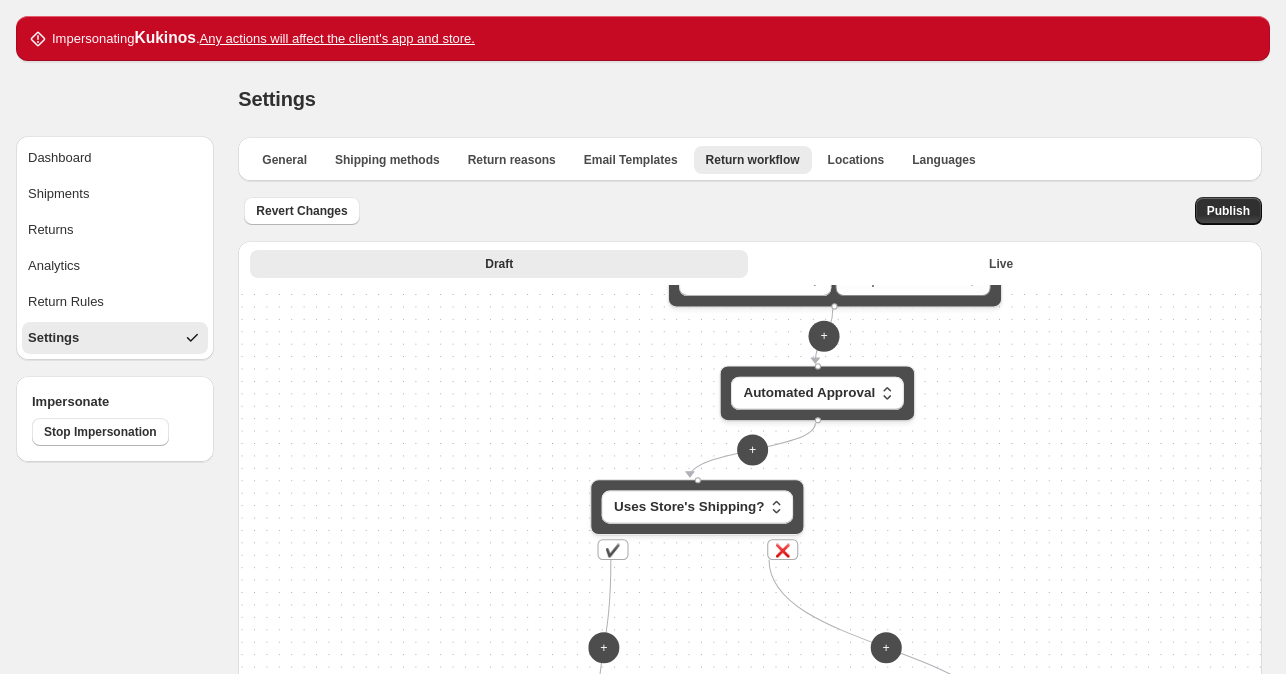 drag, startPoint x: 403, startPoint y: 503, endPoint x: 407, endPoint y: 563, distance: 60.133186 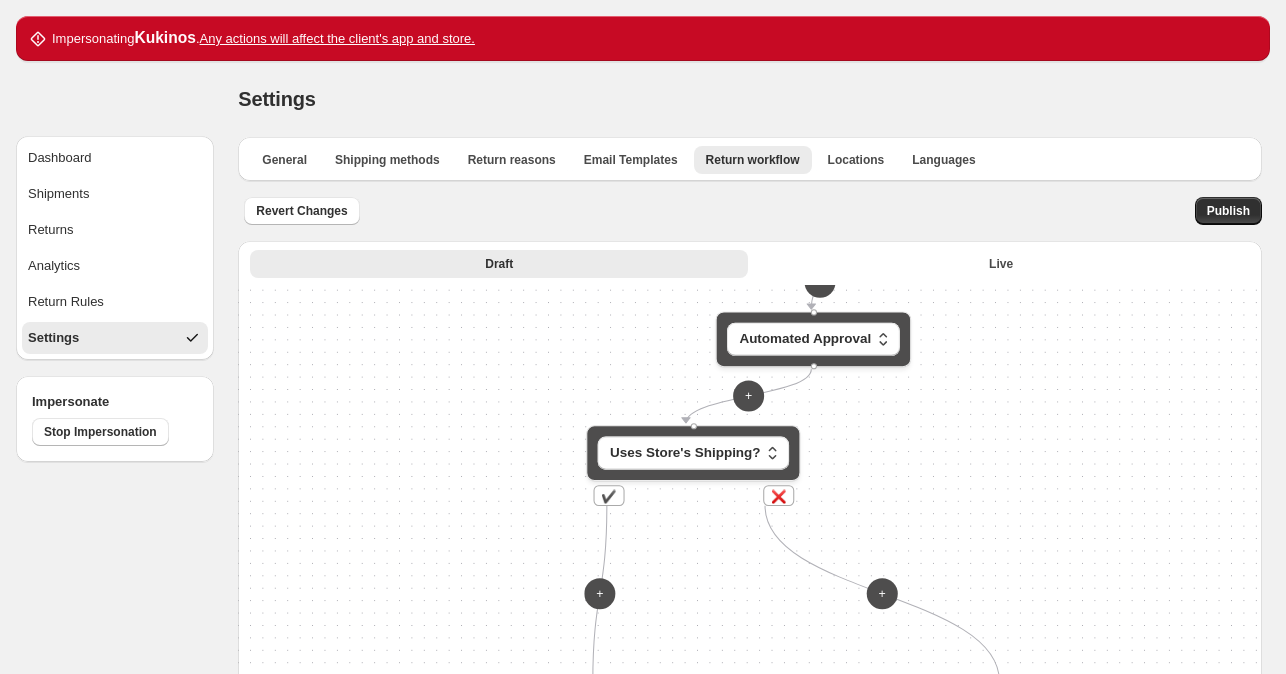 drag, startPoint x: 407, startPoint y: 491, endPoint x: 406, endPoint y: 408, distance: 83.00603 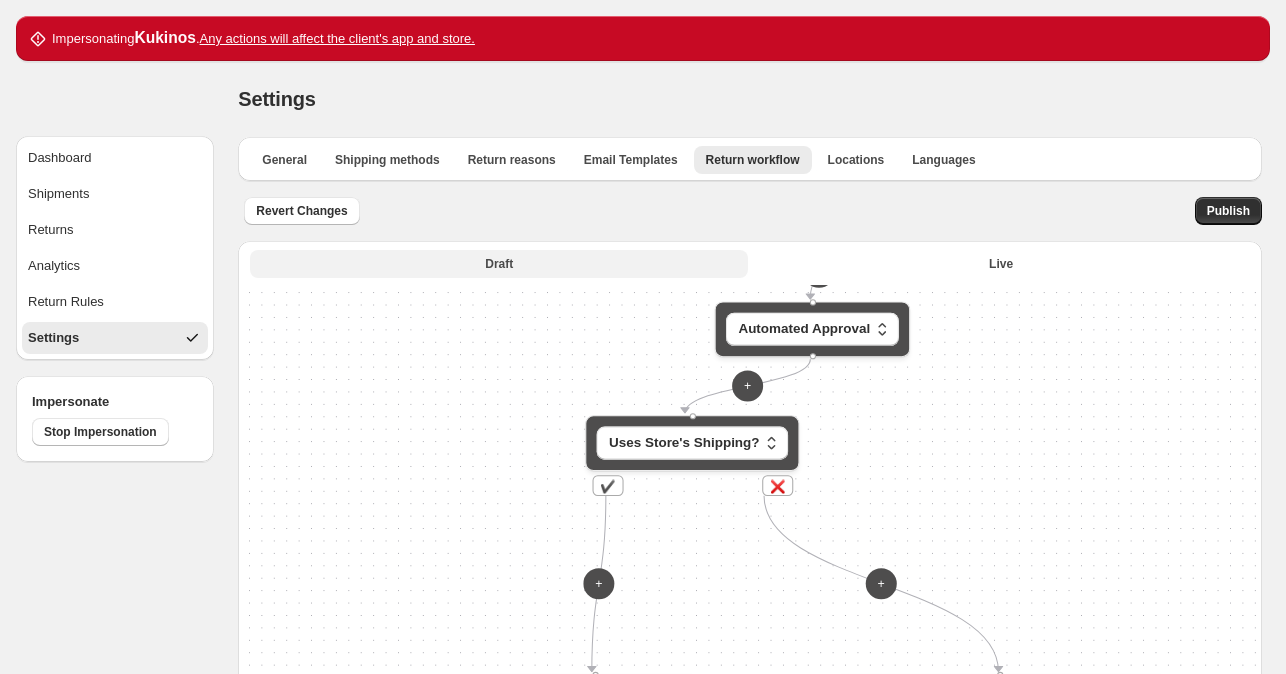 drag, startPoint x: 445, startPoint y: 279, endPoint x: 448, endPoint y: 266, distance: 13.341664 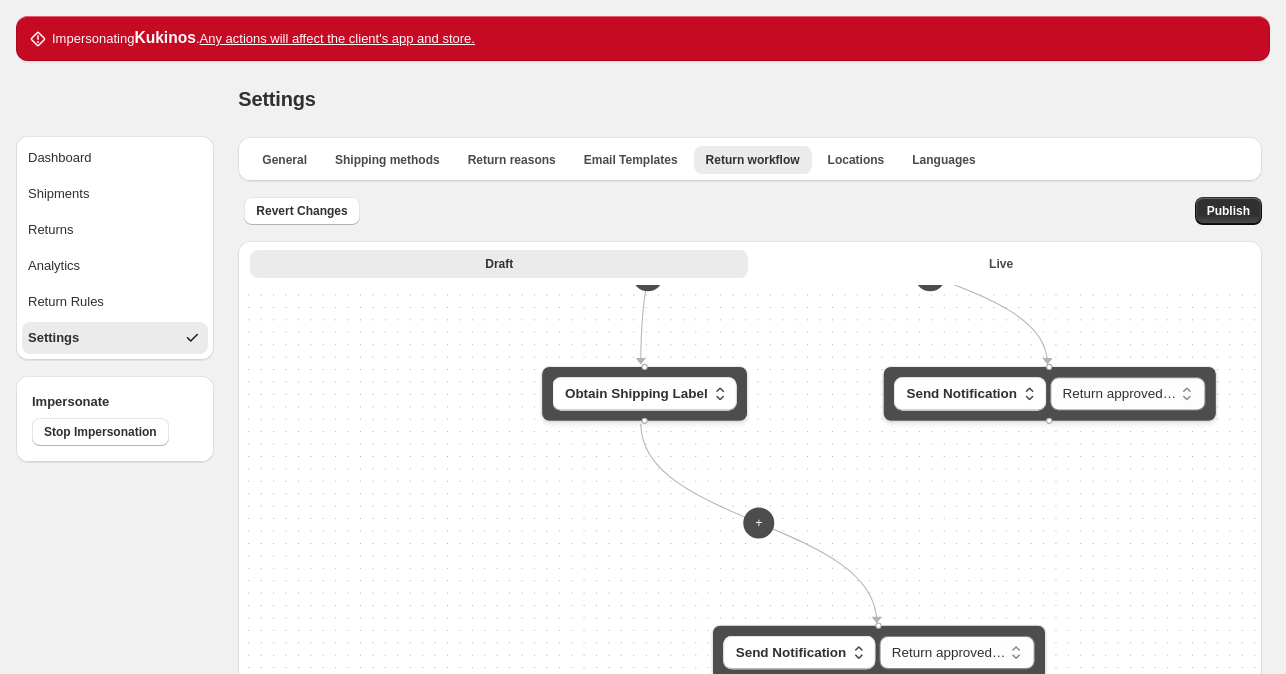 click on "**********" at bounding box center (750, 622) 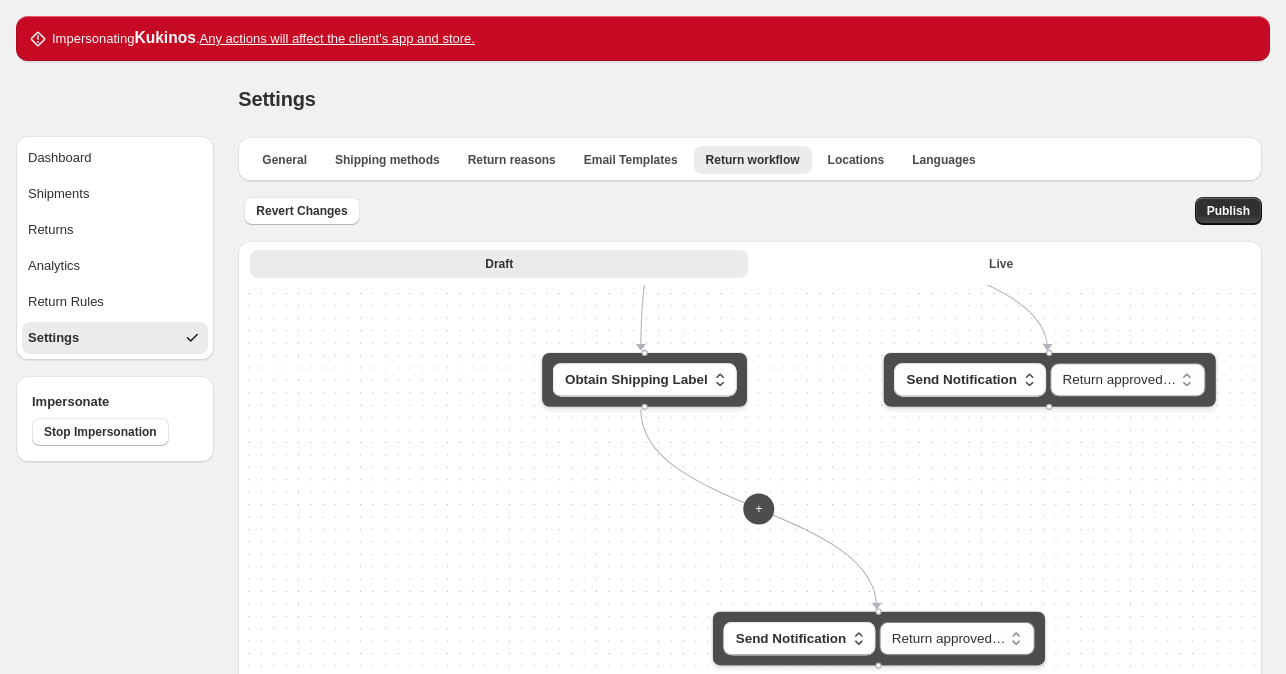 drag, startPoint x: 455, startPoint y: 462, endPoint x: 404, endPoint y: 302, distance: 167.93153 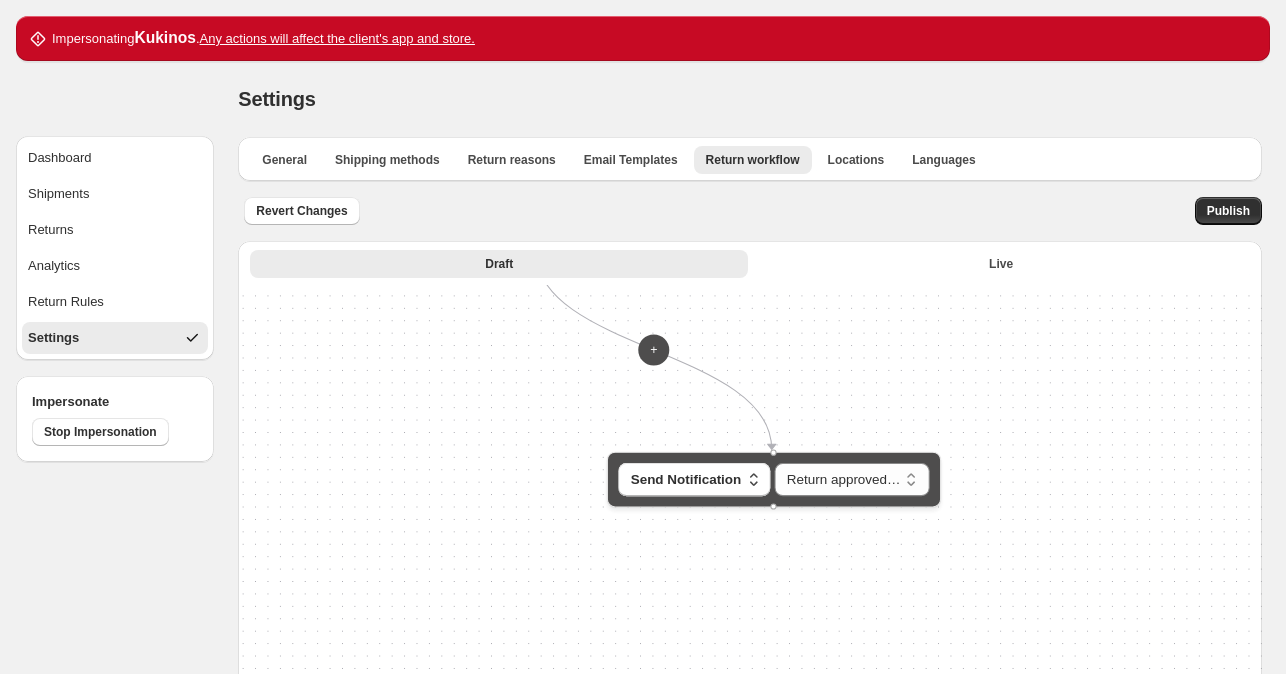 drag, startPoint x: 414, startPoint y: 388, endPoint x: 364, endPoint y: 393, distance: 50.24938 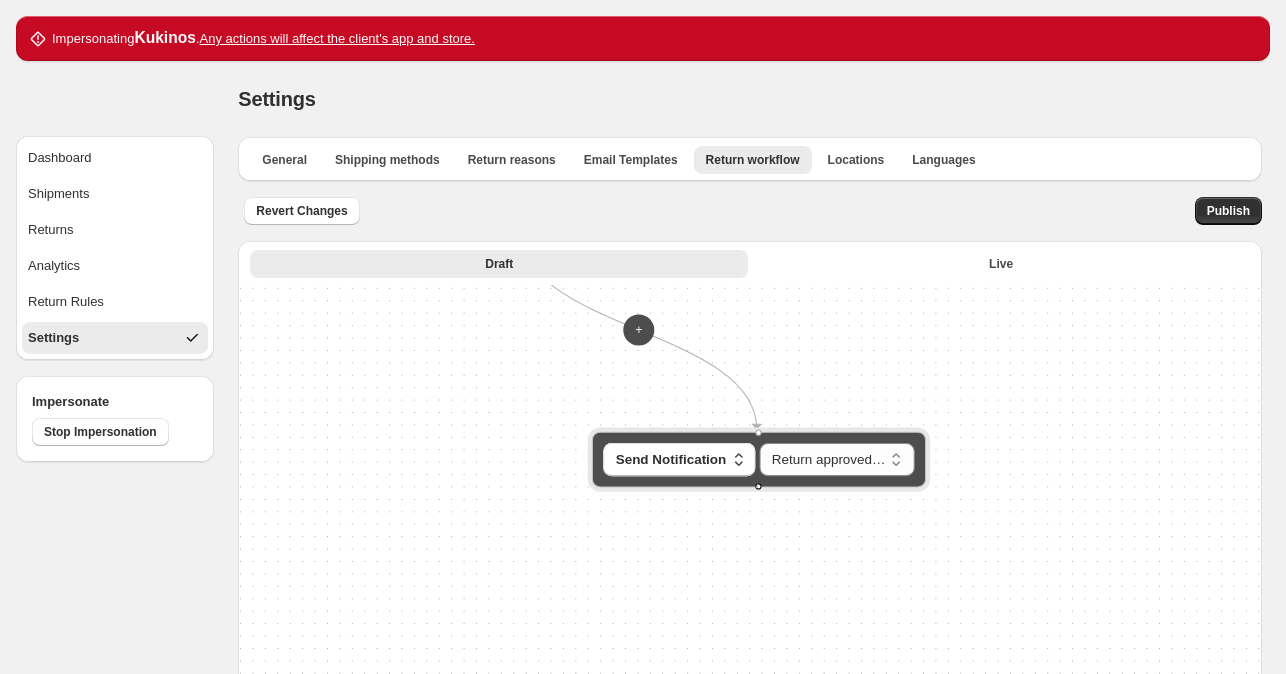 click at bounding box center [759, 486] 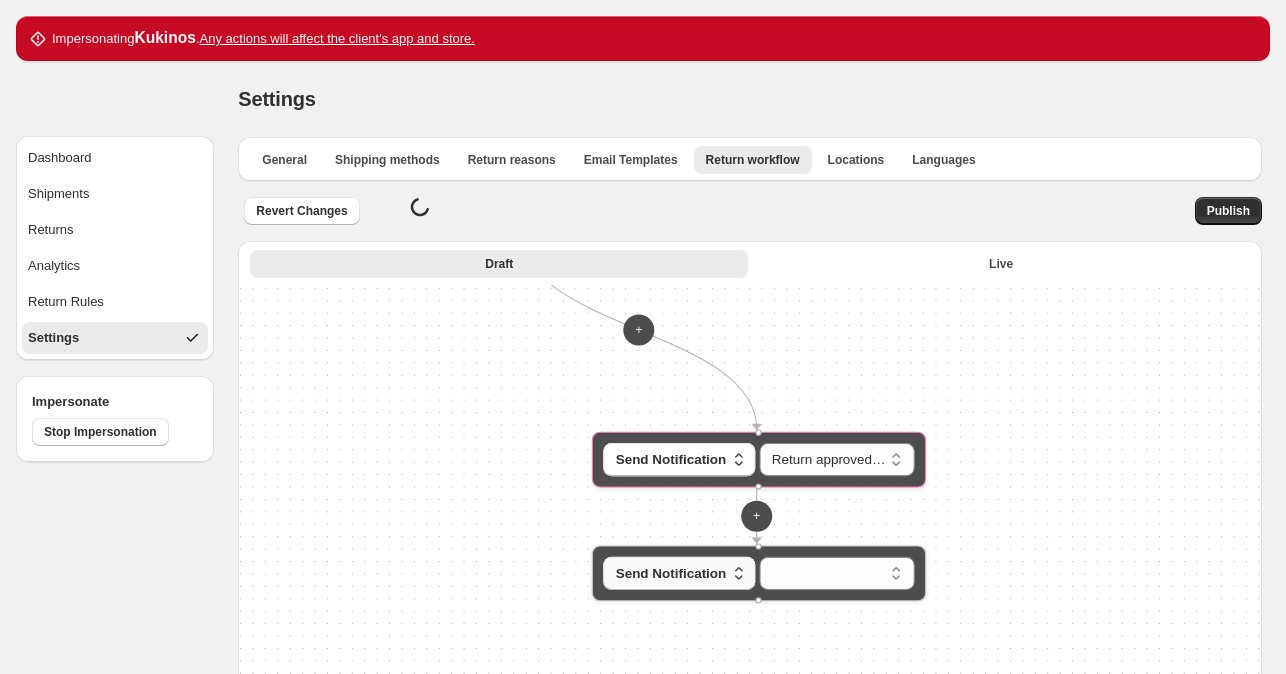 click on "Send Notification" at bounding box center (671, 573) 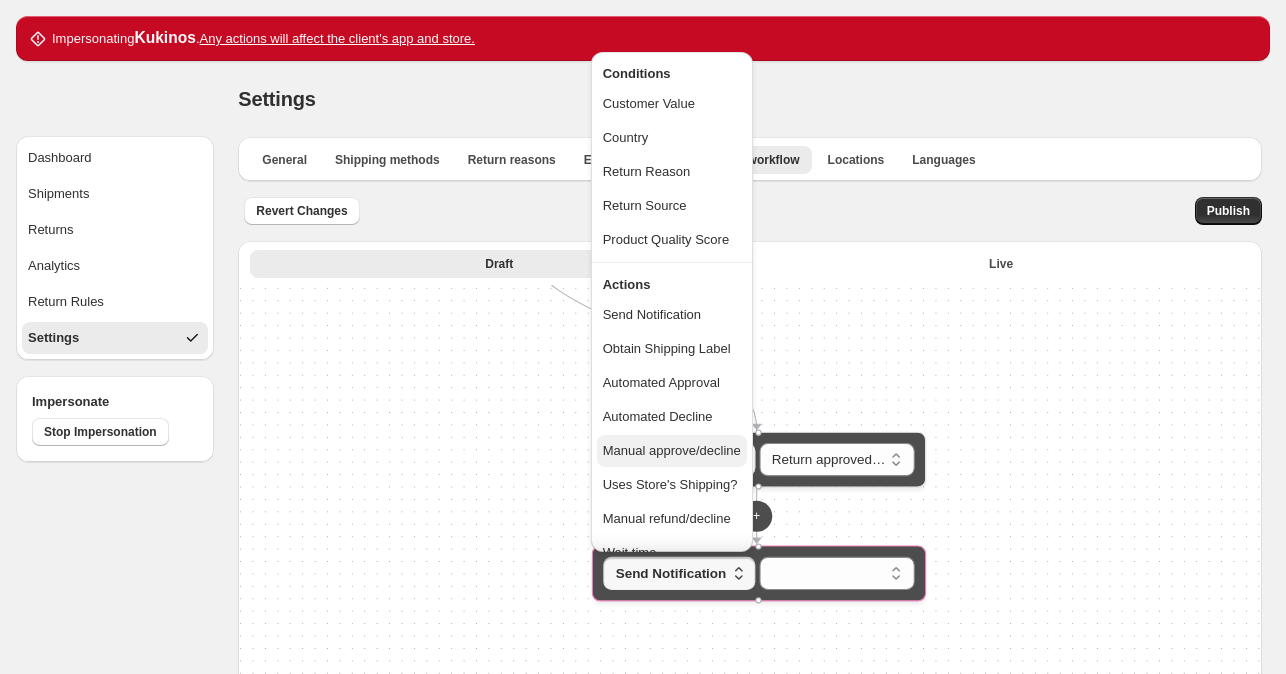 click on "Manual approve/decline" at bounding box center (672, 450) 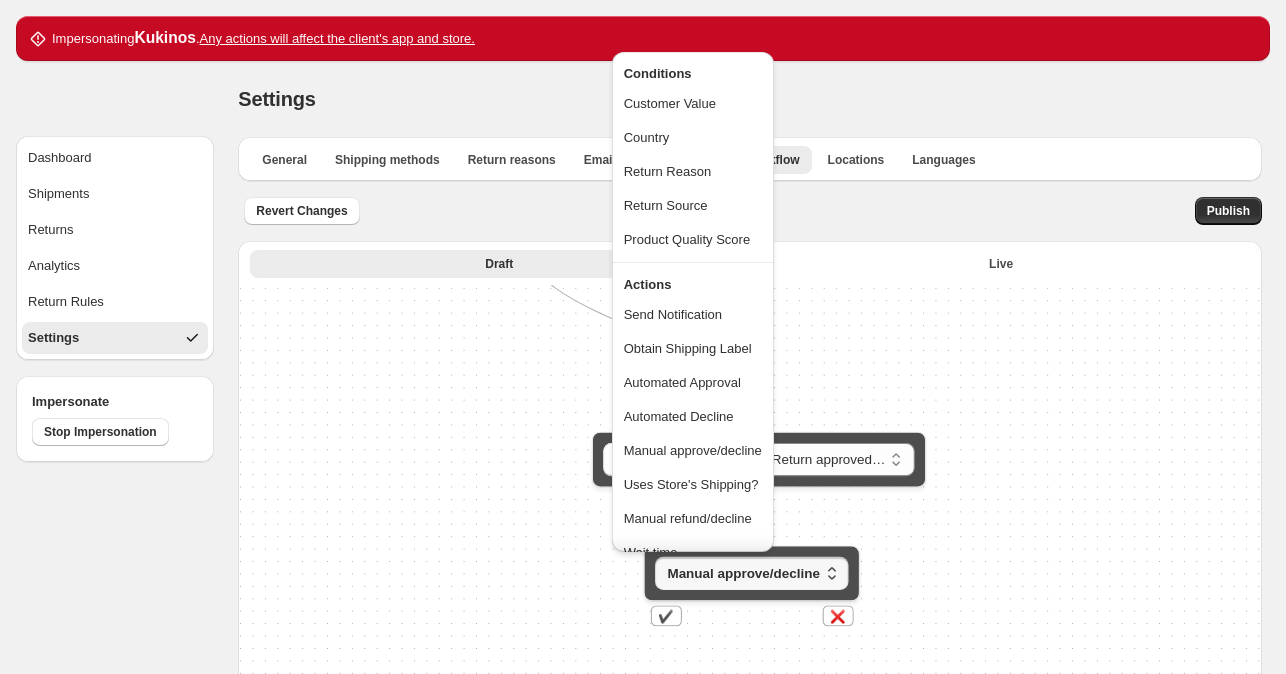 click on "**********" at bounding box center (750, 622) 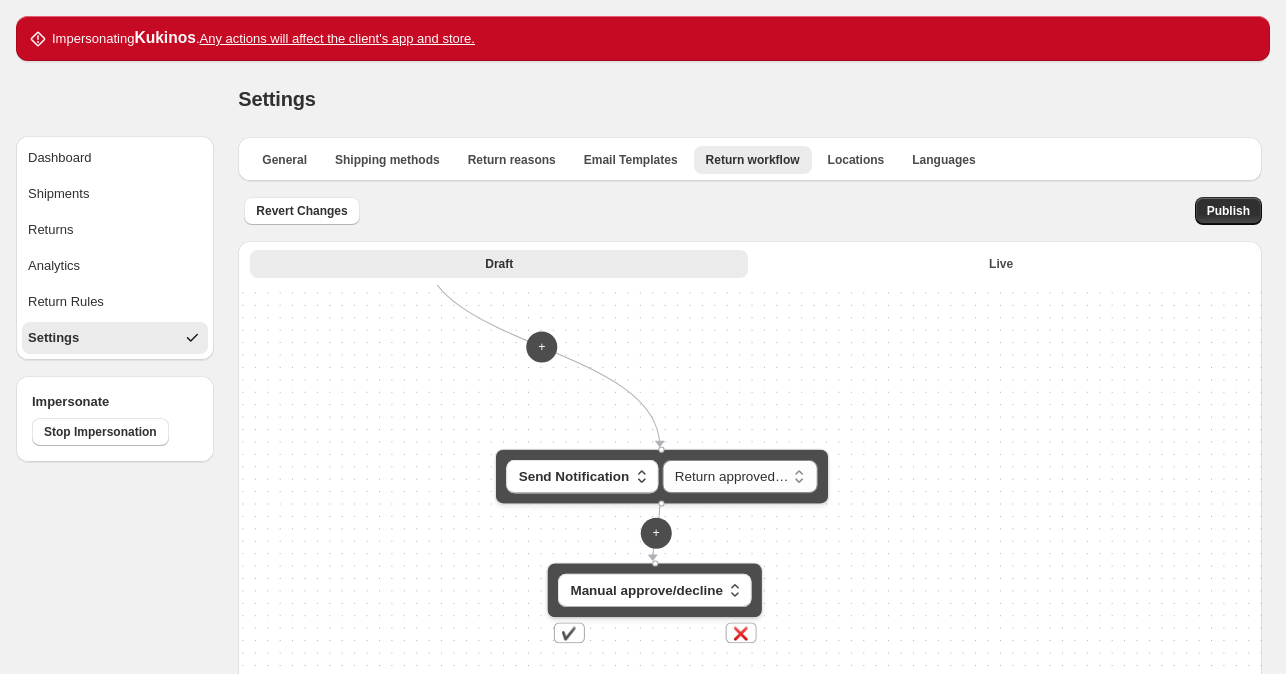 drag, startPoint x: 936, startPoint y: 462, endPoint x: 848, endPoint y: 474, distance: 88.814415 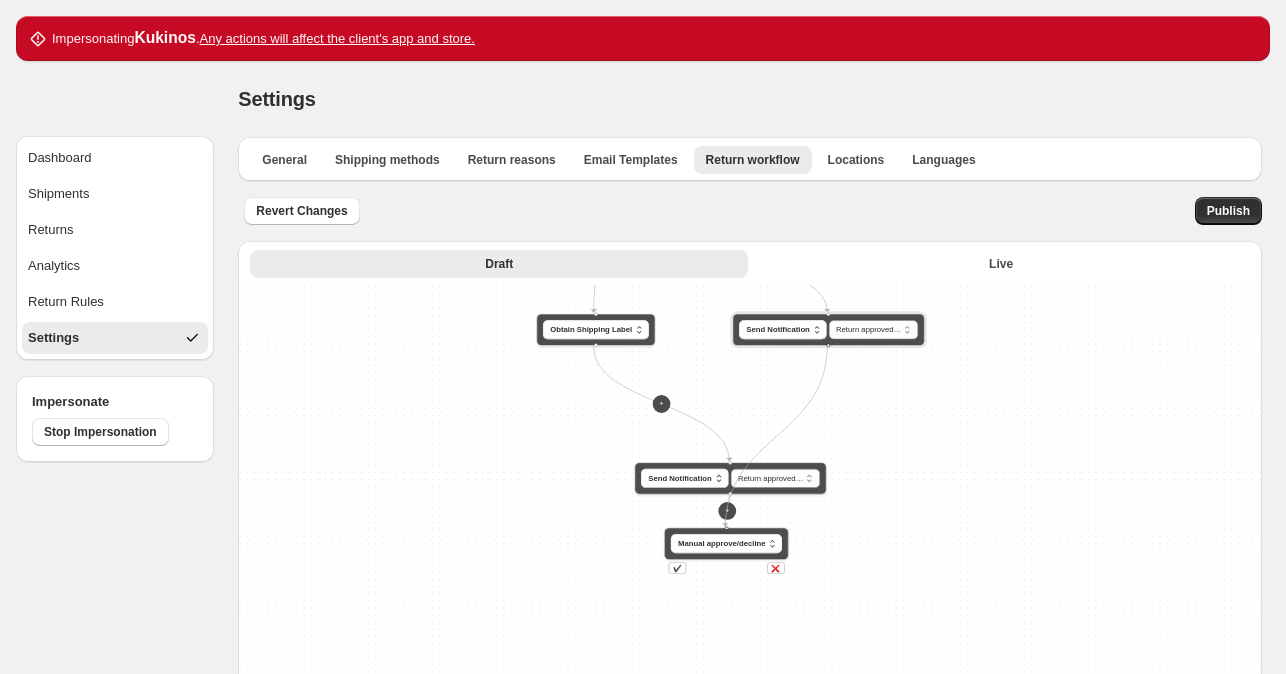 drag, startPoint x: 826, startPoint y: 344, endPoint x: 725, endPoint y: 531, distance: 212.53235 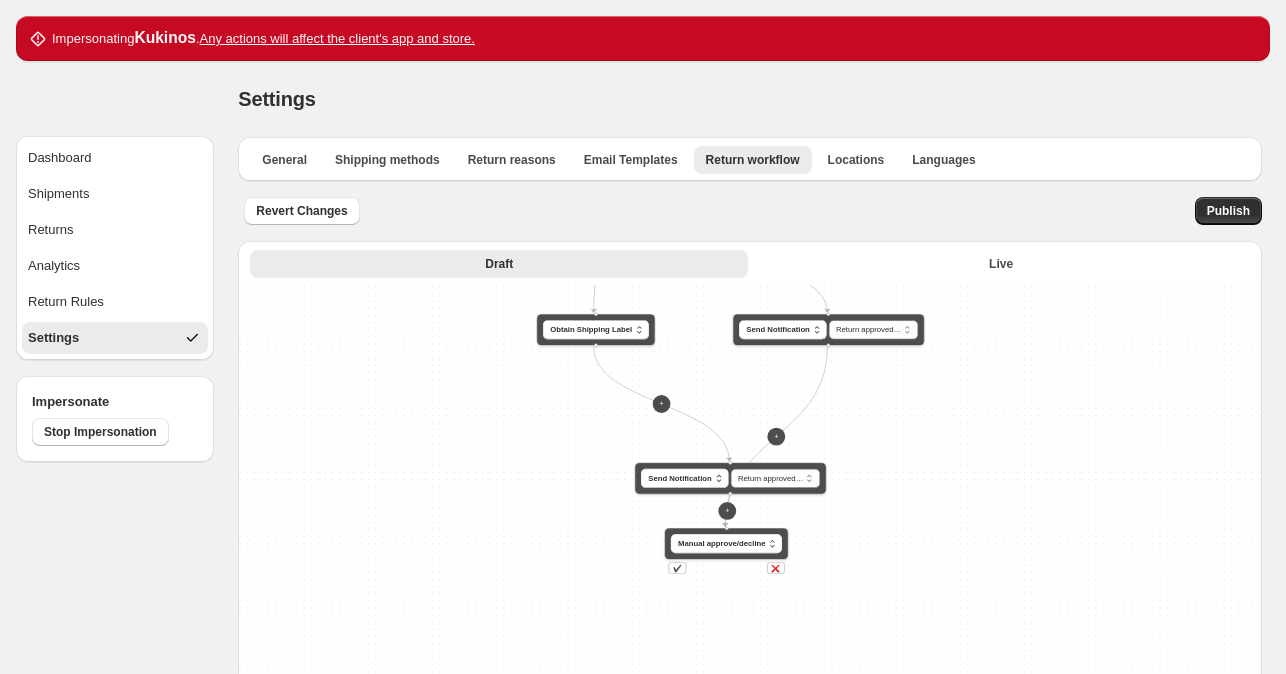 click on "**********" at bounding box center [750, 622] 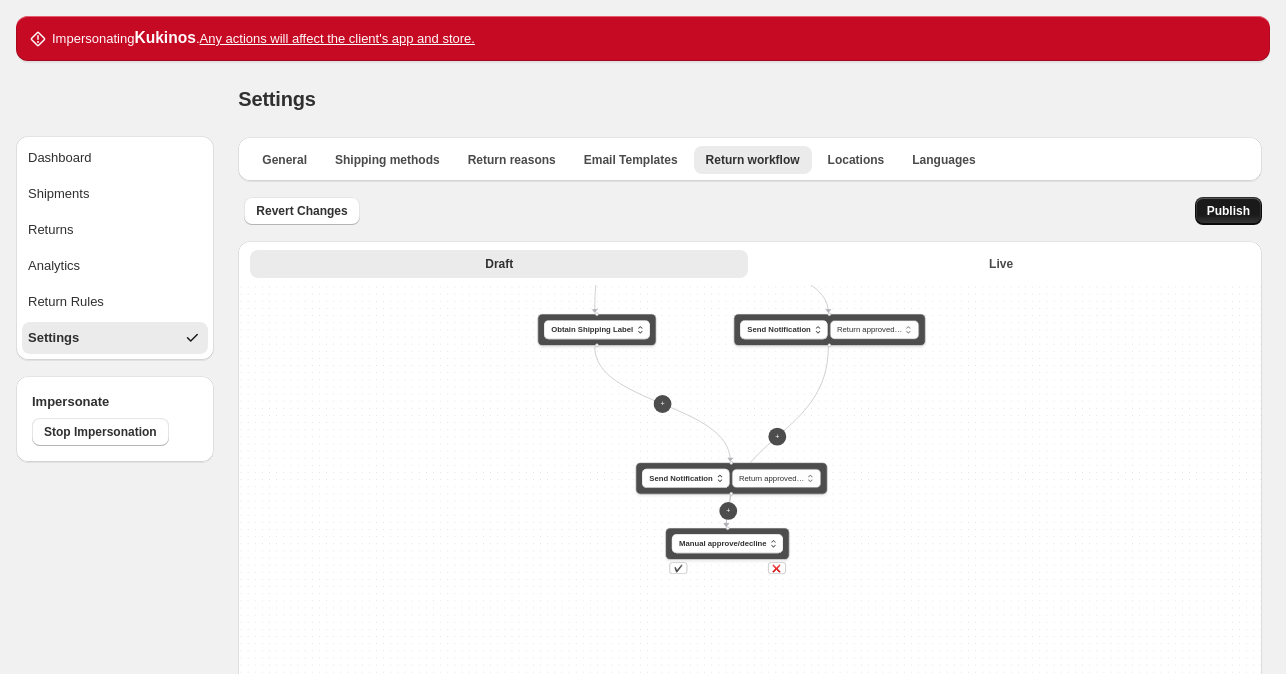 click on "Publish" at bounding box center [1228, 211] 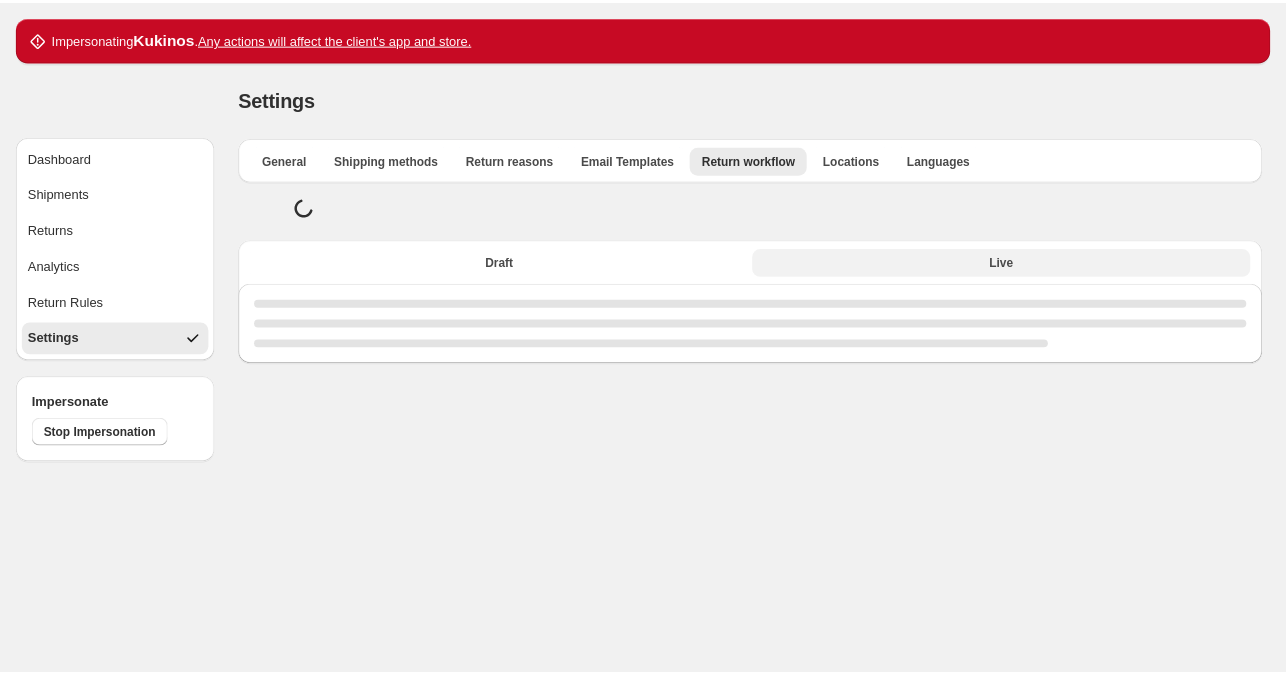 select on "********" 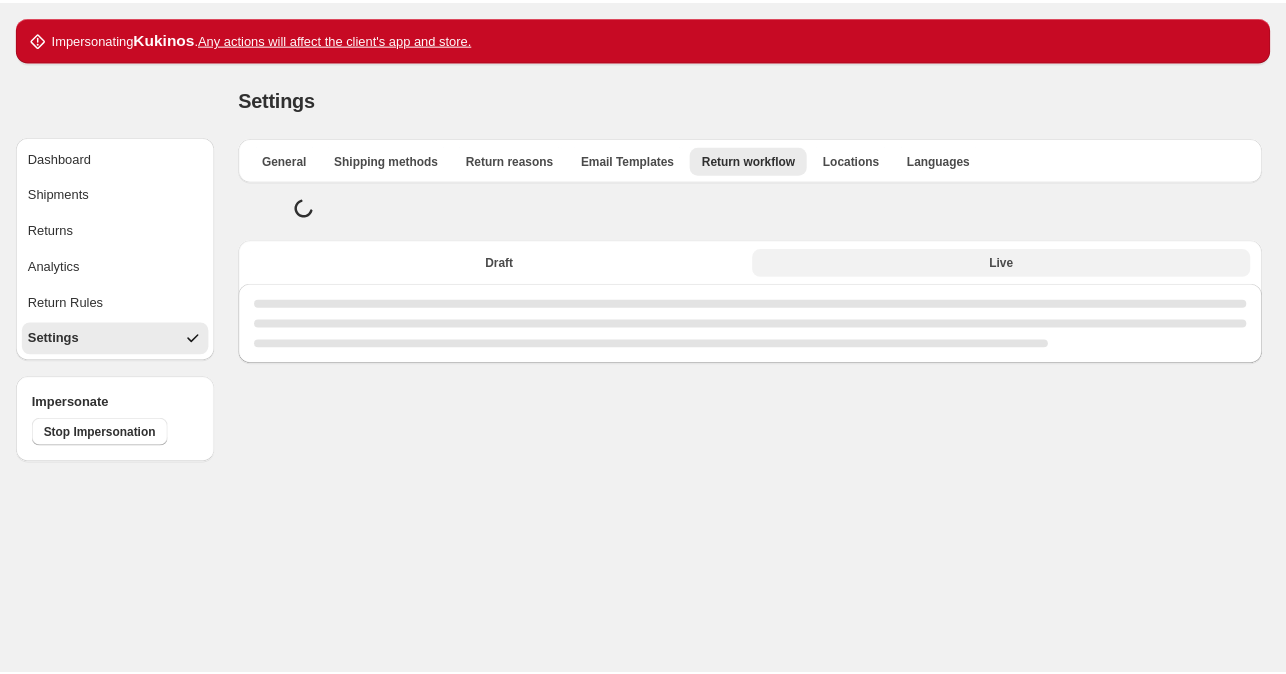 select on "********" 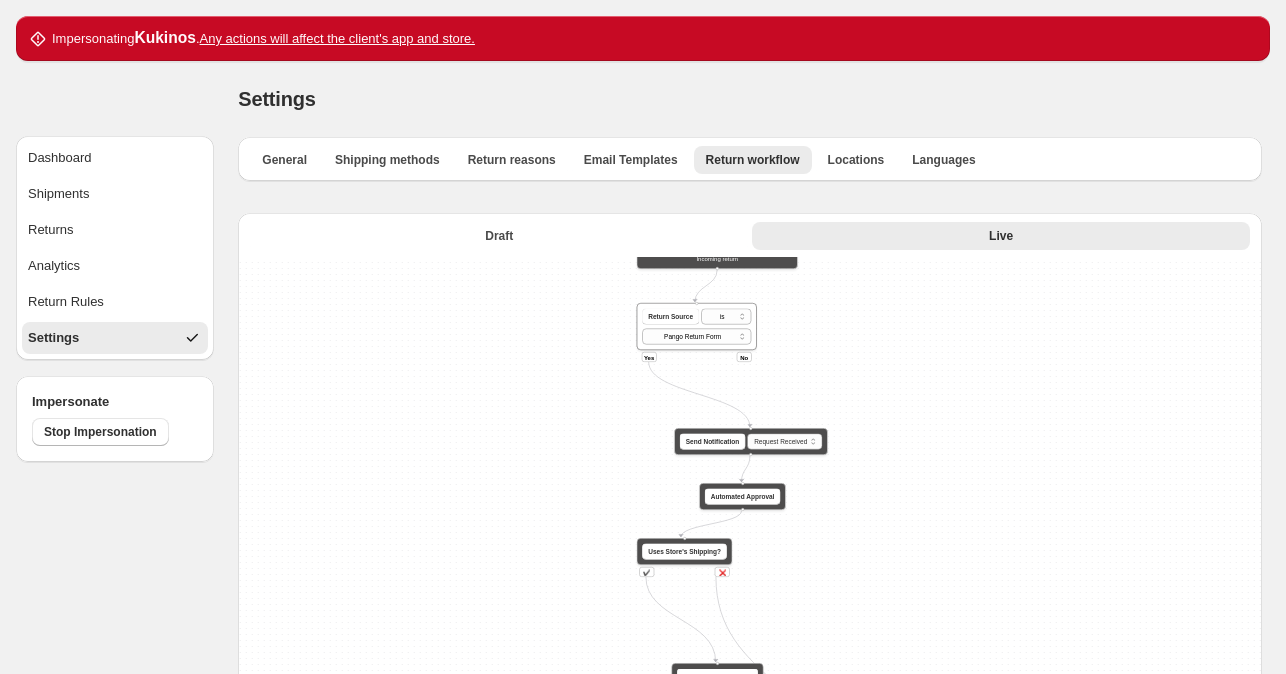 drag, startPoint x: 1039, startPoint y: 527, endPoint x: 1004, endPoint y: 280, distance: 249.46744 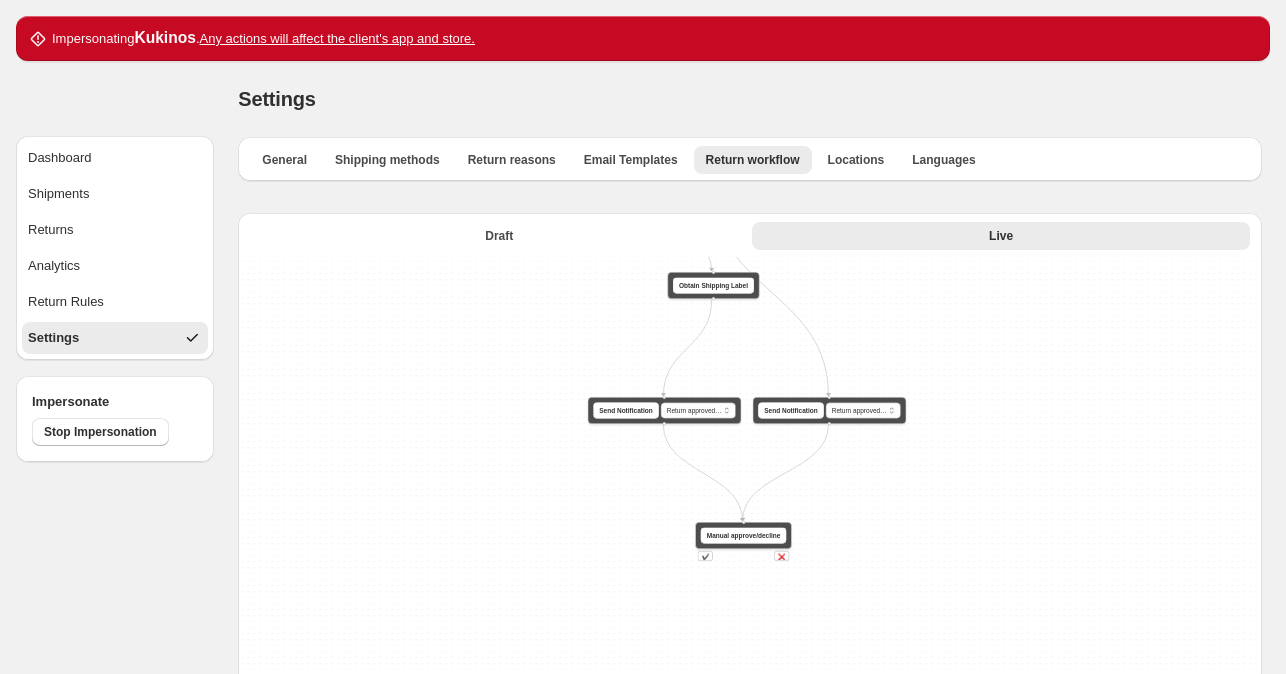 drag, startPoint x: 939, startPoint y: 407, endPoint x: 969, endPoint y: 259, distance: 151.00993 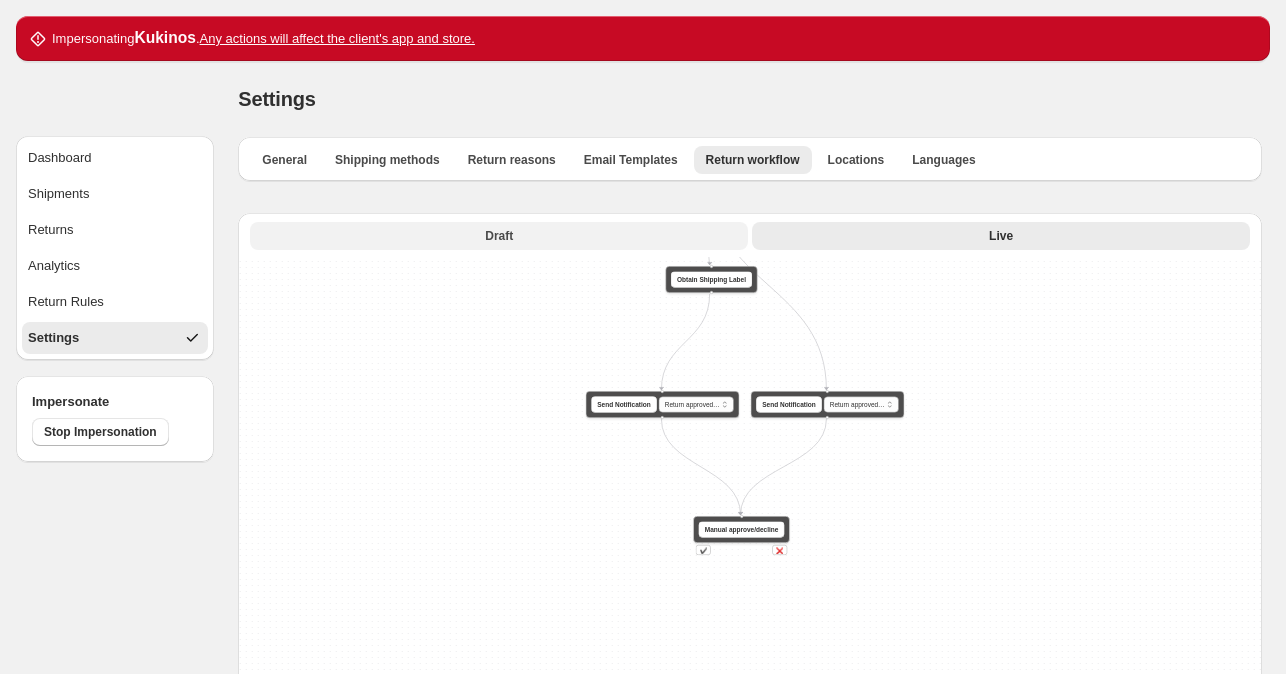 click on "Draft" at bounding box center (499, 236) 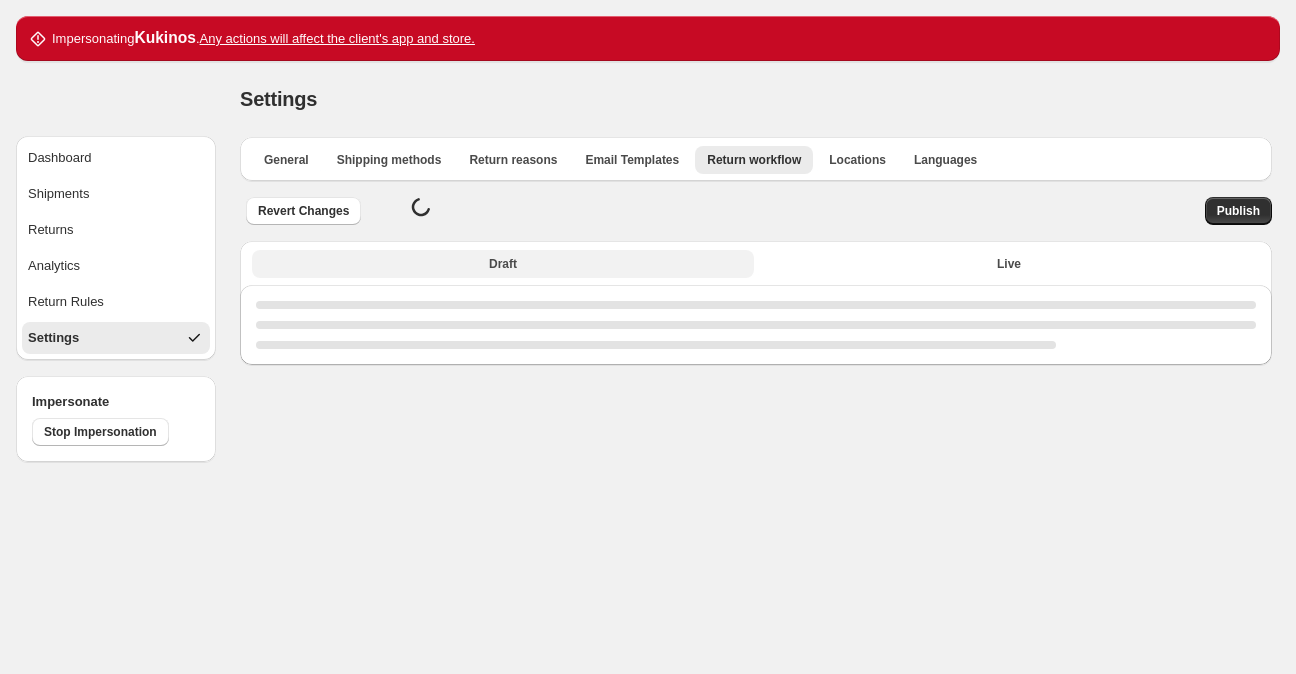 select on "********" 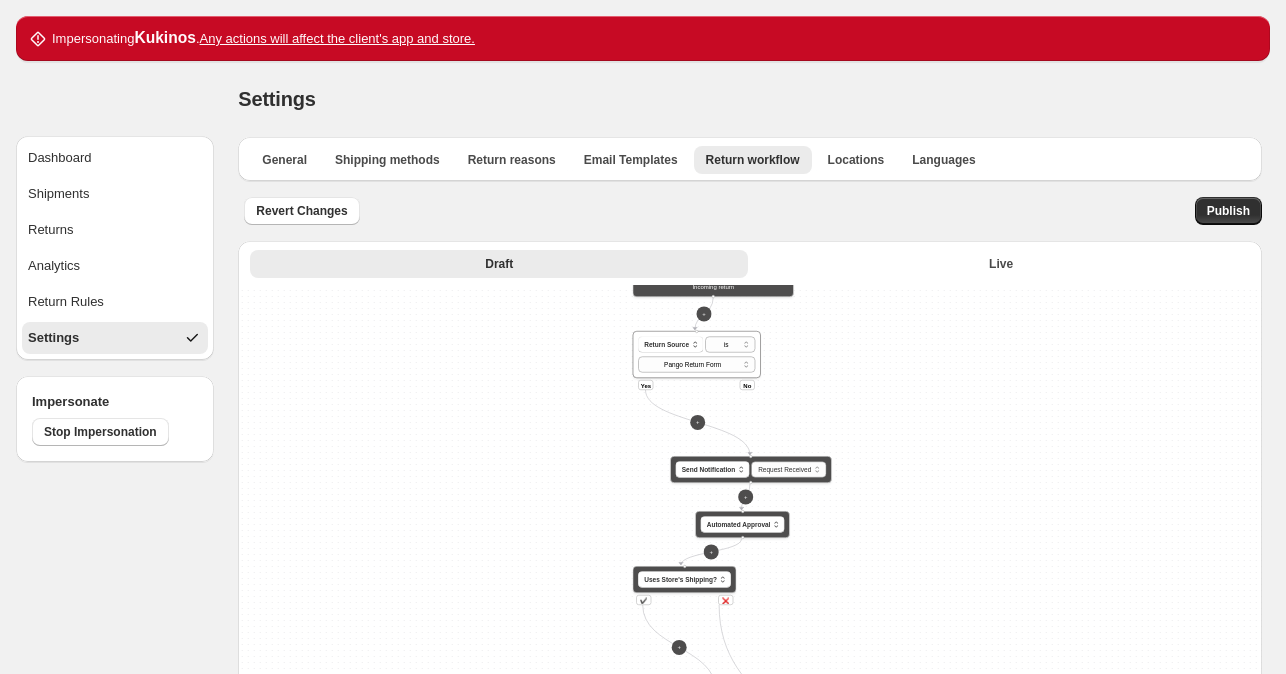 drag, startPoint x: 927, startPoint y: 501, endPoint x: 896, endPoint y: 247, distance: 255.88474 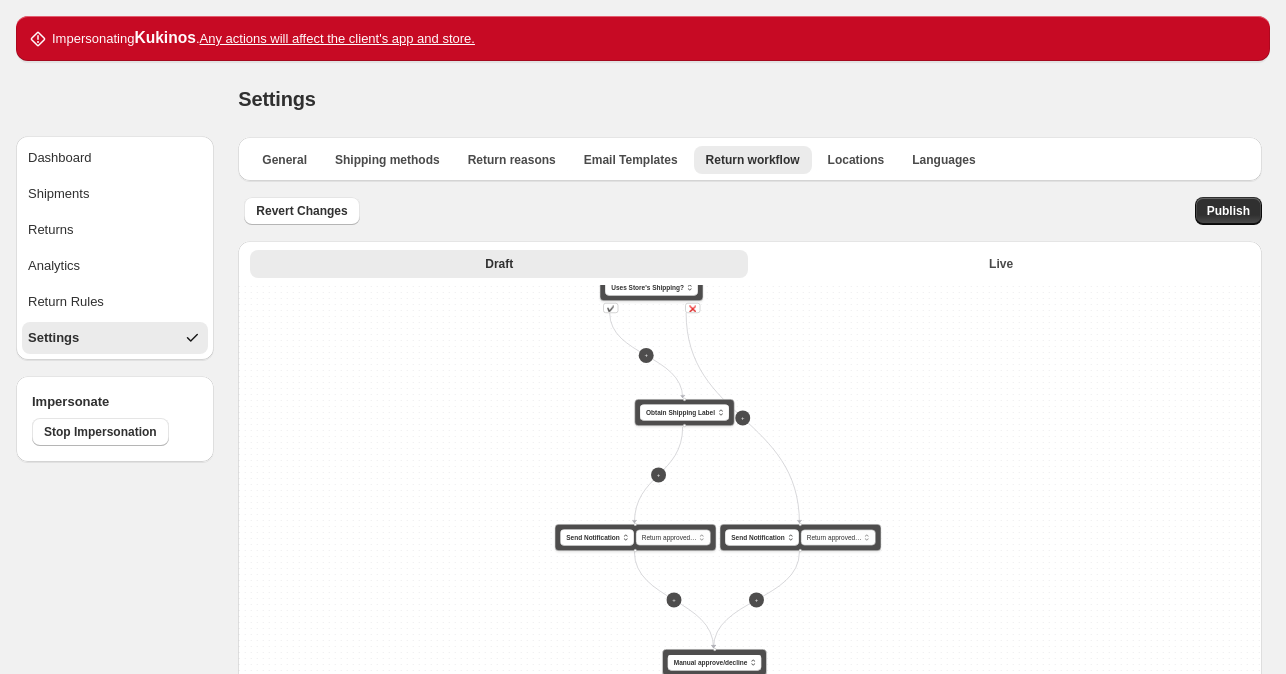 drag, startPoint x: 892, startPoint y: 390, endPoint x: 908, endPoint y: 341, distance: 51.546097 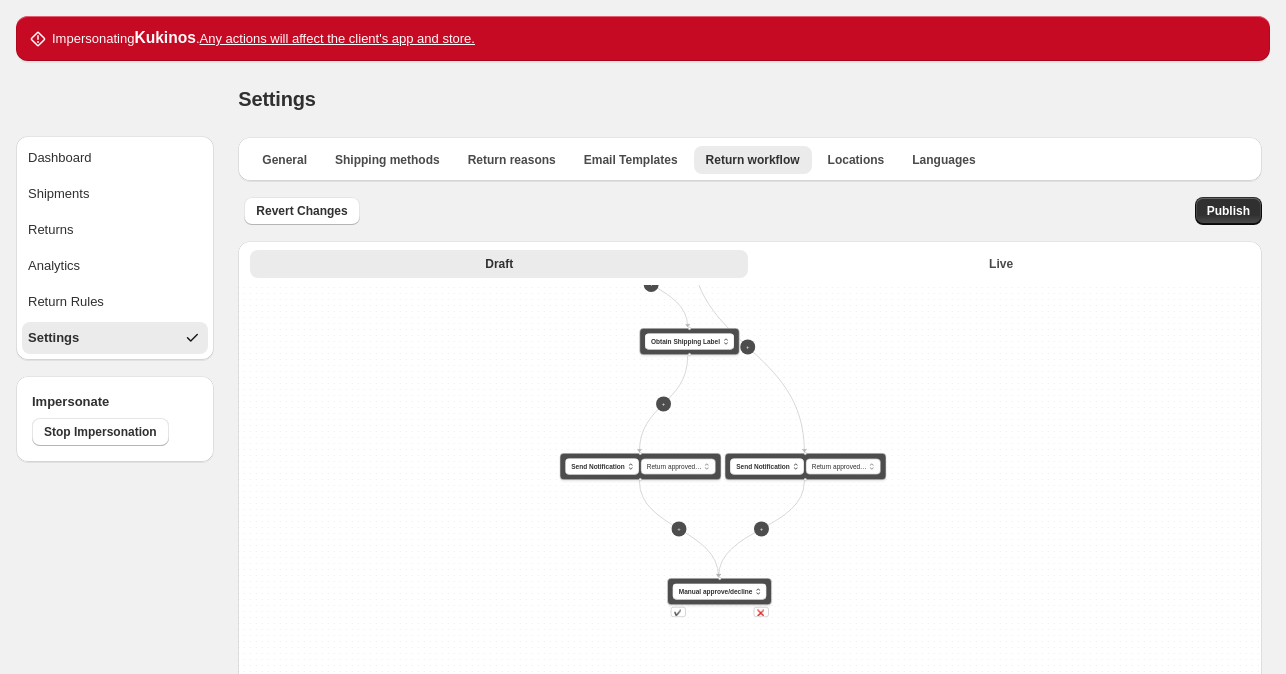 drag, startPoint x: 925, startPoint y: 432, endPoint x: 929, endPoint y: 337, distance: 95.084175 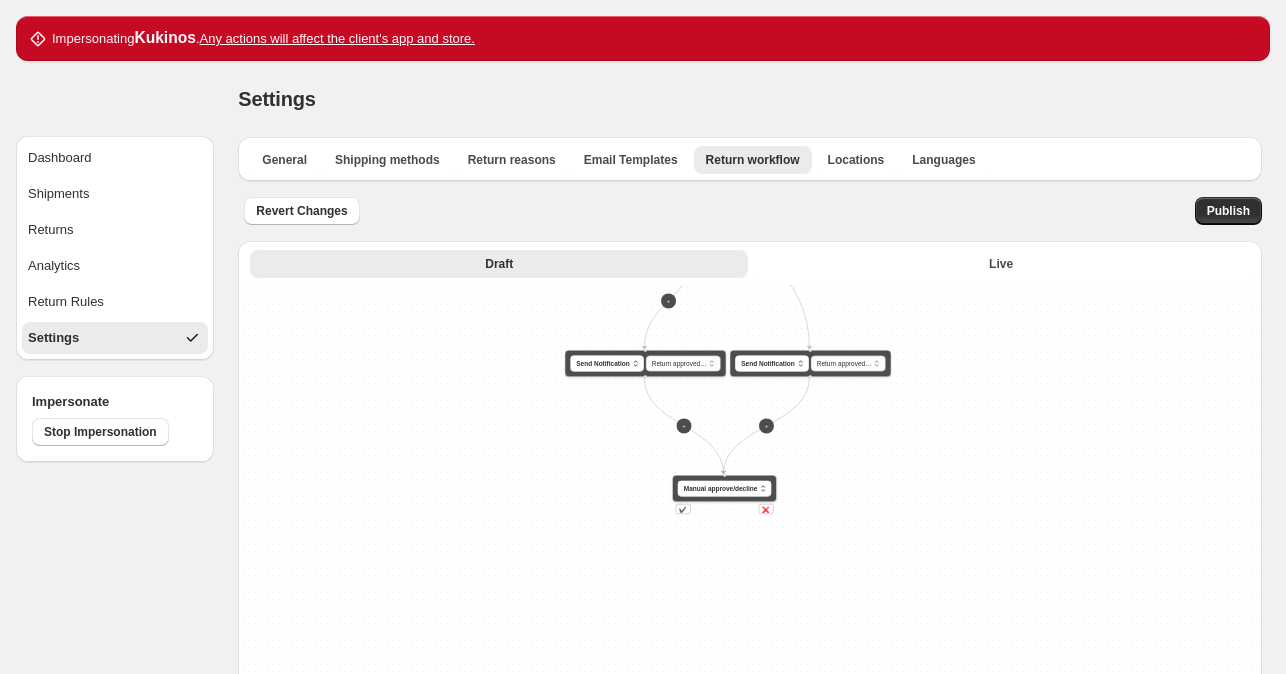 drag, startPoint x: 943, startPoint y: 467, endPoint x: 922, endPoint y: 403, distance: 67.357254 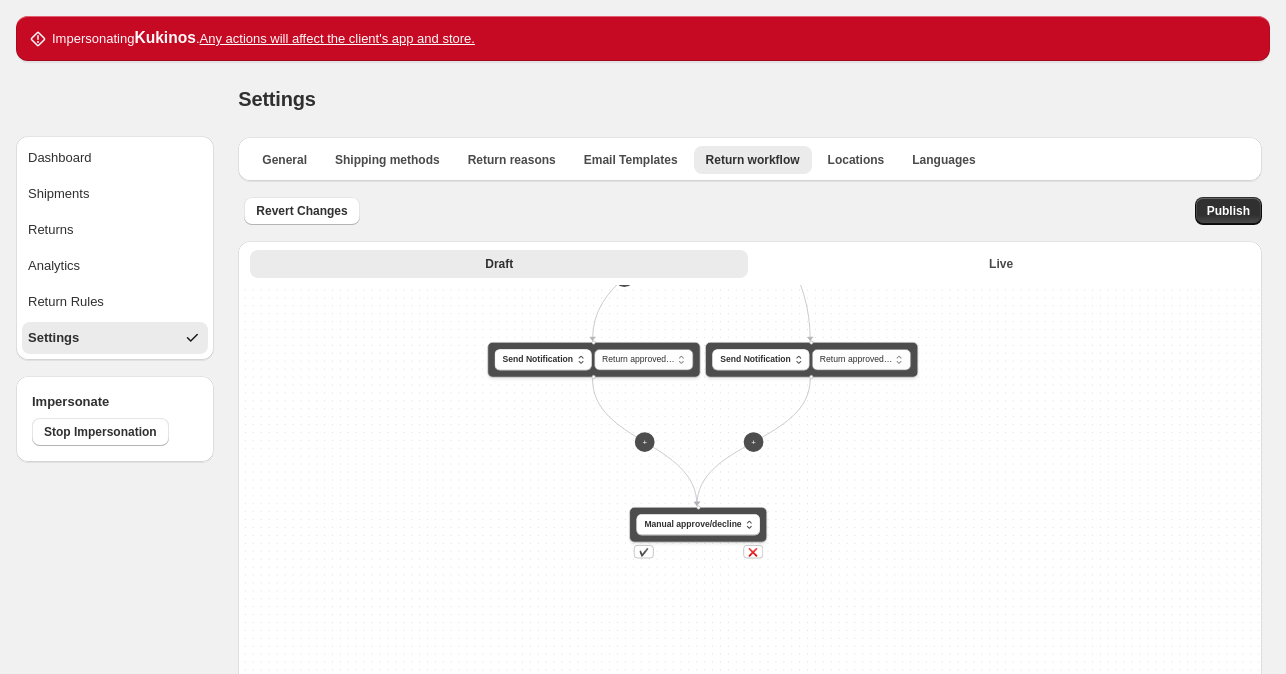 drag, startPoint x: 731, startPoint y: 497, endPoint x: 726, endPoint y: 634, distance: 137.09122 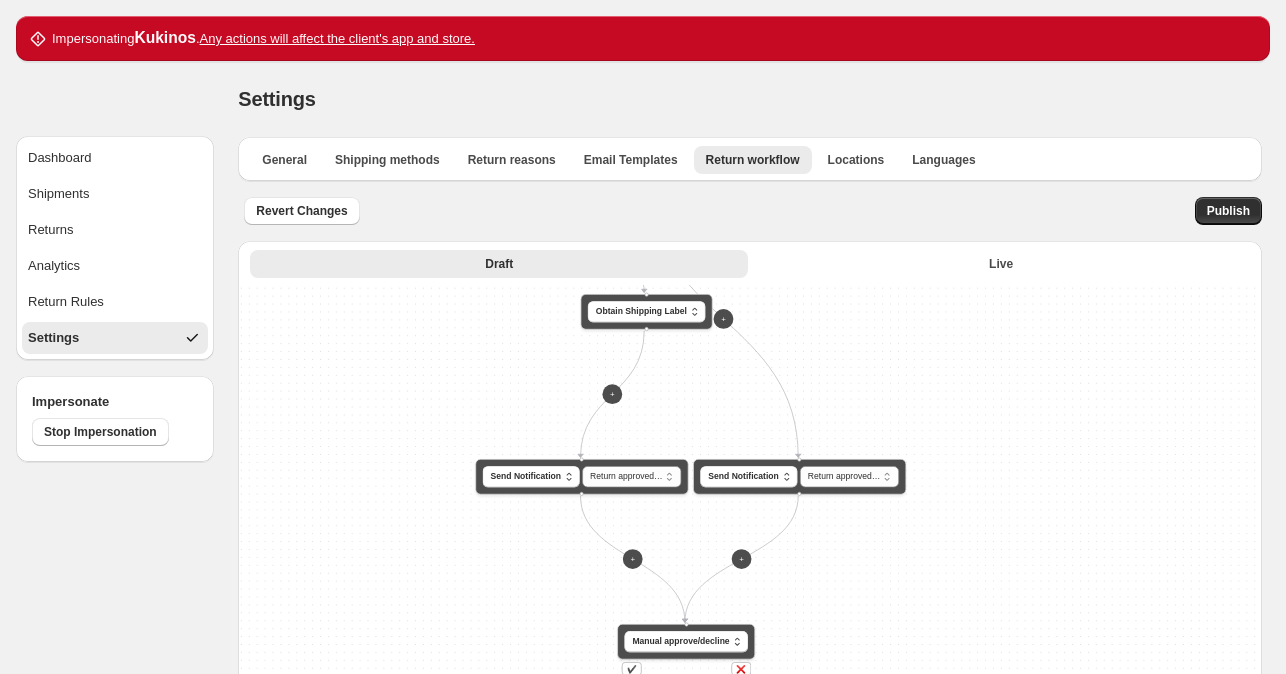 drag, startPoint x: 876, startPoint y: 504, endPoint x: 860, endPoint y: 611, distance: 108.18965 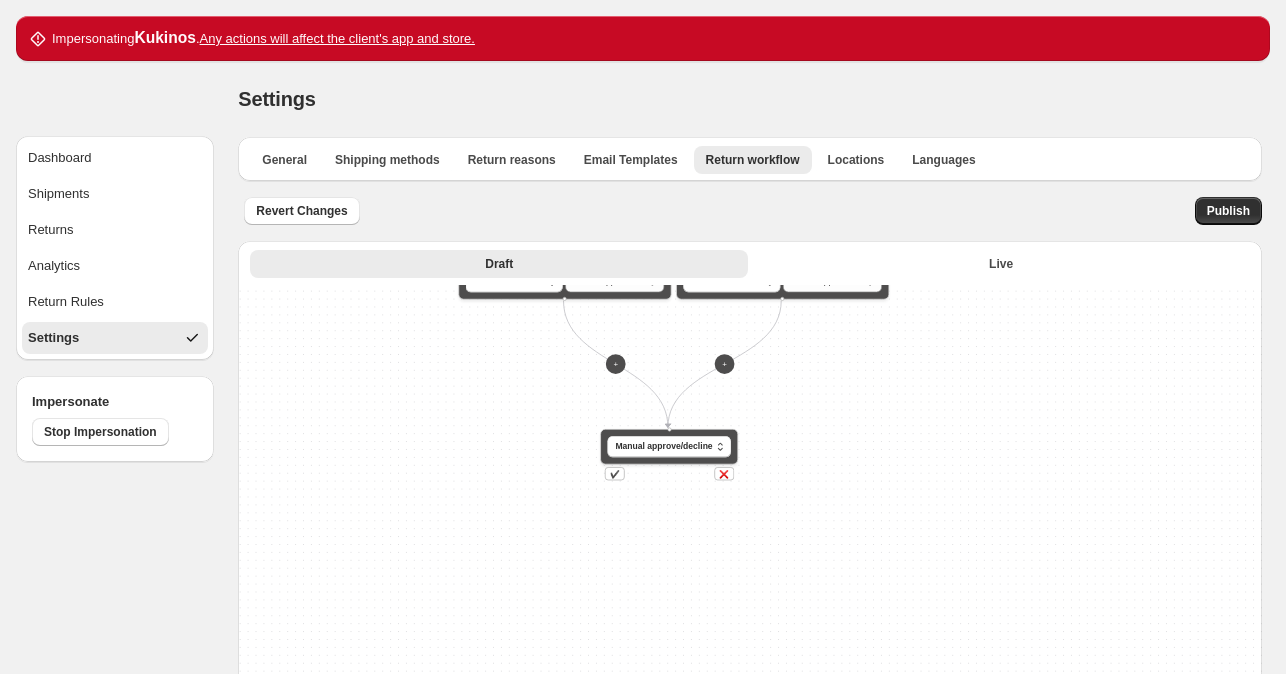 drag, startPoint x: 893, startPoint y: 575, endPoint x: 875, endPoint y: 345, distance: 230.70328 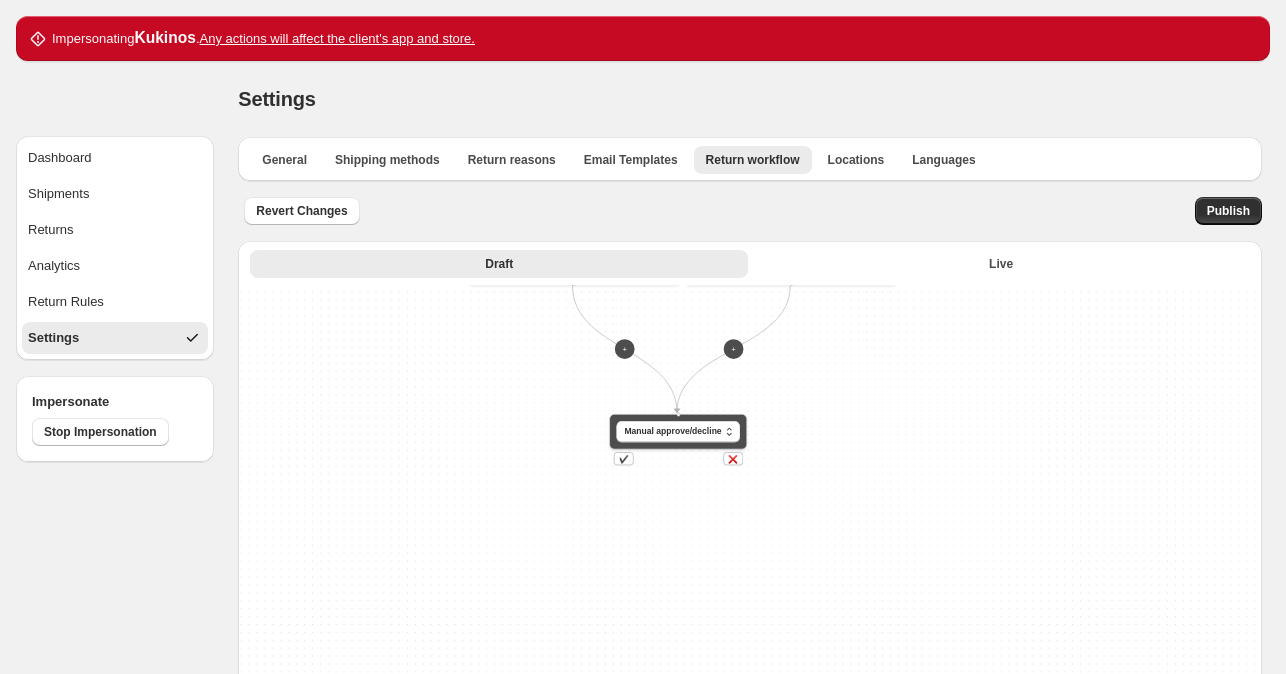 drag, startPoint x: 677, startPoint y: 551, endPoint x: 704, endPoint y: 481, distance: 75.026665 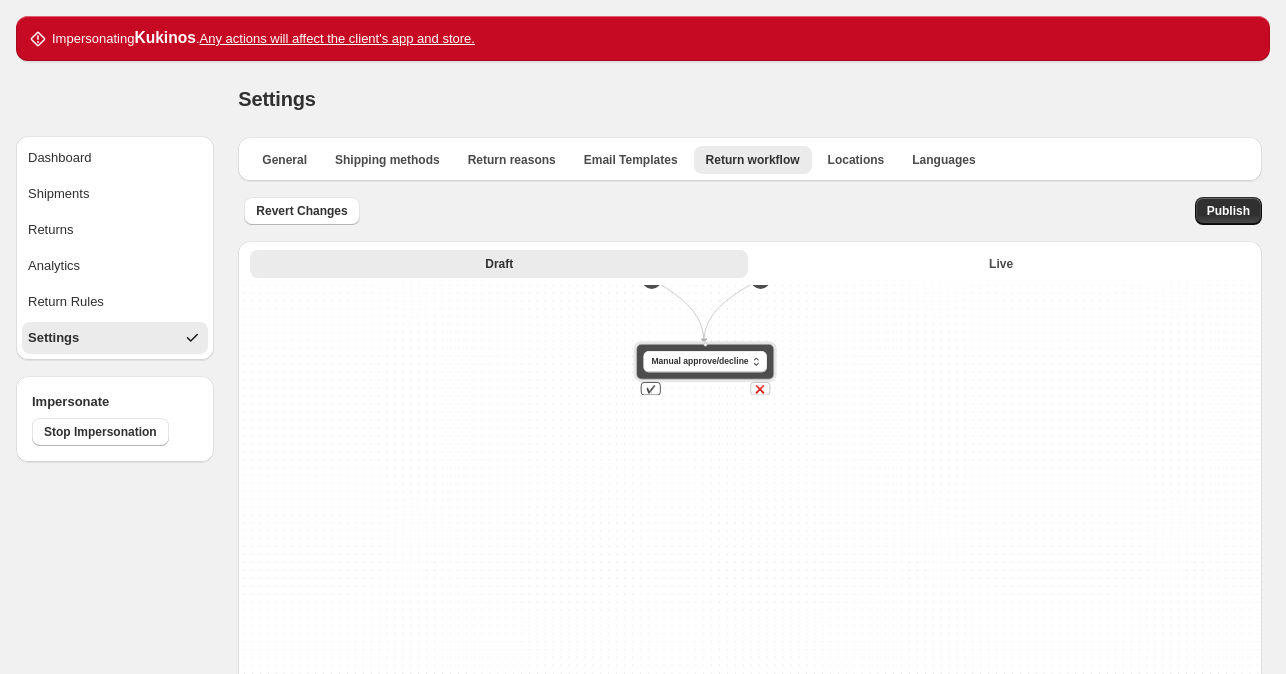 click on "✔️" at bounding box center [651, 388] 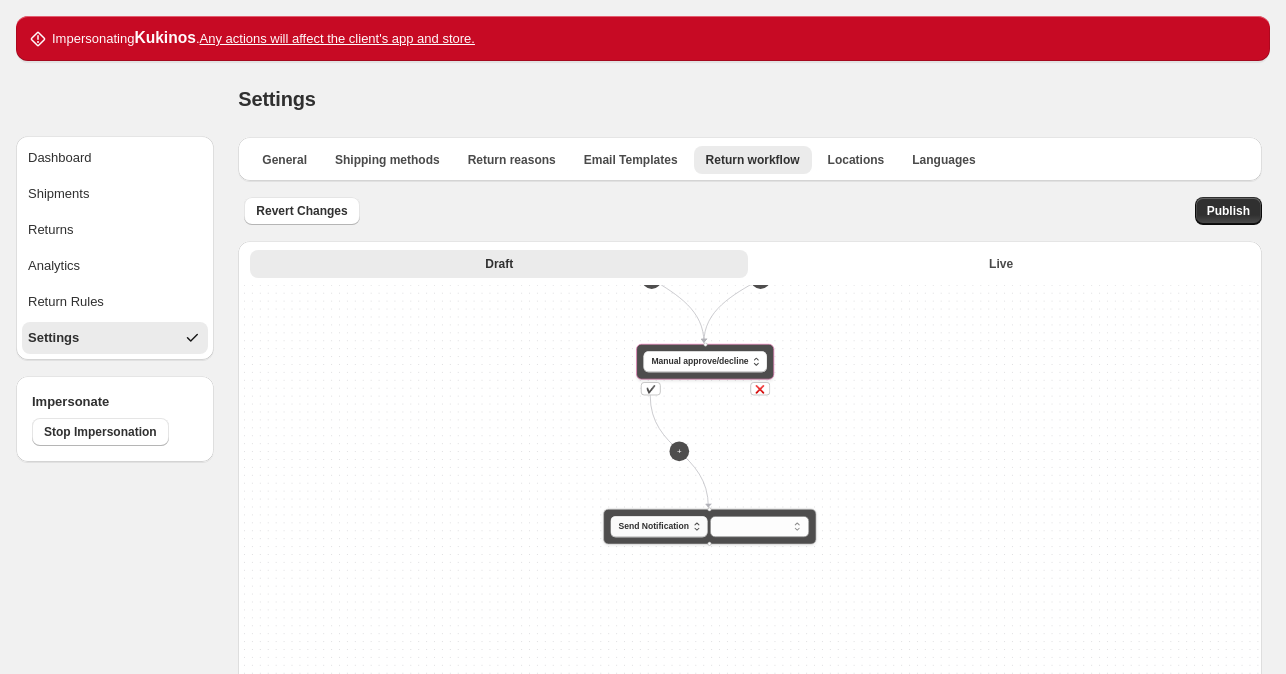 click on "Send Notification" at bounding box center [654, 526] 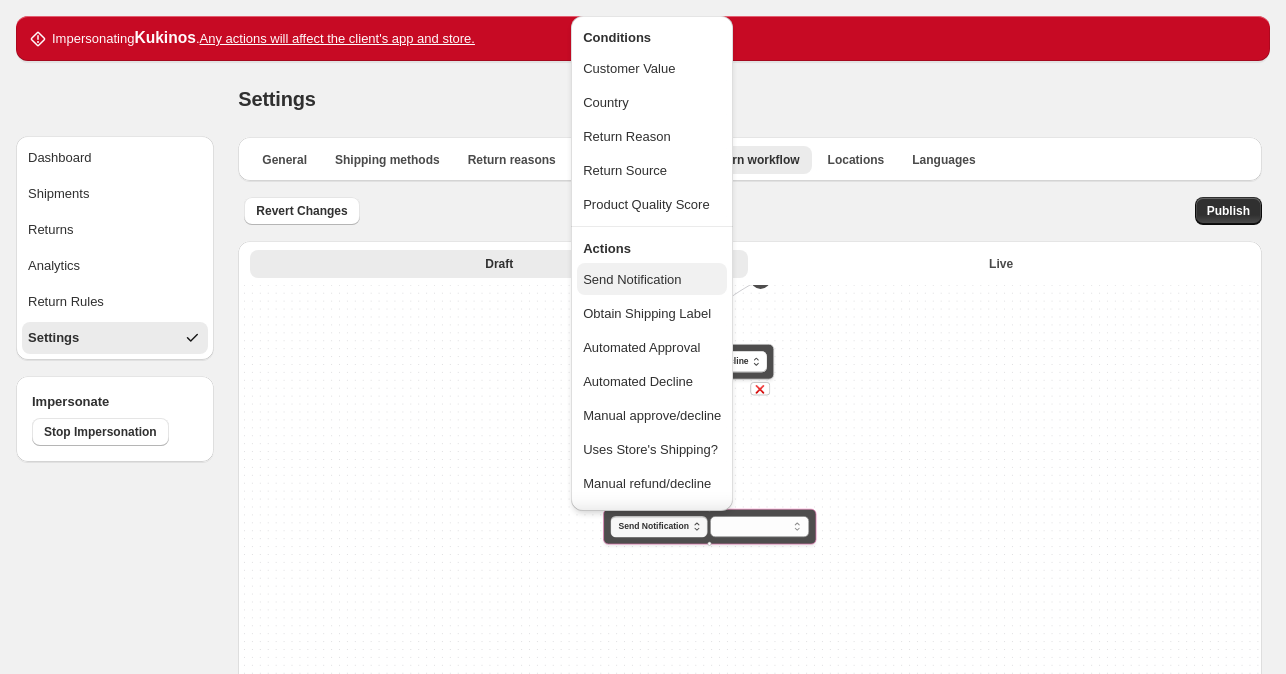 click on "Send Notification" at bounding box center [632, 279] 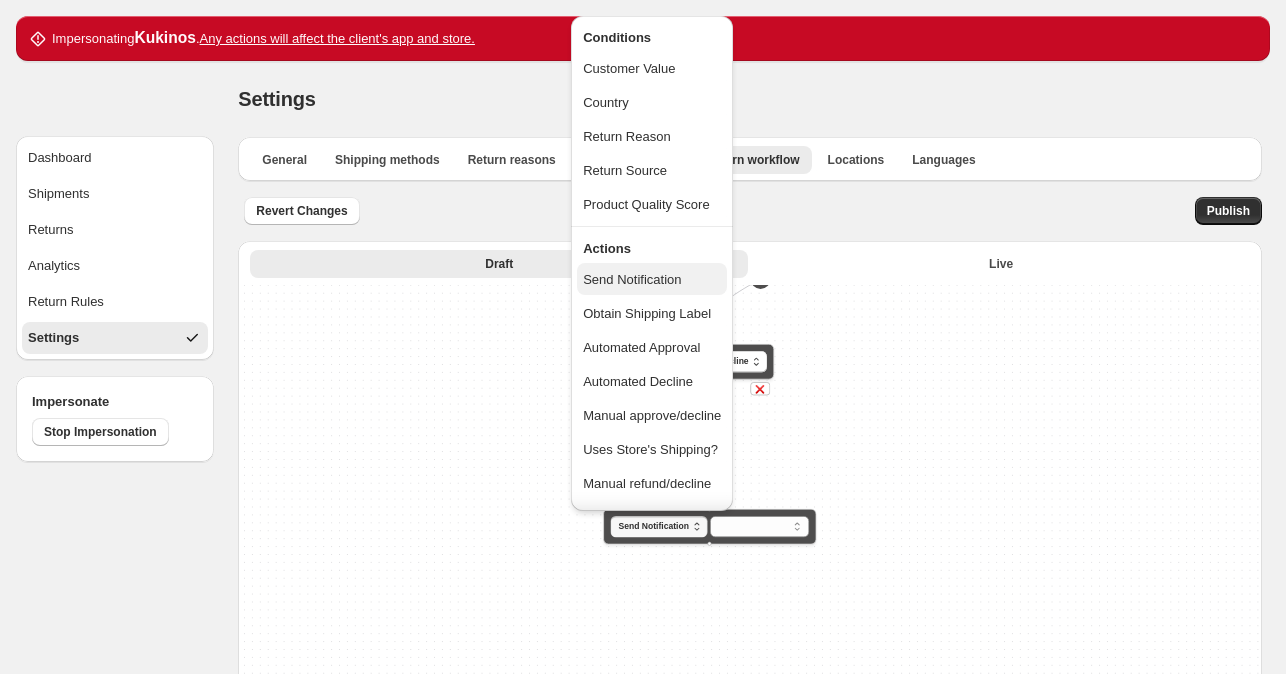 click on "Send Notification" at bounding box center [652, 280] 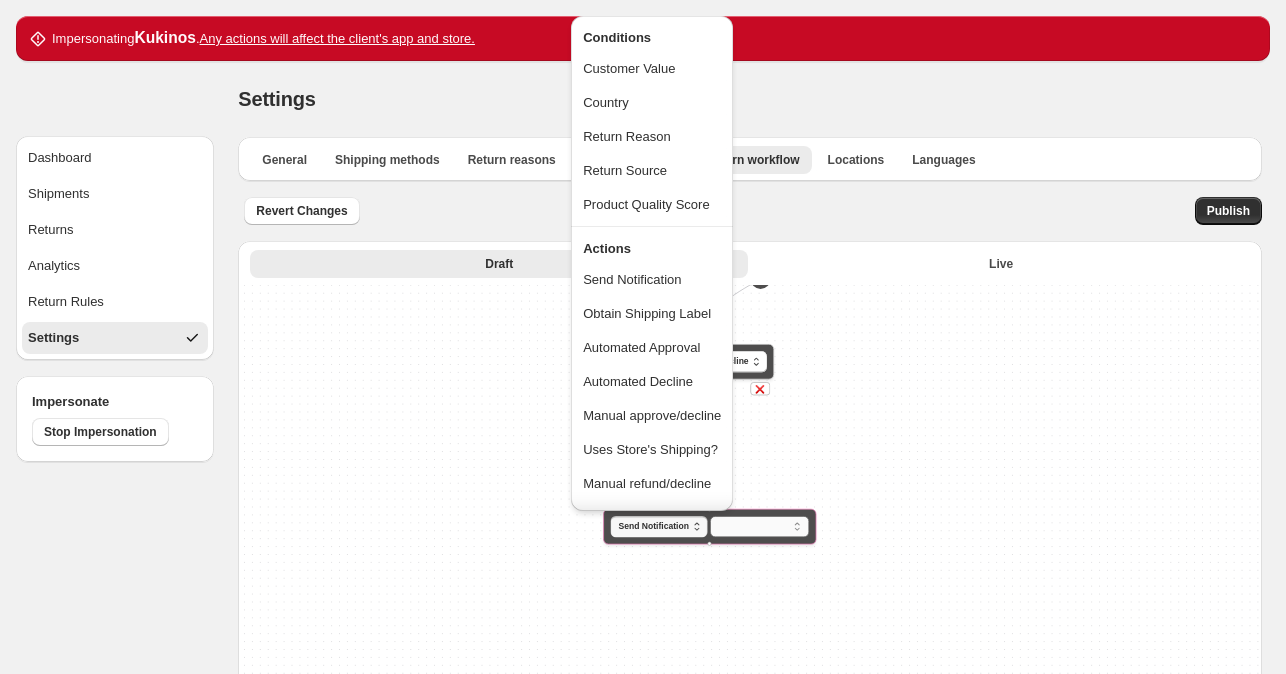 click on "**********" at bounding box center (759, 526) 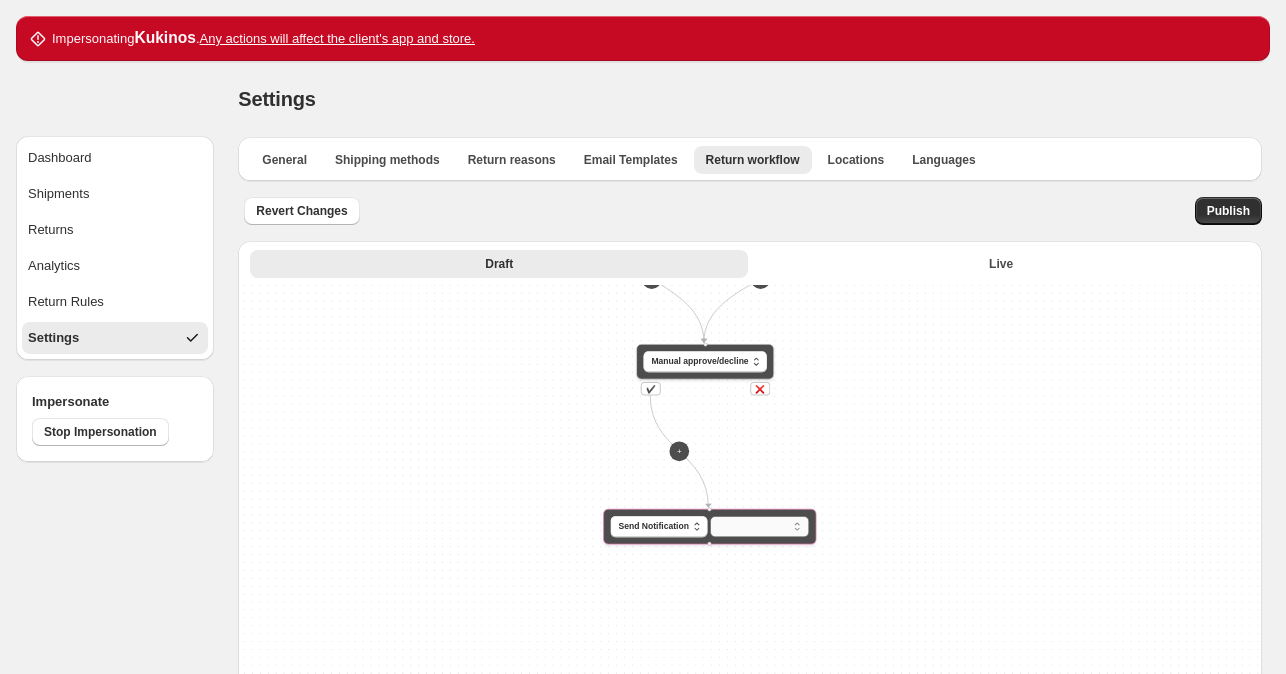 select on "********" 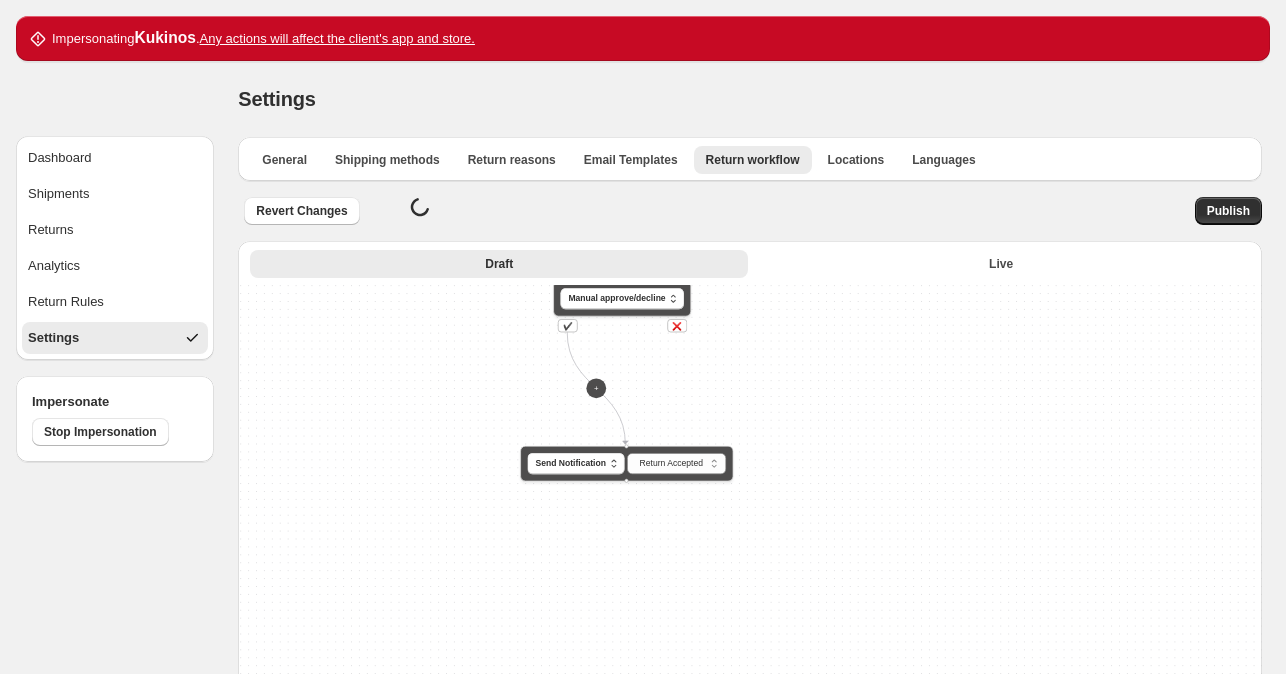 click on "**********" at bounding box center [750, 622] 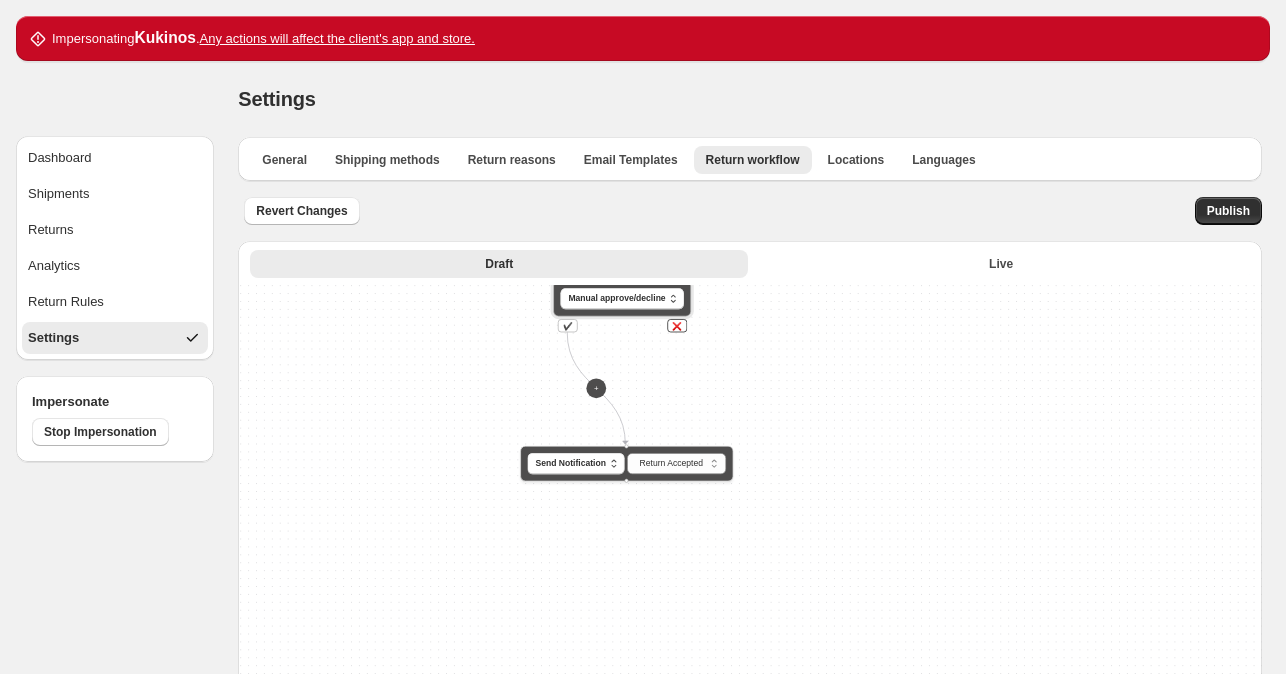 click on "❌" at bounding box center [677, 325] 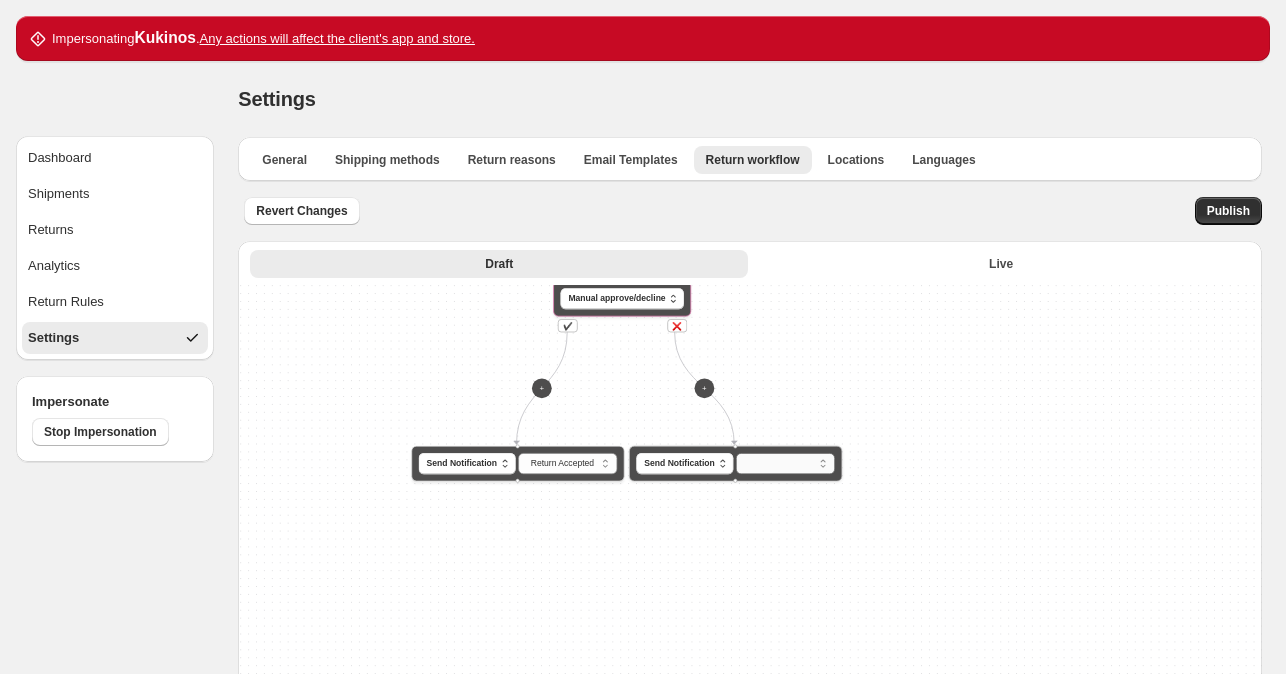 click on "**********" at bounding box center (785, 463) 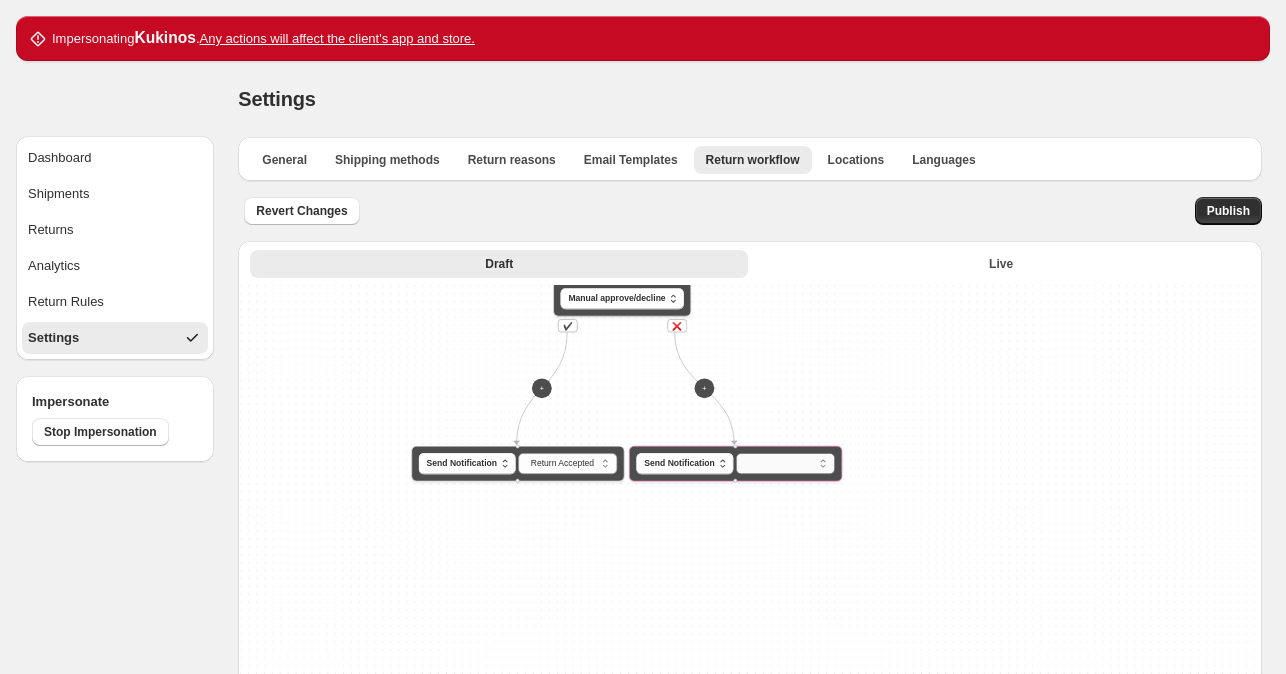 select on "********" 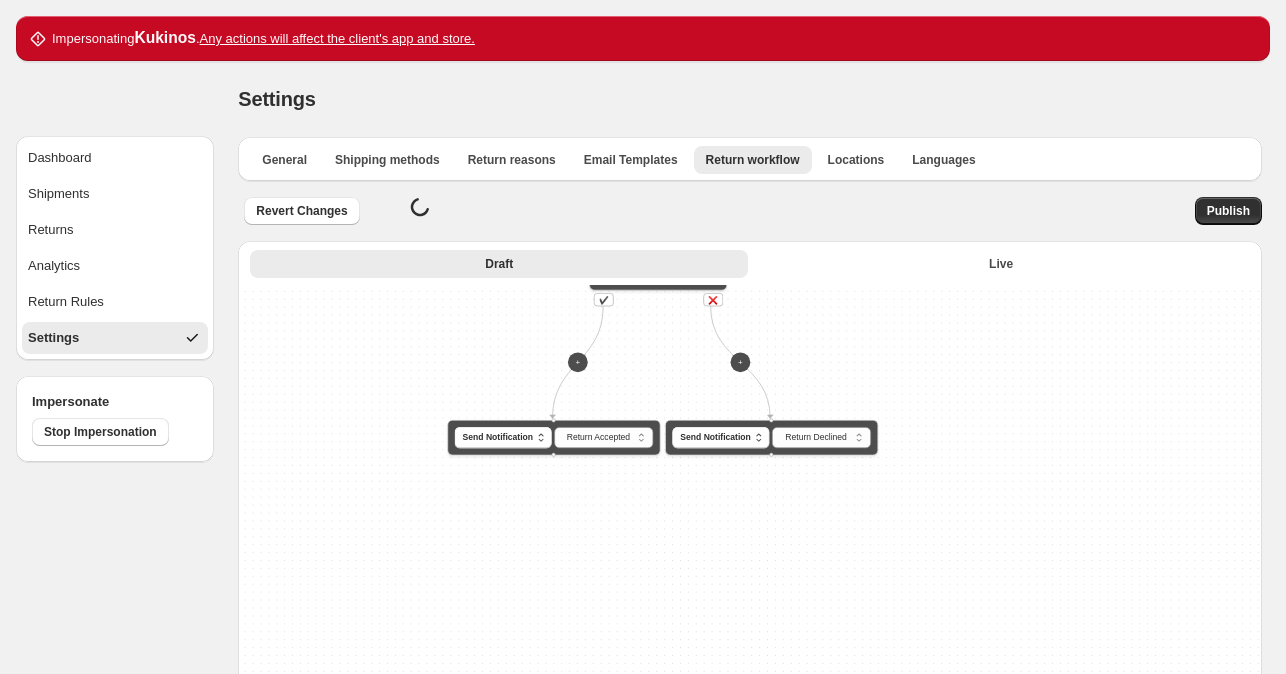 drag, startPoint x: 752, startPoint y: 571, endPoint x: 788, endPoint y: 545, distance: 44.407207 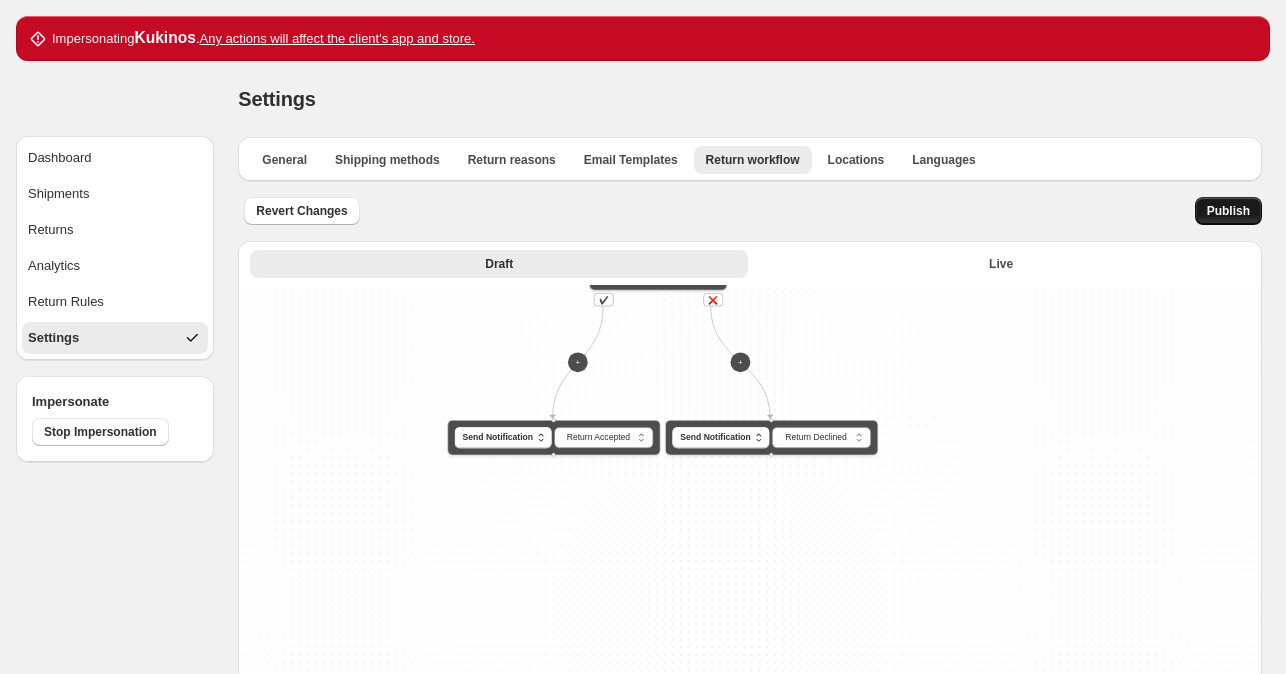 click on "Publish" at bounding box center [1228, 211] 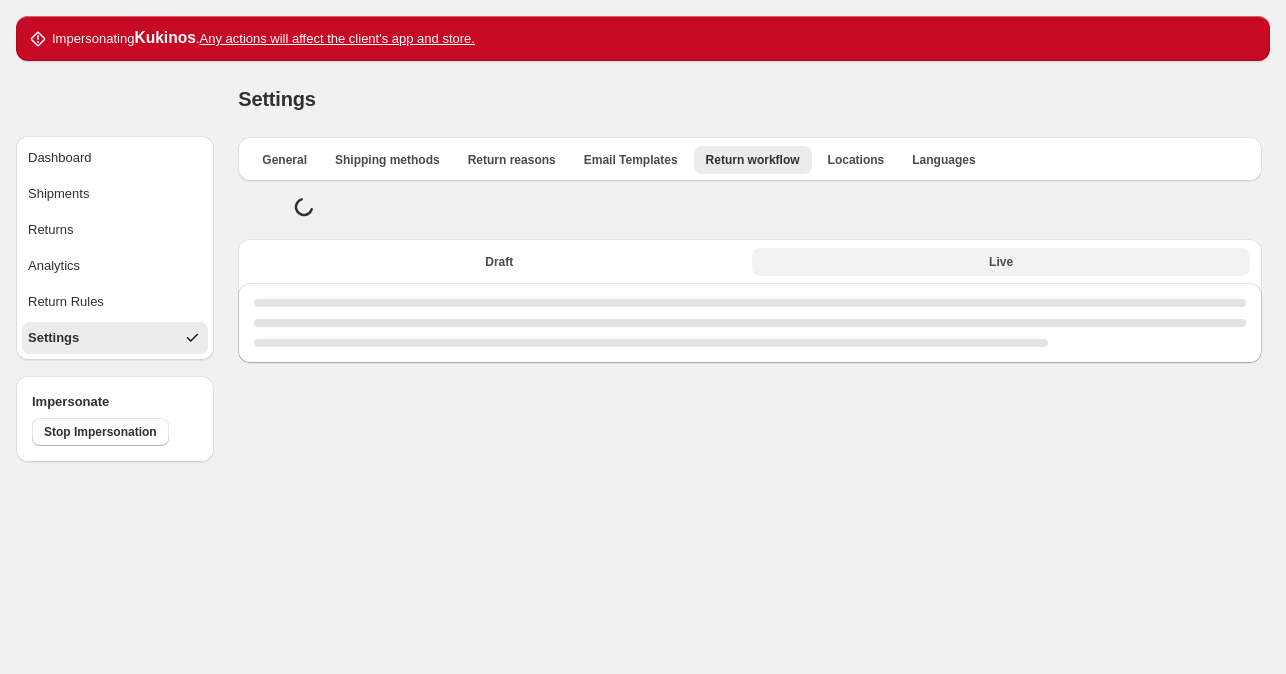 select on "********" 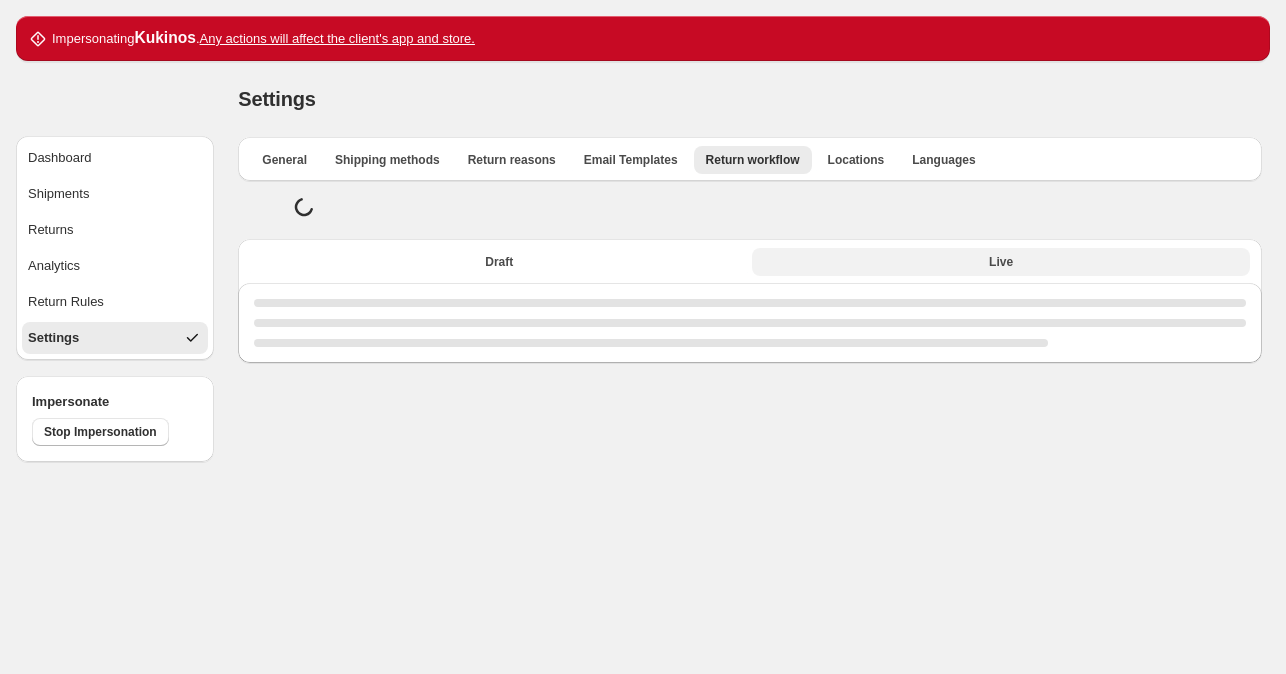 select on "********" 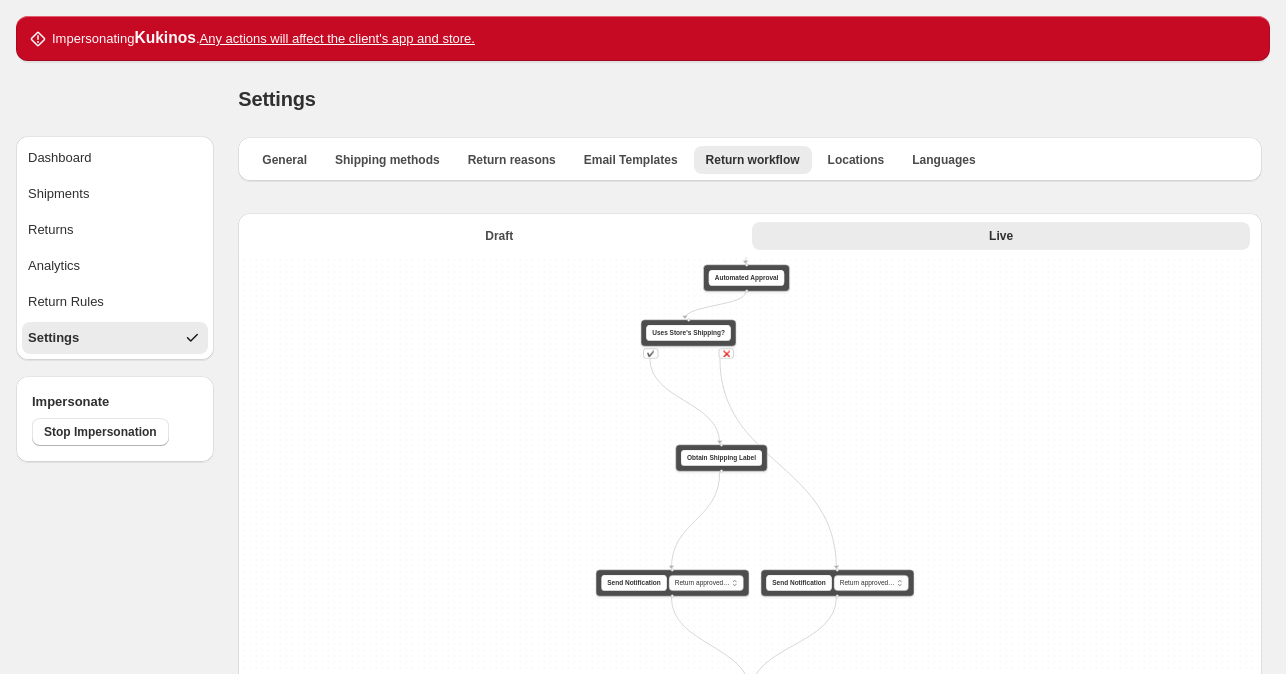 drag, startPoint x: 944, startPoint y: 445, endPoint x: 948, endPoint y: 285, distance: 160.04999 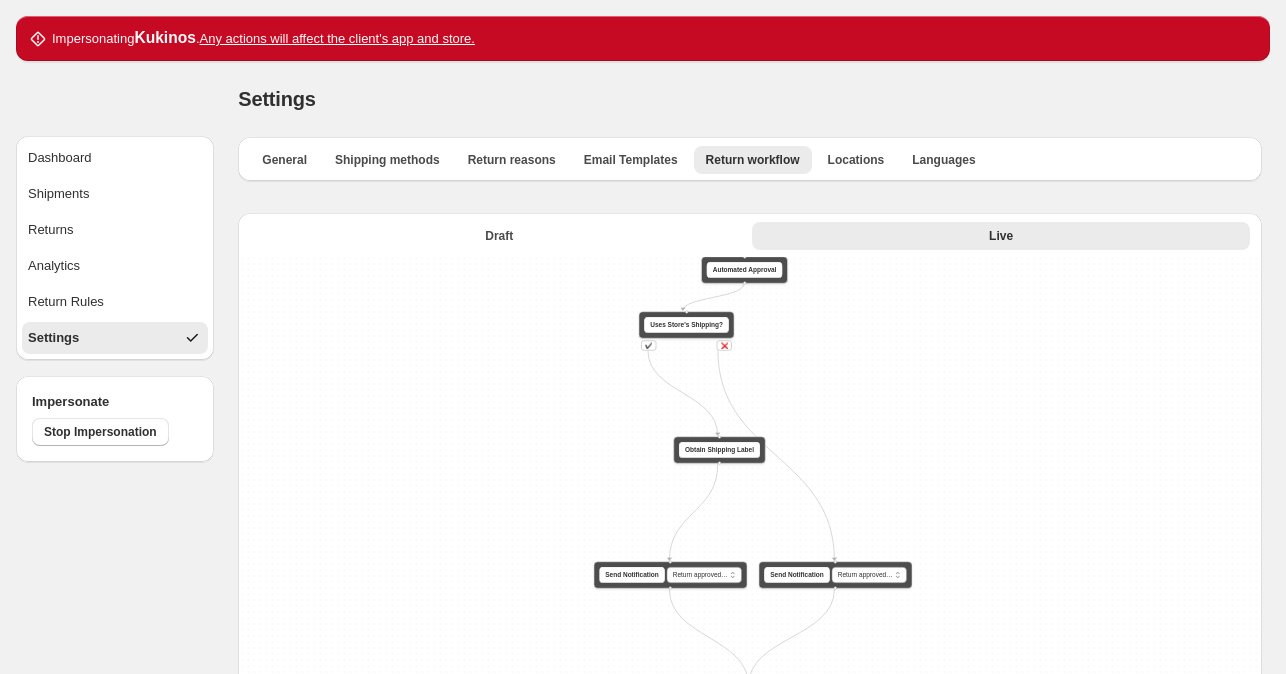 drag, startPoint x: 961, startPoint y: 411, endPoint x: 946, endPoint y: 291, distance: 120.93387 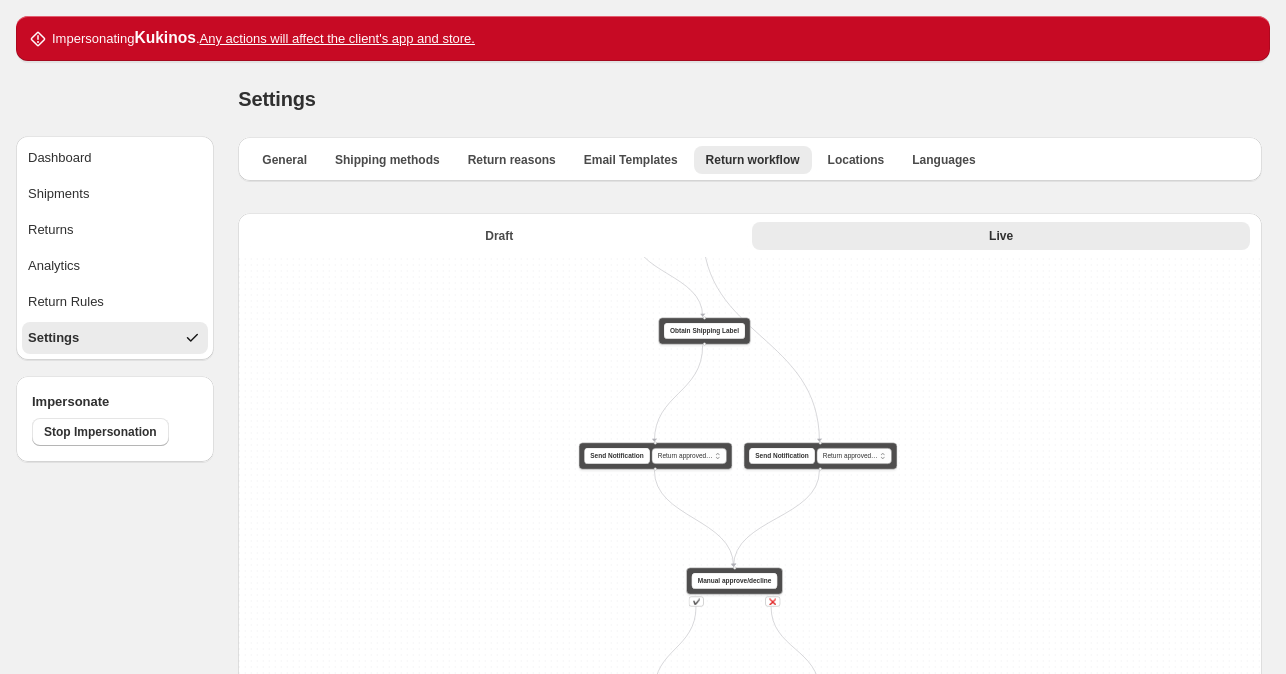 drag, startPoint x: 985, startPoint y: 409, endPoint x: 969, endPoint y: 307, distance: 103.24728 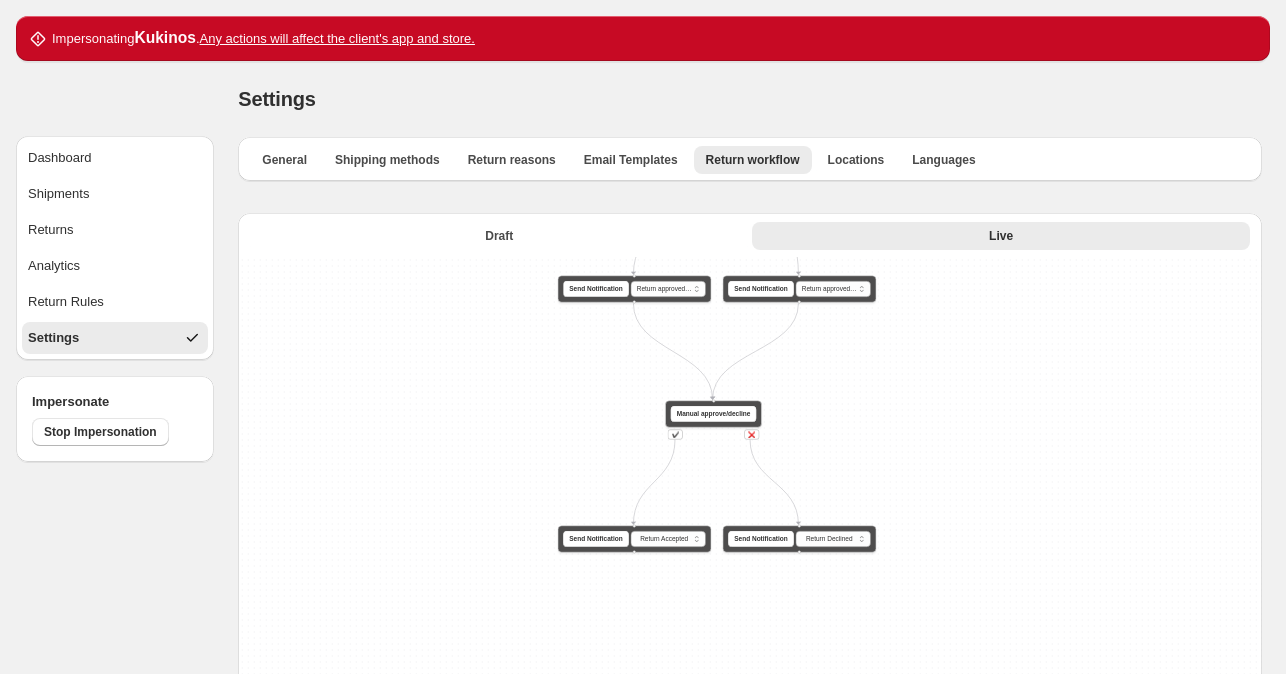 drag, startPoint x: 1010, startPoint y: 449, endPoint x: 1005, endPoint y: 367, distance: 82.1523 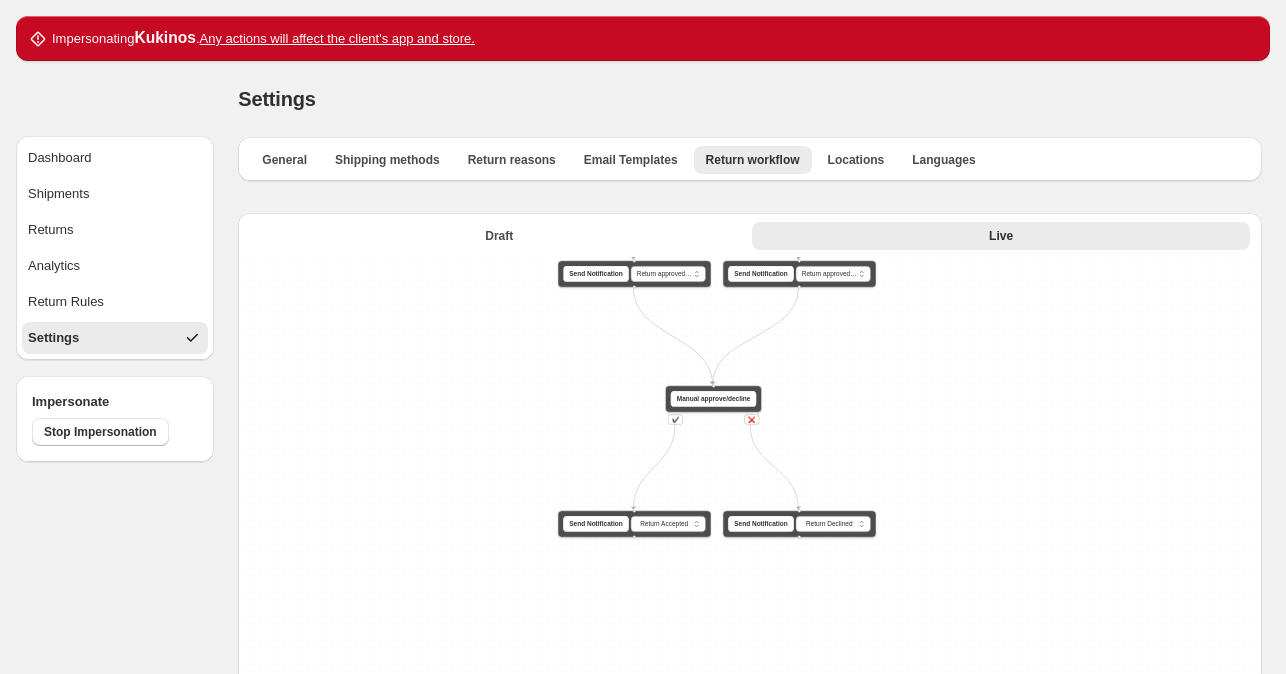 drag, startPoint x: 1020, startPoint y: 419, endPoint x: 1013, endPoint y: 383, distance: 36.67424 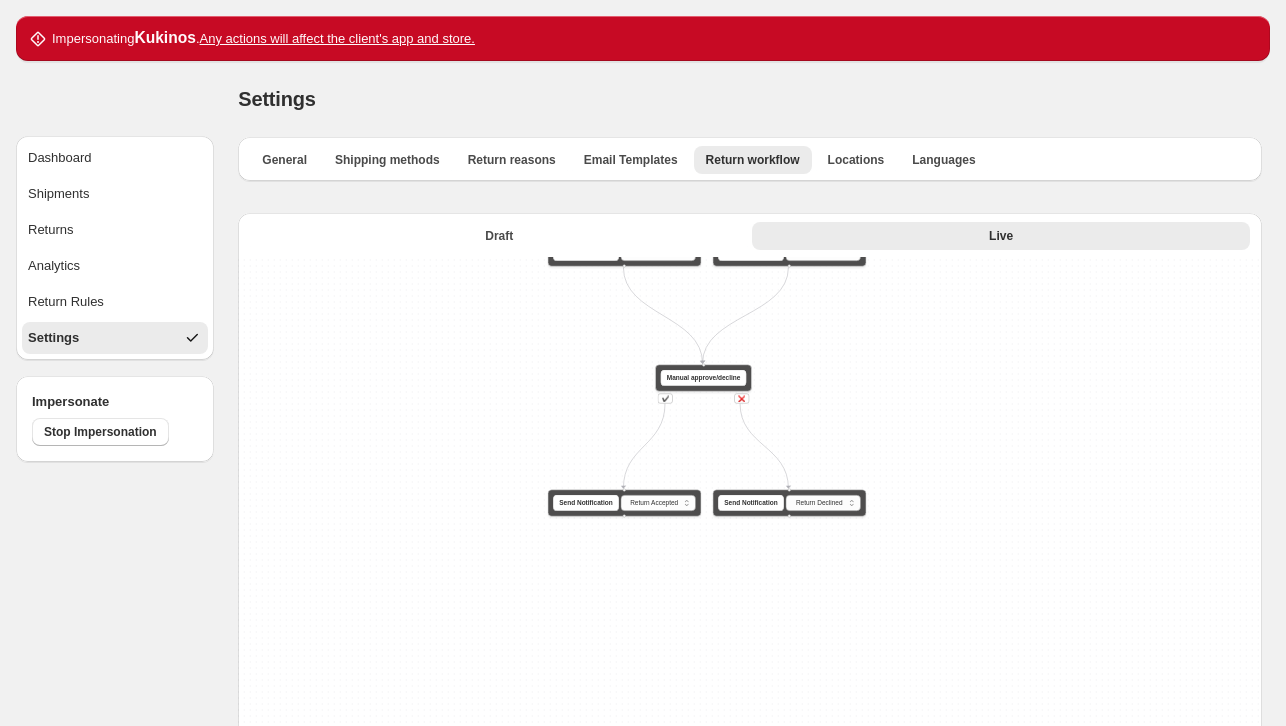 drag, startPoint x: 532, startPoint y: 419, endPoint x: 498, endPoint y: 477, distance: 67.23094 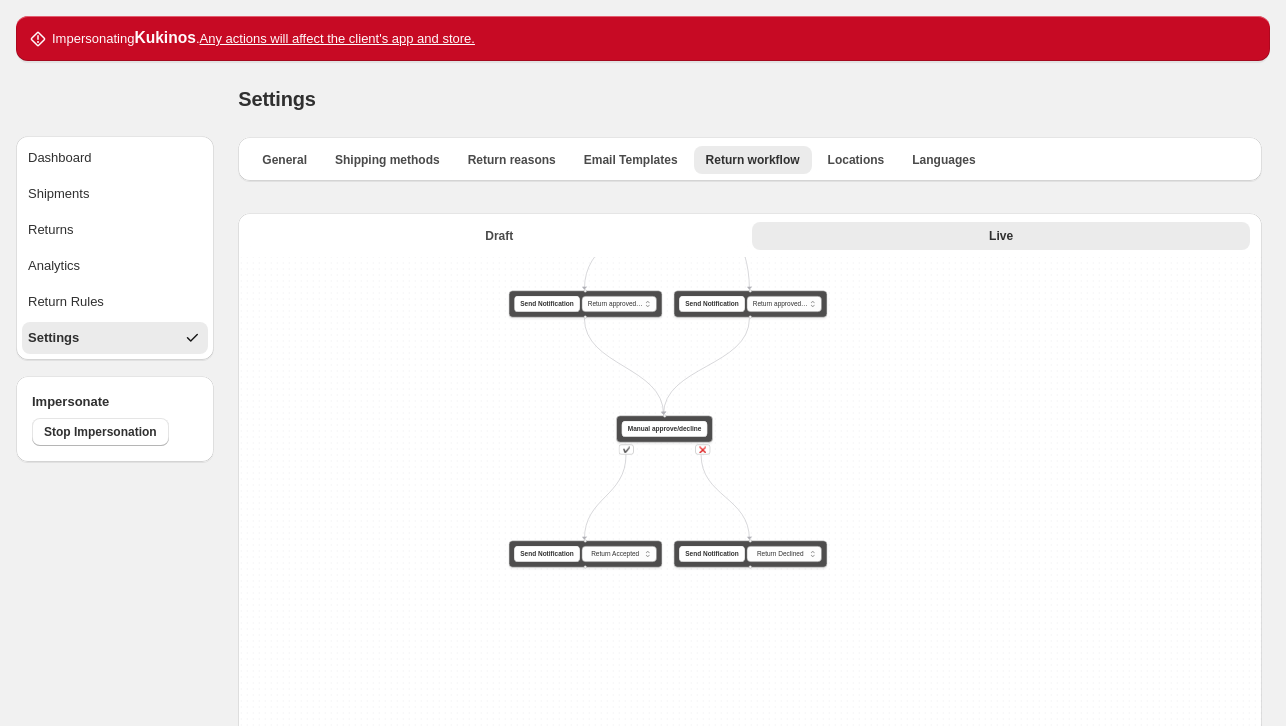 drag, startPoint x: 441, startPoint y: 367, endPoint x: 410, endPoint y: 386, distance: 36.359318 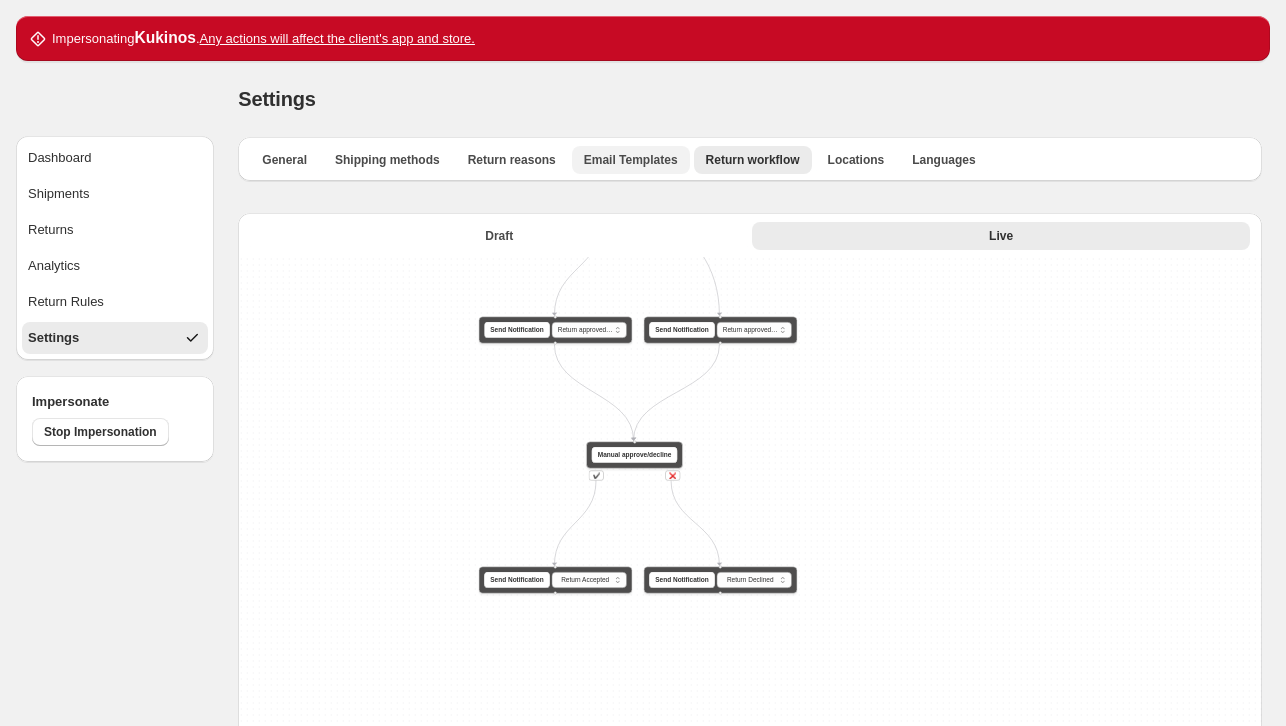 click on "Email Templates" at bounding box center (631, 160) 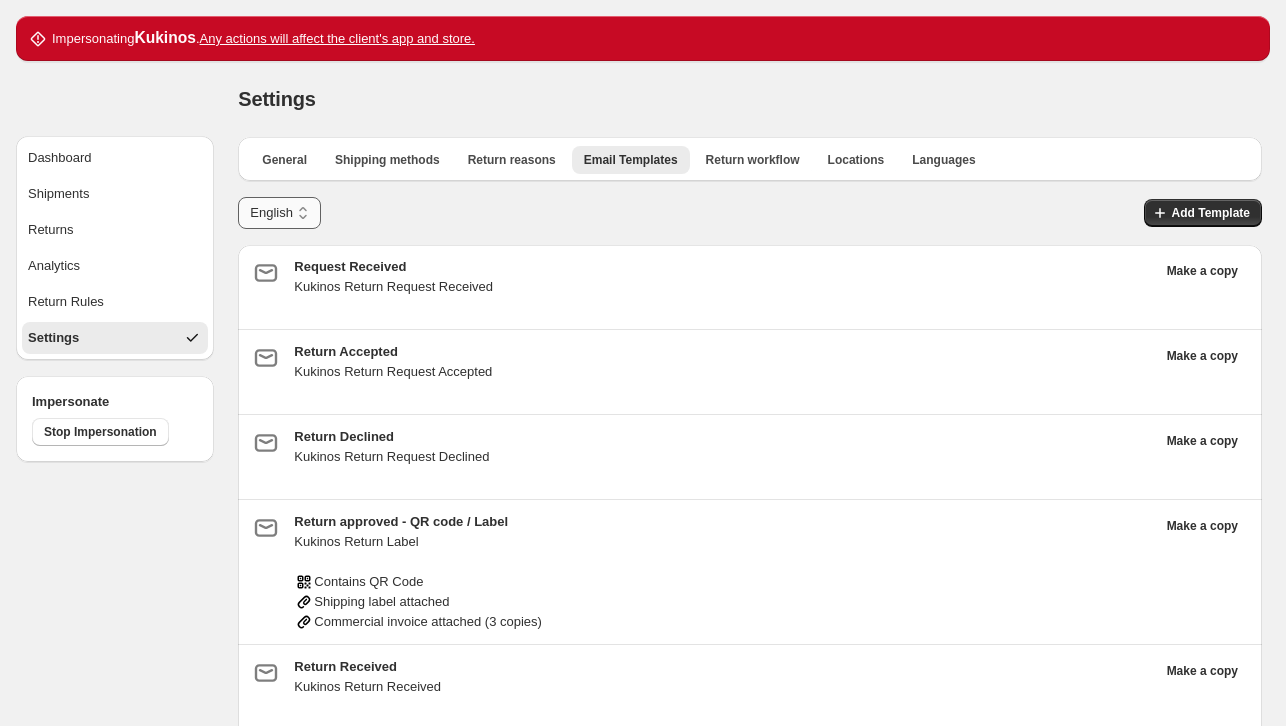click on "******* *******" at bounding box center (279, 213) 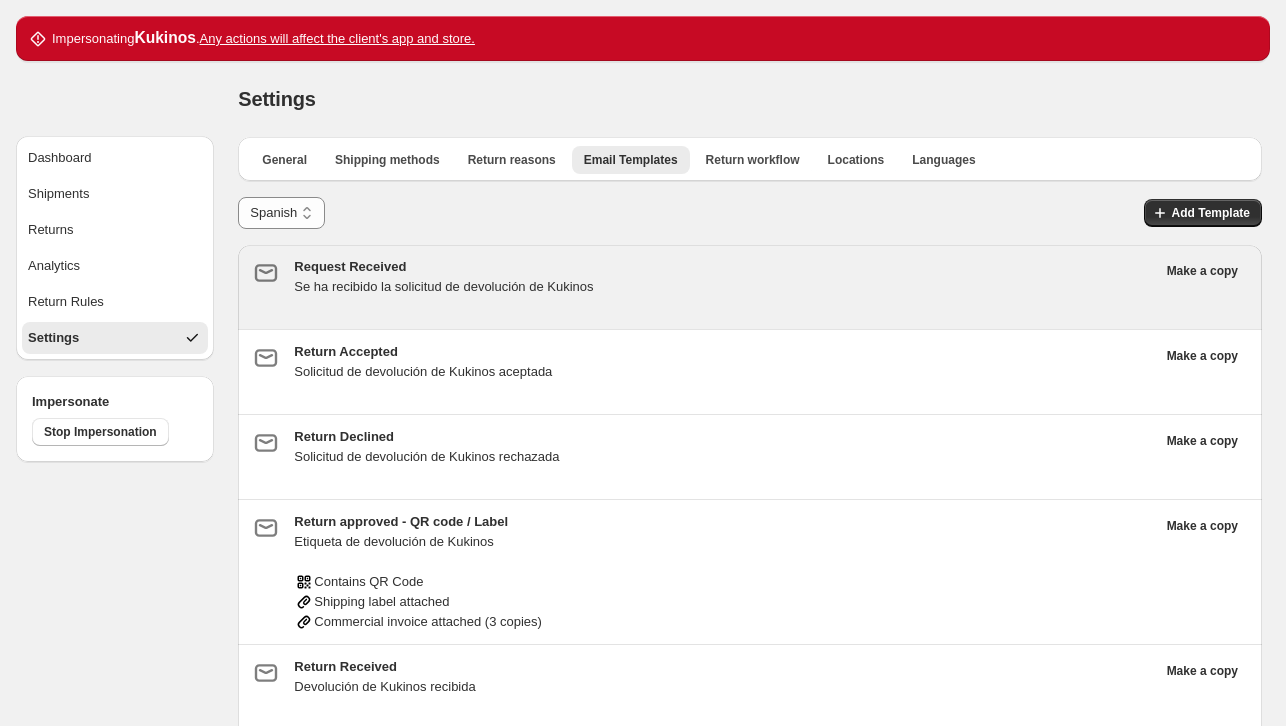 click on "Request Received Se ha recibido la solicitud de devolución de Kukinos" at bounding box center [724, 287] 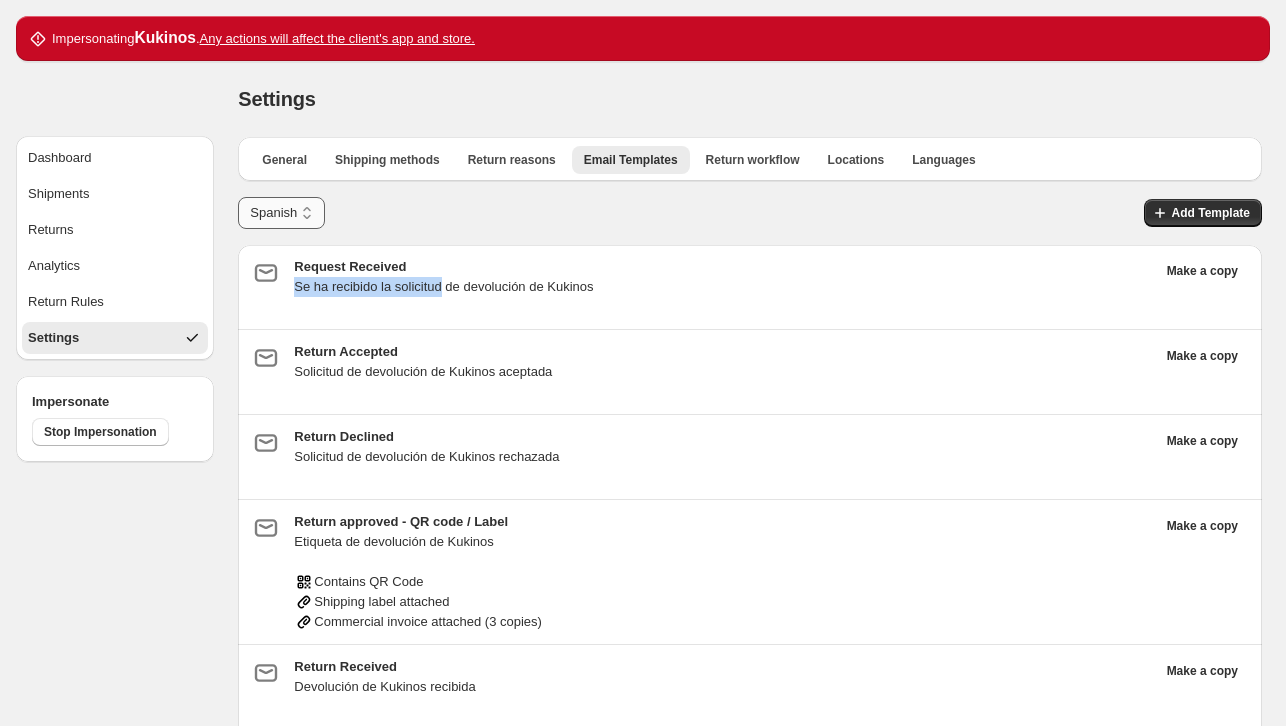click on "******* *******" at bounding box center (281, 213) 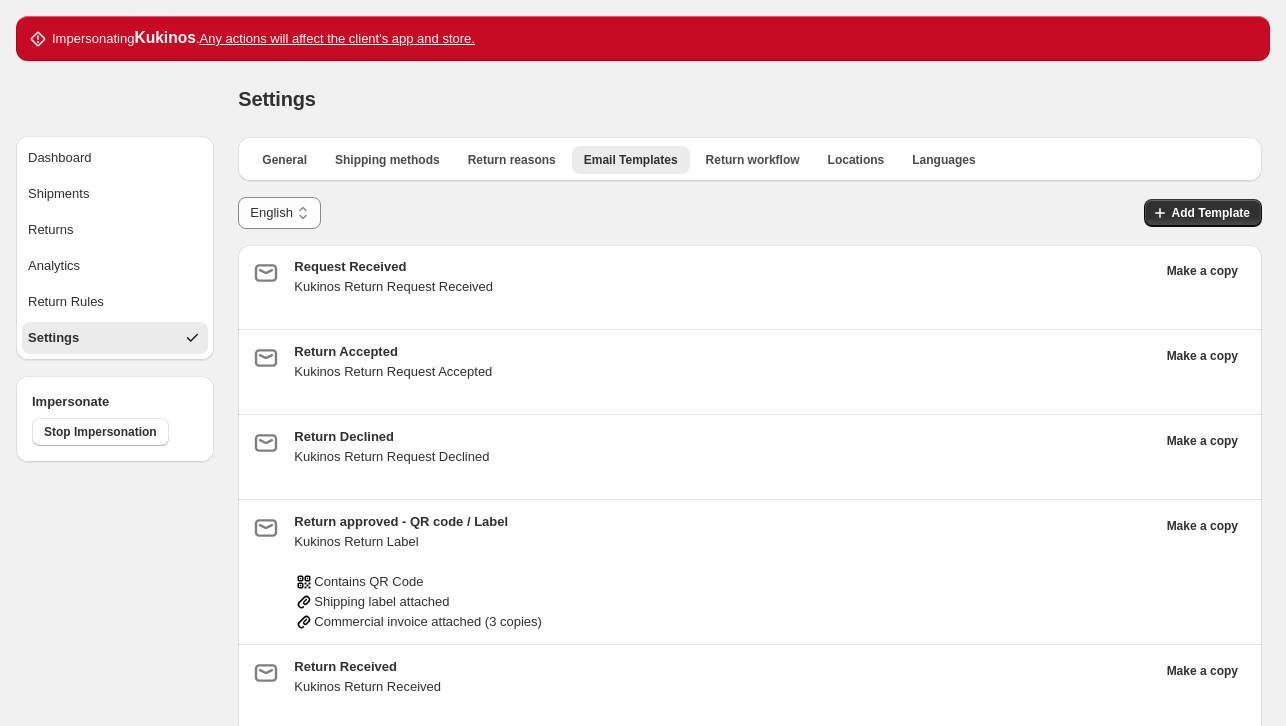 click on "**********" at bounding box center (750, 475) 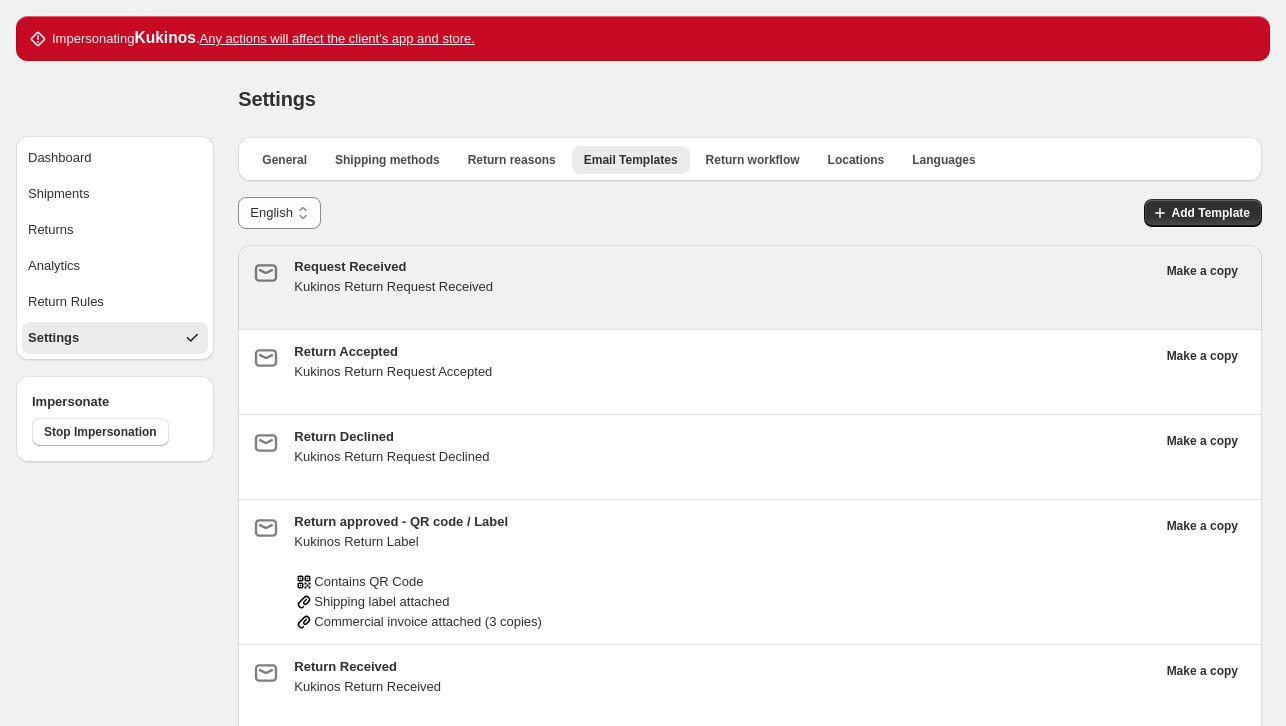 click on "Kukinos Return Request Received" at bounding box center [724, 287] 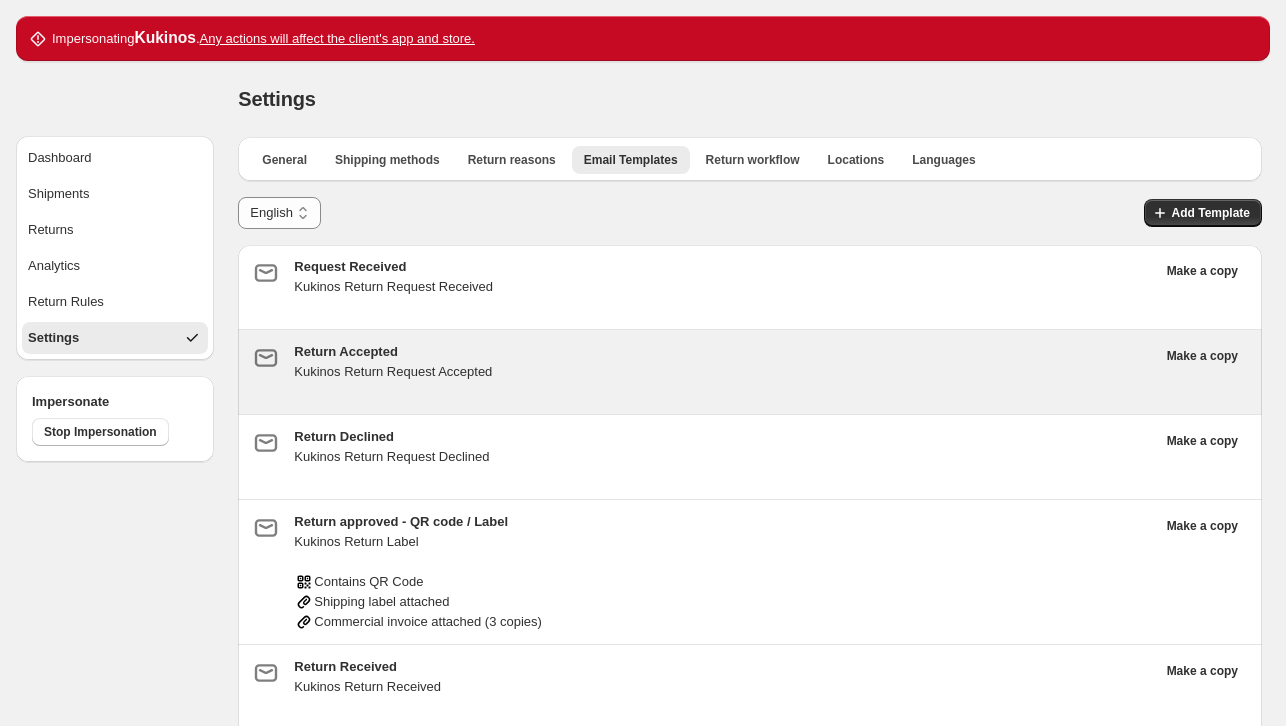 scroll, scrollTop: 87, scrollLeft: 0, axis: vertical 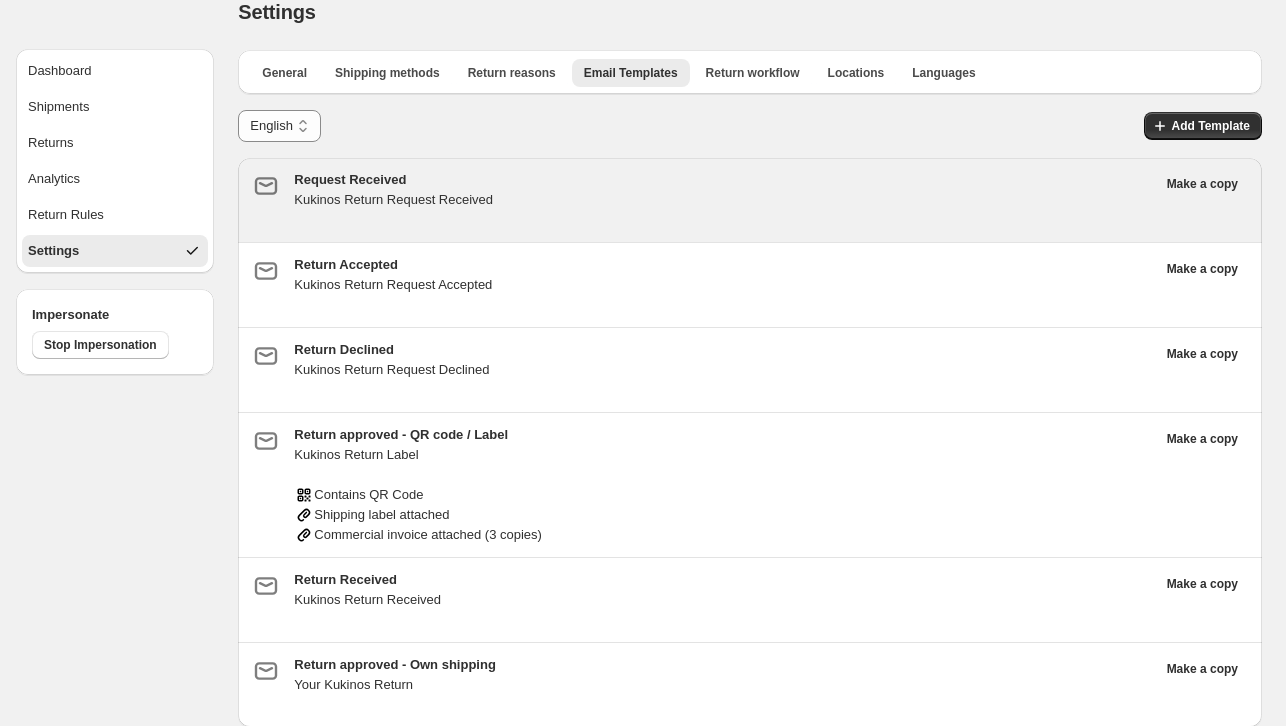 click on "Request Received" at bounding box center [724, 180] 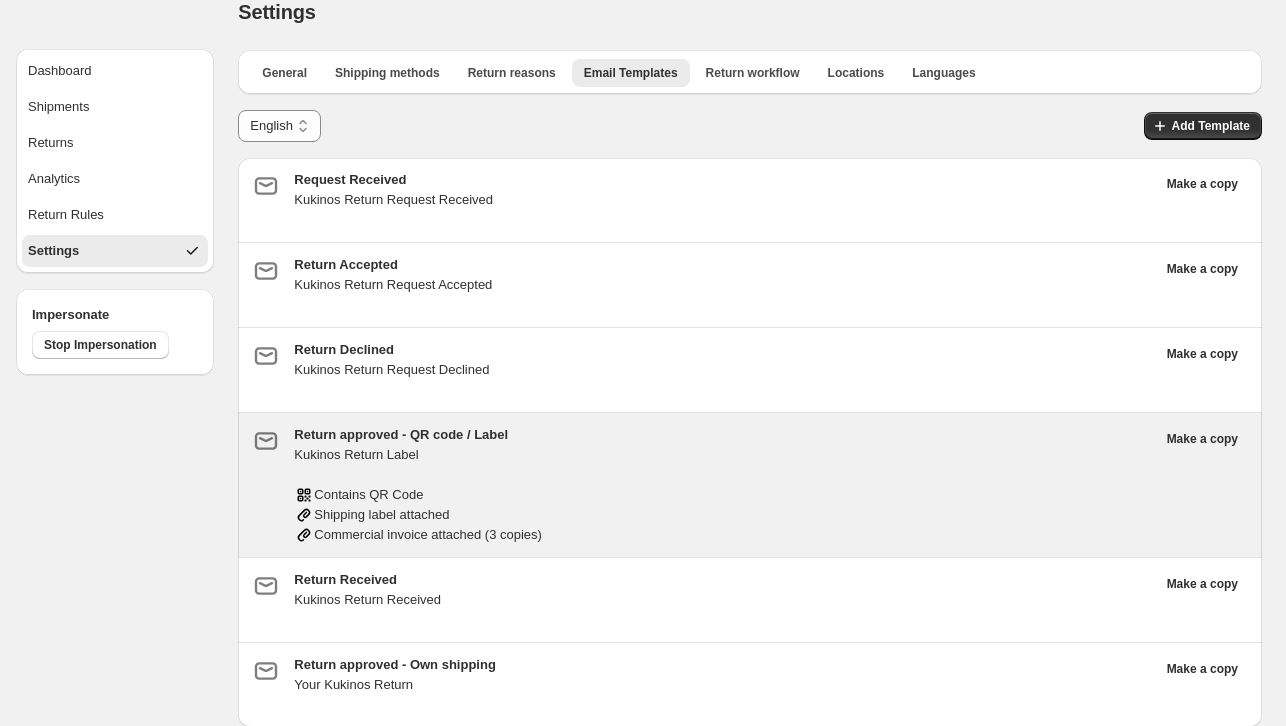 click on "Commercial invoice attached (3 copies)" at bounding box center (724, 535) 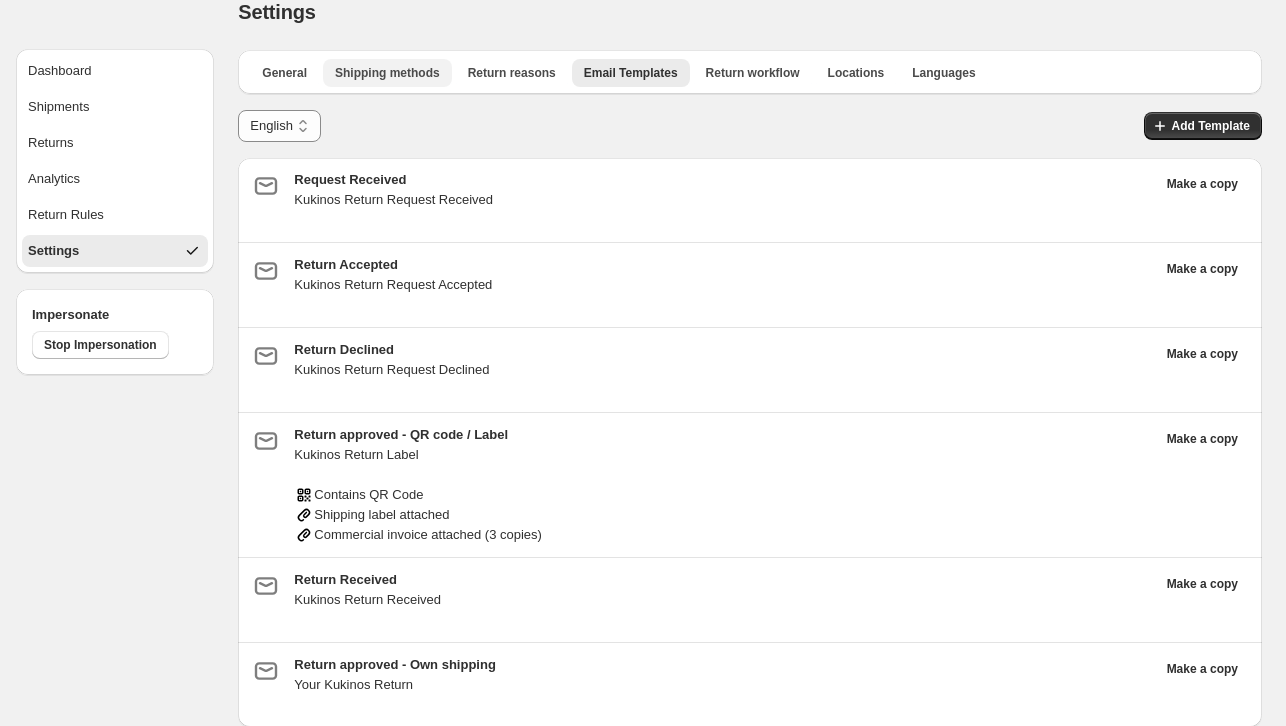 click on "Shipping methods" at bounding box center (387, 73) 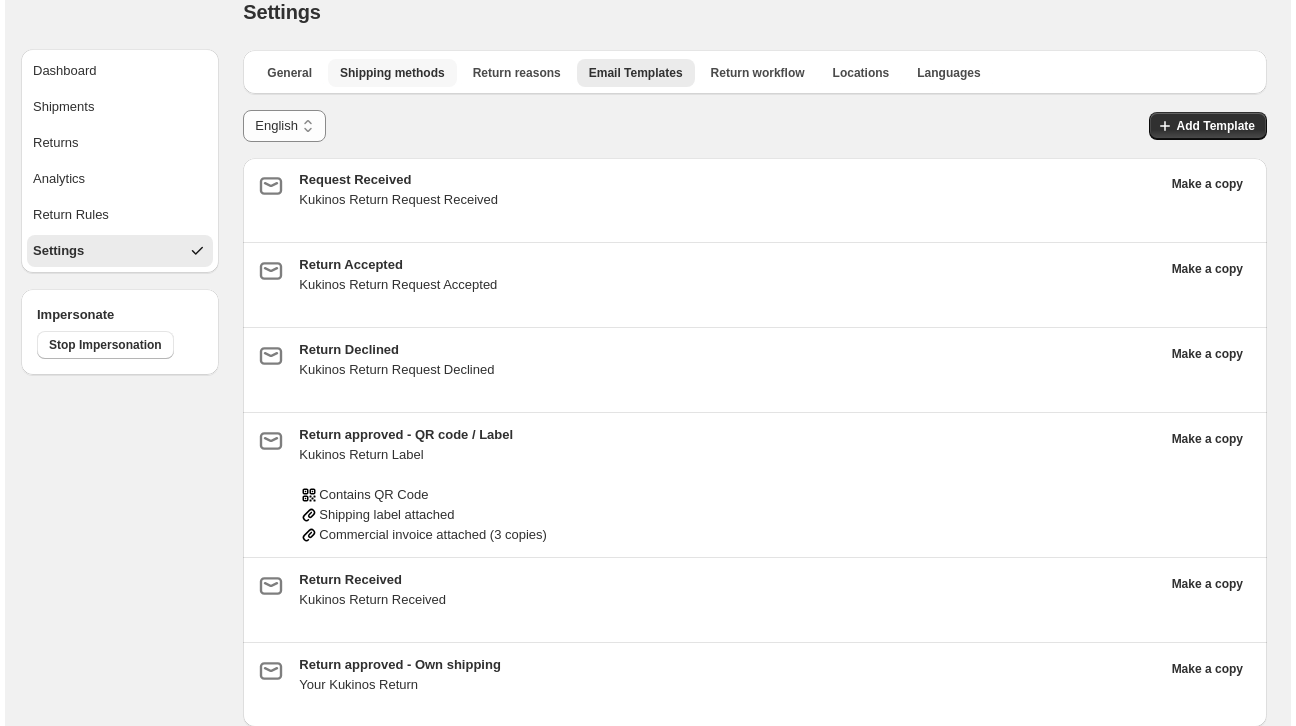 scroll, scrollTop: 0, scrollLeft: 0, axis: both 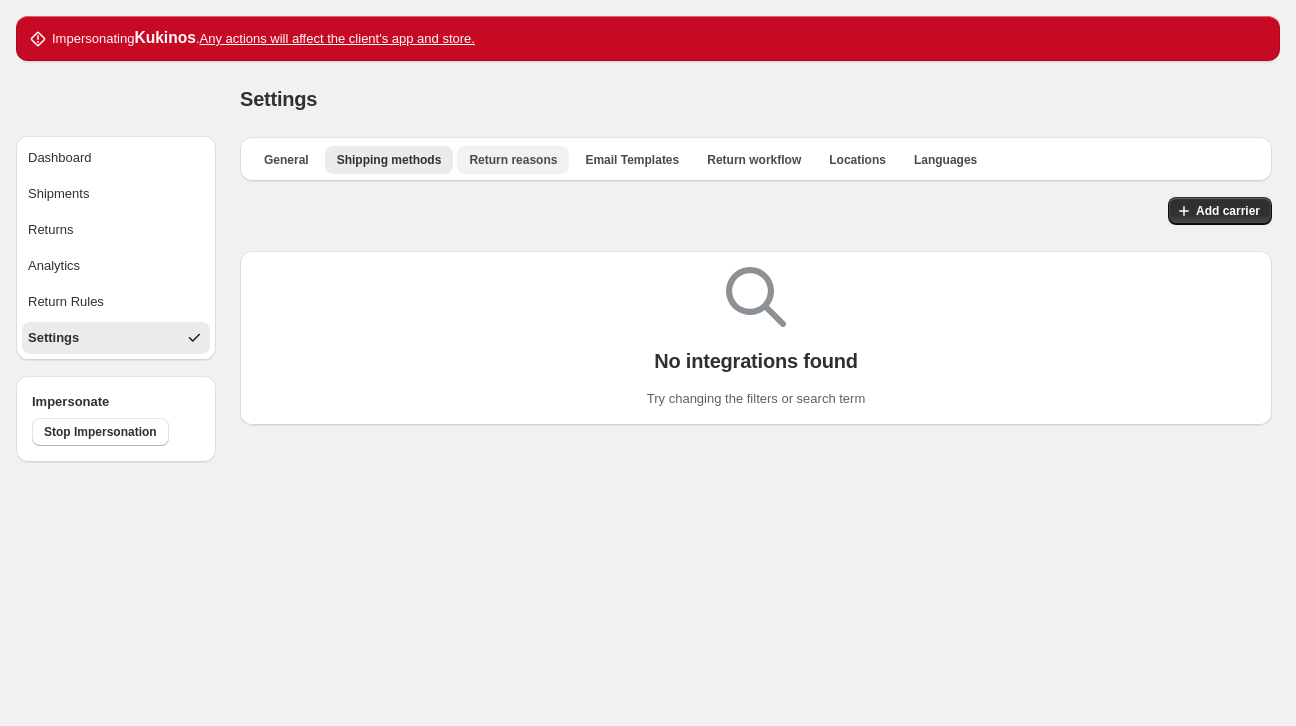click on "Return reasons" at bounding box center (513, 160) 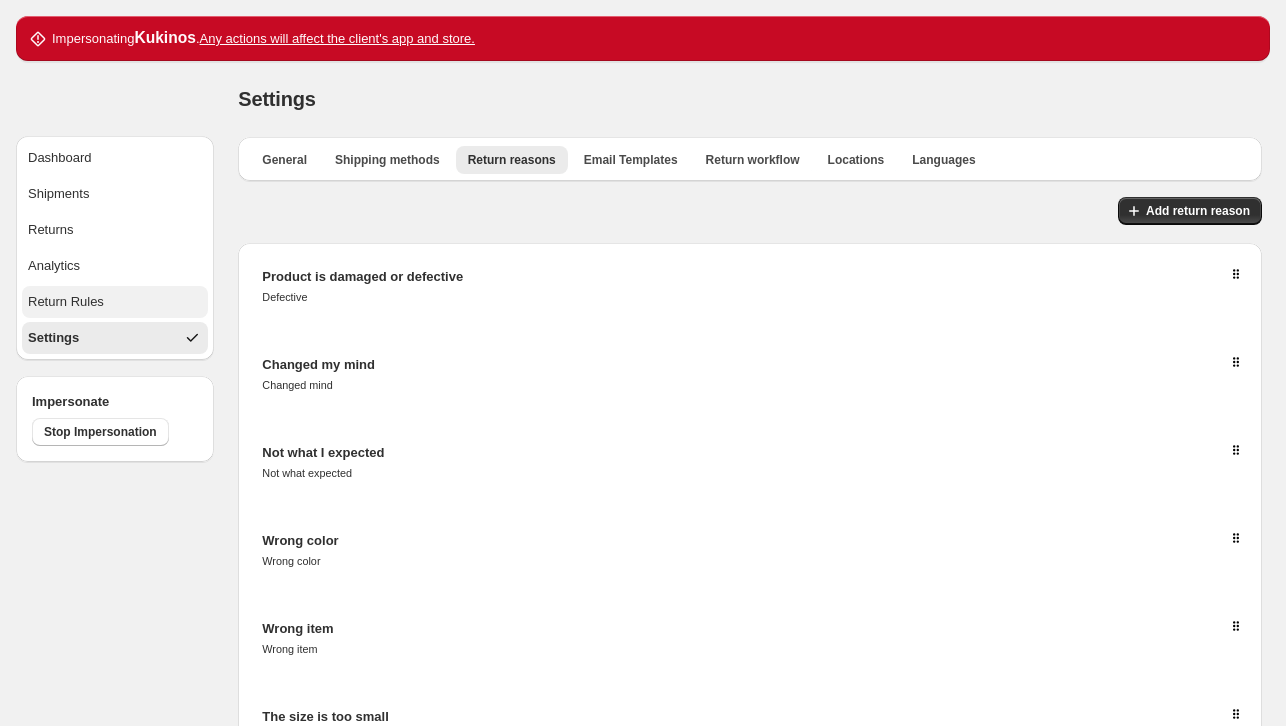 click on "Return Rules" at bounding box center (66, 302) 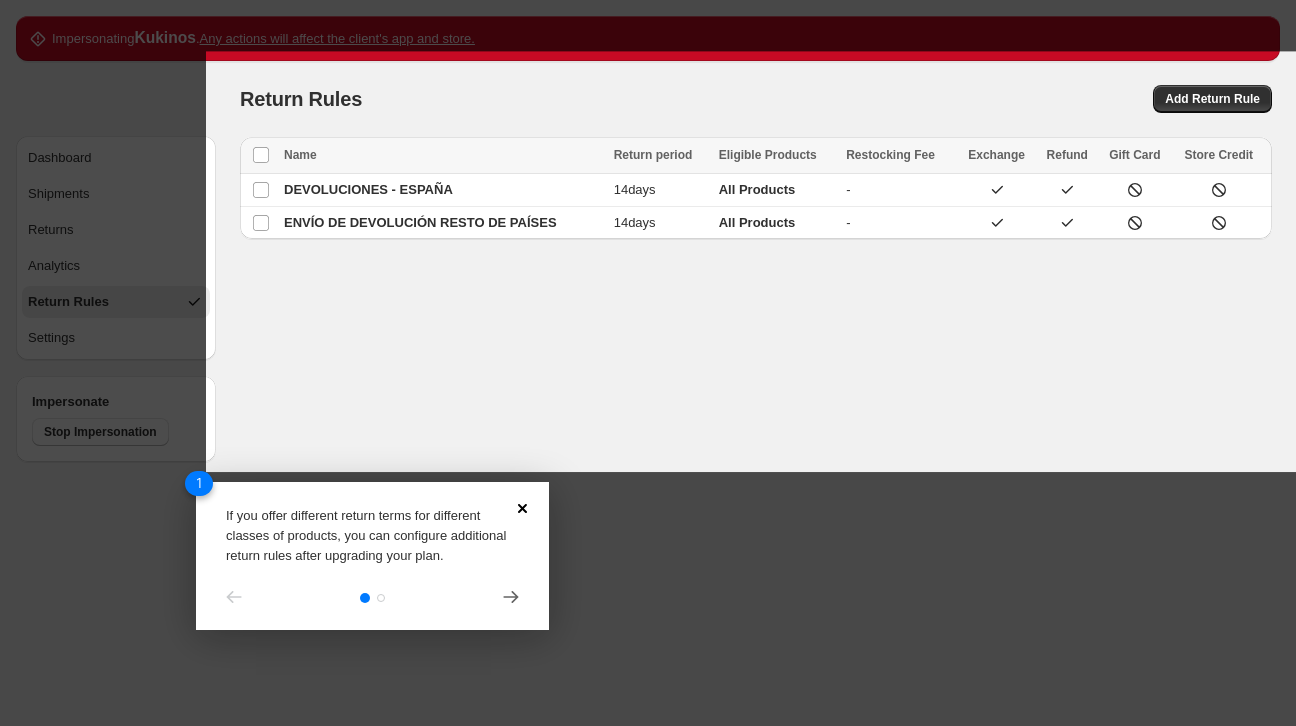 click 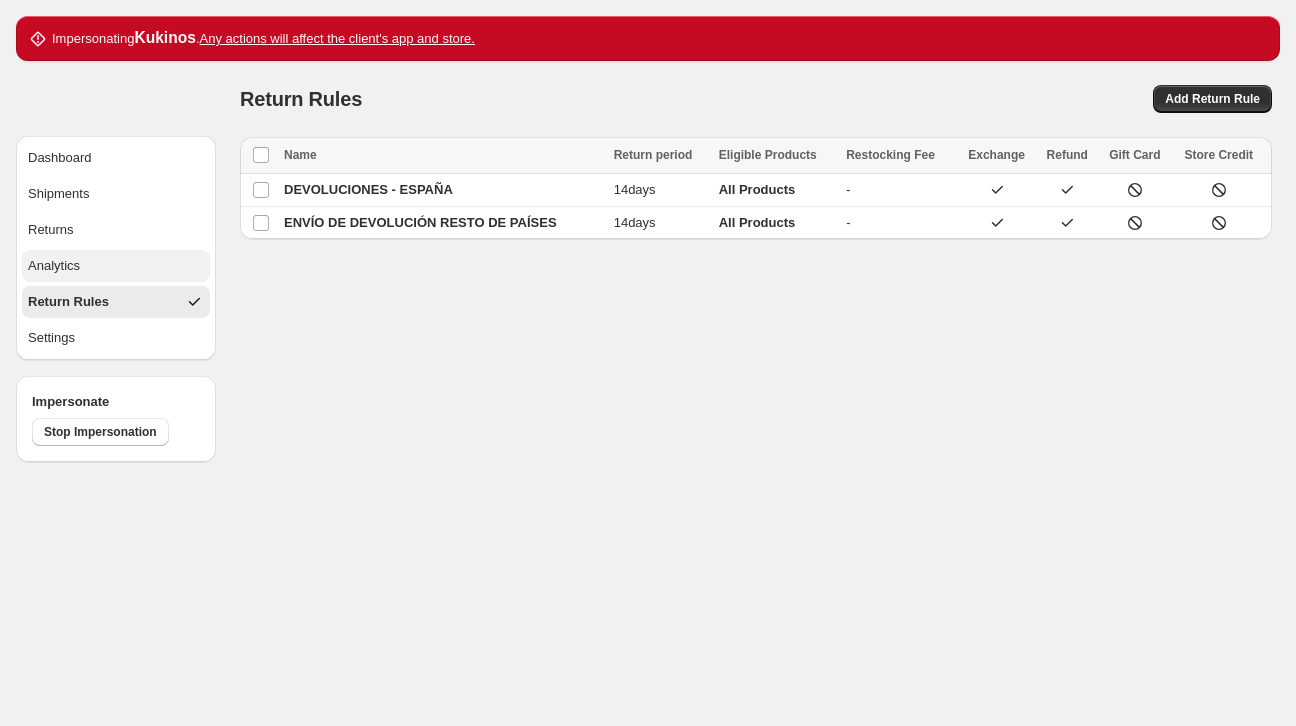click on "Analytics" at bounding box center (116, 266) 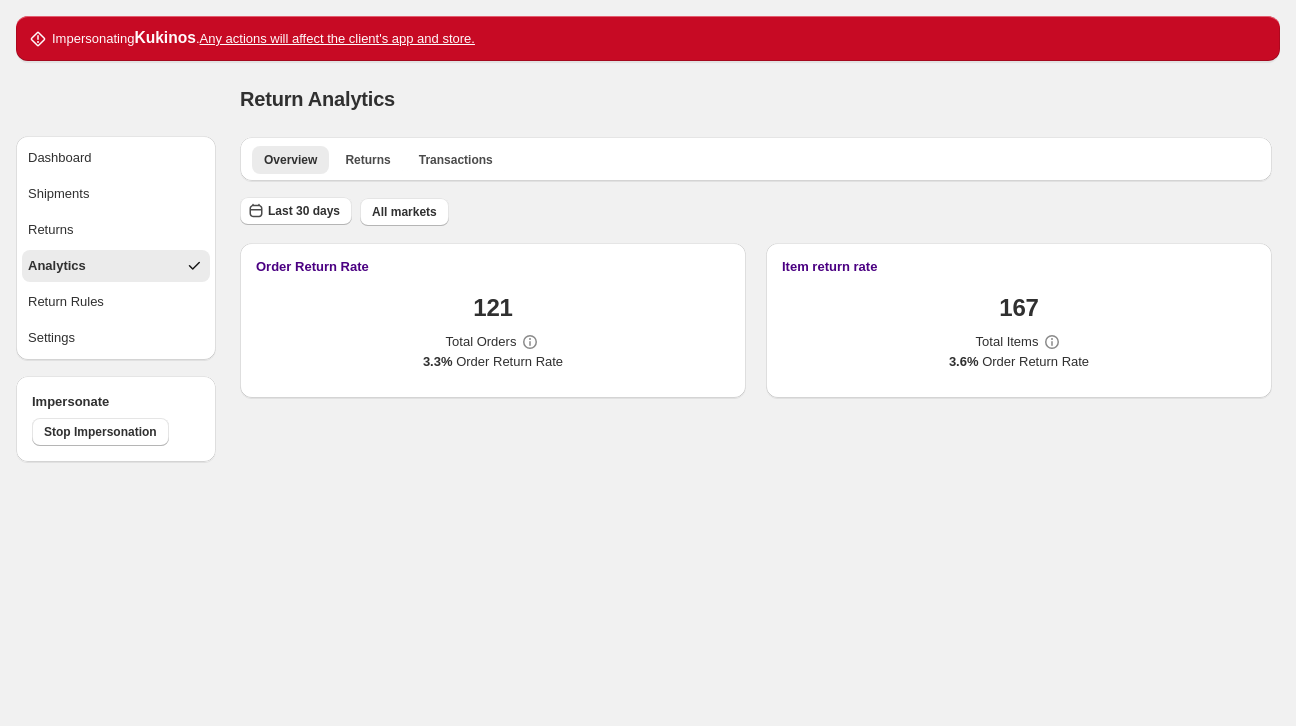 click on "Dashboard Shipments Returns Analytics Return Rules Settings" at bounding box center (116, 248) 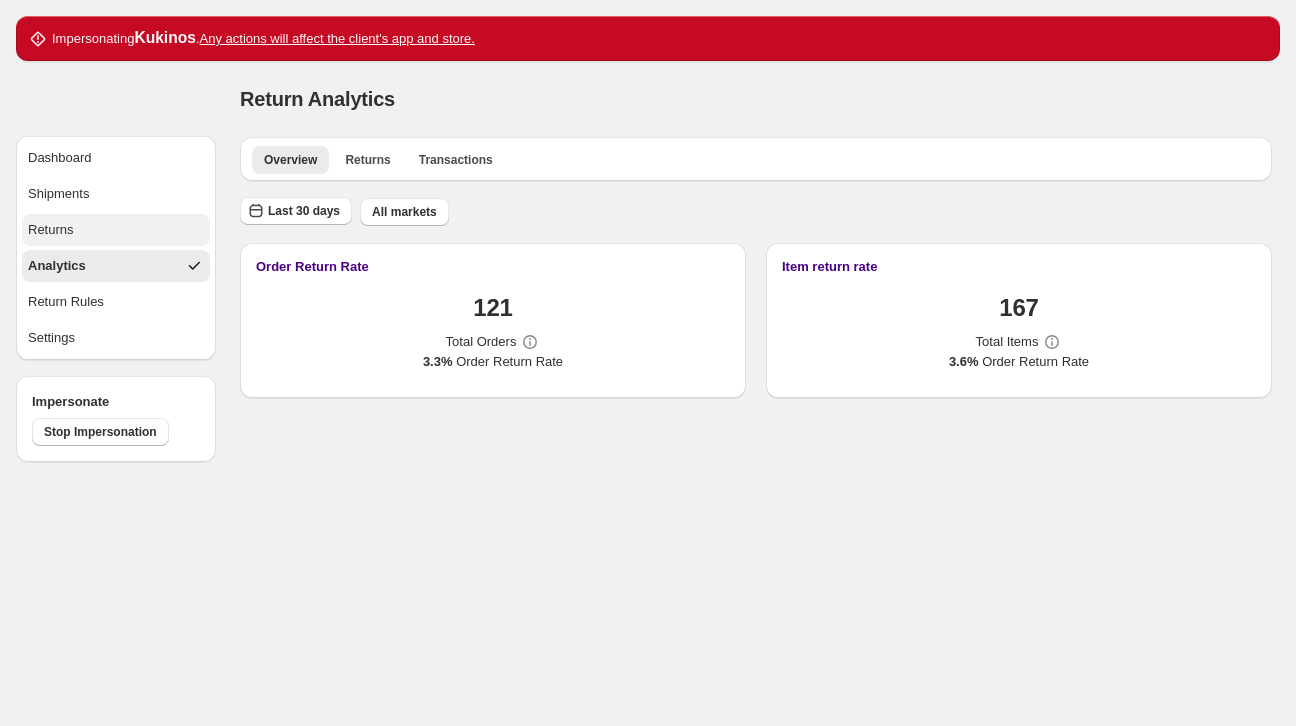 click on "Returns" at bounding box center [116, 230] 